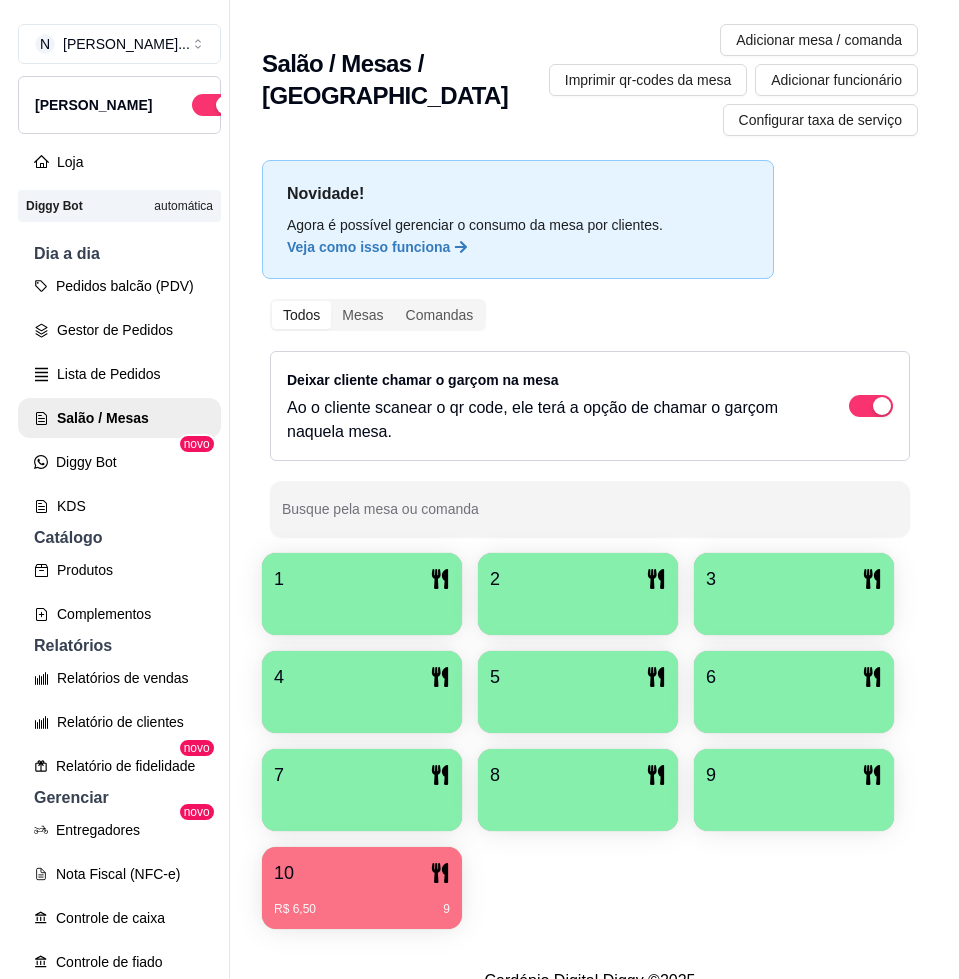 scroll, scrollTop: 0, scrollLeft: 0, axis: both 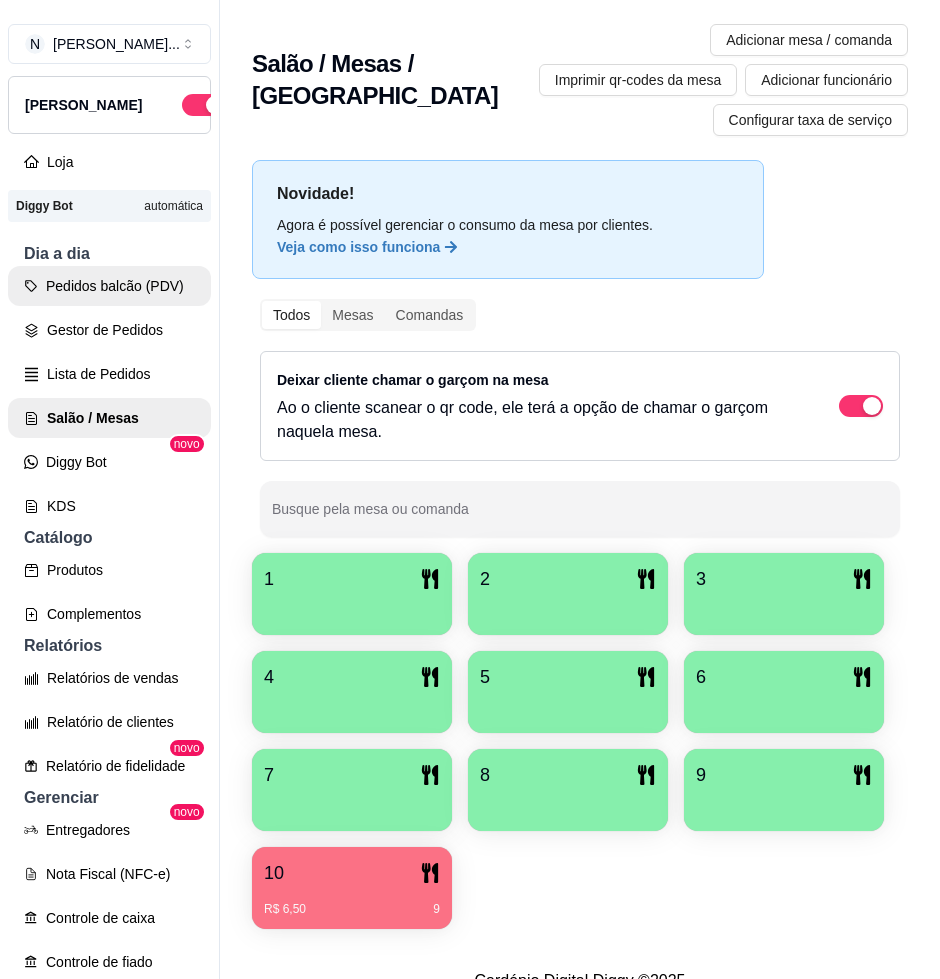 click on "Pedidos balcão (PDV)" at bounding box center [109, 286] 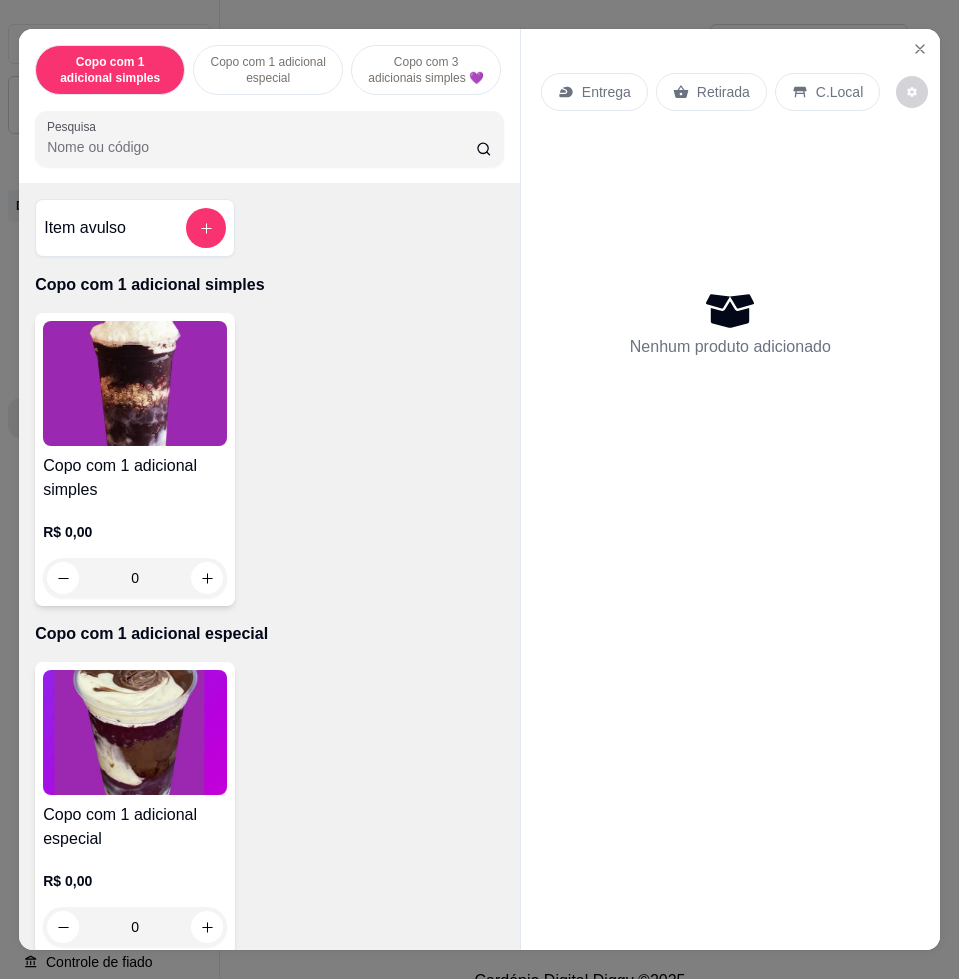 click on "Pesquisa" at bounding box center (261, 147) 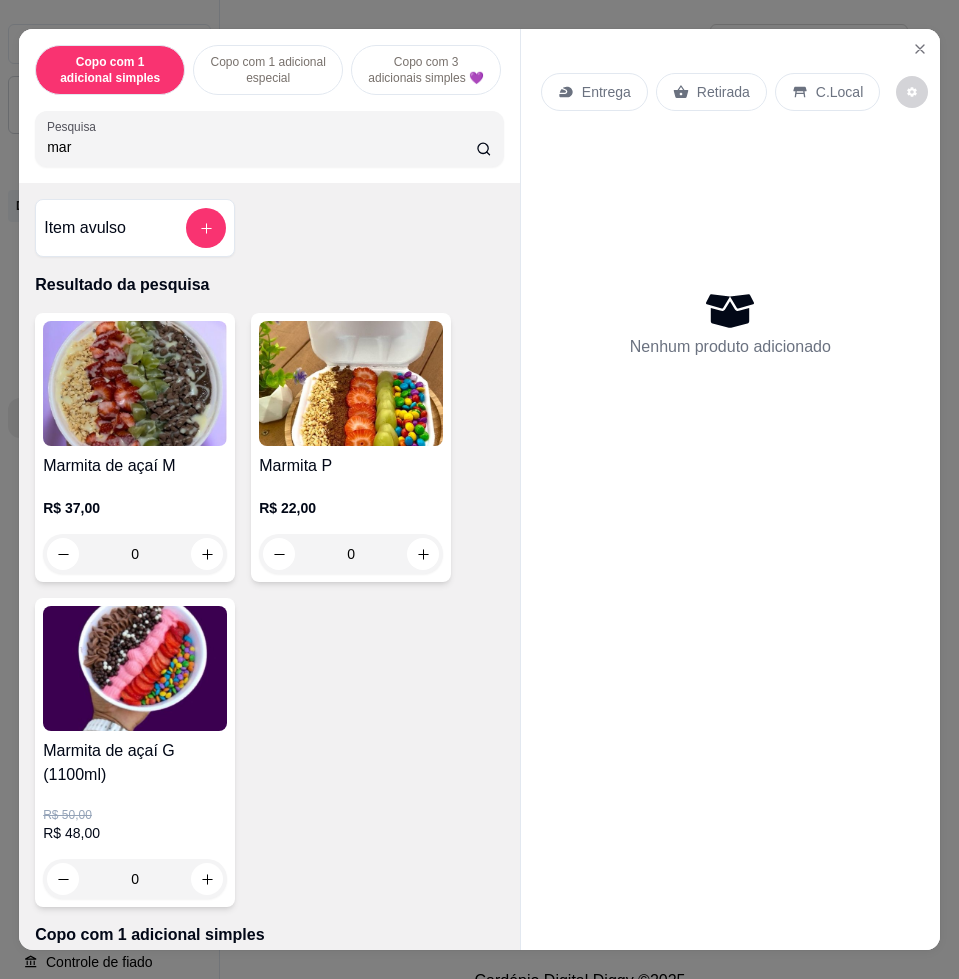 type on "mar" 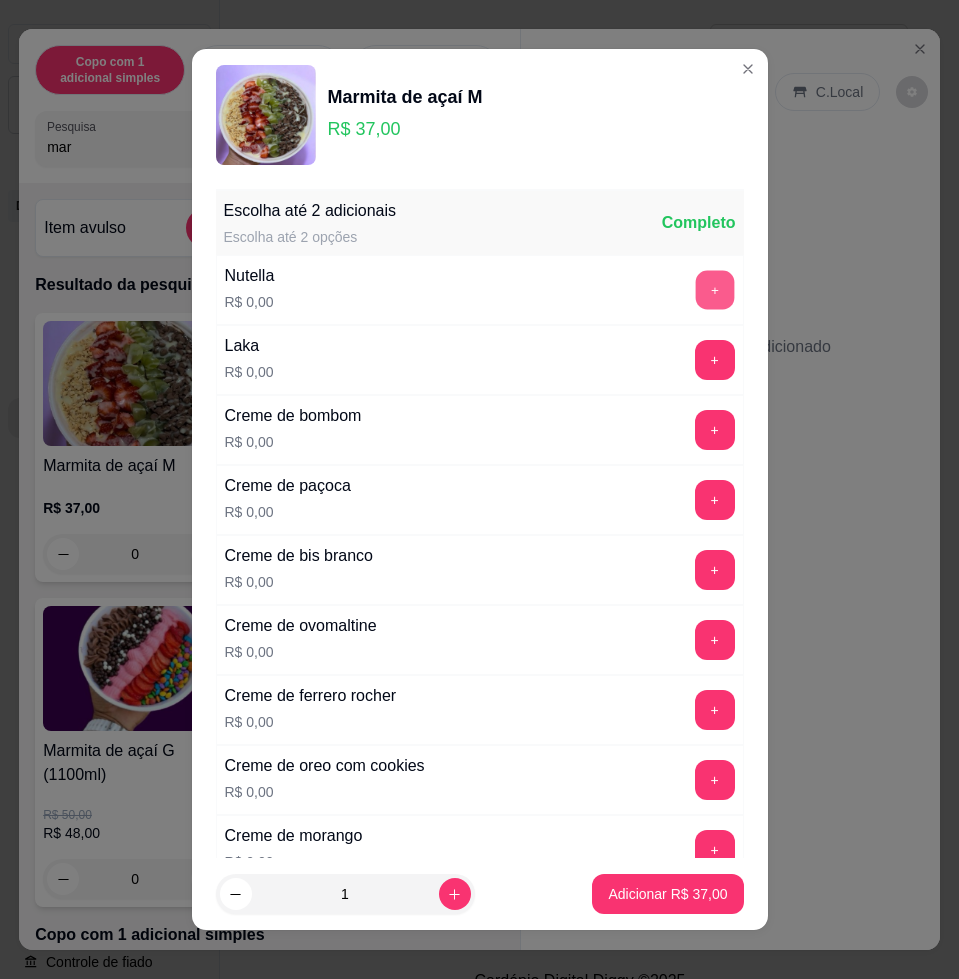 click on "+" at bounding box center (714, 290) 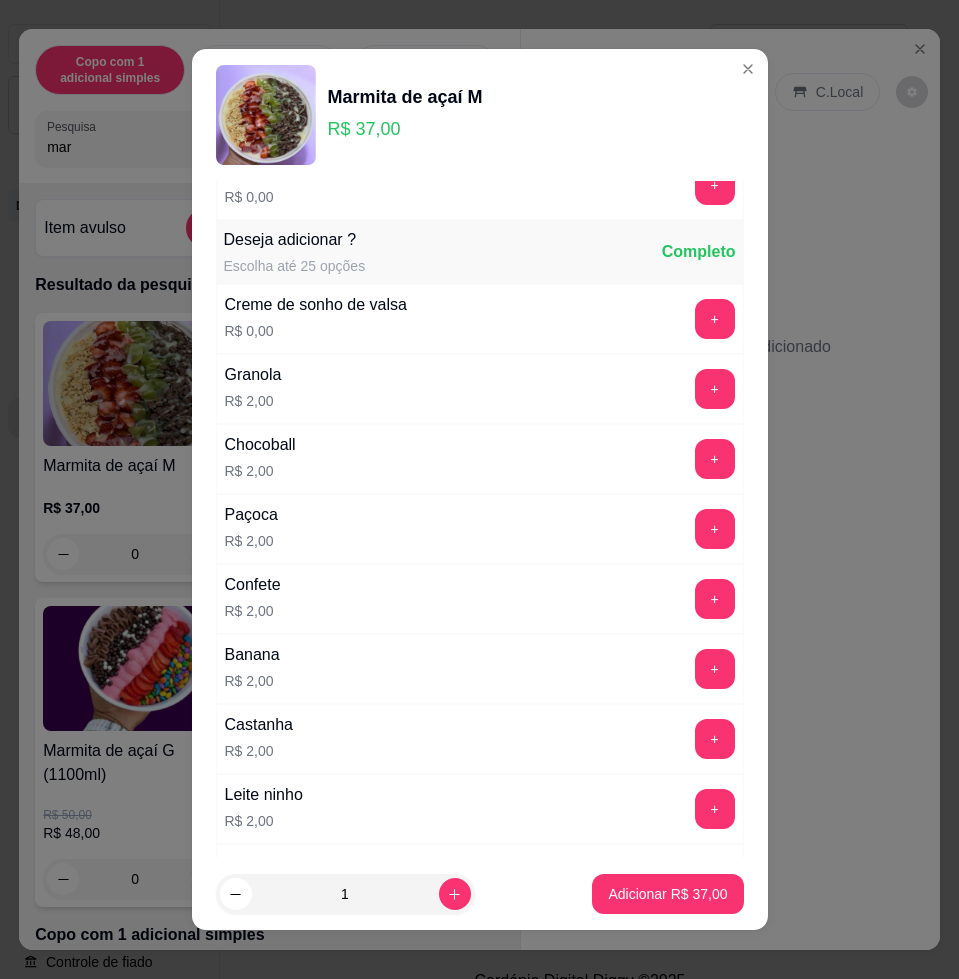 scroll, scrollTop: 1000, scrollLeft: 0, axis: vertical 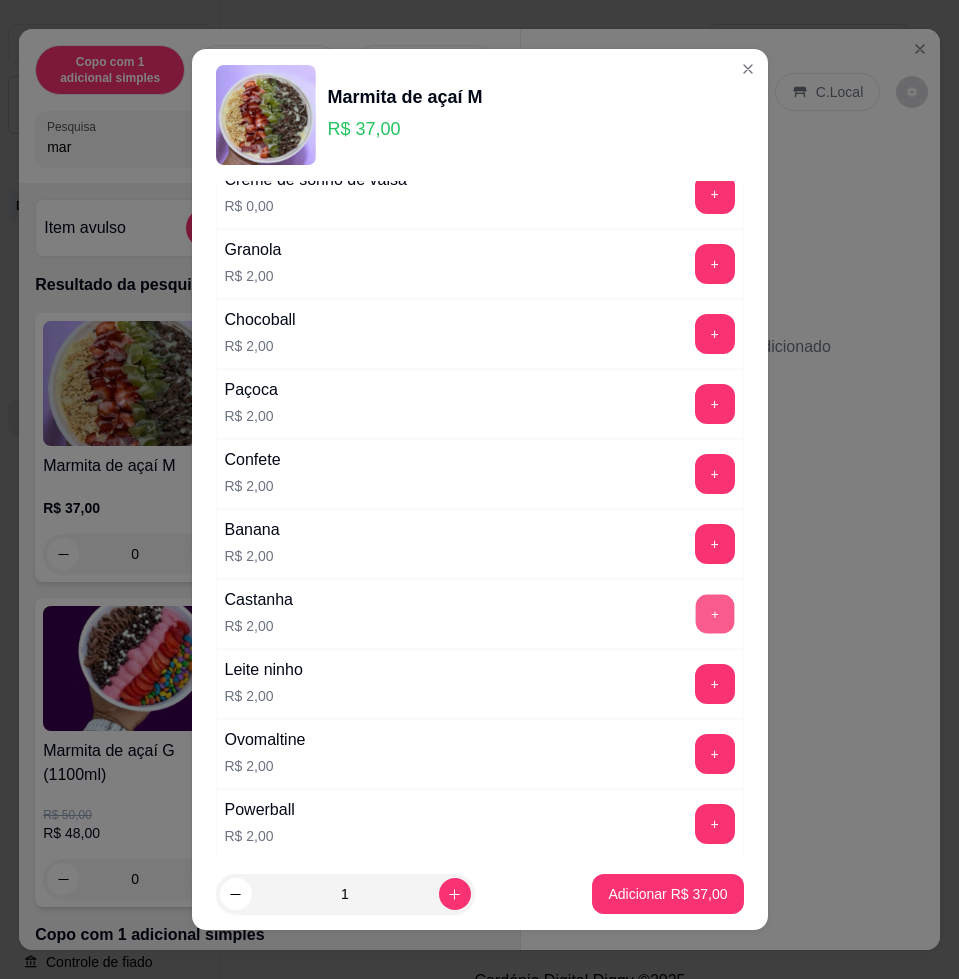 click on "+" at bounding box center (714, 614) 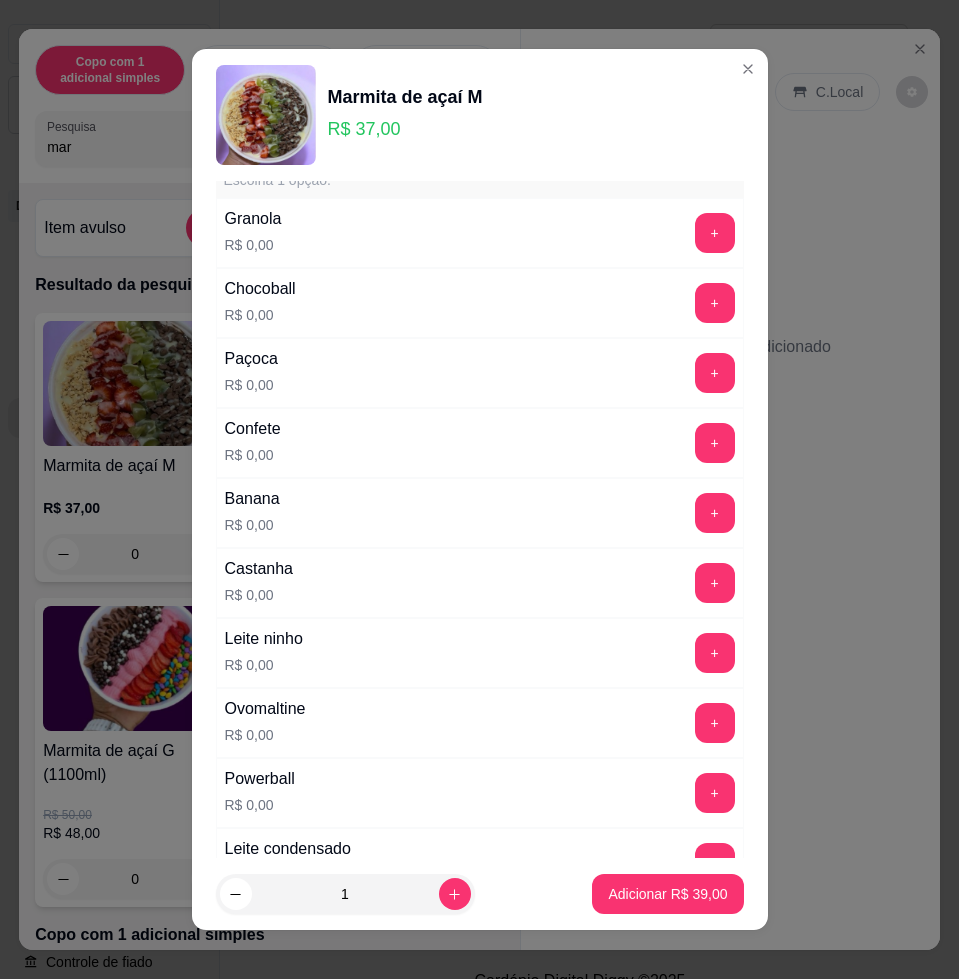 scroll, scrollTop: 3375, scrollLeft: 0, axis: vertical 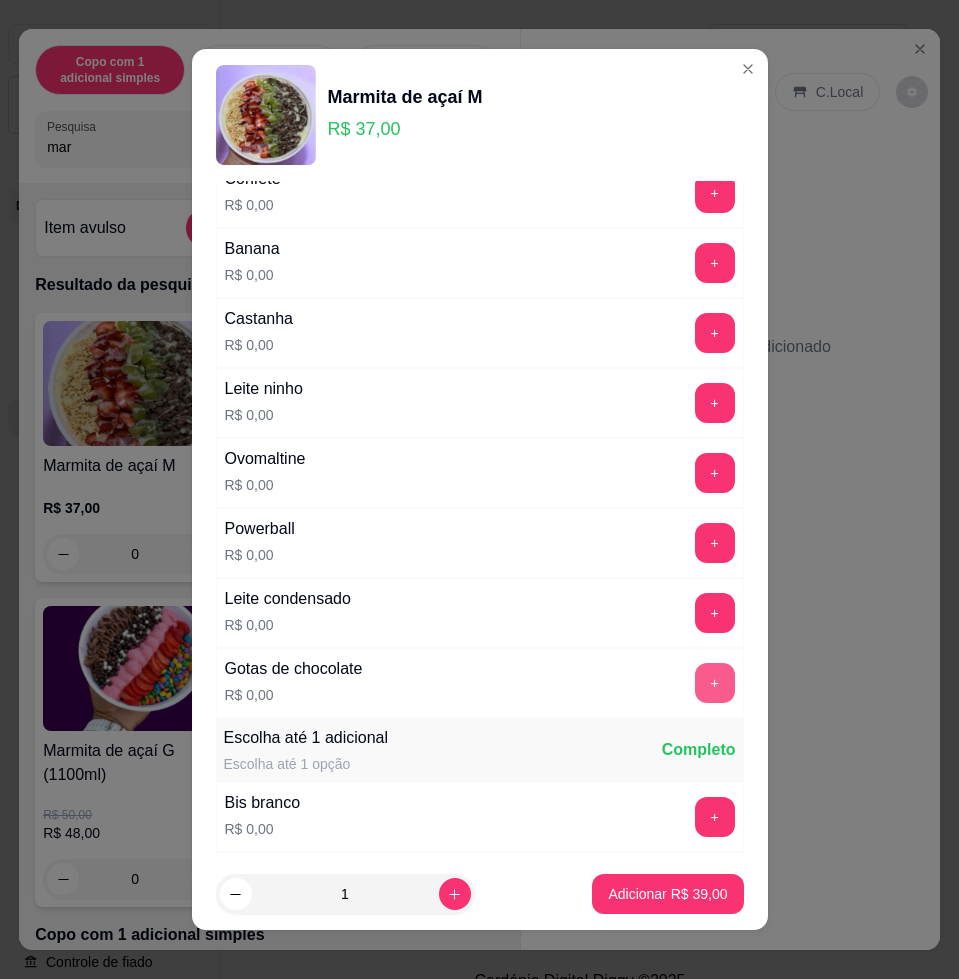 click on "+" at bounding box center (715, 683) 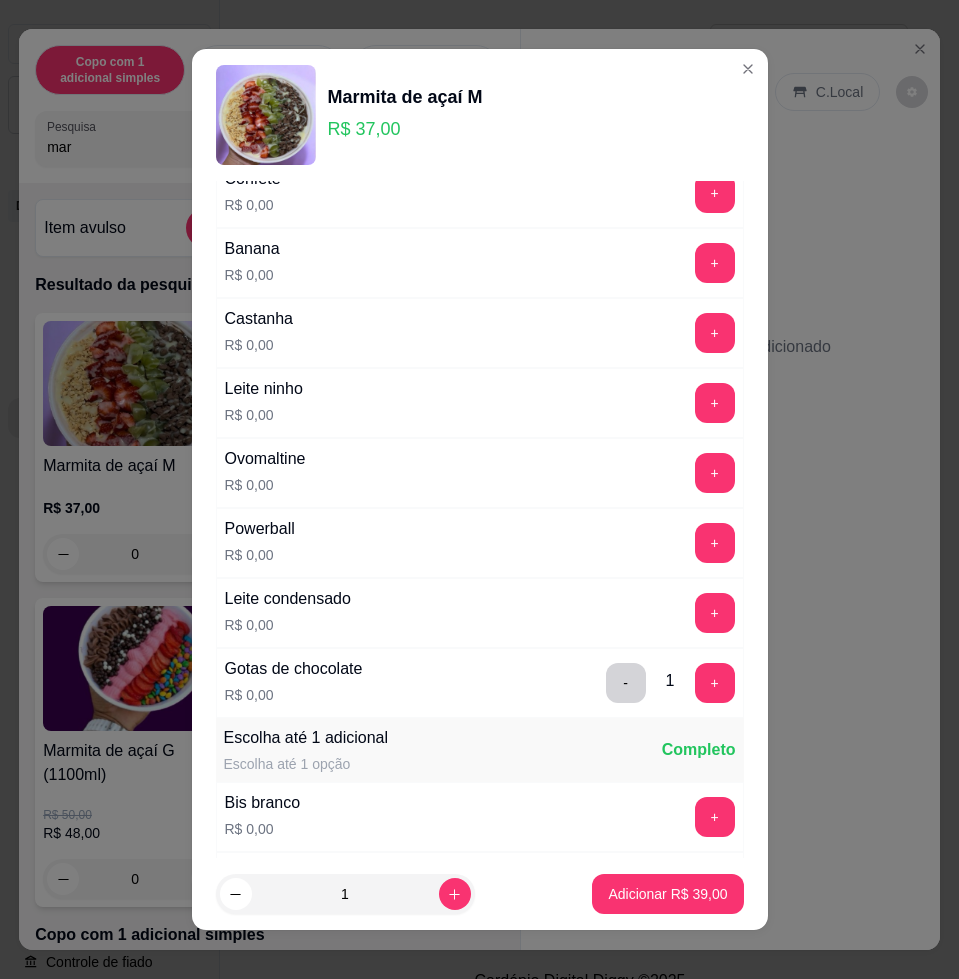 click on "+" at bounding box center (715, 613) 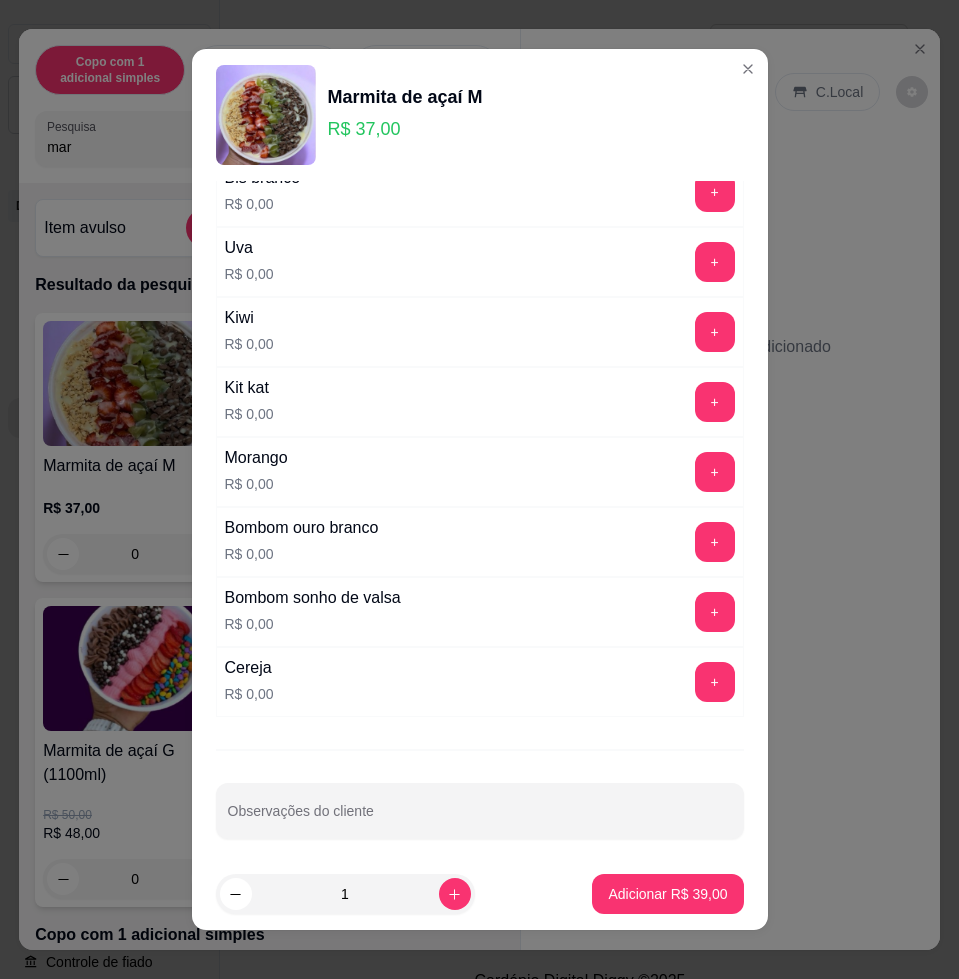 scroll, scrollTop: 3875, scrollLeft: 0, axis: vertical 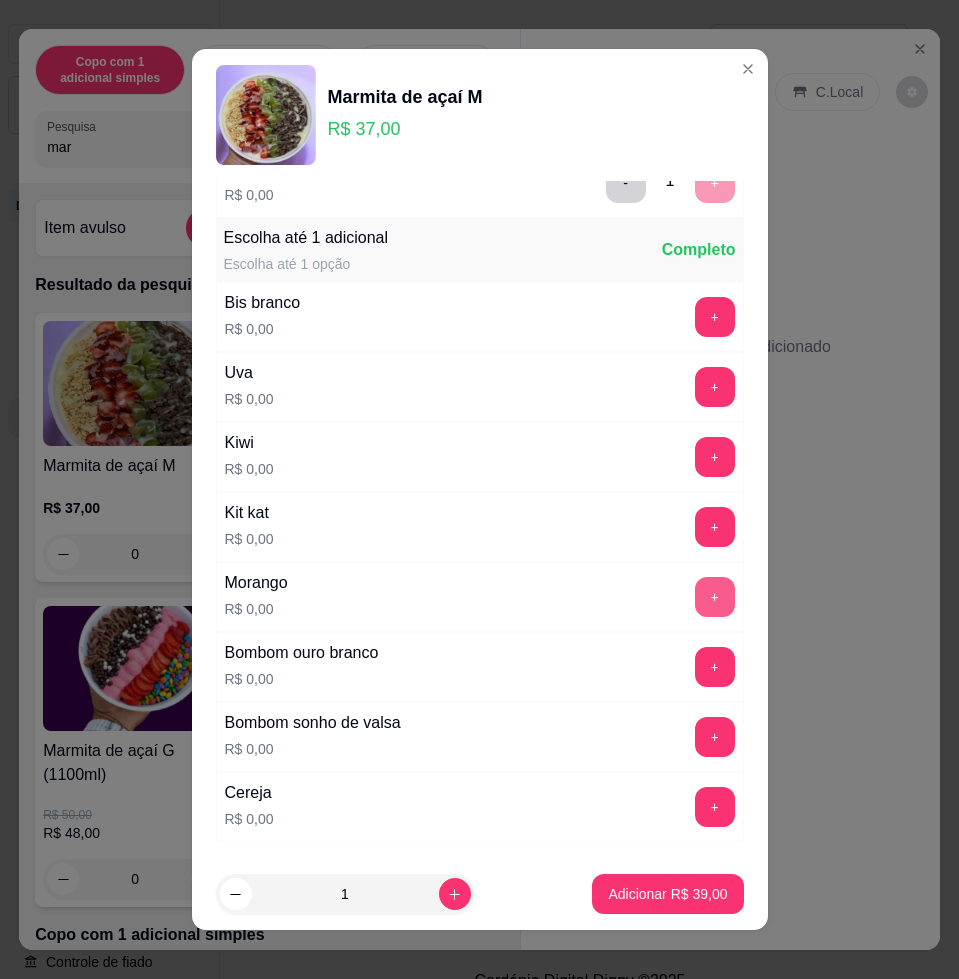 click on "+" at bounding box center (715, 597) 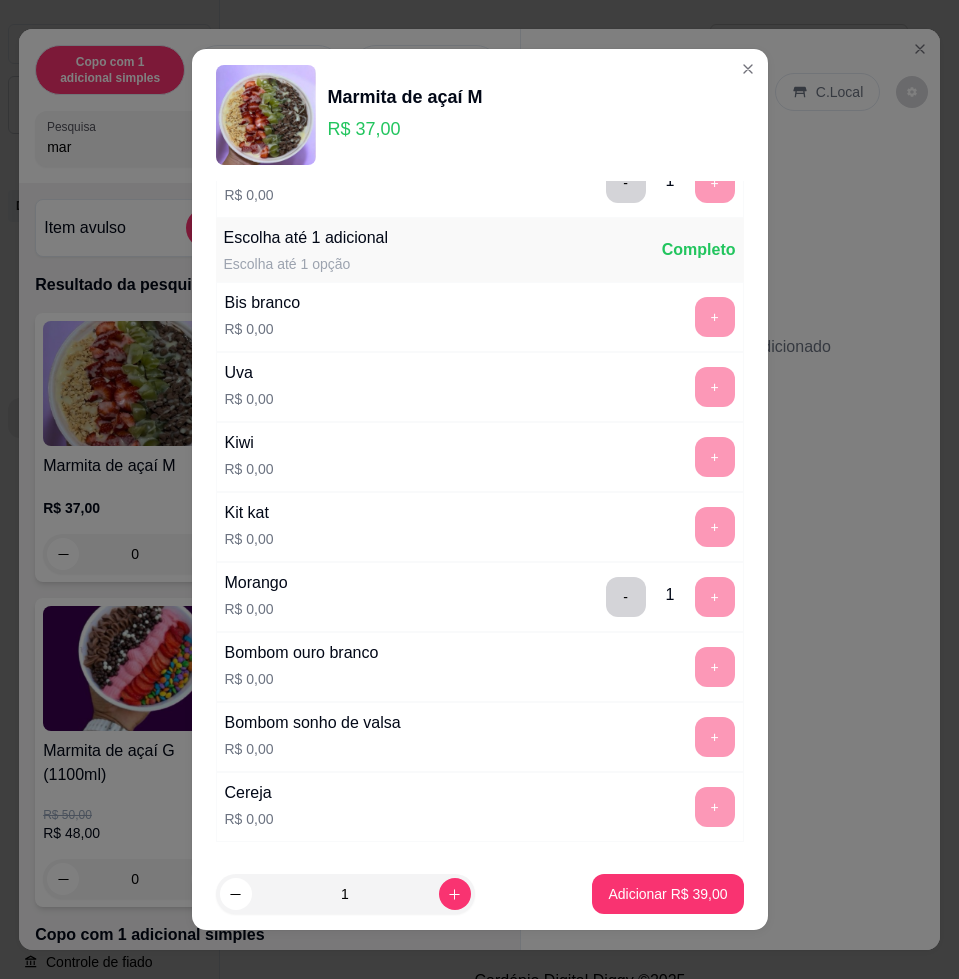 click on "Cereja R$ 0,00 +" at bounding box center [480, 807] 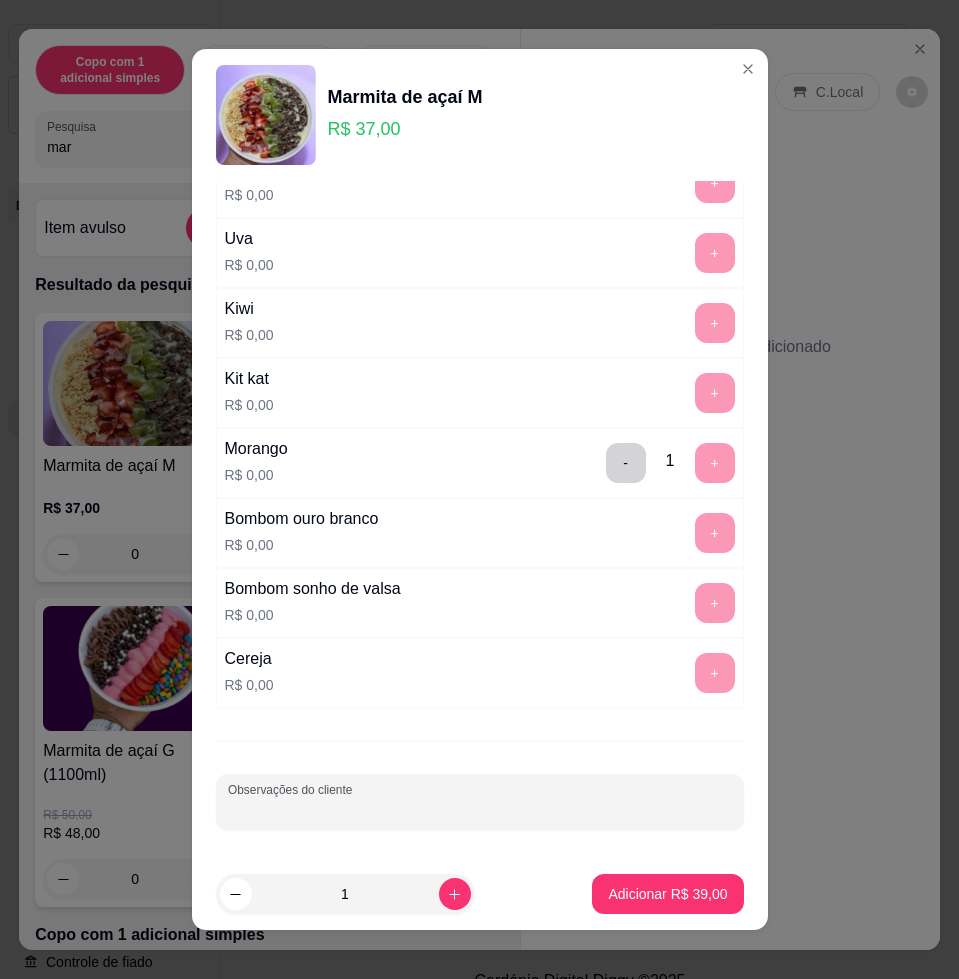 click on "Observações do cliente" at bounding box center (480, 810) 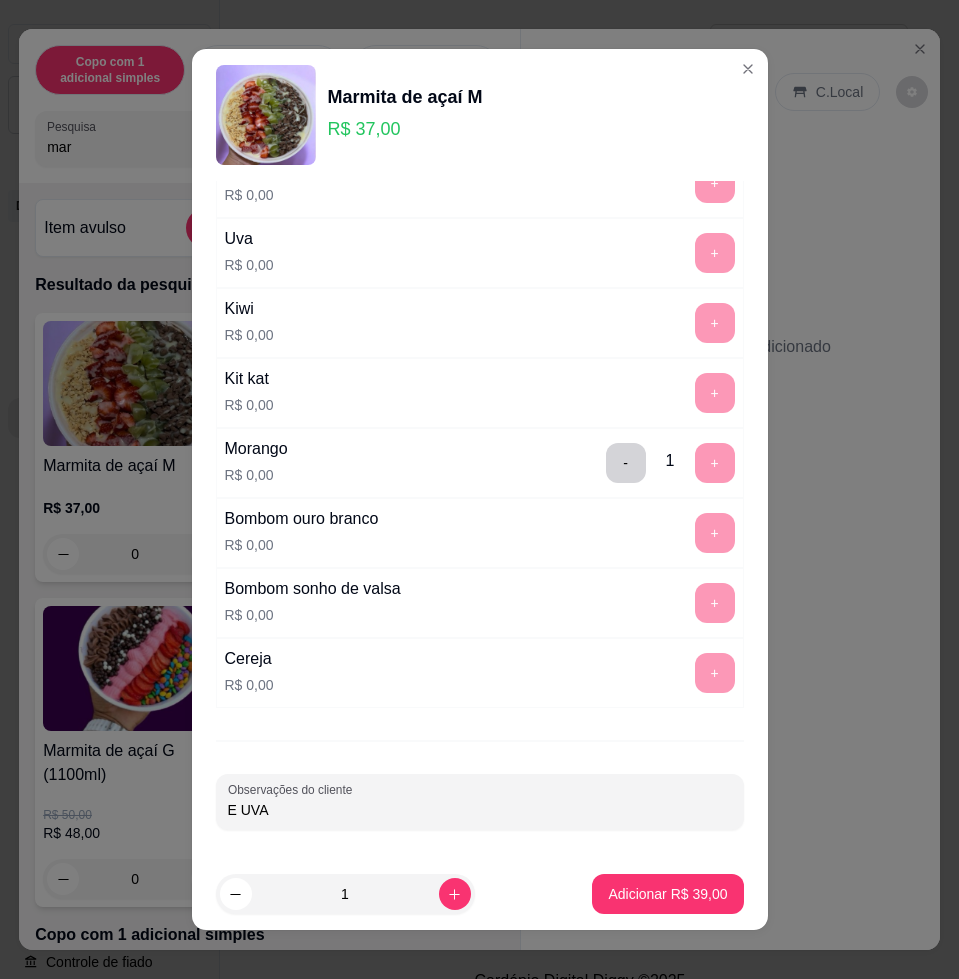 type on "E UVA" 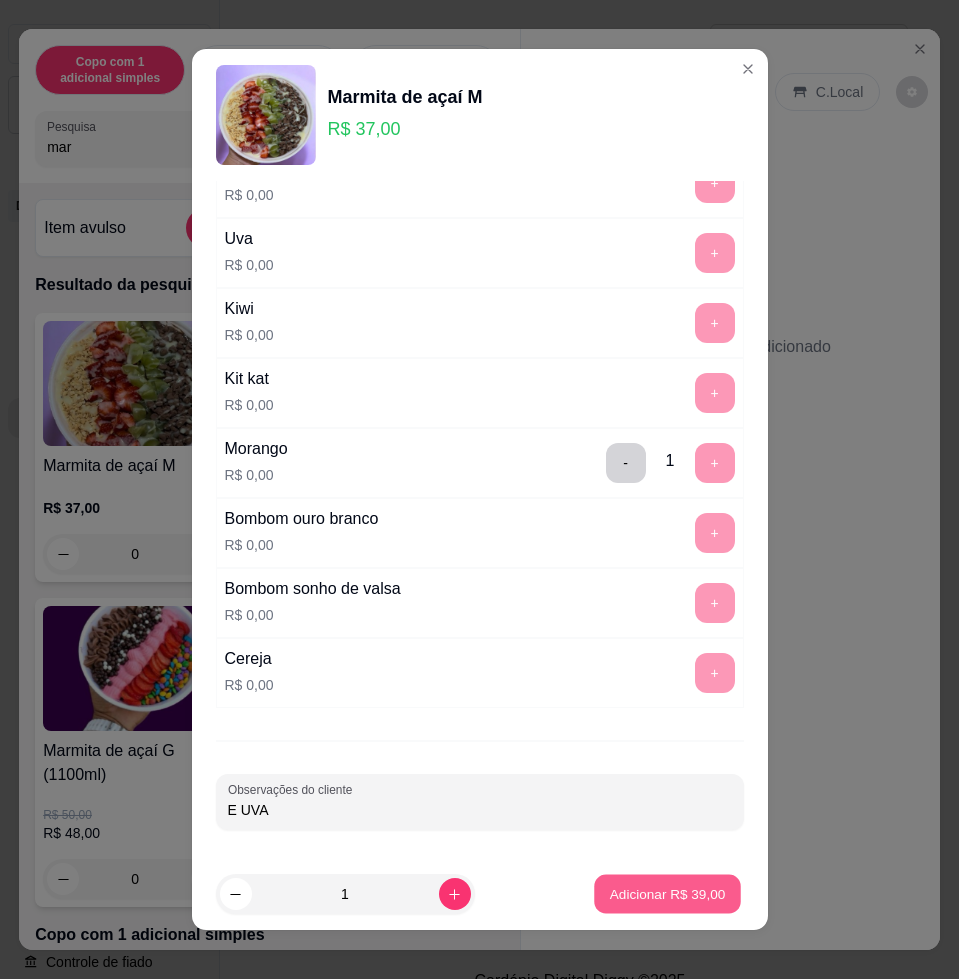 click on "Adicionar   R$ 39,00" at bounding box center (668, 894) 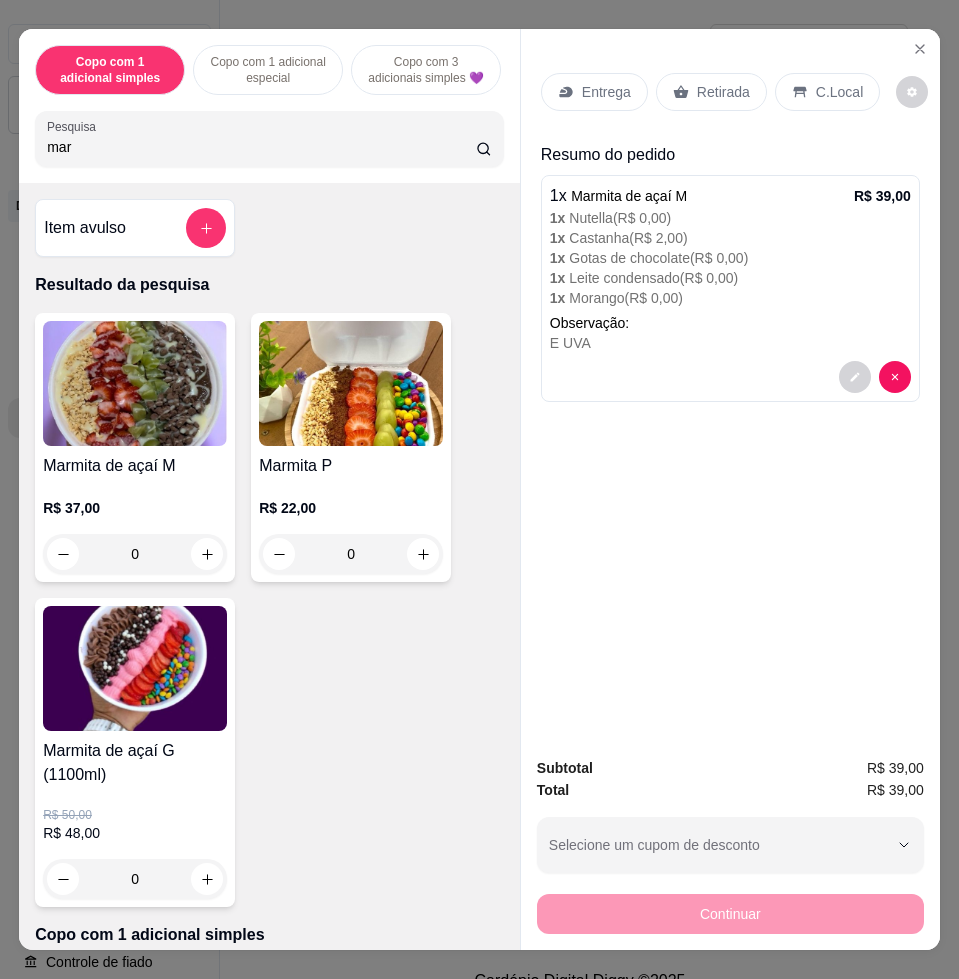 click 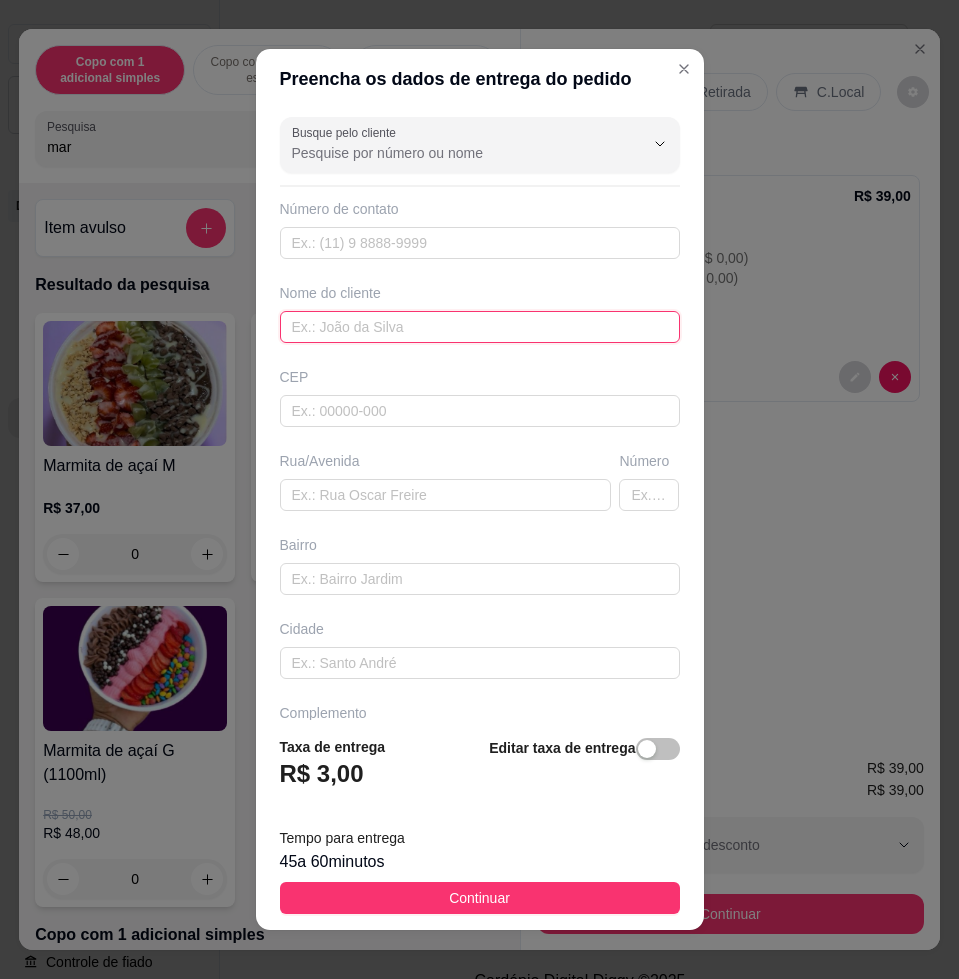 click at bounding box center (480, 327) 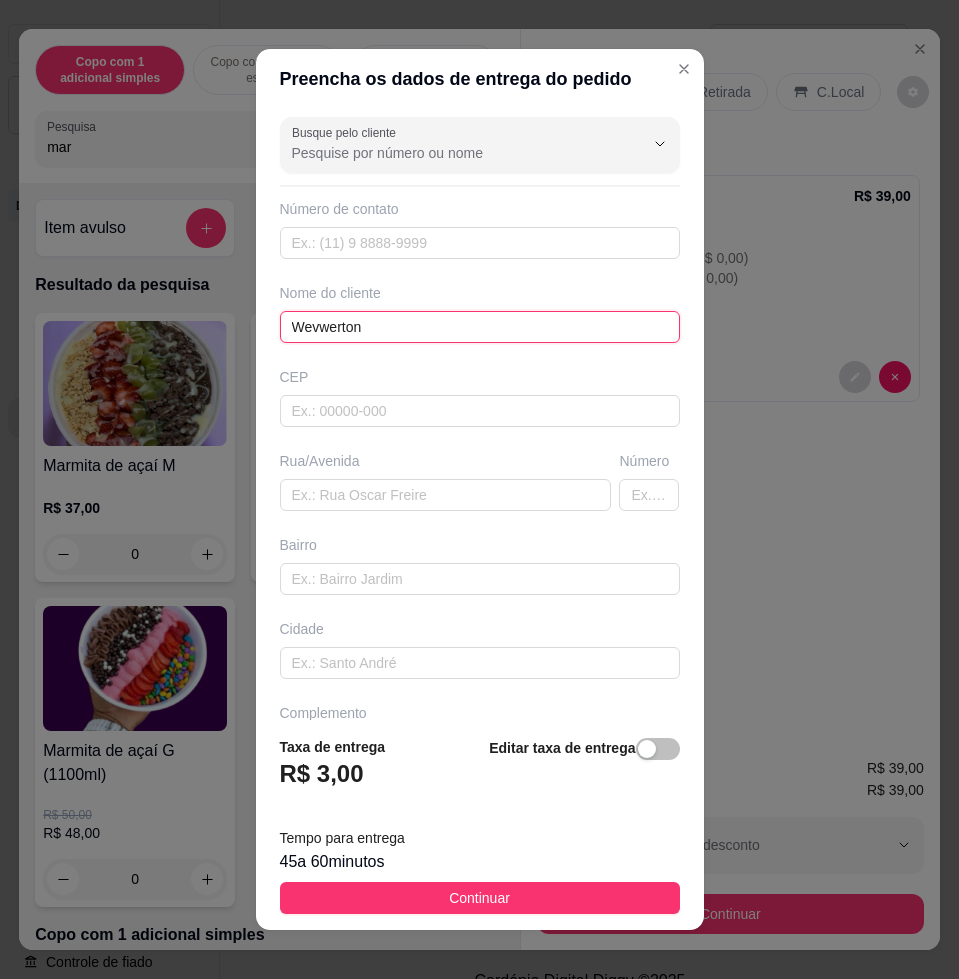 click on "Wevwerton" at bounding box center (480, 327) 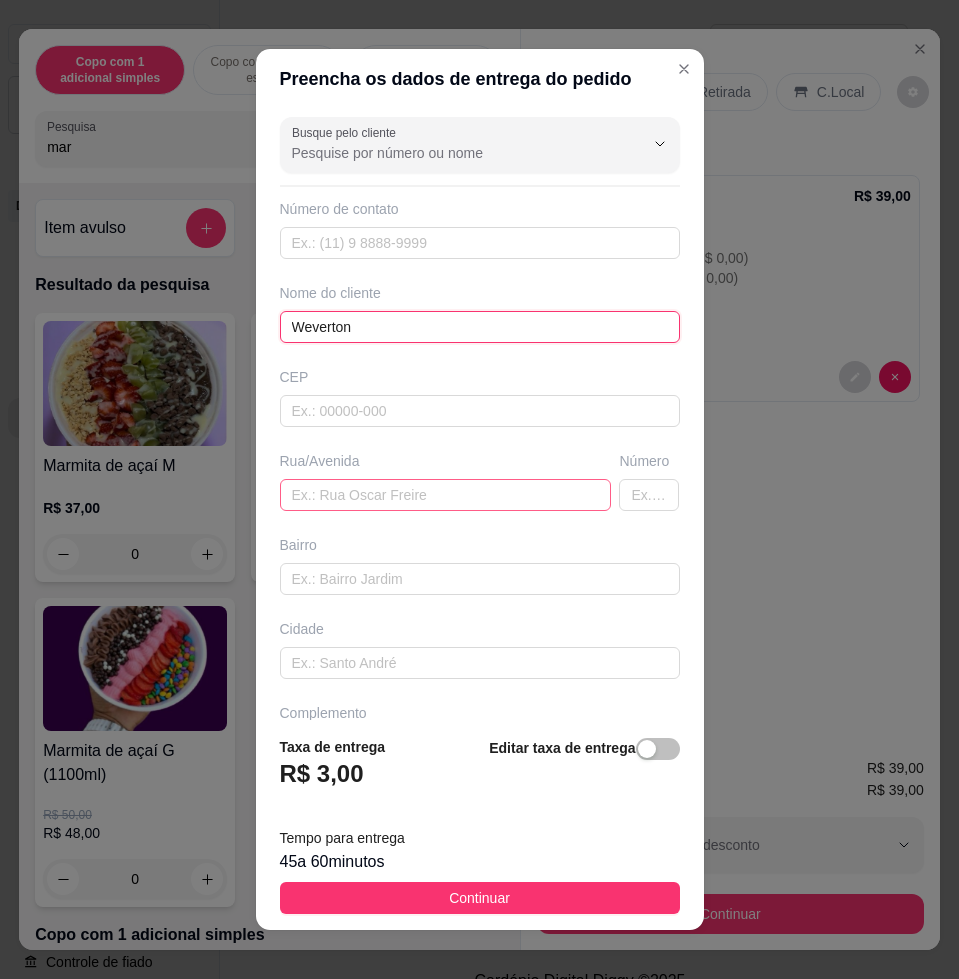 type on "Weverton" 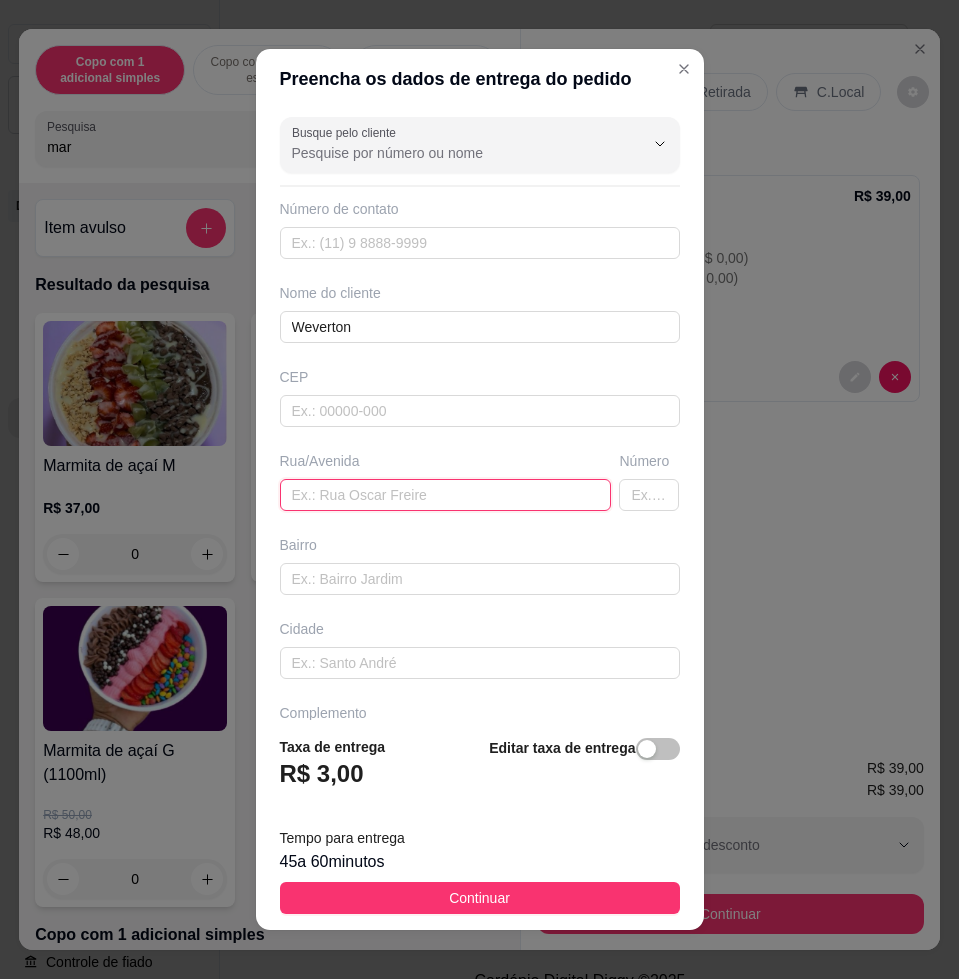 click at bounding box center (446, 495) 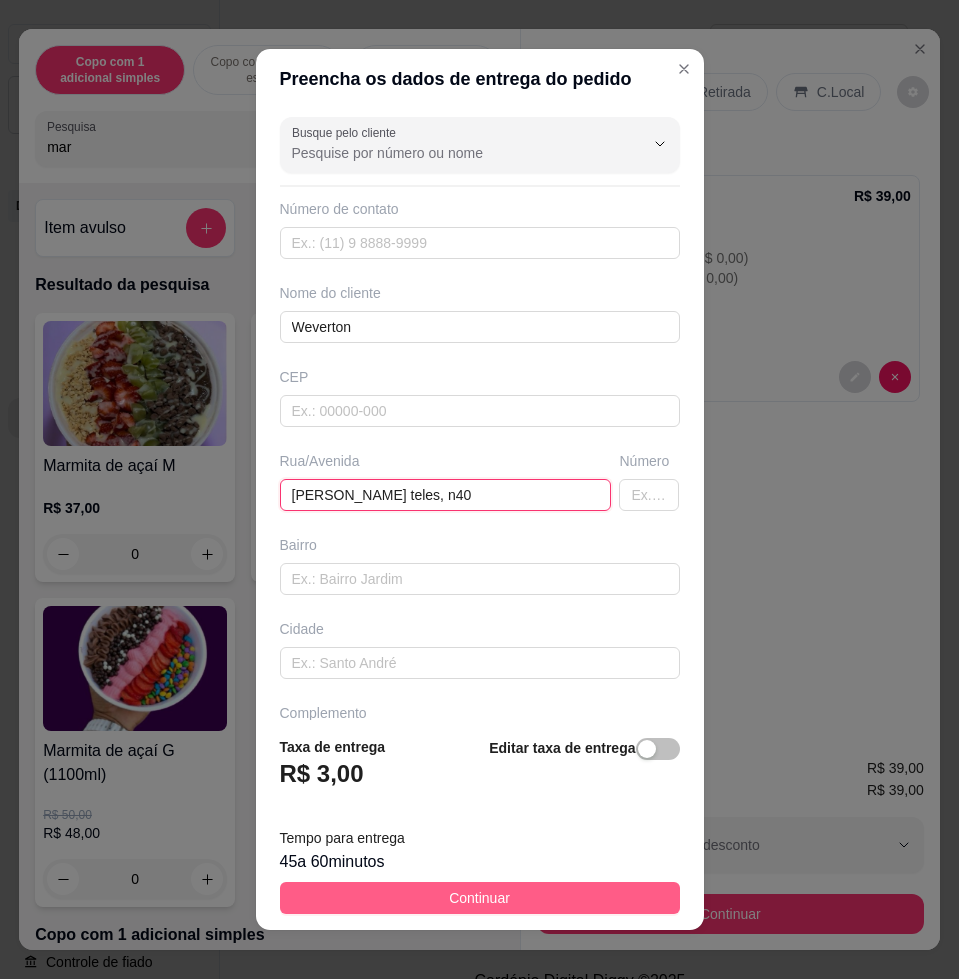 type on "roberto rezende teles, n40" 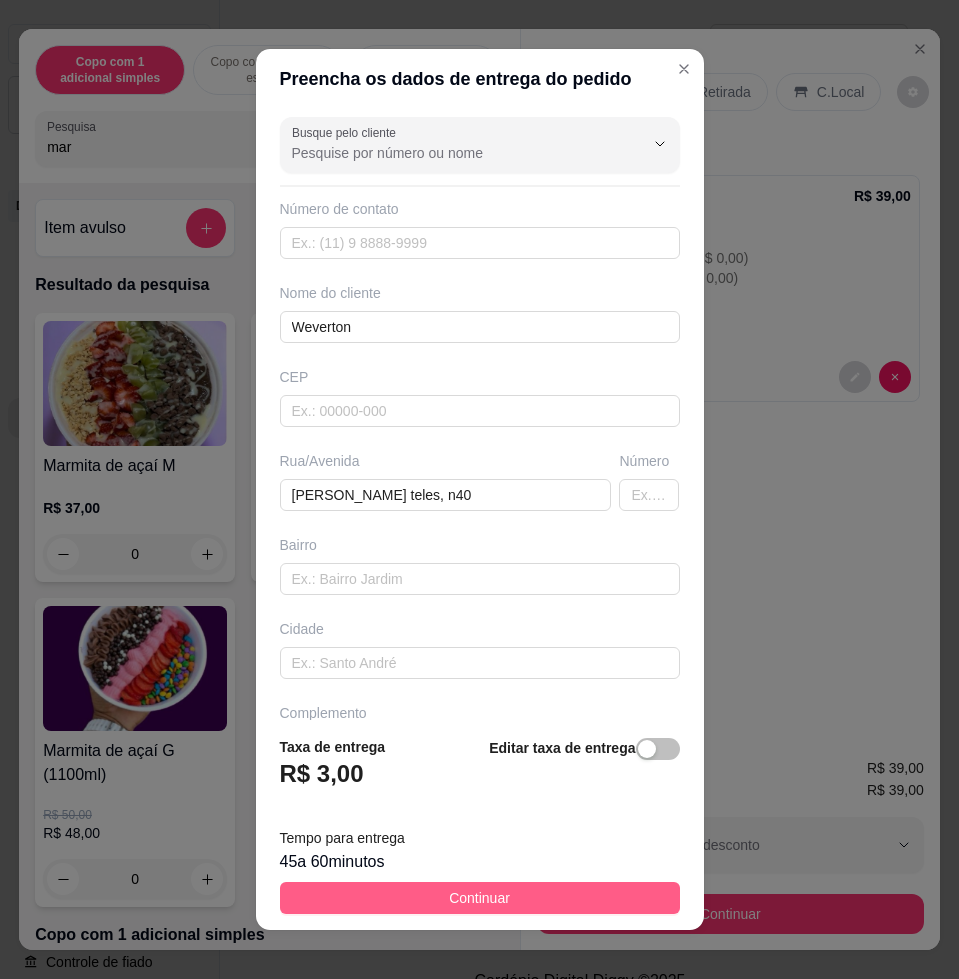 click on "Continuar" at bounding box center (480, 898) 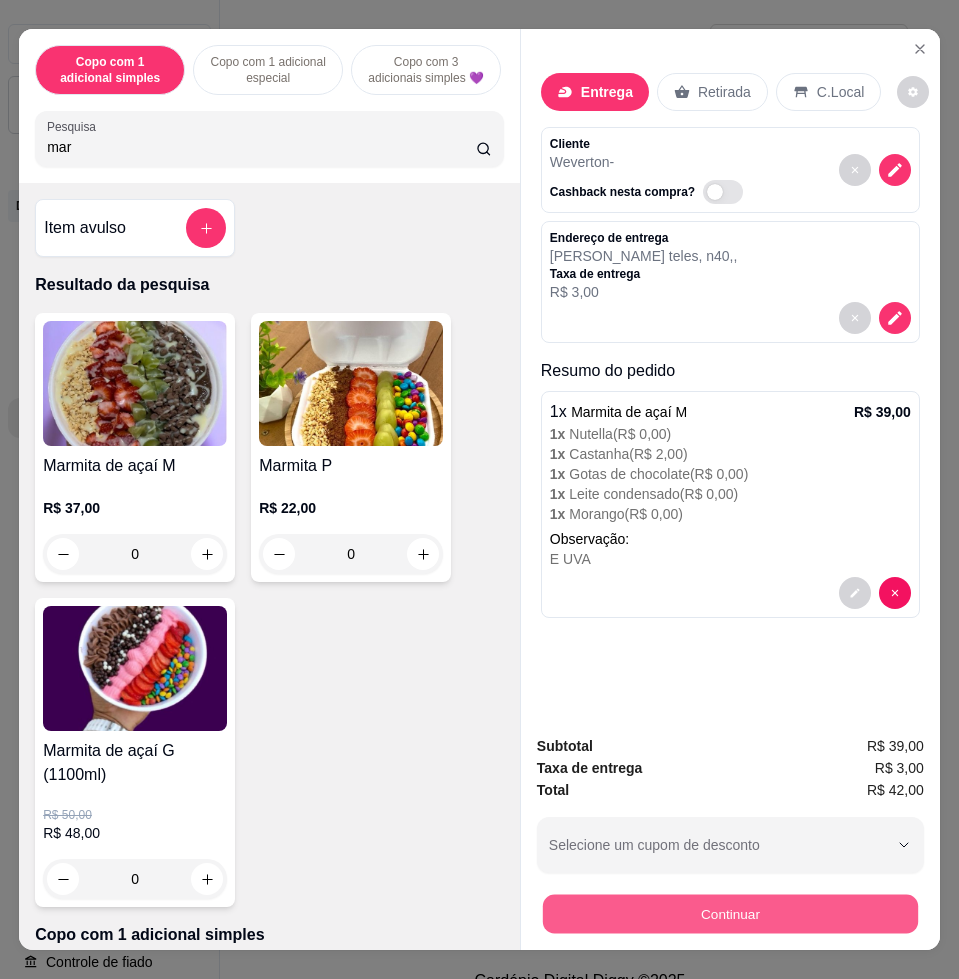 click on "Continuar" at bounding box center (730, 913) 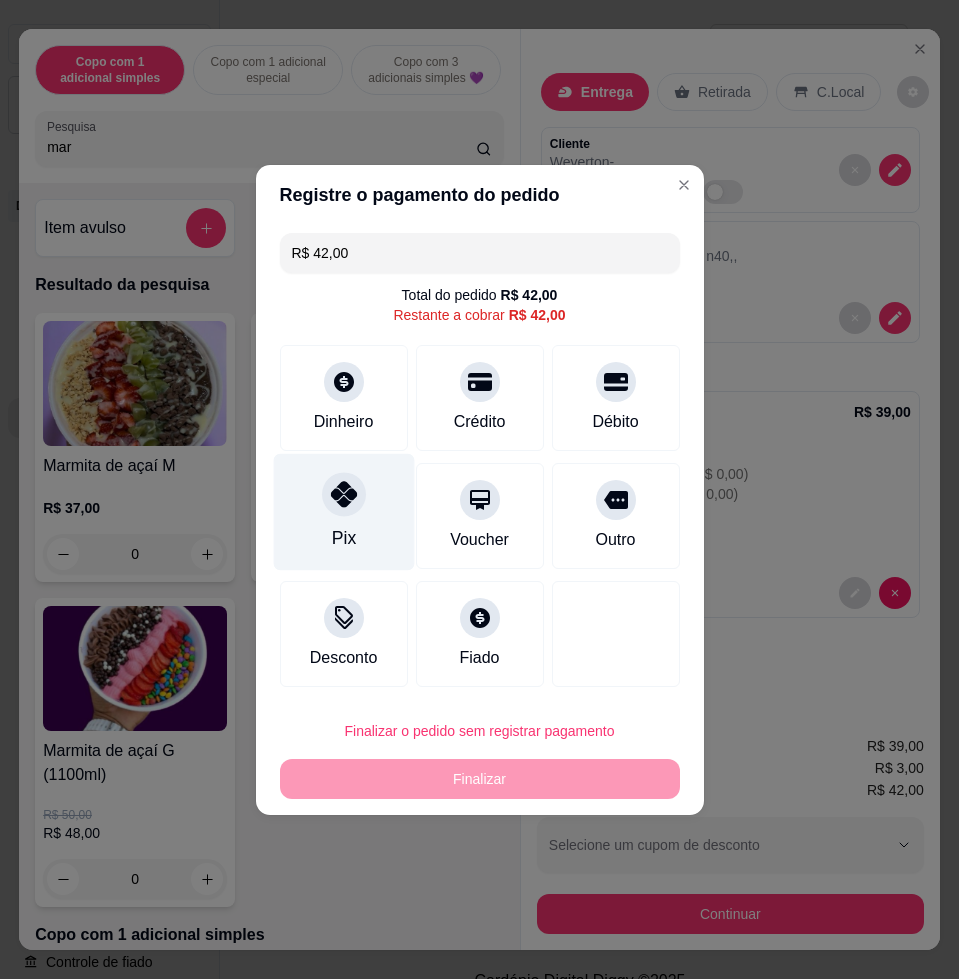 click at bounding box center [344, 494] 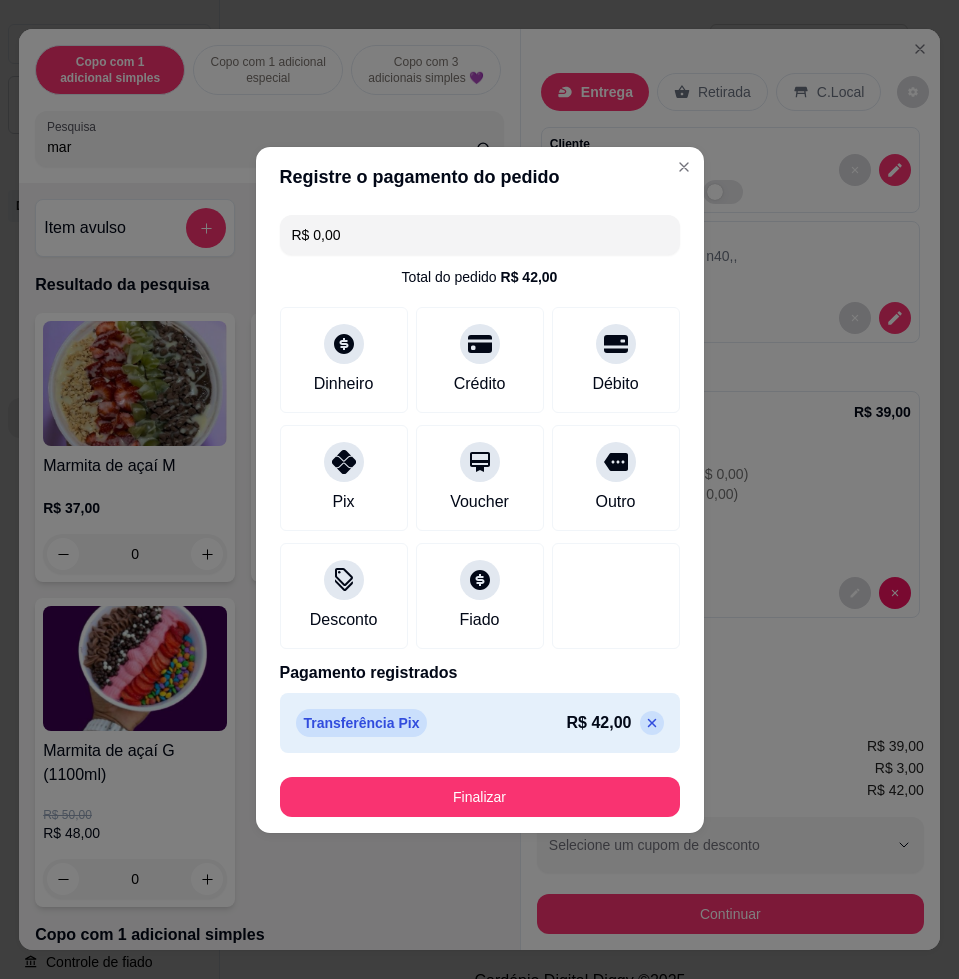 click on "Finalizar" at bounding box center [480, 797] 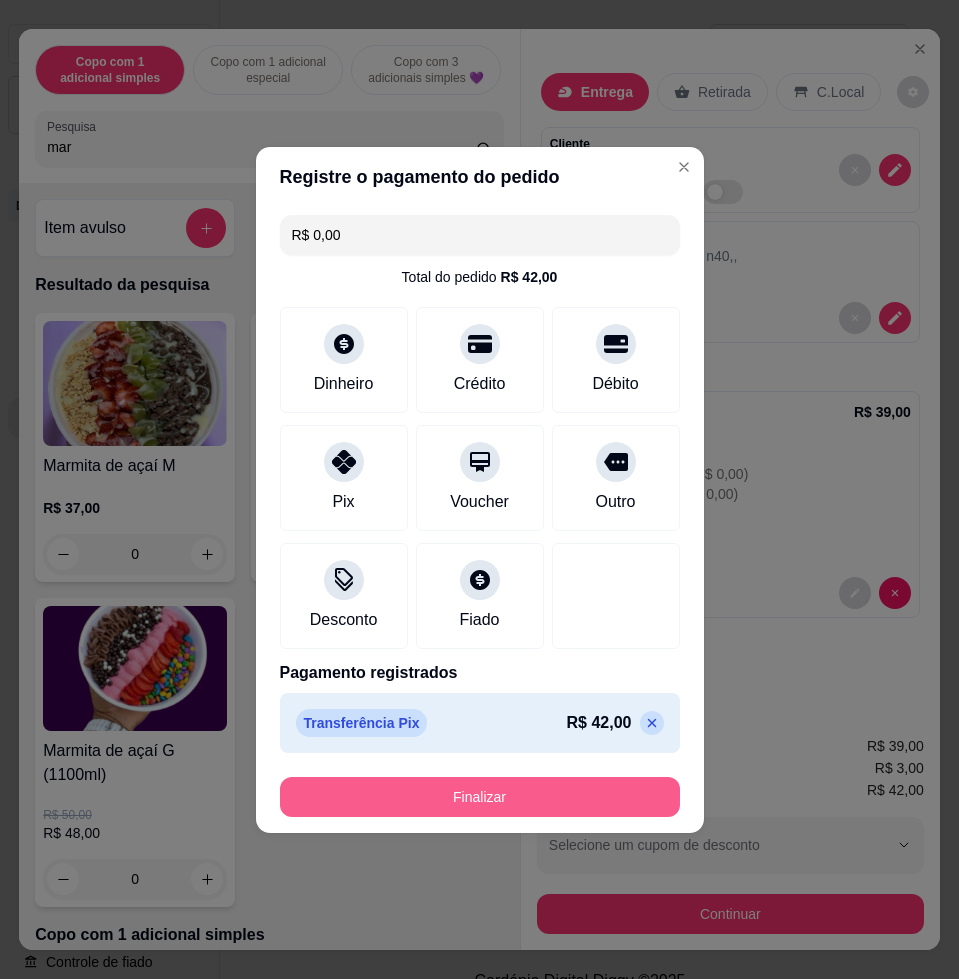 drag, startPoint x: 387, startPoint y: 816, endPoint x: 385, endPoint y: 803, distance: 13.152946 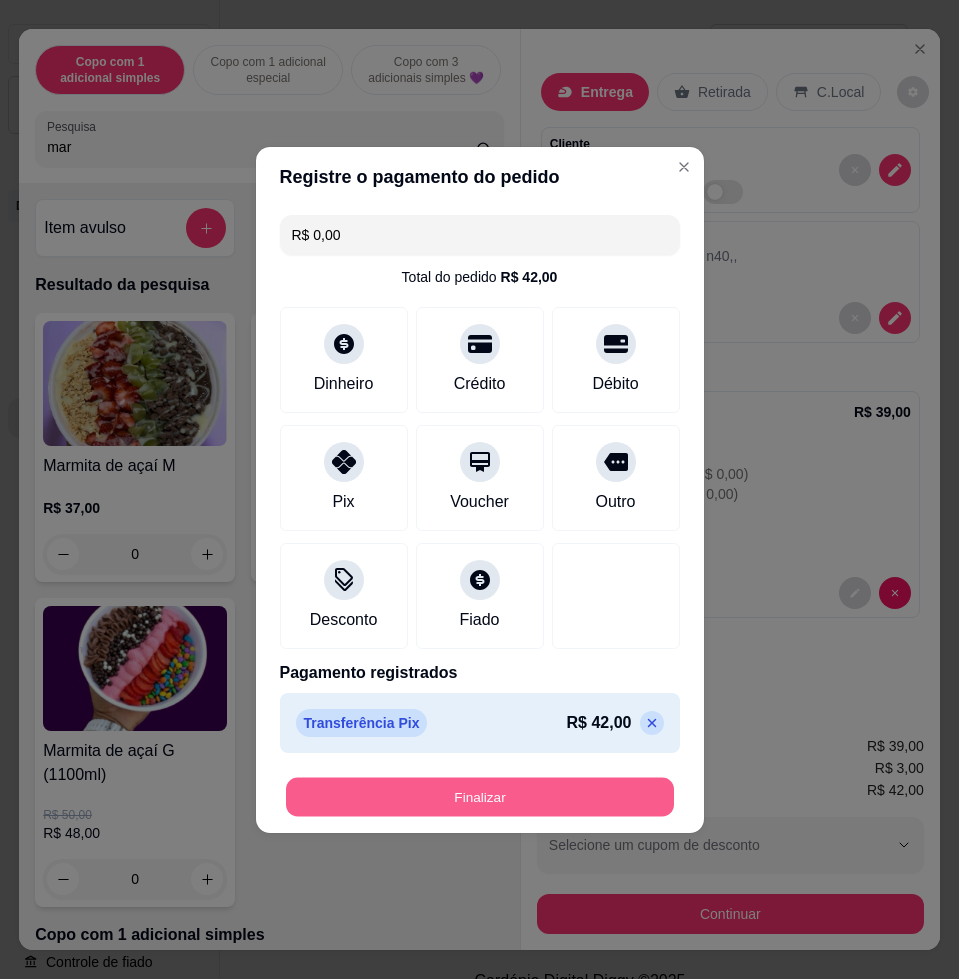 click on "Finalizar" at bounding box center (480, 796) 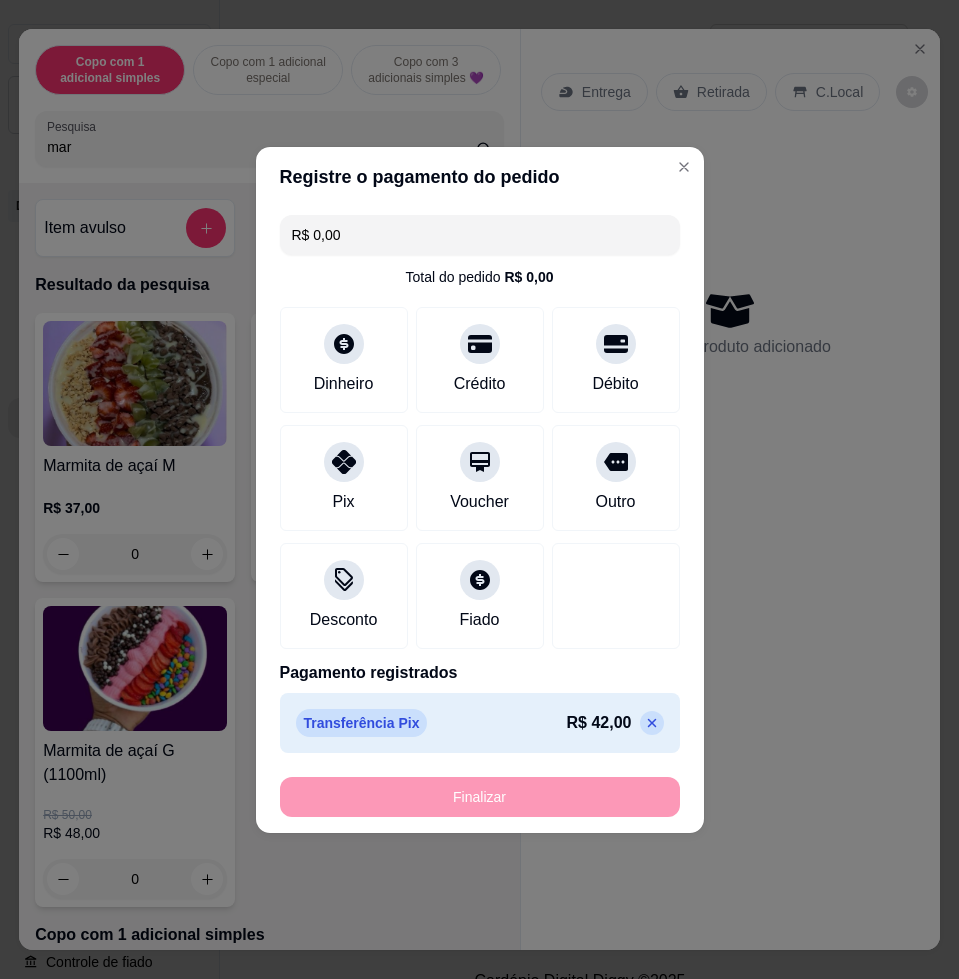 type on "-R$ 42,00" 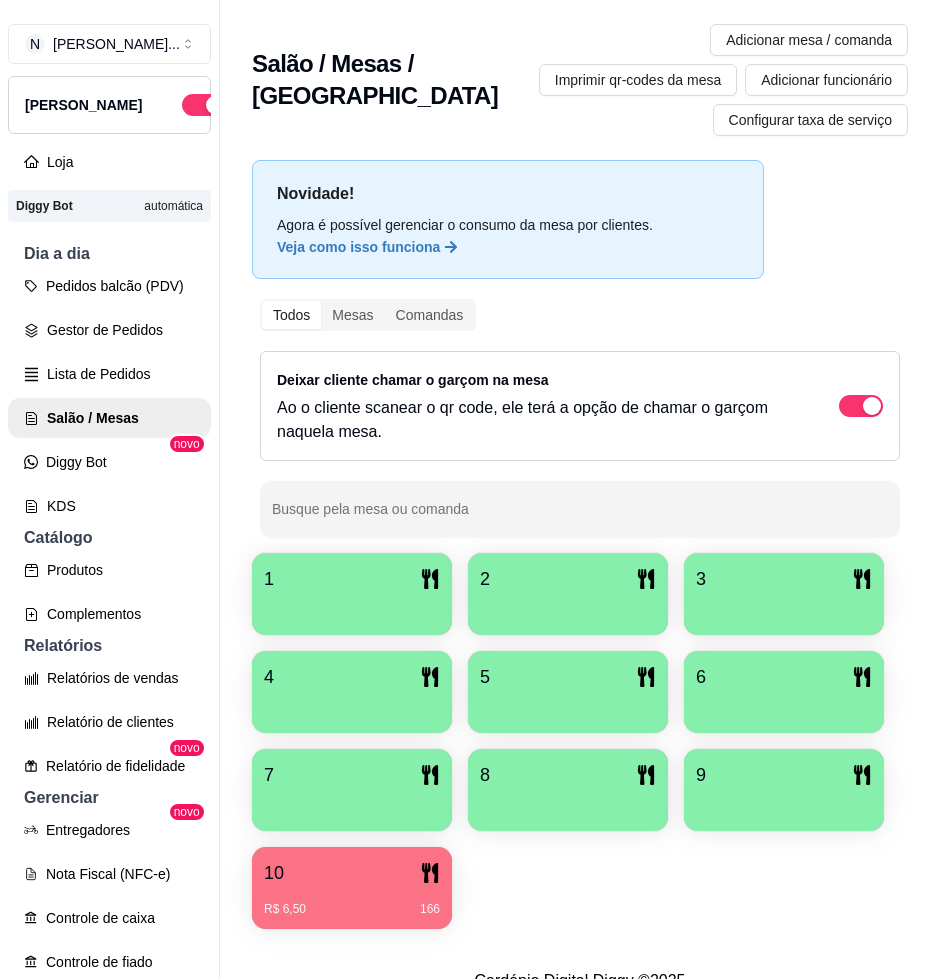 click on "Novidade! Agora é possível gerenciar o consumo da mesa por clientes.   Veja como isso funciona Todos Mesas Comandas Deixar cliente chamar o garçom na mesa Ao o cliente scanear o qr code, ele terá a opção de chamar o garçom naquela mesa. Busque pela mesa ou comanda
1 2 3 4 5 6 7 8 9 10 R$ 6,50 166" at bounding box center [580, 550] 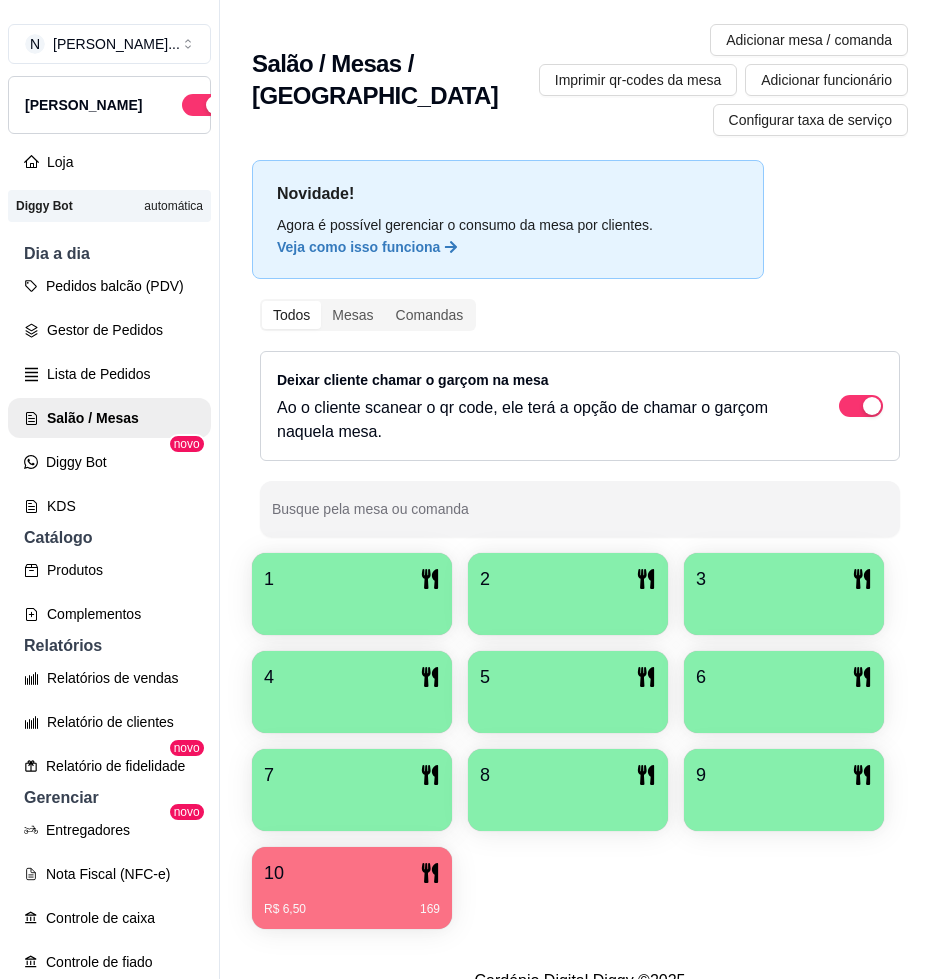 click on "1" at bounding box center [352, 579] 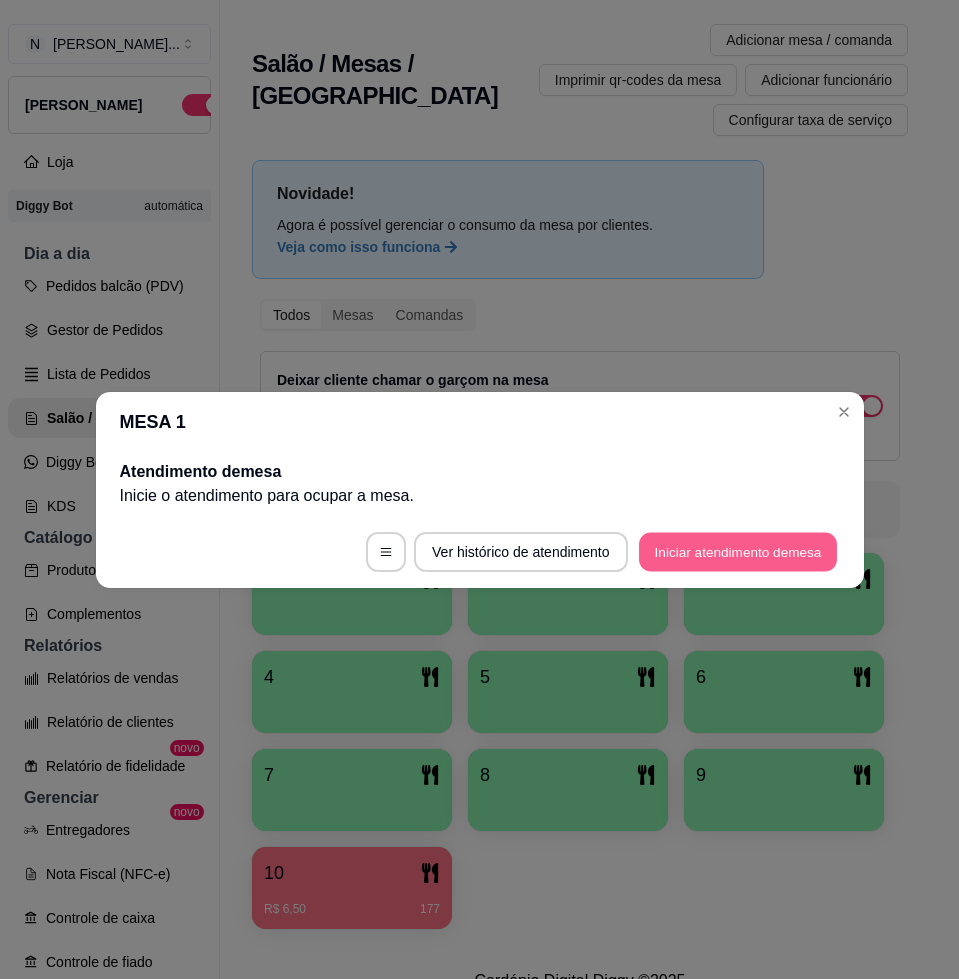 click on "Iniciar atendimento de  mesa" at bounding box center (738, 551) 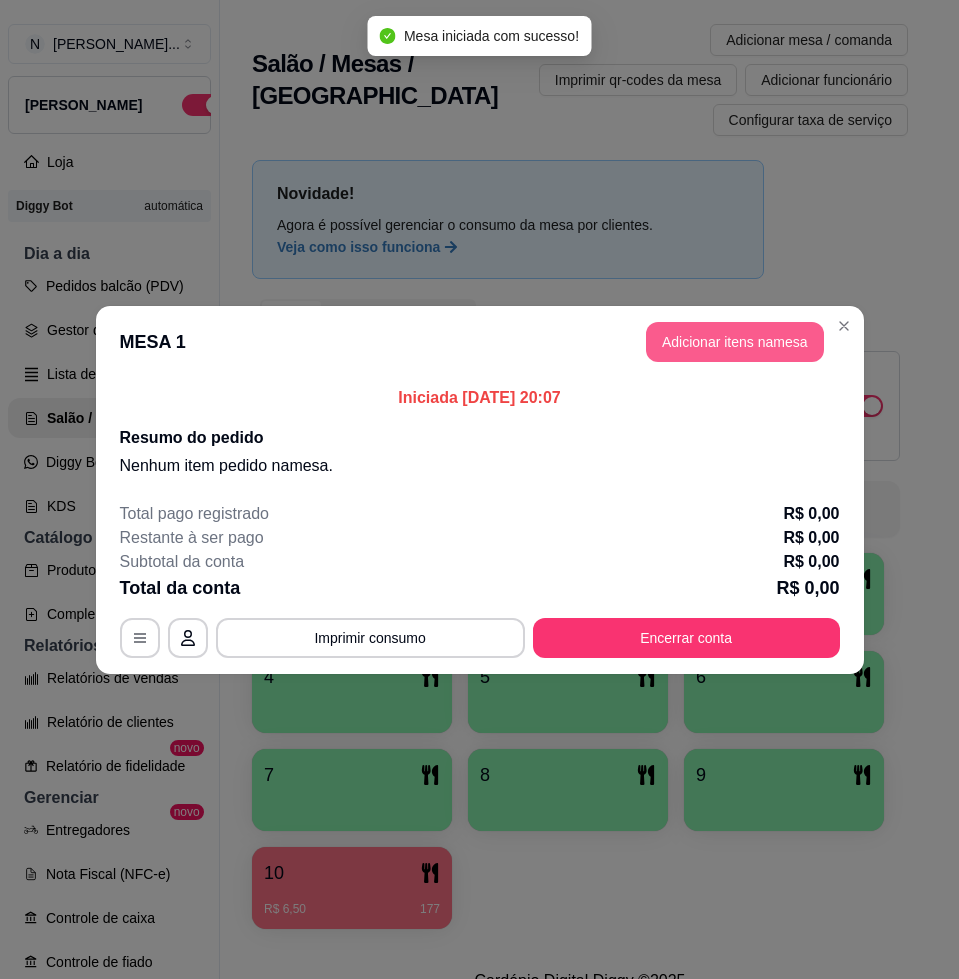 click on "Adicionar itens na  mesa" at bounding box center [735, 342] 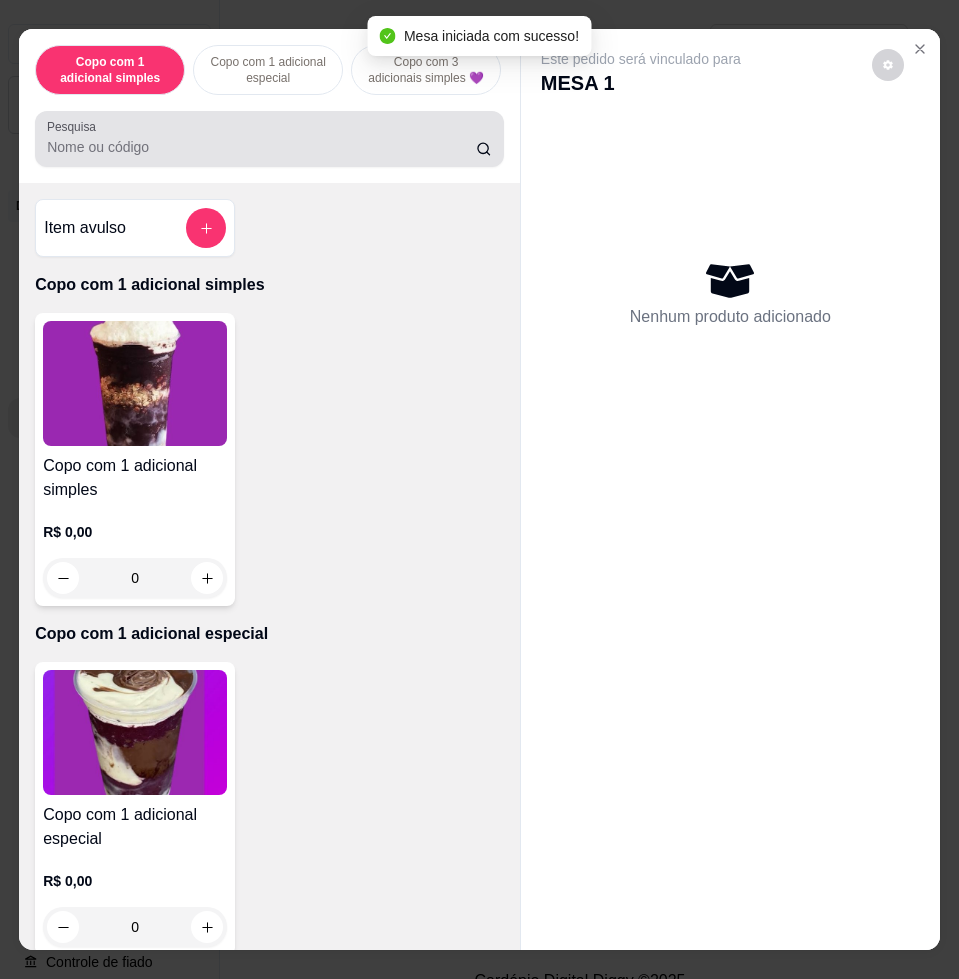 click on "Pesquisa" at bounding box center [261, 147] 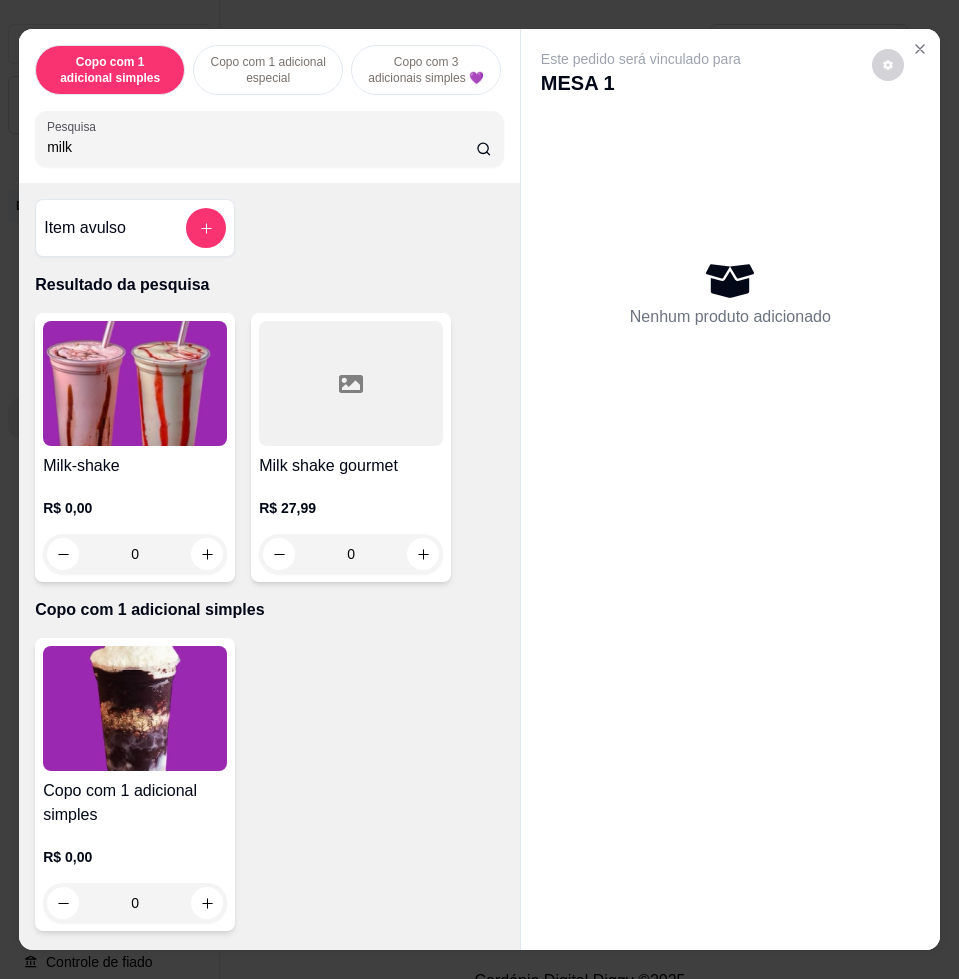 type on "milk" 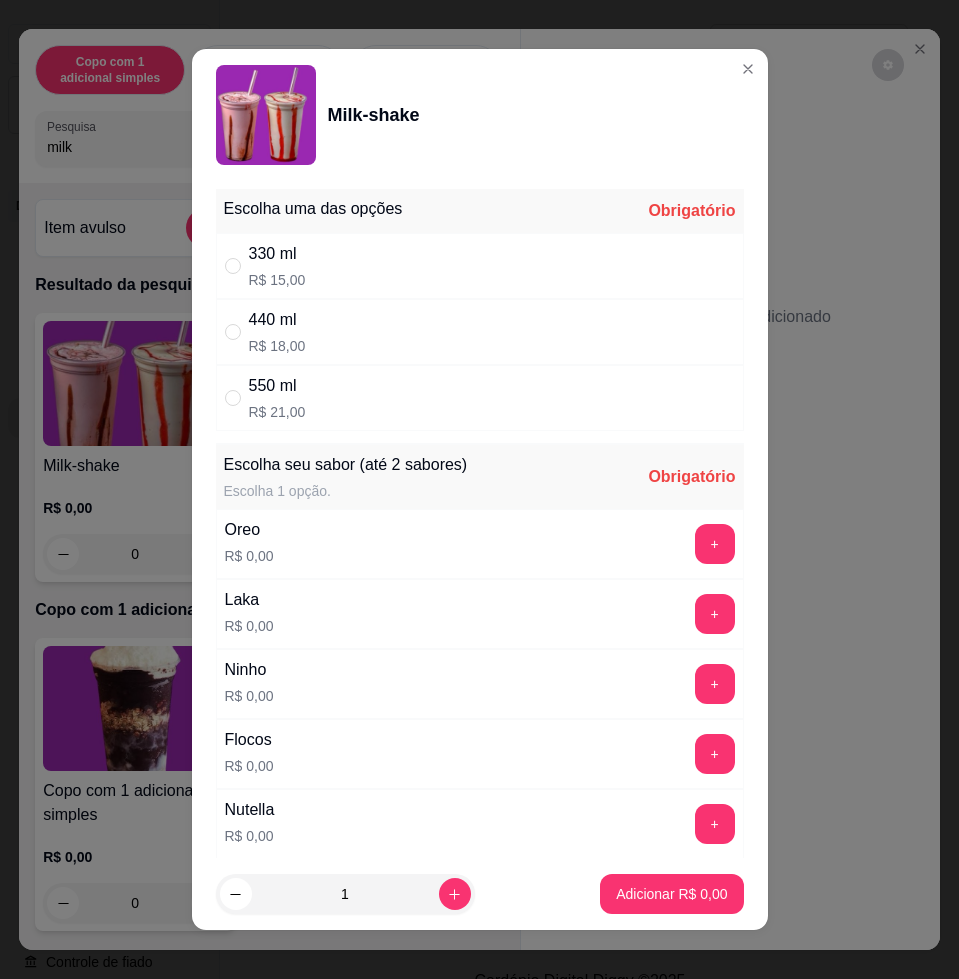click on "330 ml R$ 15,00" at bounding box center [480, 266] 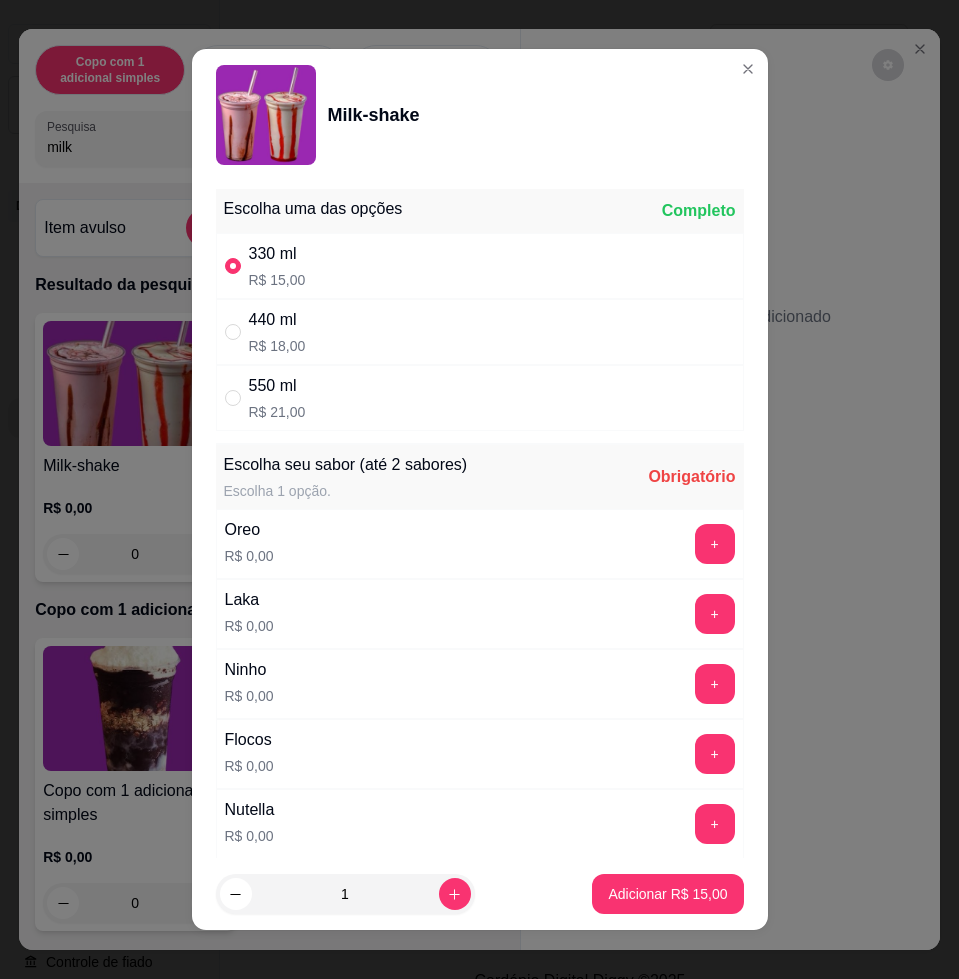 radio on "true" 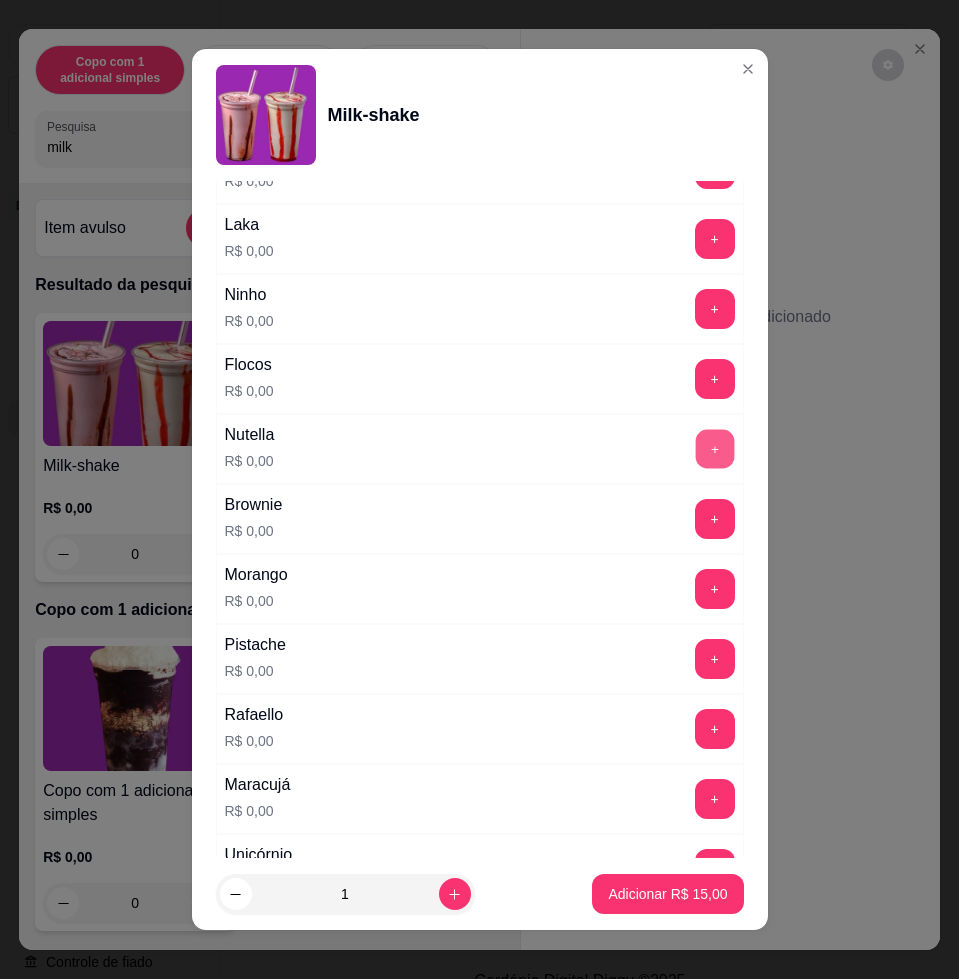 click on "+" at bounding box center (714, 449) 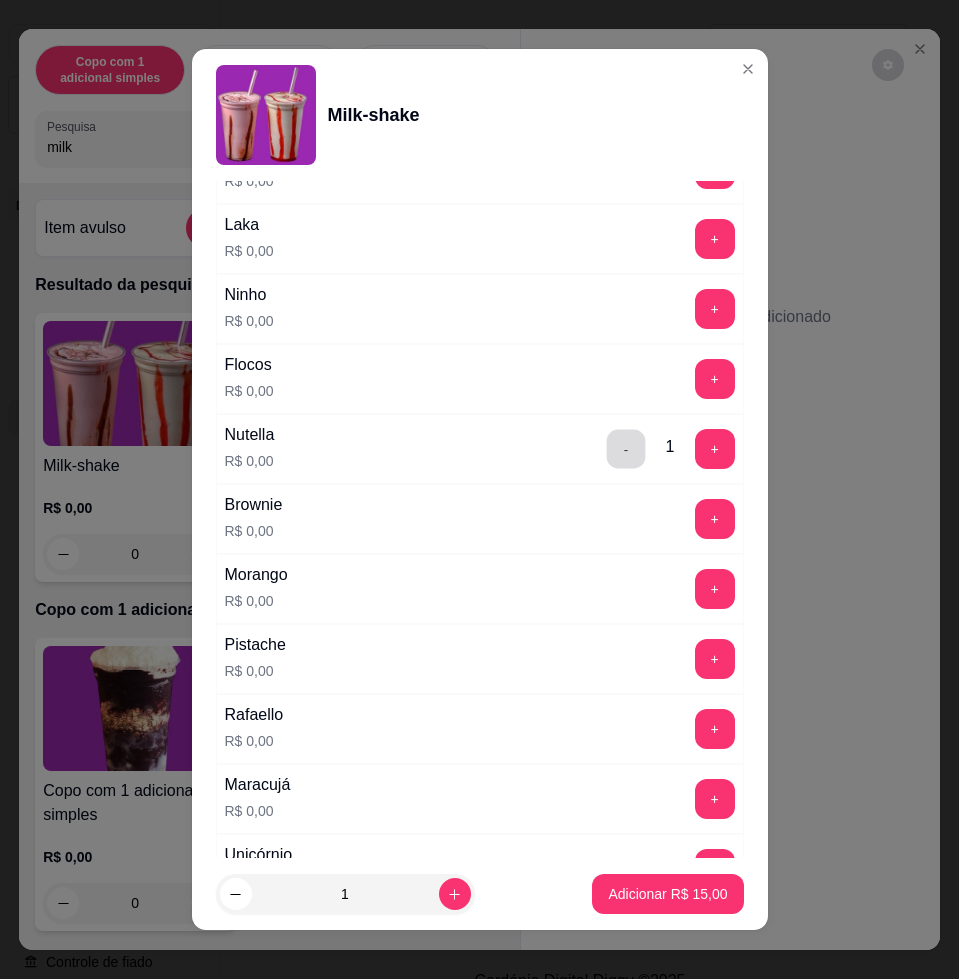 click on "-" at bounding box center (625, 449) 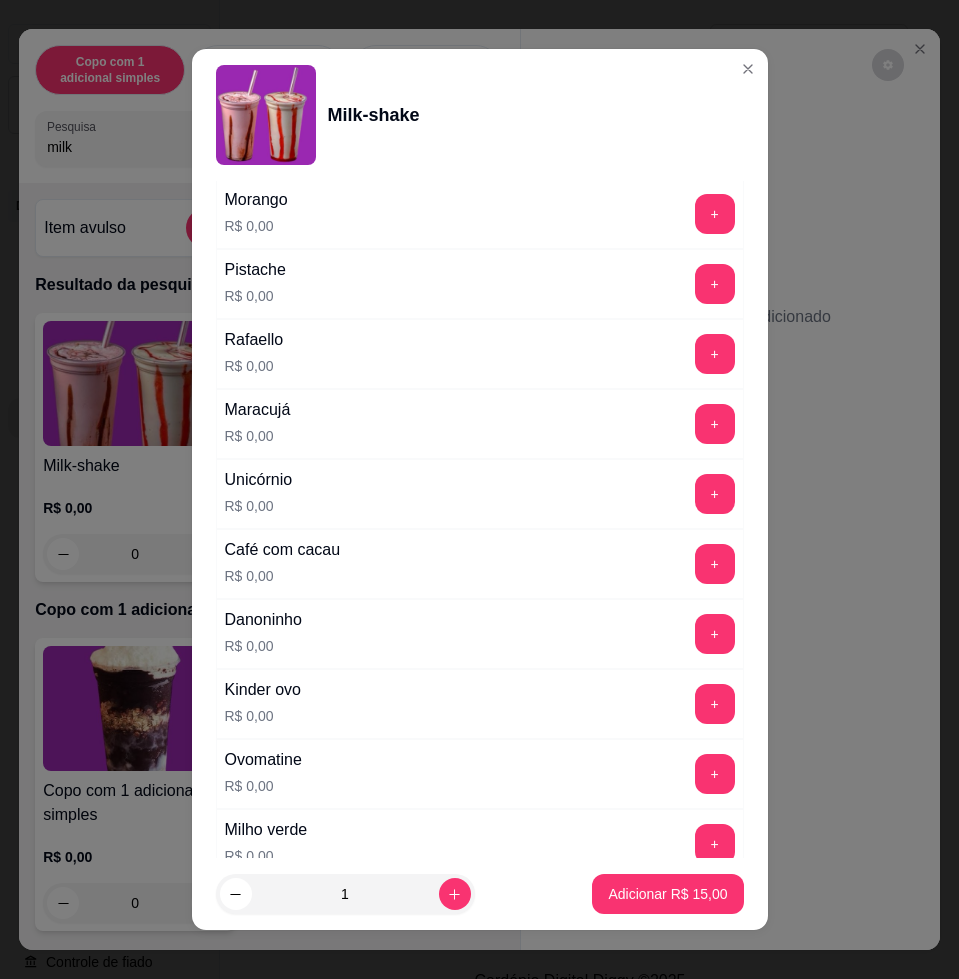 scroll, scrollTop: 375, scrollLeft: 0, axis: vertical 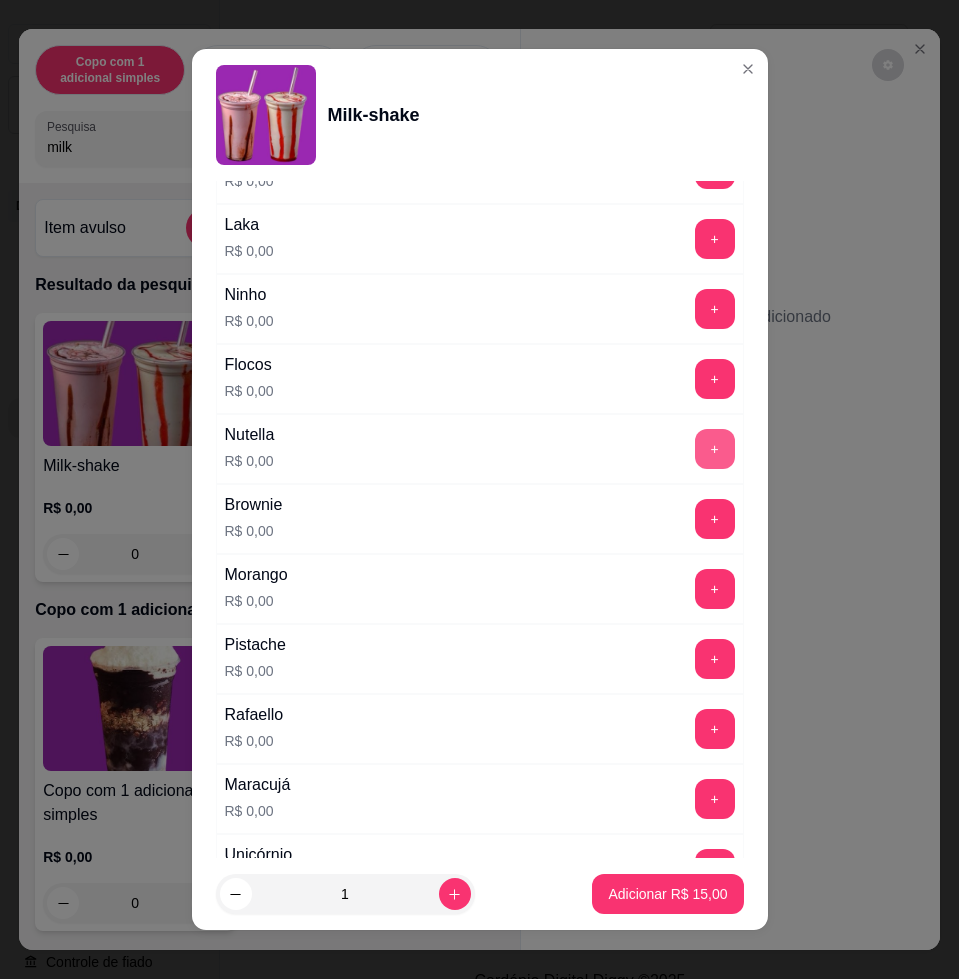 click on "+" at bounding box center (715, 449) 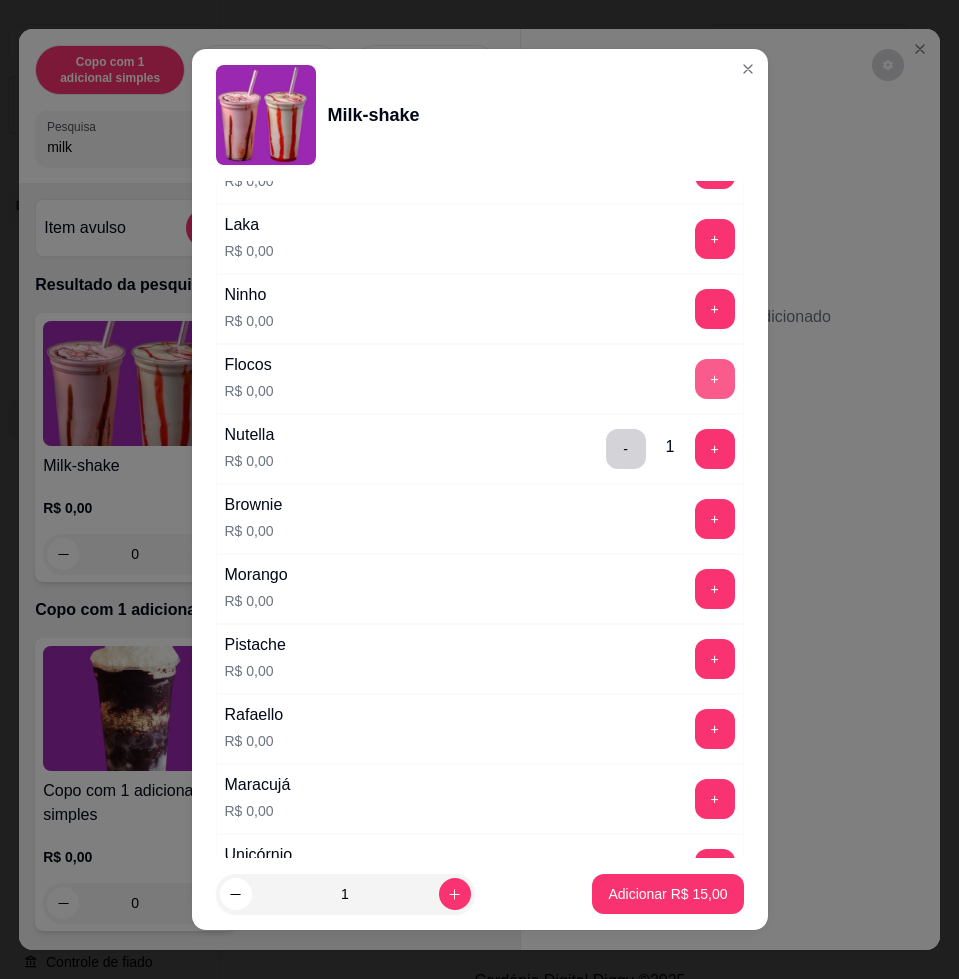 click on "+" at bounding box center [715, 379] 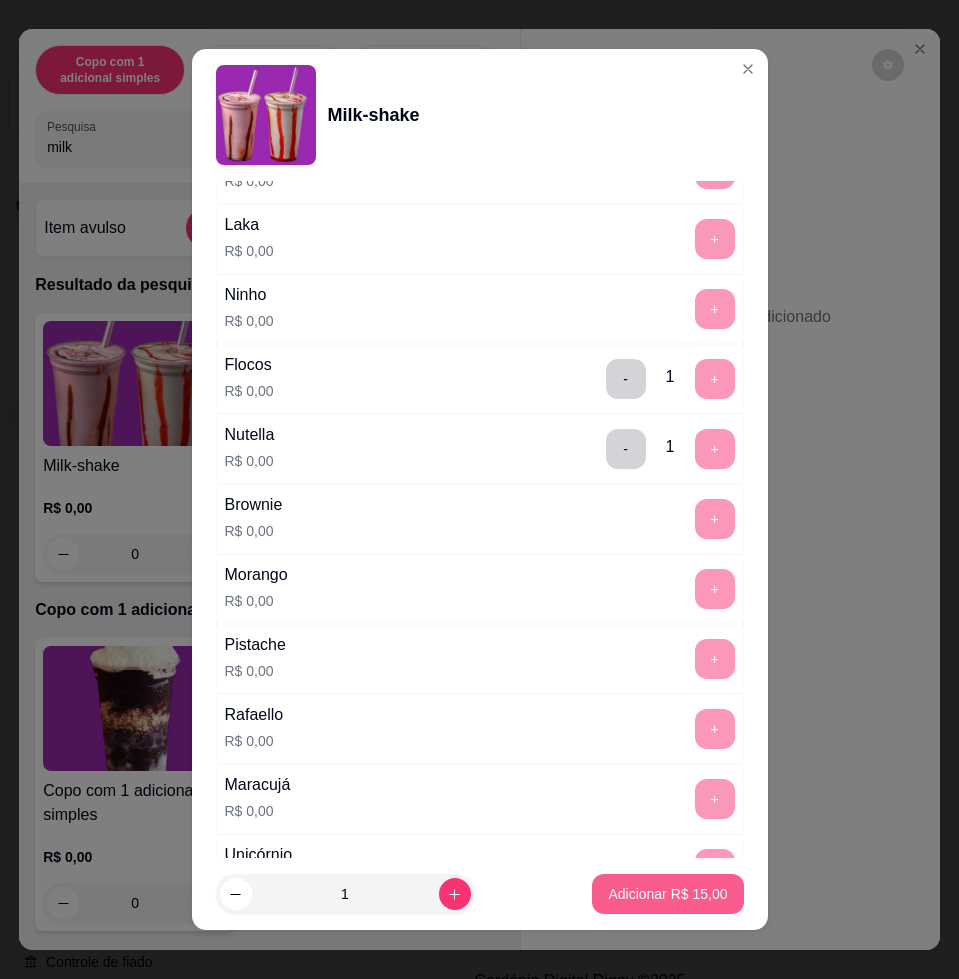 scroll, scrollTop: 15, scrollLeft: 0, axis: vertical 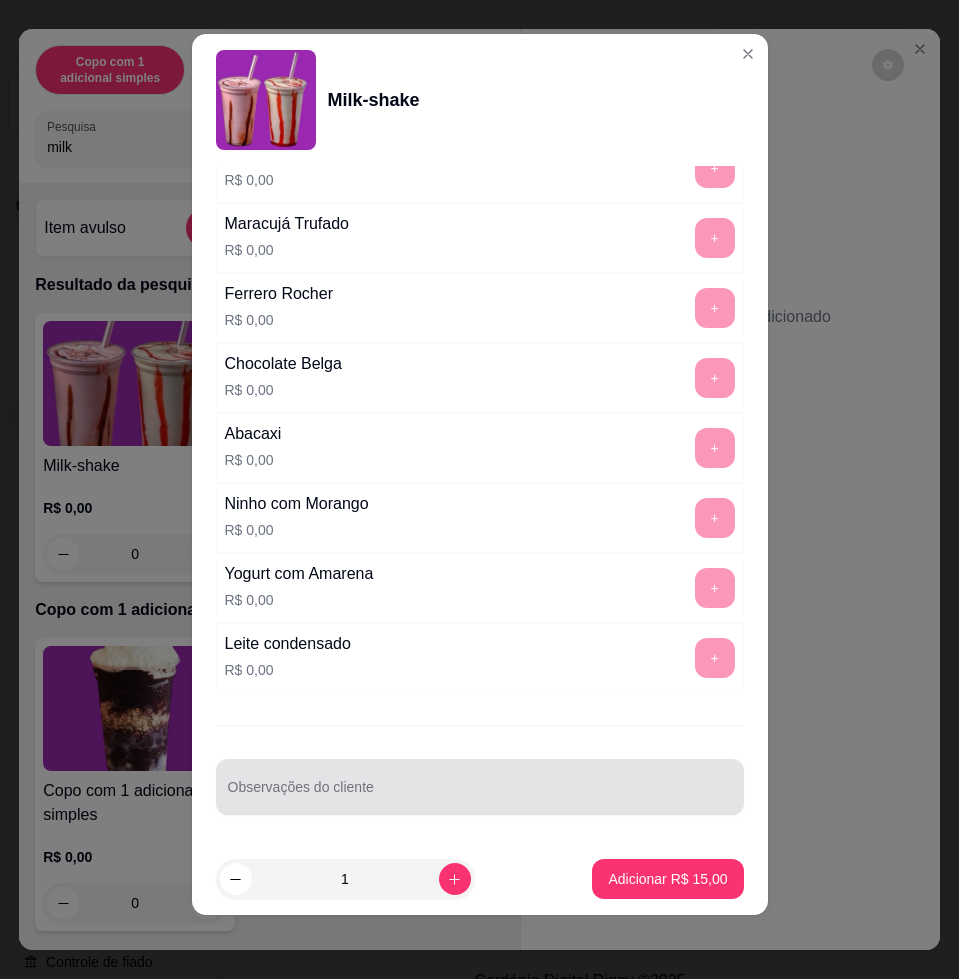click on "Observações do cliente" at bounding box center [480, 795] 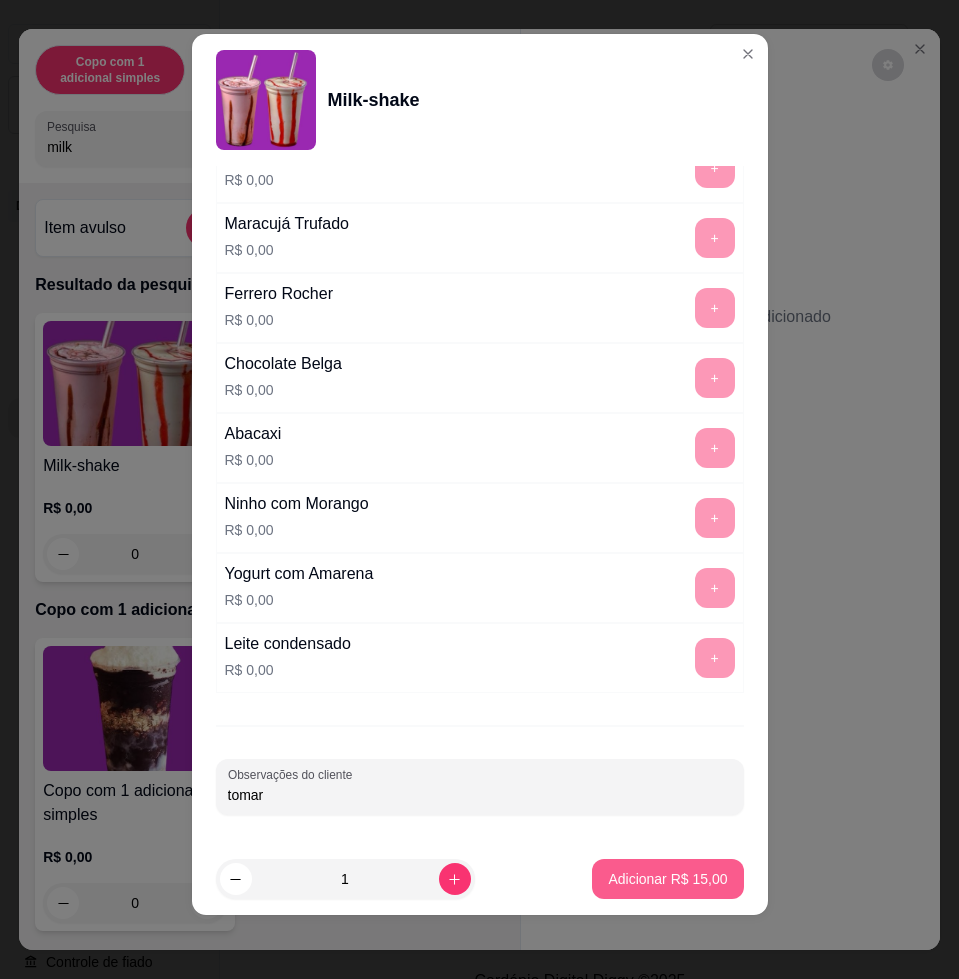 type on "tomar" 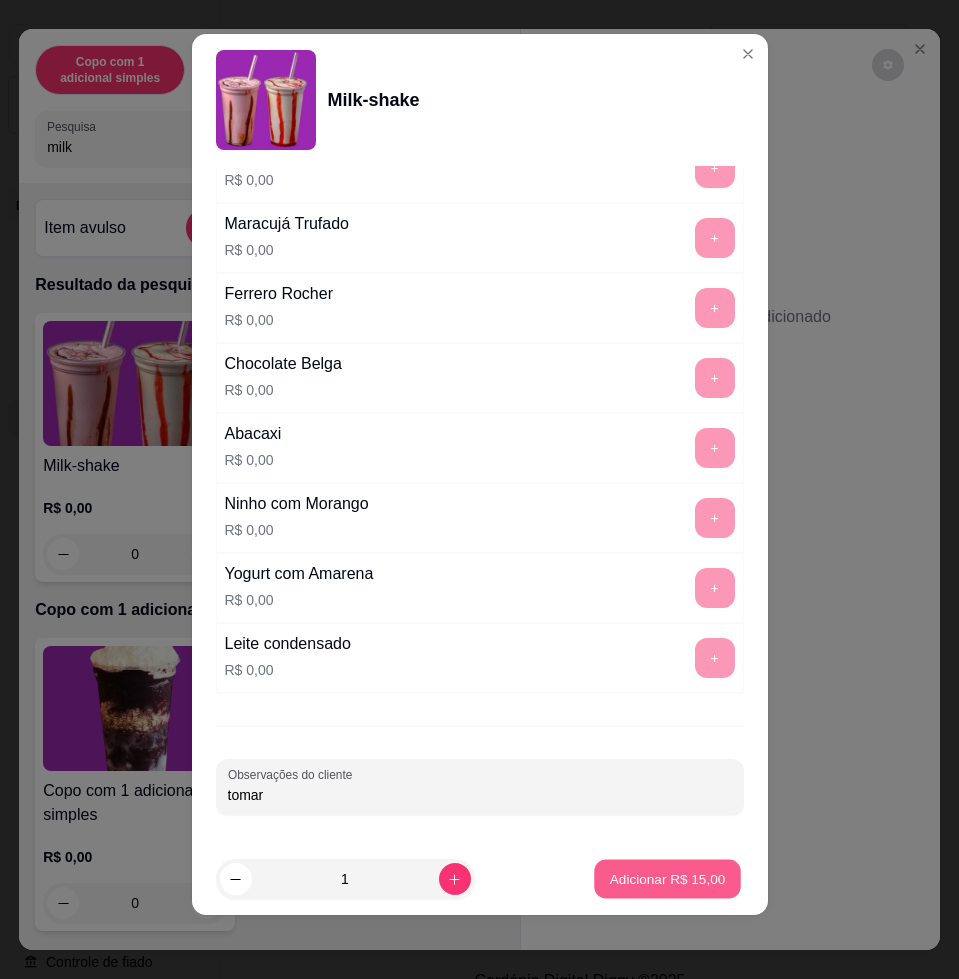 click on "Adicionar   R$ 15,00" at bounding box center [668, 878] 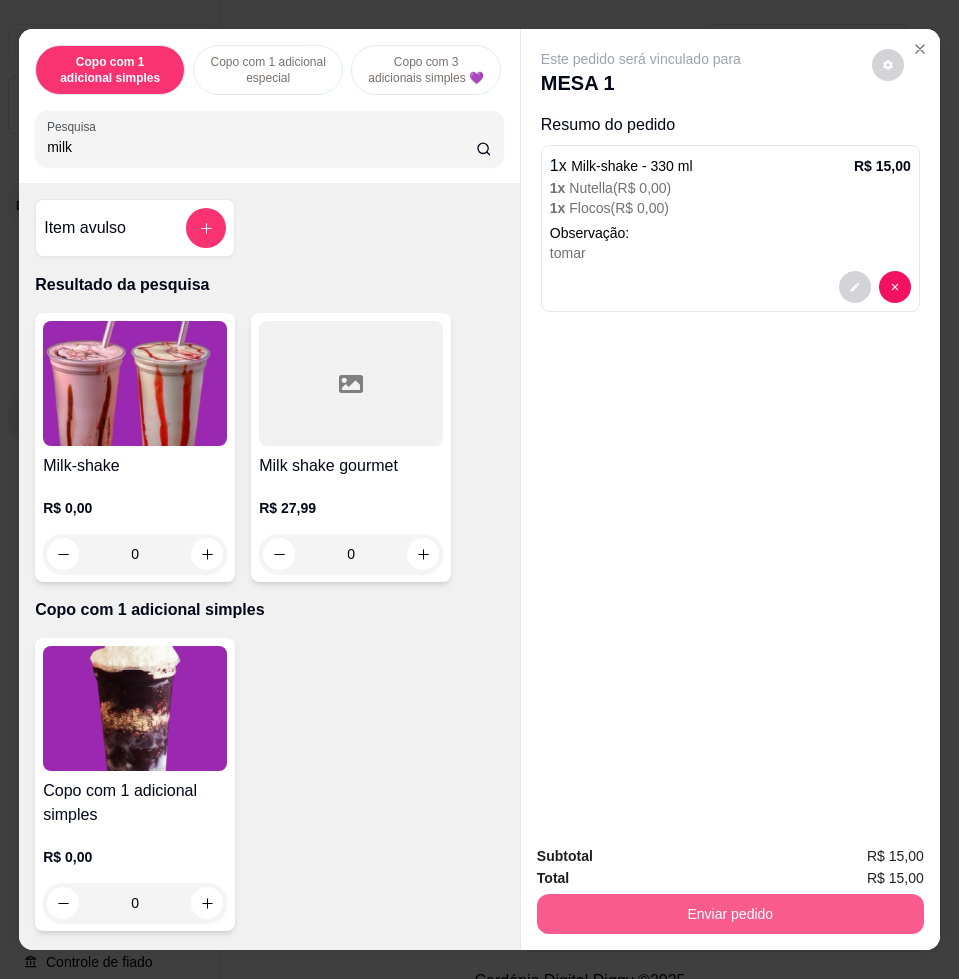 click on "Enviar pedido" at bounding box center [730, 914] 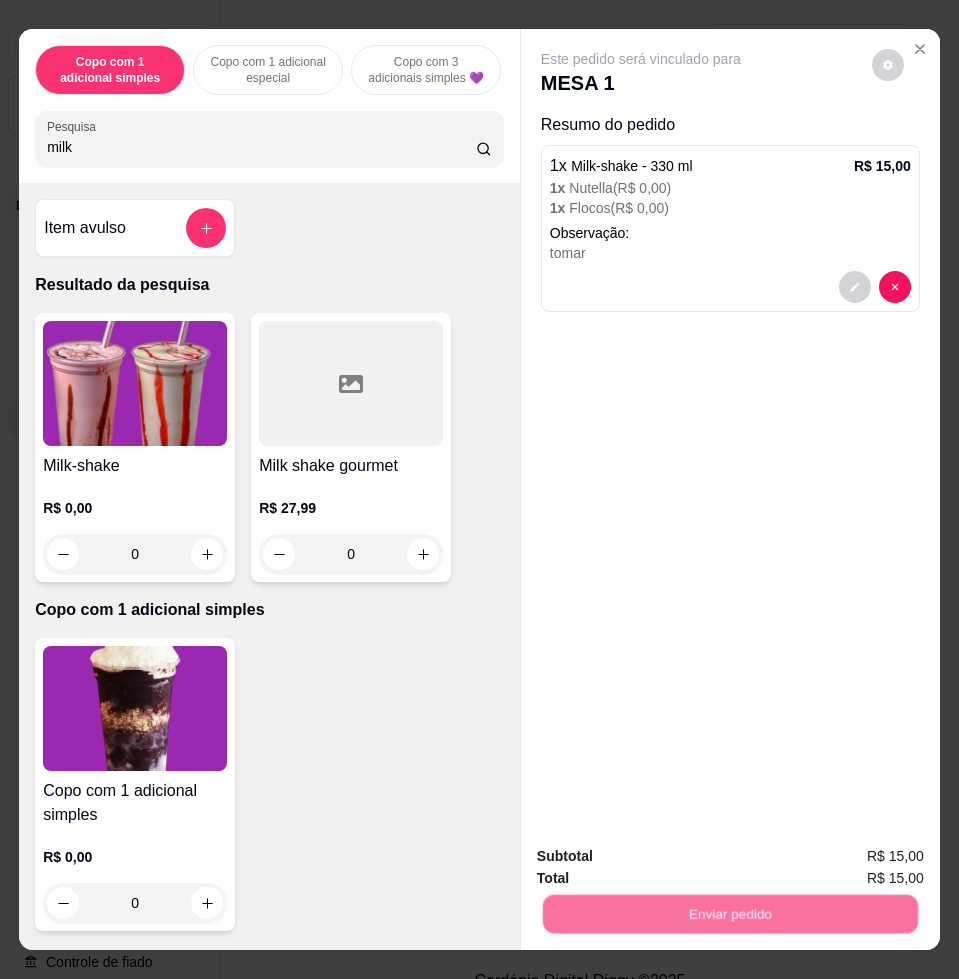 click on "Não registrar e enviar pedido" at bounding box center (662, 855) 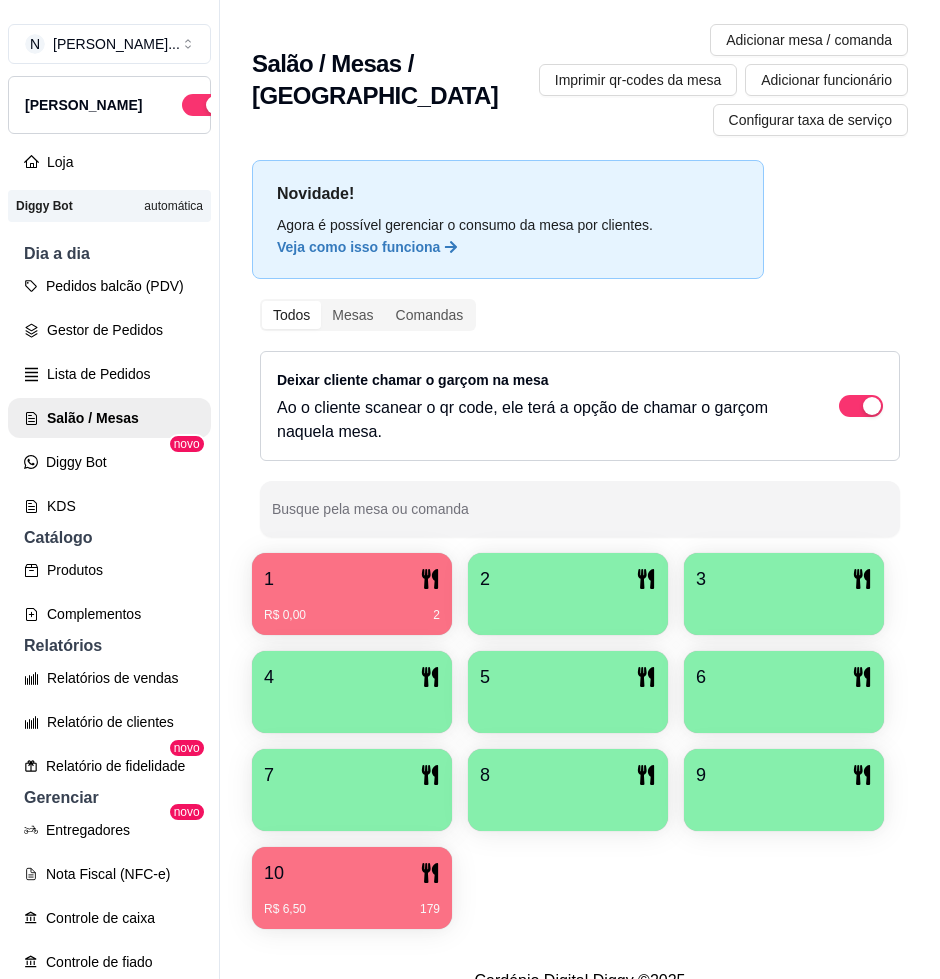 click on "R$ 0,00 2" at bounding box center [352, 608] 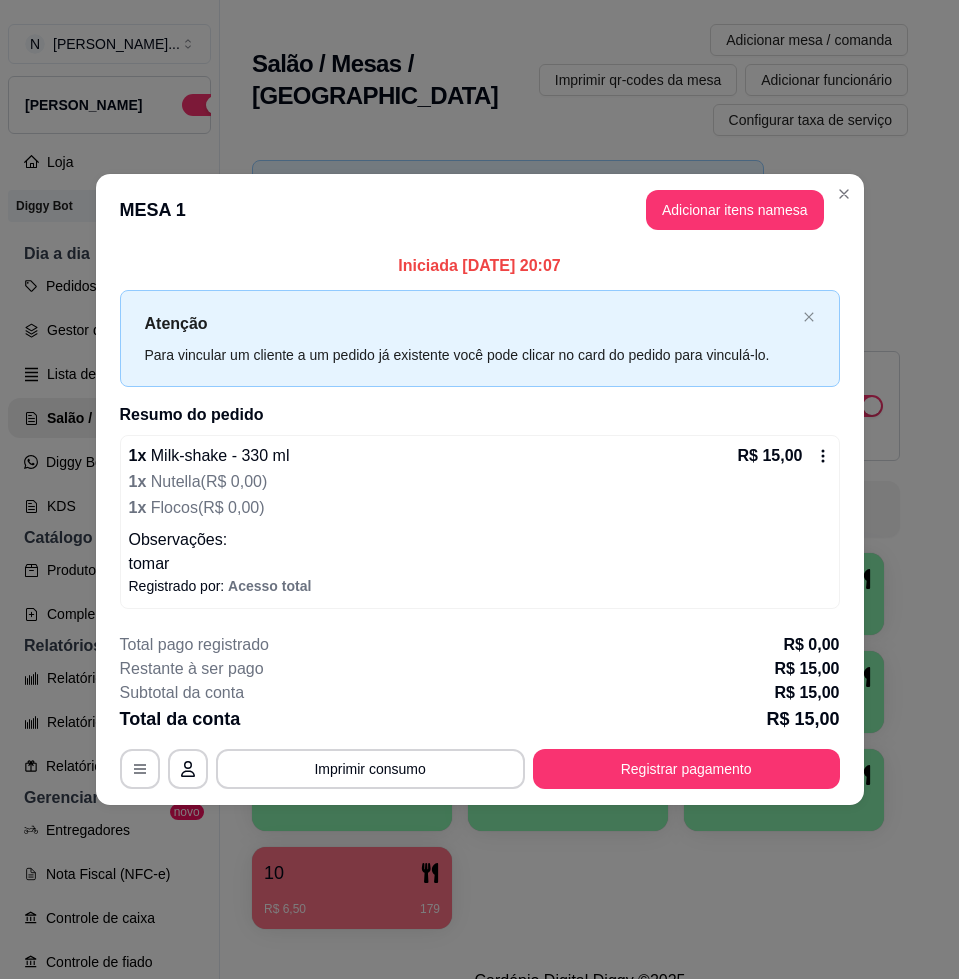 click on "**********" at bounding box center [480, 711] 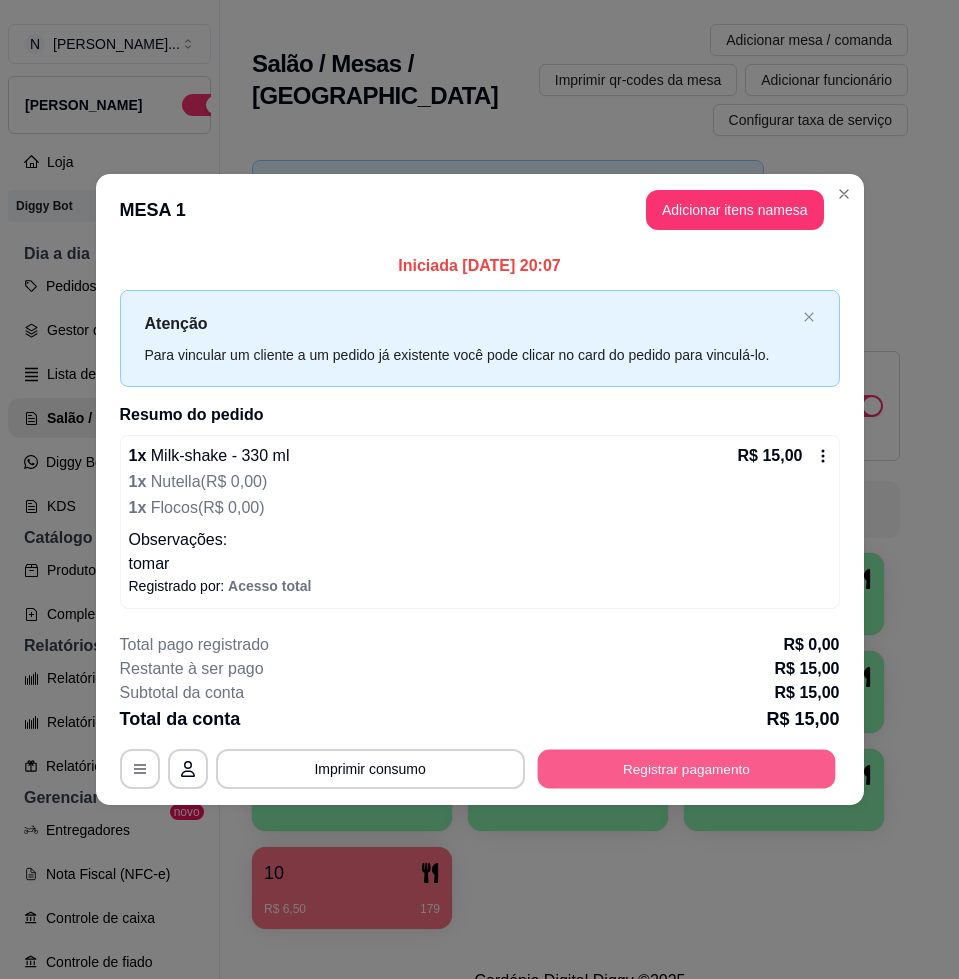 click on "Registrar pagamento" at bounding box center (686, 769) 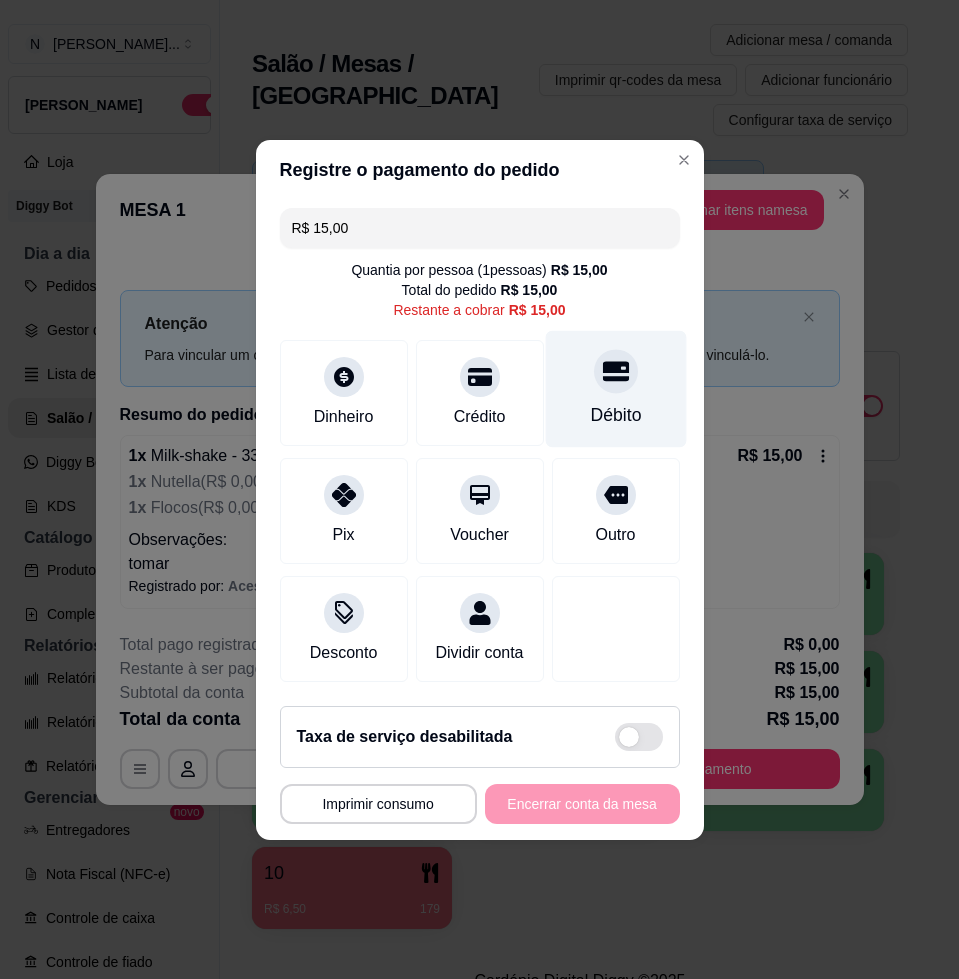 click at bounding box center [616, 371] 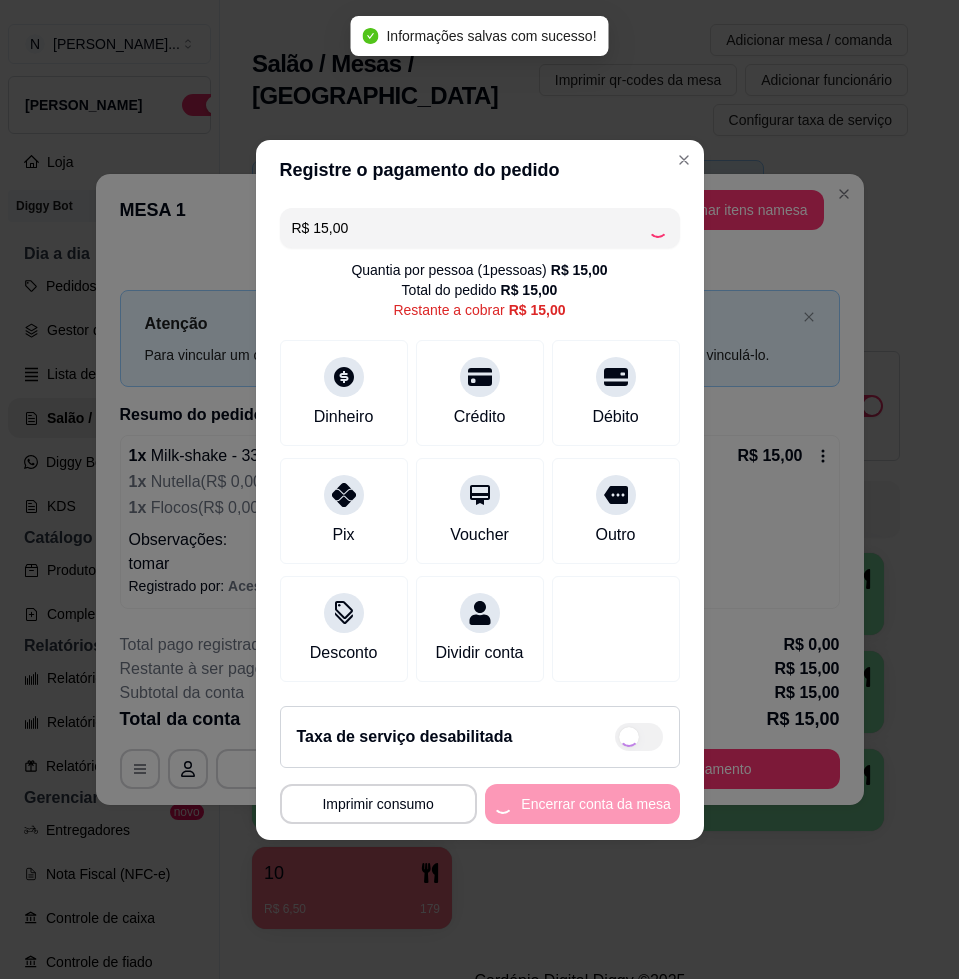 type on "R$ 0,00" 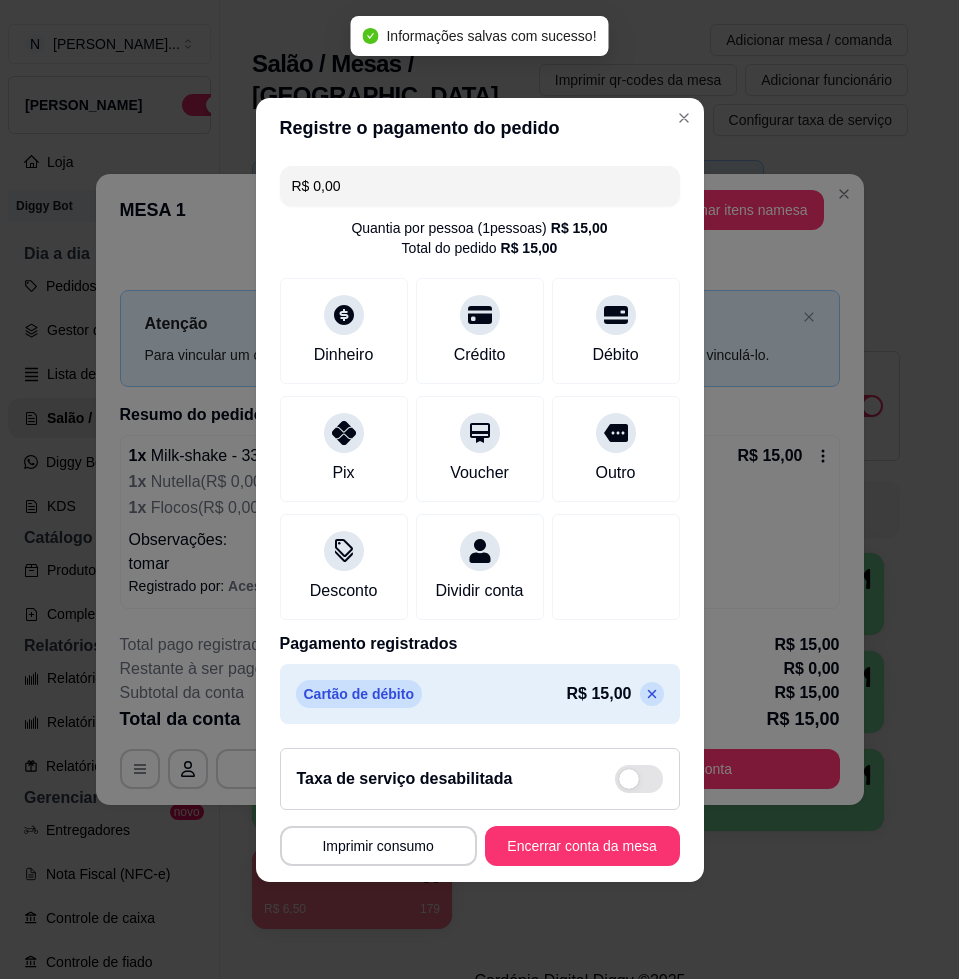 click on "**********" at bounding box center [480, 807] 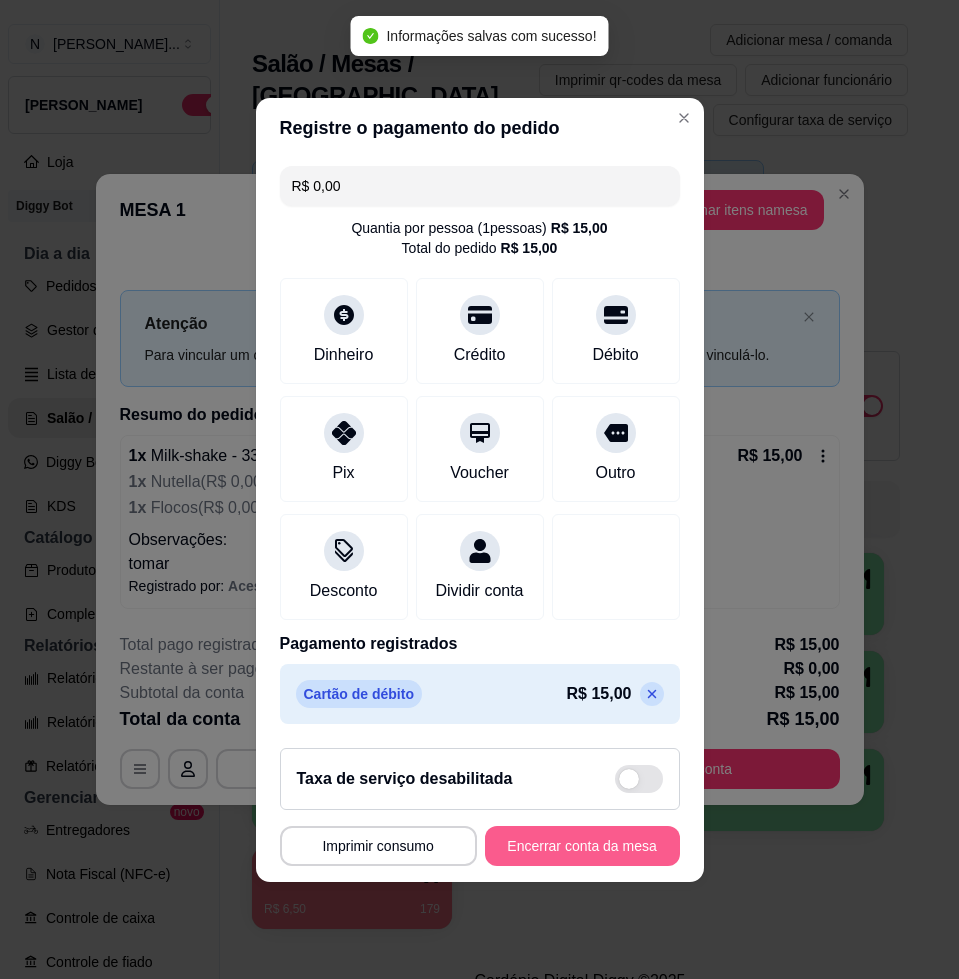click on "Encerrar conta da mesa" at bounding box center [582, 846] 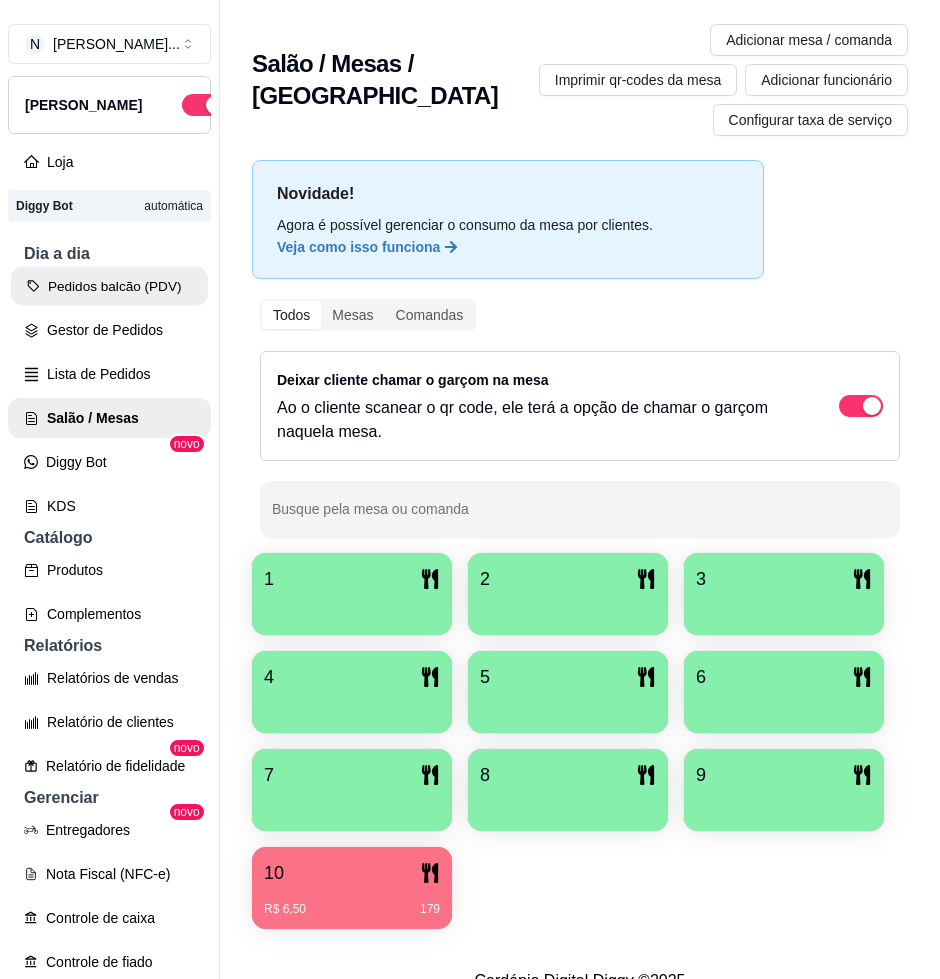 click on "Pedidos balcão (PDV)" at bounding box center (109, 286) 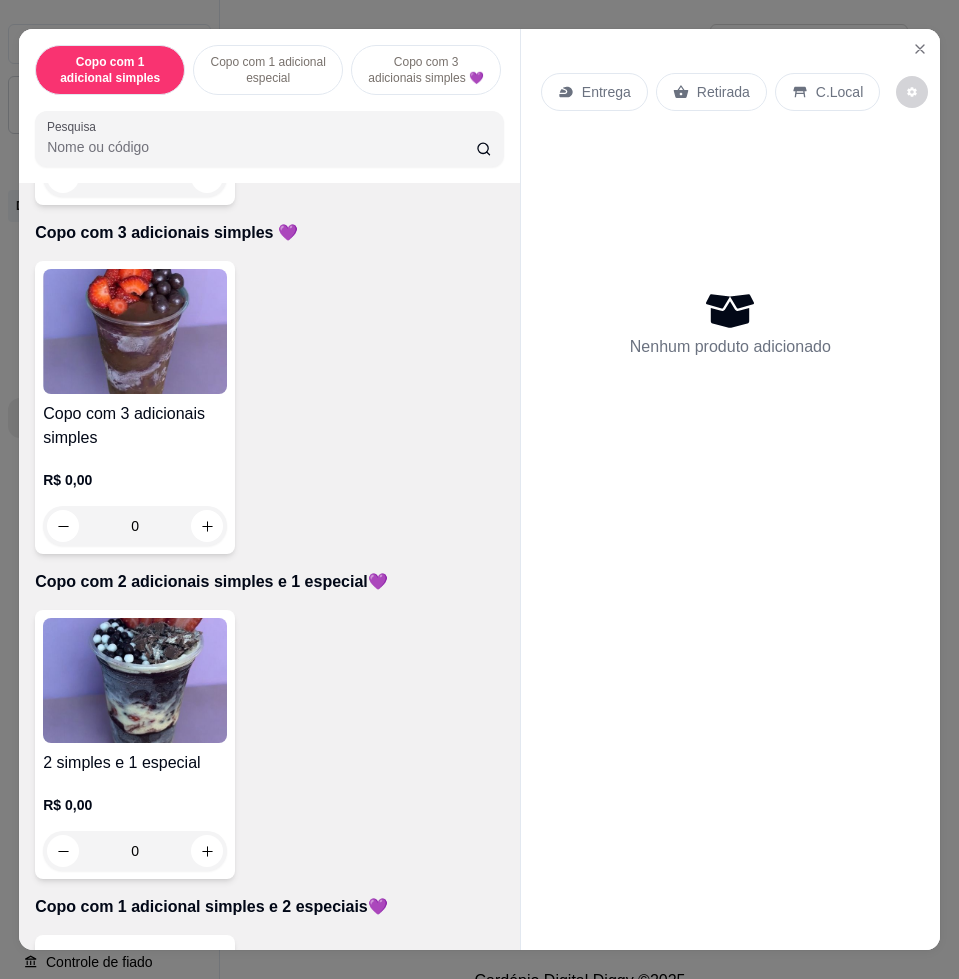 scroll, scrollTop: 1250, scrollLeft: 0, axis: vertical 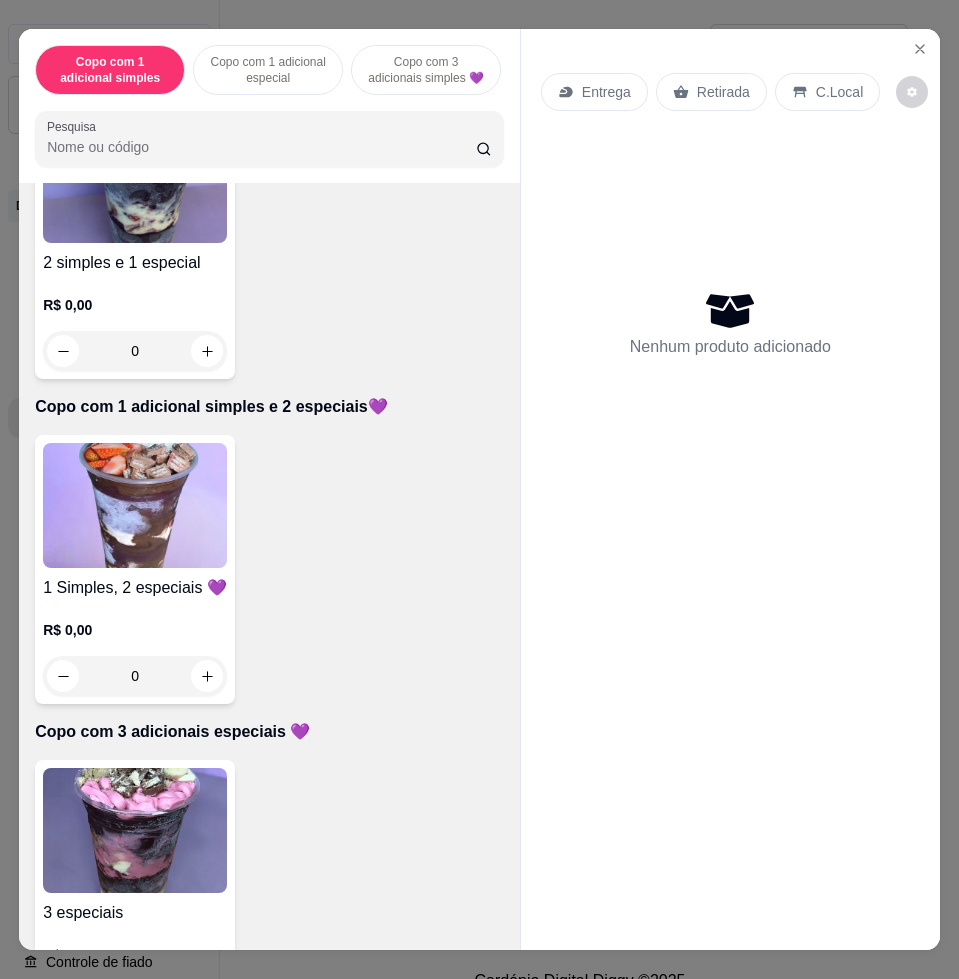 click at bounding box center (135, 505) 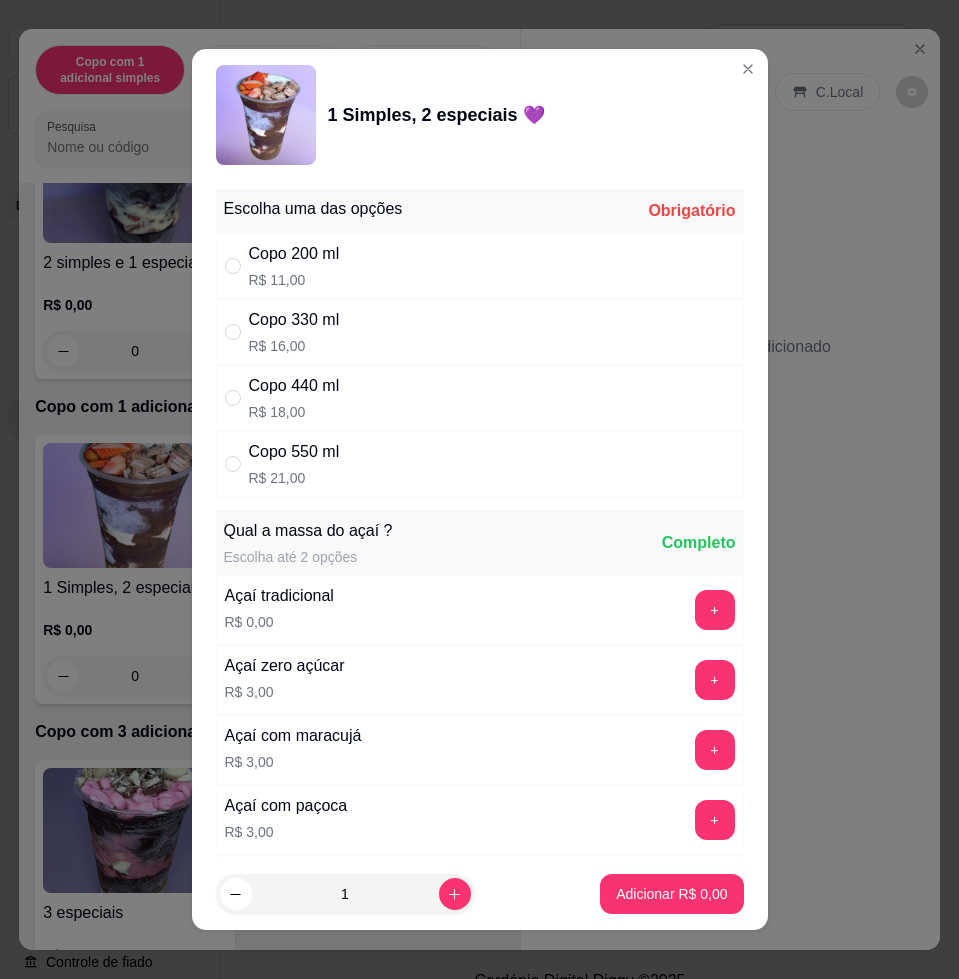 click on "Copo 550 ml R$ 21,00" at bounding box center (480, 464) 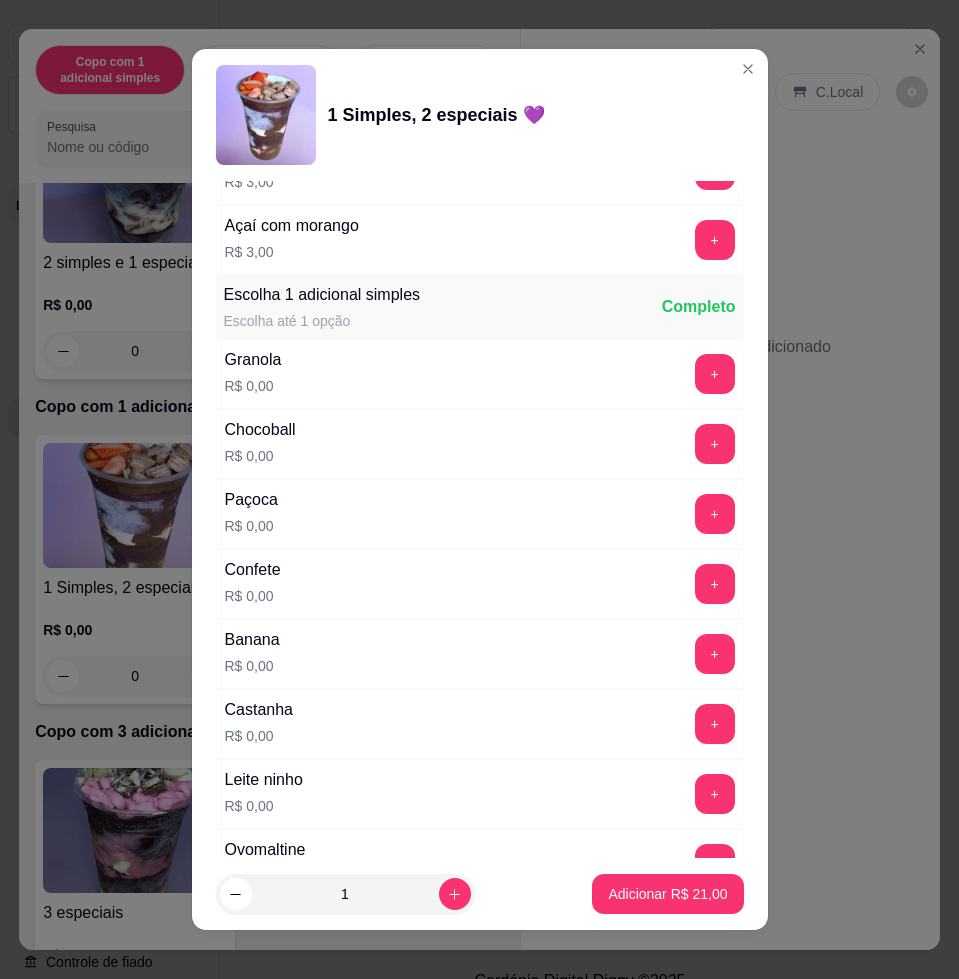 scroll, scrollTop: 1125, scrollLeft: 0, axis: vertical 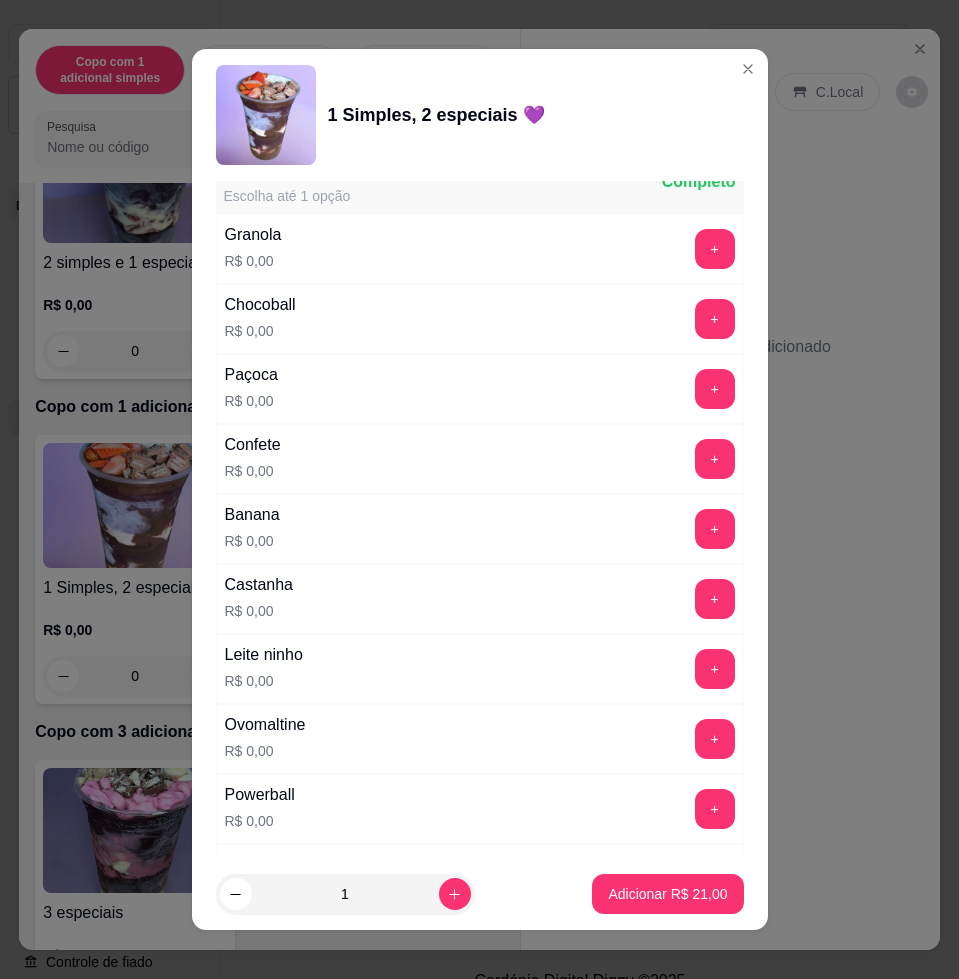 drag, startPoint x: 670, startPoint y: 714, endPoint x: 666, endPoint y: 727, distance: 13.601471 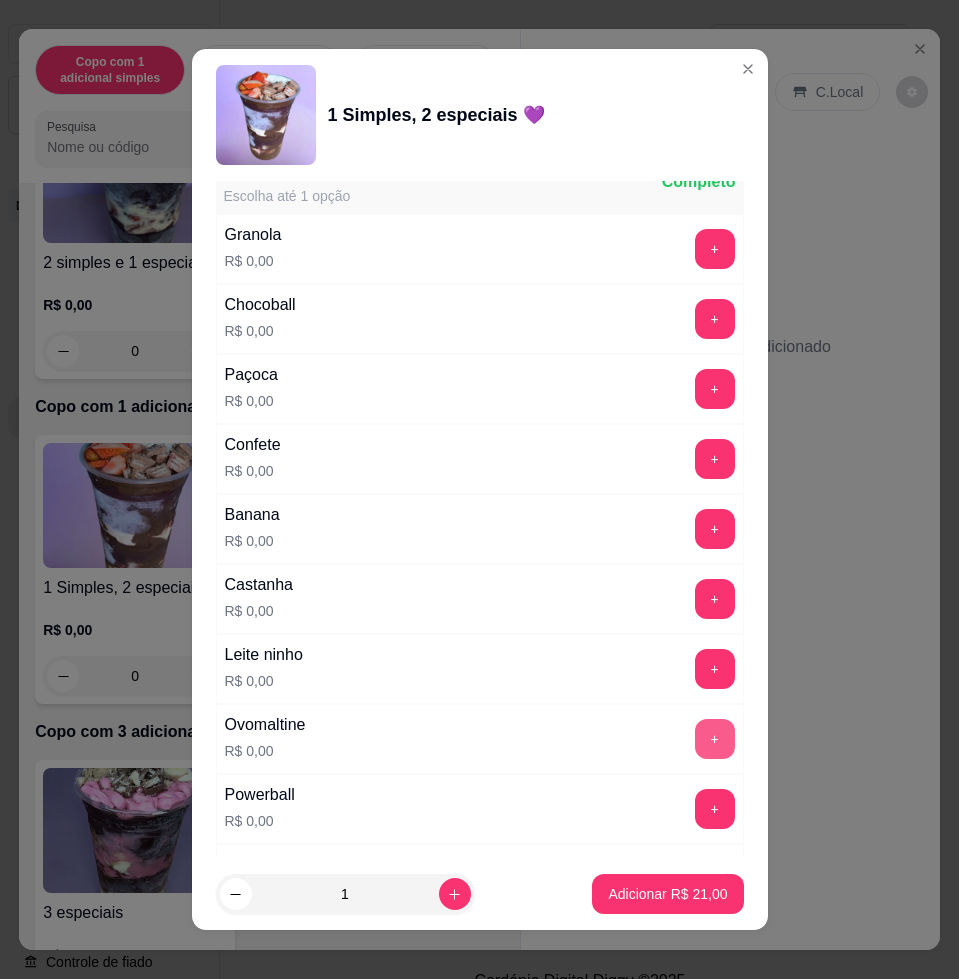 click on "+" at bounding box center (715, 739) 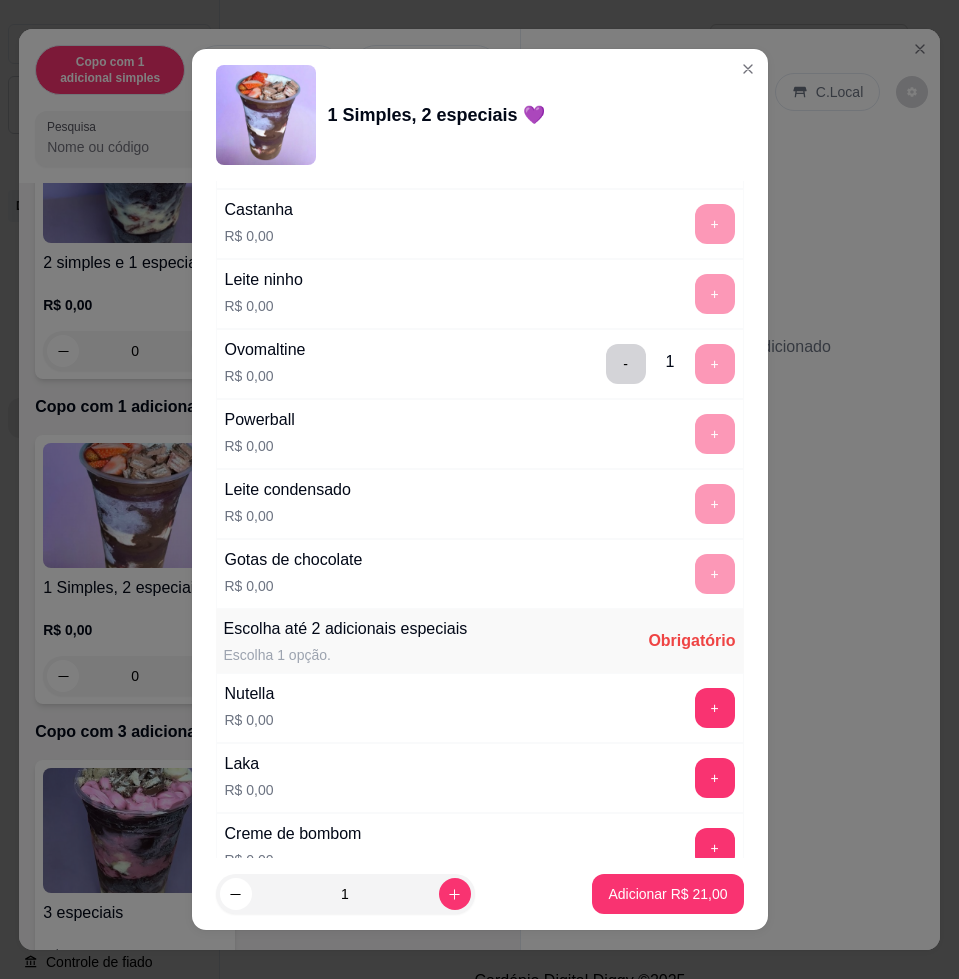 scroll, scrollTop: 1625, scrollLeft: 0, axis: vertical 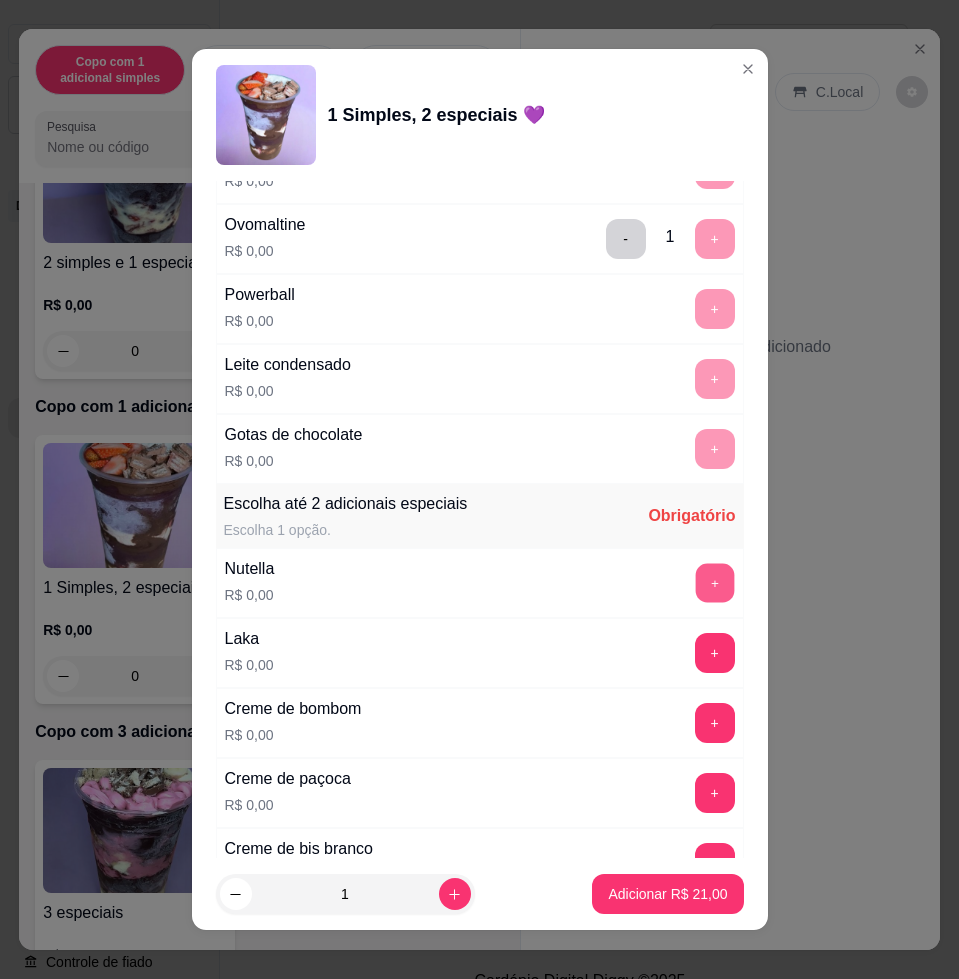 click on "+" at bounding box center [714, 583] 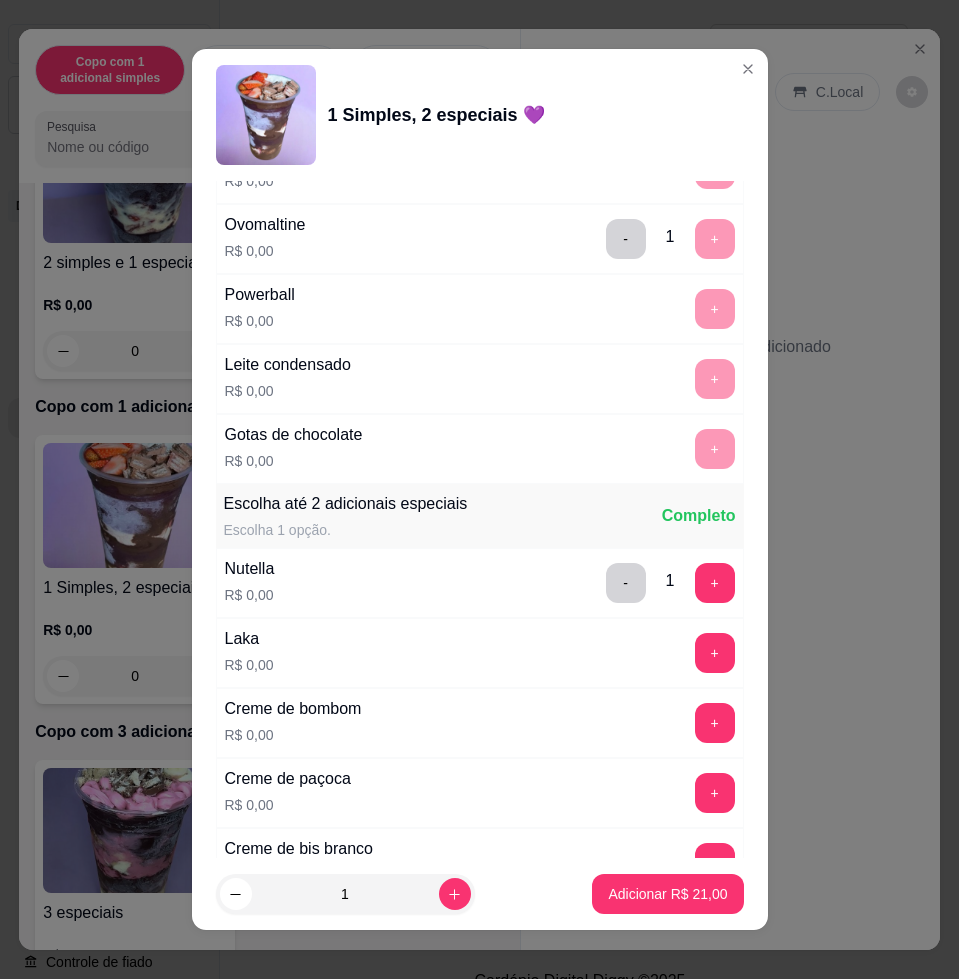 scroll, scrollTop: 2125, scrollLeft: 0, axis: vertical 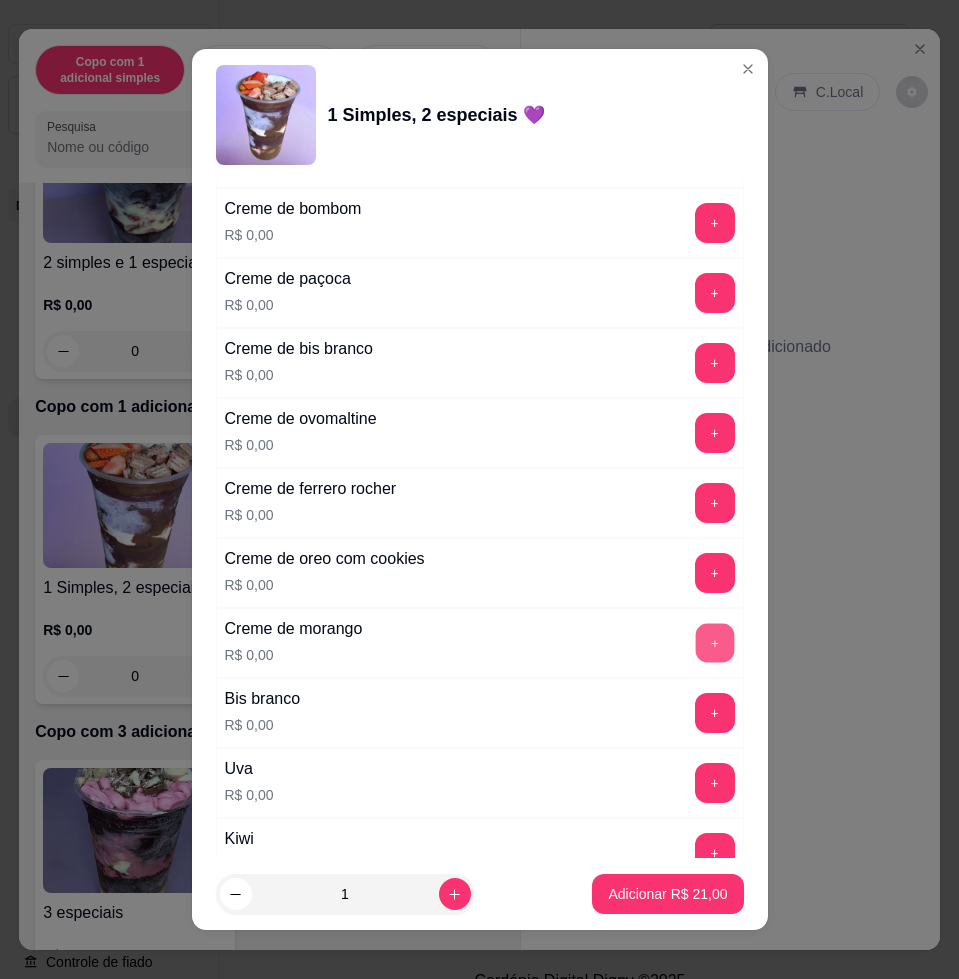 click on "+" at bounding box center [714, 643] 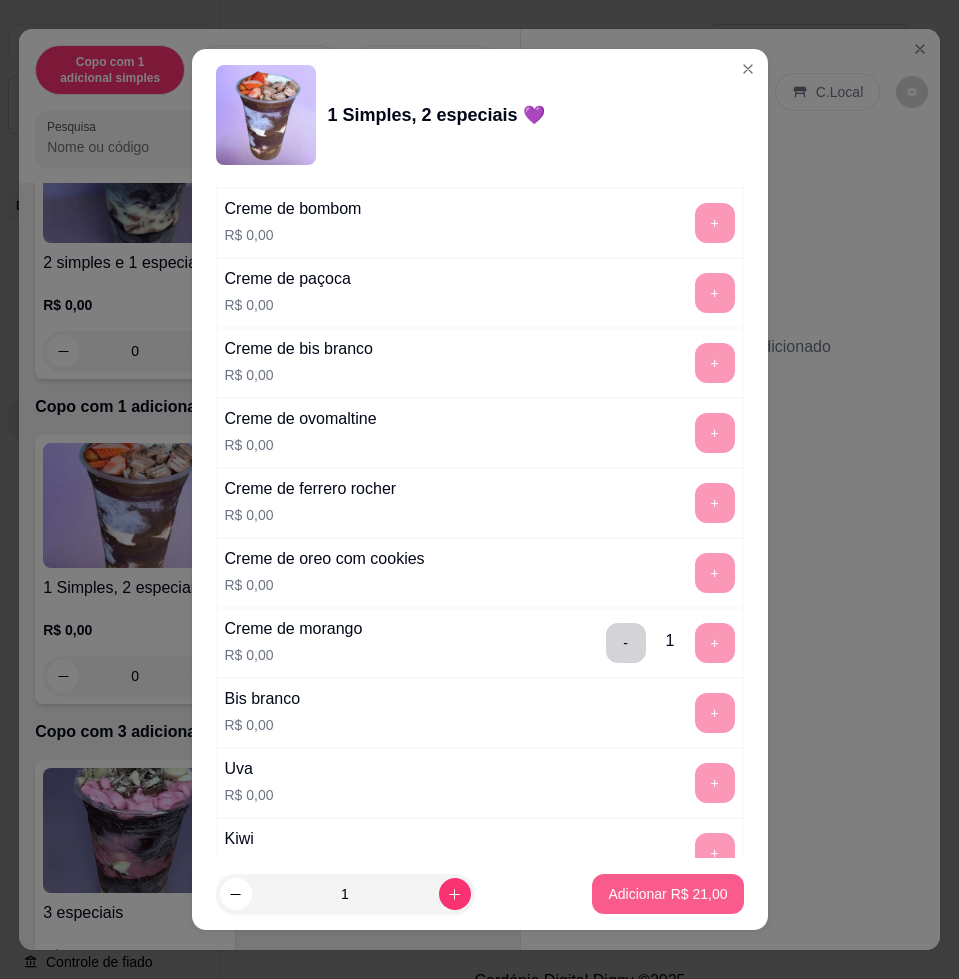 click on "Adicionar   R$ 21,00" at bounding box center [667, 894] 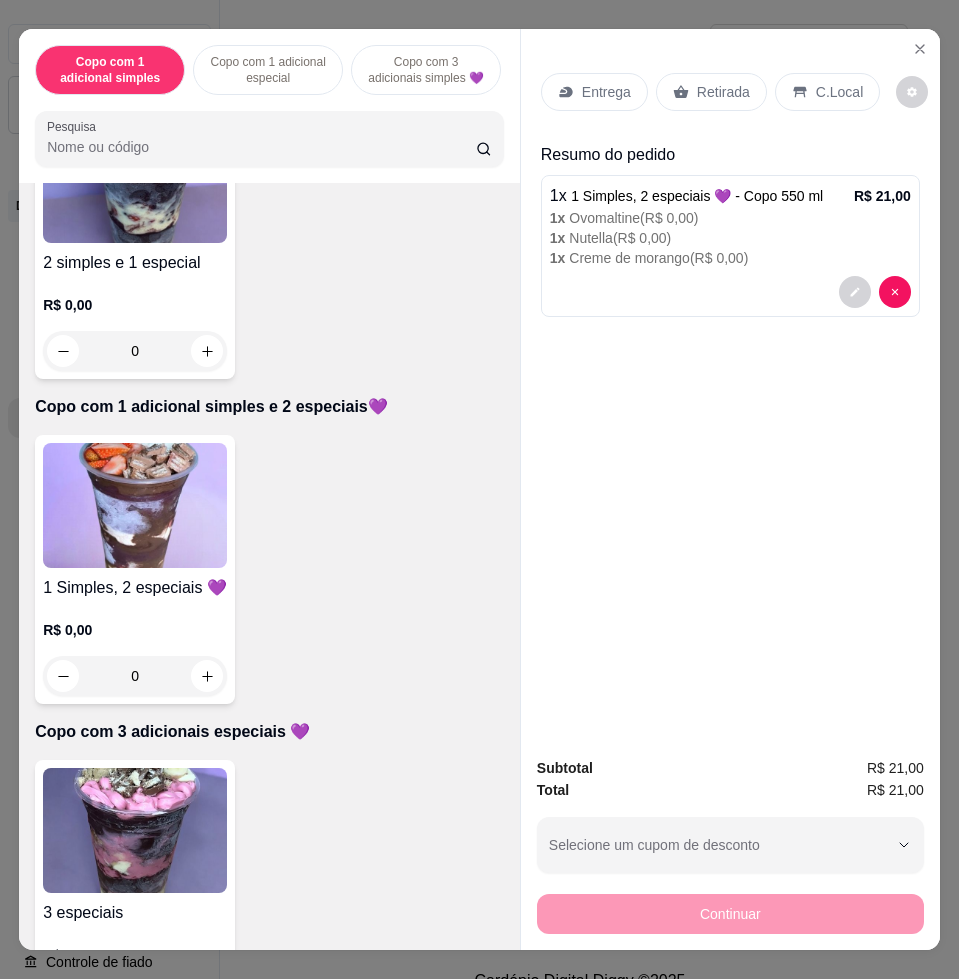 click on "R$ 0,00 0" at bounding box center (135, 323) 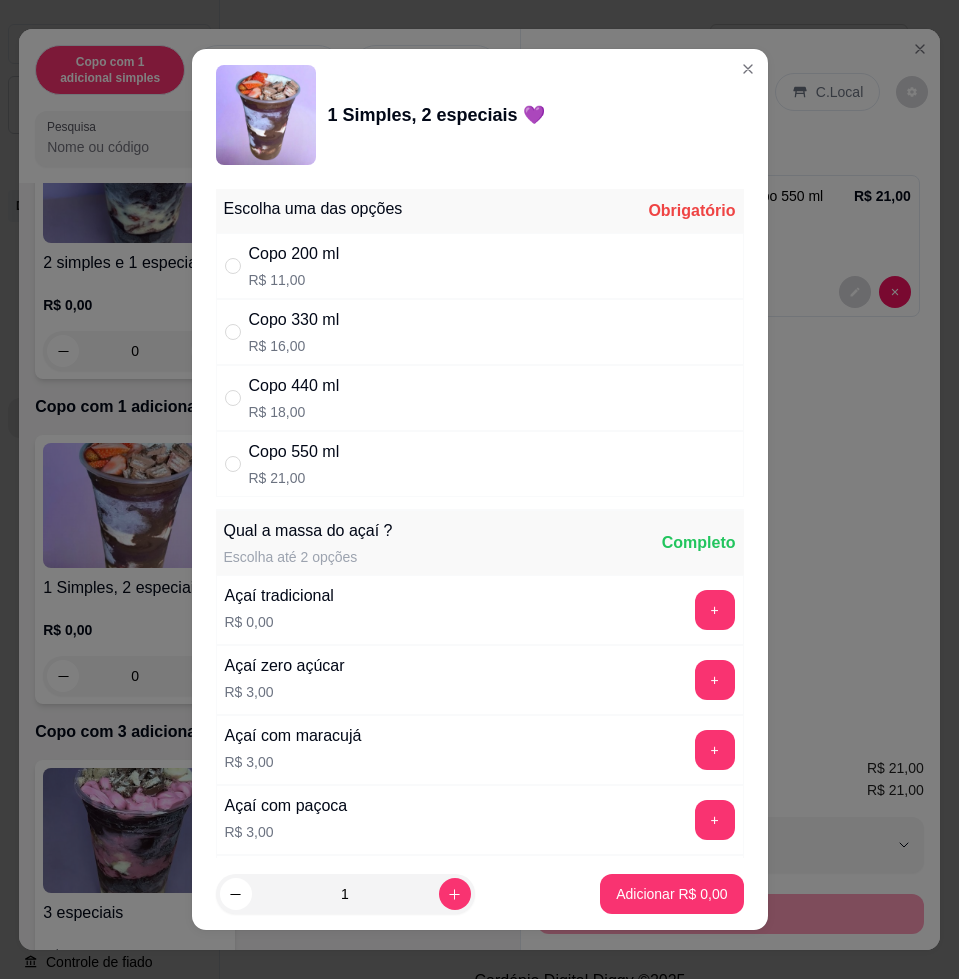 click on "Copo 550 ml R$ 21,00" at bounding box center [480, 464] 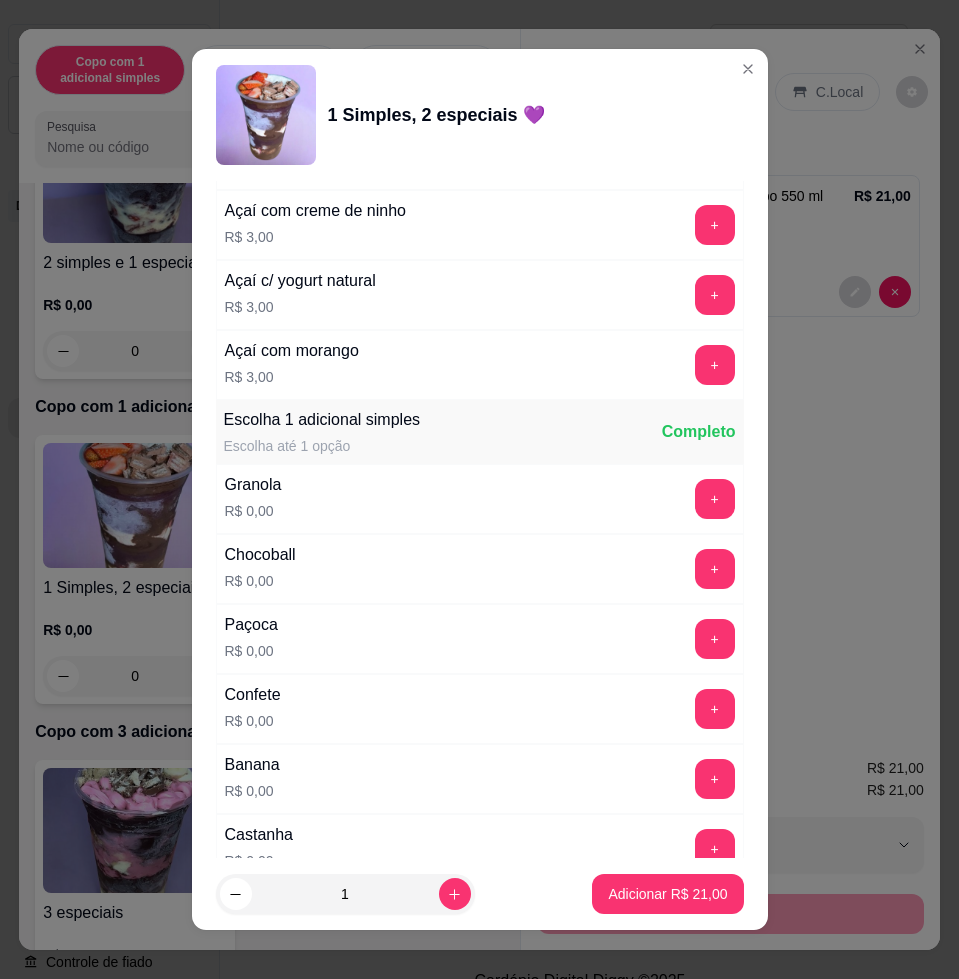 scroll, scrollTop: 1250, scrollLeft: 0, axis: vertical 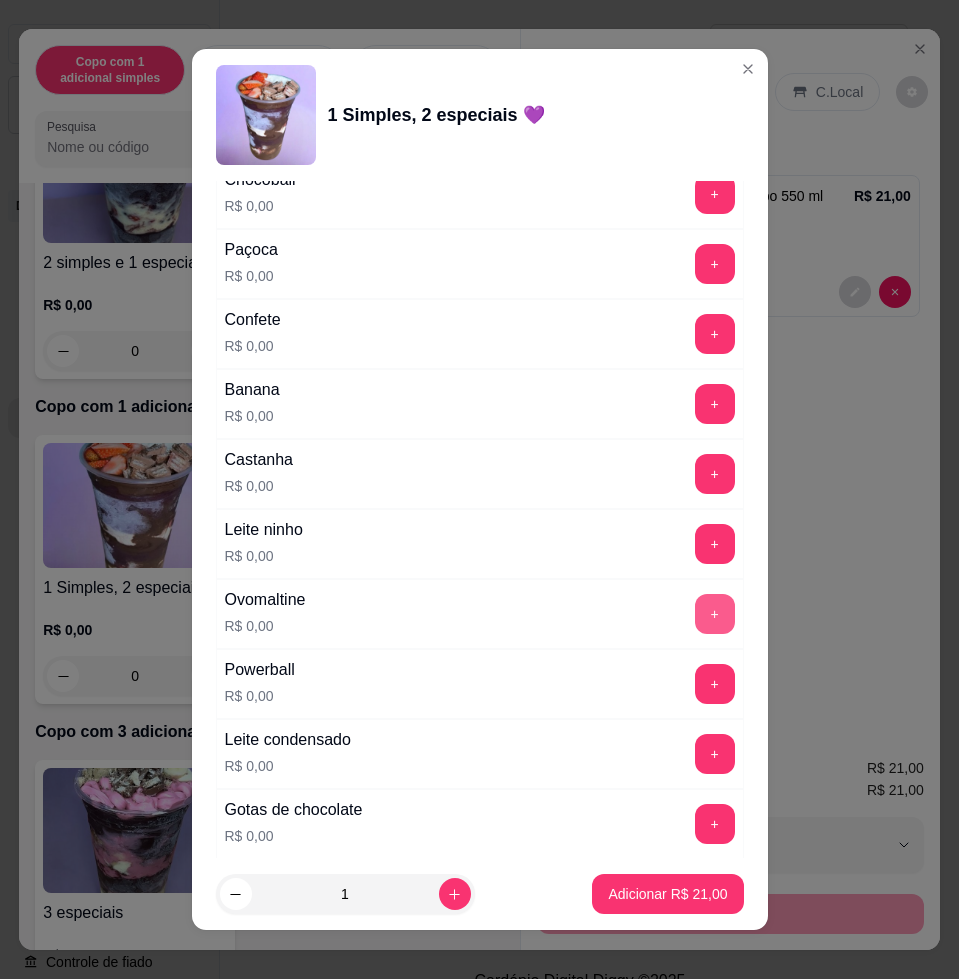 click on "+" at bounding box center (715, 614) 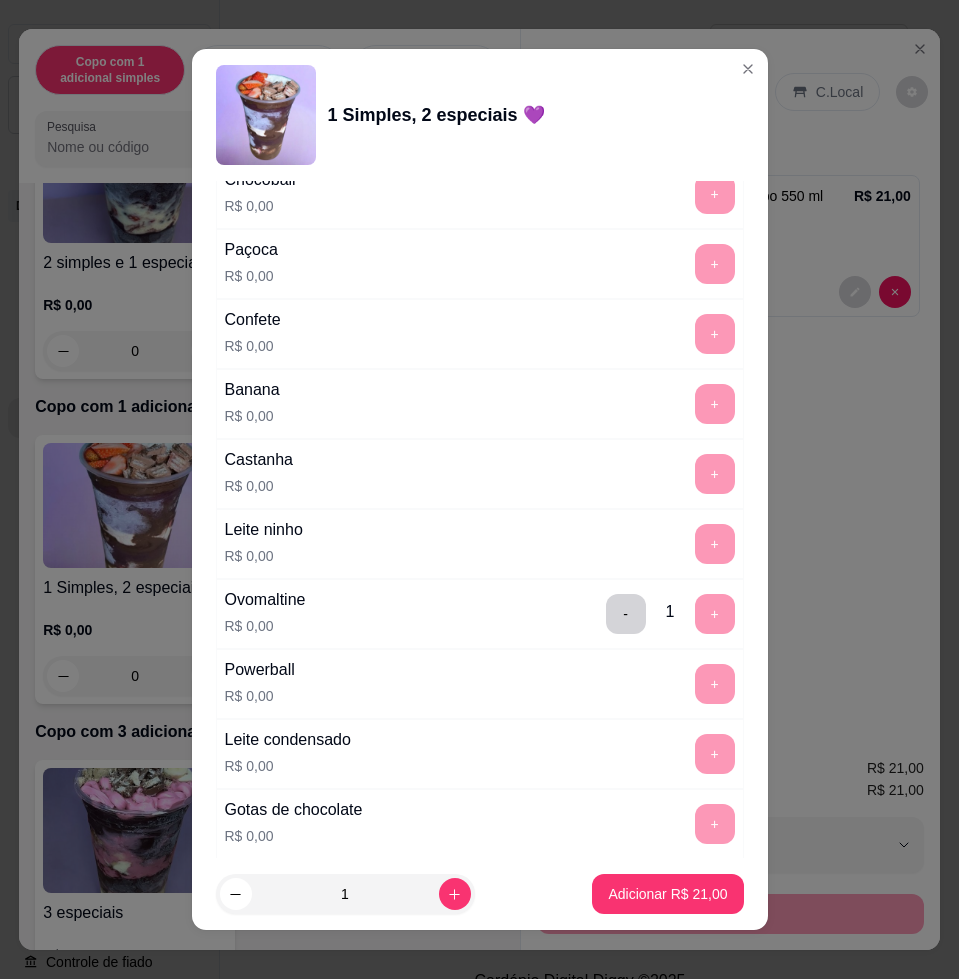 scroll, scrollTop: 2000, scrollLeft: 0, axis: vertical 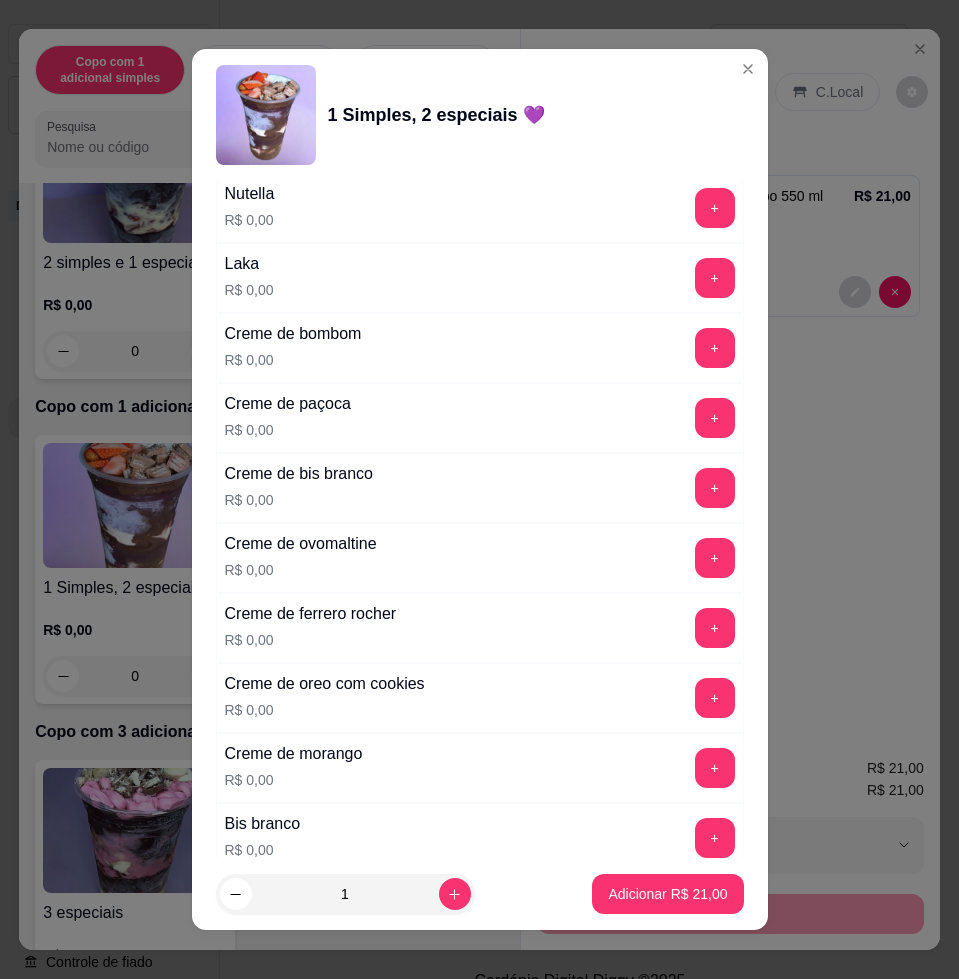 click on "+" at bounding box center (715, 208) 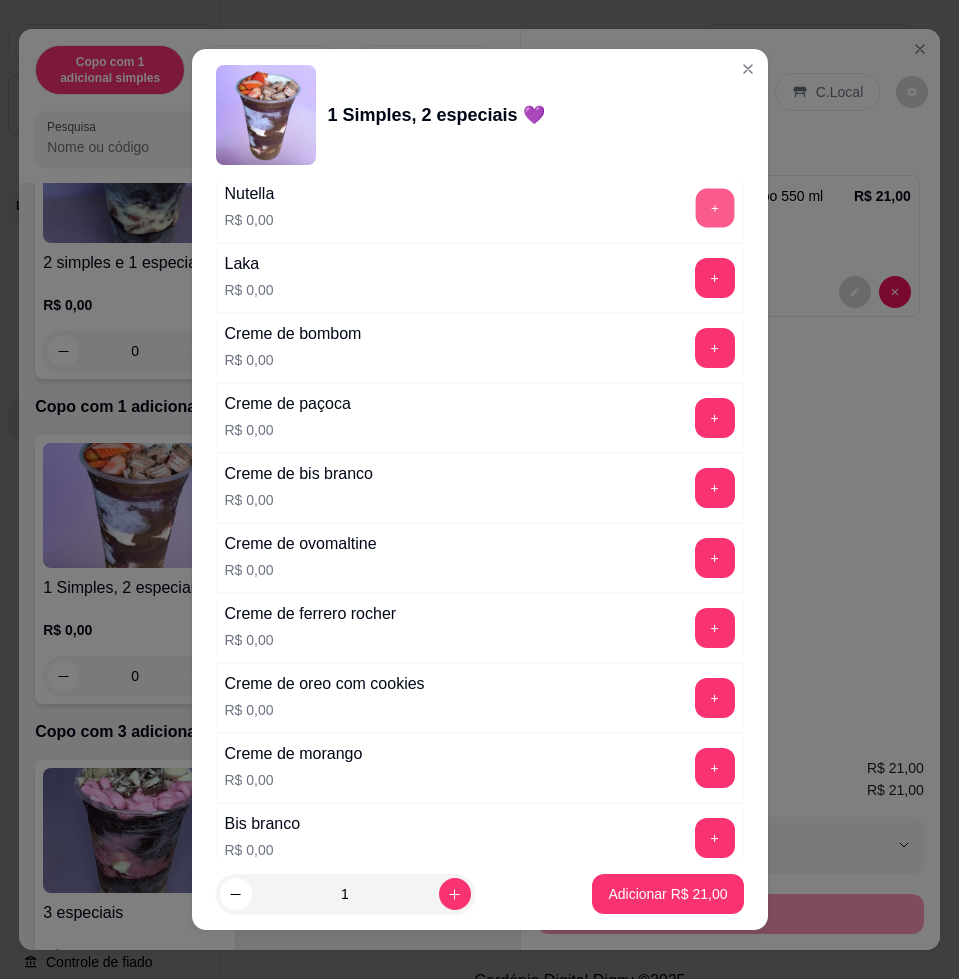 click on "+" at bounding box center [714, 208] 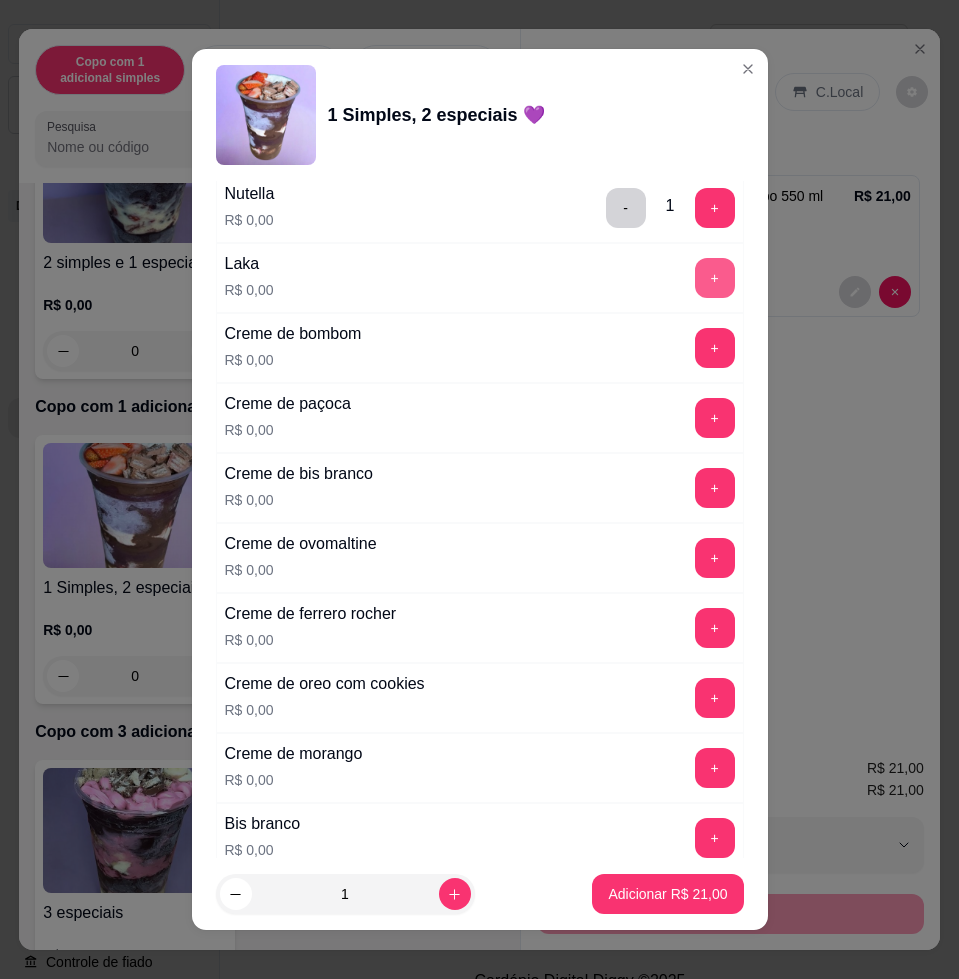 click on "+" at bounding box center (715, 278) 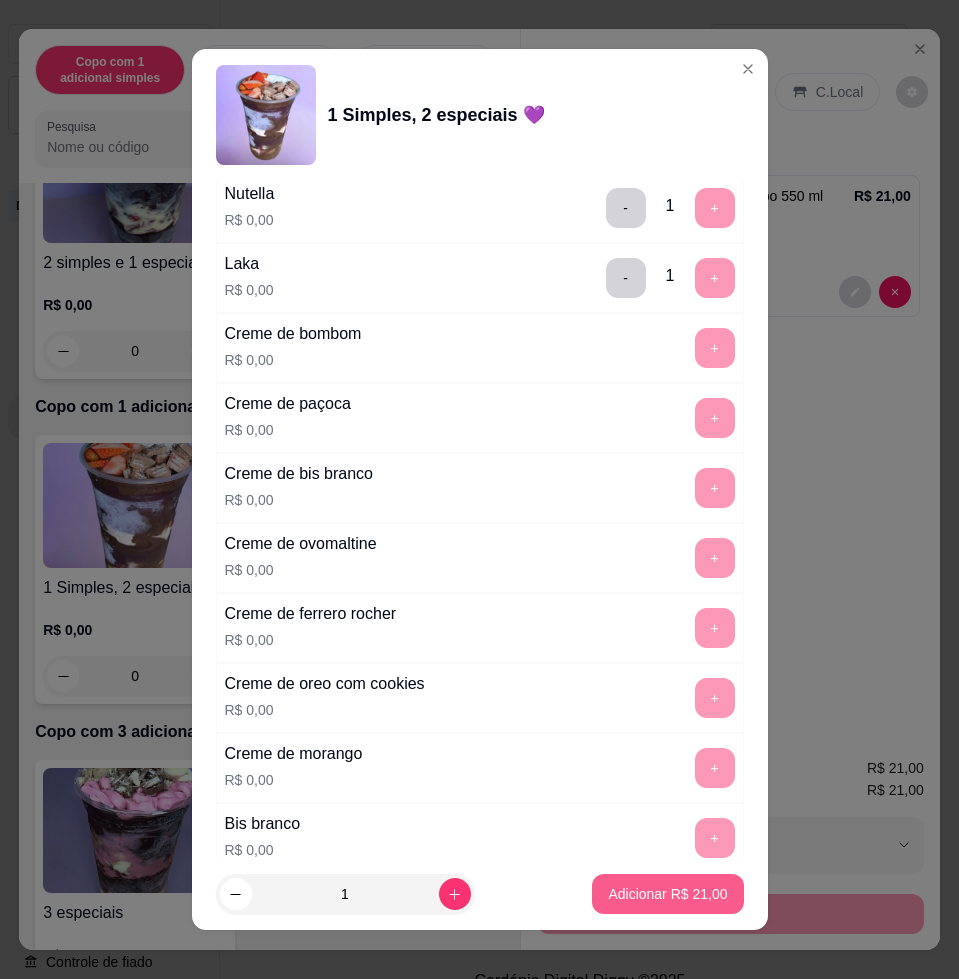 click on "Adicionar   R$ 21,00" at bounding box center (667, 894) 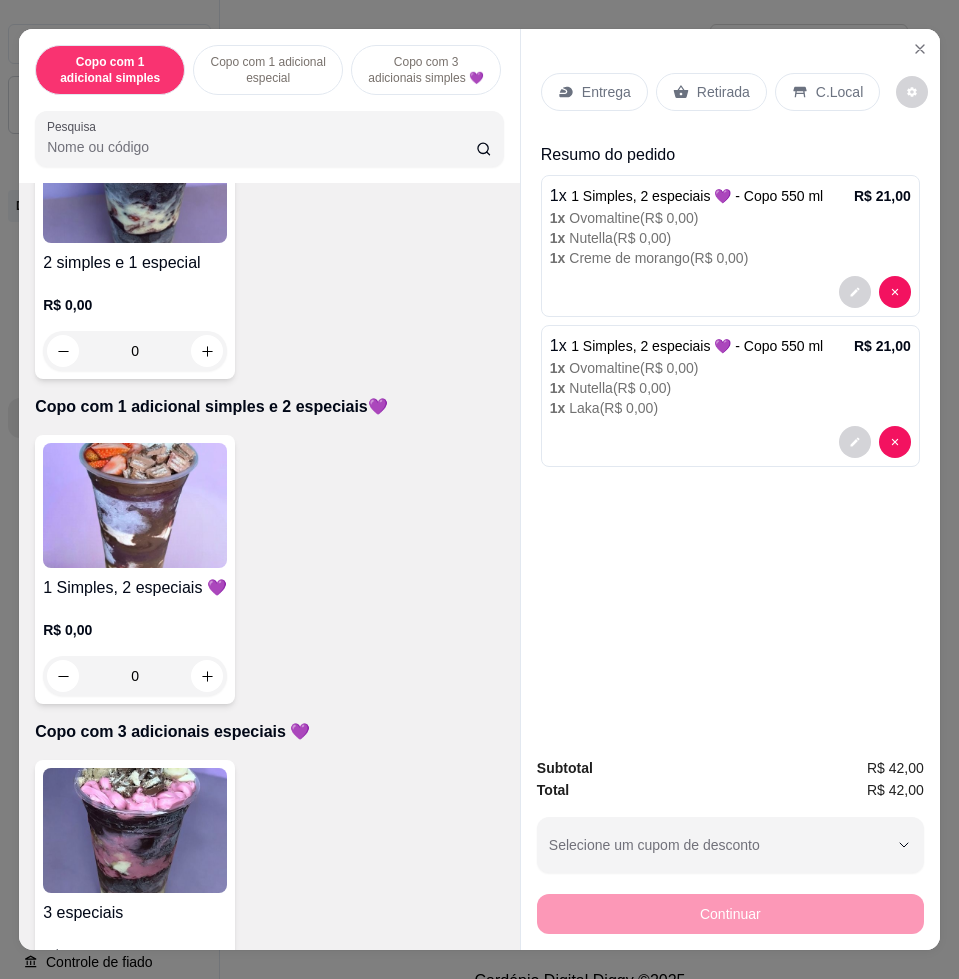 click on "Entrega" at bounding box center [594, 92] 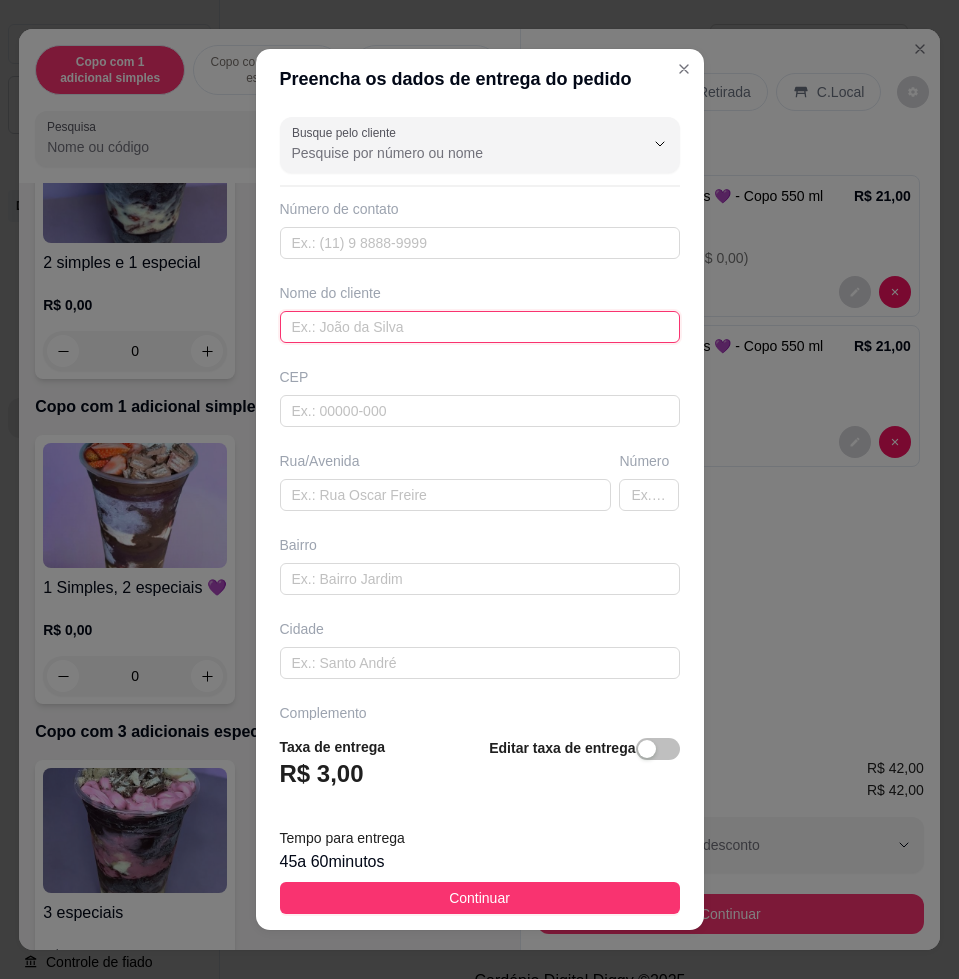 click at bounding box center (480, 327) 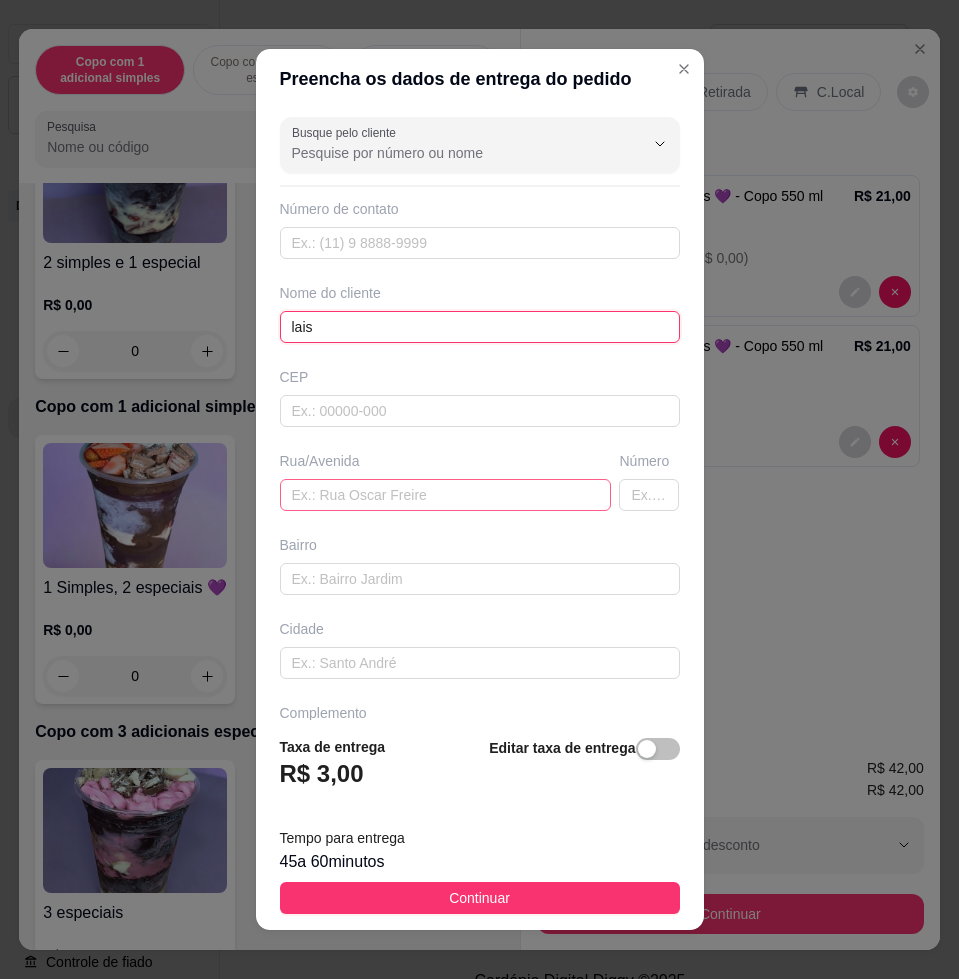 type on "lais" 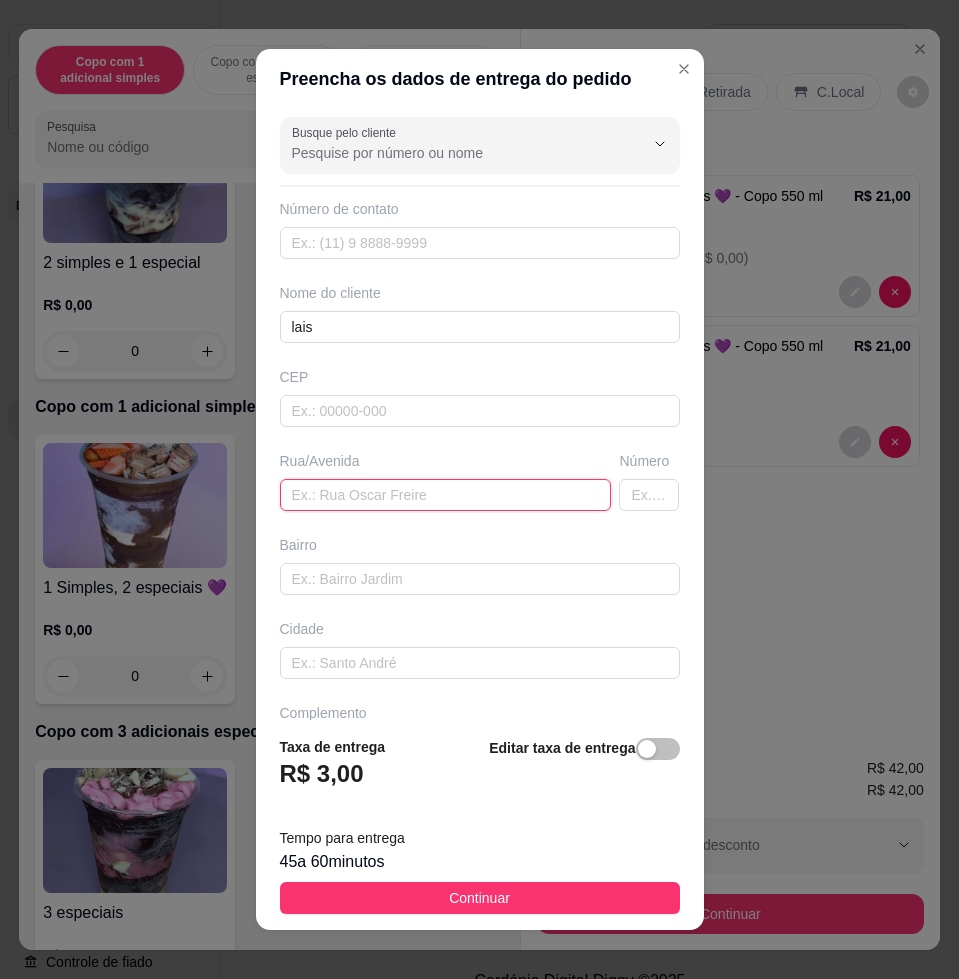 click at bounding box center [446, 495] 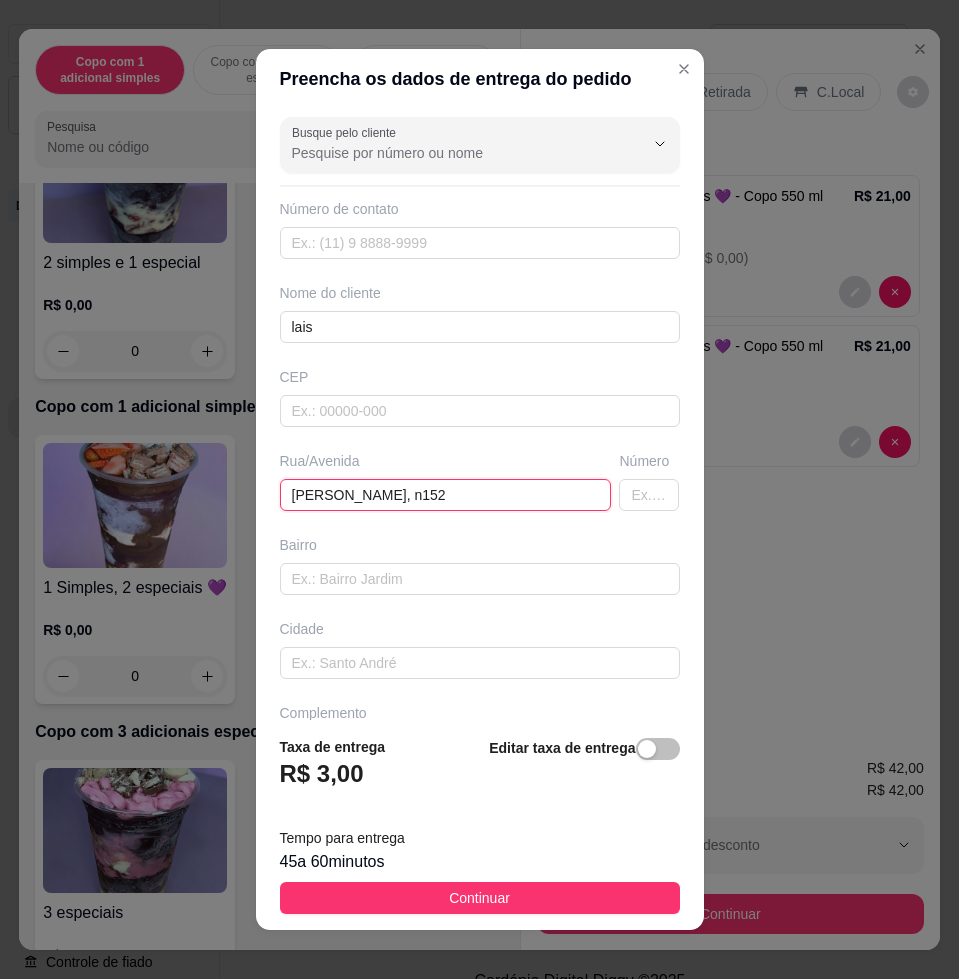 type on "jose ferreira da silva, n152" 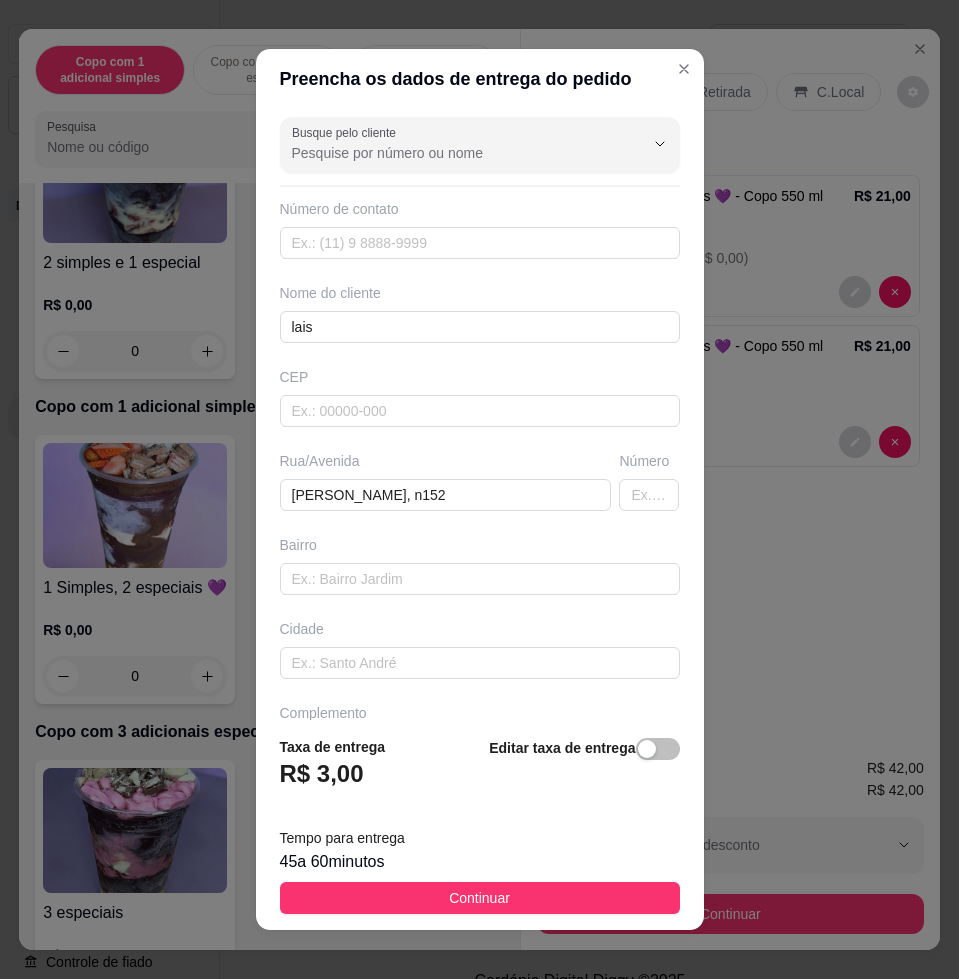 click on "Continuar" at bounding box center (480, 898) 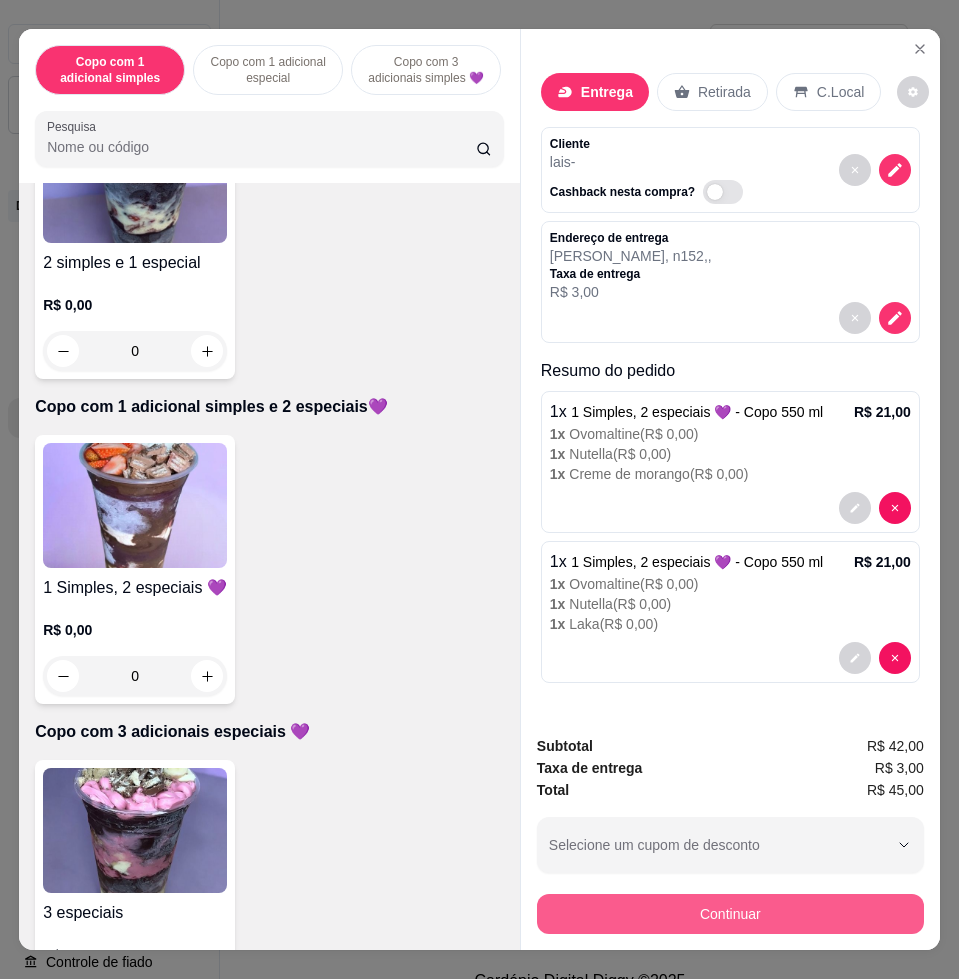 click on "Continuar" at bounding box center [730, 914] 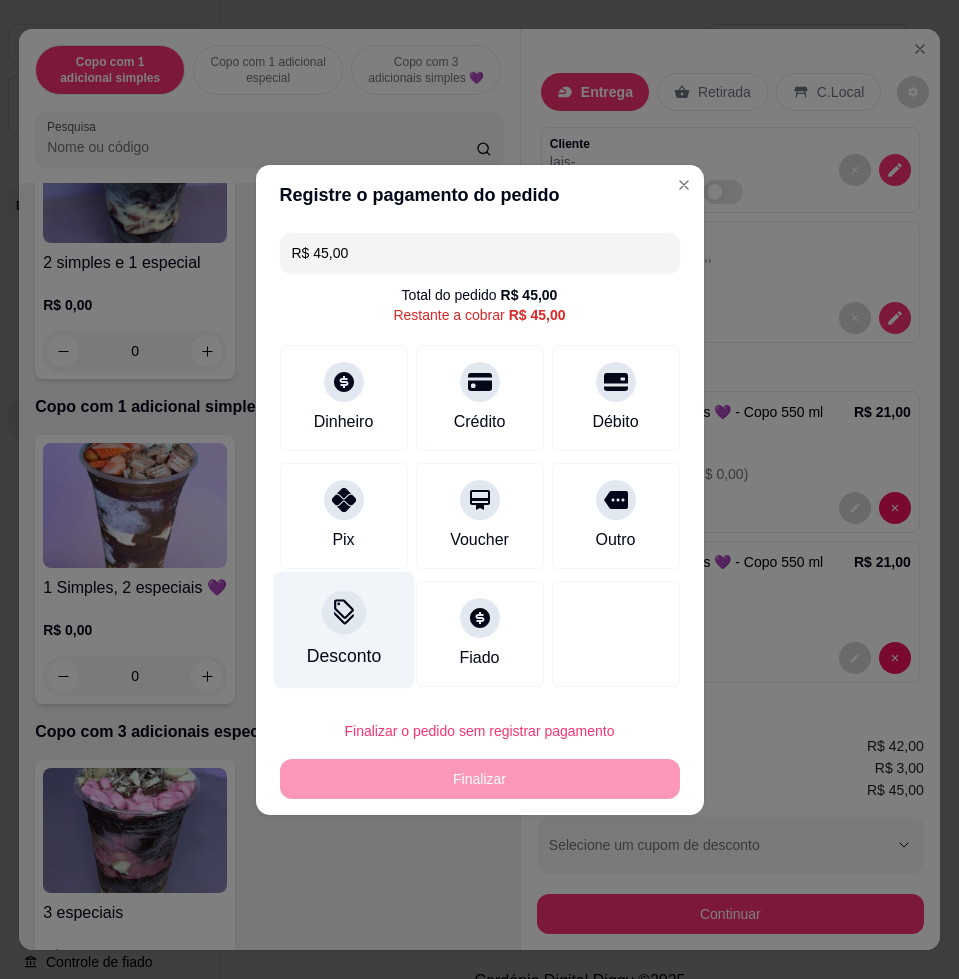 click on "Desconto" at bounding box center [343, 629] 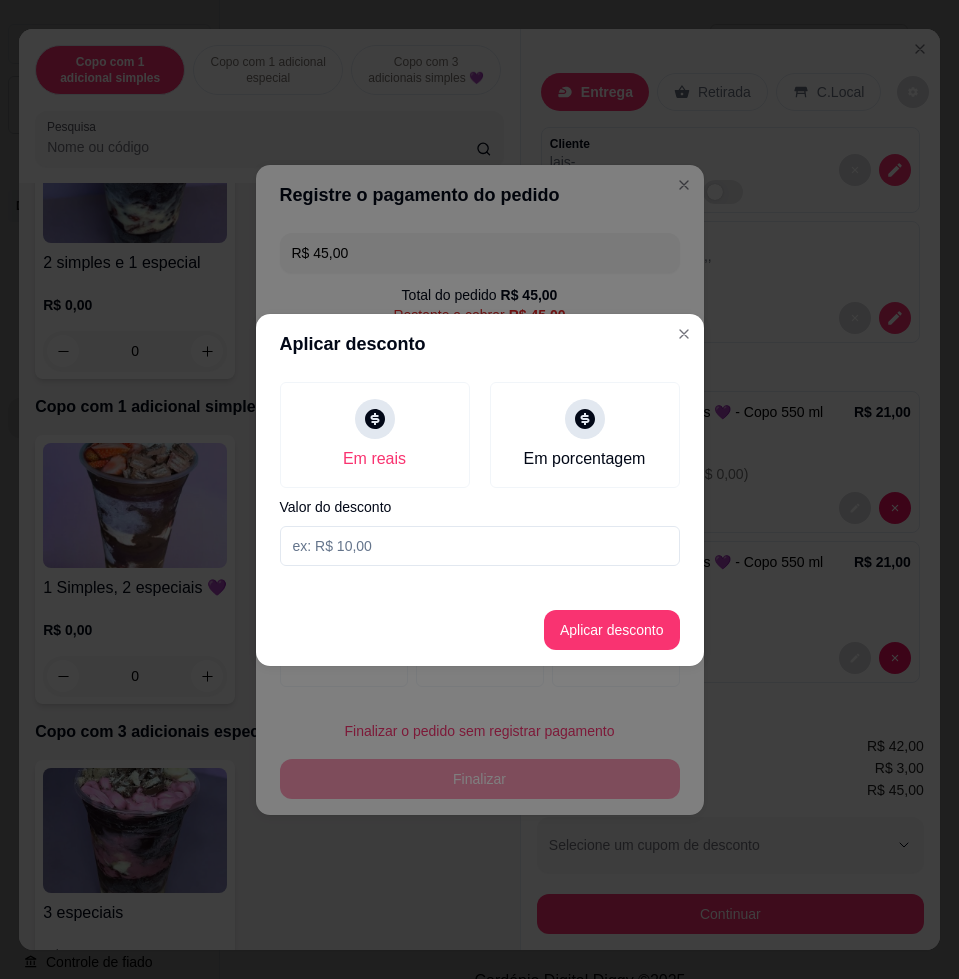 click at bounding box center [480, 546] 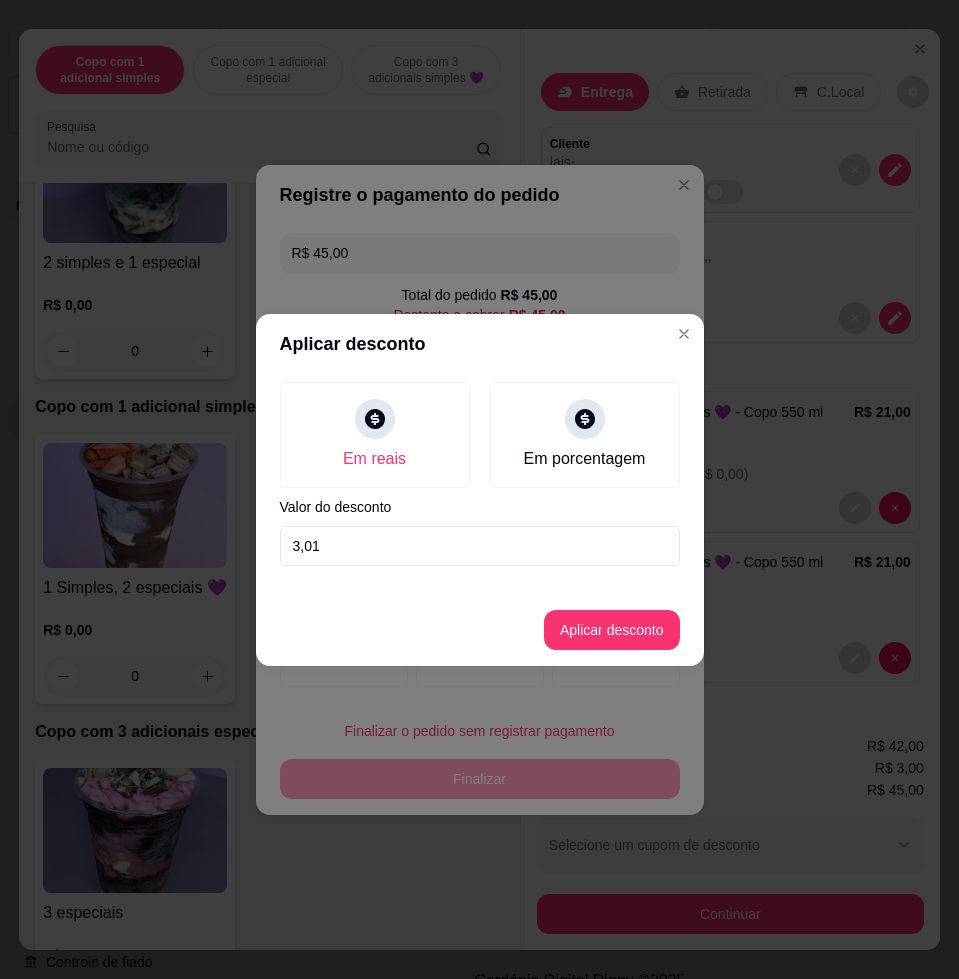 type on "3,01" 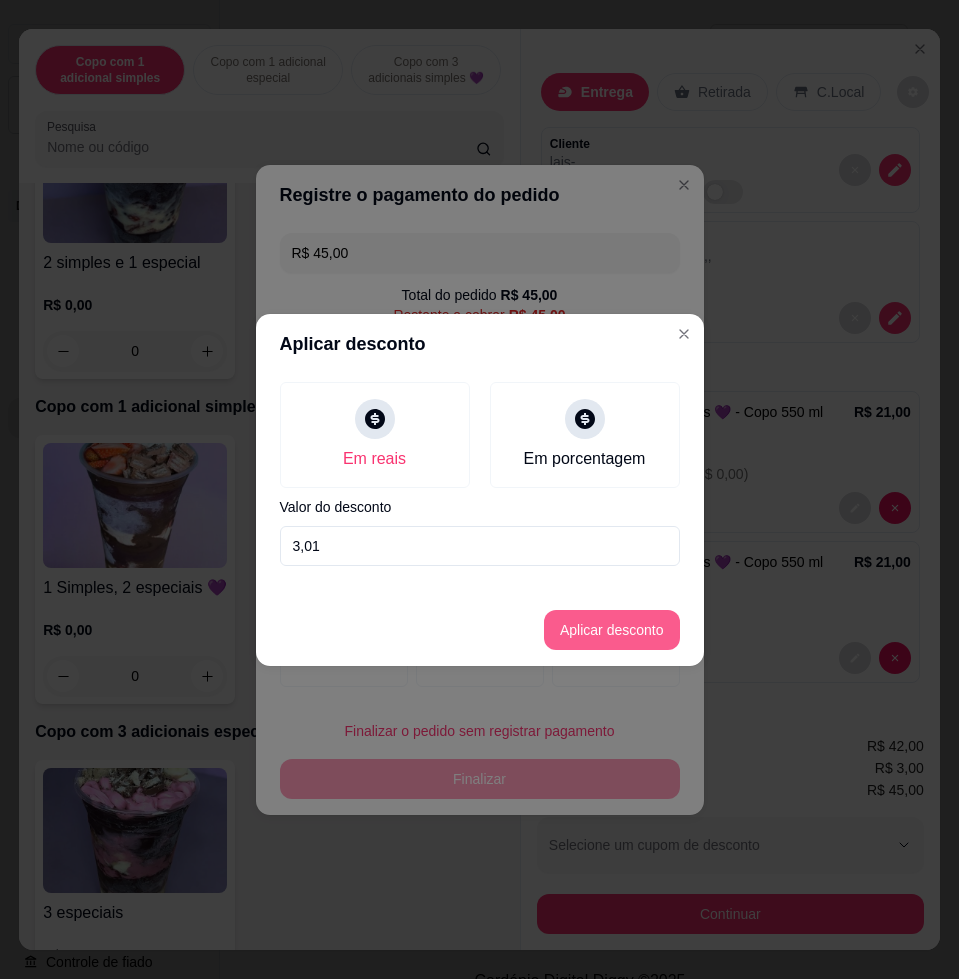 click on "Aplicar desconto" at bounding box center [612, 630] 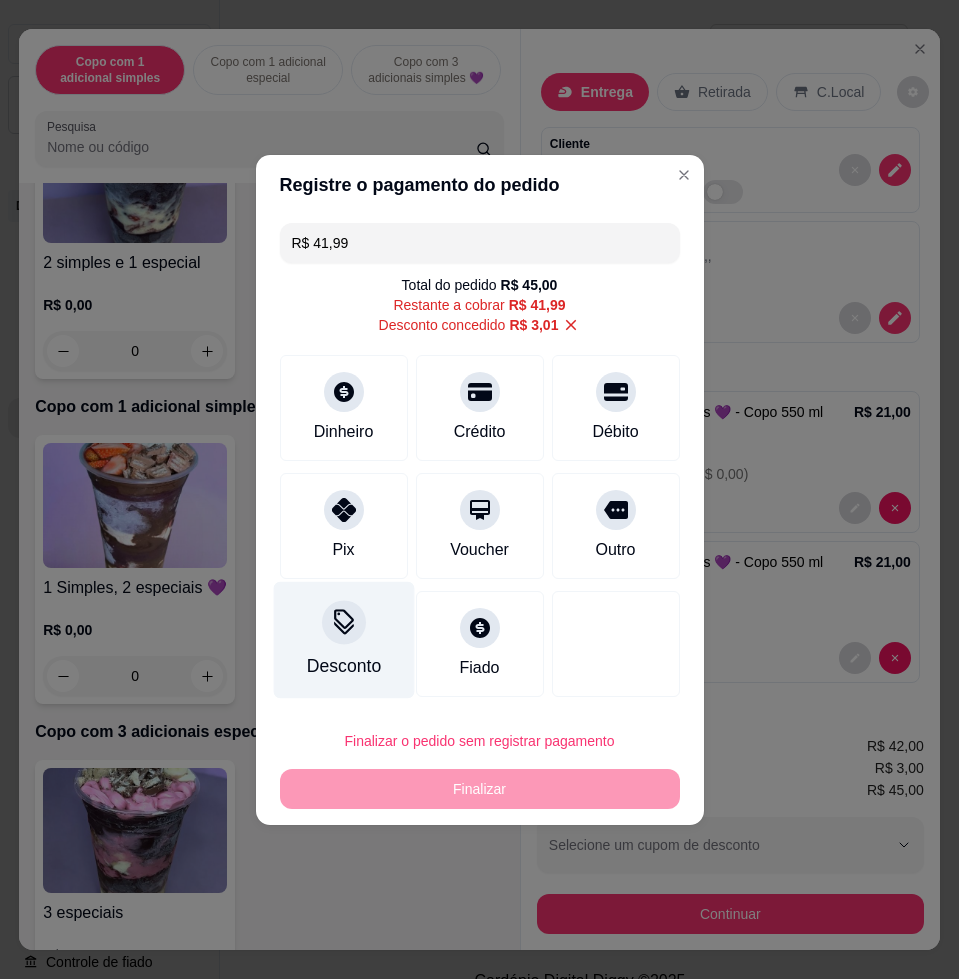 click on "Desconto" at bounding box center [343, 666] 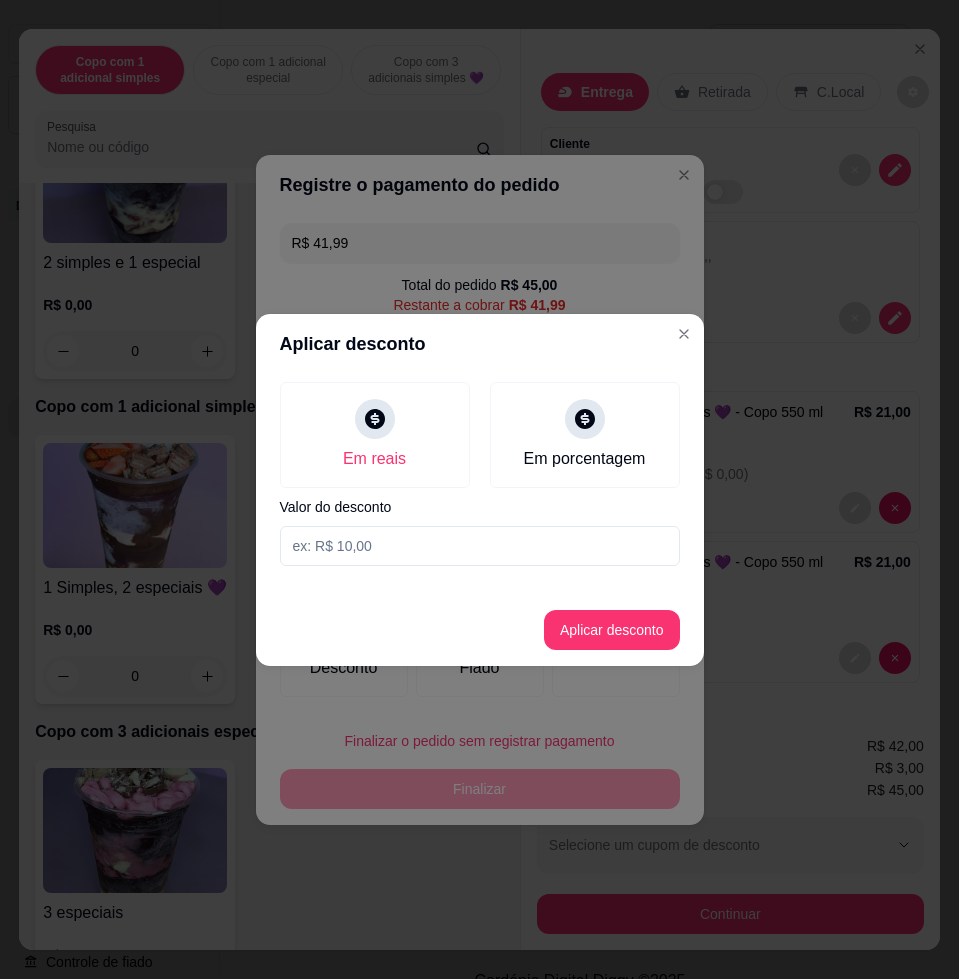 click at bounding box center [480, 546] 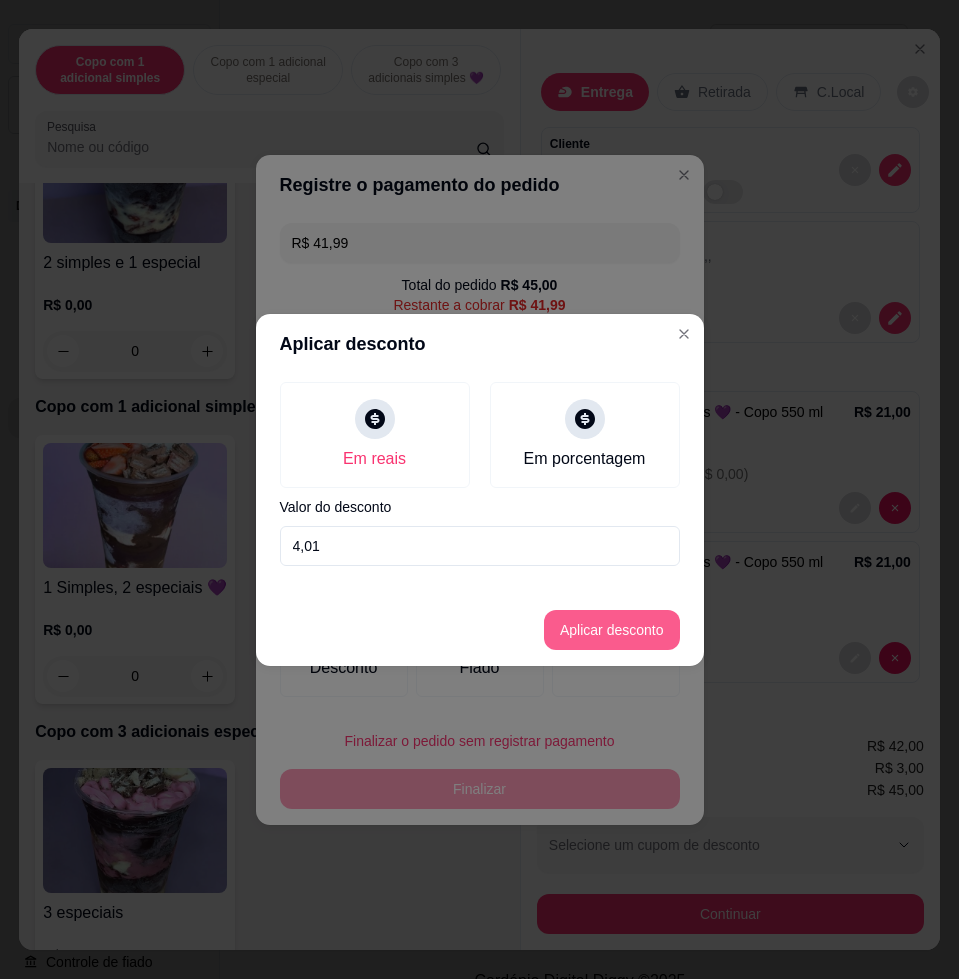 type on "4,01" 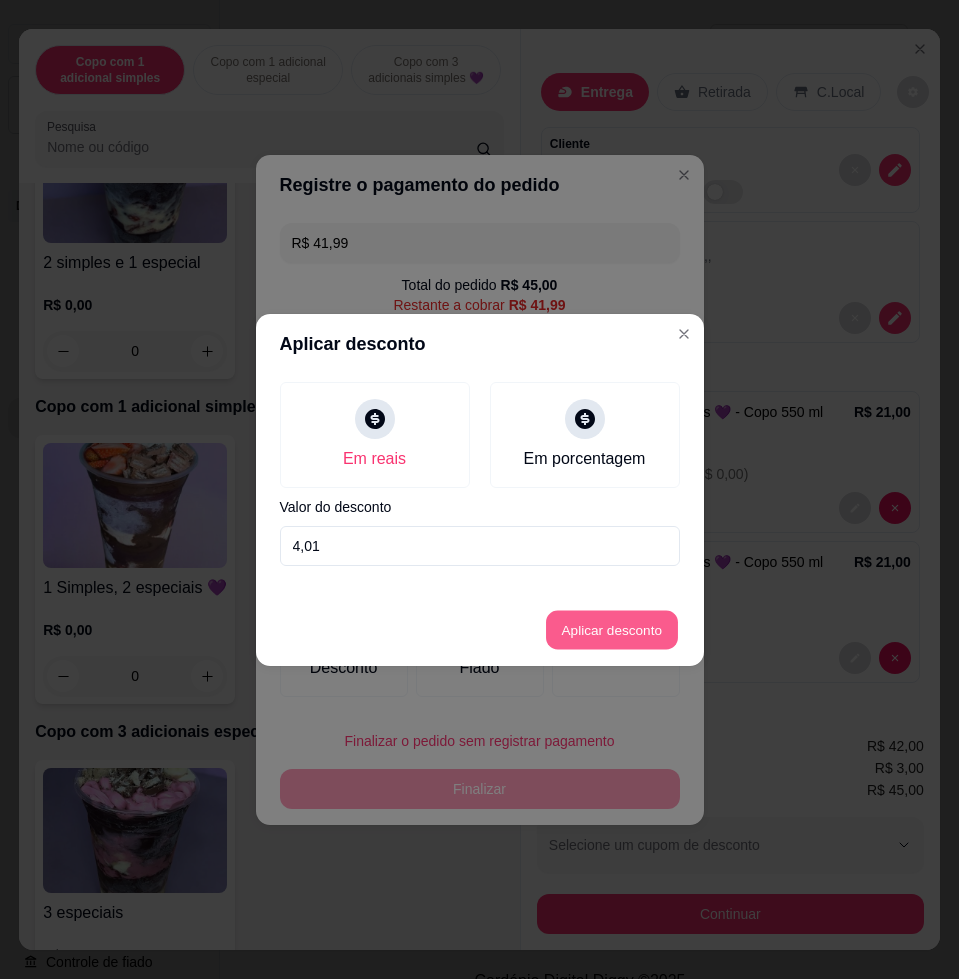 click on "Aplicar desconto" at bounding box center (611, 629) 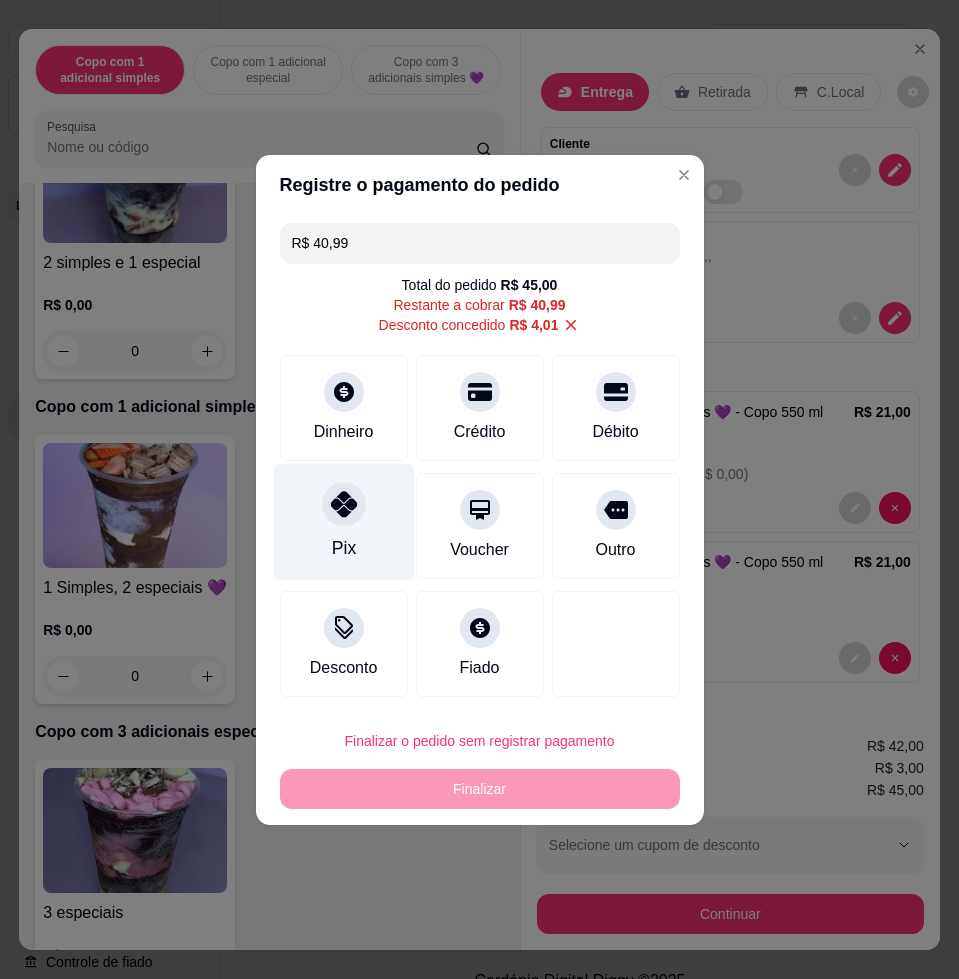 click 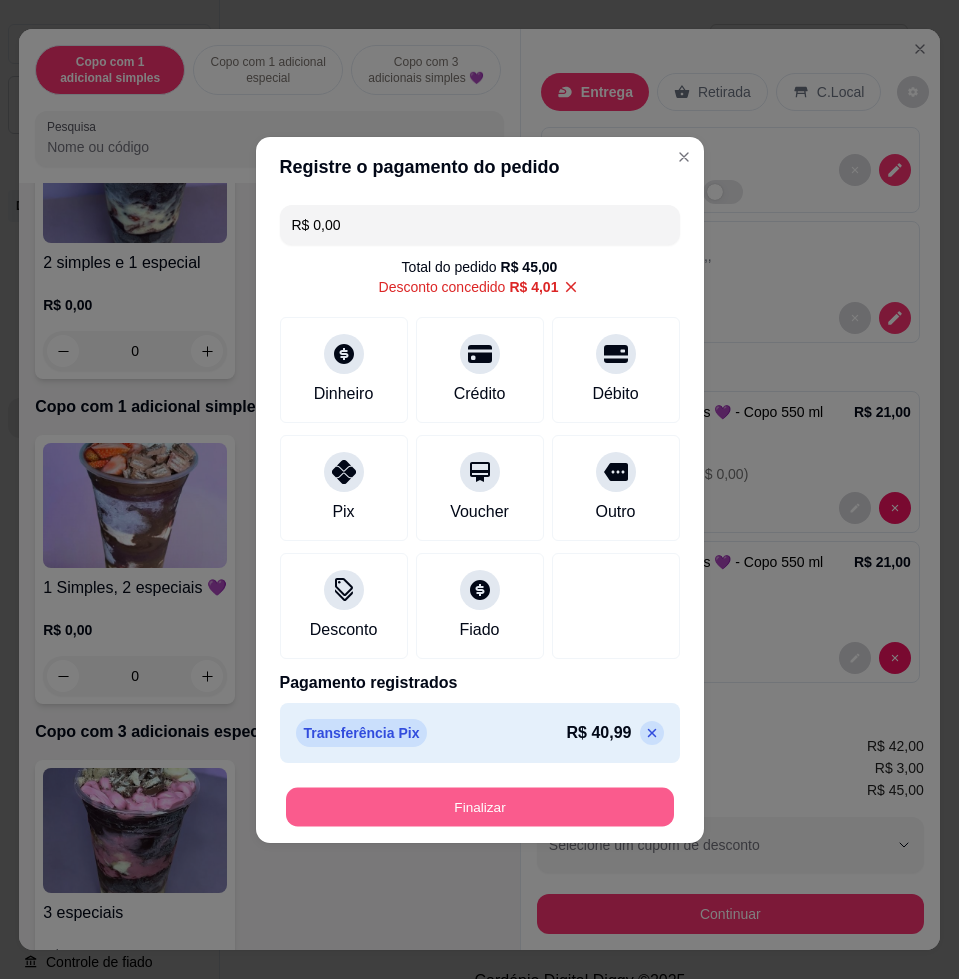 click on "Finalizar" at bounding box center [480, 806] 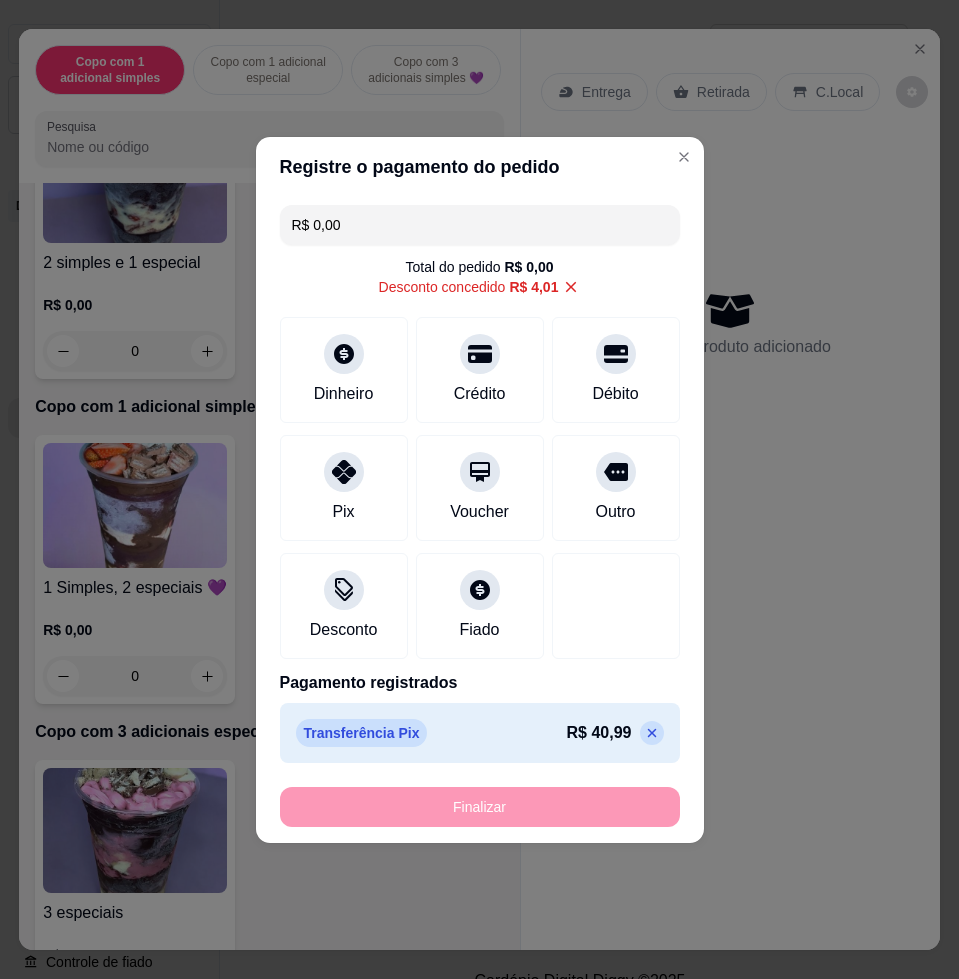 type on "-R$ 45,00" 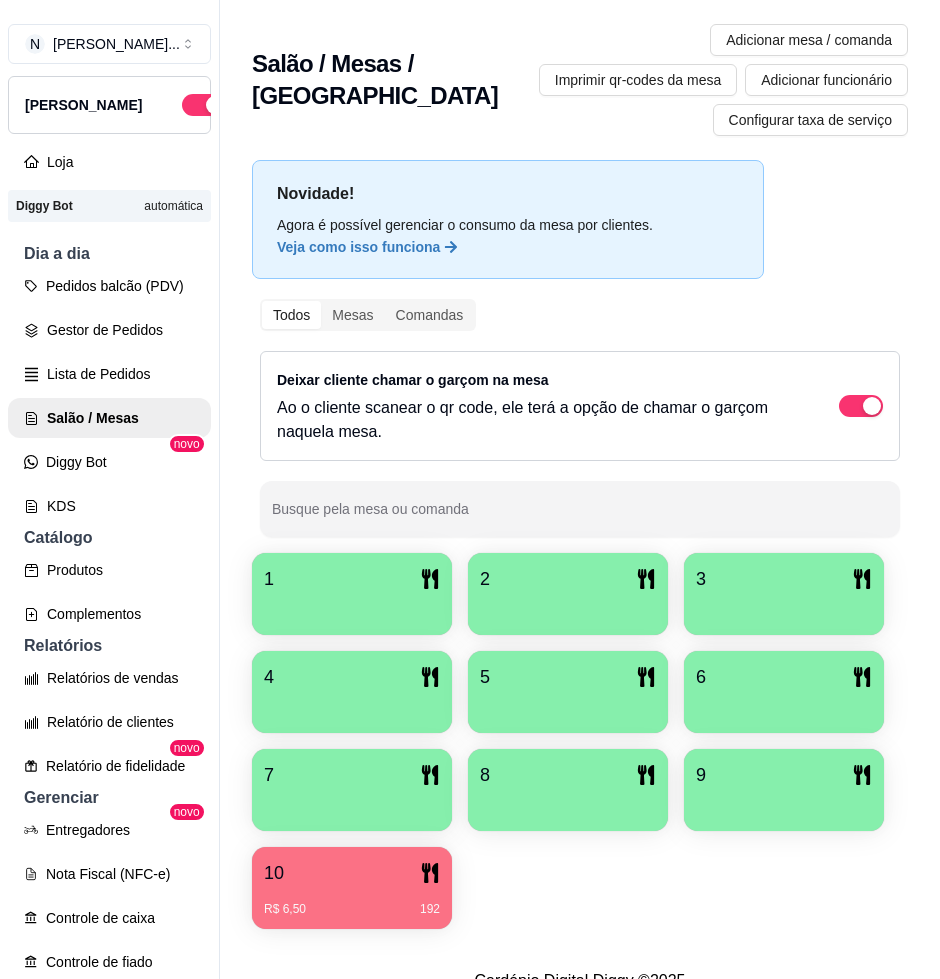 click at bounding box center (352, 608) 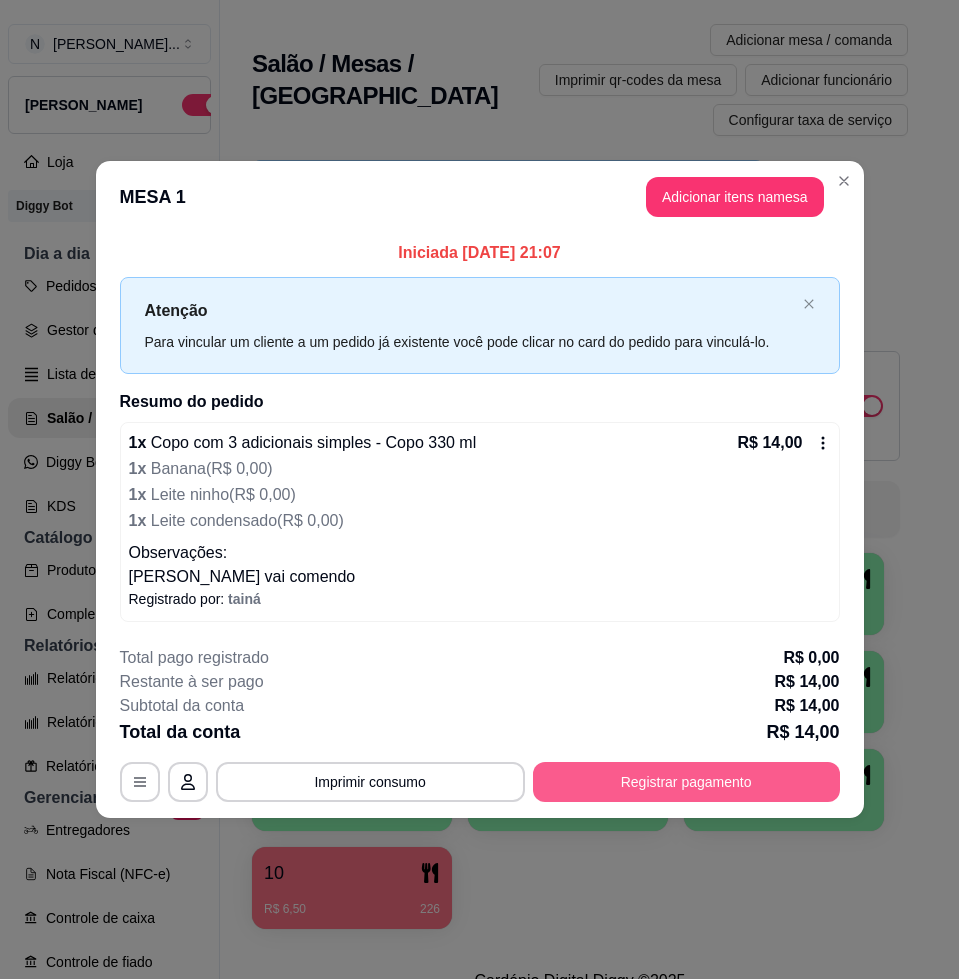 click on "Registrar pagamento" at bounding box center [686, 782] 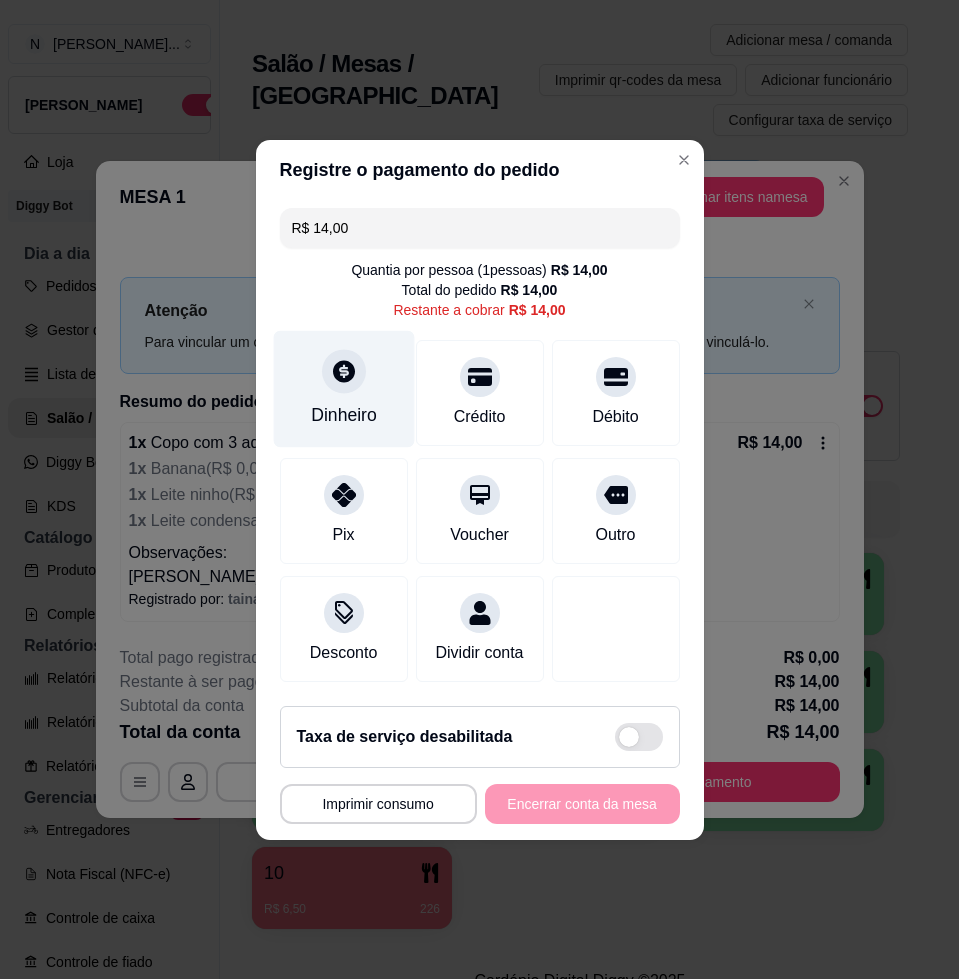 click on "Dinheiro" at bounding box center (344, 415) 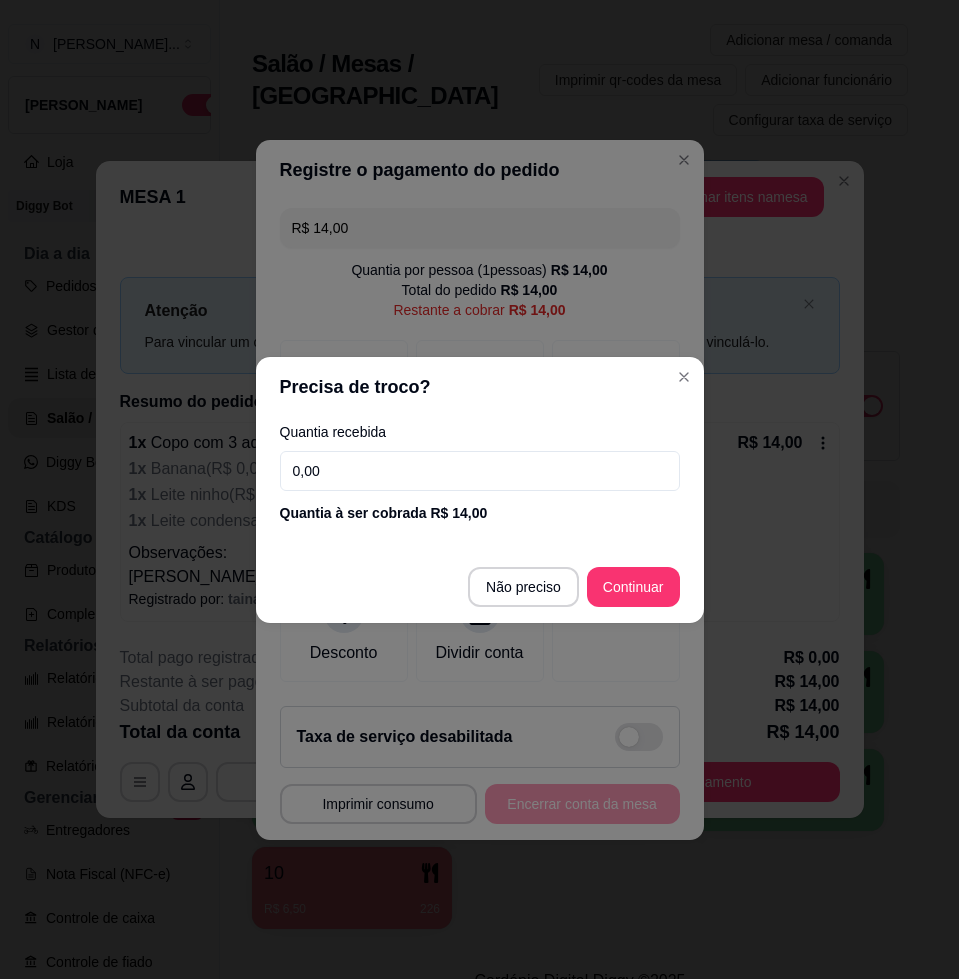 click on "0,00" at bounding box center [480, 471] 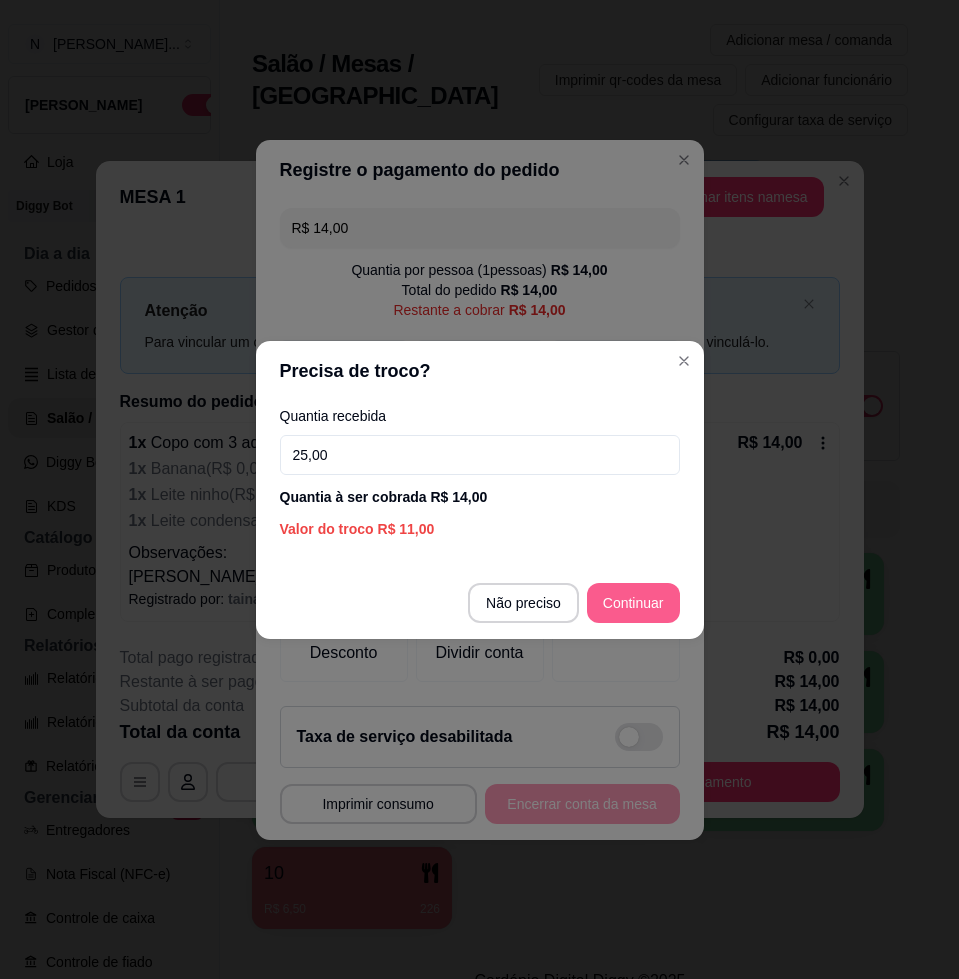 type on "25,00" 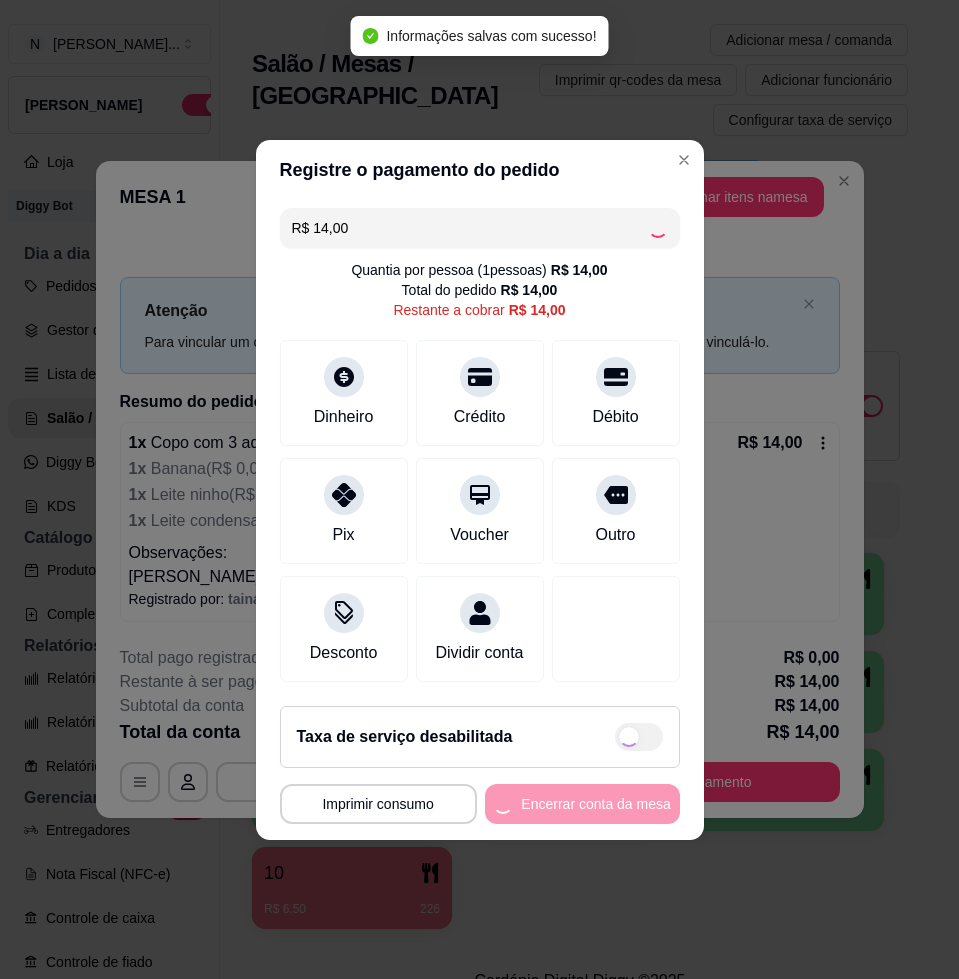 type on "R$ 0,00" 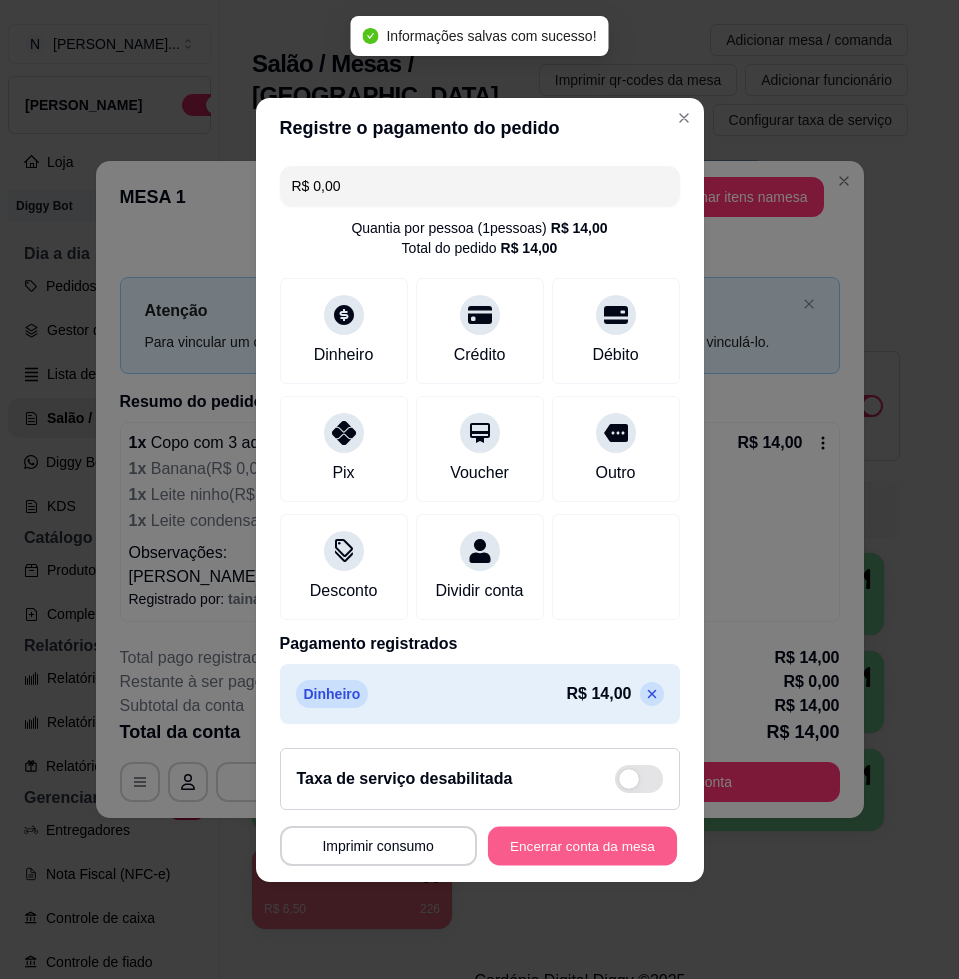click on "Encerrar conta da mesa" at bounding box center (582, 845) 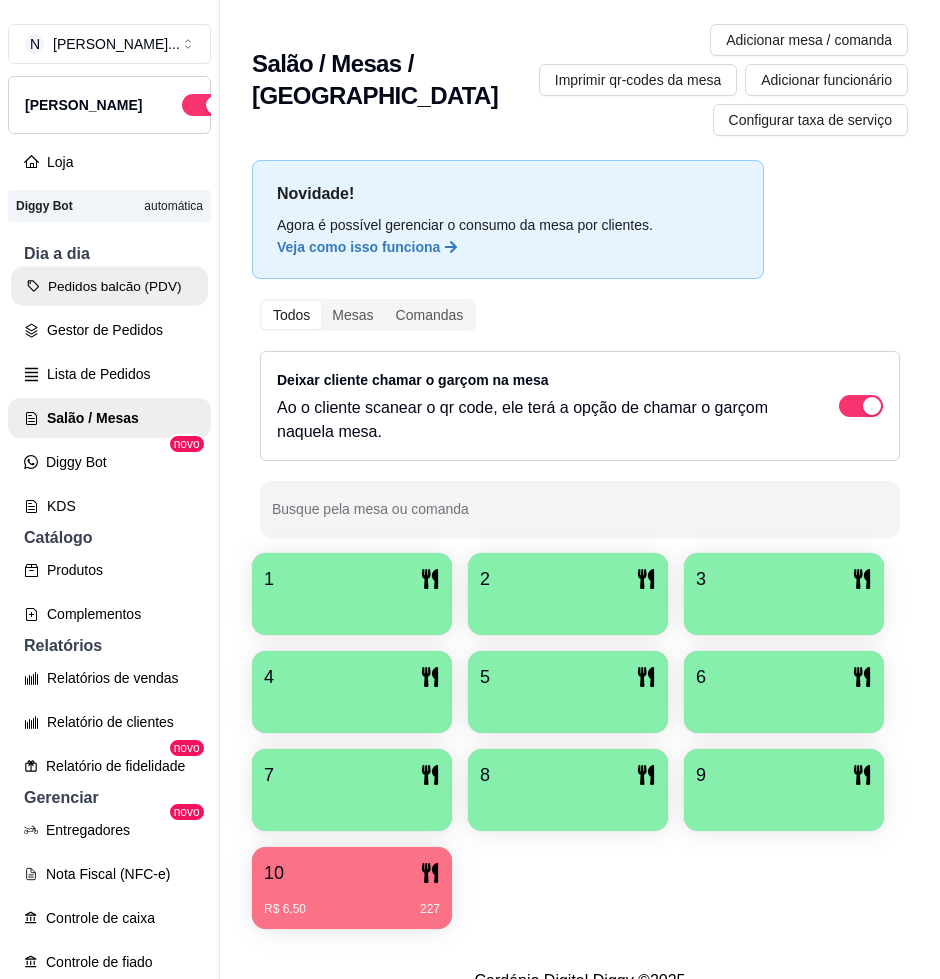 click on "Pedidos balcão (PDV)" at bounding box center [109, 286] 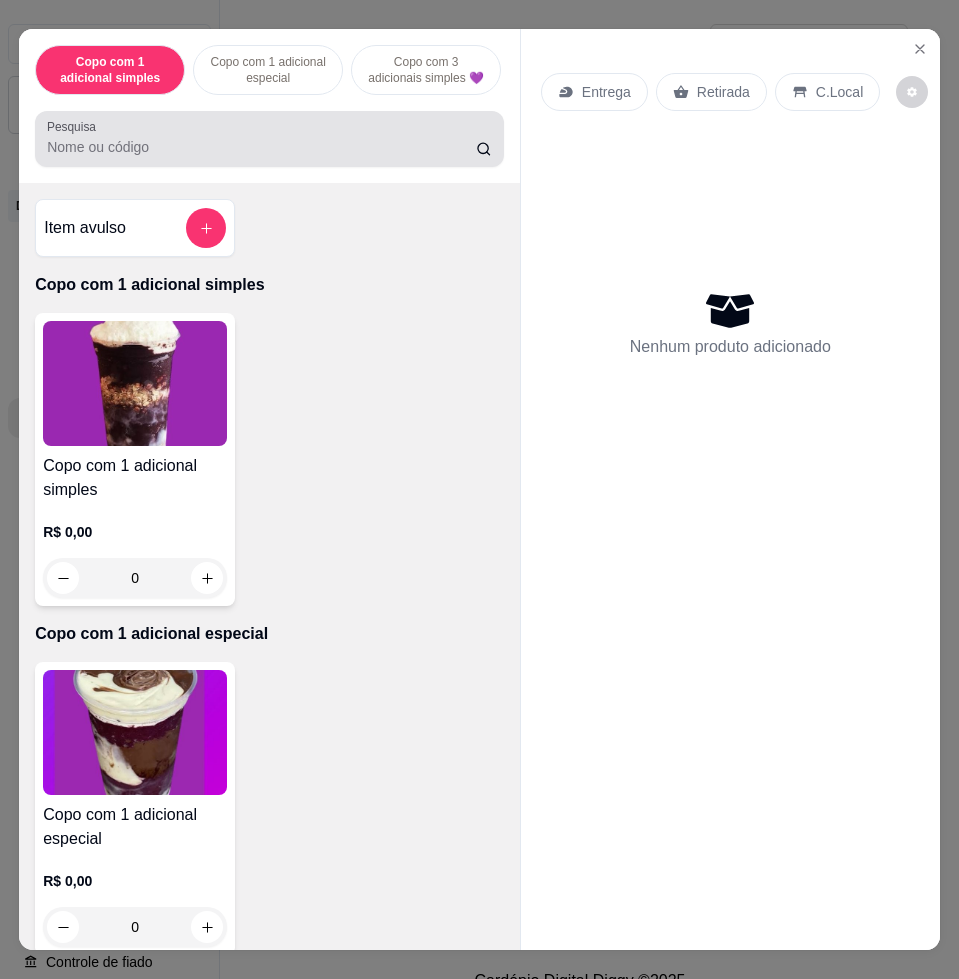 click at bounding box center [269, 139] 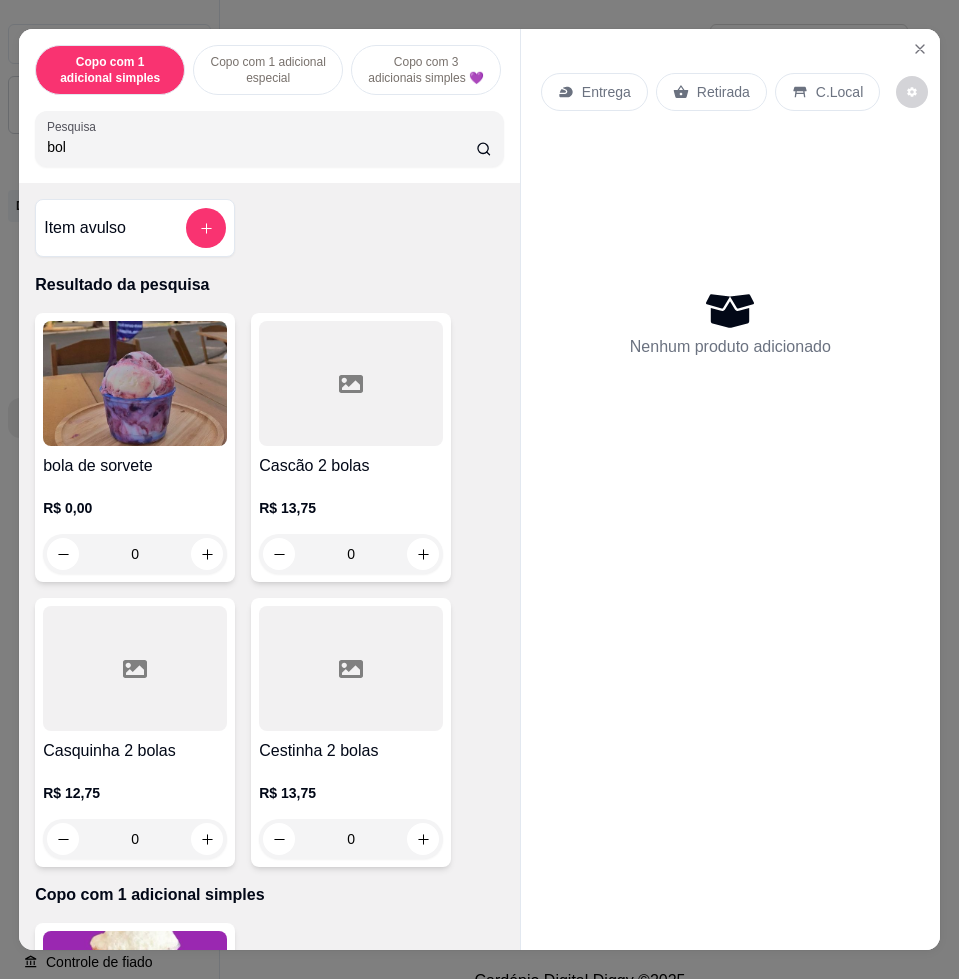 type on "bol" 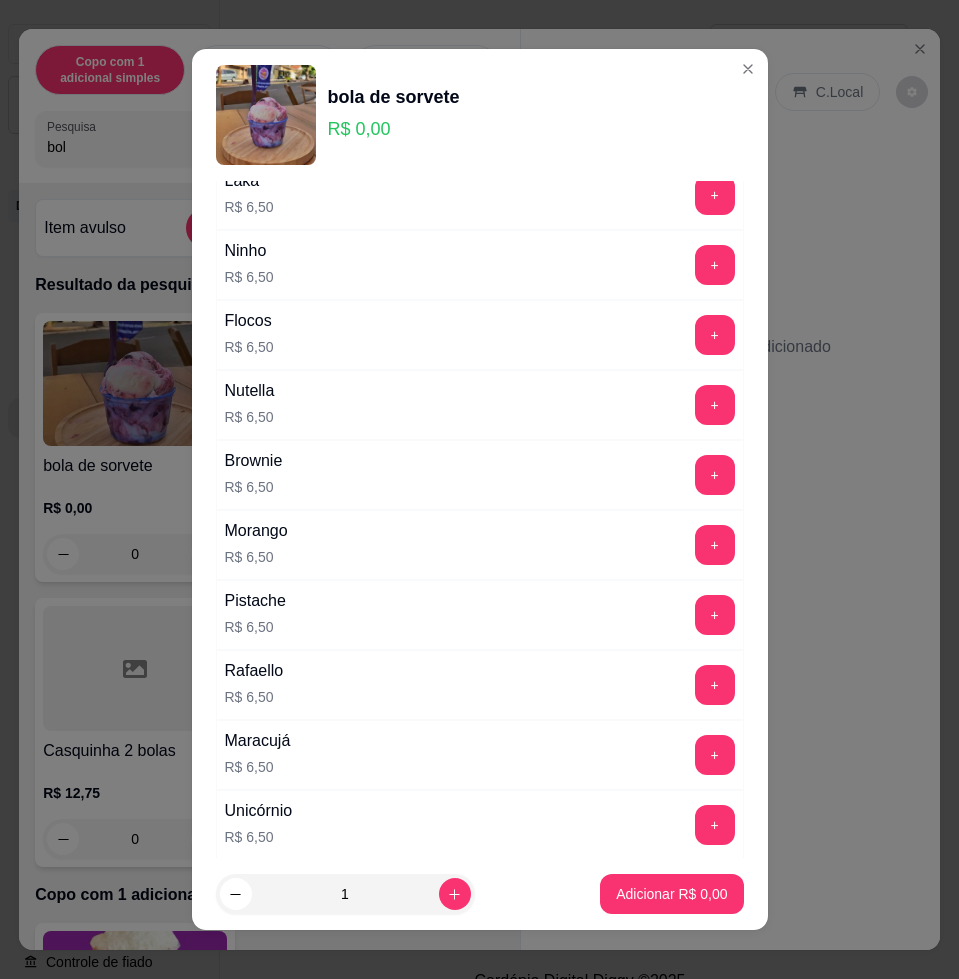 scroll, scrollTop: 625, scrollLeft: 0, axis: vertical 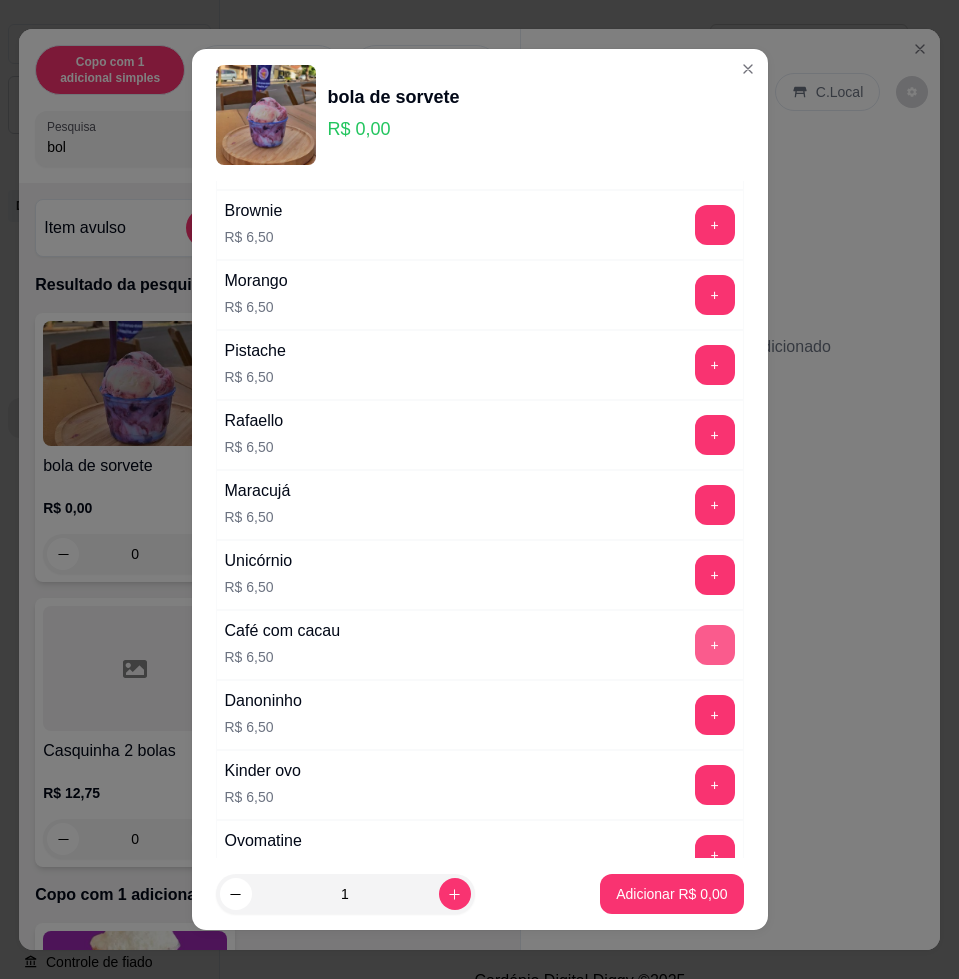 click on "+" at bounding box center (715, 645) 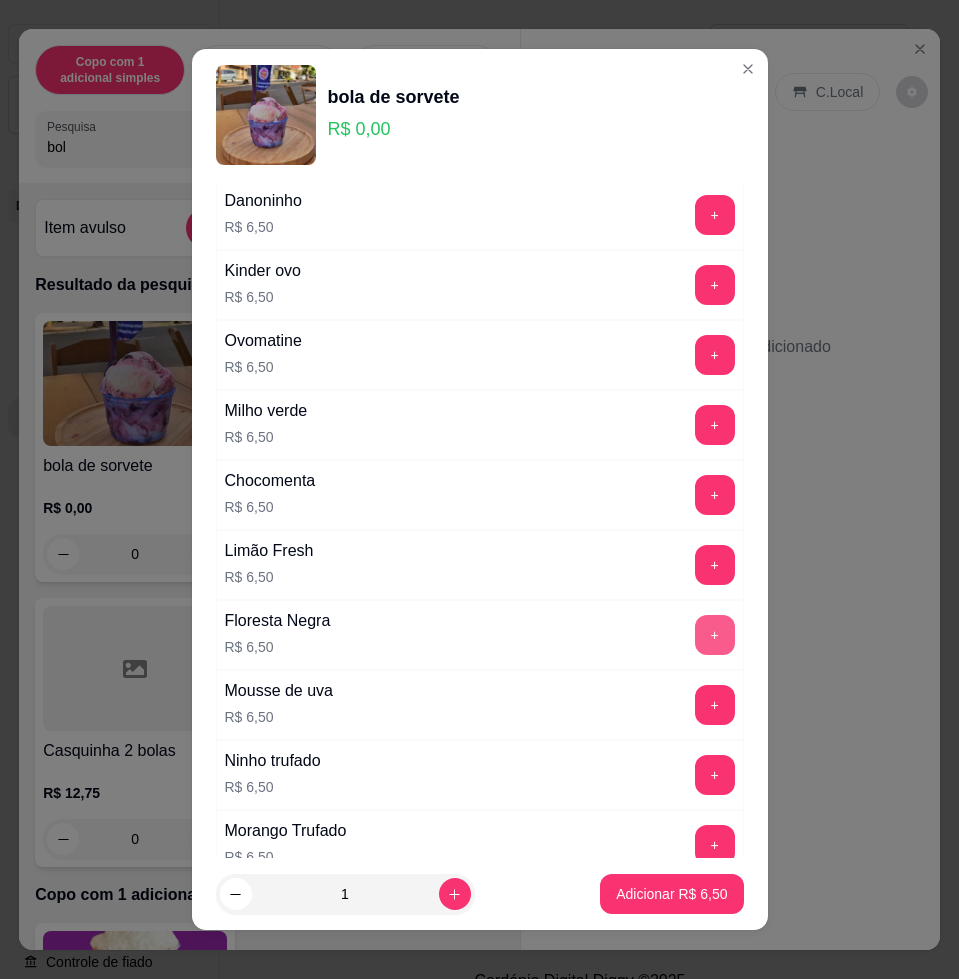 scroll, scrollTop: 1250, scrollLeft: 0, axis: vertical 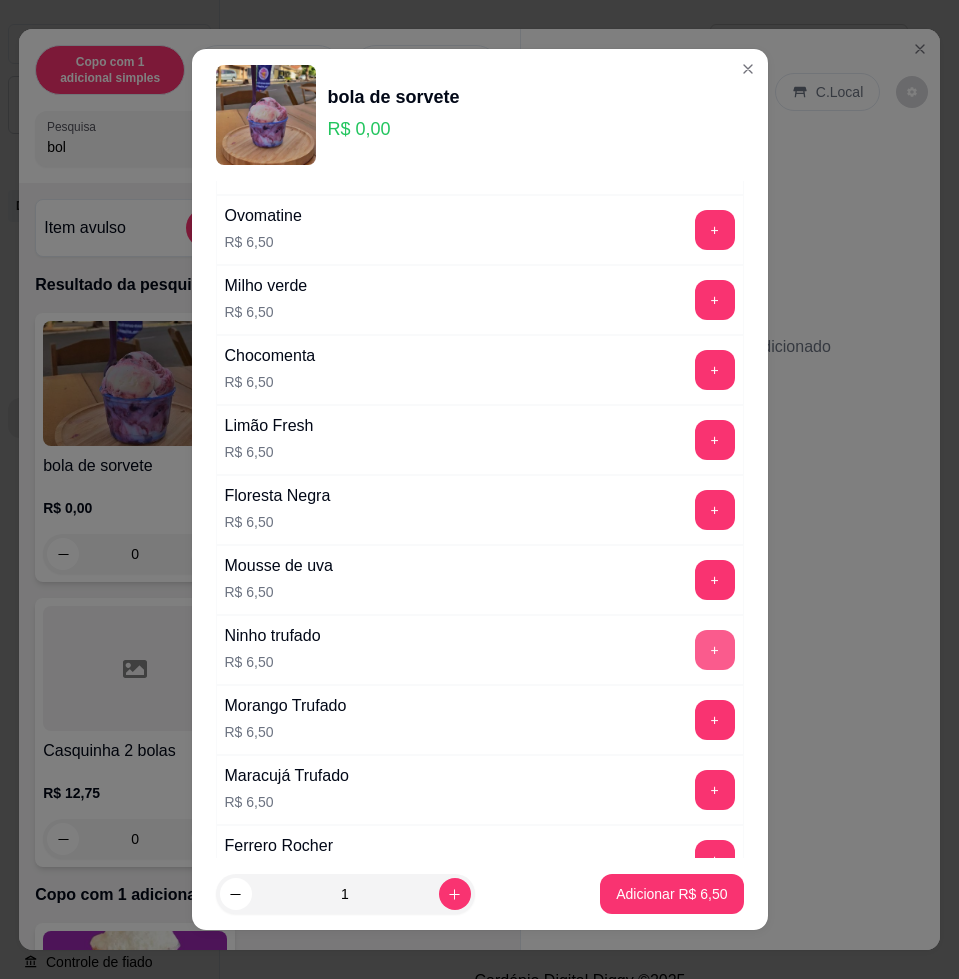 click on "+" at bounding box center [715, 650] 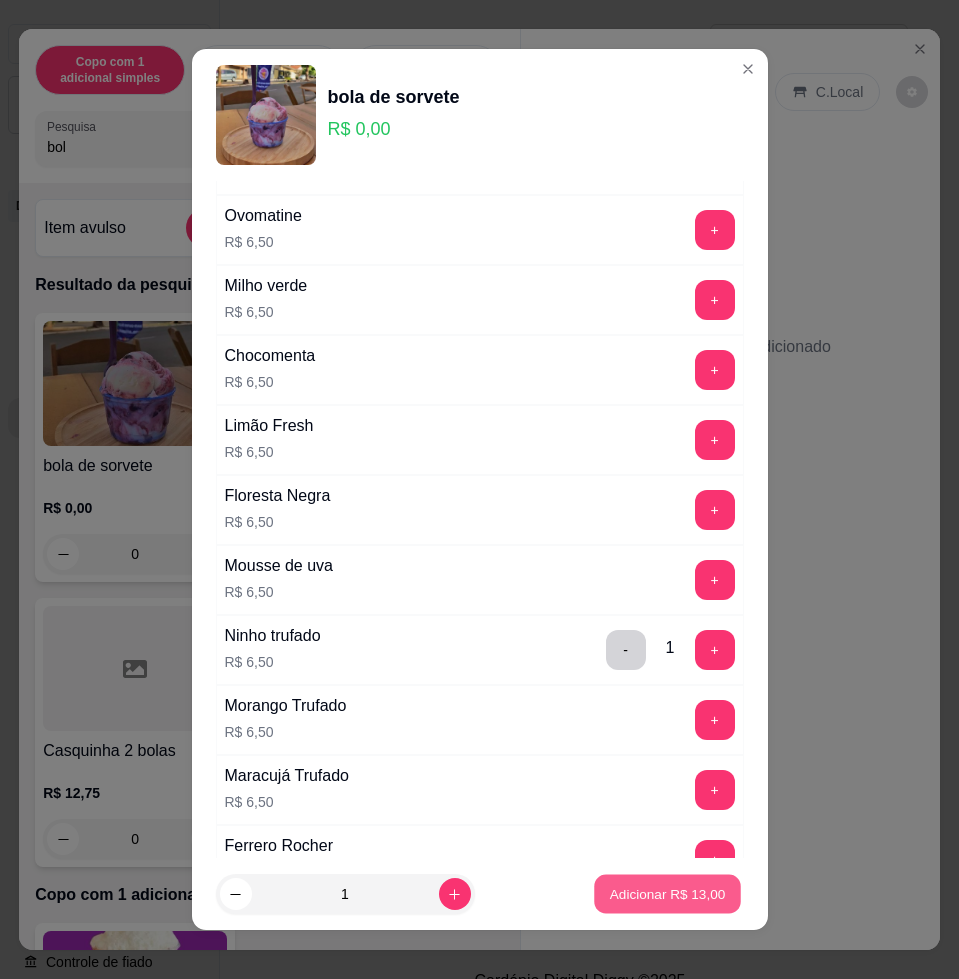 click on "Adicionar   R$ 13,00" at bounding box center (668, 893) 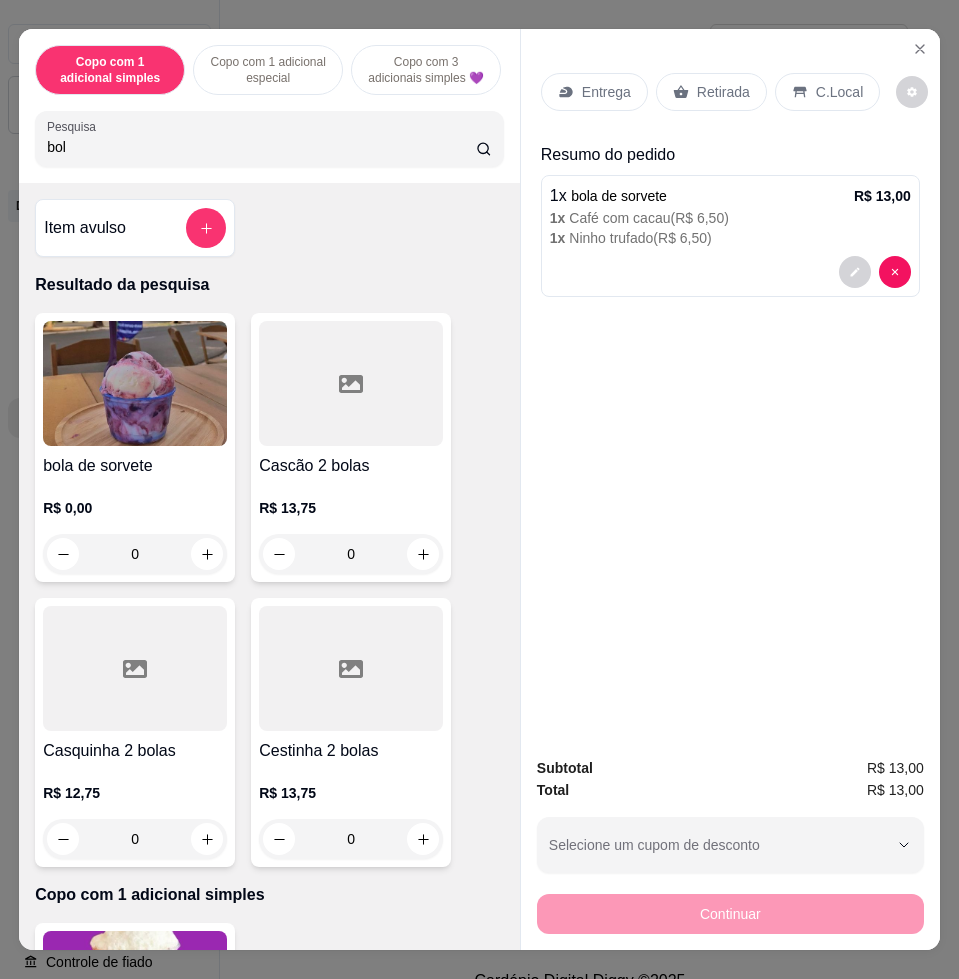 click 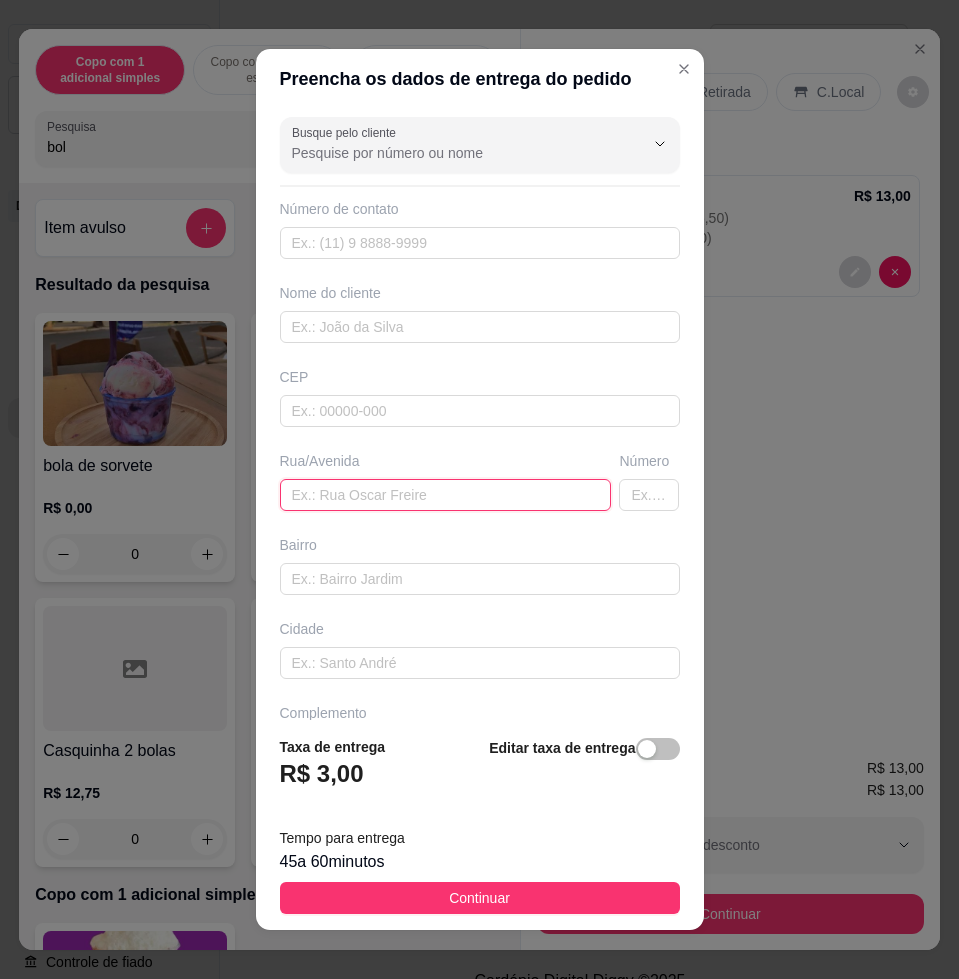 click at bounding box center (446, 495) 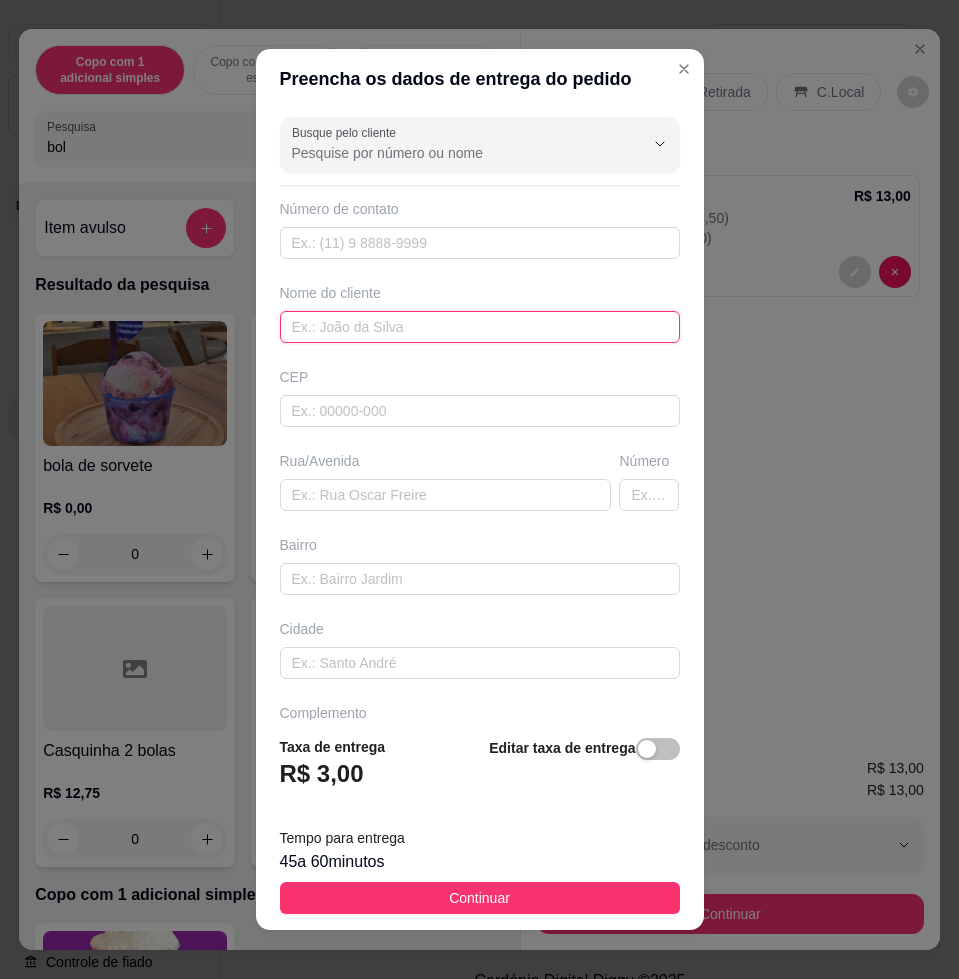 click at bounding box center (480, 327) 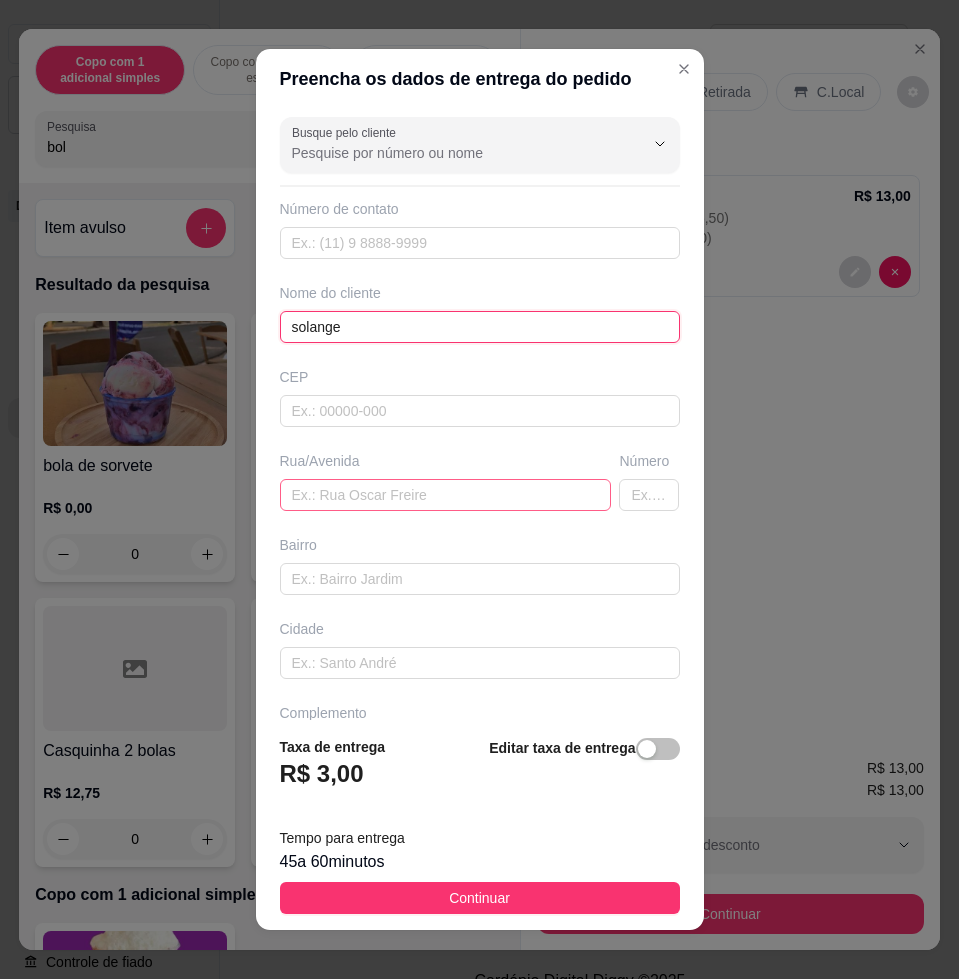 type on "solange" 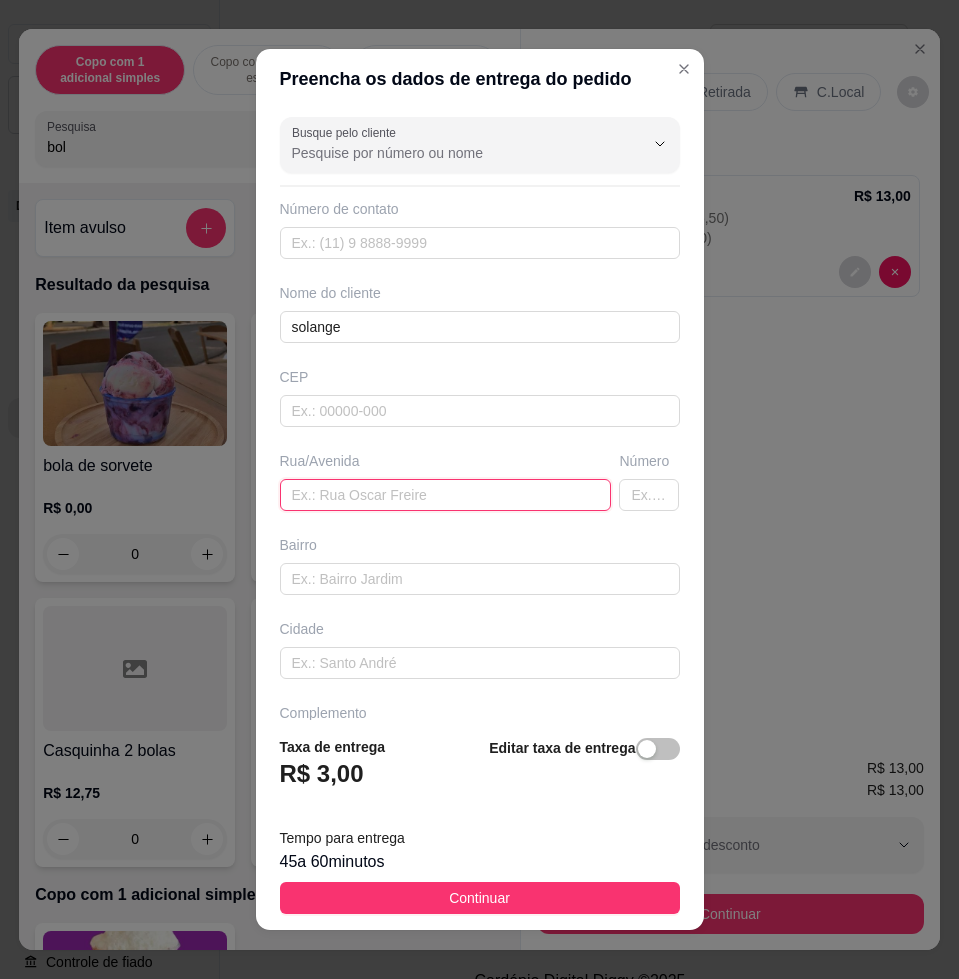 click at bounding box center [446, 495] 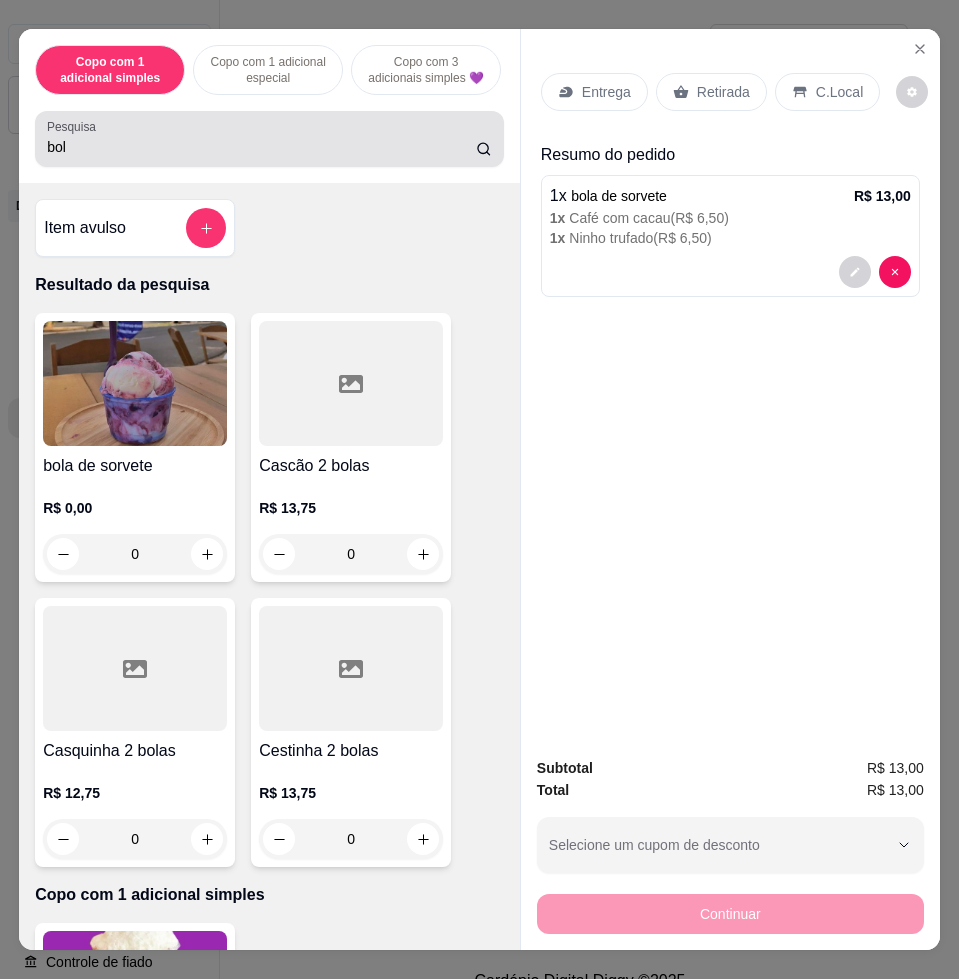 click on "bol" at bounding box center (261, 147) 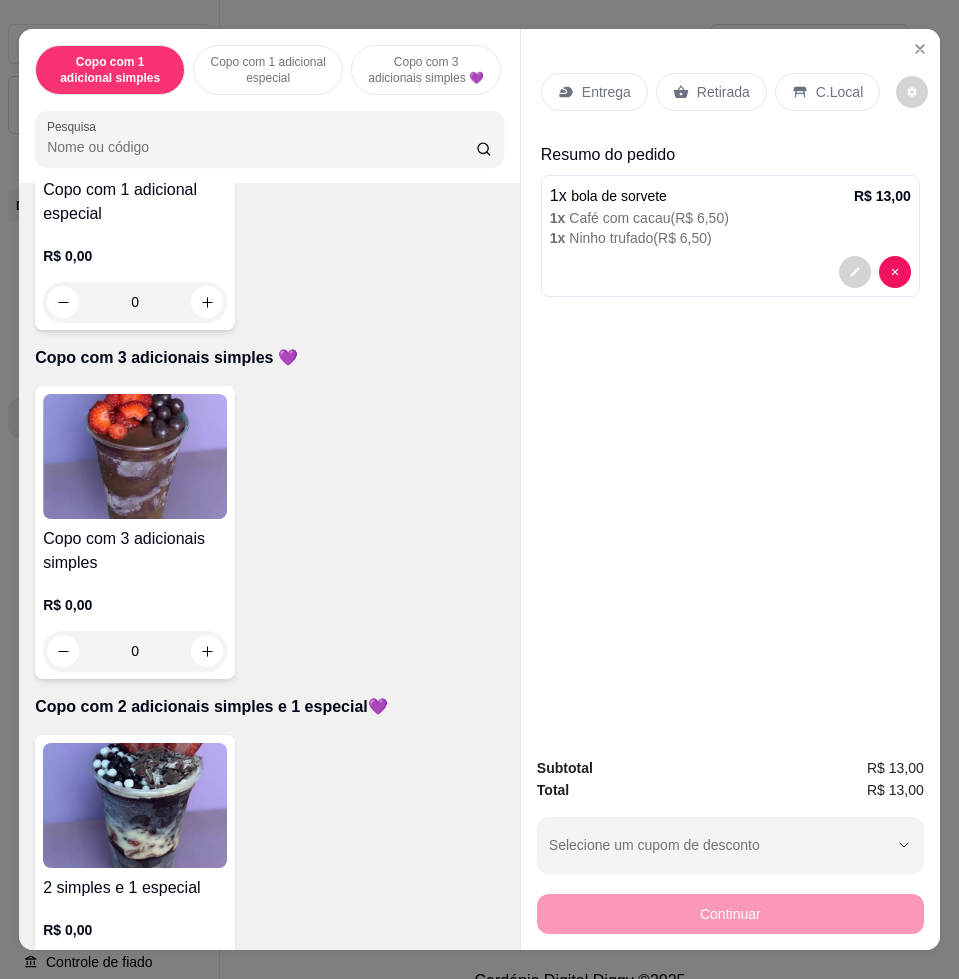 scroll, scrollTop: 875, scrollLeft: 0, axis: vertical 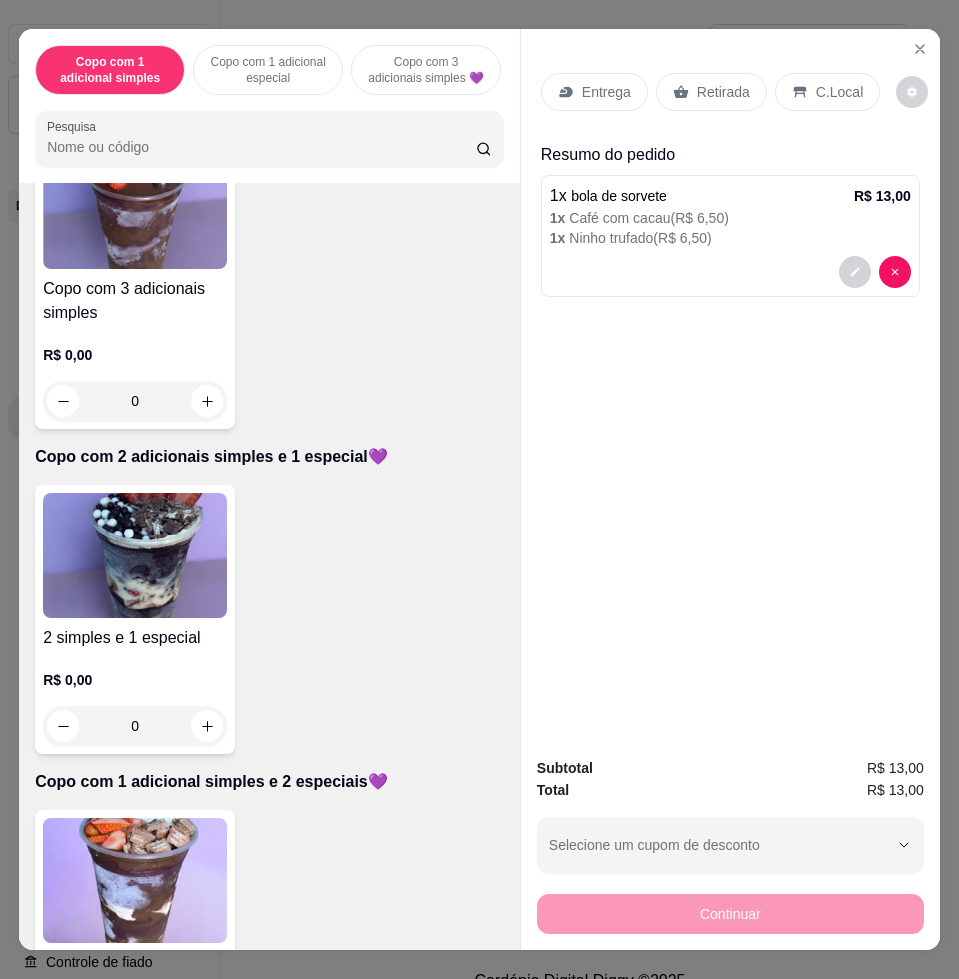 type 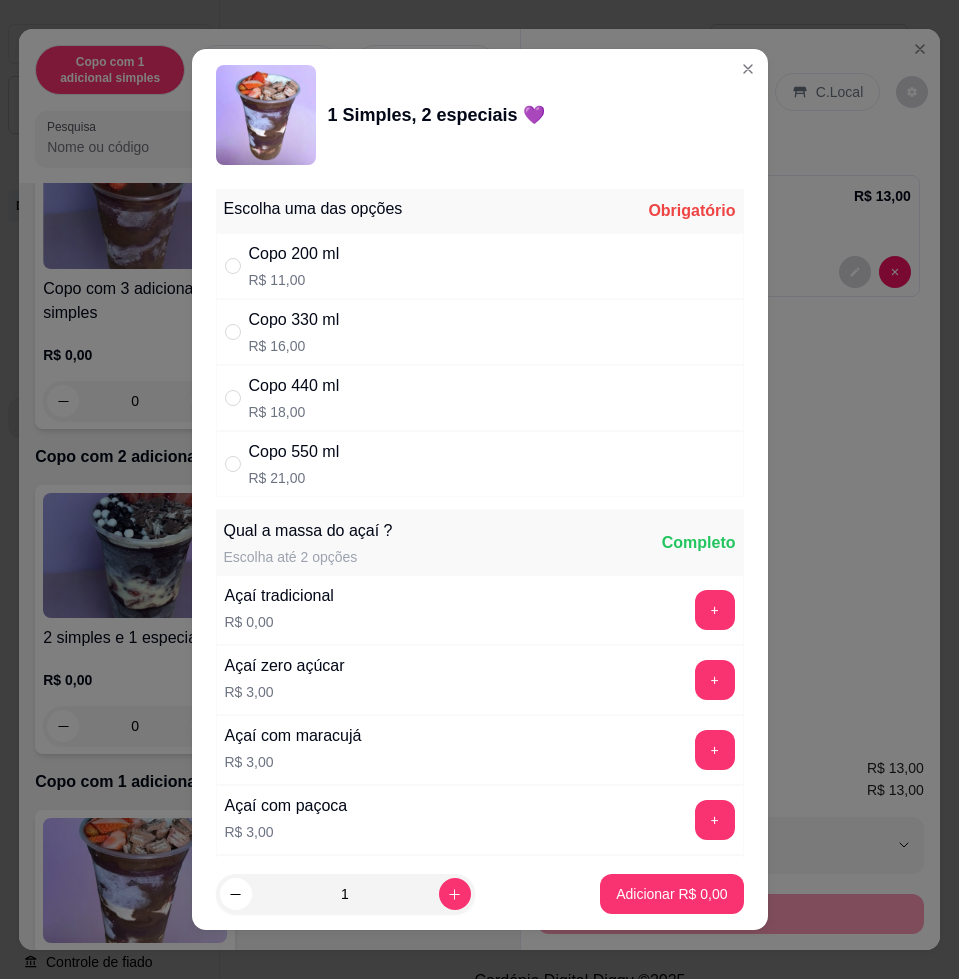 click on "Copo 550 ml R$ 21,00" at bounding box center [480, 464] 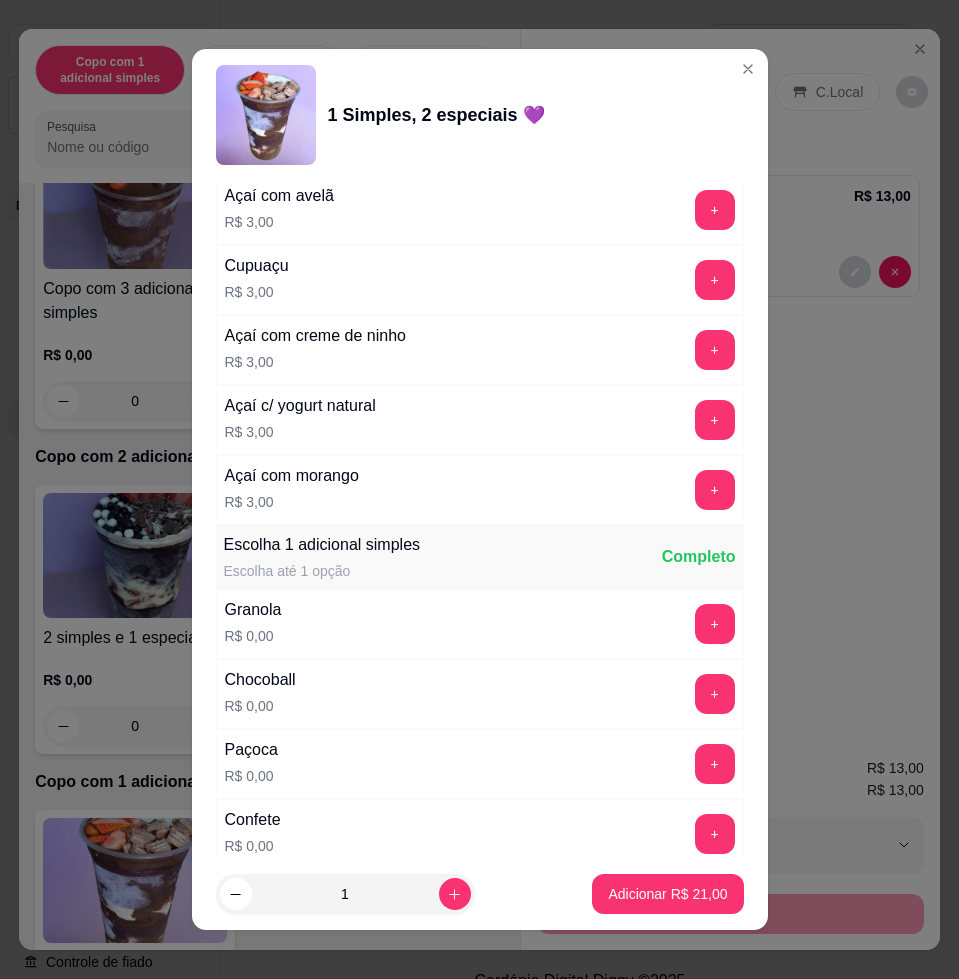 scroll, scrollTop: 1250, scrollLeft: 0, axis: vertical 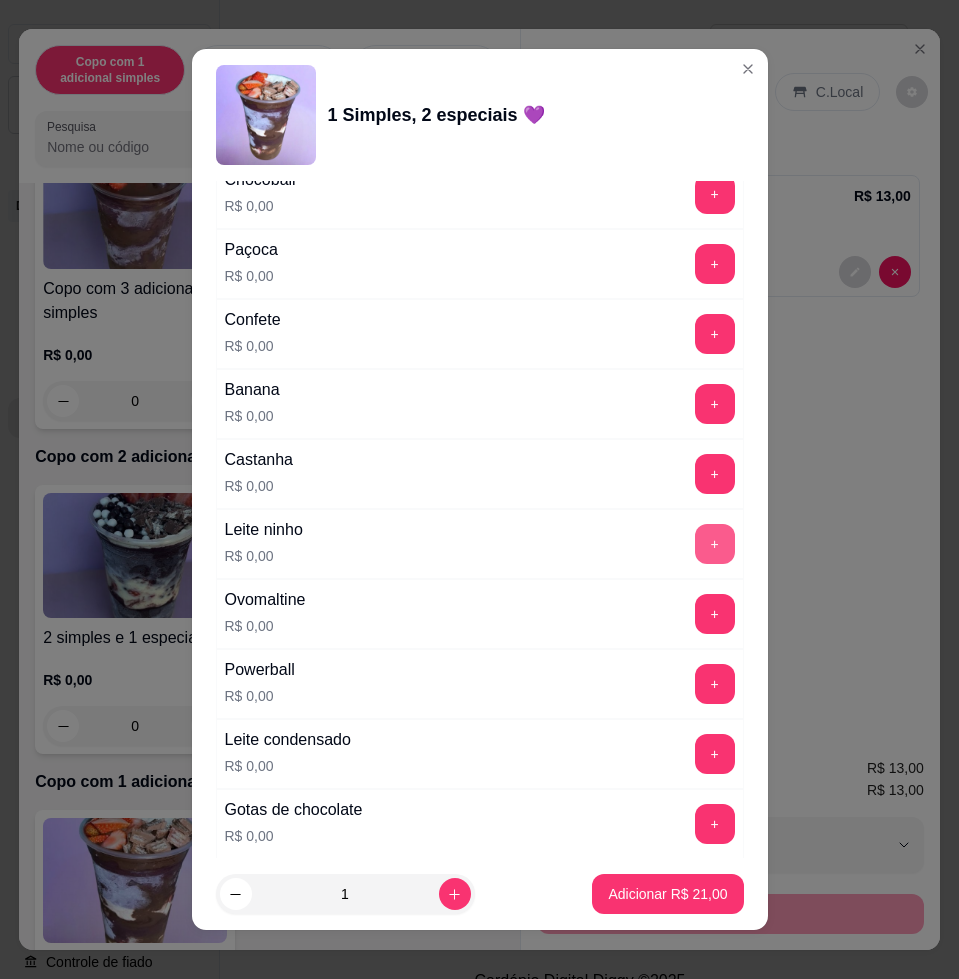 click on "+" at bounding box center (715, 544) 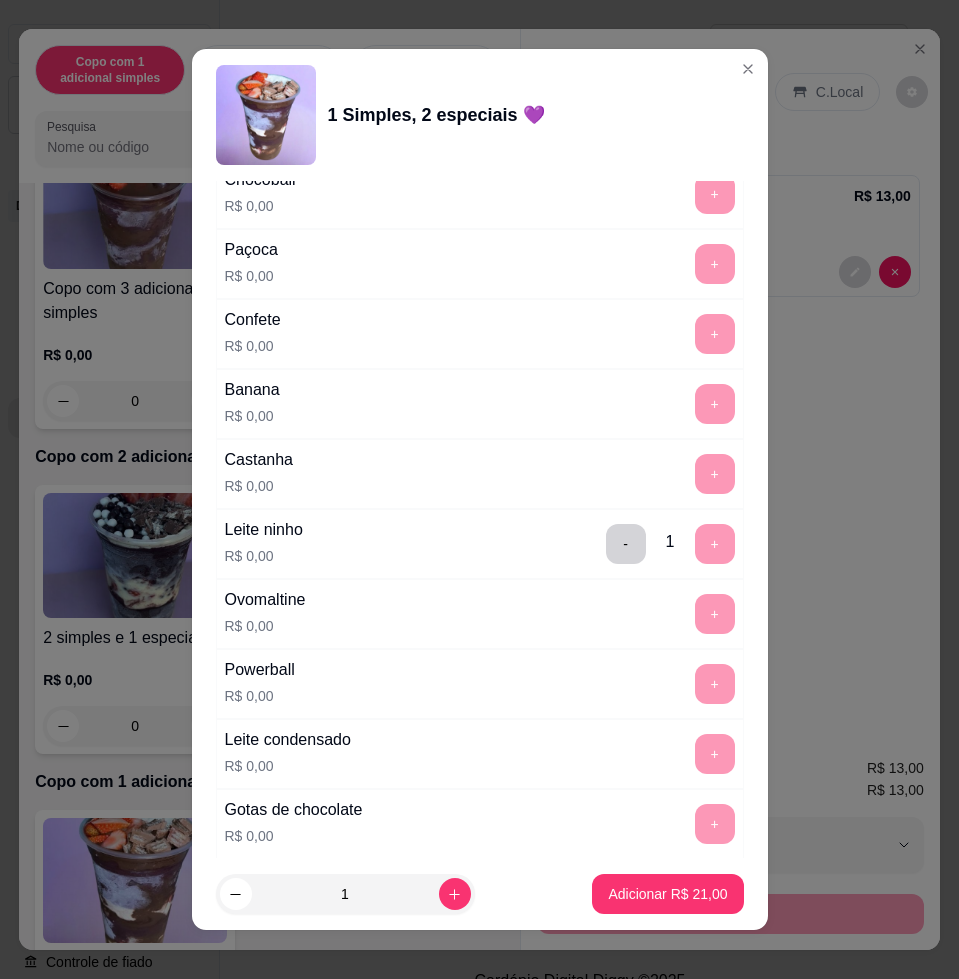 scroll, scrollTop: 1875, scrollLeft: 0, axis: vertical 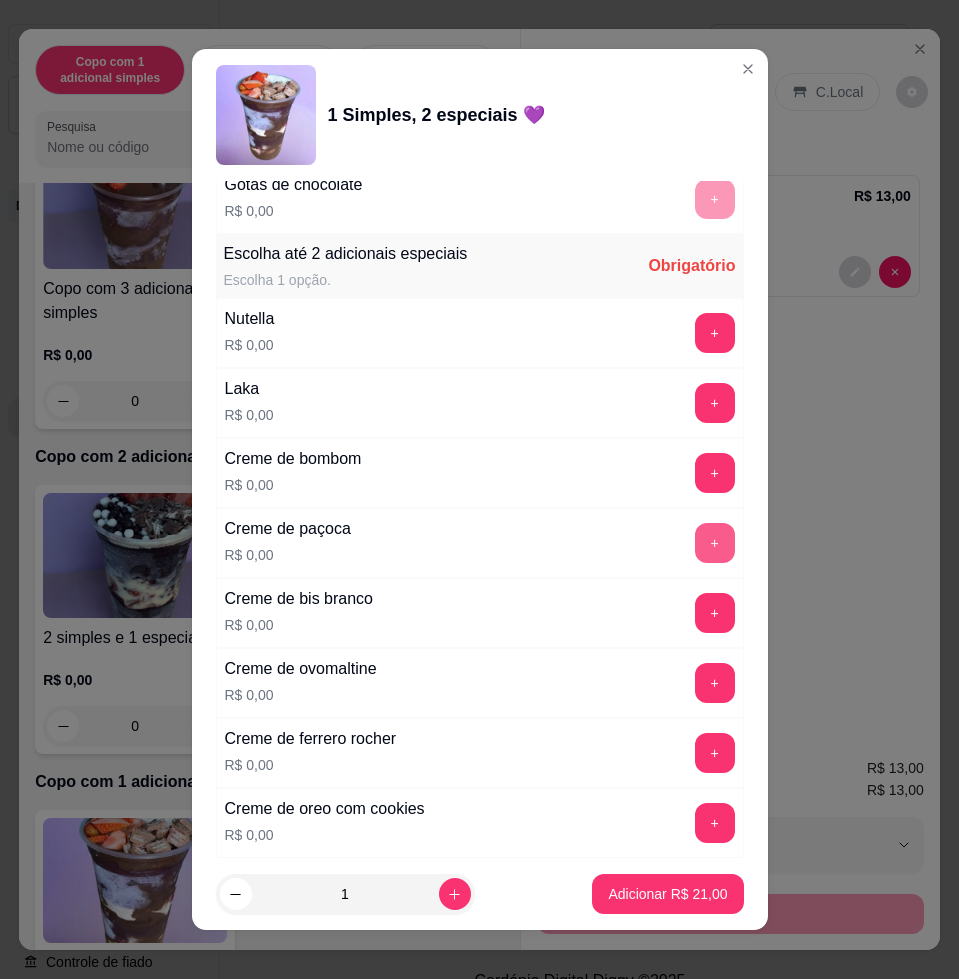 click on "+" at bounding box center [715, 543] 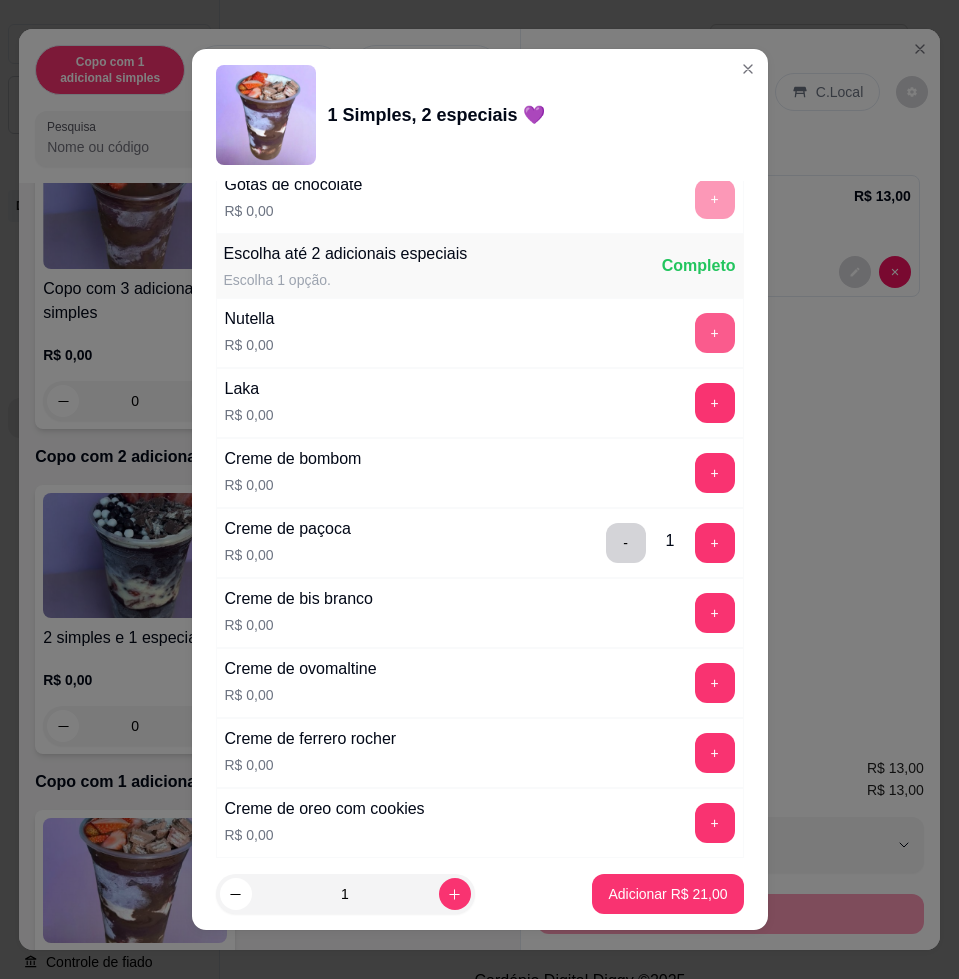 click on "+" at bounding box center (715, 333) 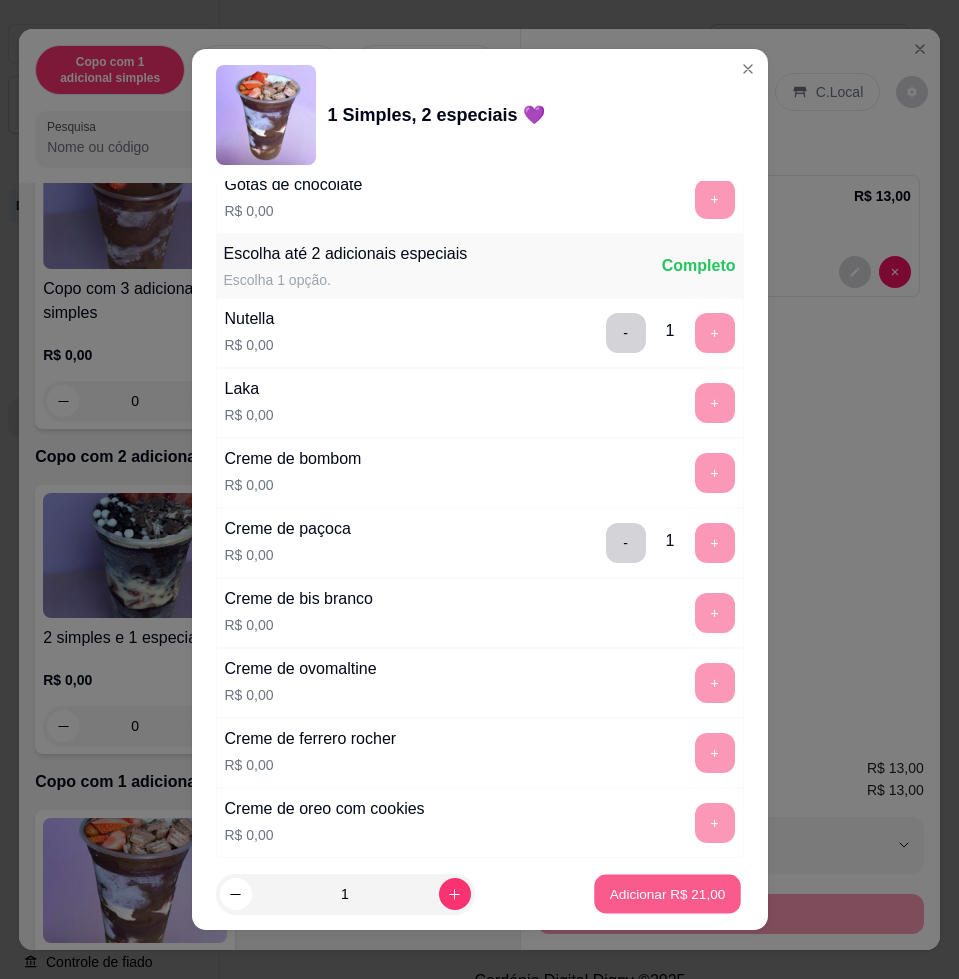 click on "Adicionar   R$ 21,00" at bounding box center (668, 893) 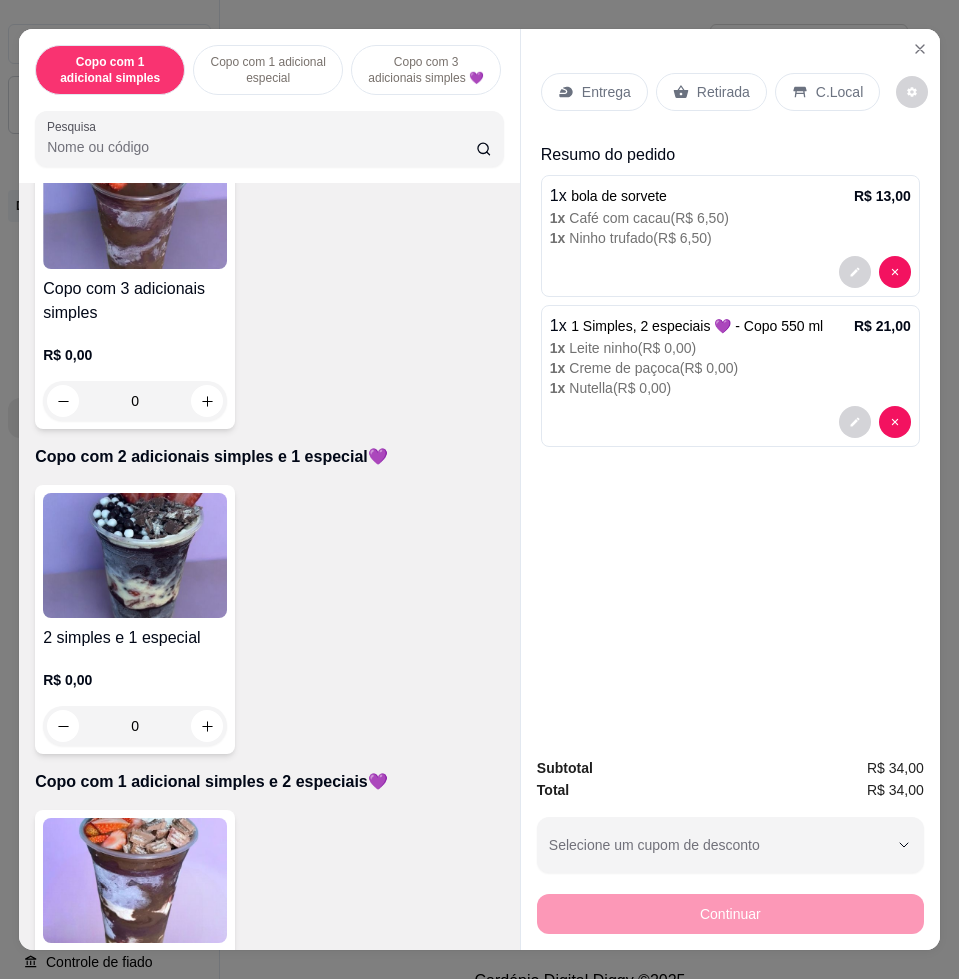 click at bounding box center [135, 880] 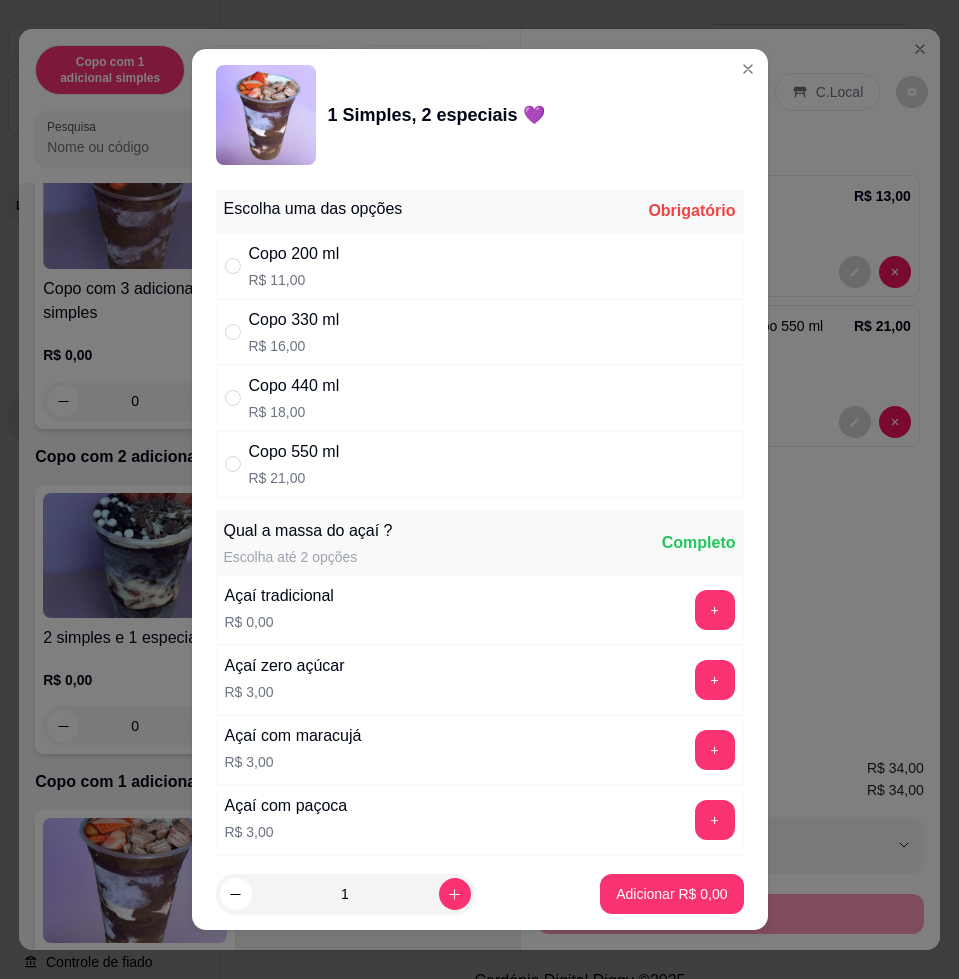 click on "Copo 550 ml R$ 21,00" at bounding box center (480, 464) 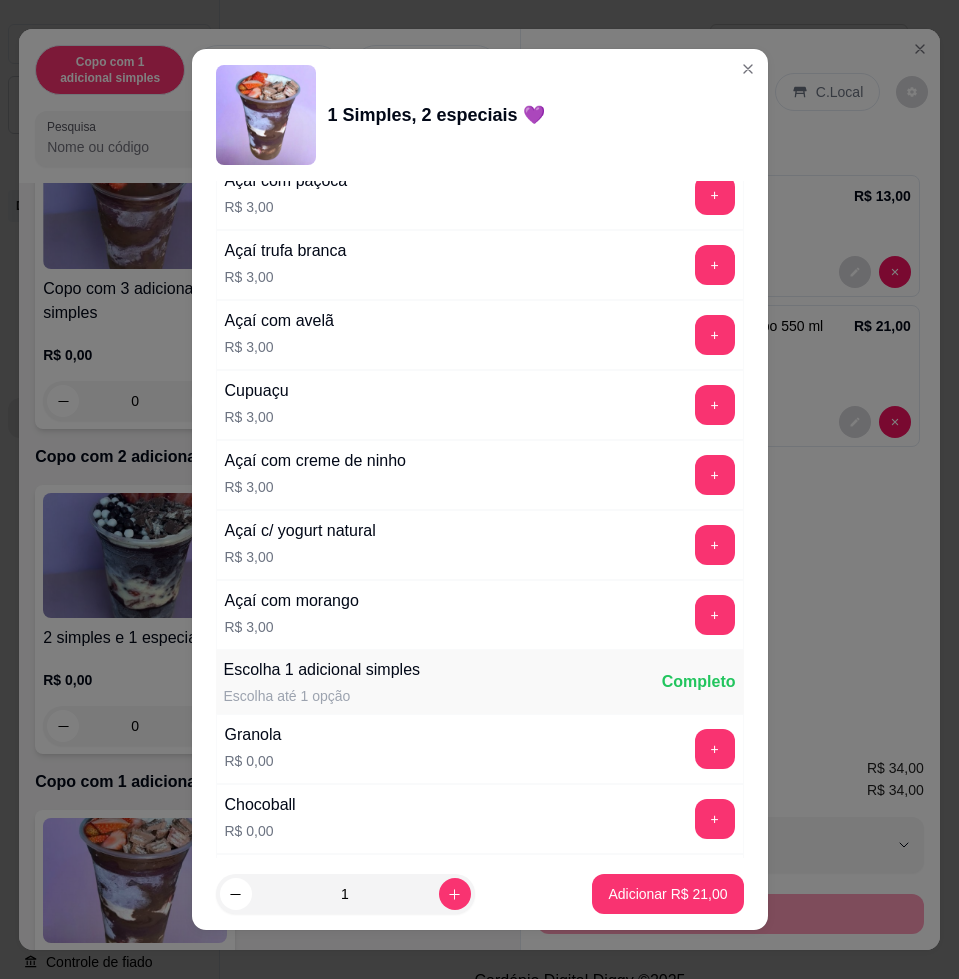scroll, scrollTop: 750, scrollLeft: 0, axis: vertical 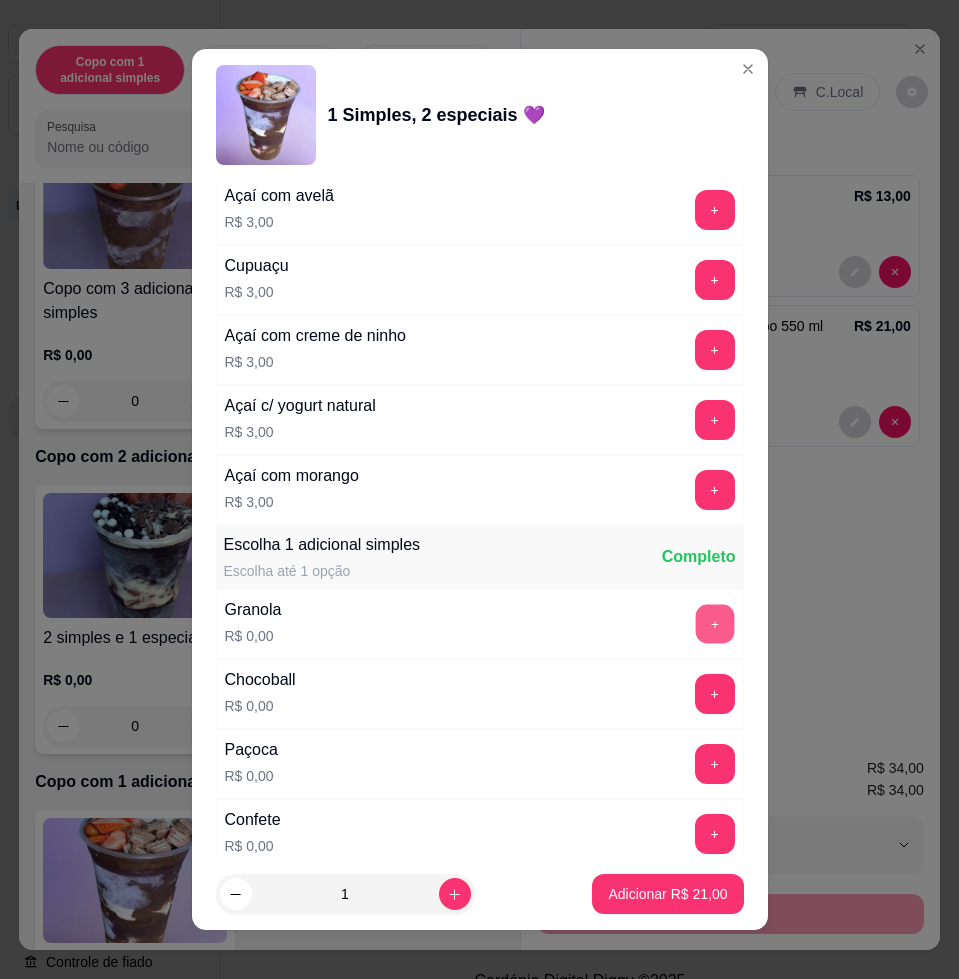 click on "+" at bounding box center [714, 624] 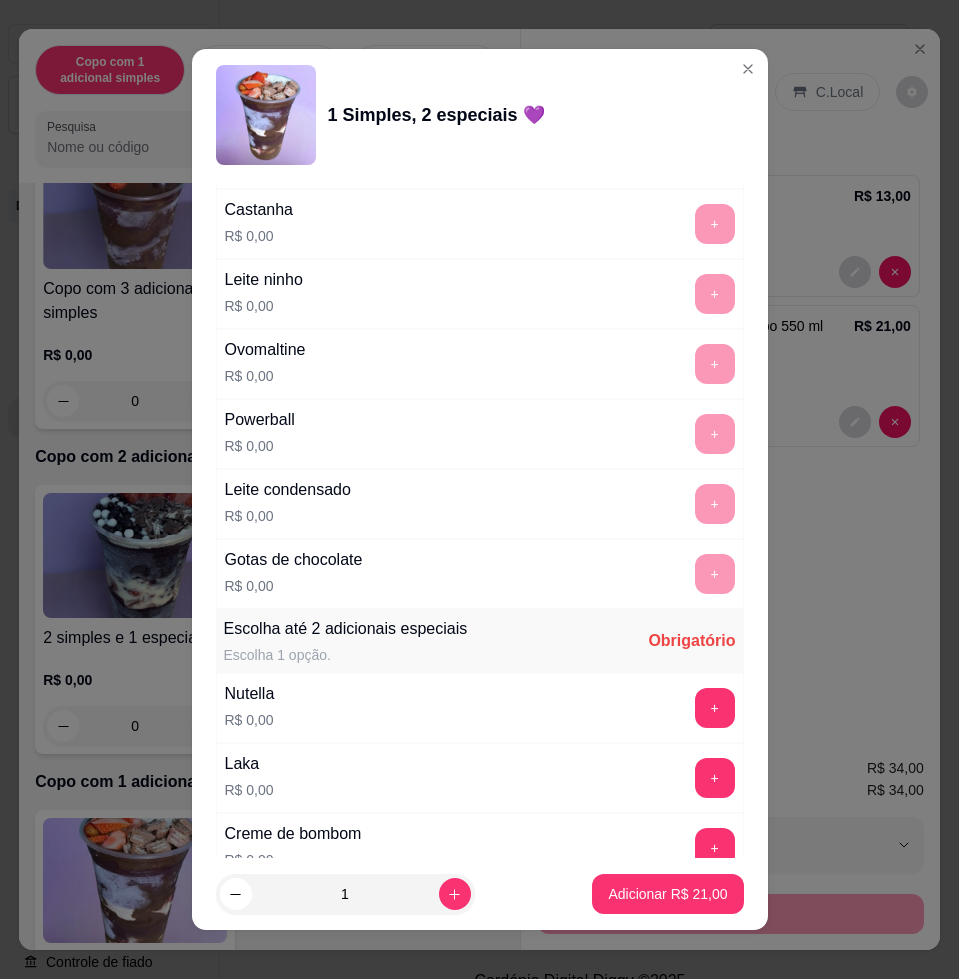 scroll, scrollTop: 1625, scrollLeft: 0, axis: vertical 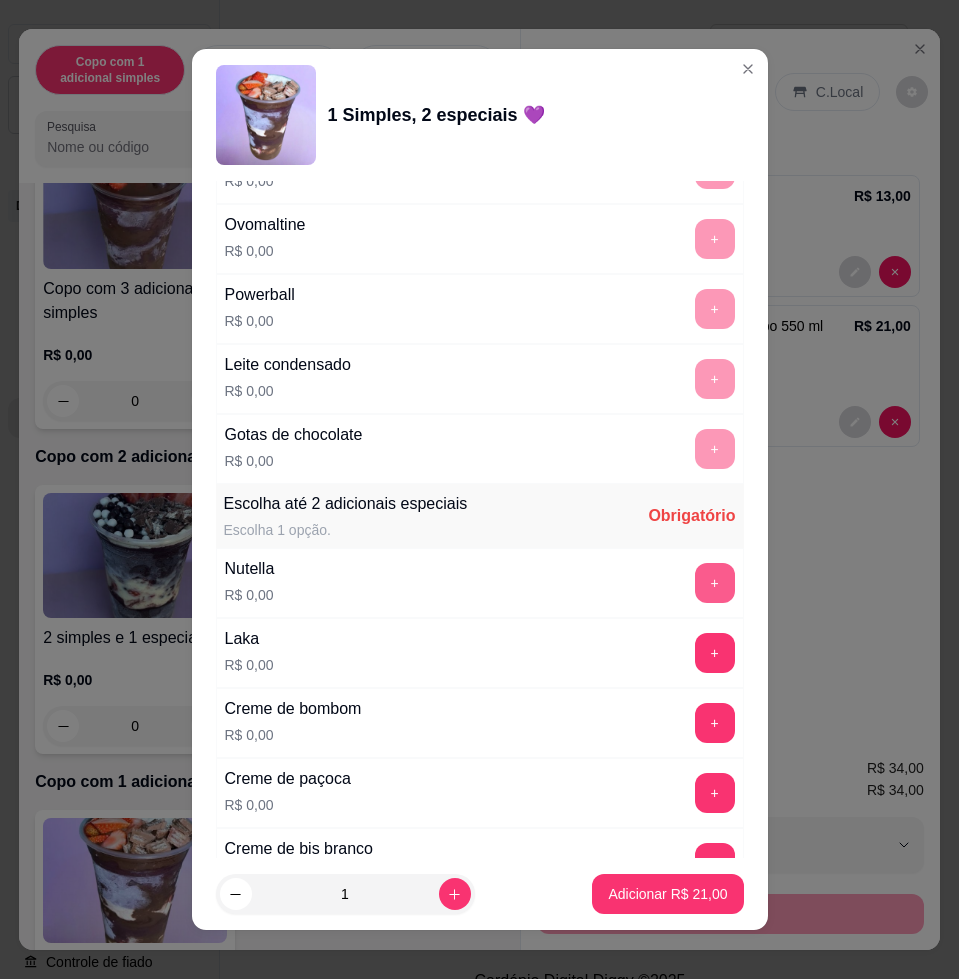 click on "+" at bounding box center [715, 583] 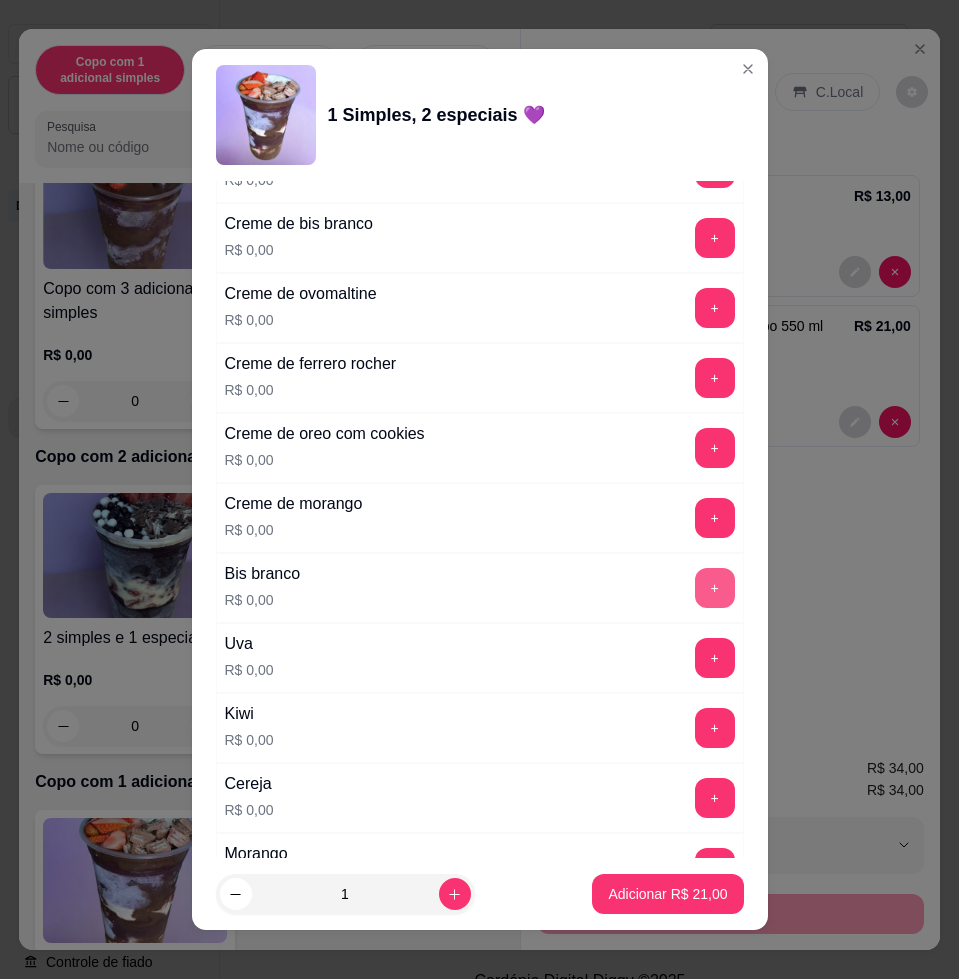 scroll, scrollTop: 2500, scrollLeft: 0, axis: vertical 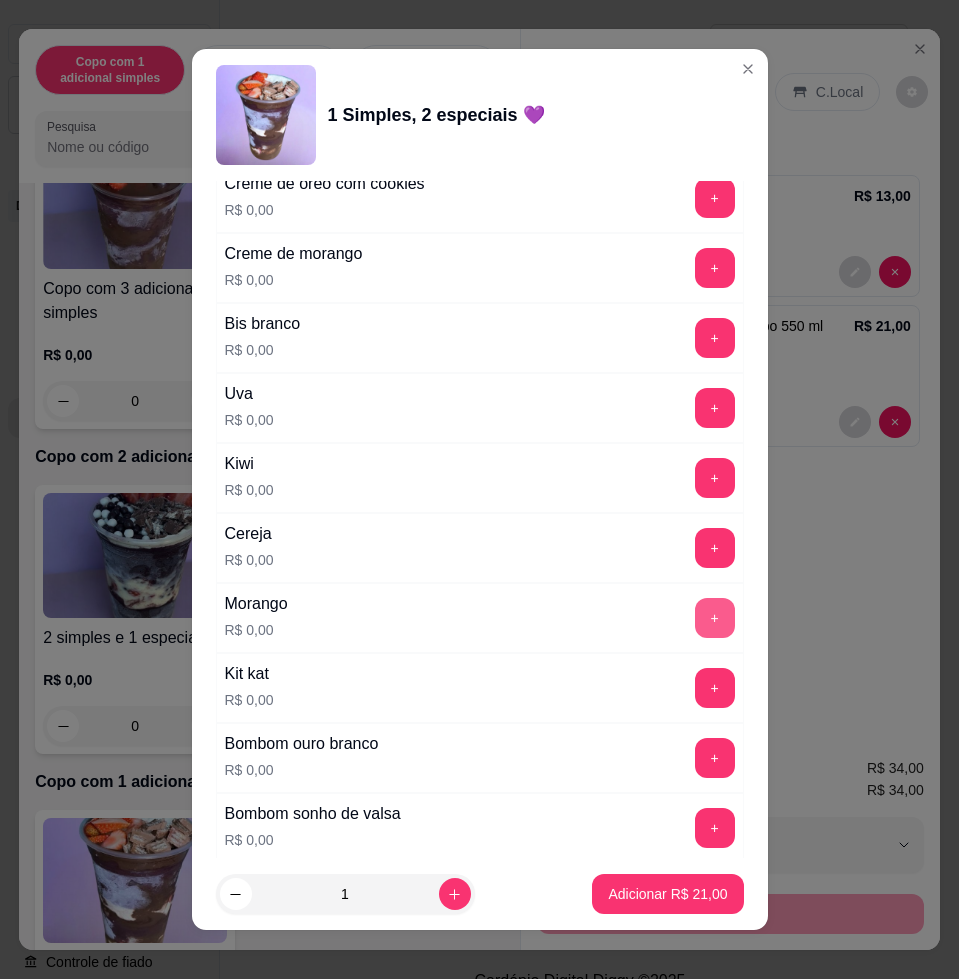 click on "+" at bounding box center (715, 618) 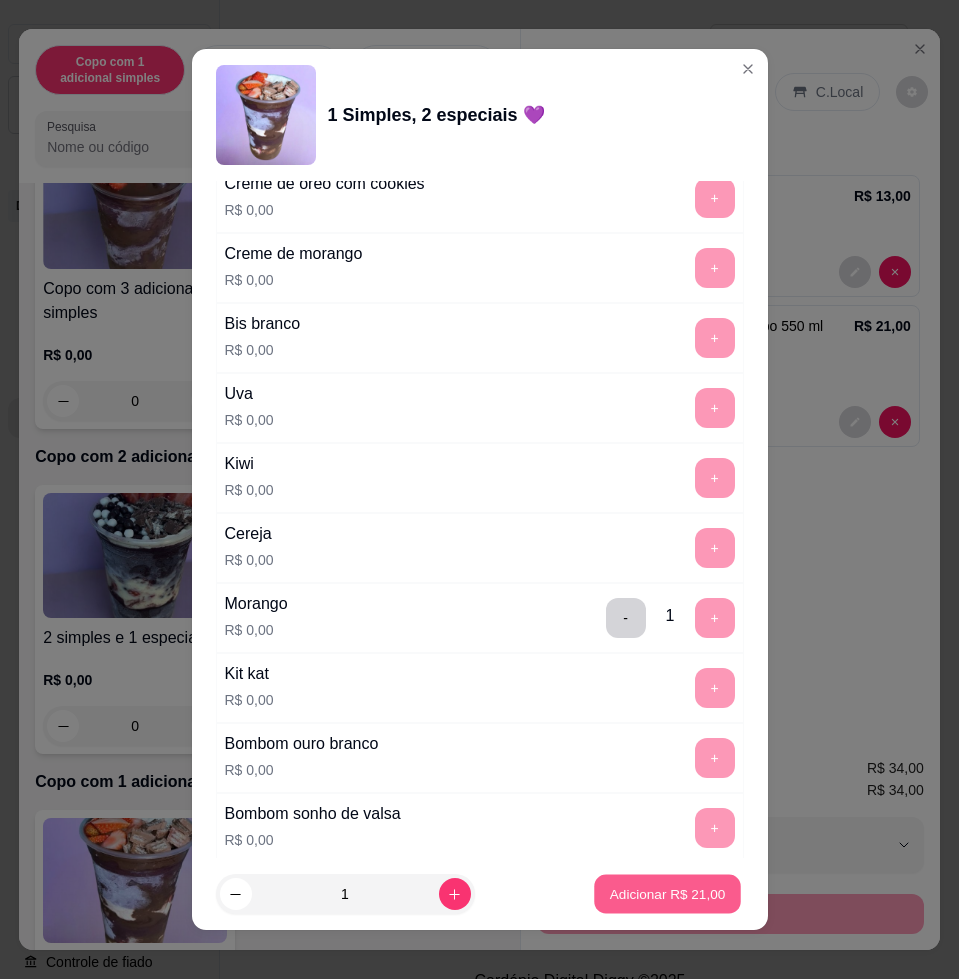 click on "Adicionar   R$ 21,00" at bounding box center (668, 893) 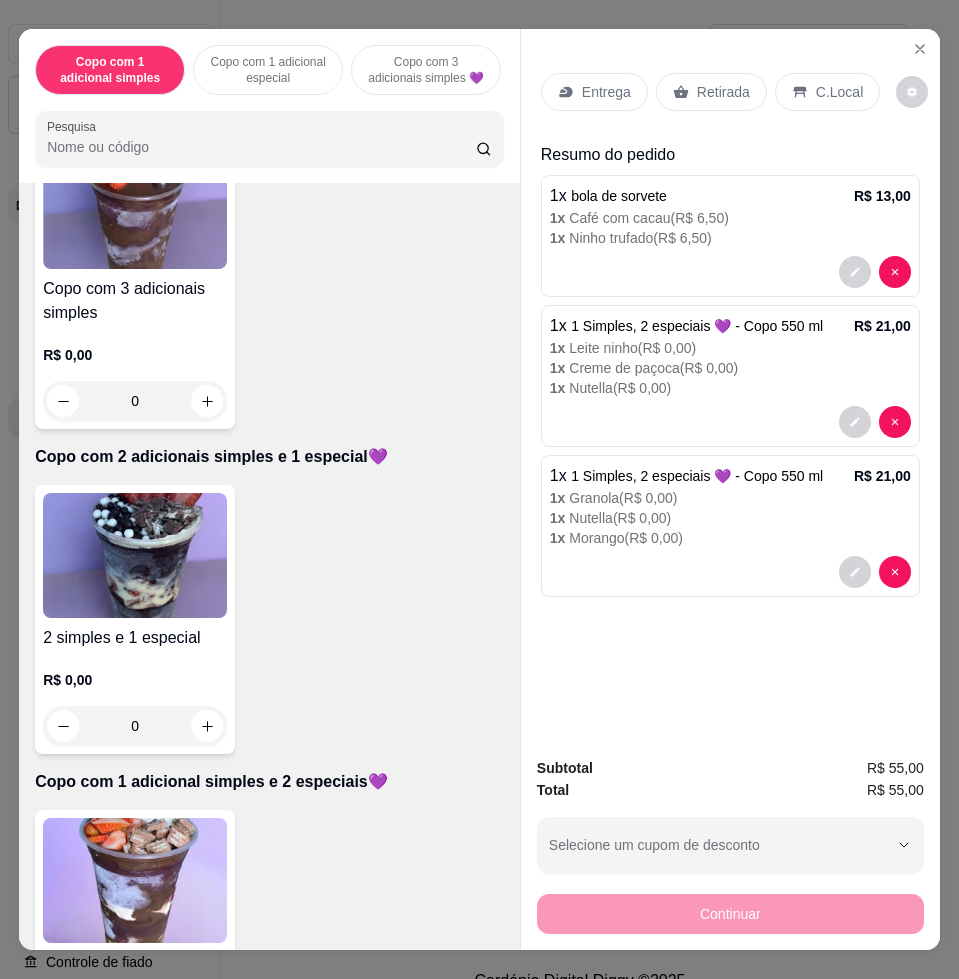 click at bounding box center [135, 880] 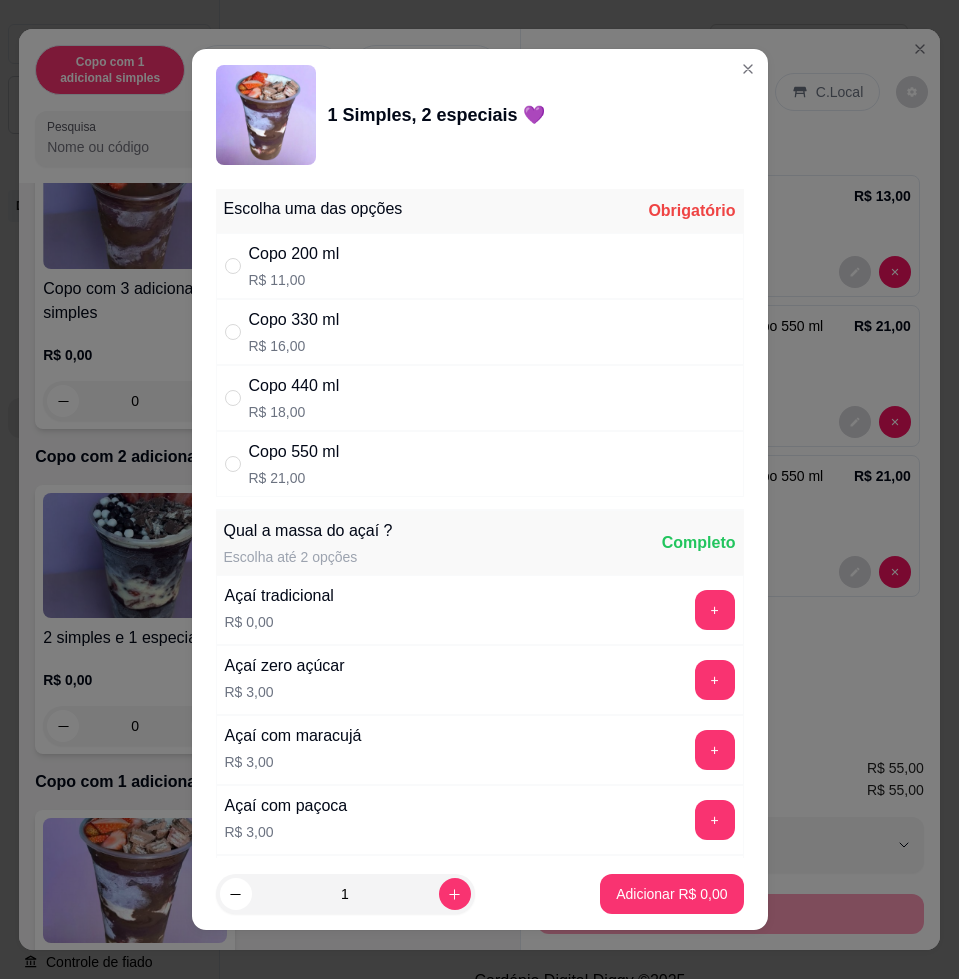 click on "Copo 550 ml R$ 21,00" at bounding box center [480, 464] 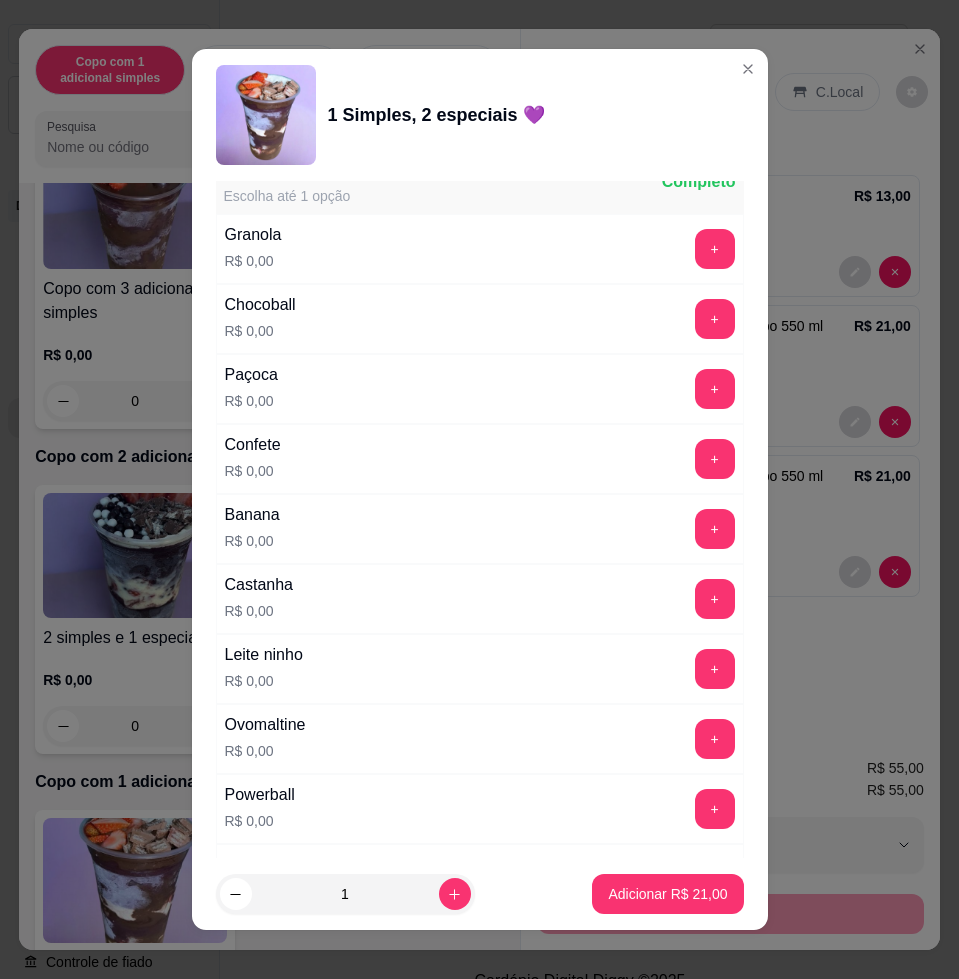 scroll, scrollTop: 1375, scrollLeft: 0, axis: vertical 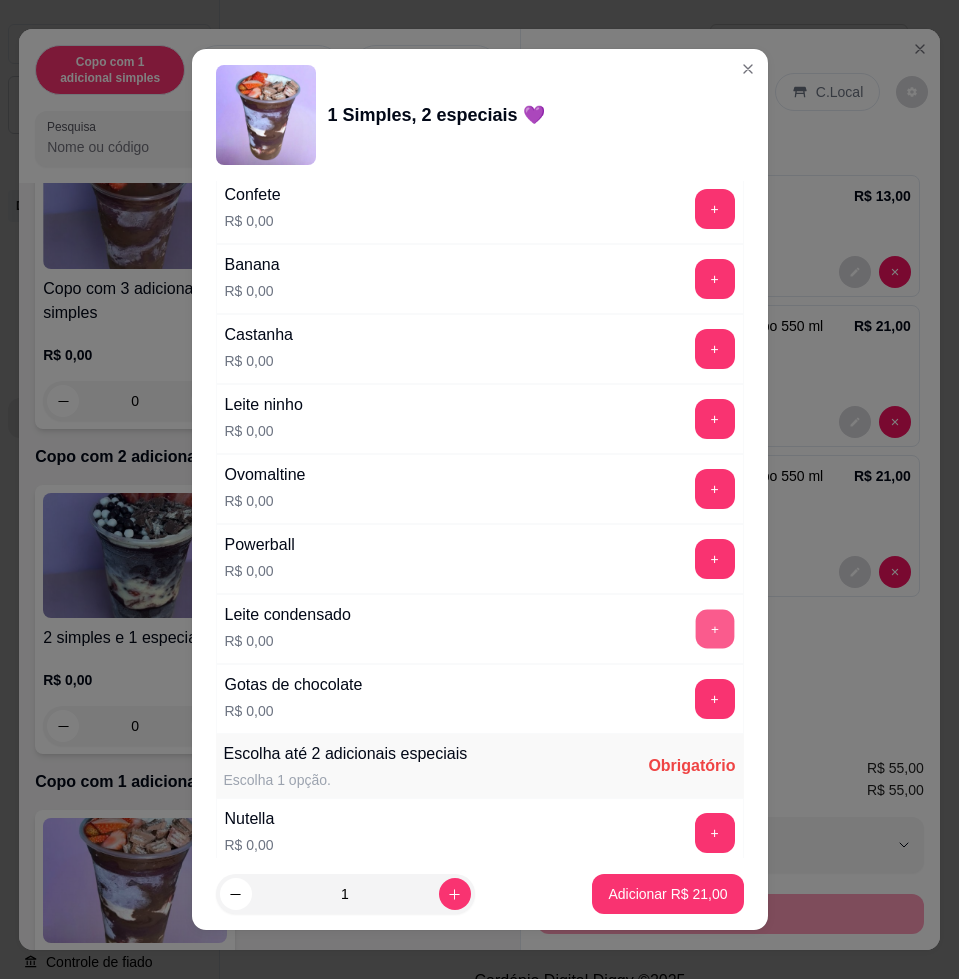click on "+" at bounding box center [714, 629] 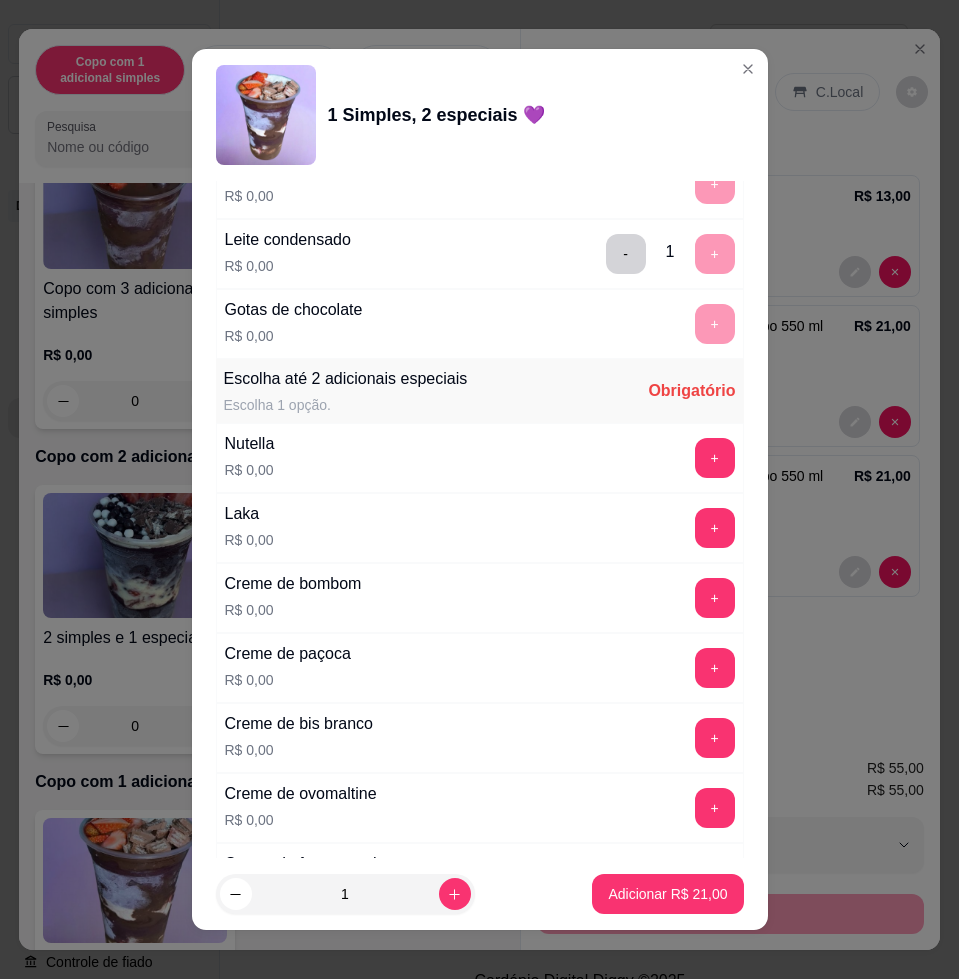 scroll, scrollTop: 2000, scrollLeft: 0, axis: vertical 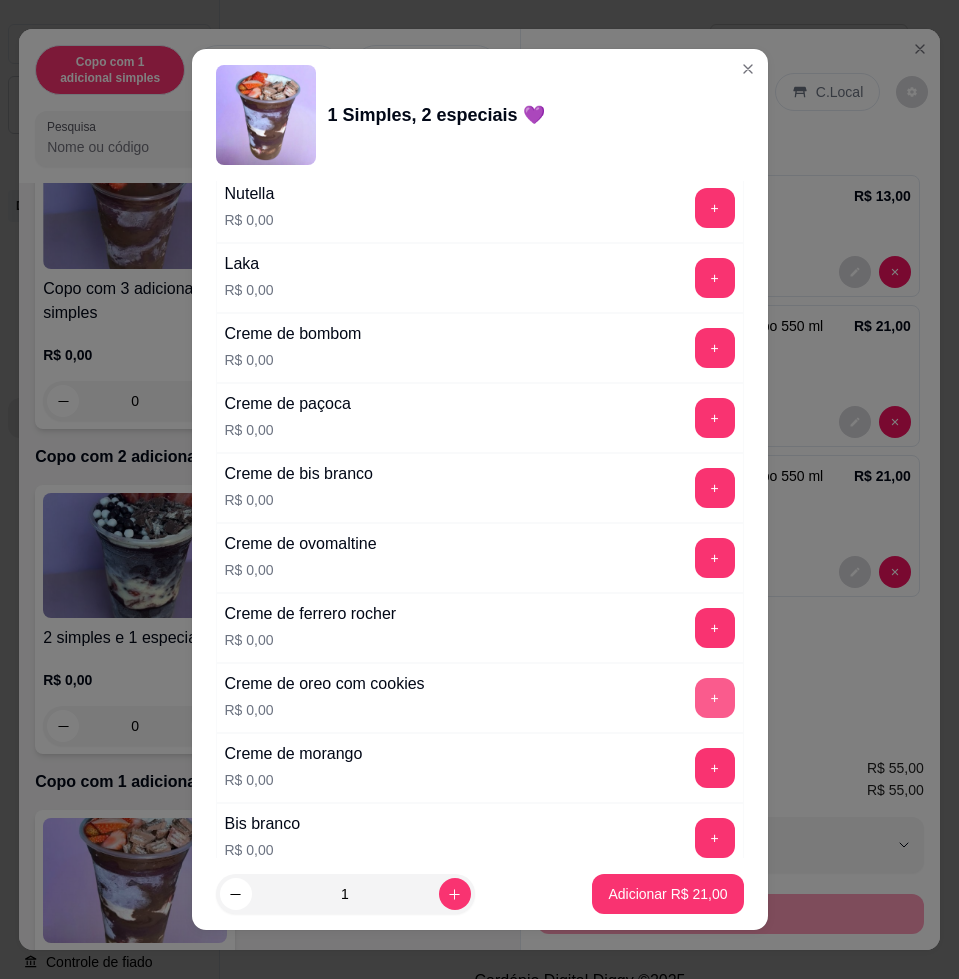 click on "+" at bounding box center (715, 698) 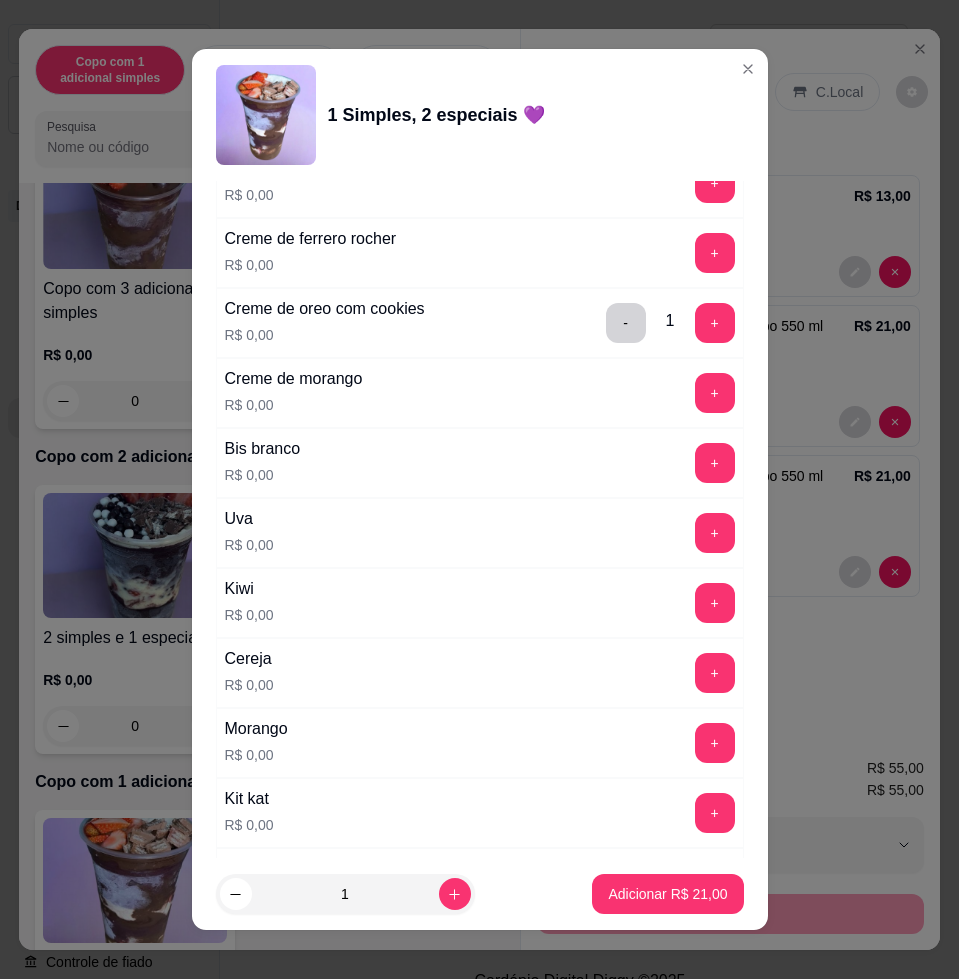 scroll, scrollTop: 2875, scrollLeft: 0, axis: vertical 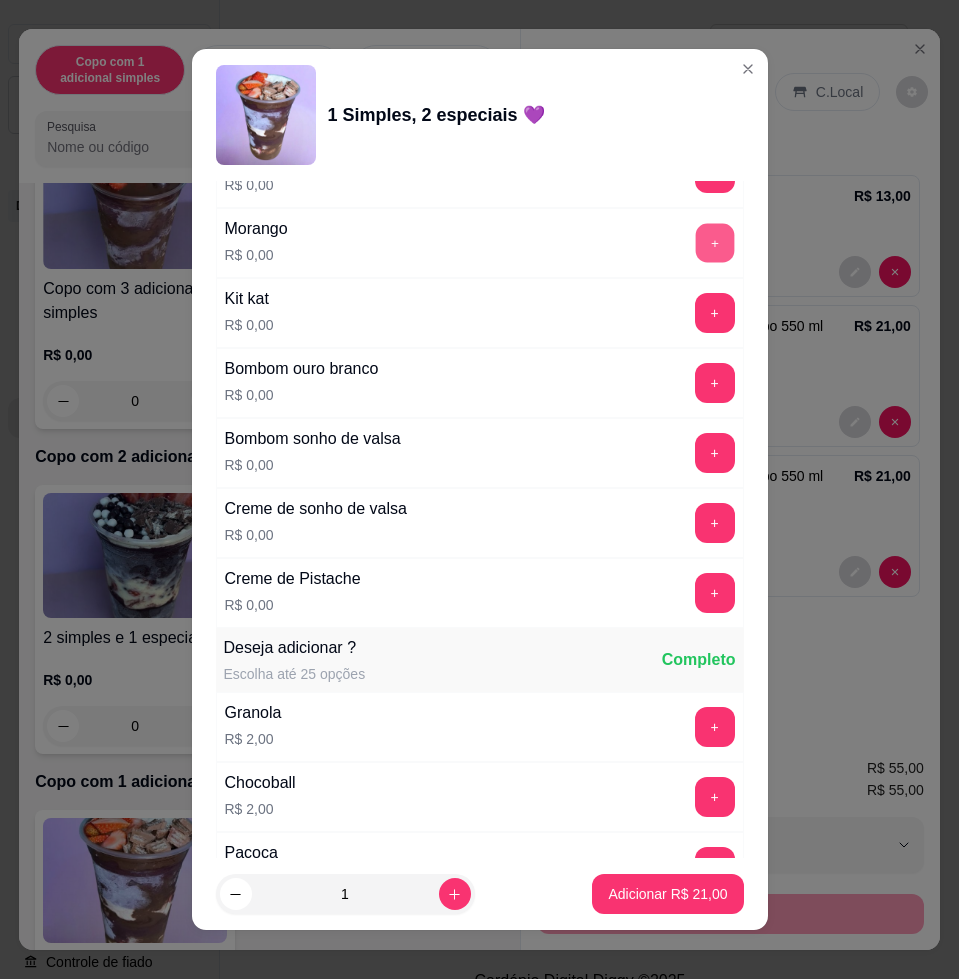 click on "+" at bounding box center (714, 243) 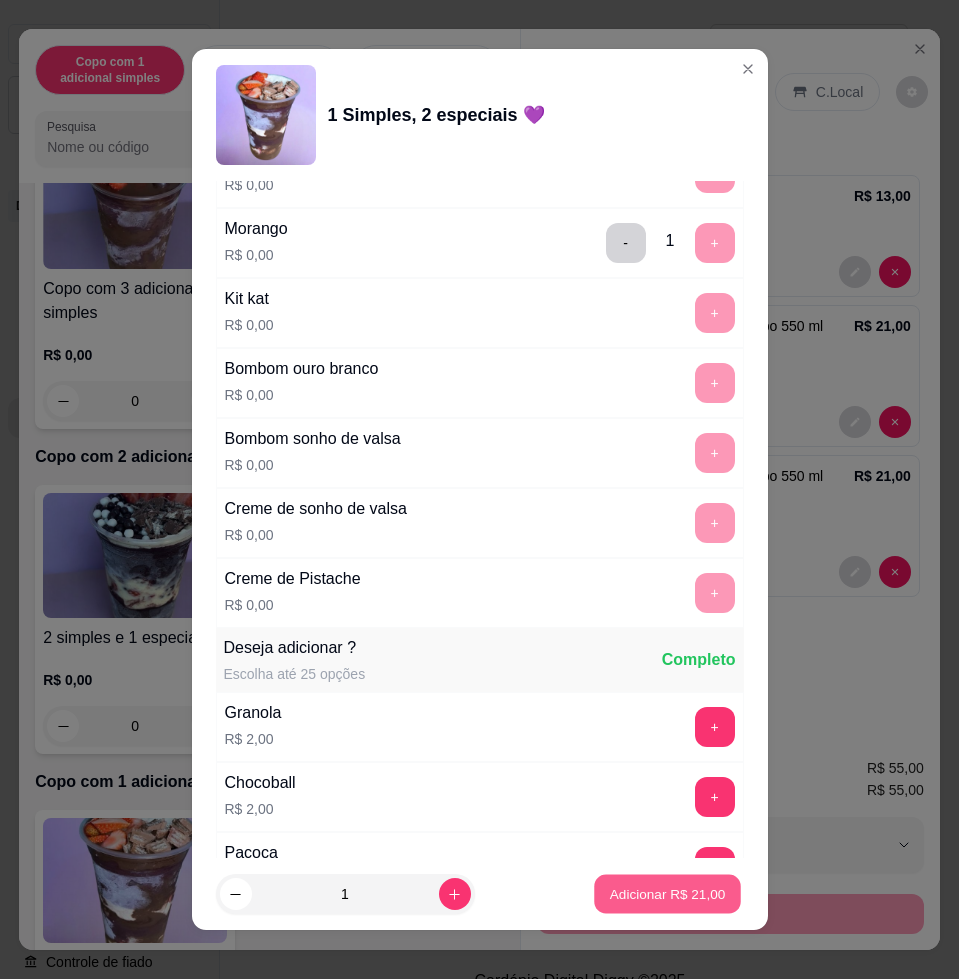 click on "Adicionar   R$ 21,00" at bounding box center (668, 894) 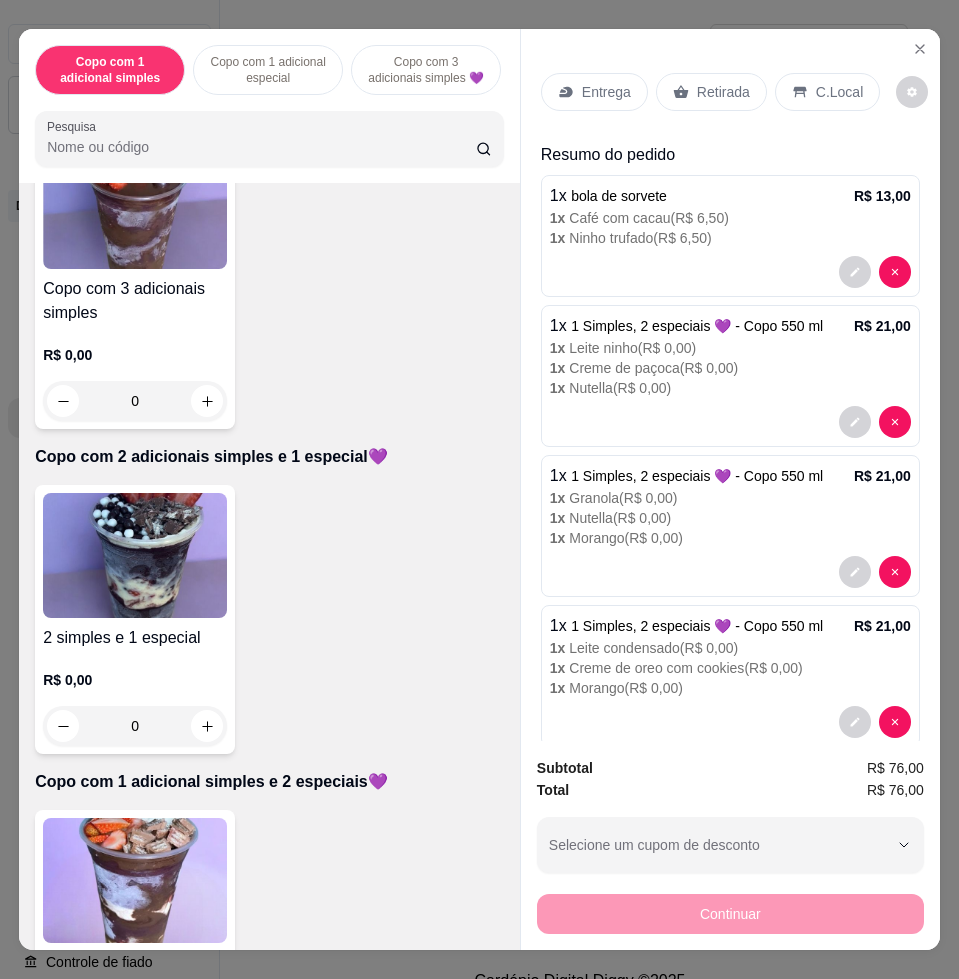 click at bounding box center (135, 555) 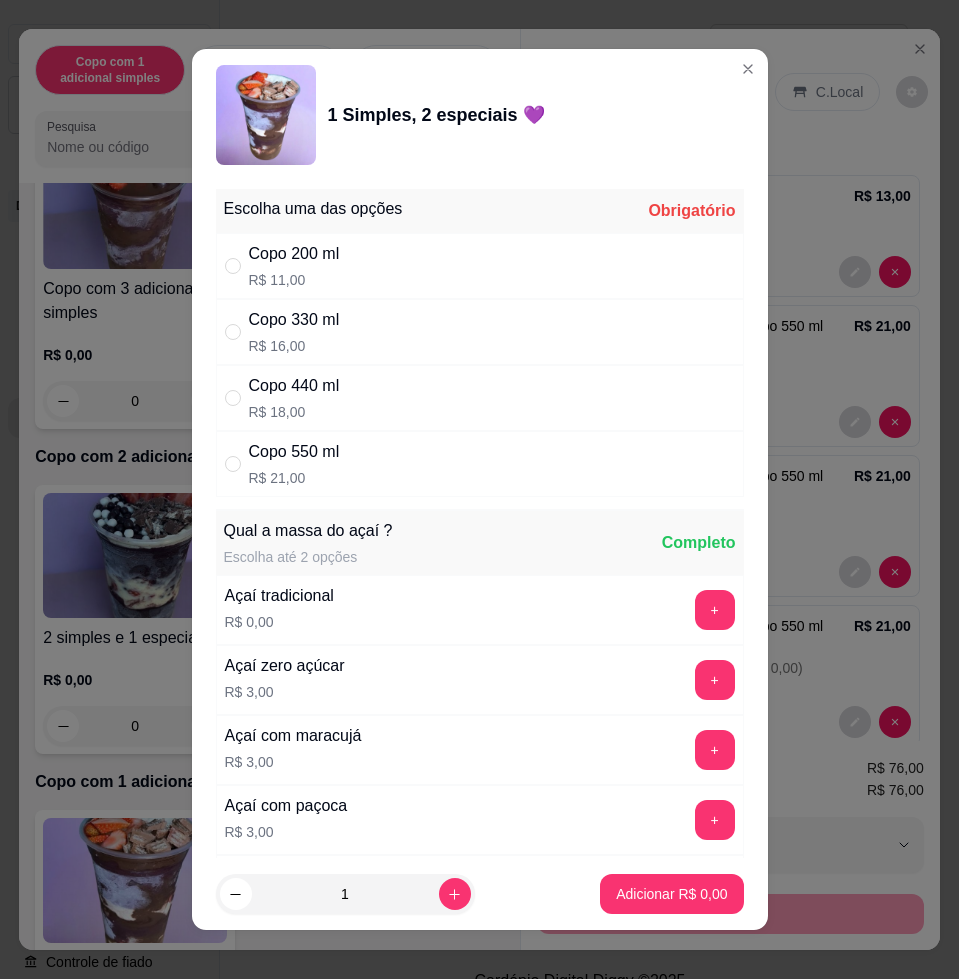 click on "R$ 21,00" at bounding box center (294, 478) 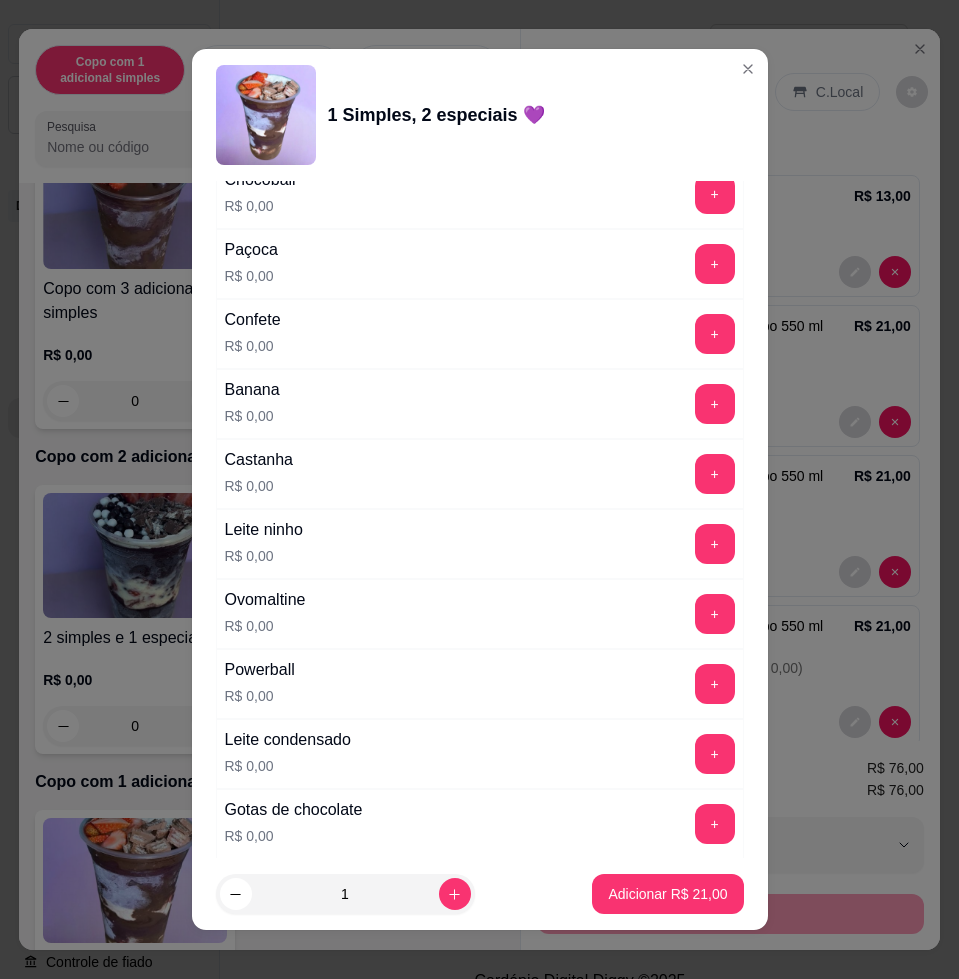 scroll, scrollTop: 1375, scrollLeft: 0, axis: vertical 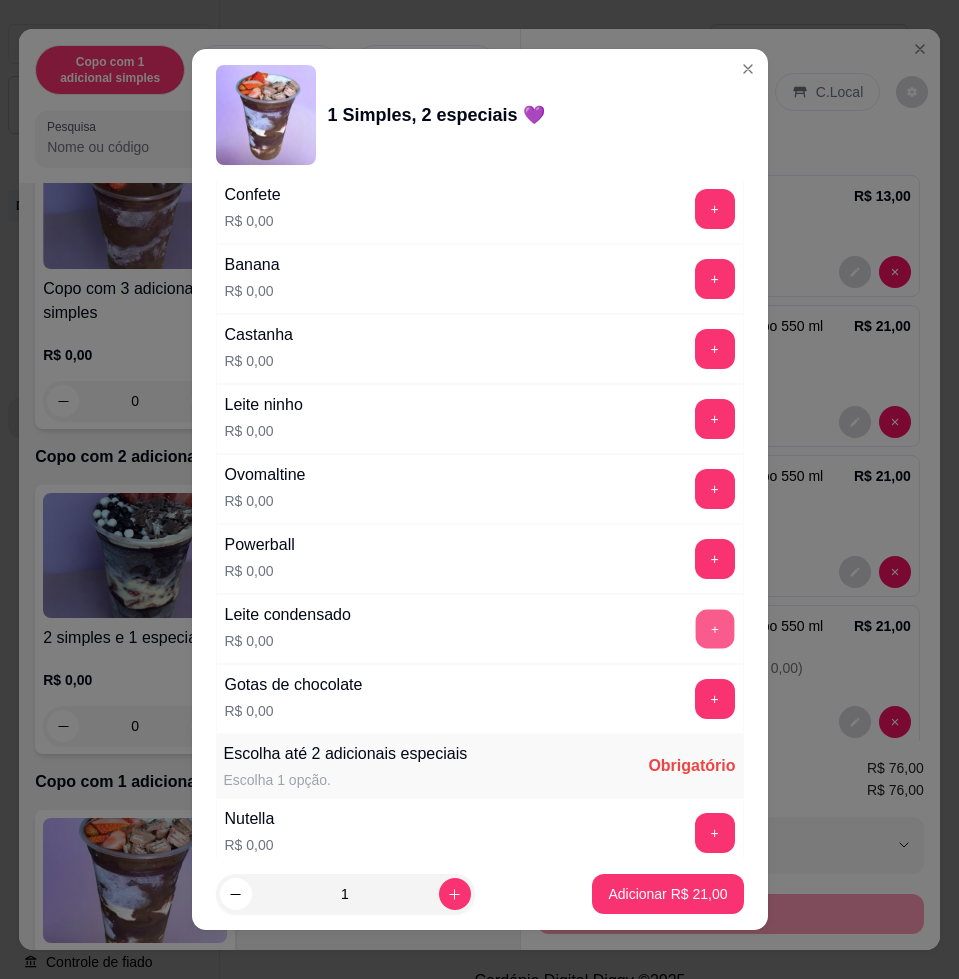 click on "+" at bounding box center [714, 629] 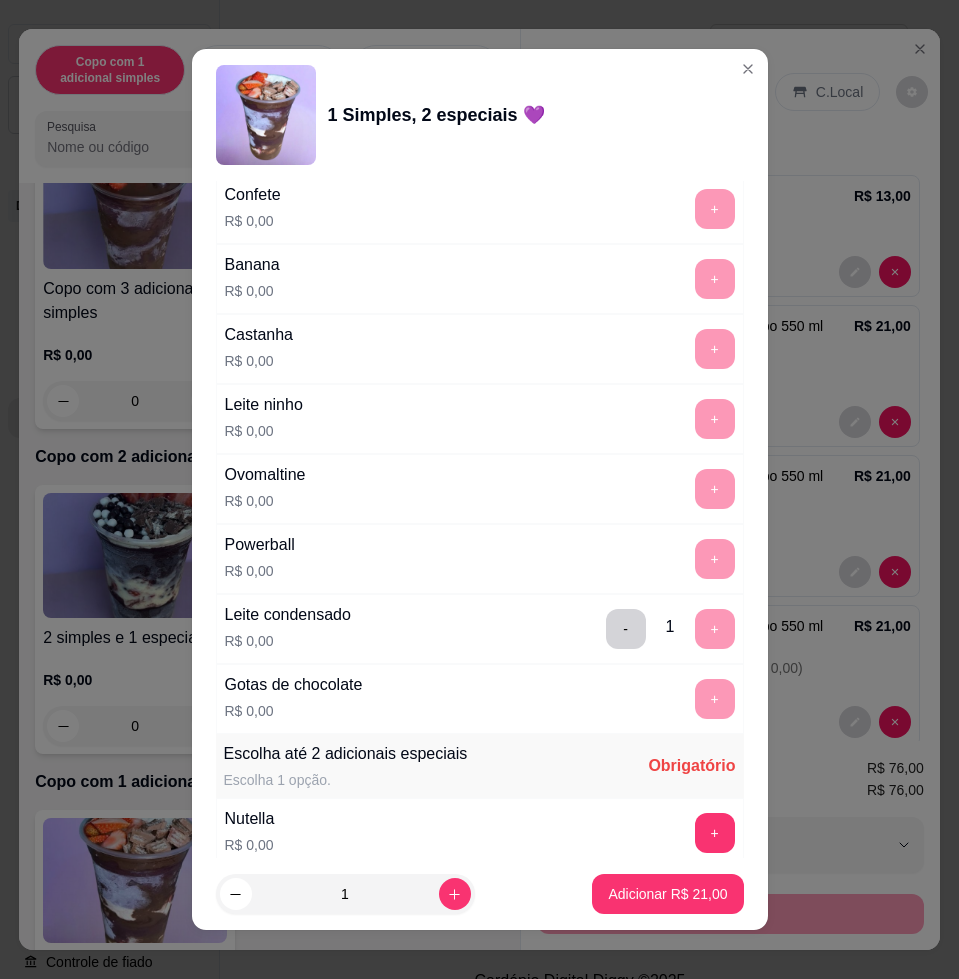 scroll, scrollTop: 1625, scrollLeft: 0, axis: vertical 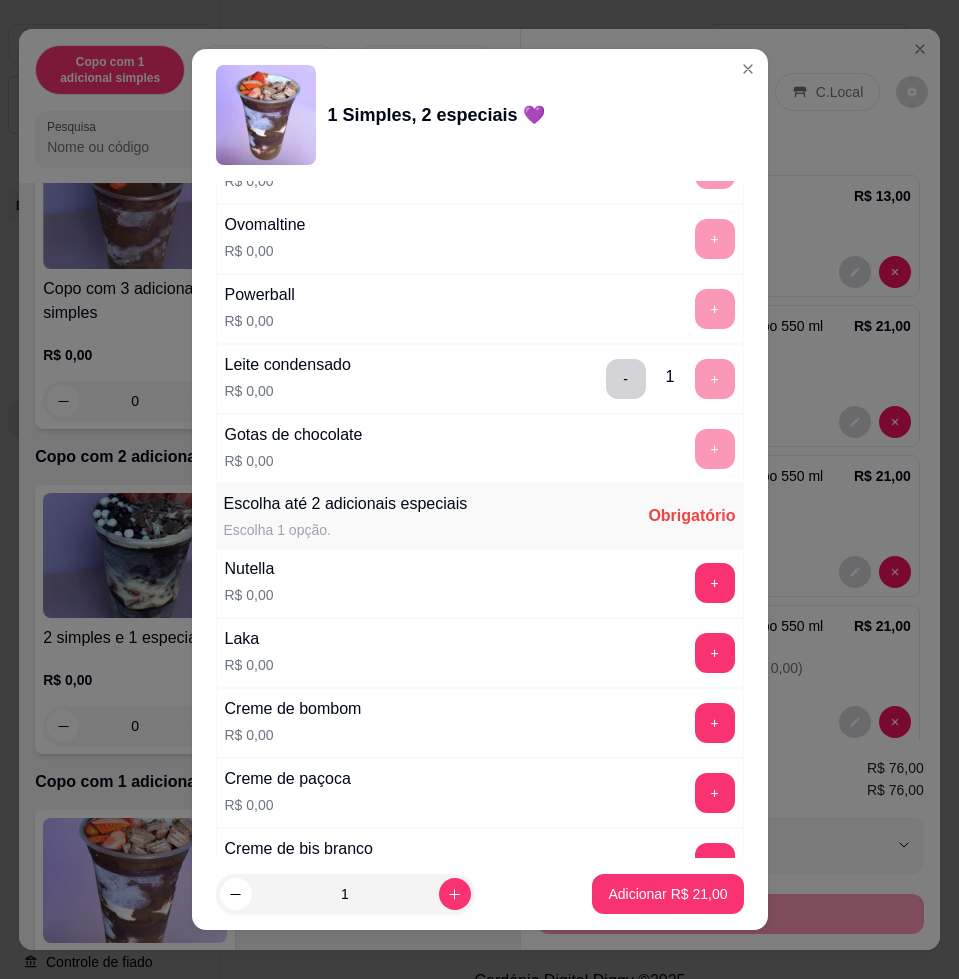 click on "+" at bounding box center [715, 583] 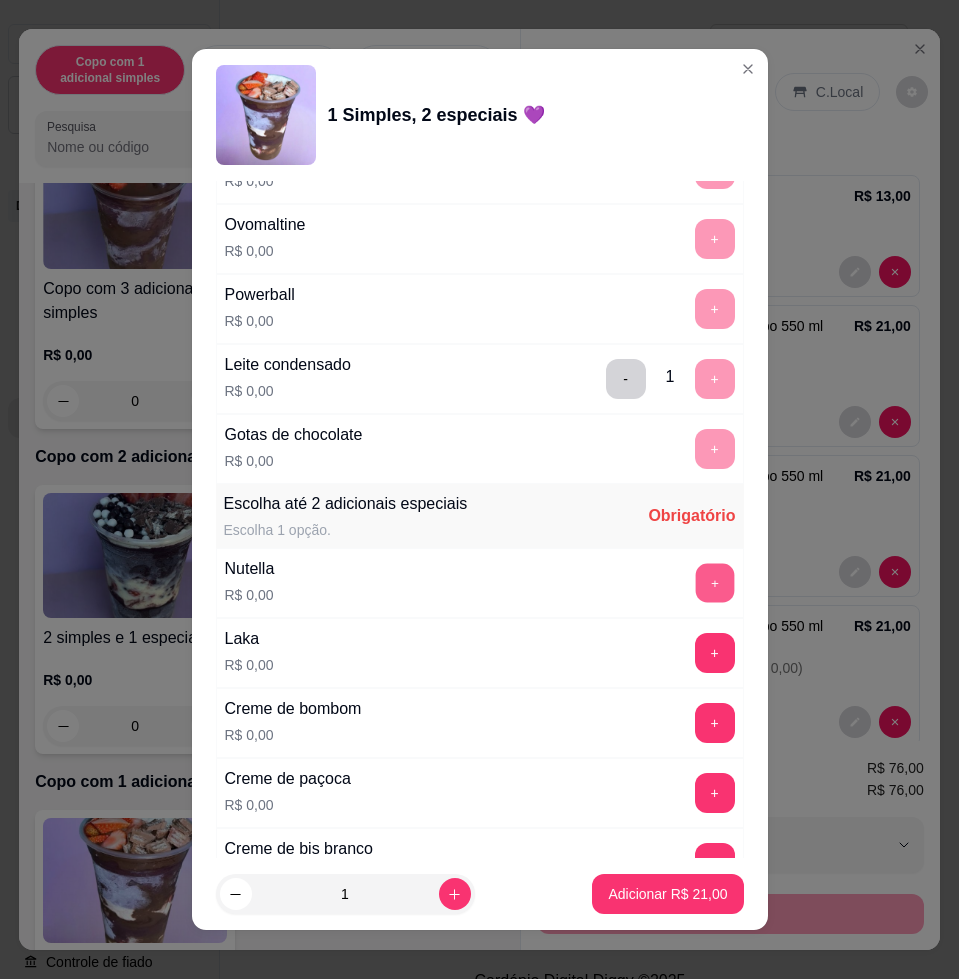 click on "+" at bounding box center [714, 583] 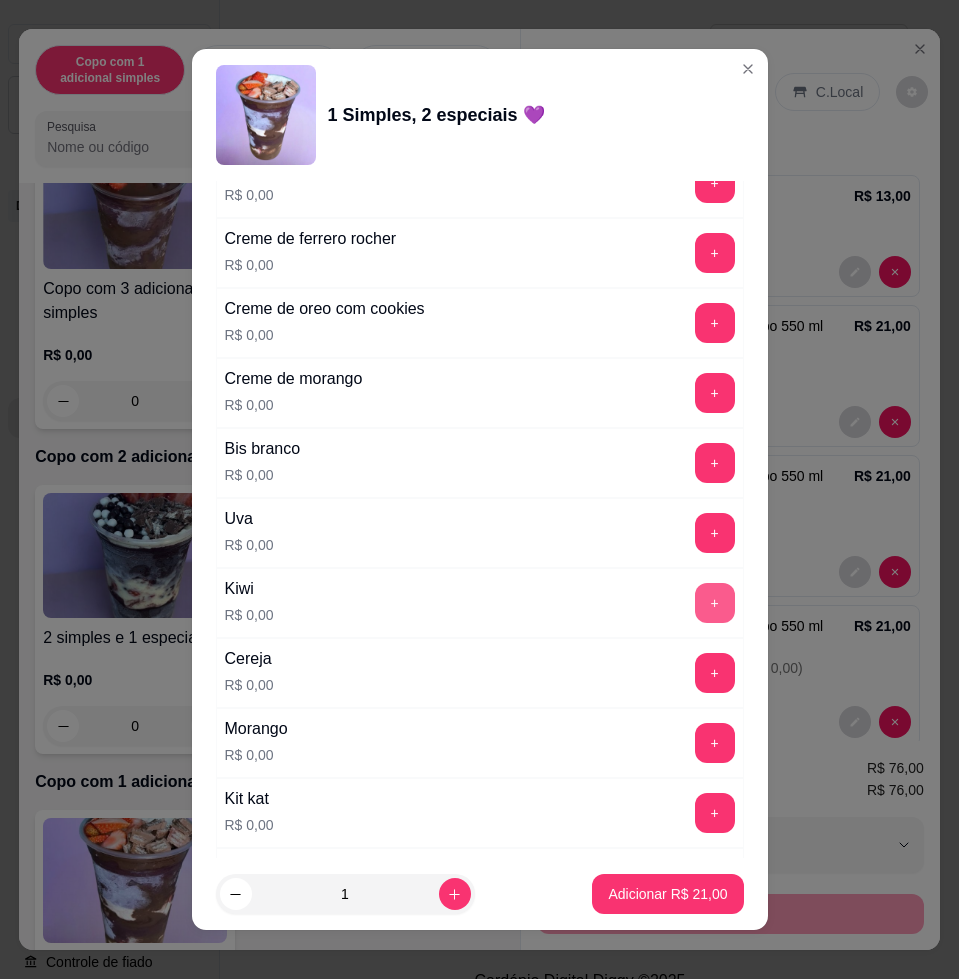 scroll, scrollTop: 2750, scrollLeft: 0, axis: vertical 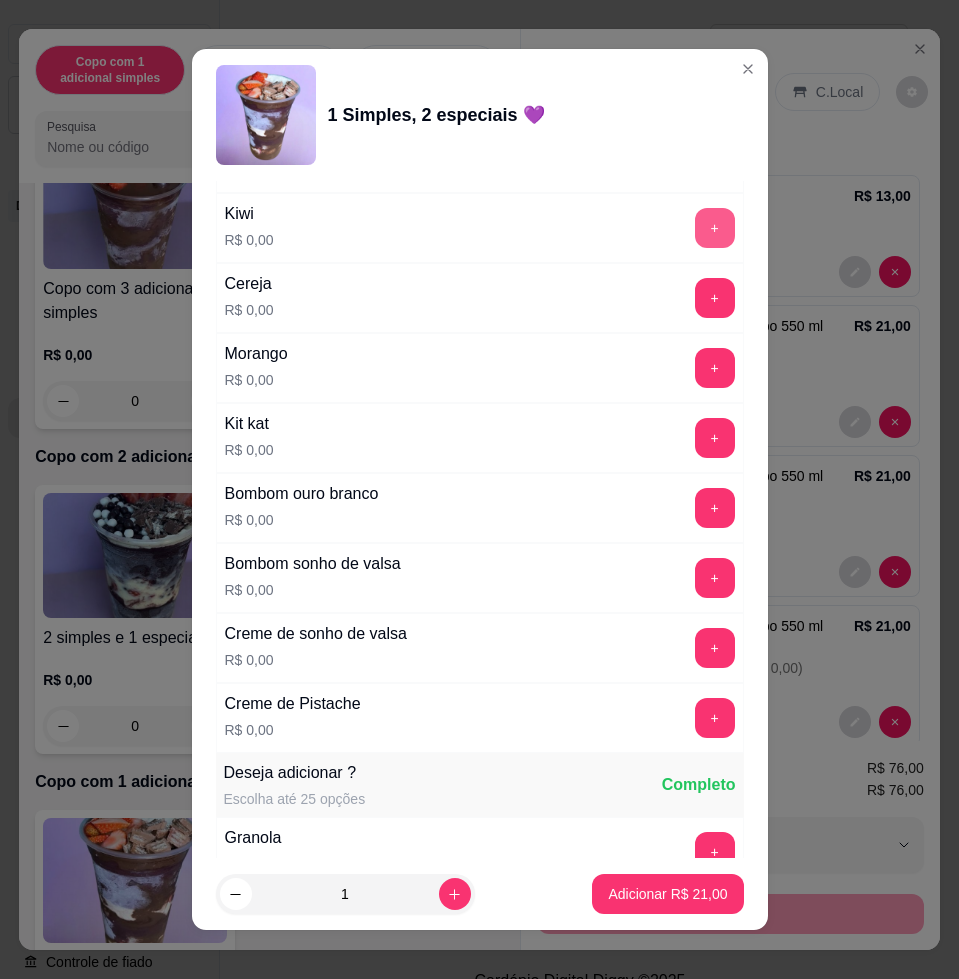 click on "+" at bounding box center [715, 228] 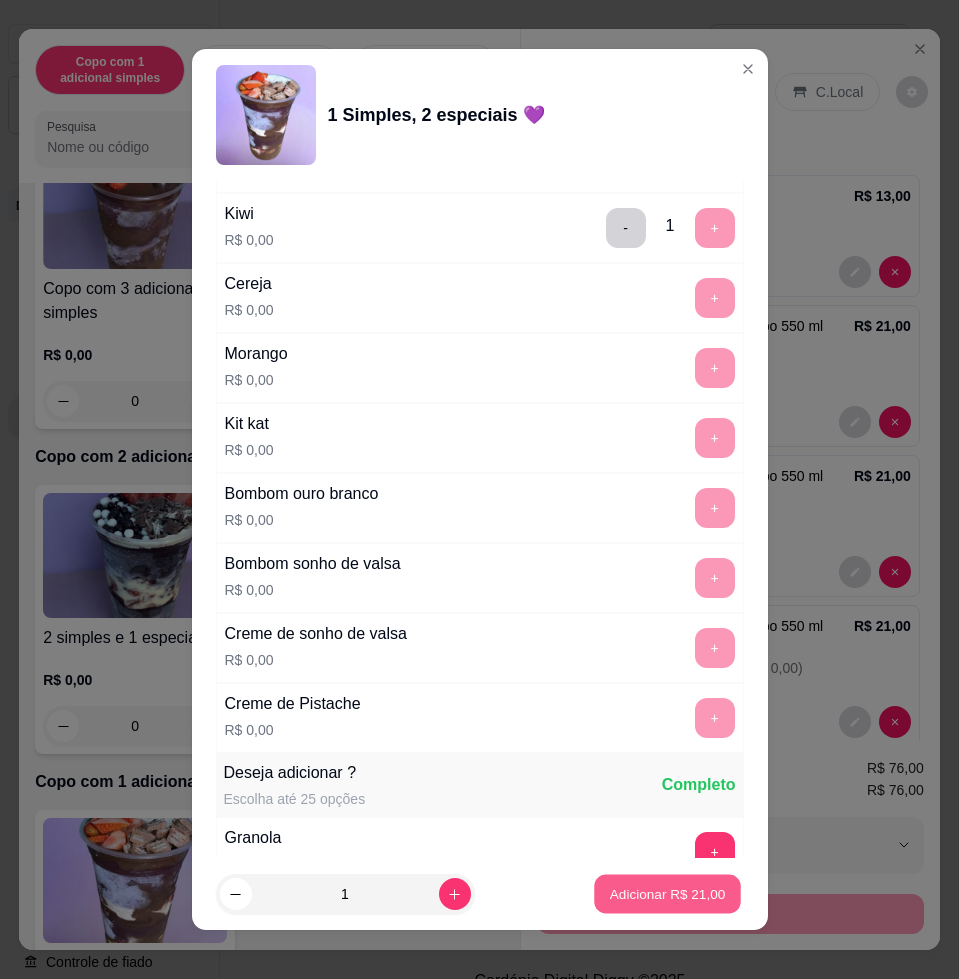 click on "Adicionar   R$ 21,00" at bounding box center (668, 894) 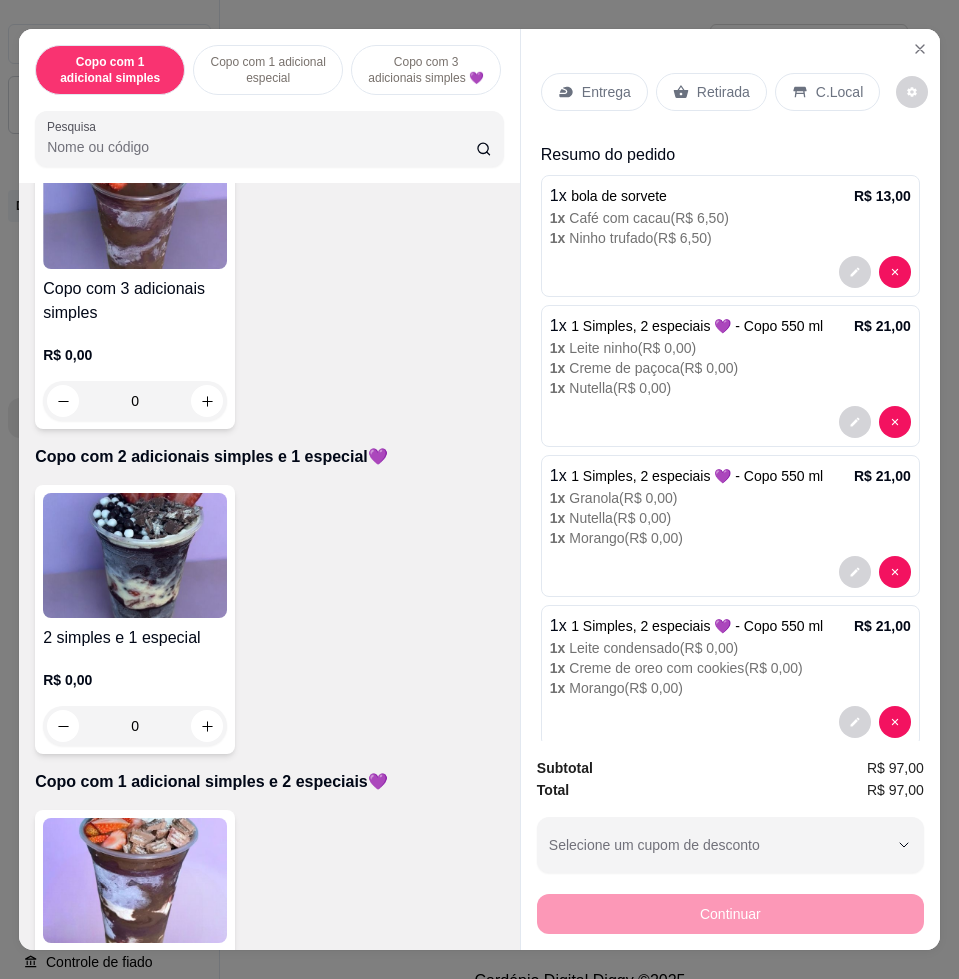 click on "Entrega" at bounding box center [594, 92] 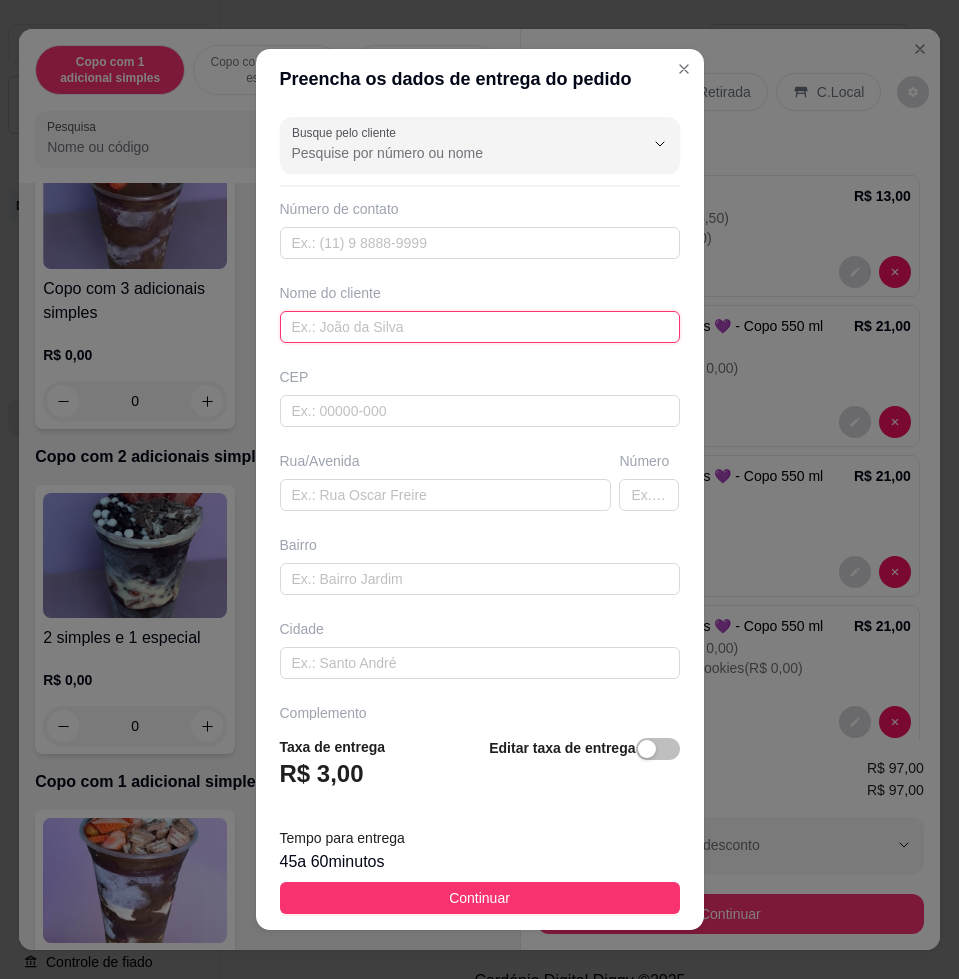 click at bounding box center (480, 327) 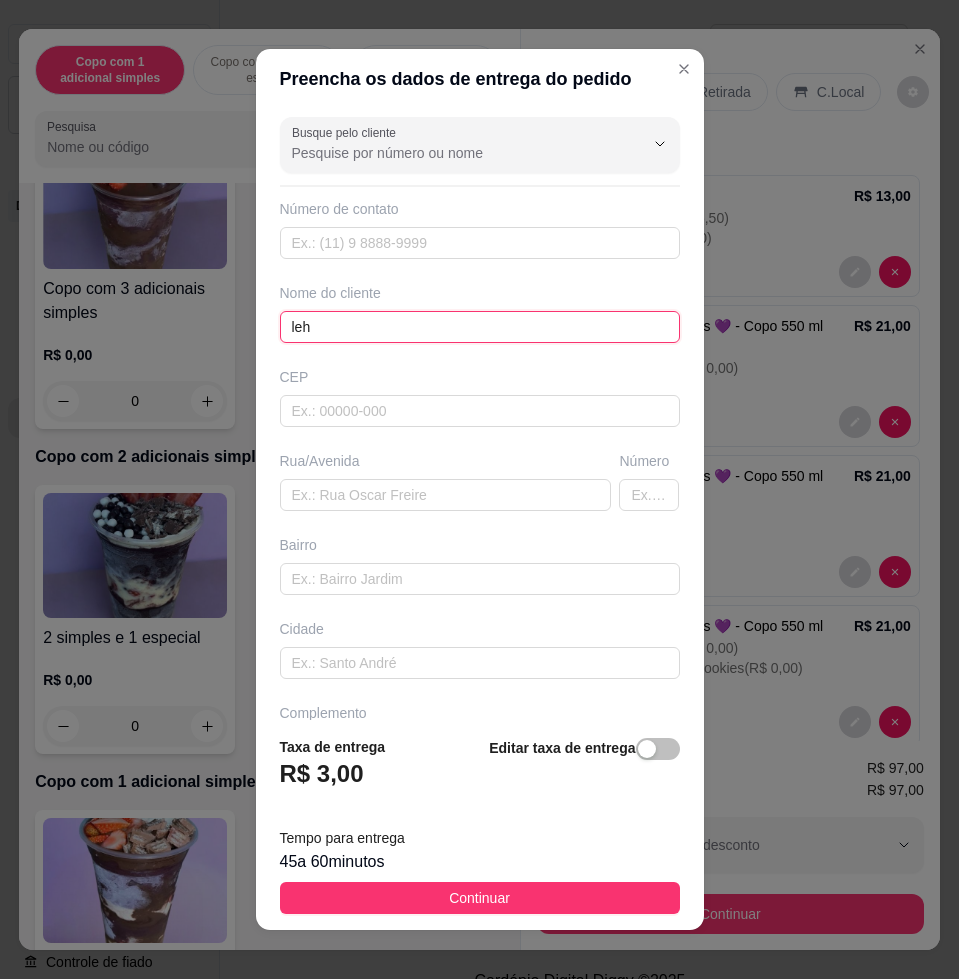type on "leh" 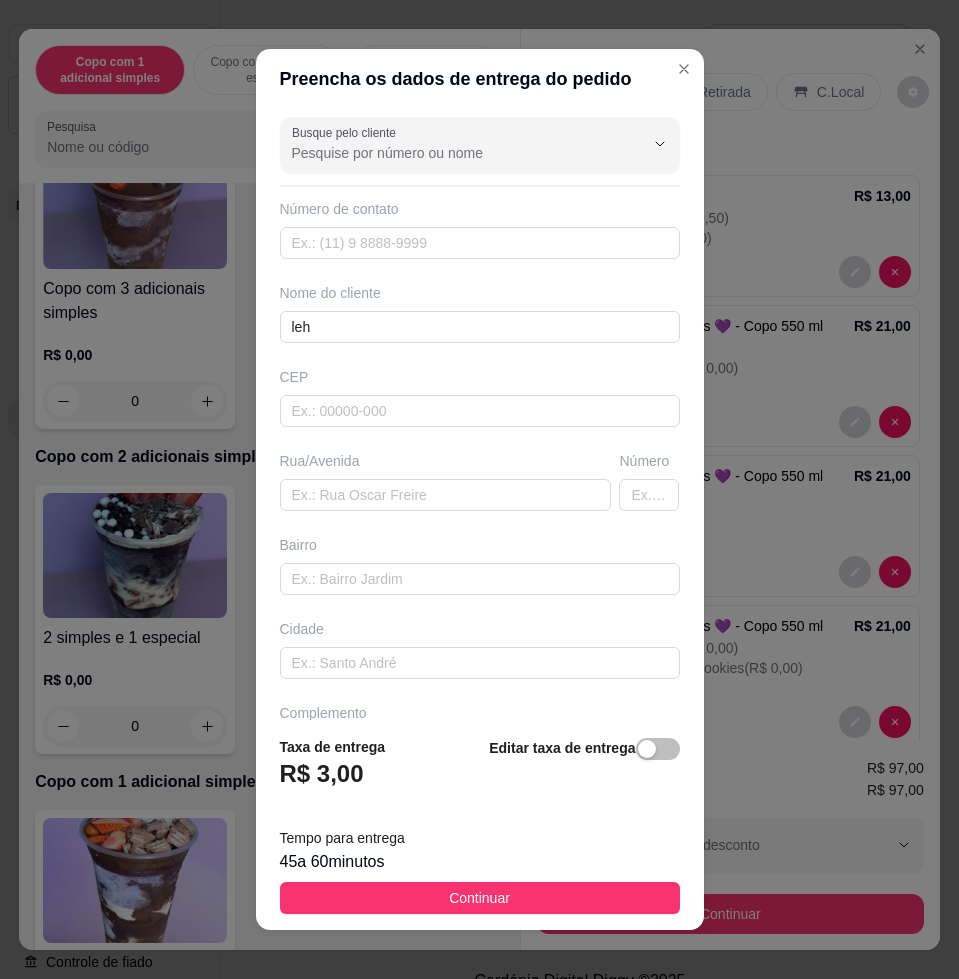 click on "Busque pelo cliente Número de contato Nome do cliente leh CEP Rua/Avenida Número Bairro Cidade Complemento" at bounding box center [480, 414] 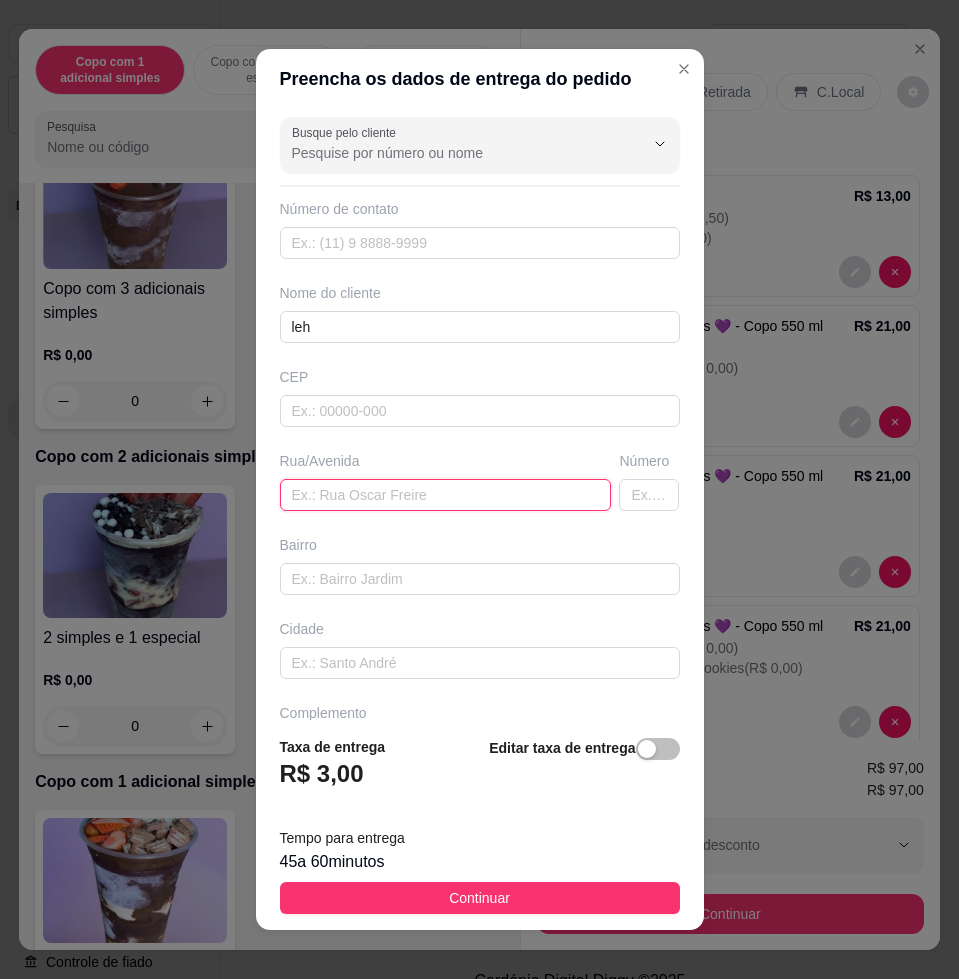 click at bounding box center [446, 495] 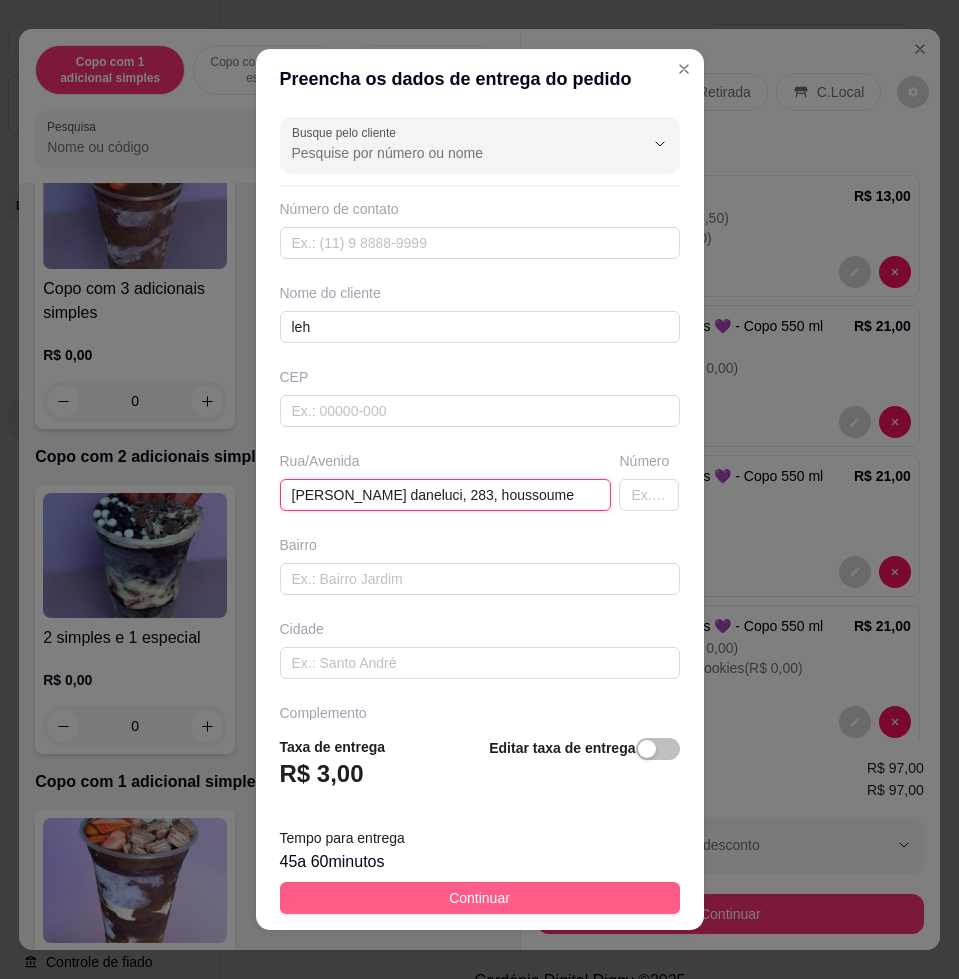 type on "maria sanches daneluci, 283, houssoume" 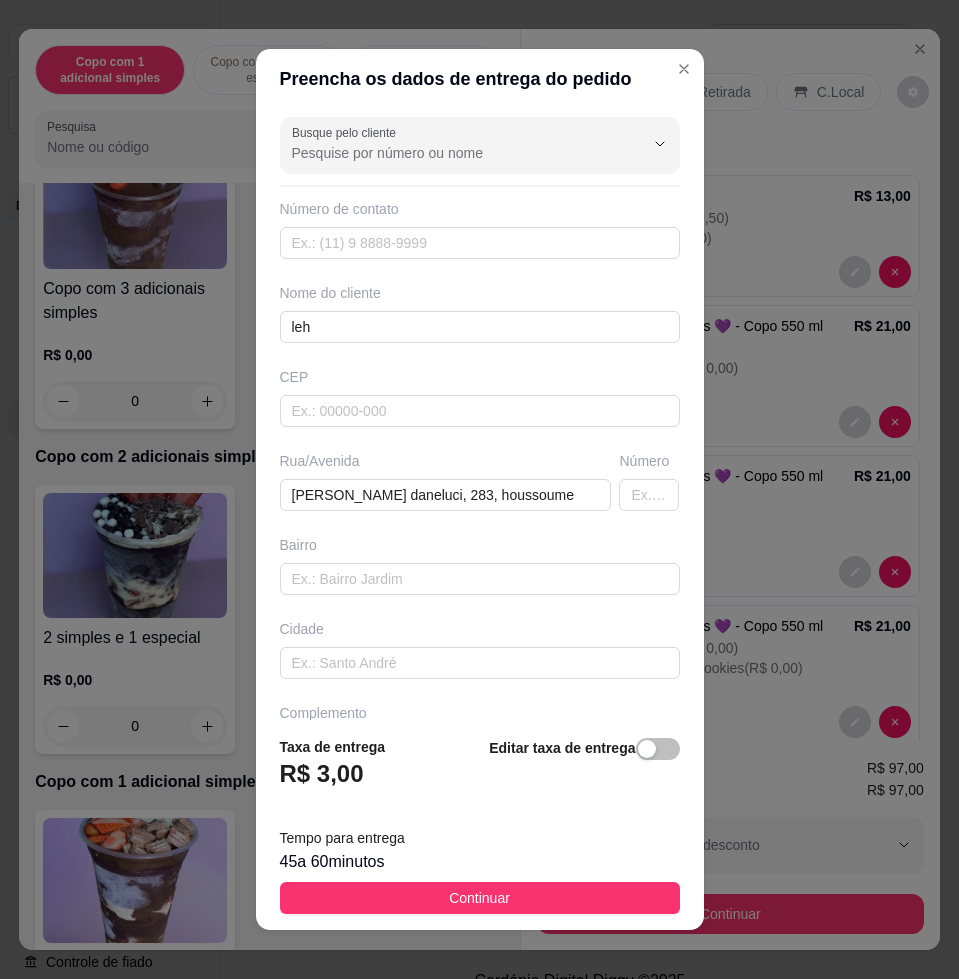 click on "Continuar" at bounding box center (480, 898) 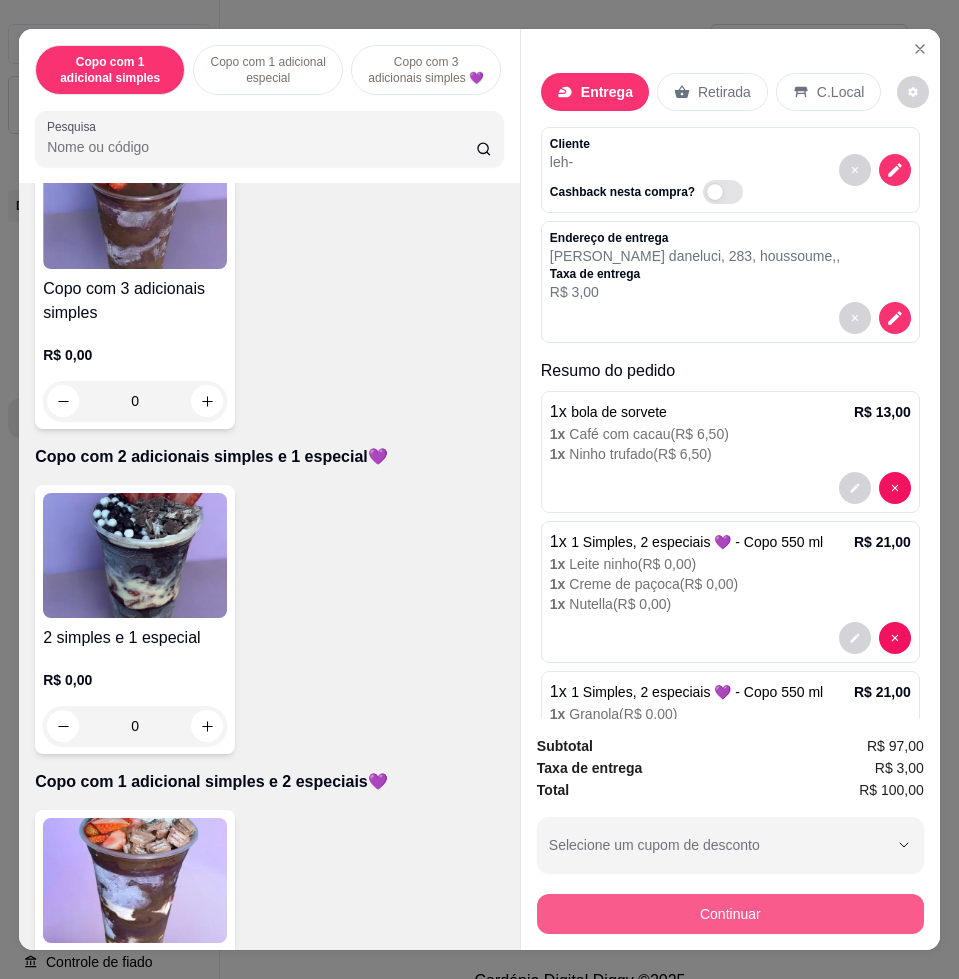 click on "Continuar" at bounding box center (730, 914) 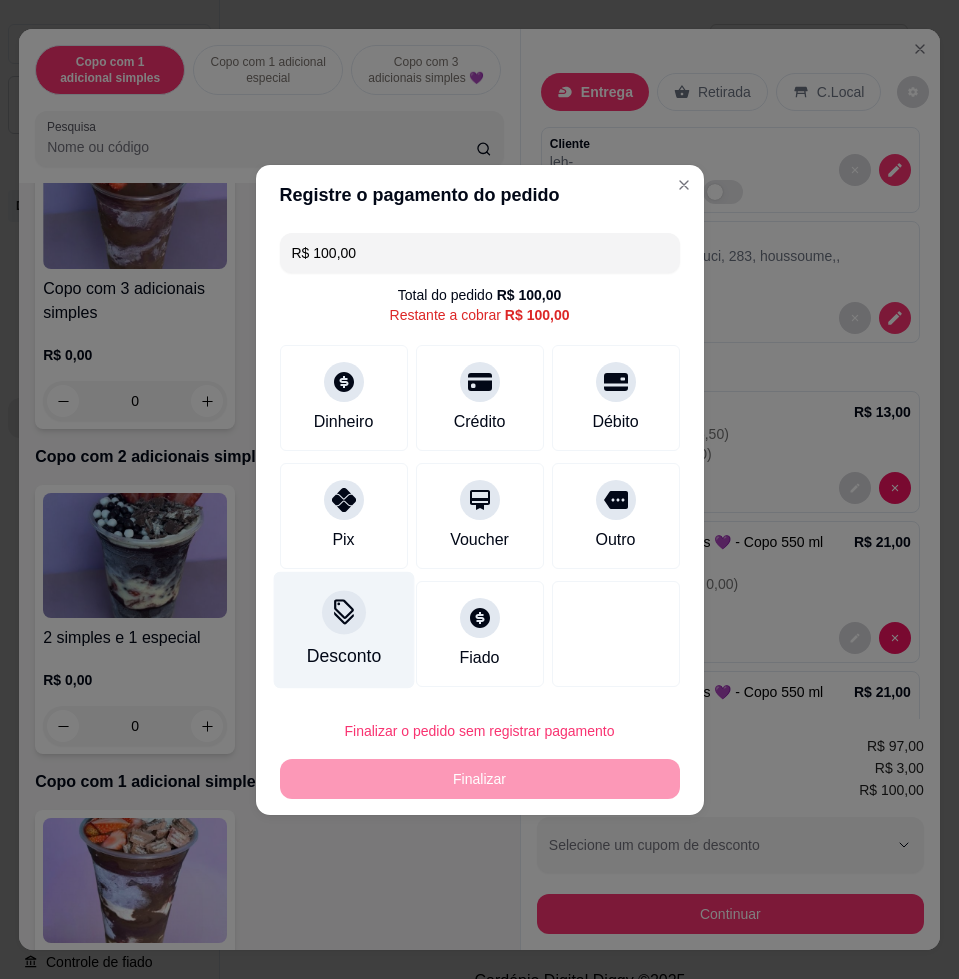 click at bounding box center (344, 612) 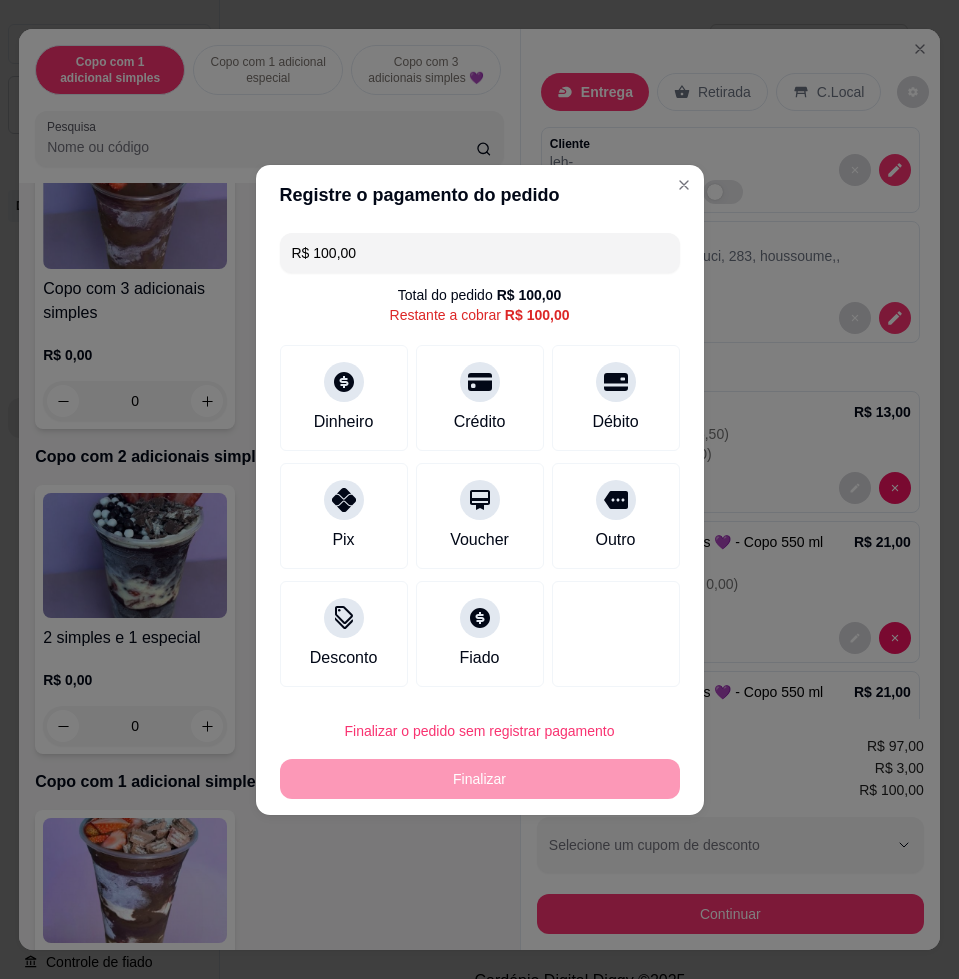 click at bounding box center [479, 546] 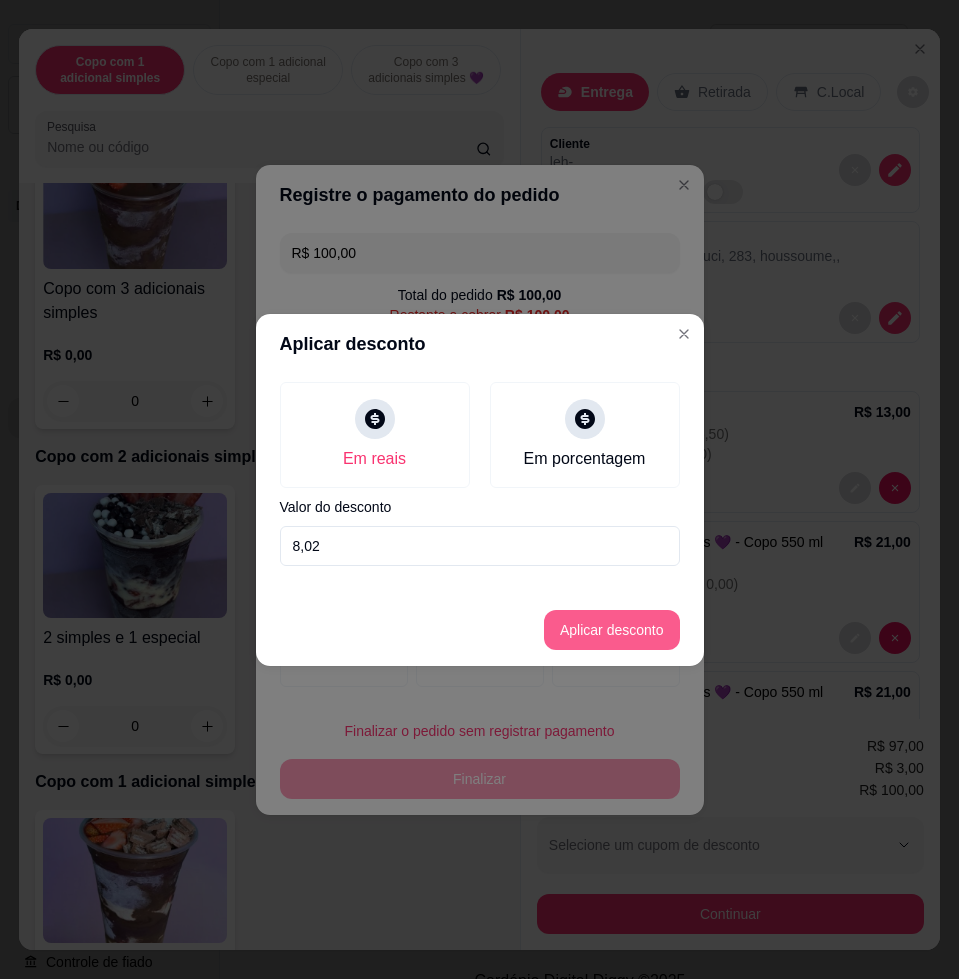 type on "8,02" 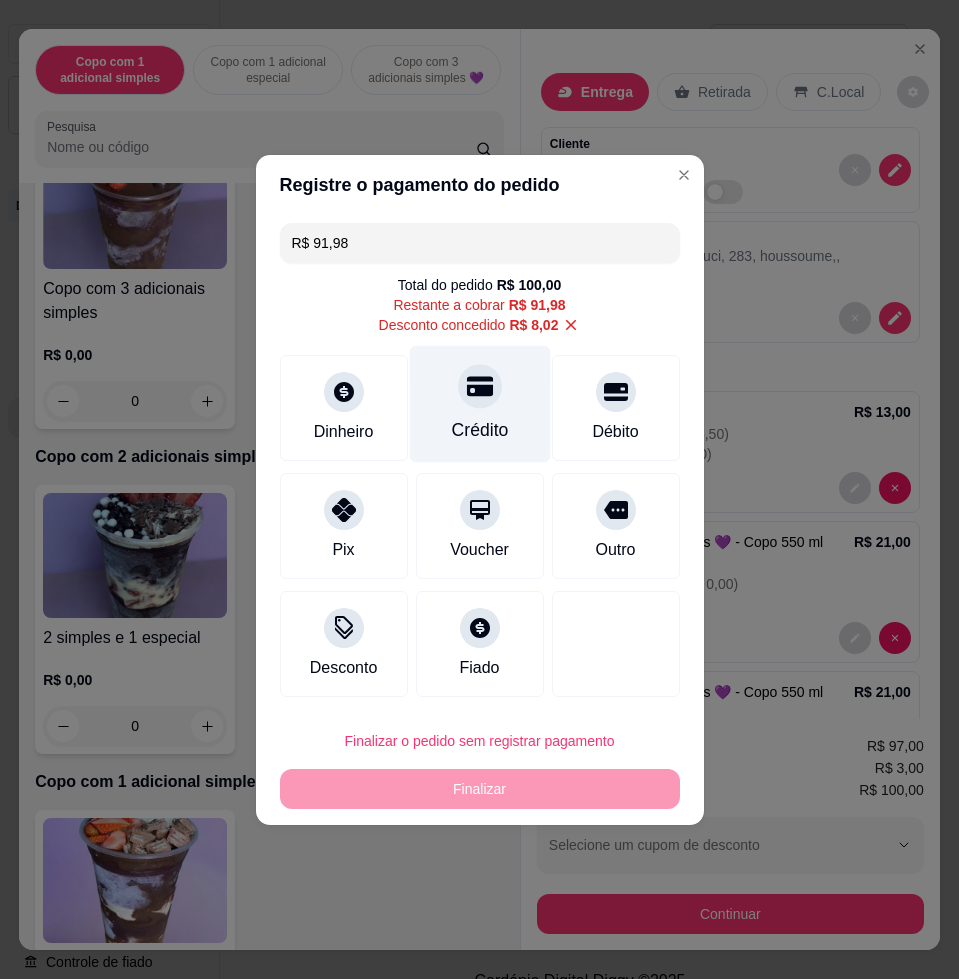 click on "Crédito" at bounding box center (479, 403) 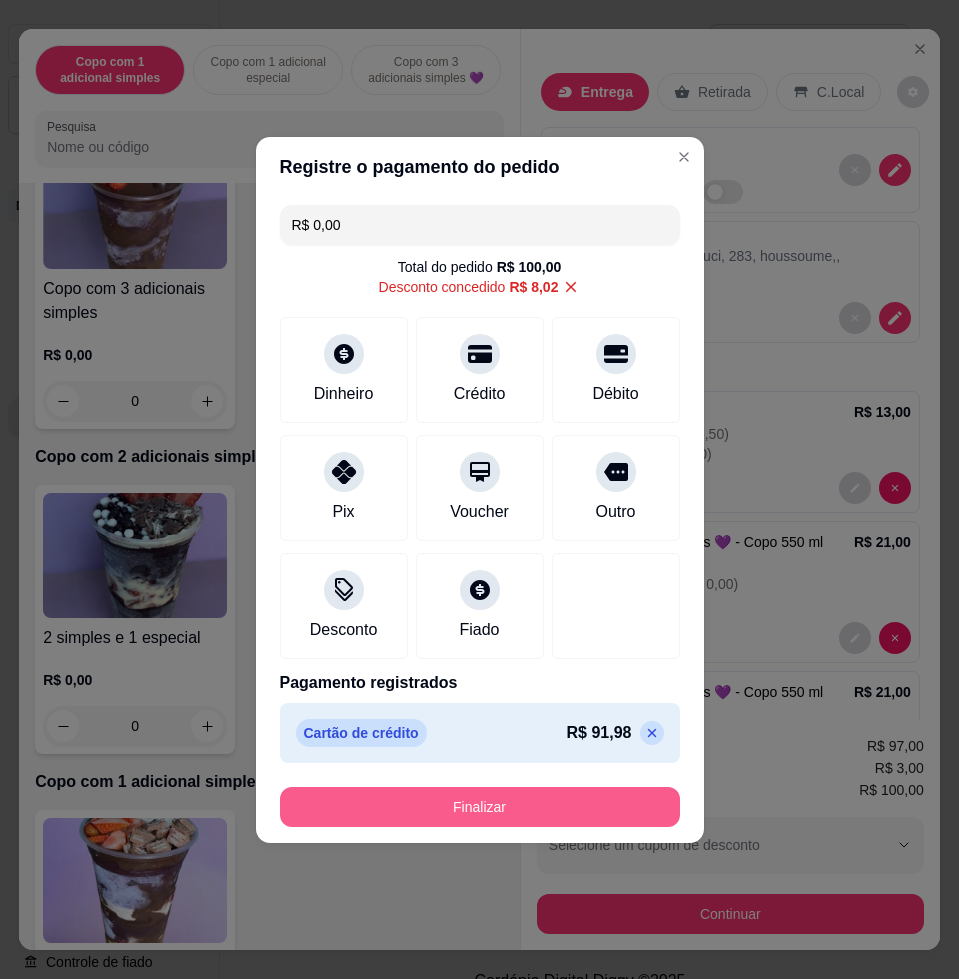 click on "Finalizar" at bounding box center (480, 807) 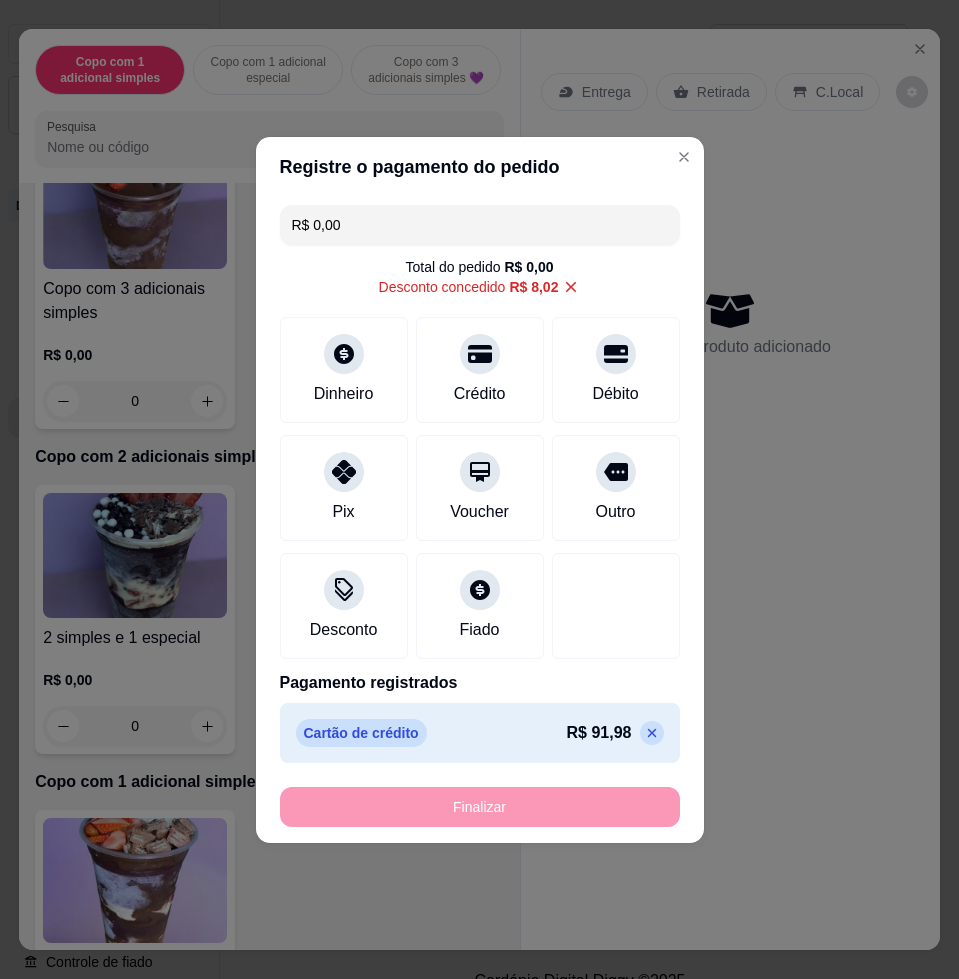 type on "-R$ 100,00" 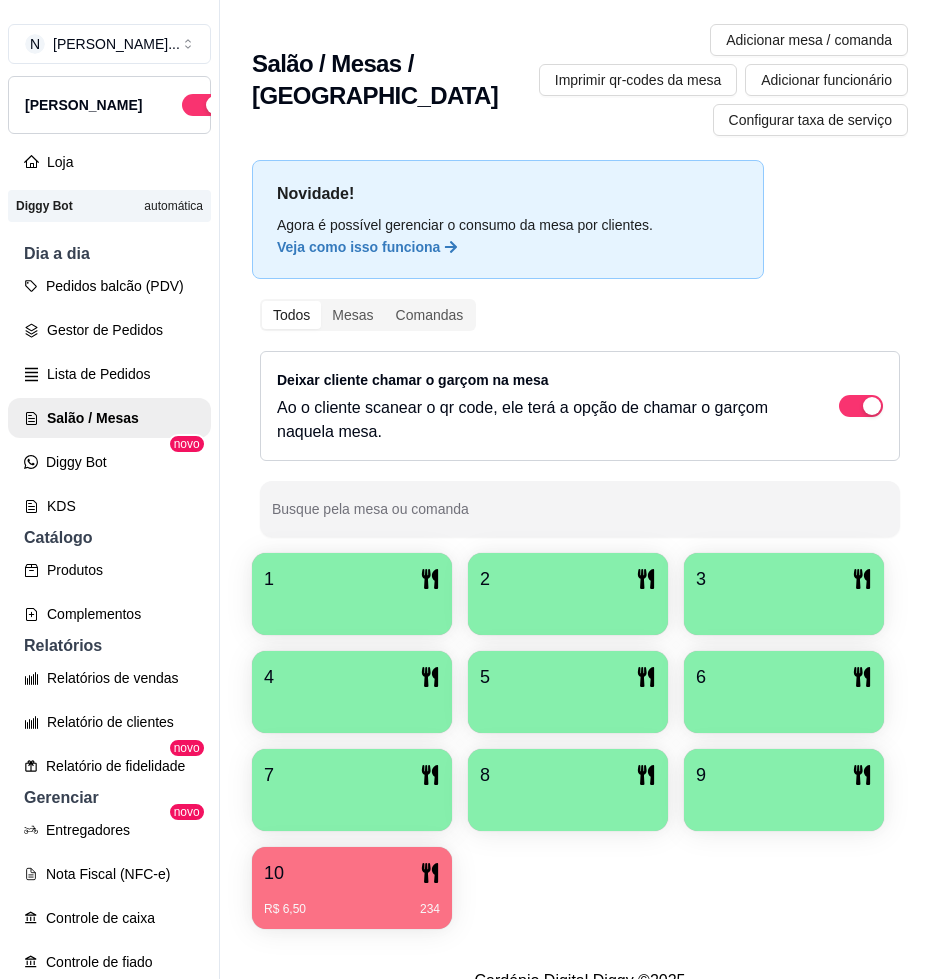 click on "Novidade! Agora é possível gerenciar o consumo da mesa por clientes.   Veja como isso funciona Todos Mesas Comandas Deixar cliente chamar o garçom na mesa Ao o cliente scanear o qr code, ele terá a opção de chamar o garçom naquela mesa. Busque pela mesa ou comanda
1 2 3 4 5 6 7 8 9 10 R$ 6,50 234" at bounding box center (580, 550) 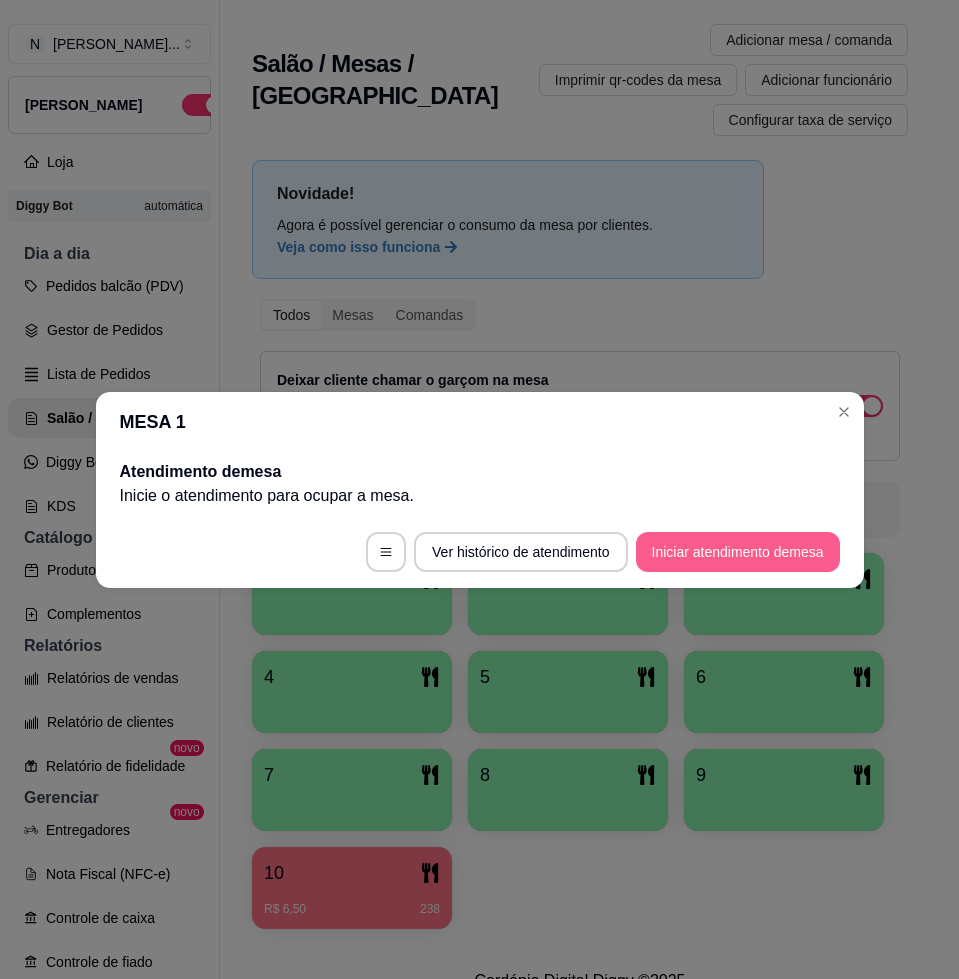 click on "Iniciar atendimento de  mesa" at bounding box center [738, 552] 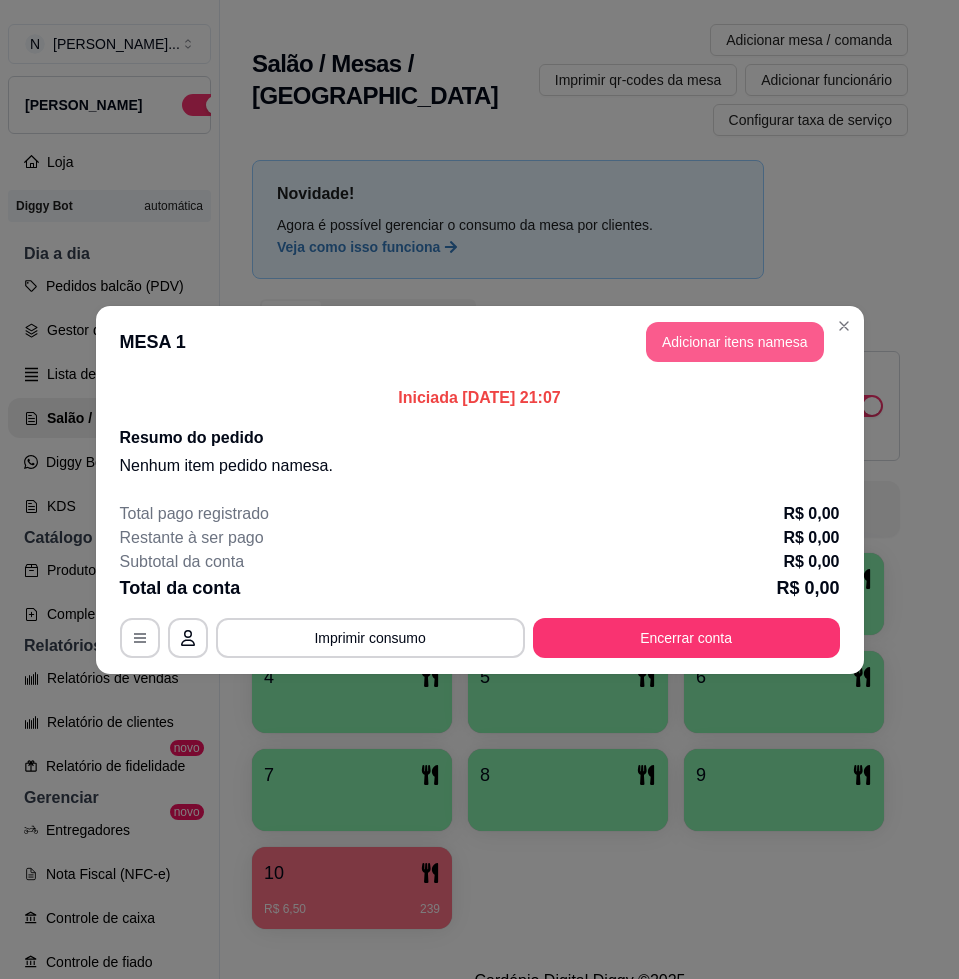 click on "Adicionar itens na  mesa" at bounding box center [735, 342] 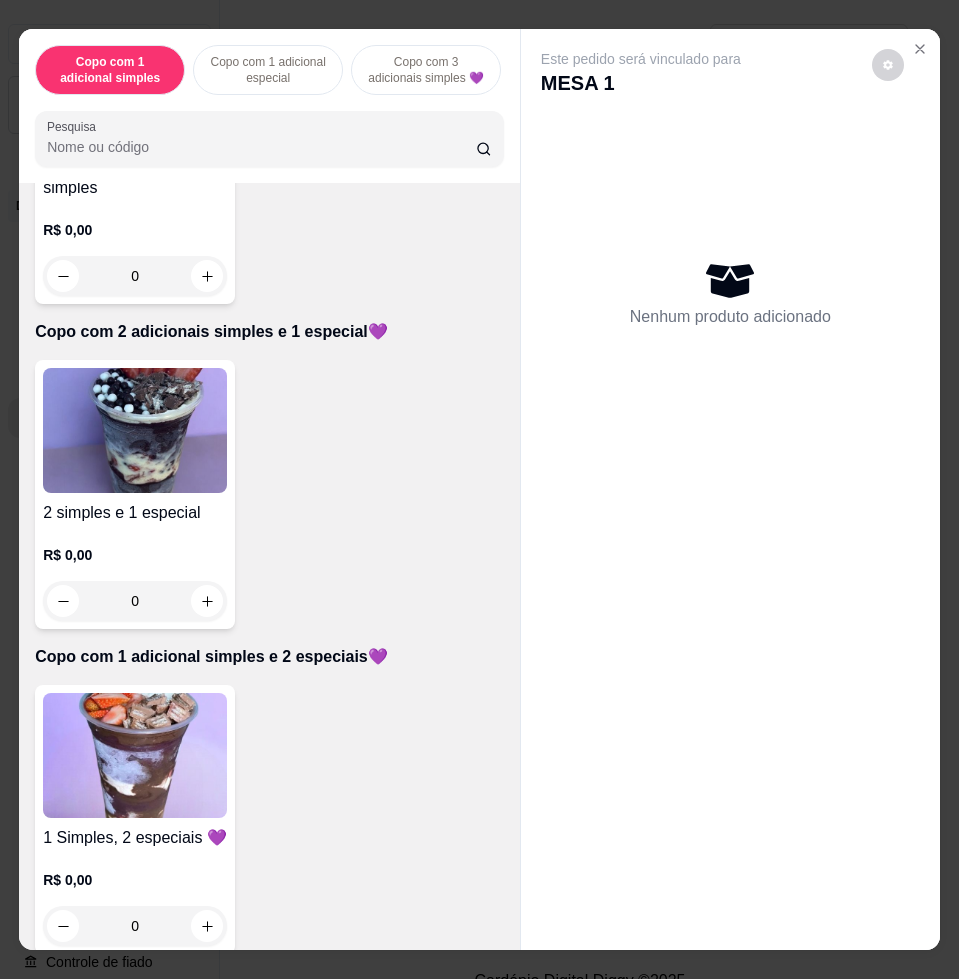 scroll, scrollTop: 1125, scrollLeft: 0, axis: vertical 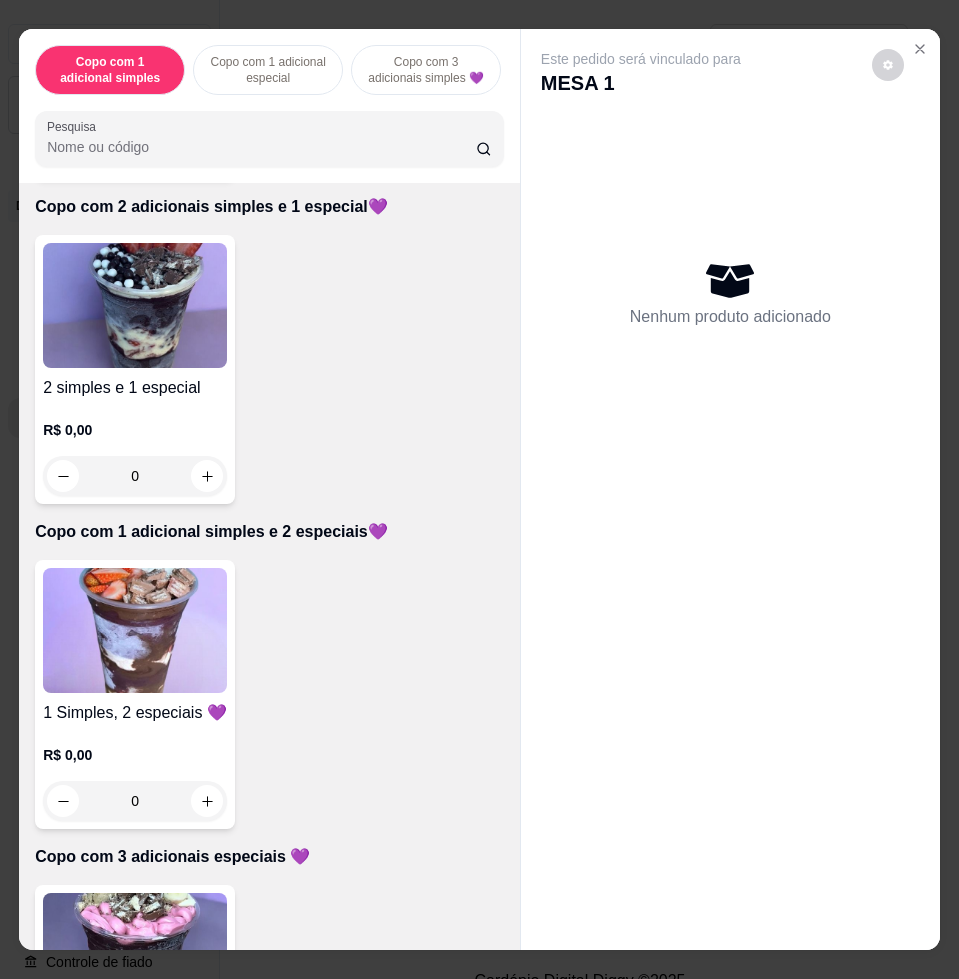 click at bounding box center [135, 630] 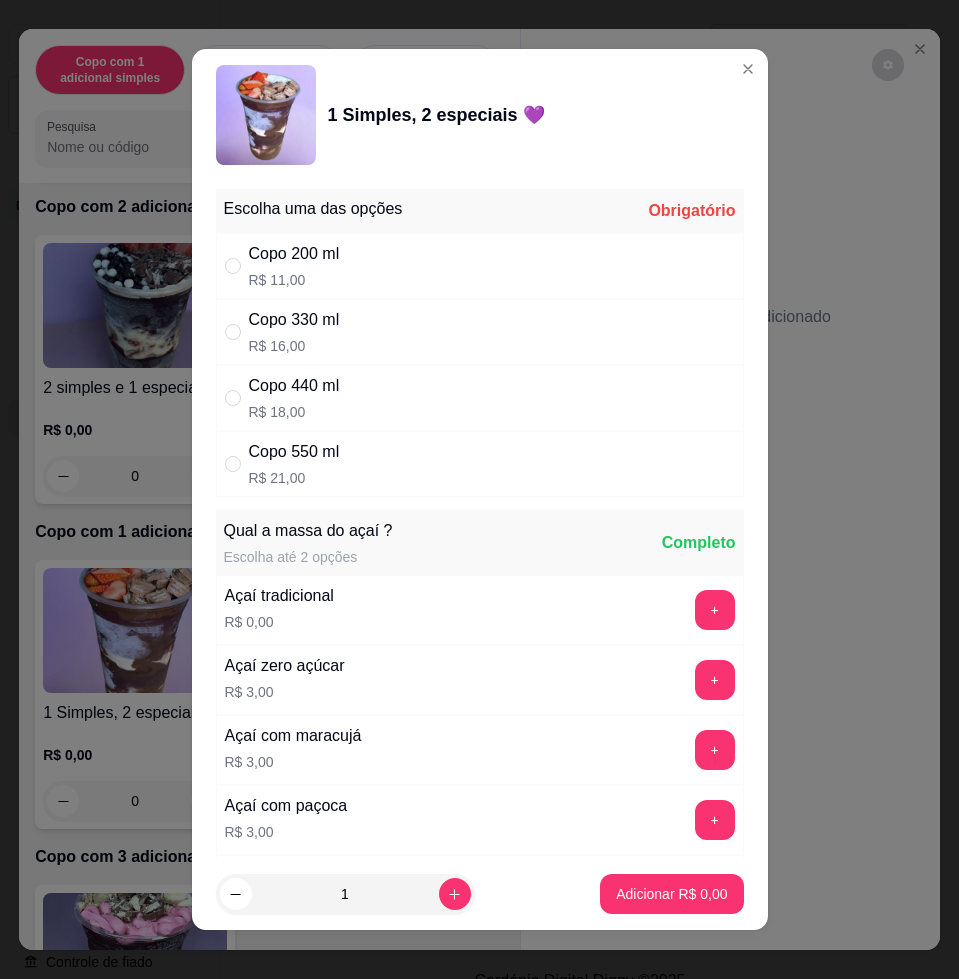 click on "Copo 550 ml R$ 21,00" at bounding box center (480, 464) 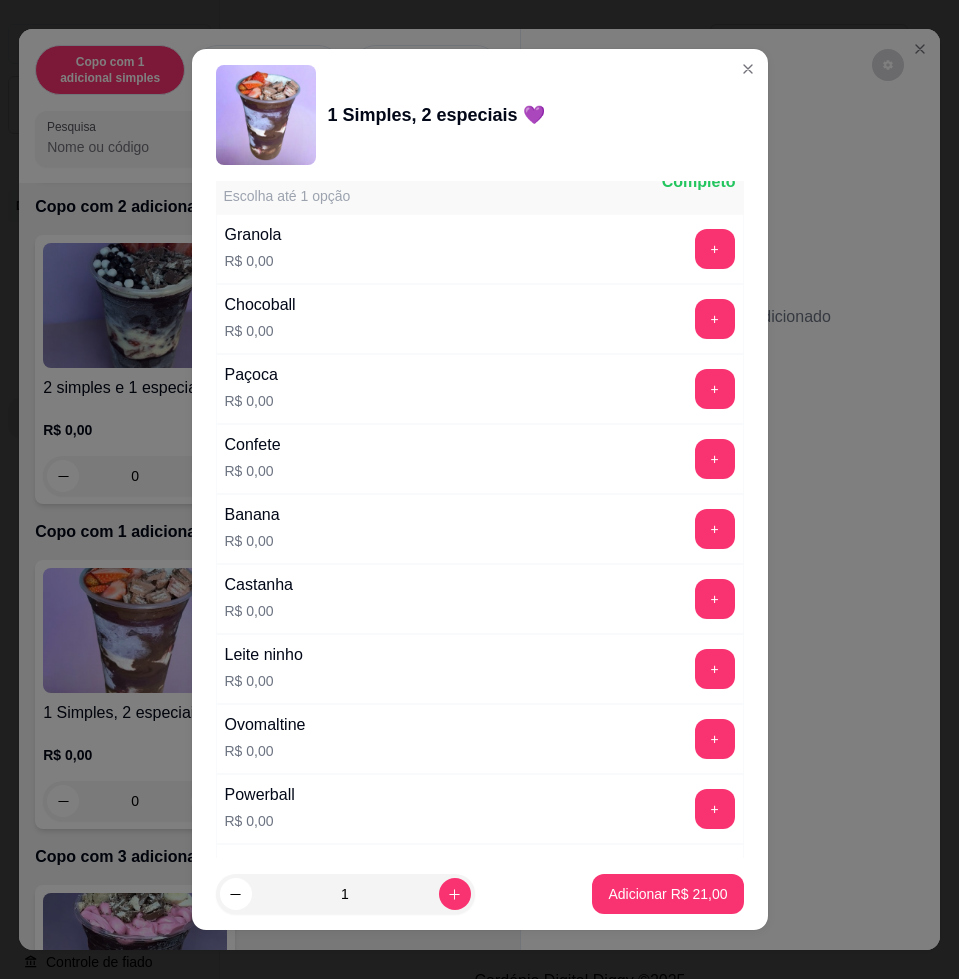 scroll, scrollTop: 1250, scrollLeft: 0, axis: vertical 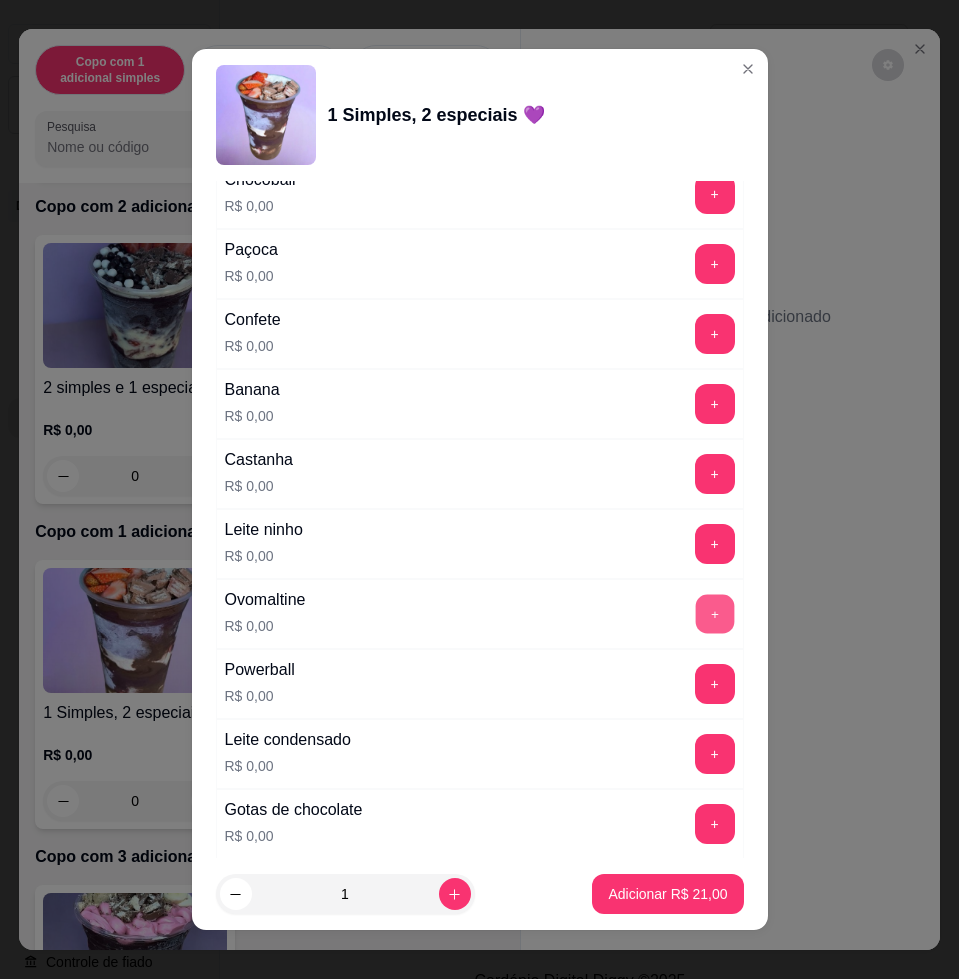 click on "+" at bounding box center [714, 614] 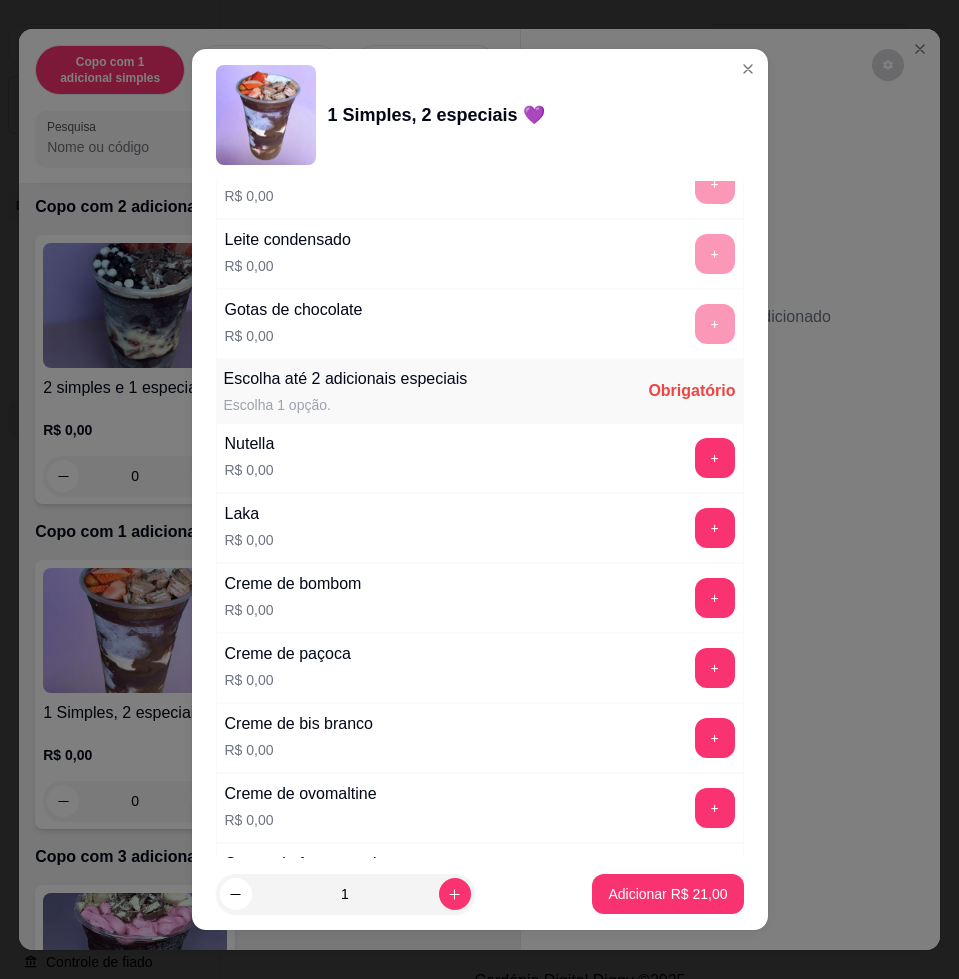 scroll, scrollTop: 2000, scrollLeft: 0, axis: vertical 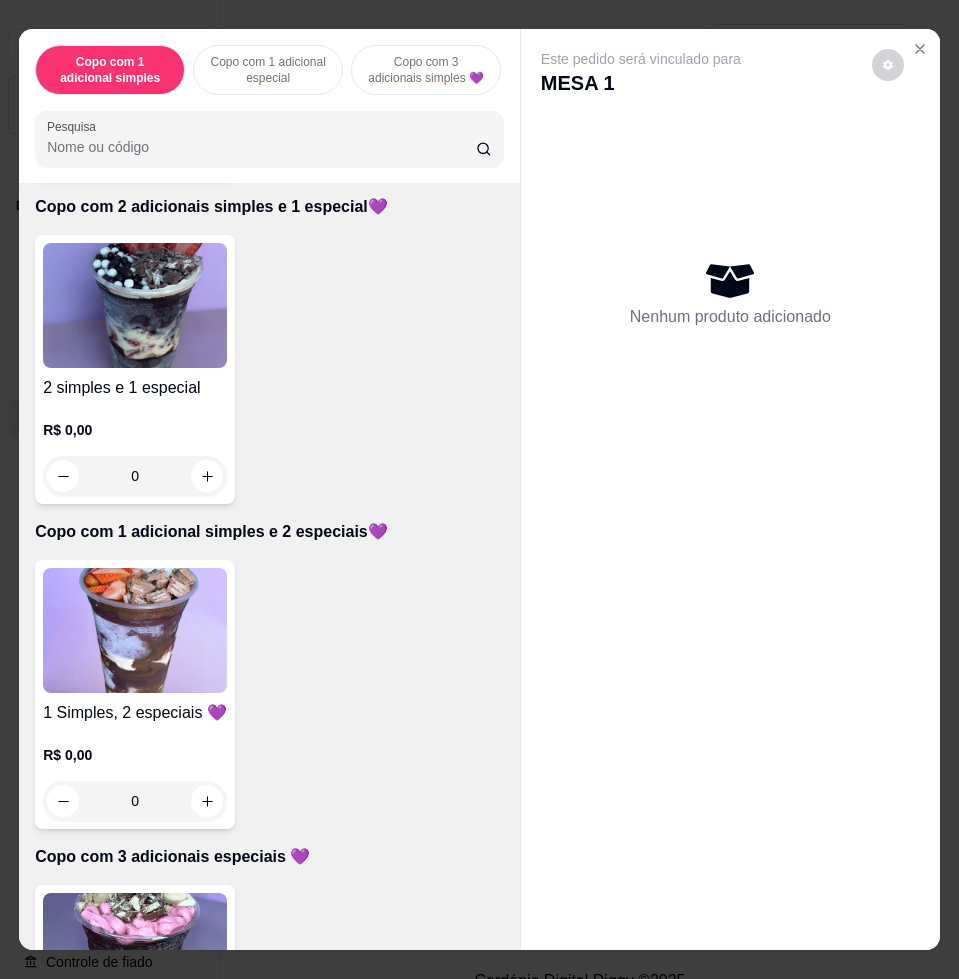 click at bounding box center (135, 305) 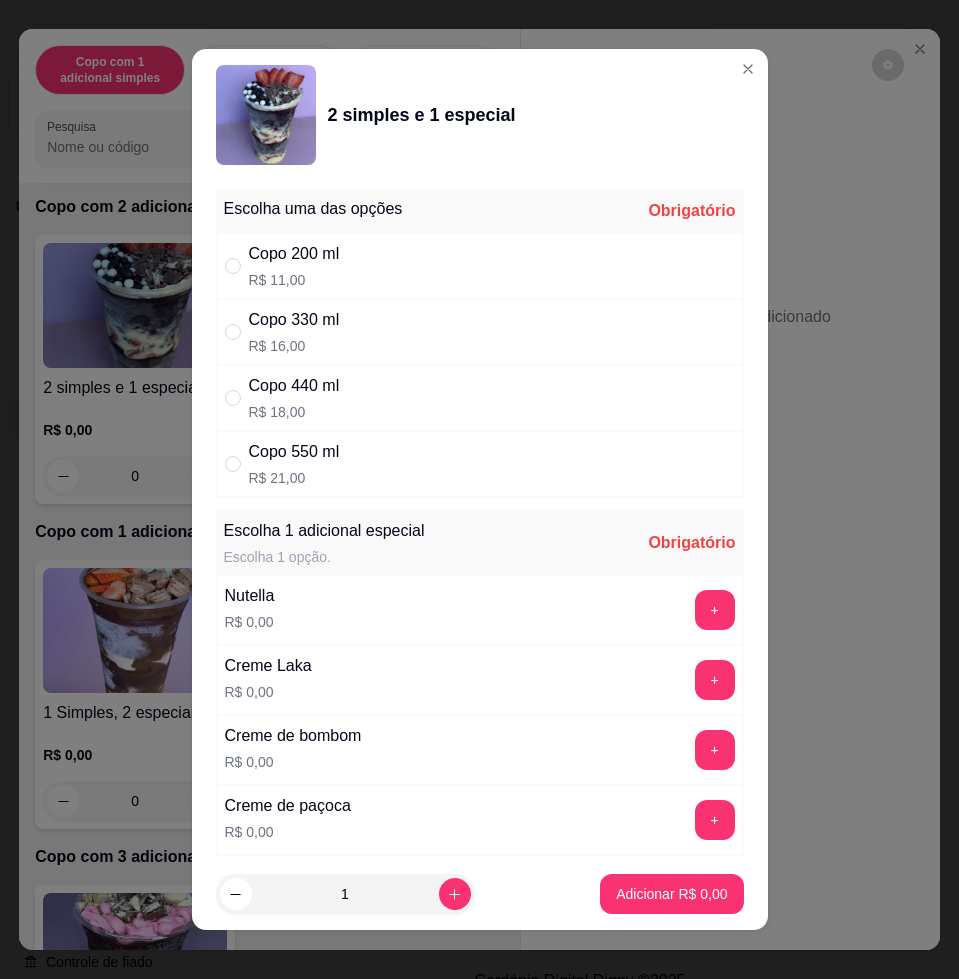 click on "R$ 21,00" at bounding box center [294, 478] 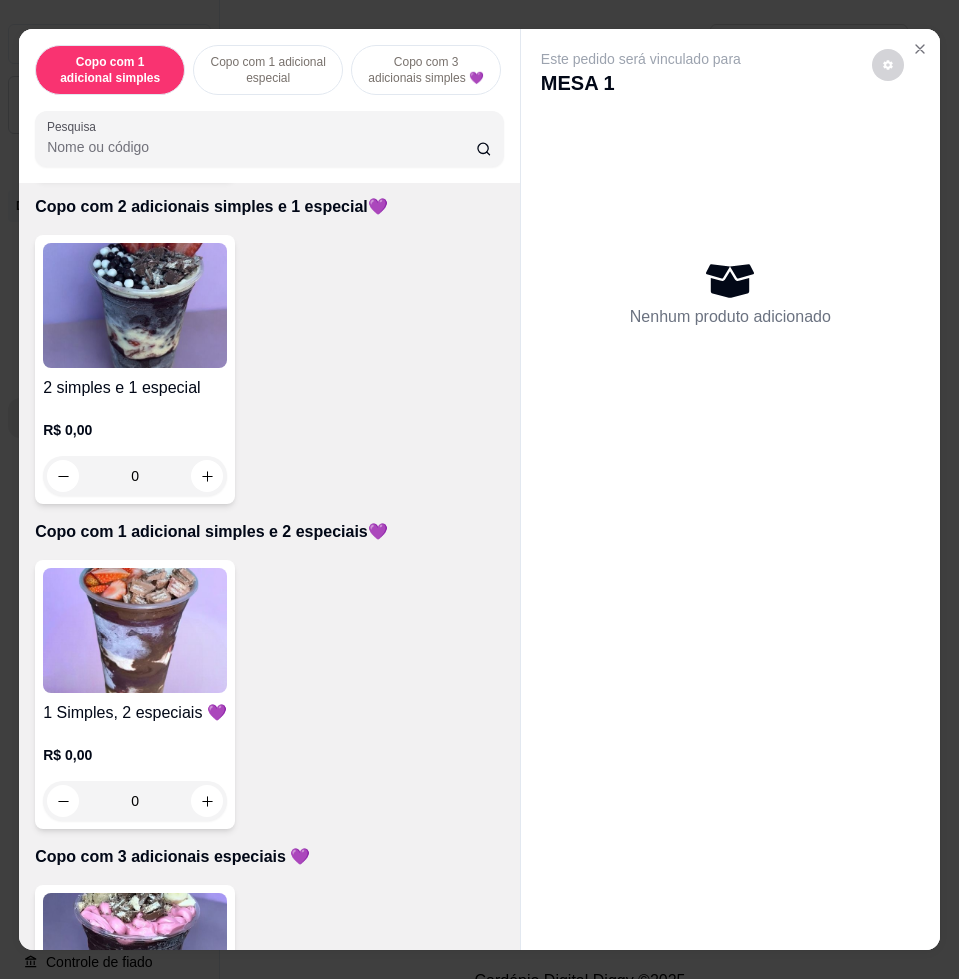 scroll, scrollTop: 875, scrollLeft: 0, axis: vertical 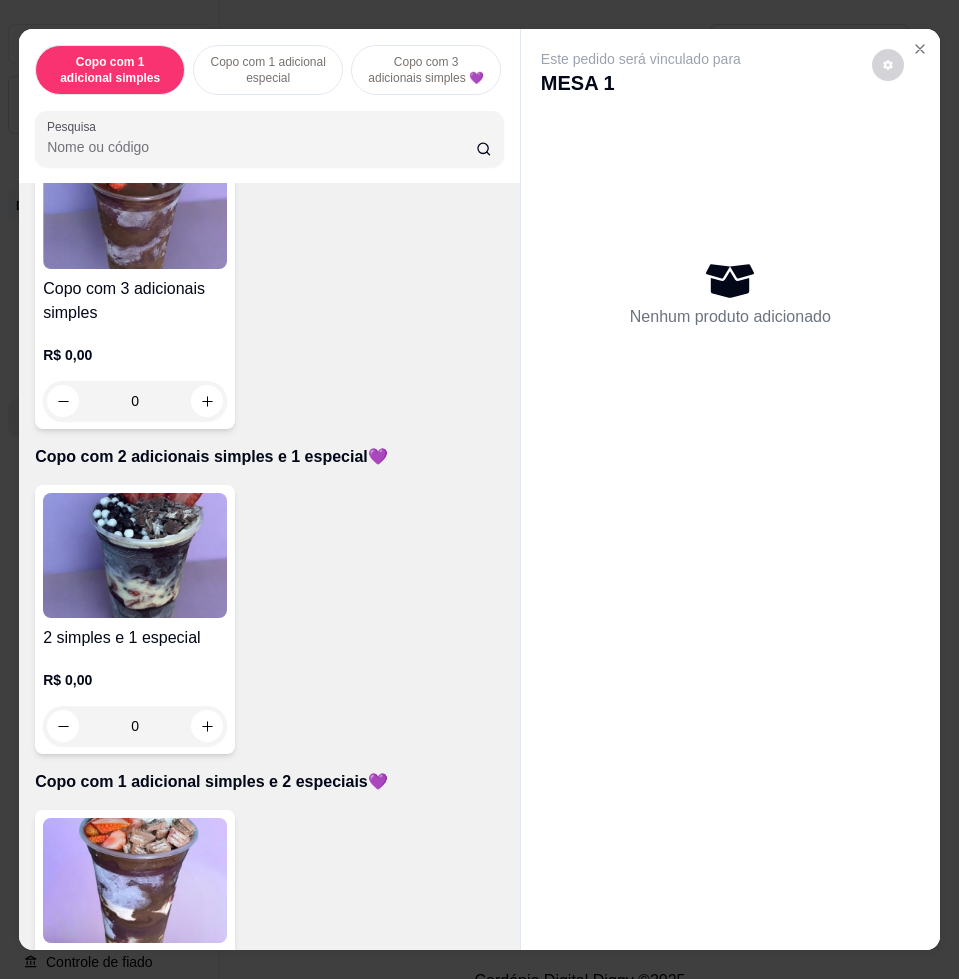 click at bounding box center [135, 206] 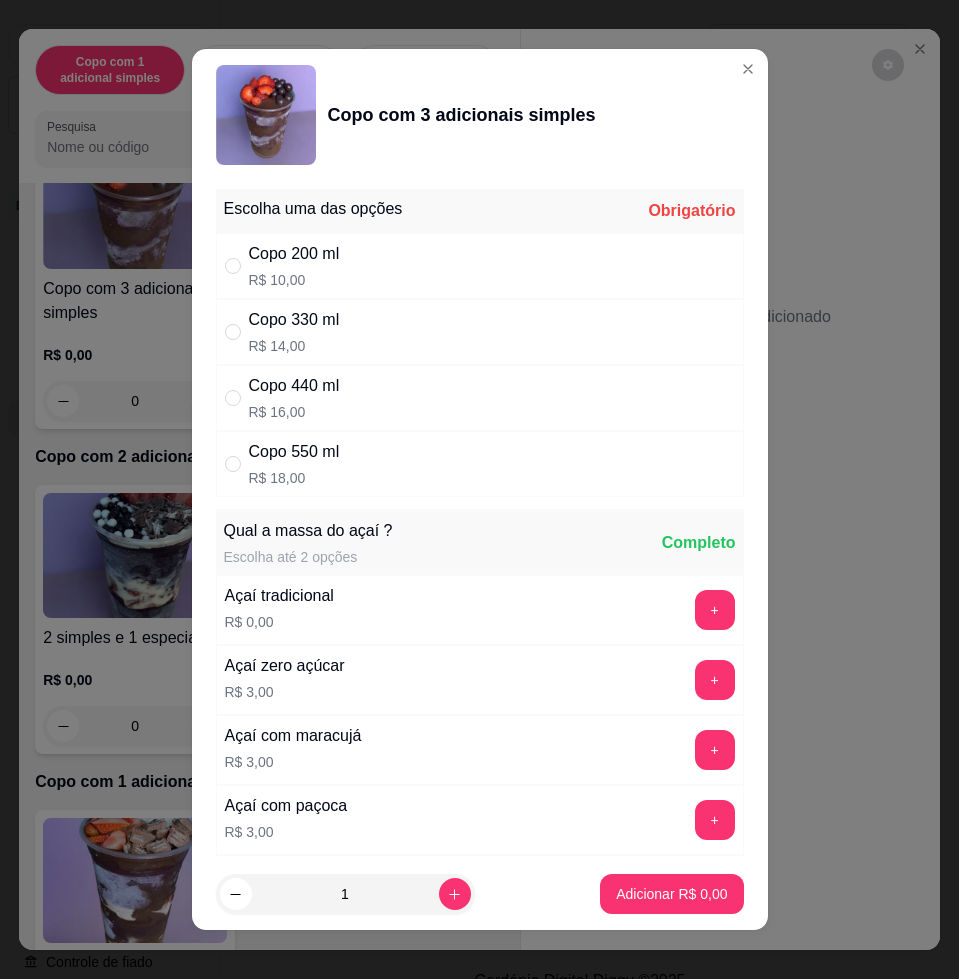 click on "Copo 550 ml R$ 18,00" at bounding box center [480, 464] 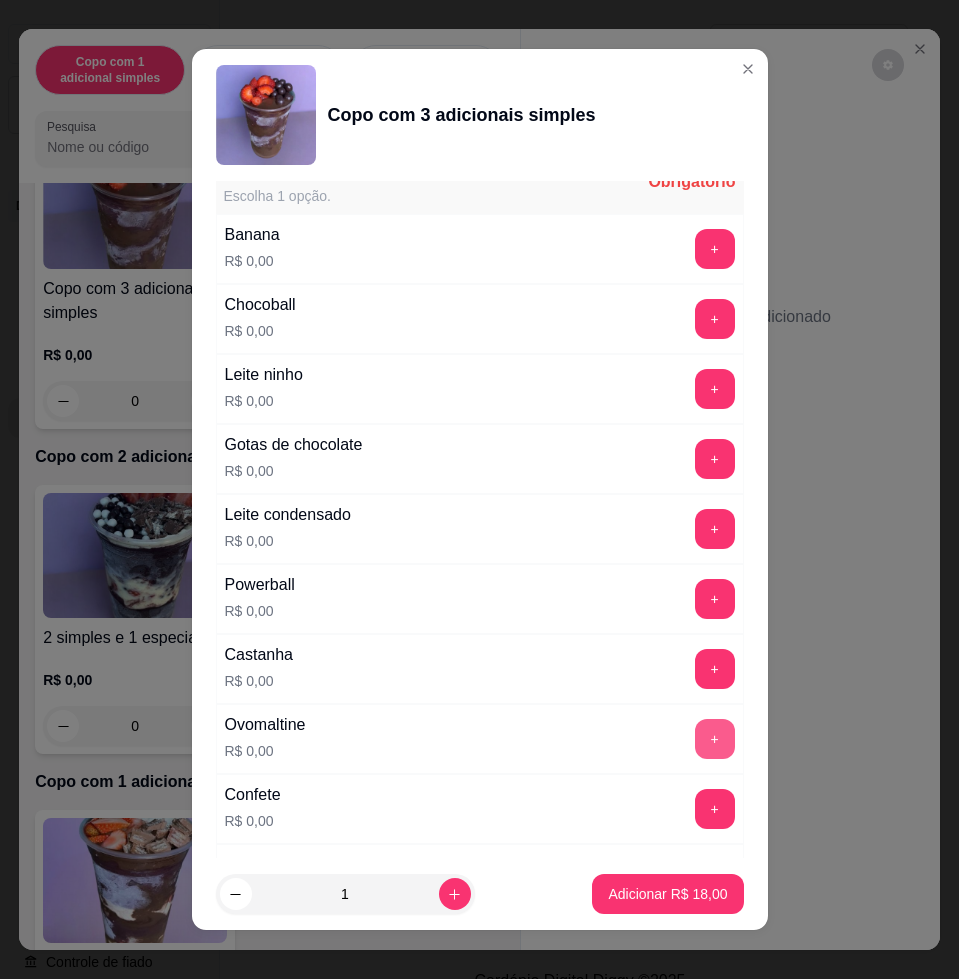scroll, scrollTop: 1375, scrollLeft: 0, axis: vertical 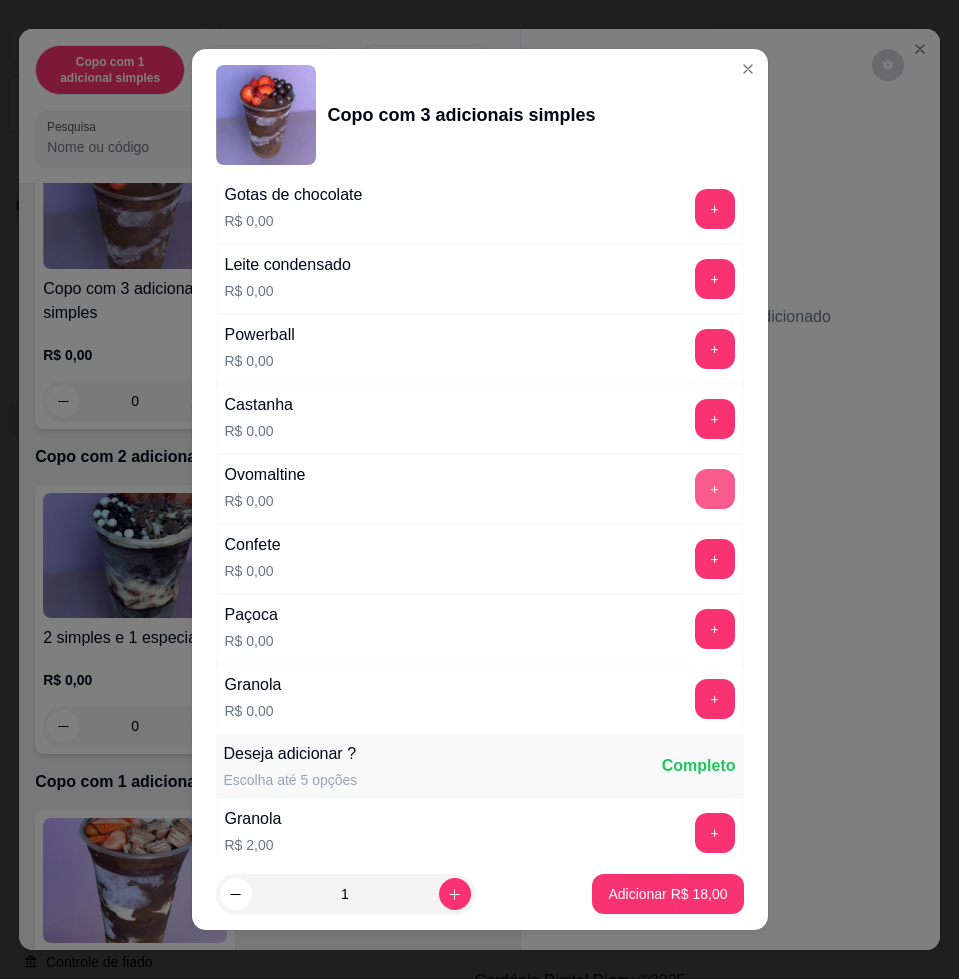 click on "+" at bounding box center (715, 489) 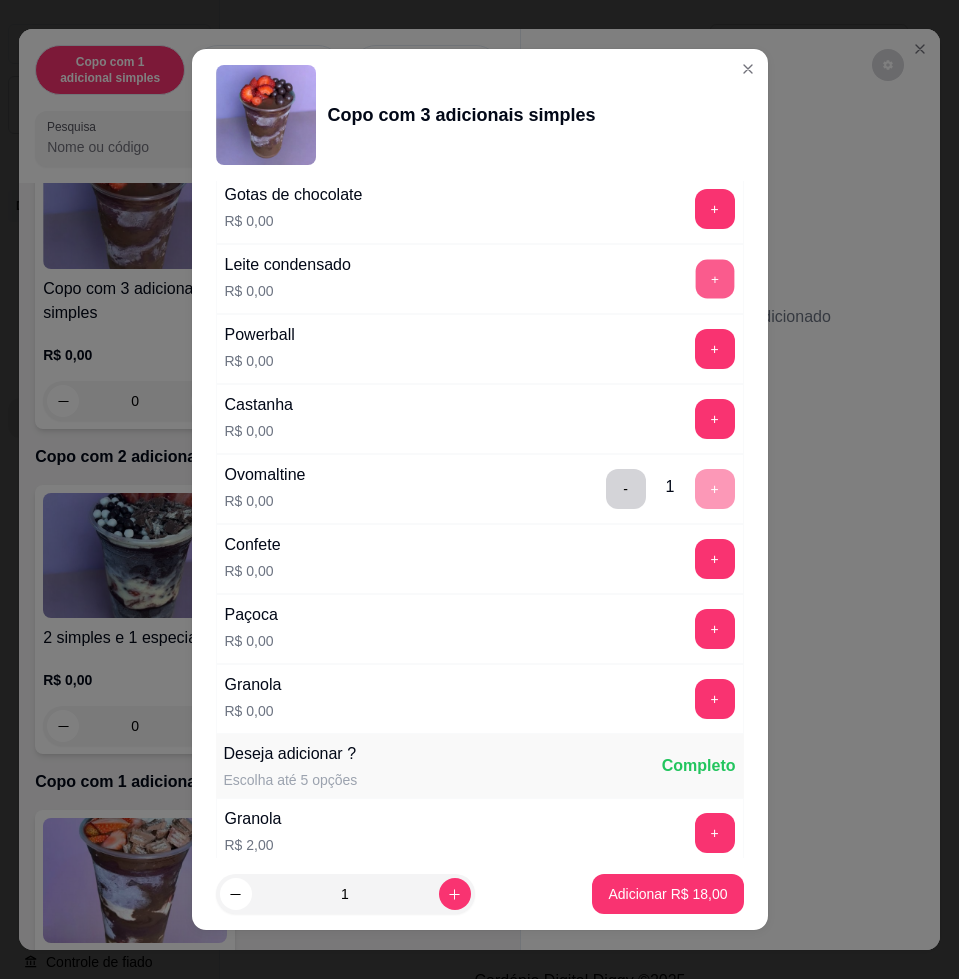 click on "+" at bounding box center [714, 279] 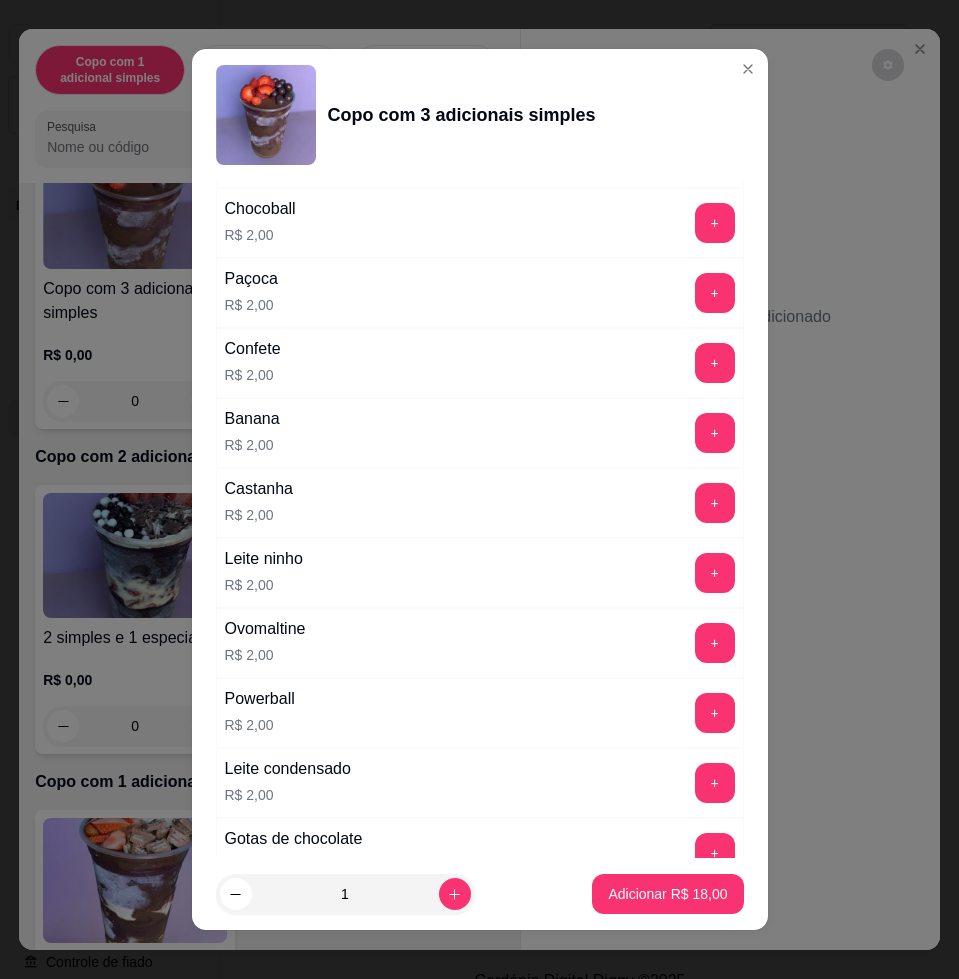 scroll, scrollTop: 2305, scrollLeft: 0, axis: vertical 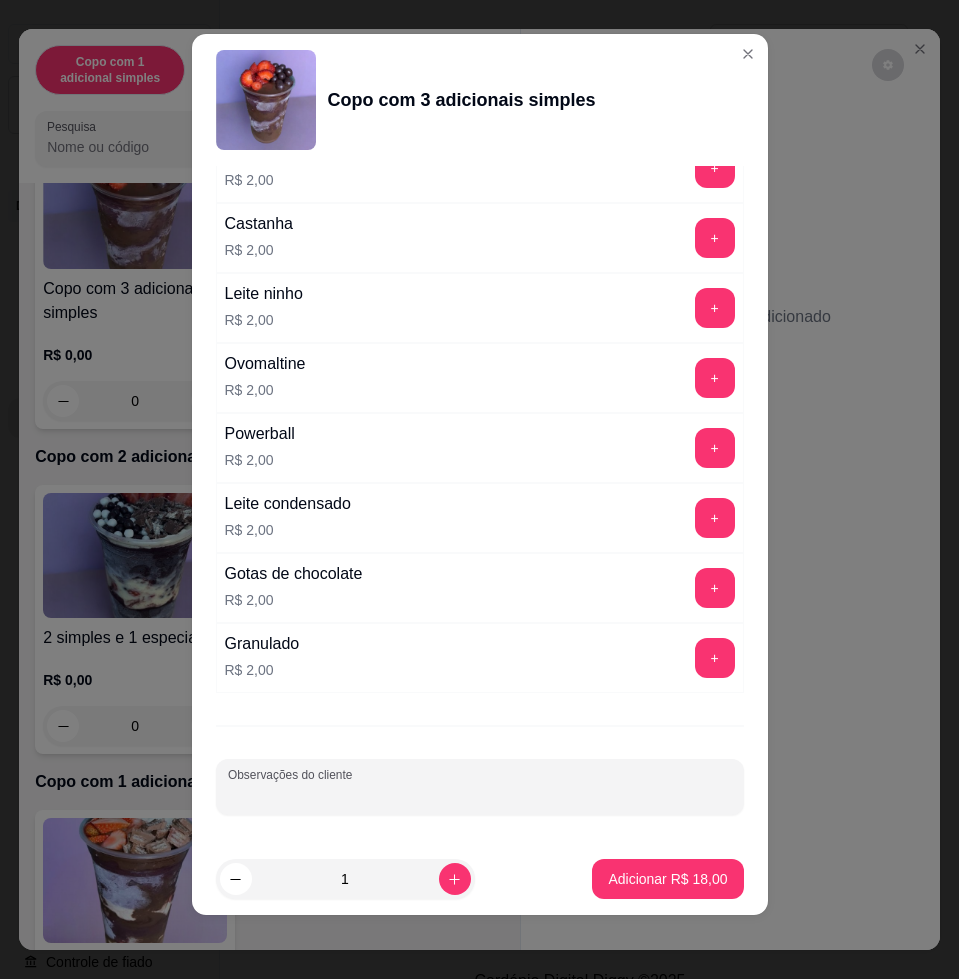 click on "Observações do cliente" at bounding box center [480, 795] 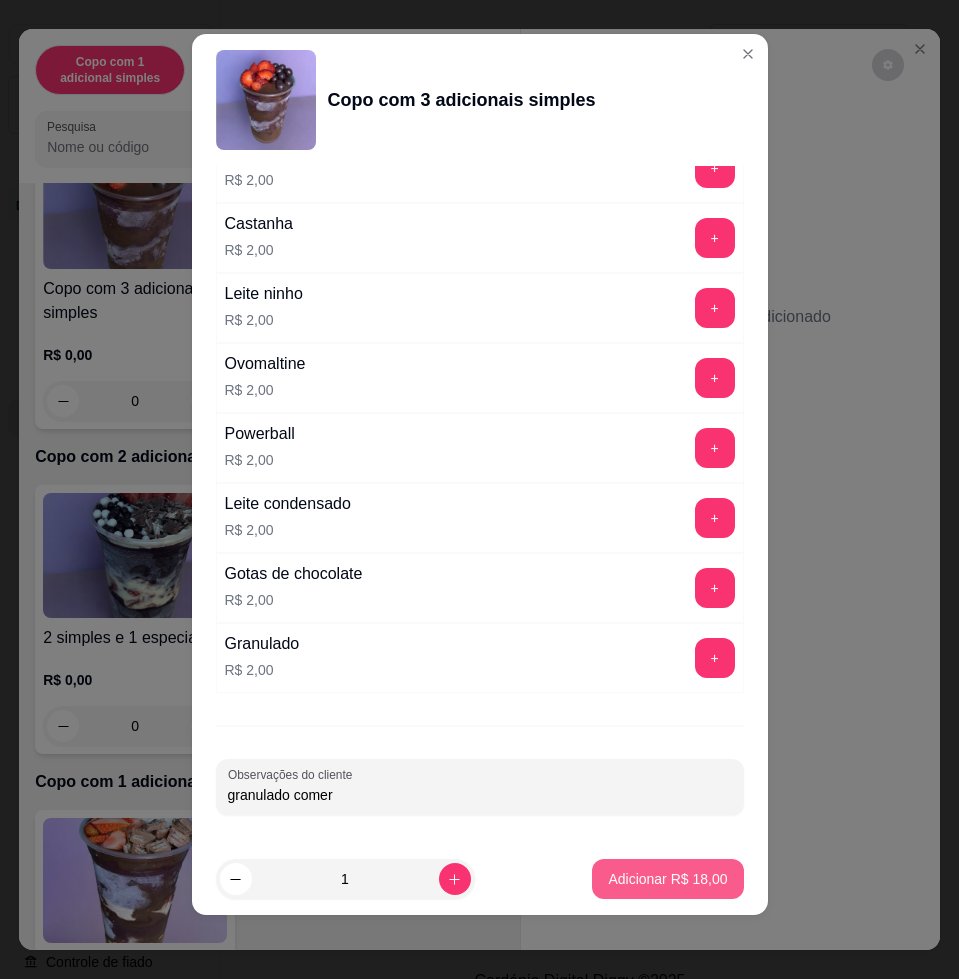 type on "granulado comer" 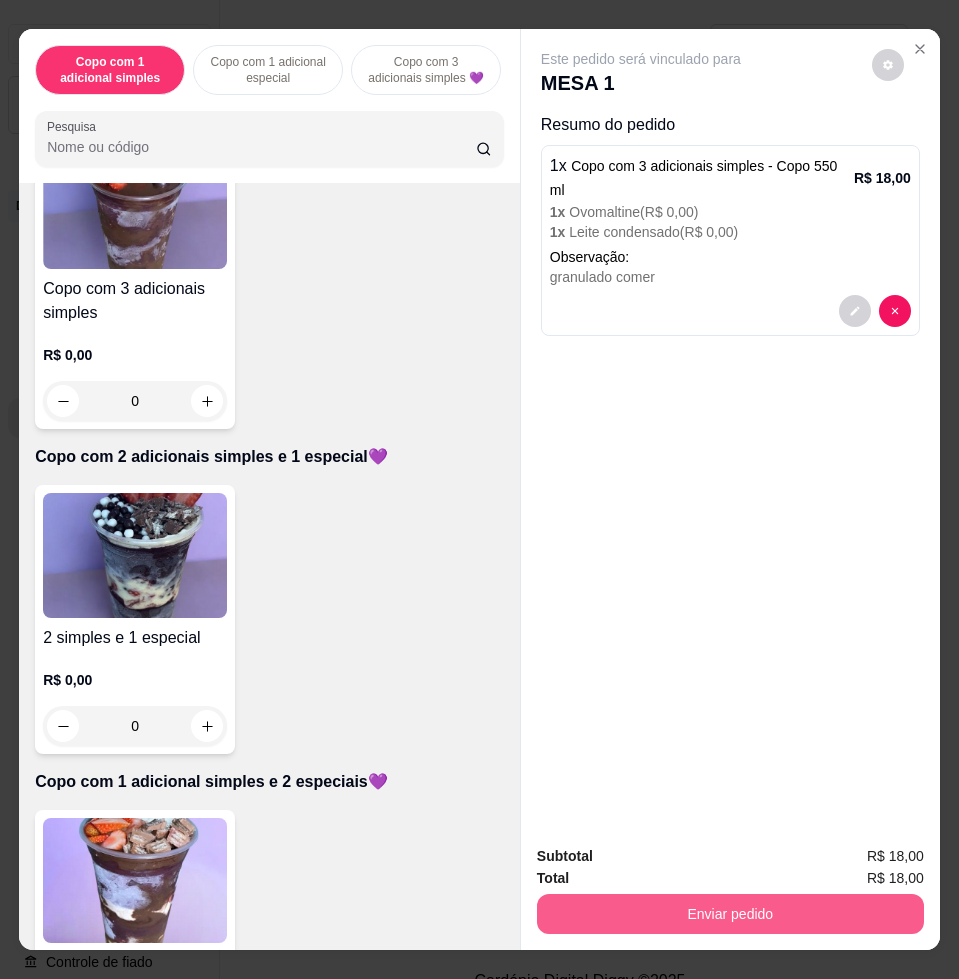 click on "Enviar pedido" at bounding box center (730, 914) 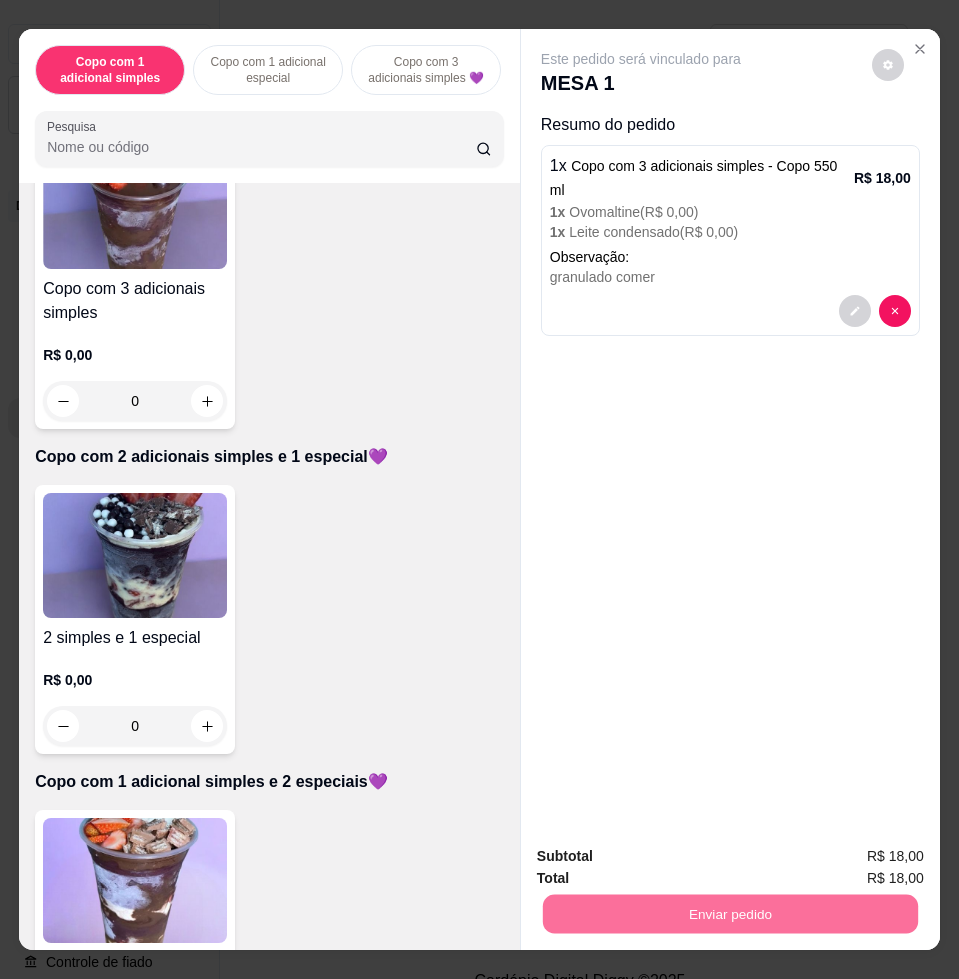 click on "Não registrar e enviar pedido" at bounding box center (662, 855) 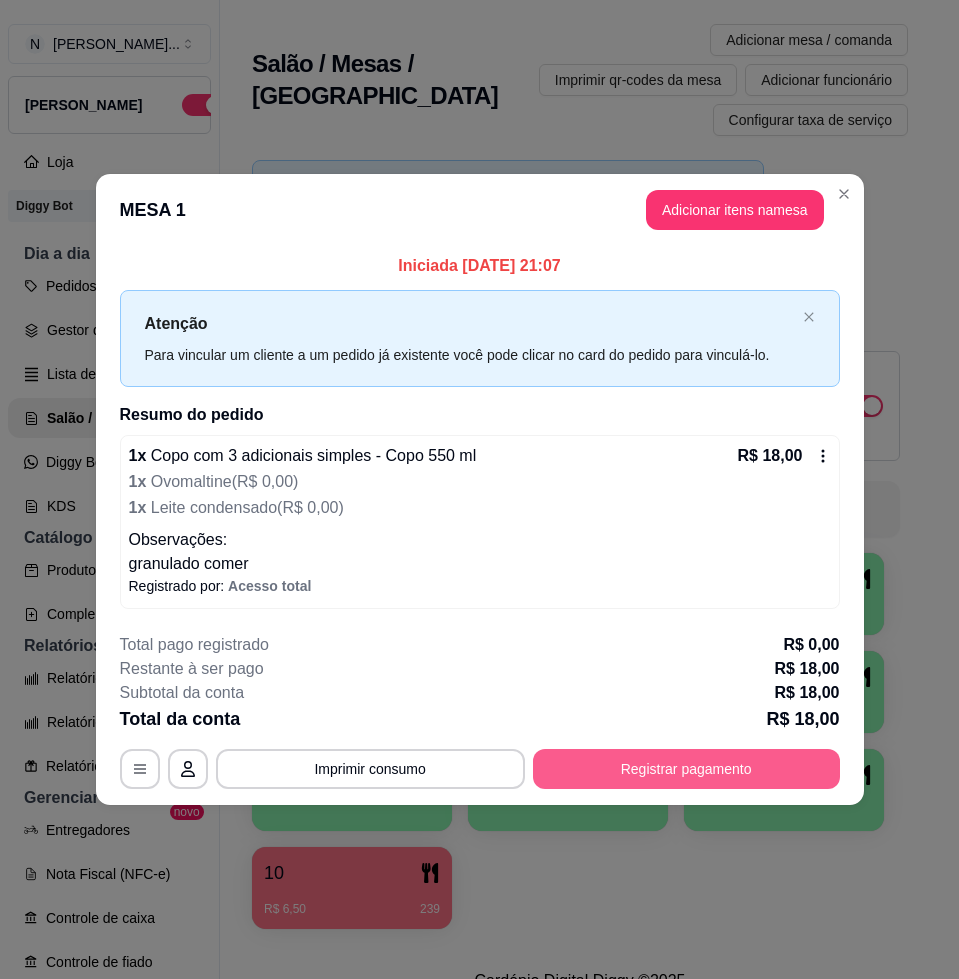 click on "Registrar pagamento" at bounding box center (686, 769) 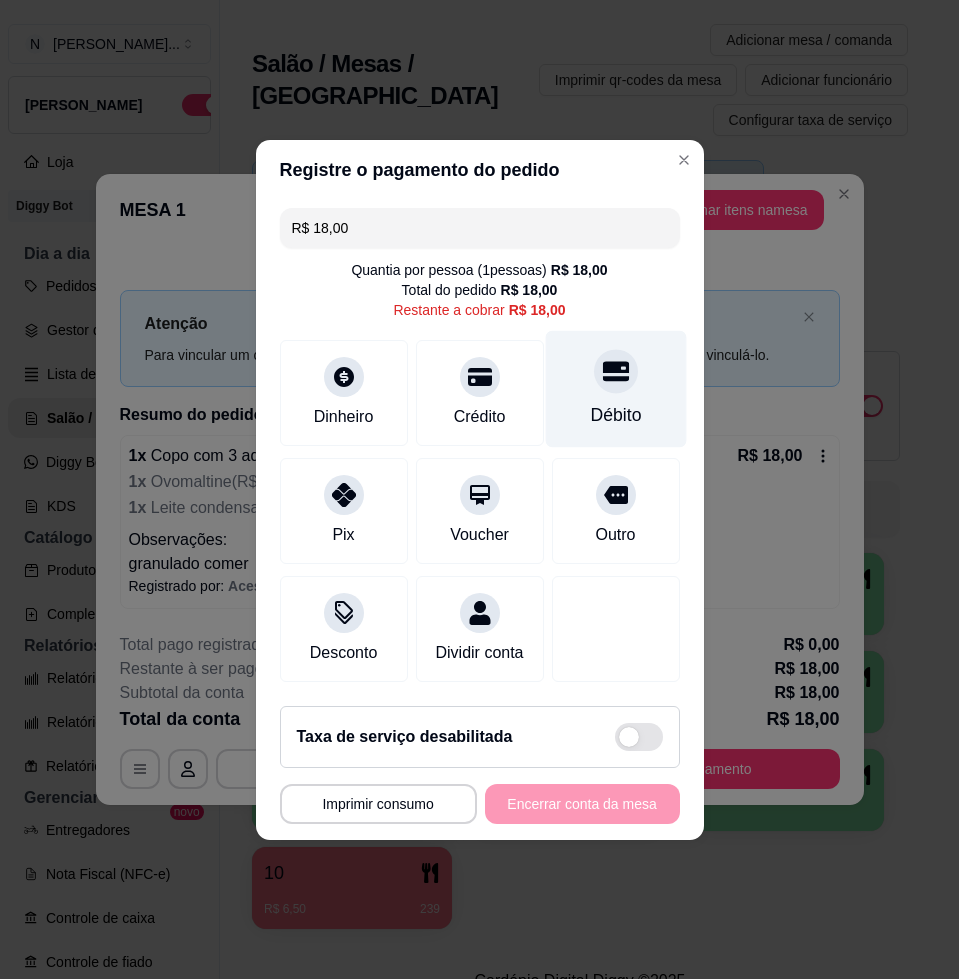 click on "Débito" at bounding box center [615, 388] 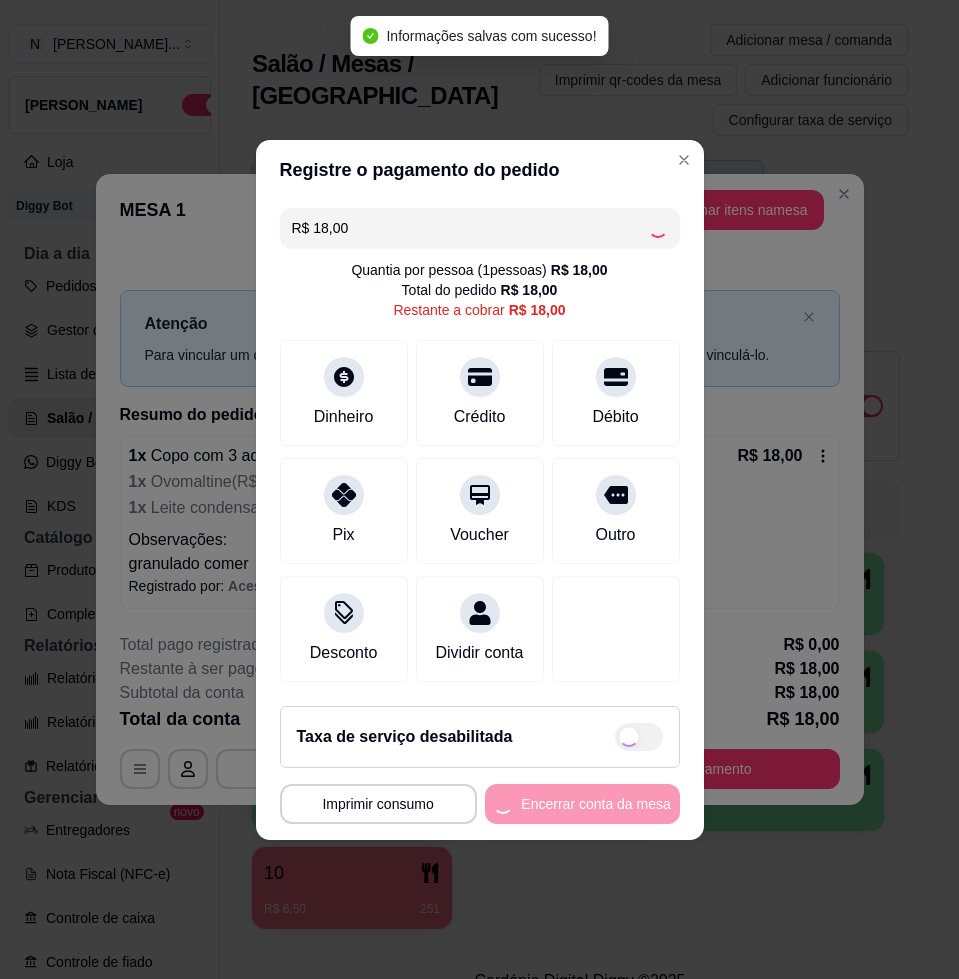 type on "R$ 0,00" 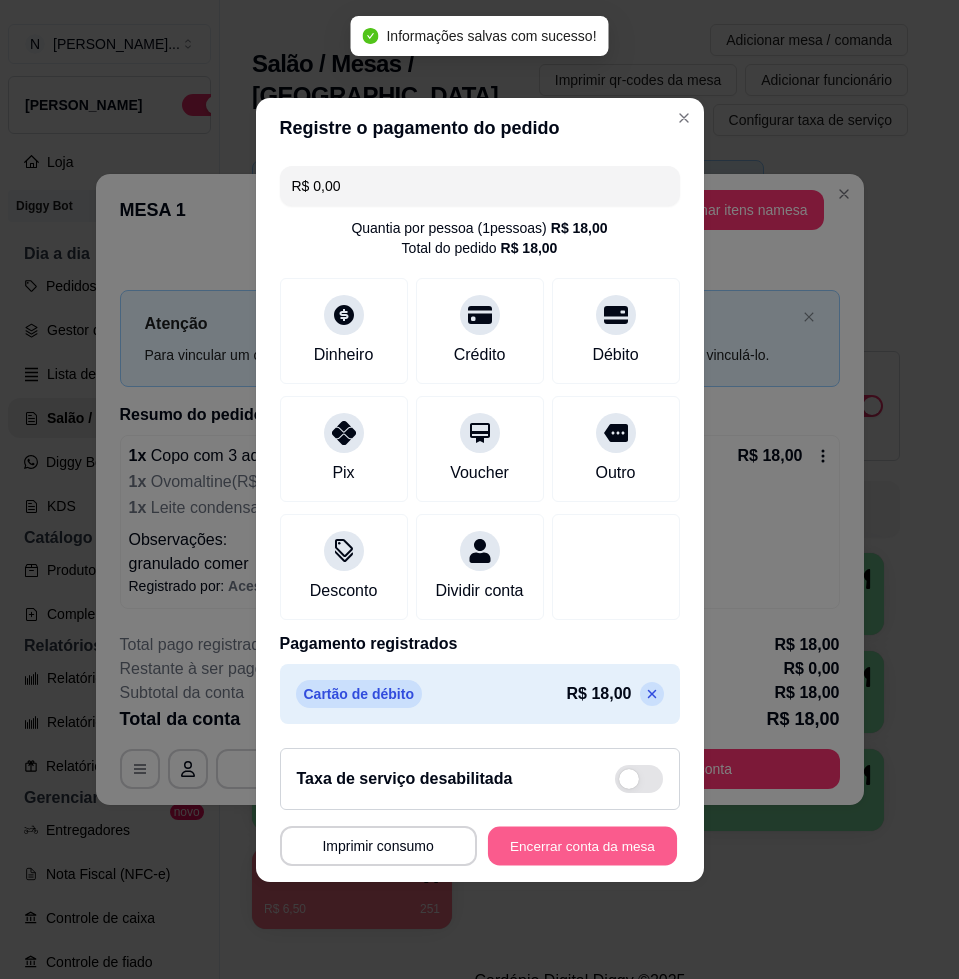 click on "Encerrar conta da mesa" at bounding box center [582, 845] 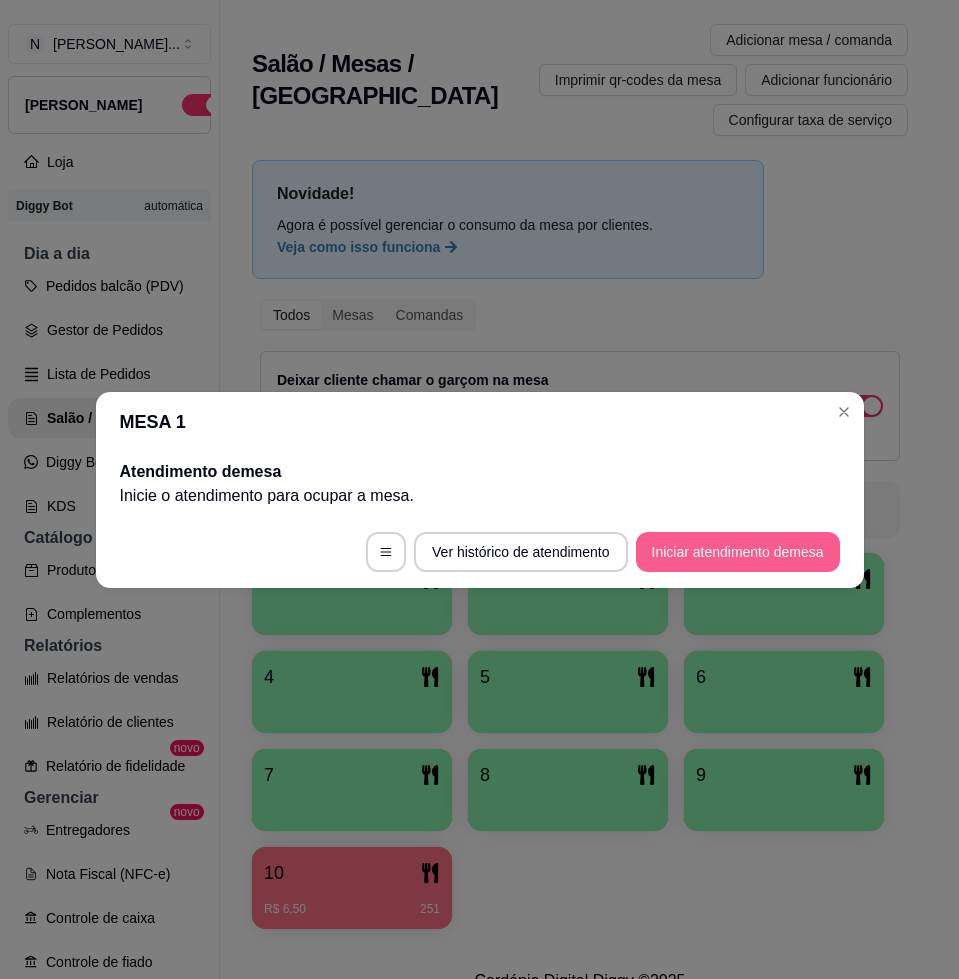 click on "Iniciar atendimento de  mesa" at bounding box center (738, 552) 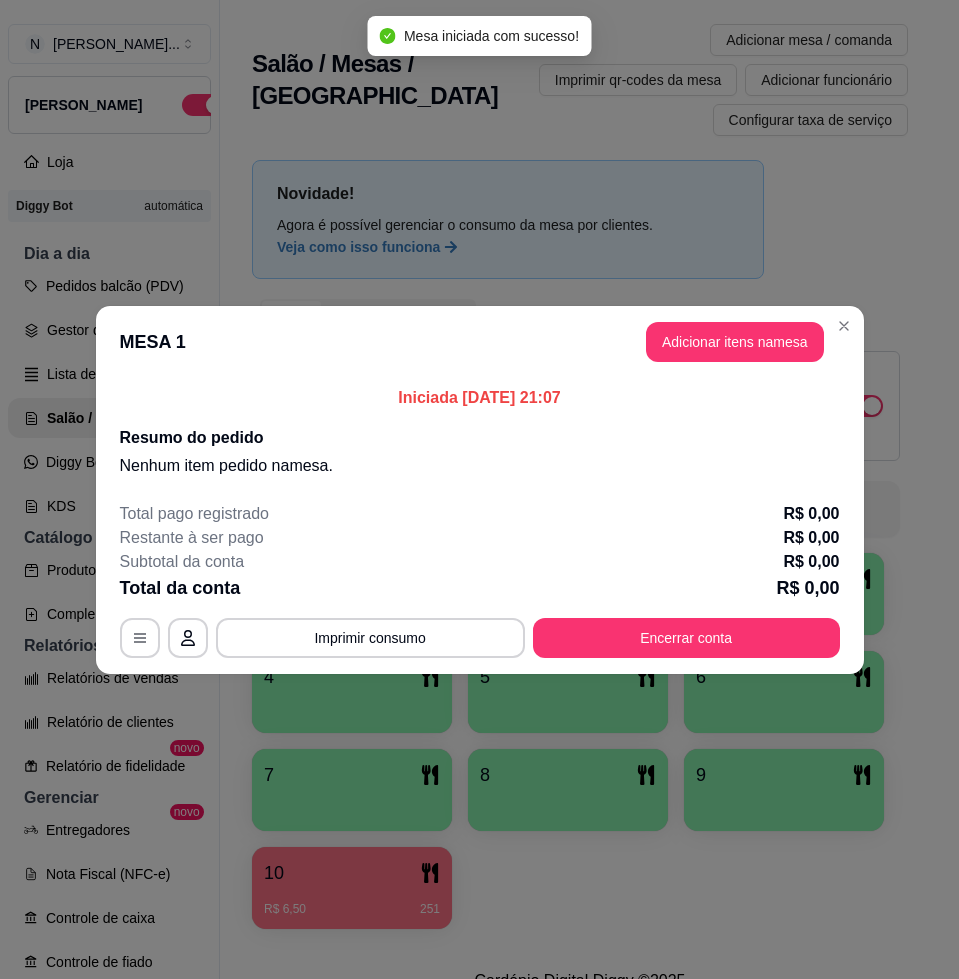 click on "Adicionar itens na  mesa" at bounding box center [735, 342] 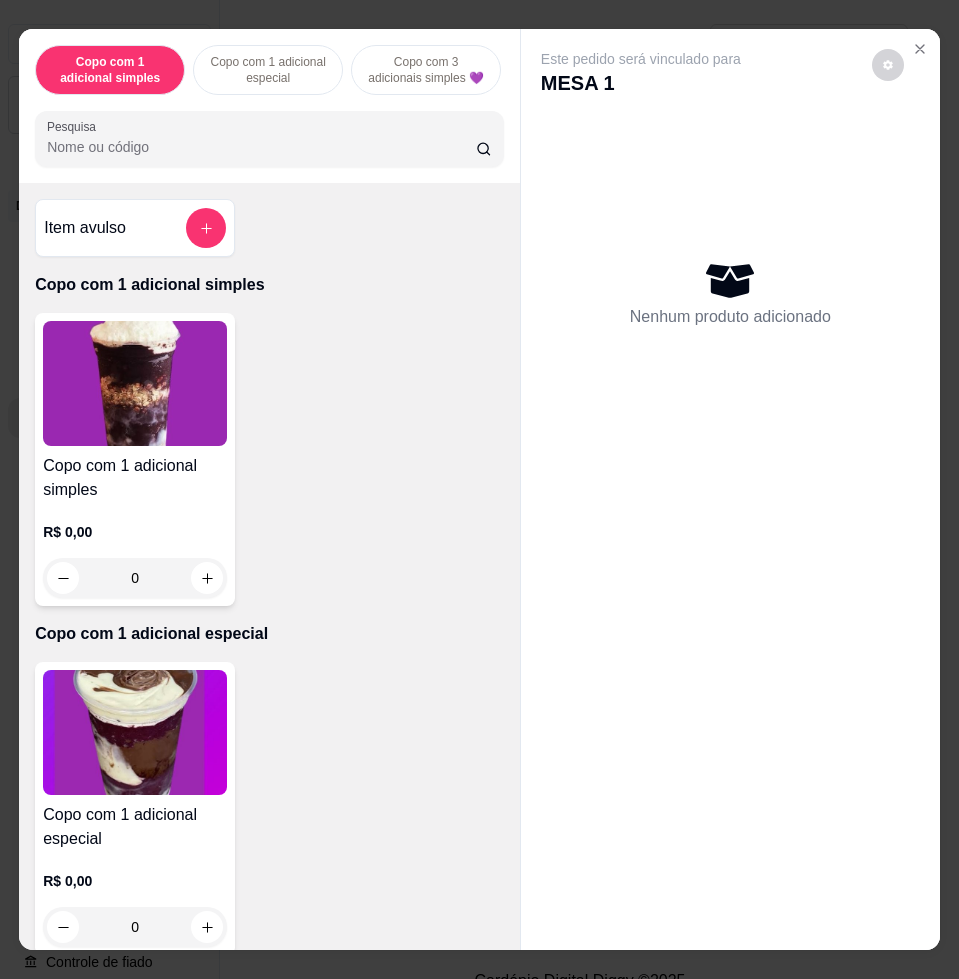 drag, startPoint x: 385, startPoint y: 157, endPoint x: 375, endPoint y: 111, distance: 47.07441 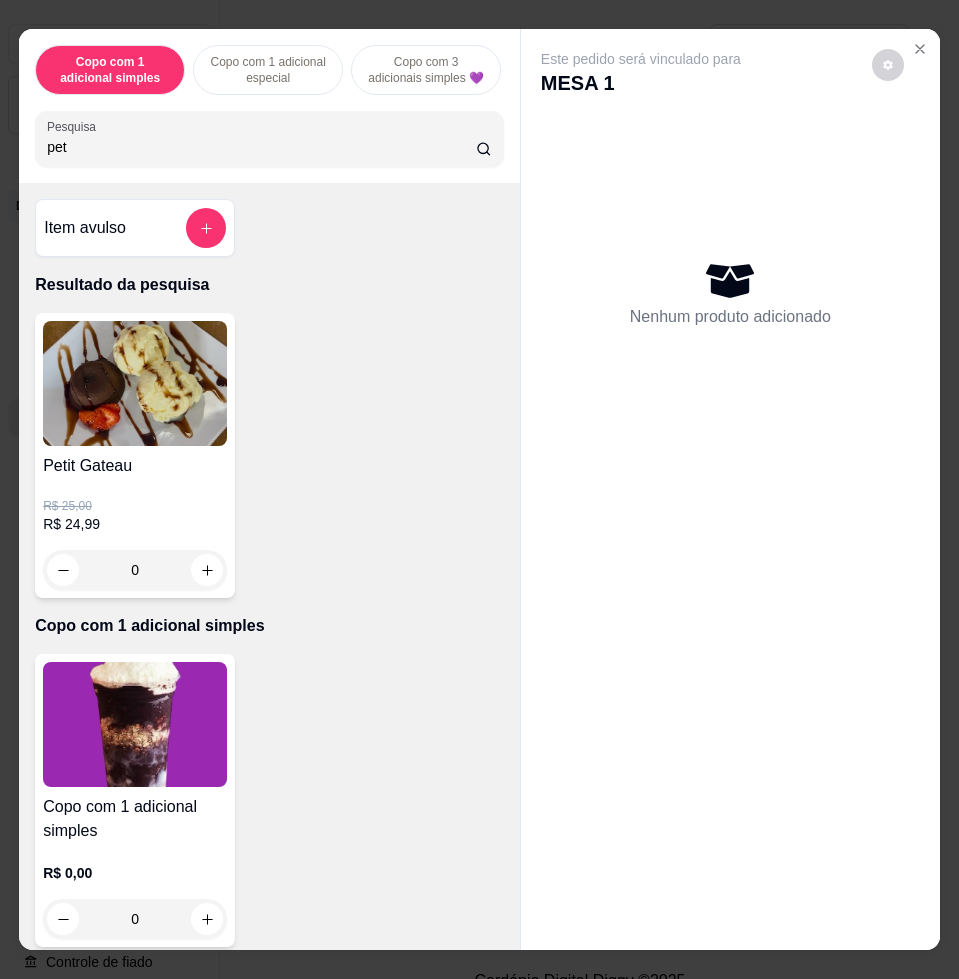 type on "pet" 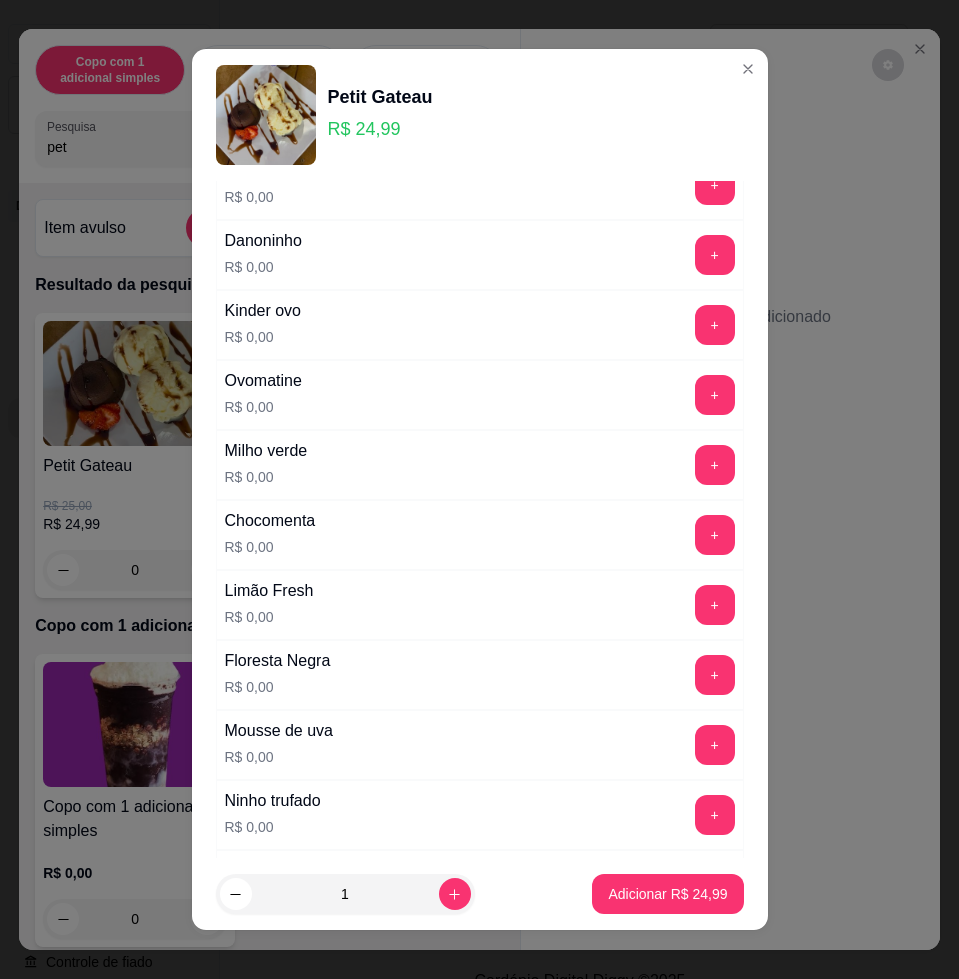 scroll, scrollTop: 1507, scrollLeft: 0, axis: vertical 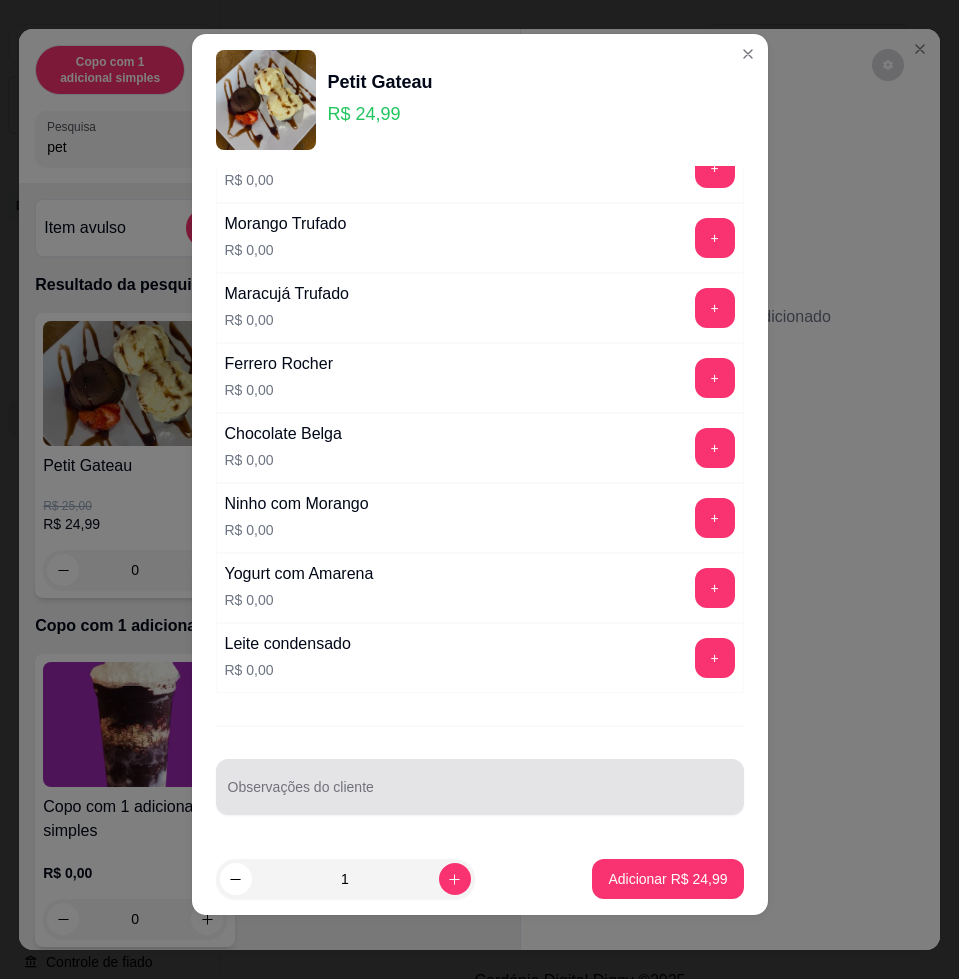 click on "Observações do cliente" at bounding box center [480, 795] 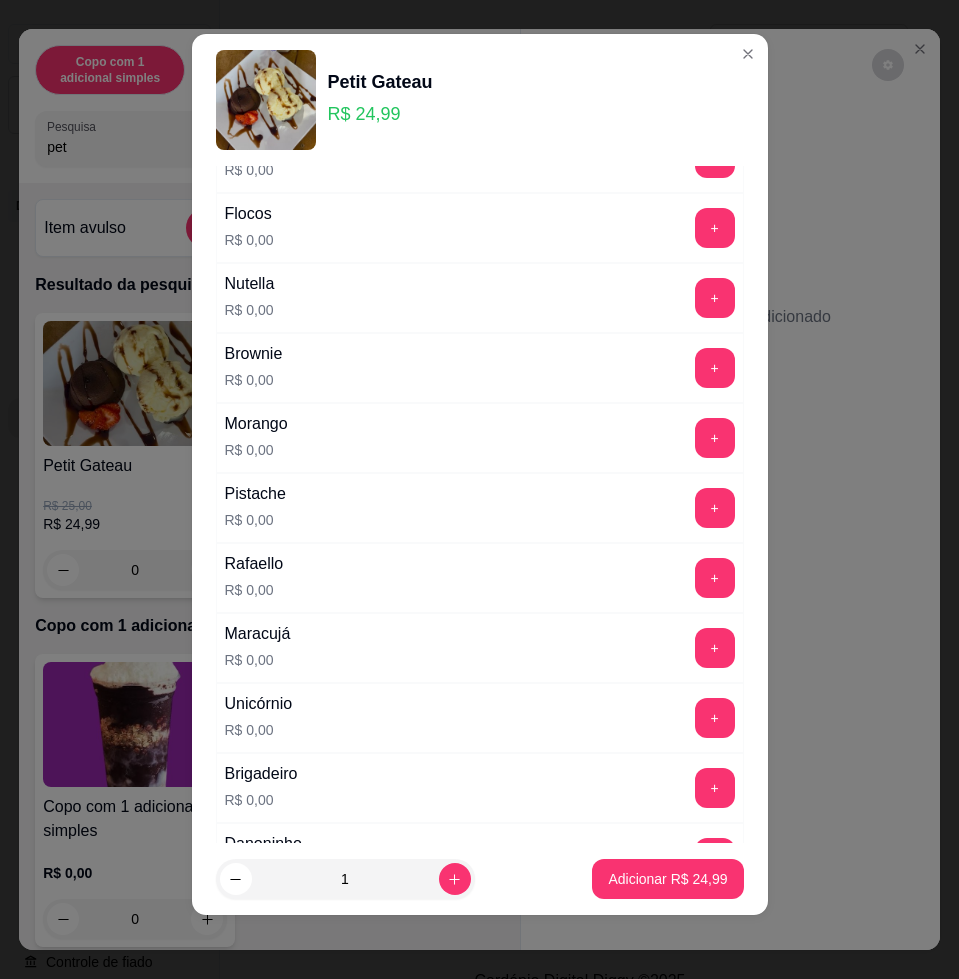 scroll, scrollTop: 0, scrollLeft: 0, axis: both 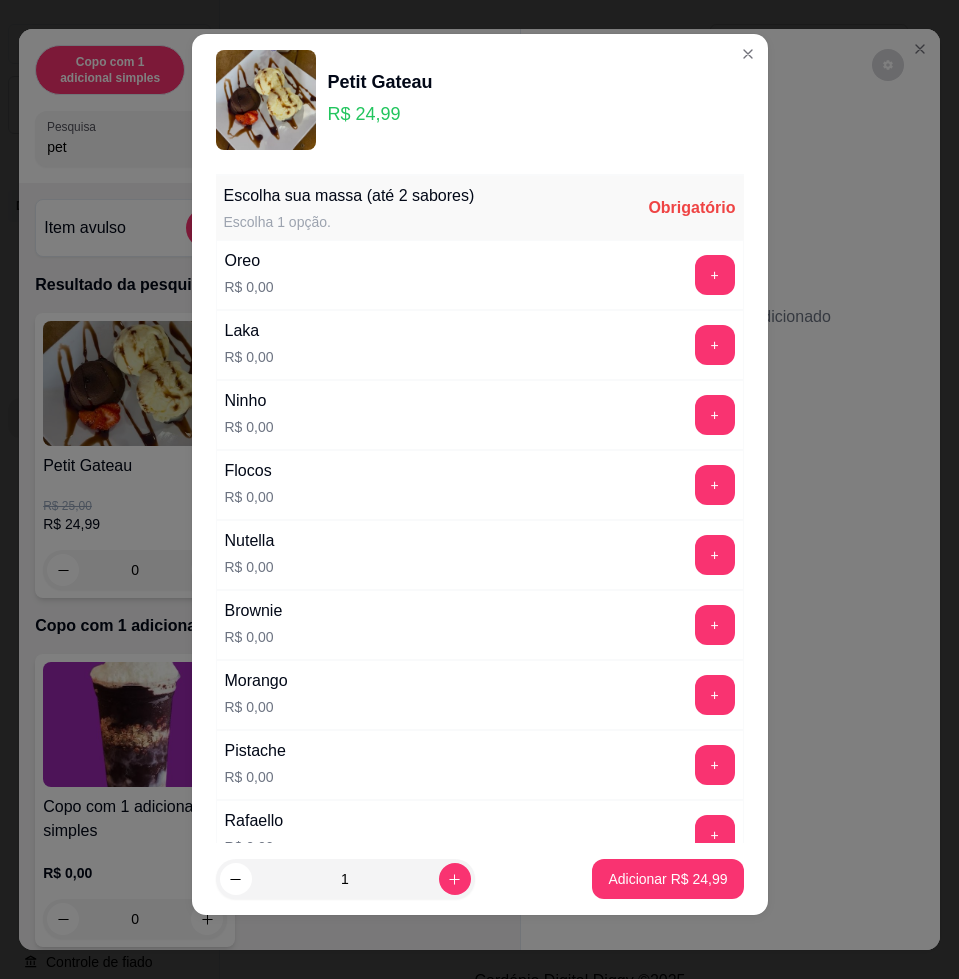 click on "+" at bounding box center [715, 345] 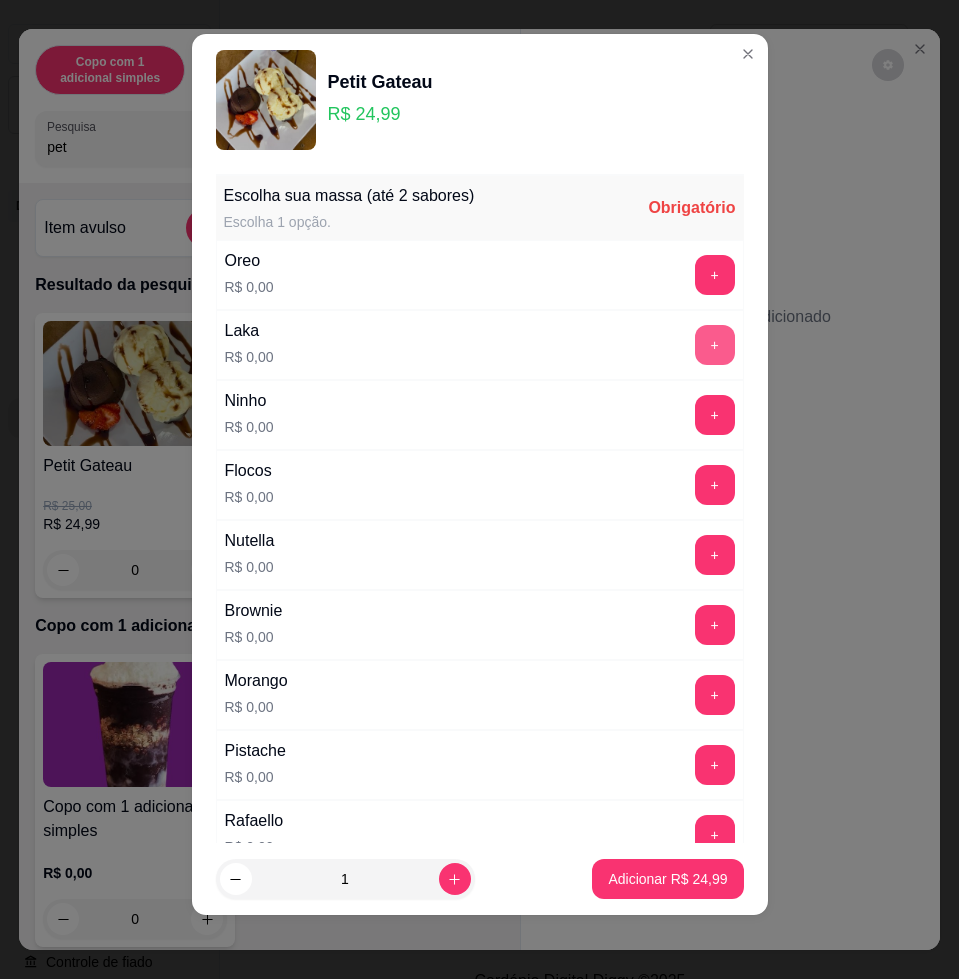 click on "+" at bounding box center (715, 345) 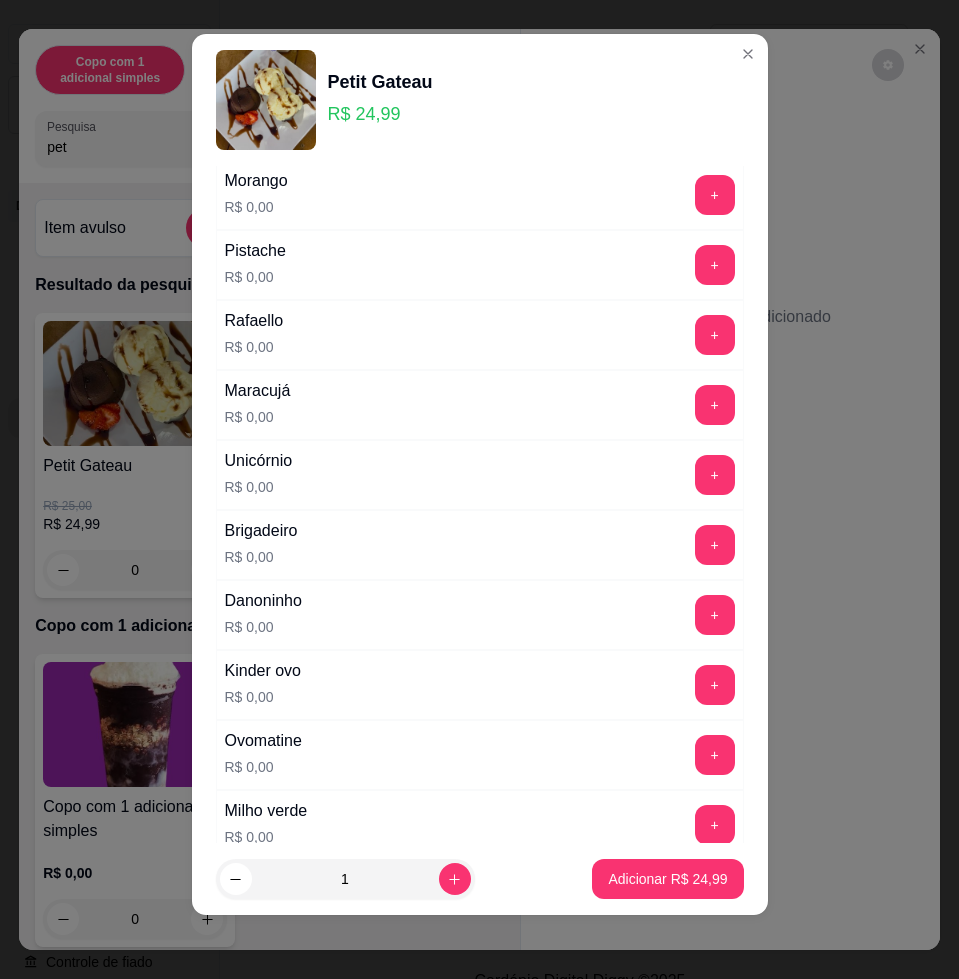 scroll, scrollTop: 625, scrollLeft: 0, axis: vertical 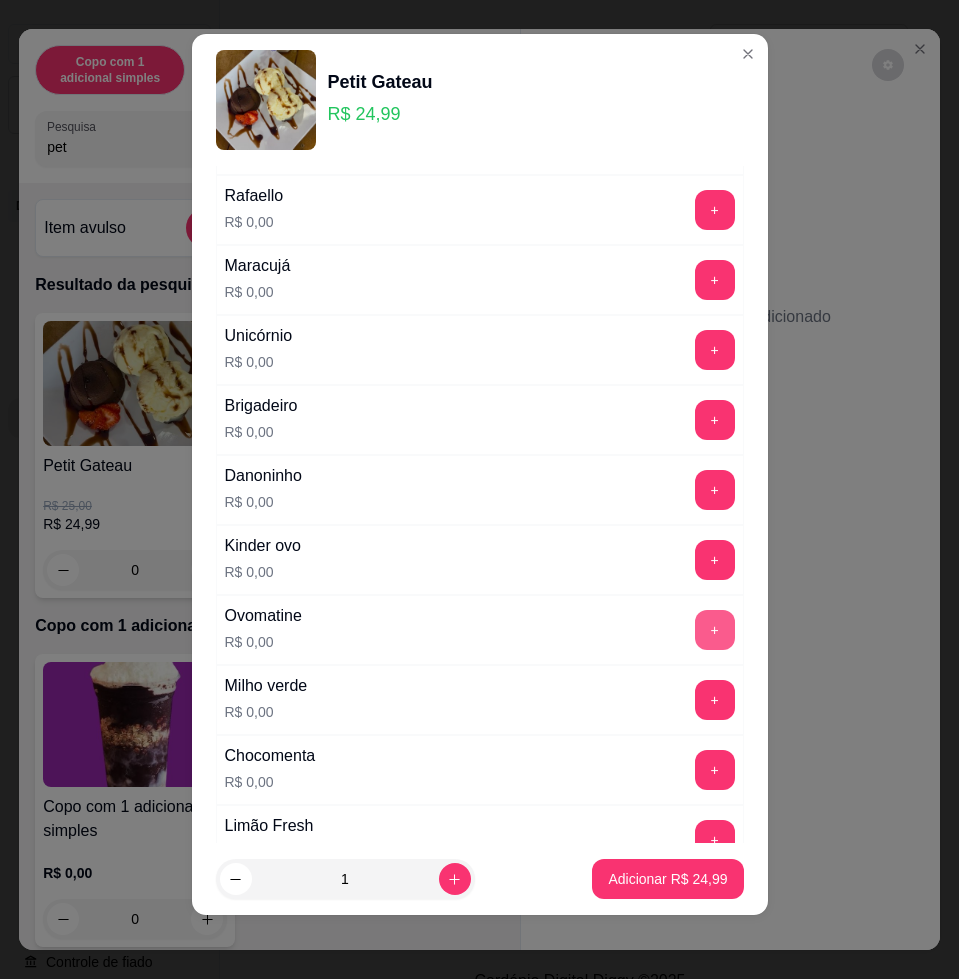 click on "+" at bounding box center [715, 630] 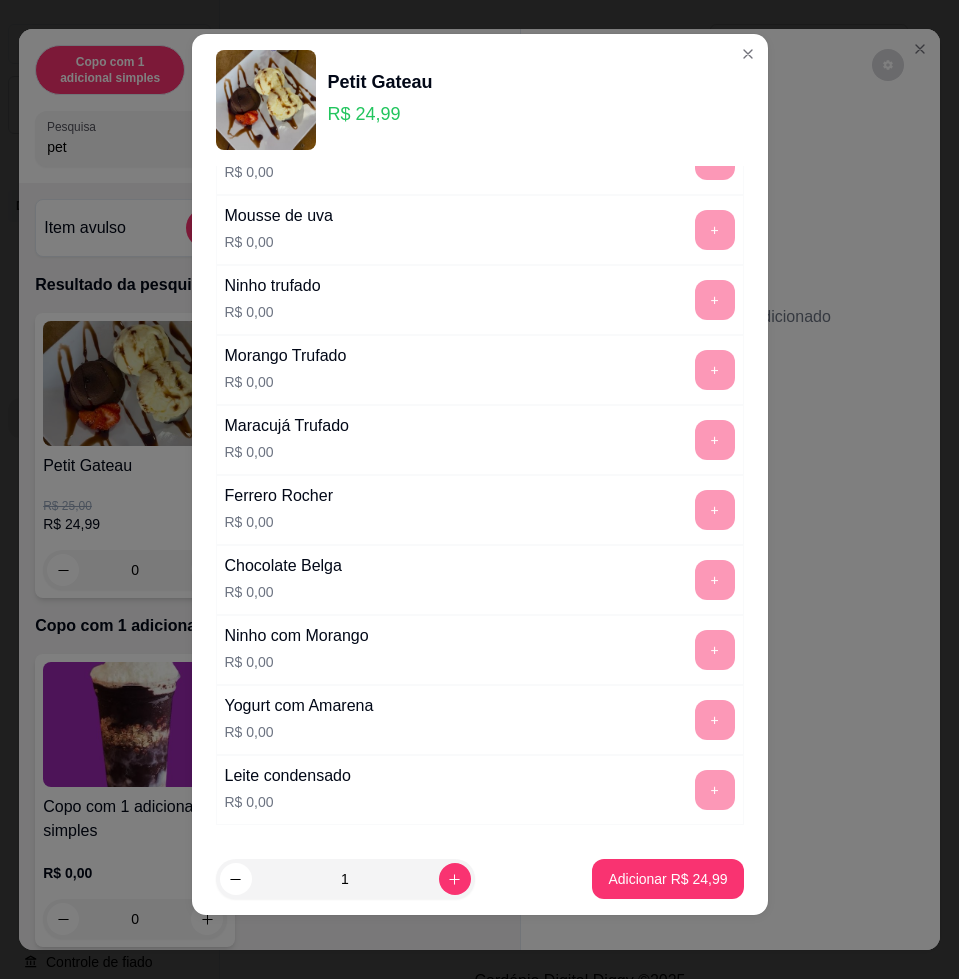 scroll, scrollTop: 1507, scrollLeft: 0, axis: vertical 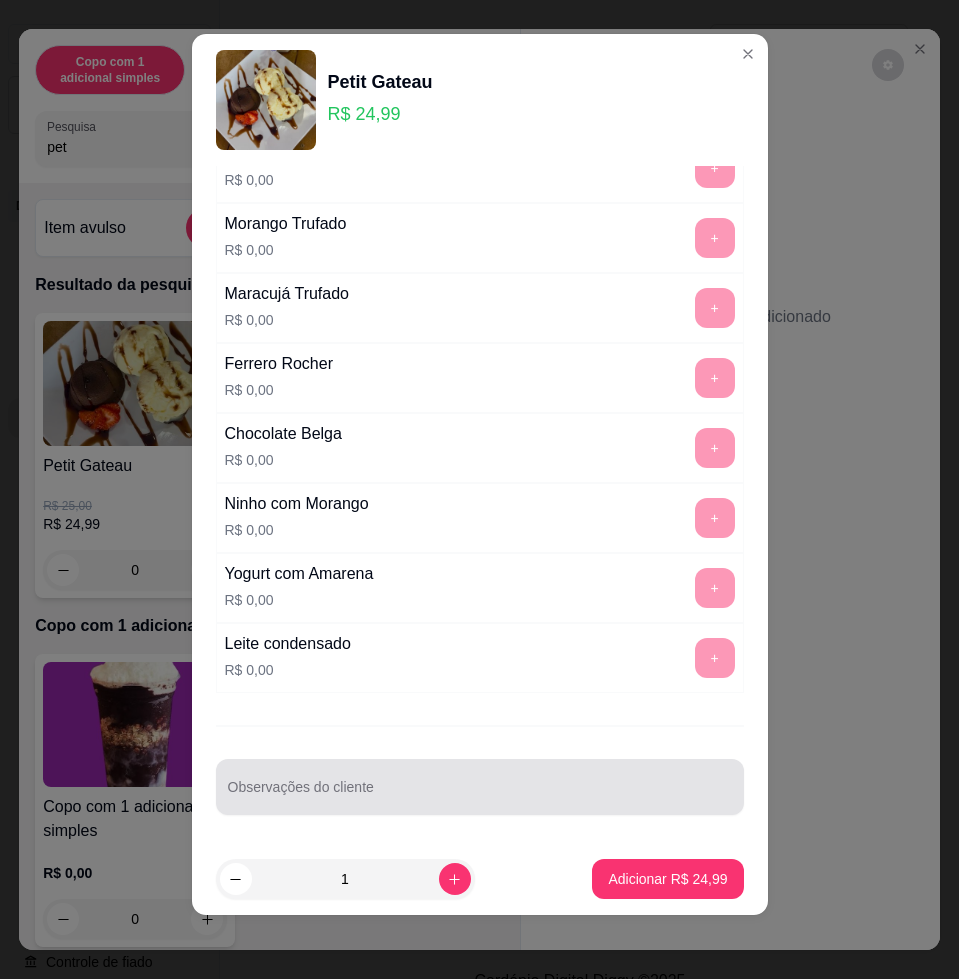 click on "Observações do cliente" at bounding box center [480, 795] 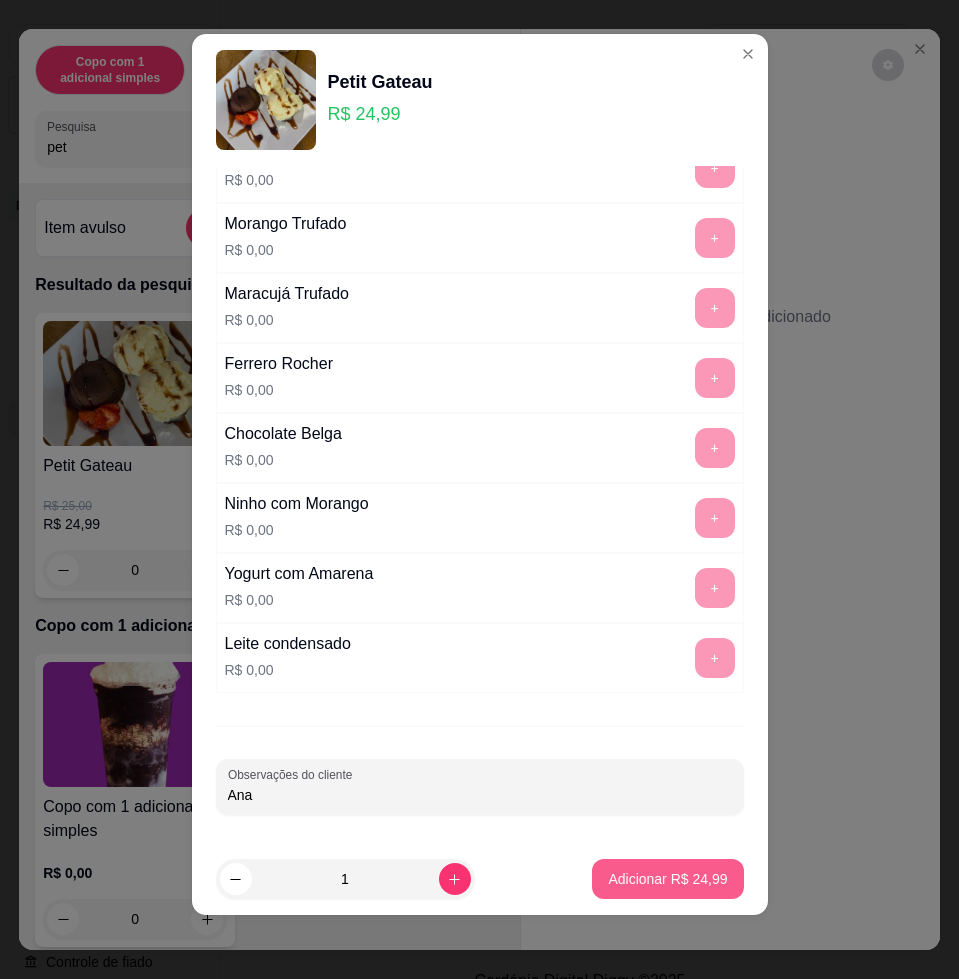 type on "Ana" 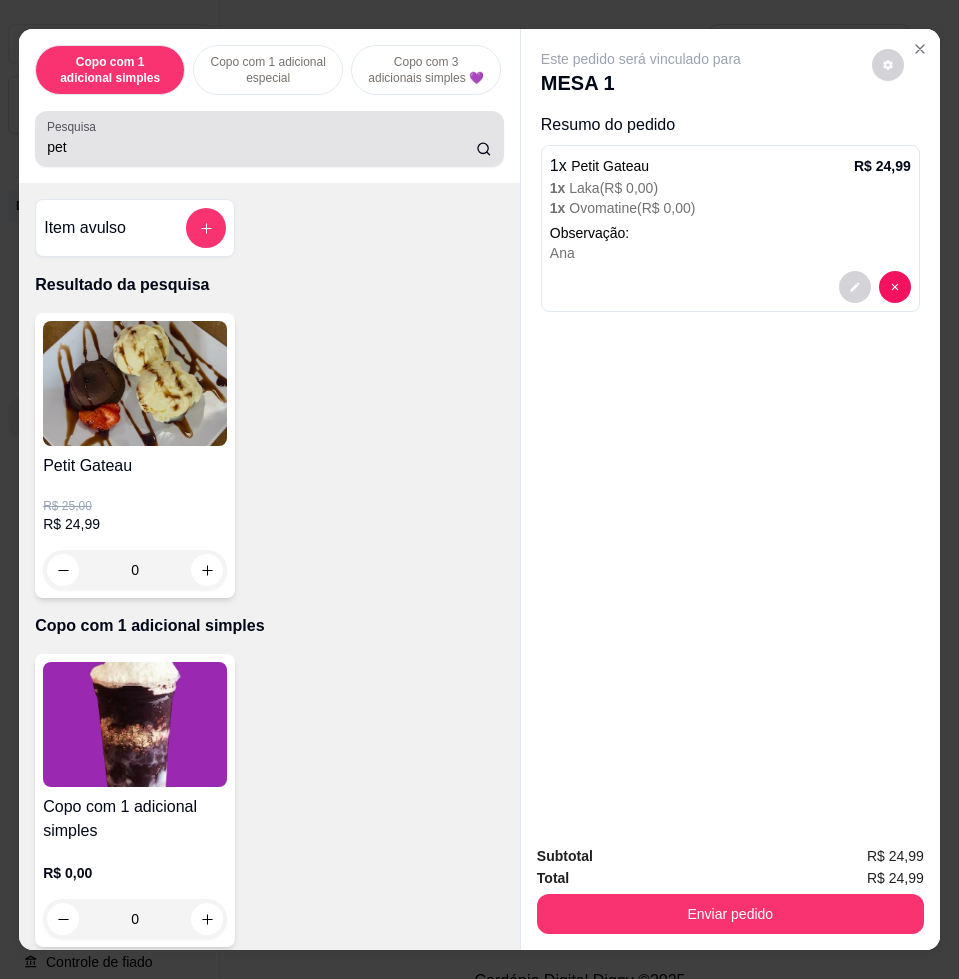 click on "Pesquisa pet" at bounding box center [269, 139] 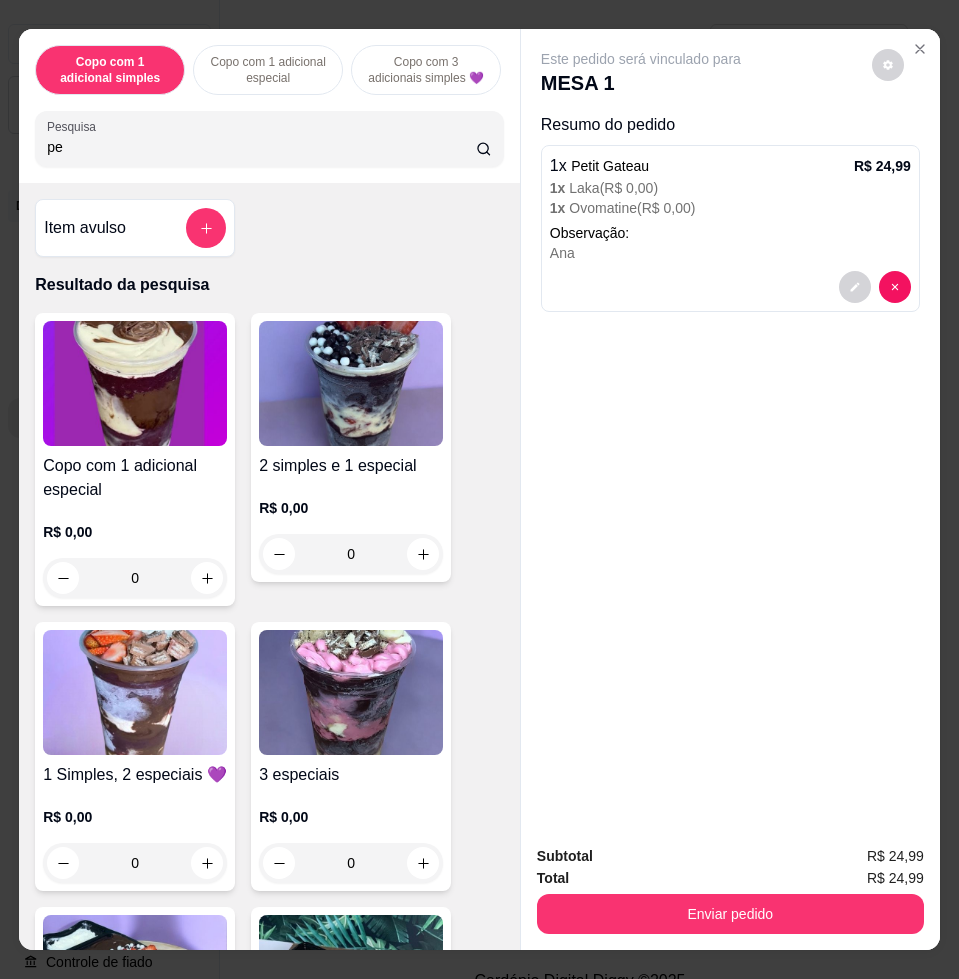 type on "p" 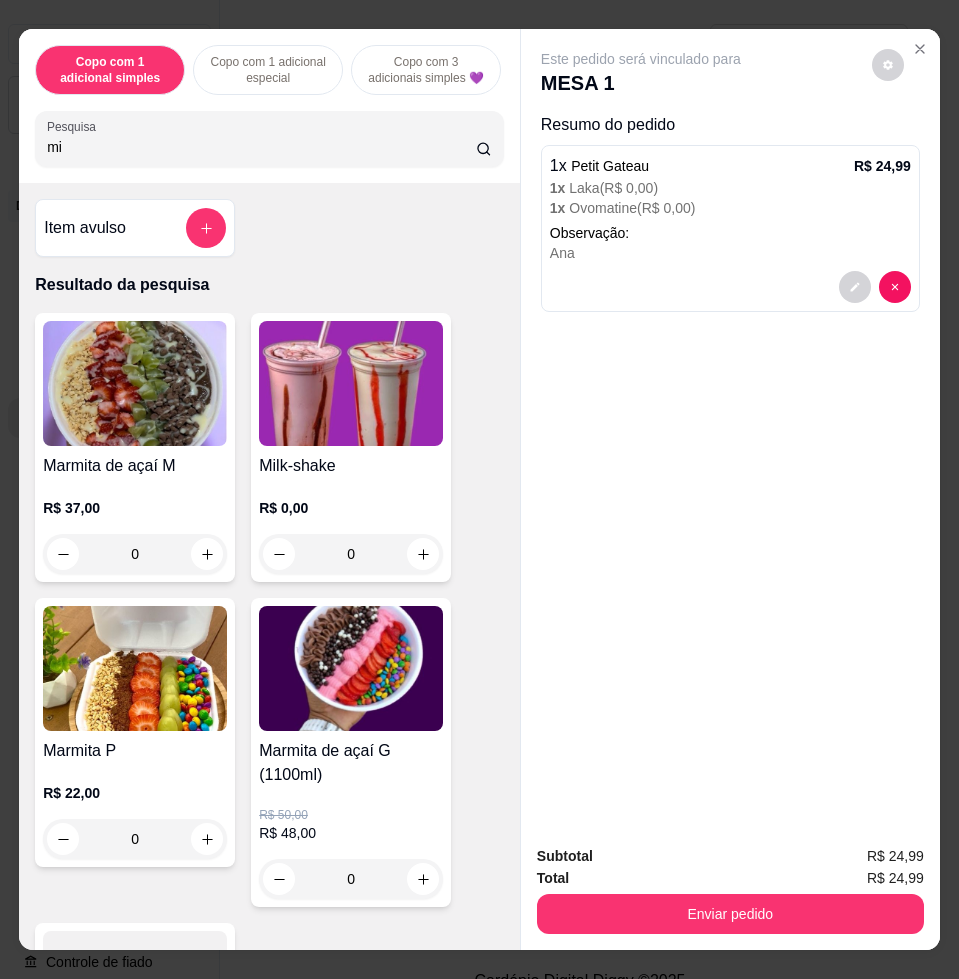 type on "mi" 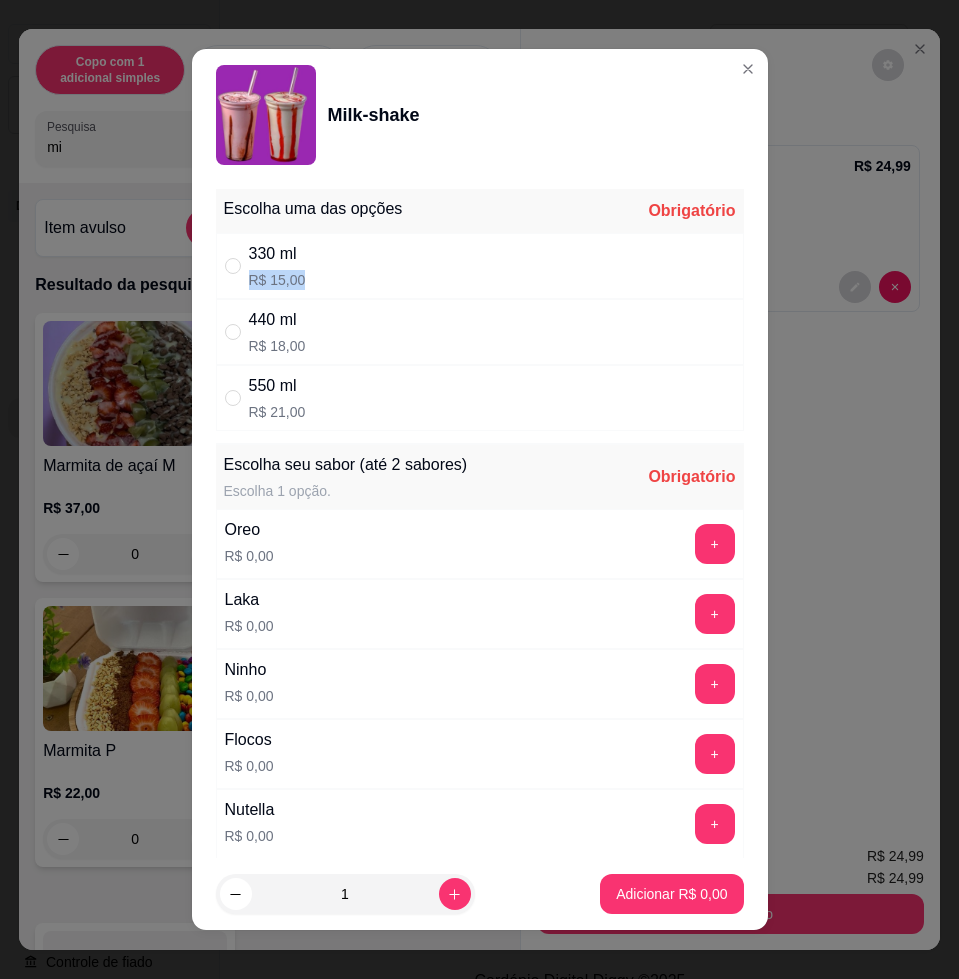 drag, startPoint x: 456, startPoint y: 271, endPoint x: 459, endPoint y: 260, distance: 11.401754 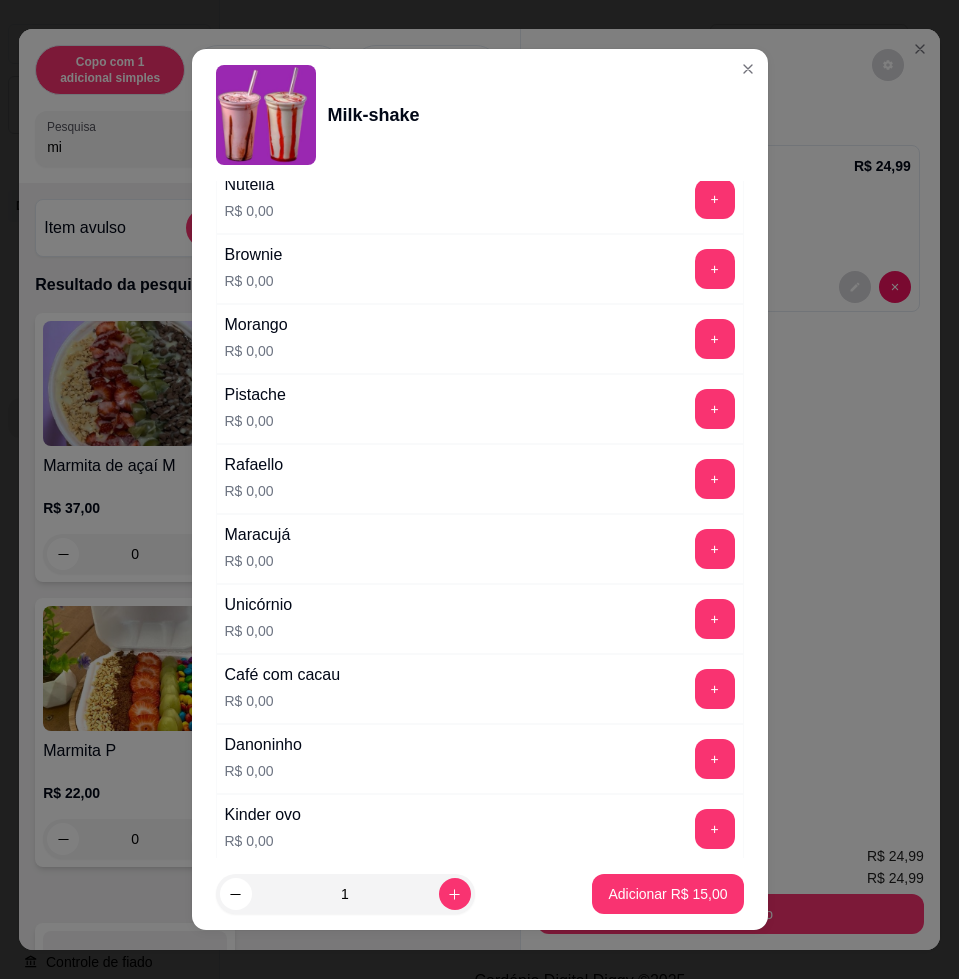 scroll, scrollTop: 1000, scrollLeft: 0, axis: vertical 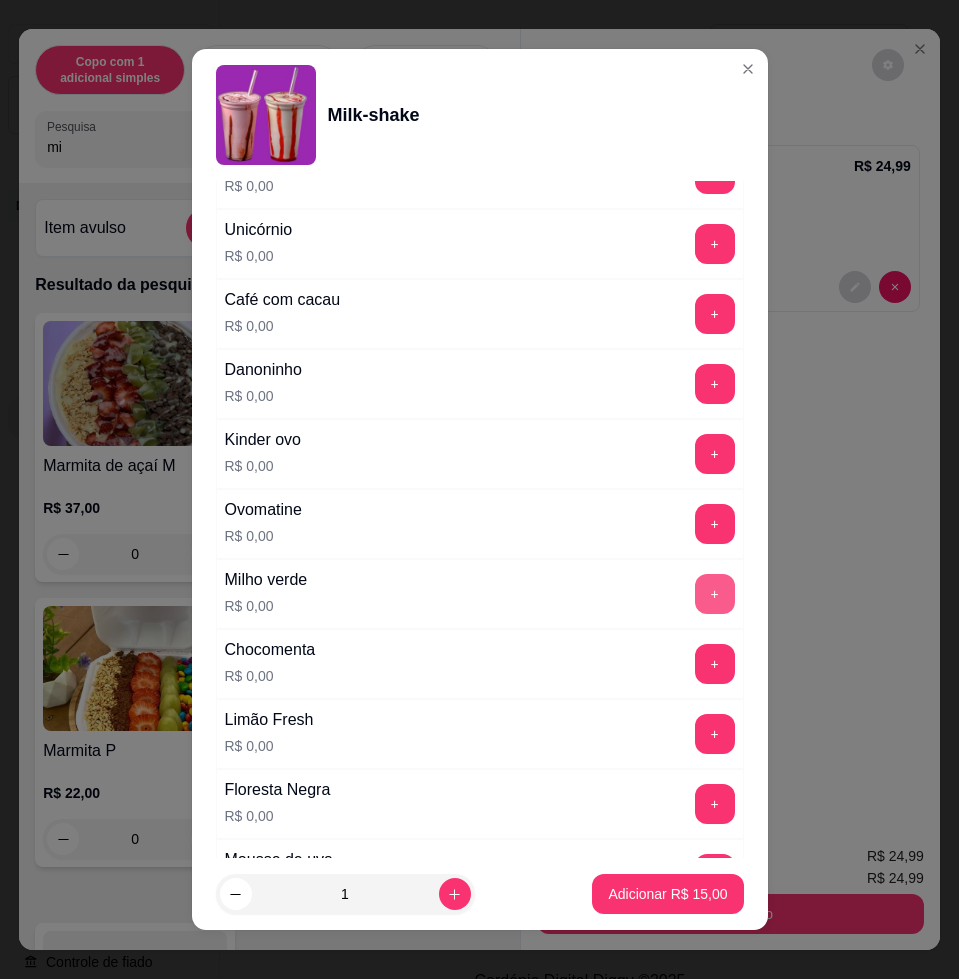 click on "+" at bounding box center [715, 594] 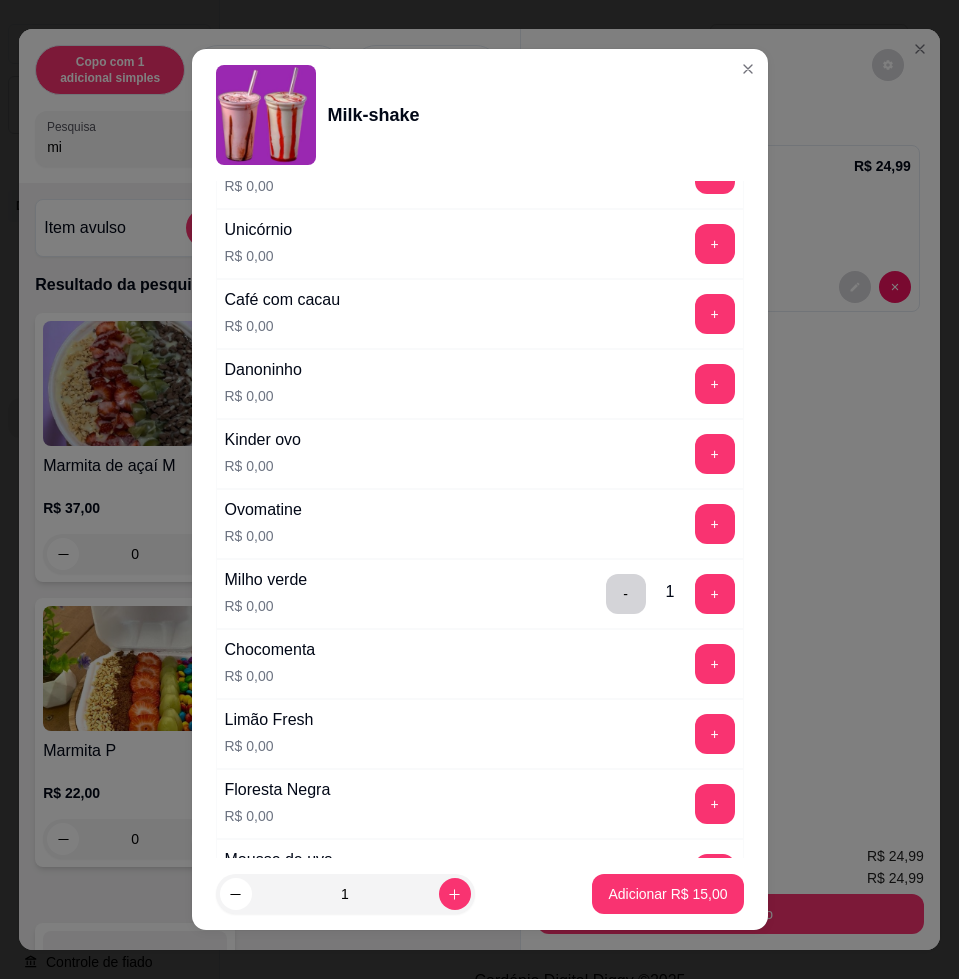 scroll, scrollTop: 1750, scrollLeft: 0, axis: vertical 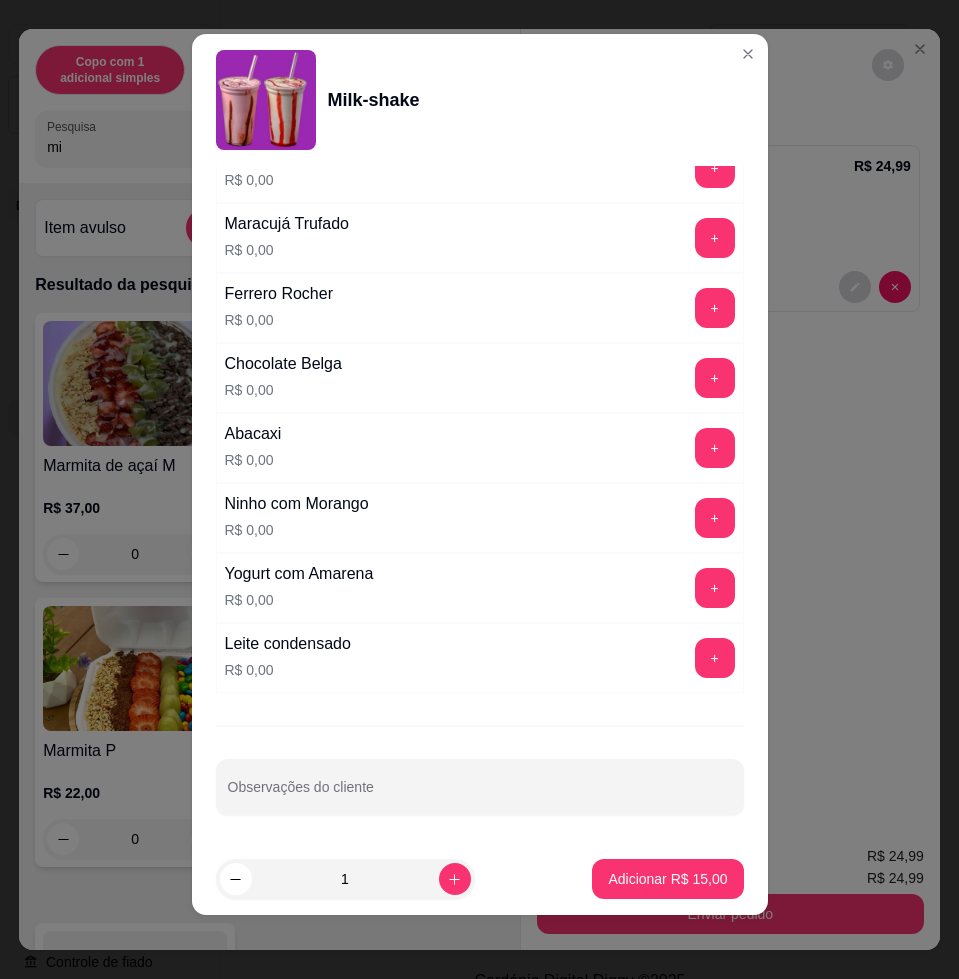 click on "Escolha uma das opções Completo 330 ml R$ 15,00 440 ml R$ 18,00 550 ml R$ 21,00 Escolha seu sabor (até 2 sabores) Escolha 1 opção. Completo Oreo  R$ 0,00 + Laka R$ 0,00 + Ninho R$ 0,00 + Flocos R$ 0,00 + Nutella R$ 0,00 + Brownie R$ 0,00 + Morango R$ 0,00 + Pistache R$ 0,00 + Rafaello R$ 0,00 + Maracujá  R$ 0,00 + Unicórnio  R$ 0,00 + Café com cacau R$ 0,00 + Danoninho R$ 0,00 + Kinder ovo R$ 0,00 + Ovomatine R$ 0,00 + Milho verde R$ 0,00 - 1 + Chocomenta R$ 0,00 + Limão Fresh R$ 0,00 + Floresta Negra R$ 0,00 + Mousse de uva  R$ 0,00 + Ninho trufado R$ 0,00 + Morango Trufado  R$ 0,00 + Maracujá Trufado R$ 0,00 + Ferrero Rocher  R$ 0,00 + Chocolate Belga R$ 0,00 + Abacaxi  R$ 0,00 + Ninho com Morango R$ 0,00 + Yogurt com Amarena R$ 0,00 + Leite condensado  R$ 0,00 + Observações do cliente" at bounding box center [480, 504] 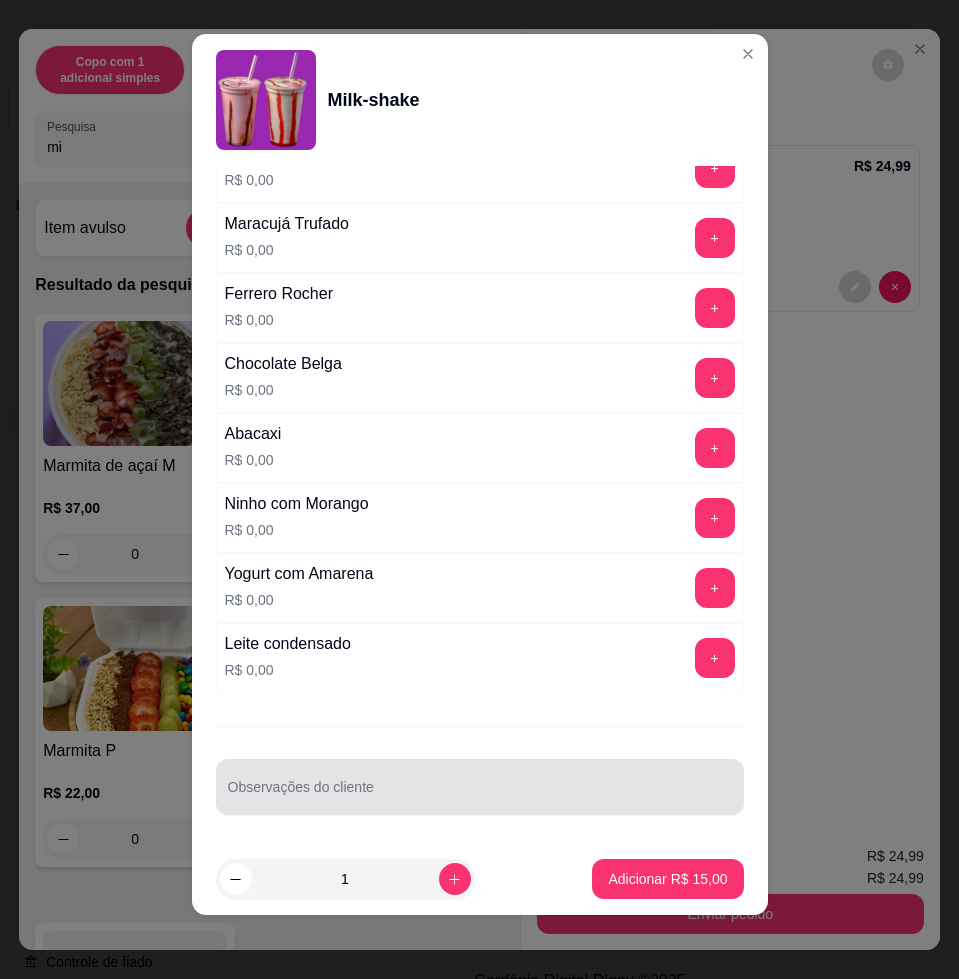 click at bounding box center (480, 787) 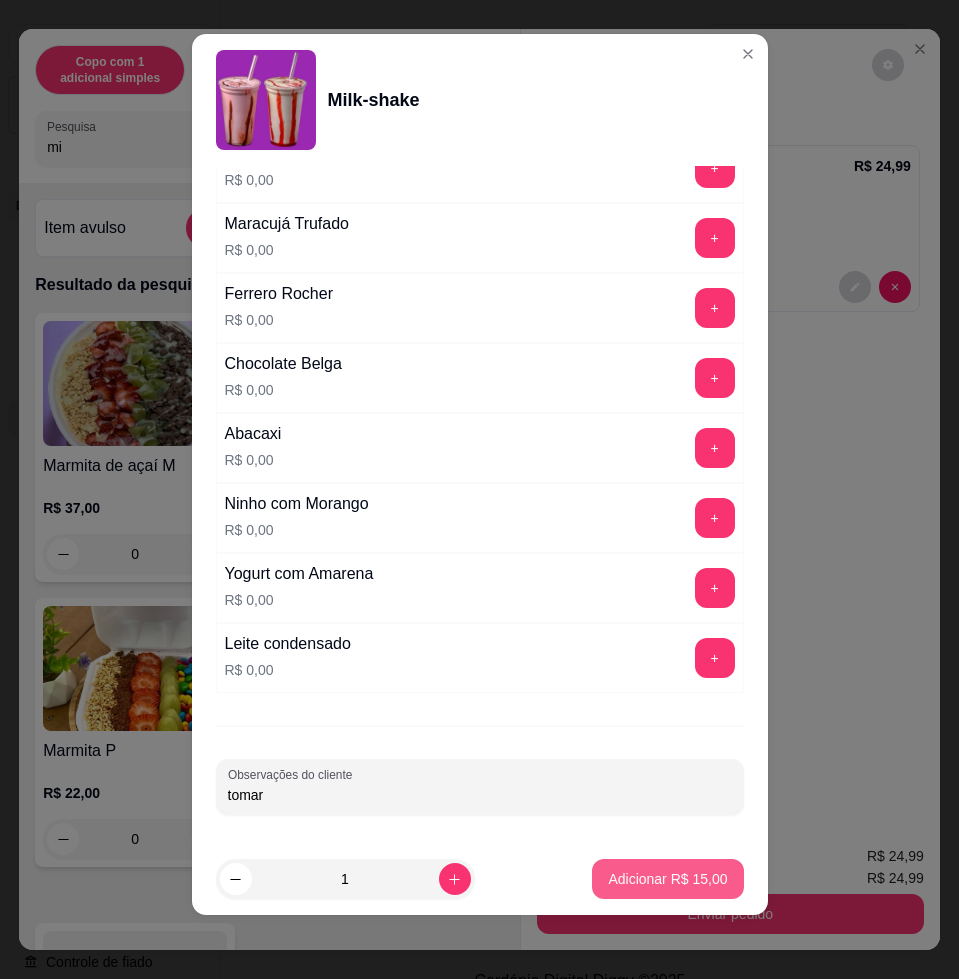 type on "tomar" 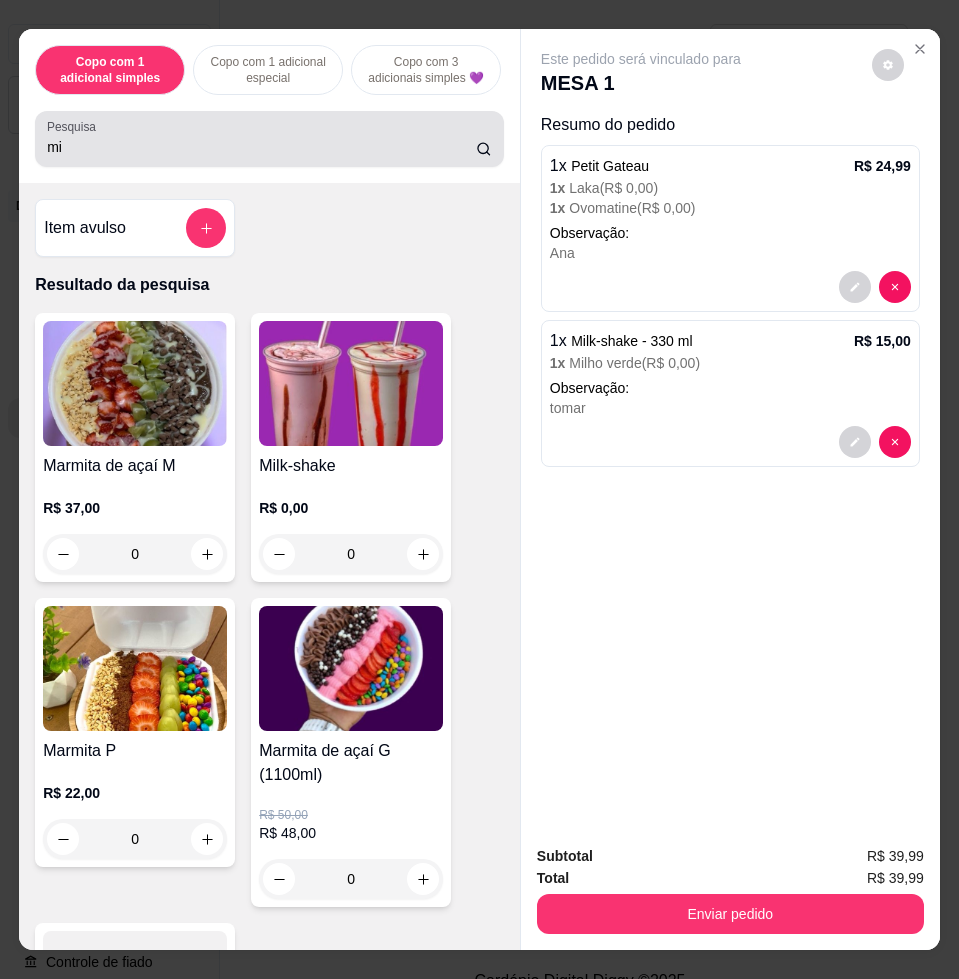 click on "mi" at bounding box center (261, 147) 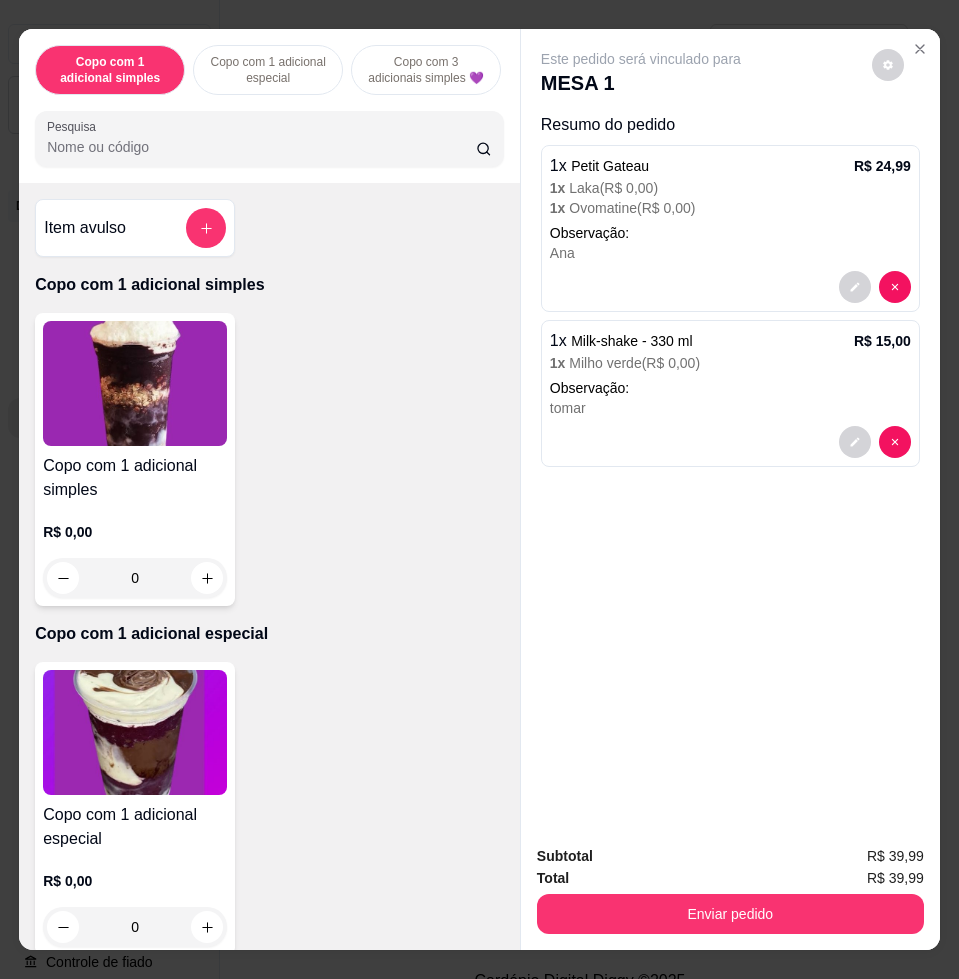 type 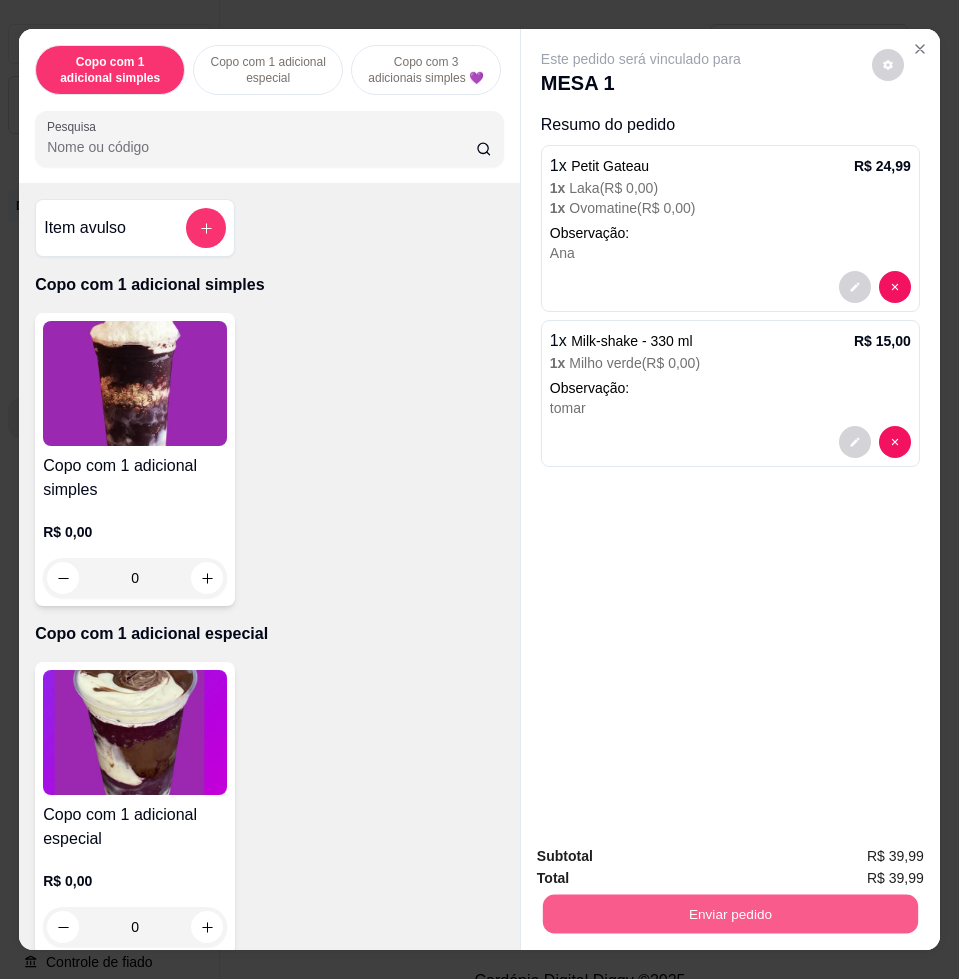 click on "Enviar pedido" at bounding box center [730, 913] 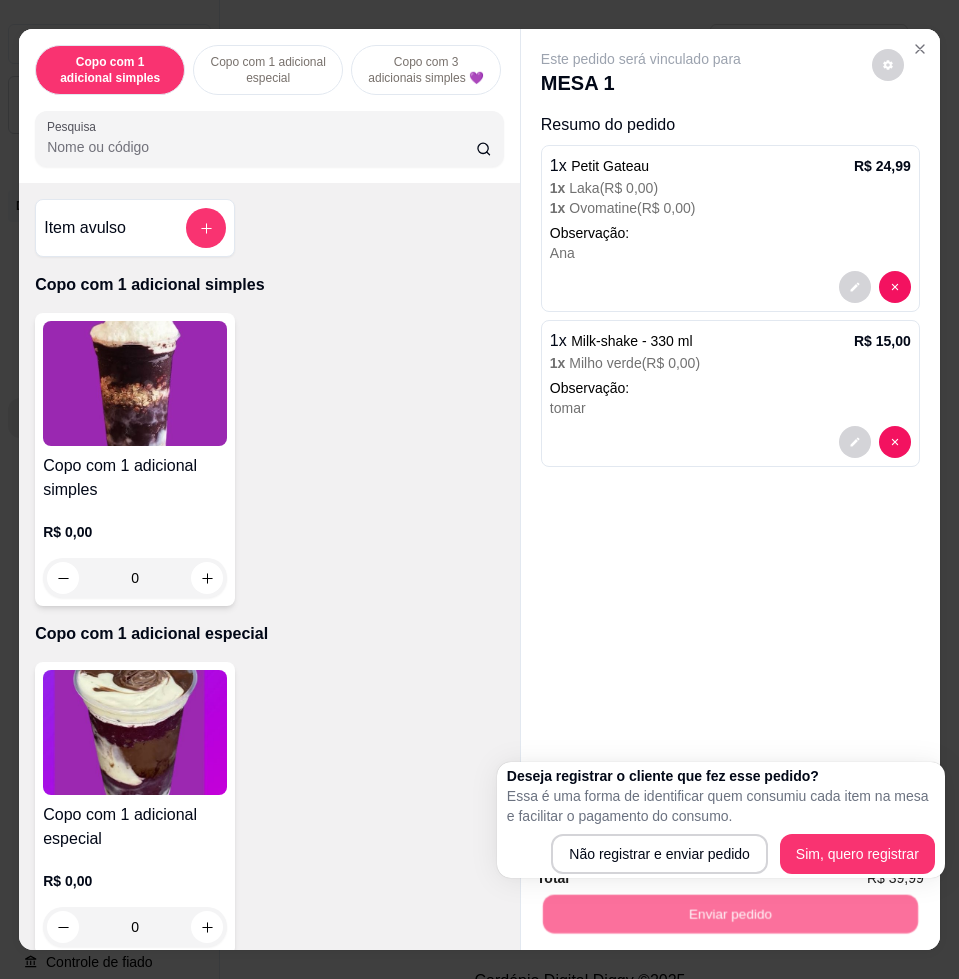 click on "Deseja registrar o cliente que fez esse pedido? Essa é uma forma de identificar quem consumiu cada item na mesa e facilitar o pagamento do consumo. Não registrar e enviar pedido Sim, quero registrar" at bounding box center (721, 820) 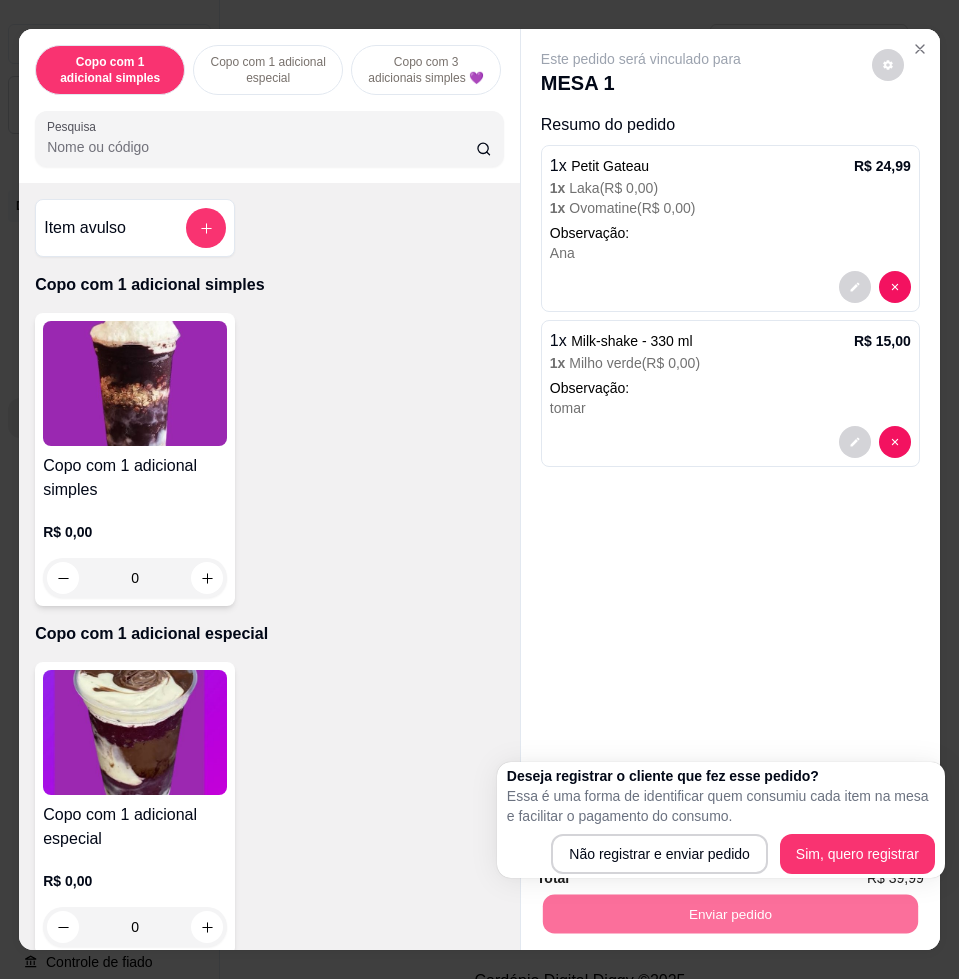 click on "Este pedido será vinculado para   MESA 1 Resumo do pedido 1 x   Petit Gateau  R$ 24,99 1 x   Laka  ( R$ 0,00 ) 1 x   Ovomatine  ( R$ 0,00 ) Observação:  Ana 1 x   Milk-shake  - 330 ml R$ 15,00 1 x   Milho verde  ( R$ 0,00 ) Observação:  tomar" at bounding box center [730, 428] 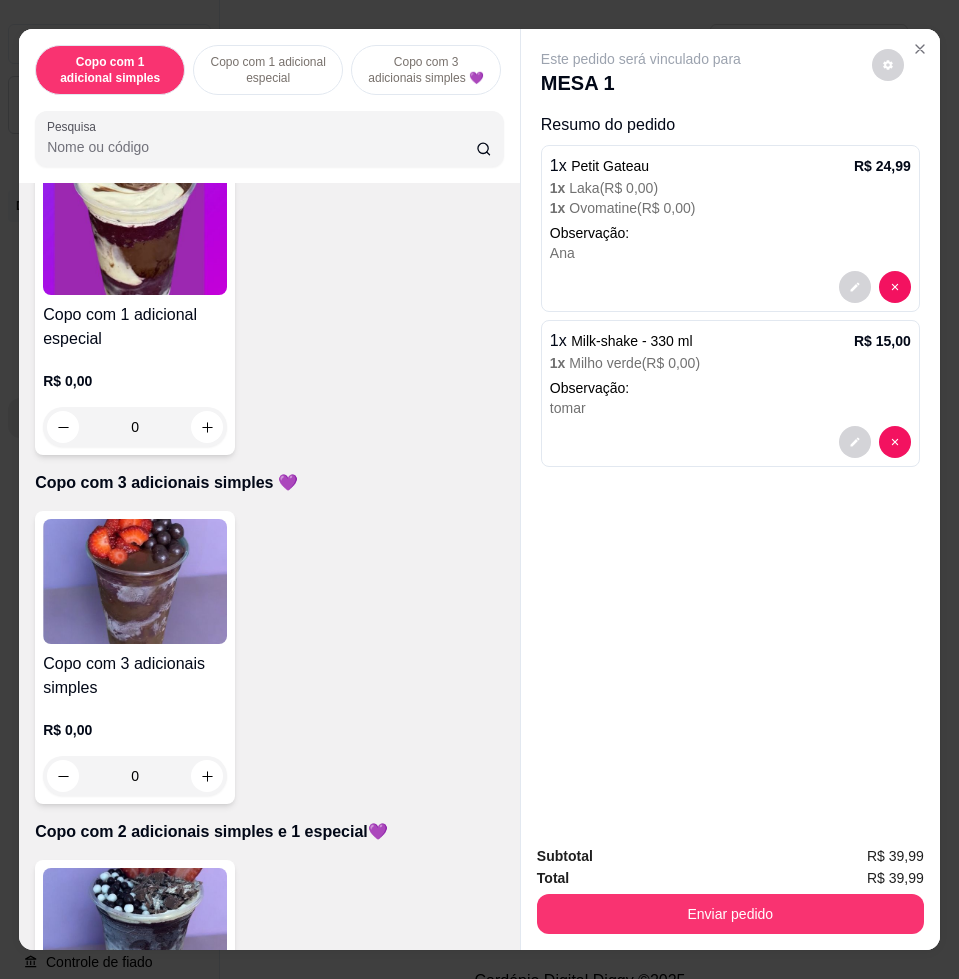 scroll, scrollTop: 750, scrollLeft: 0, axis: vertical 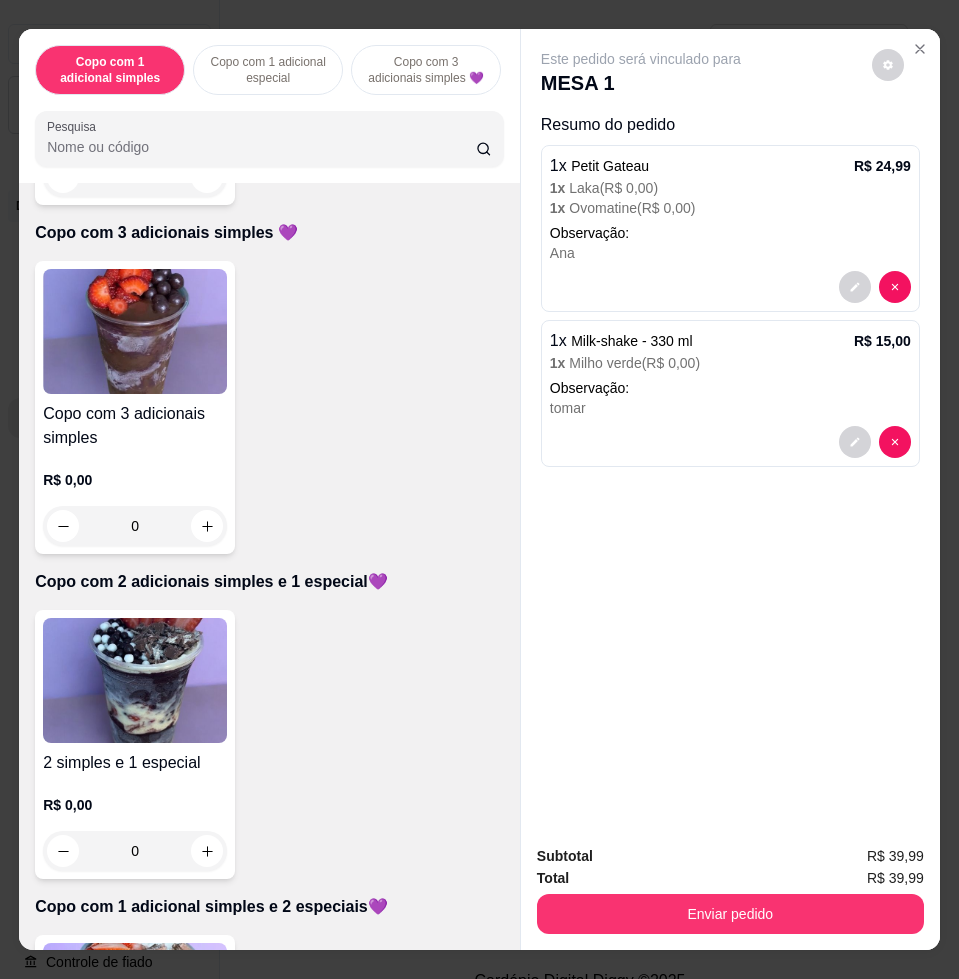 click at bounding box center (135, 680) 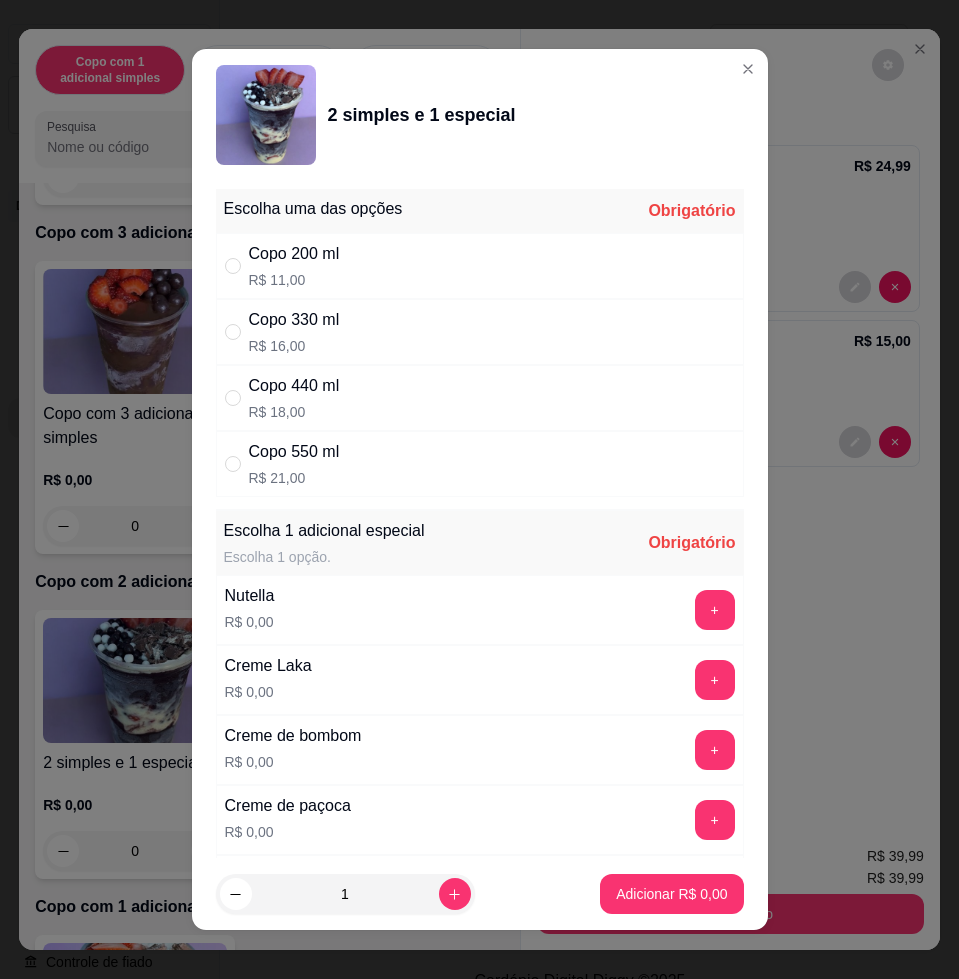 click on "Copo 330 ml R$ 16,00" at bounding box center [480, 332] 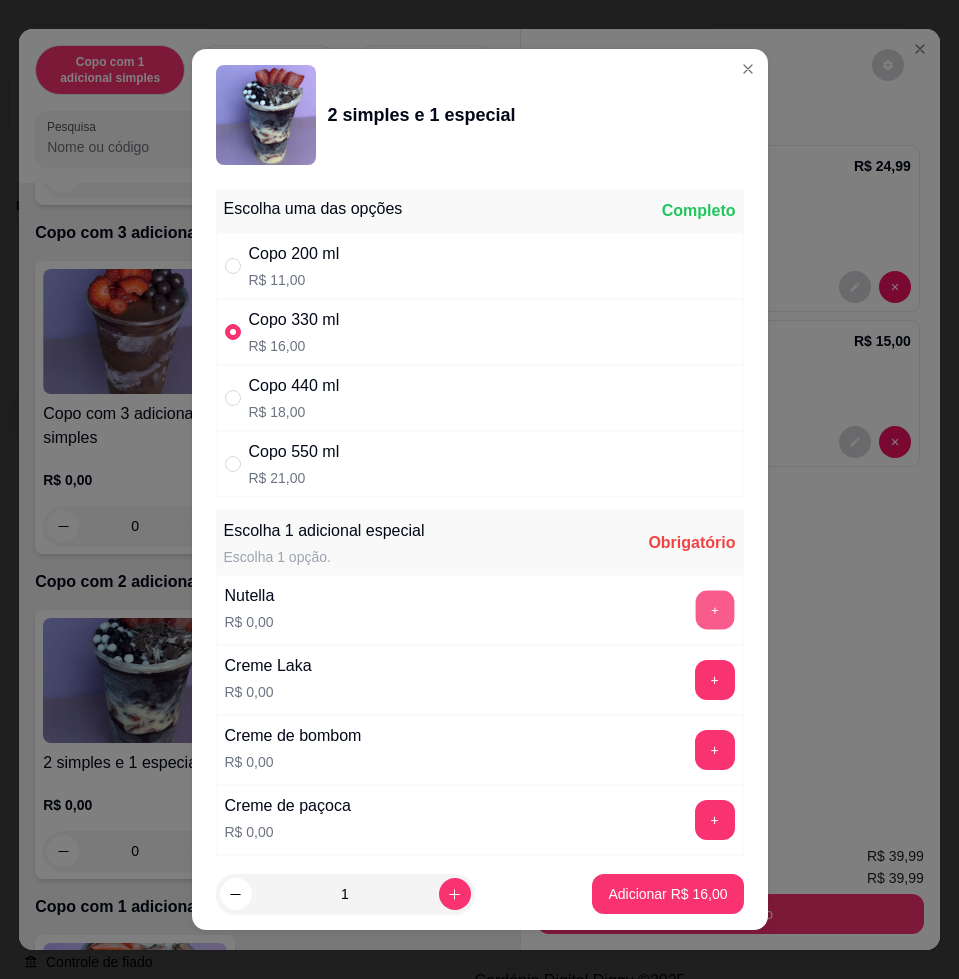 click on "+" at bounding box center (714, 610) 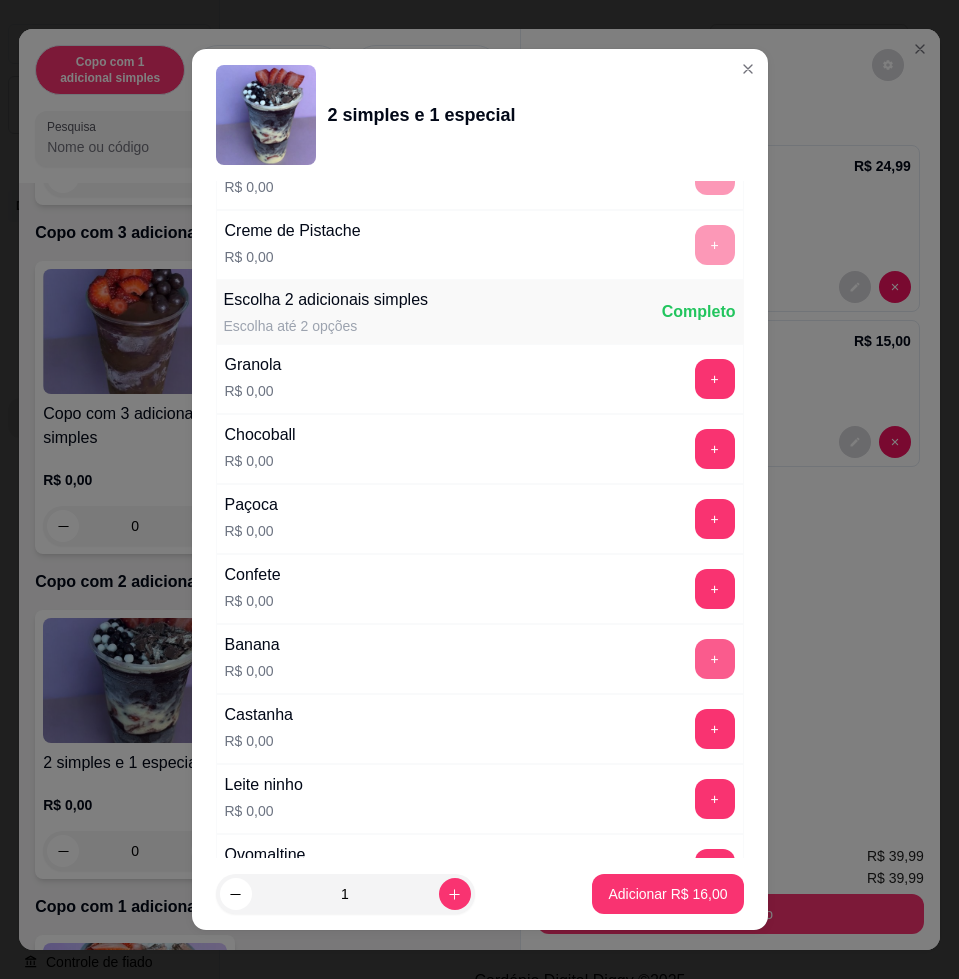 scroll, scrollTop: 1875, scrollLeft: 0, axis: vertical 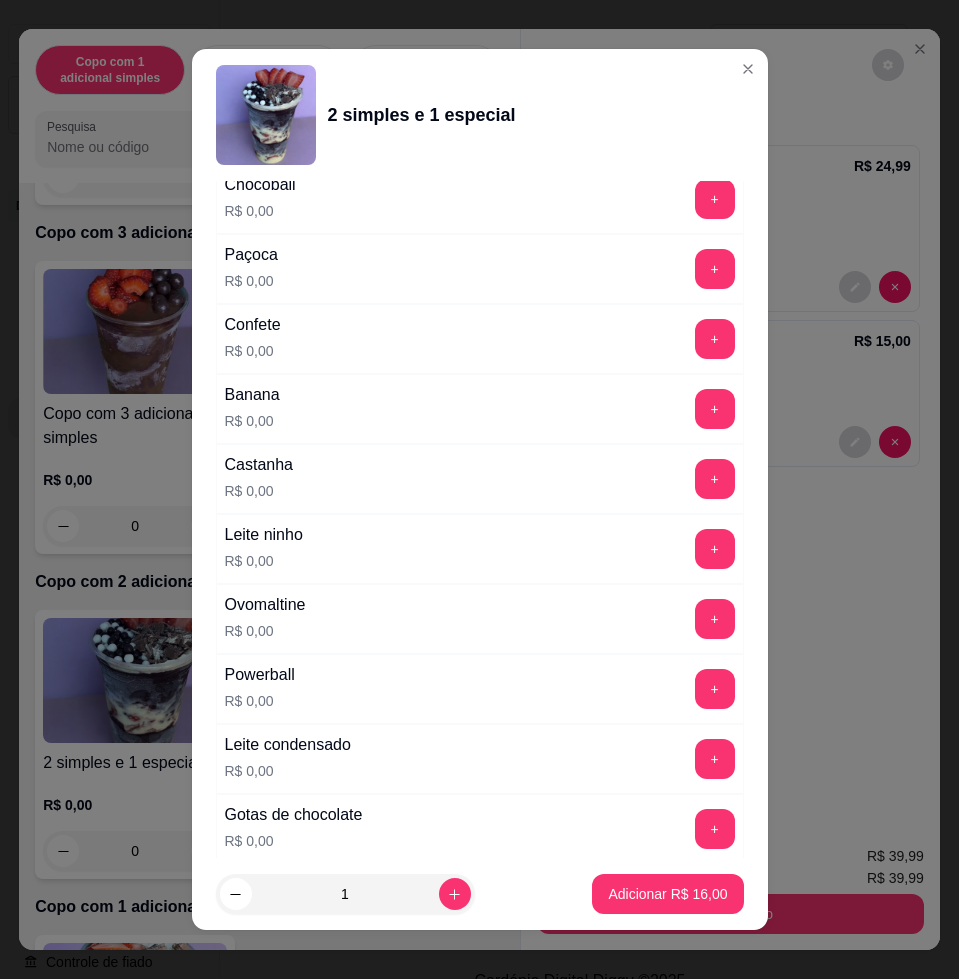 click on "+" at bounding box center (715, 549) 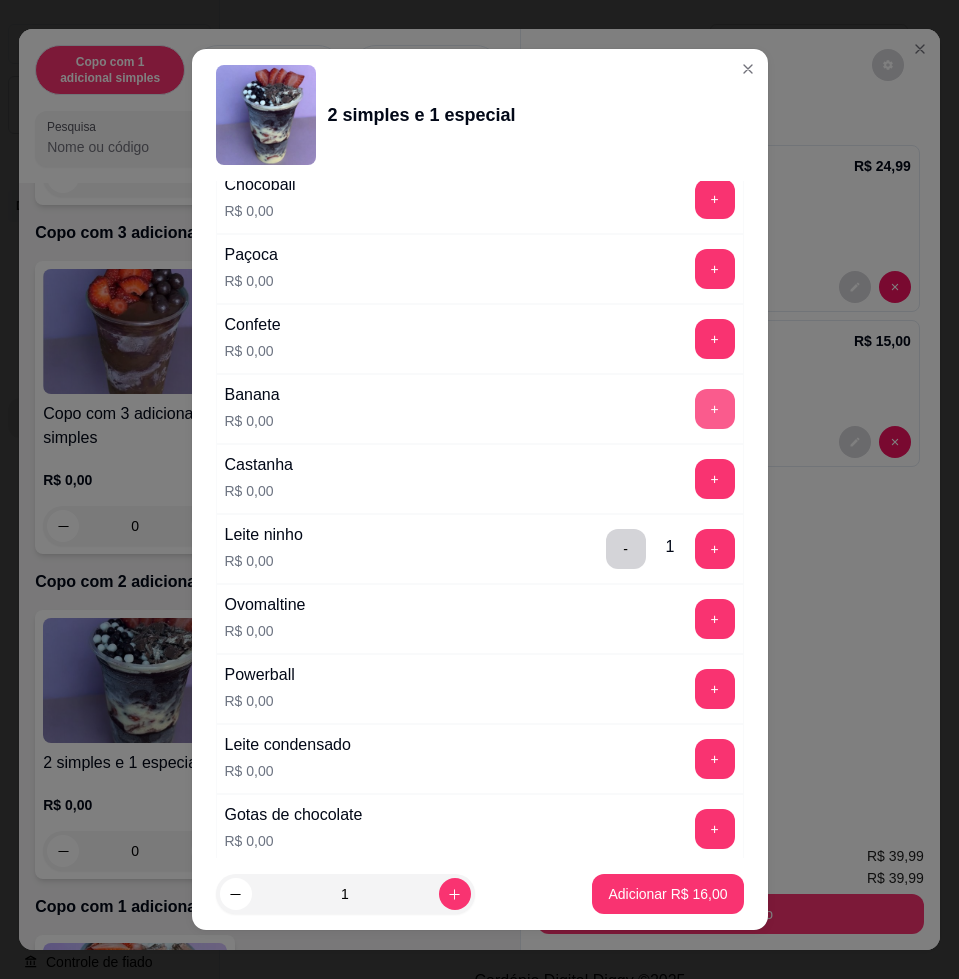 click on "+" at bounding box center (715, 409) 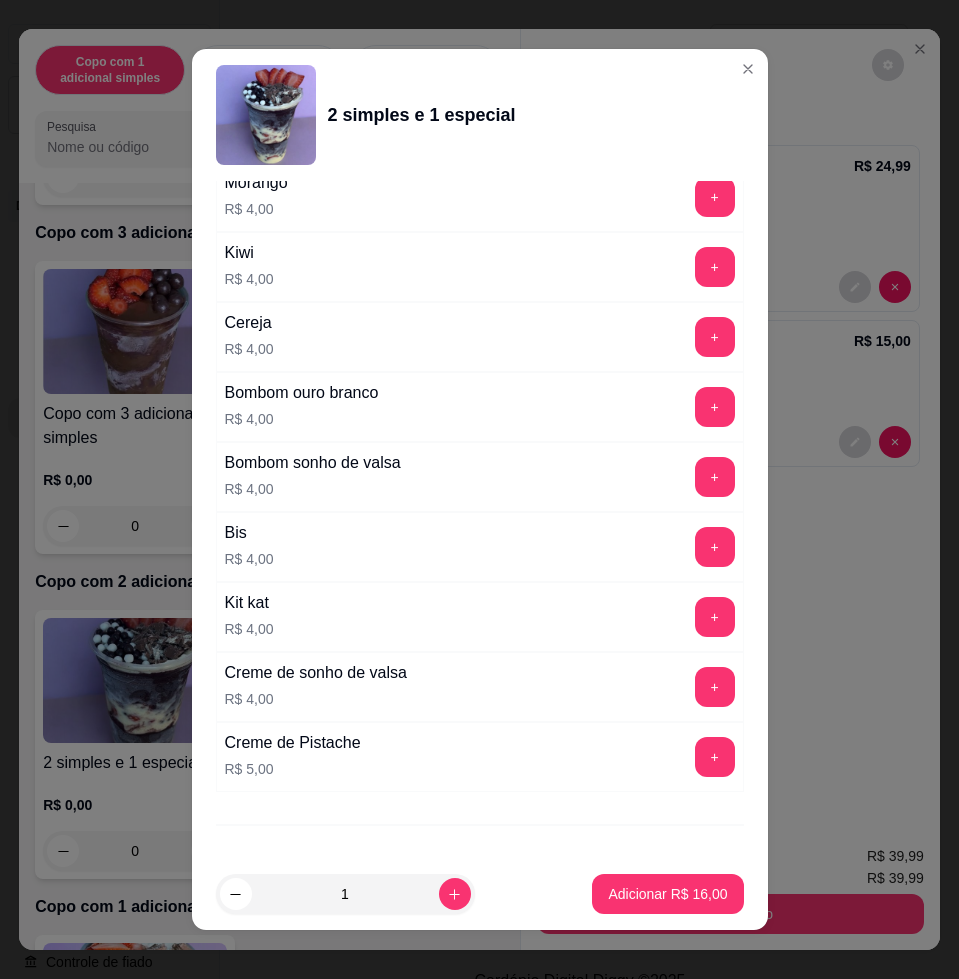 scroll, scrollTop: 4959, scrollLeft: 0, axis: vertical 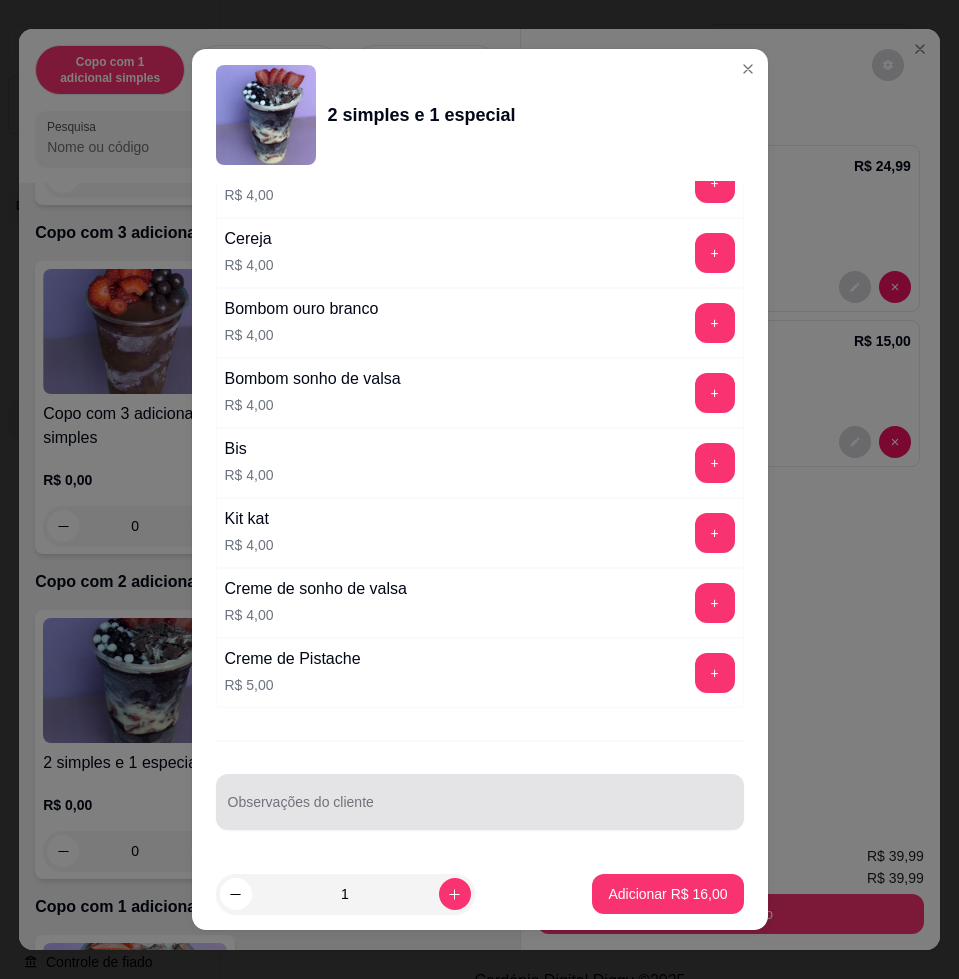 click at bounding box center (480, 802) 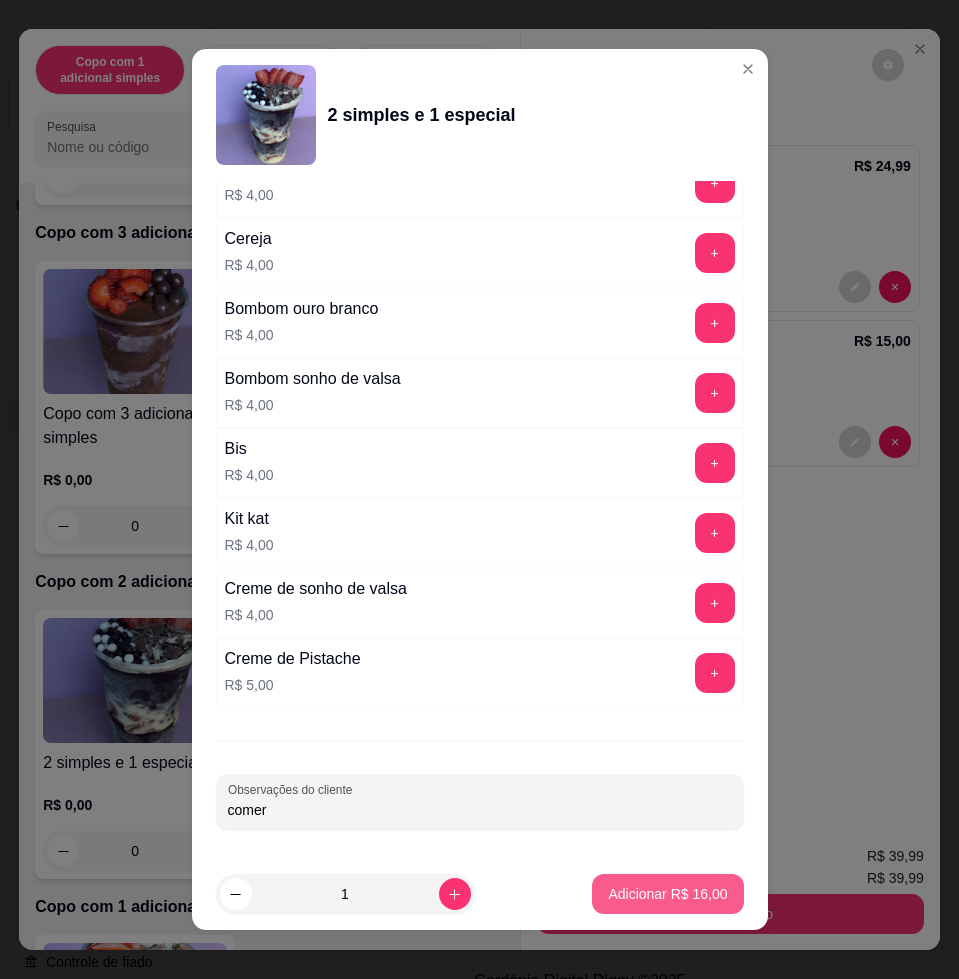 type on "comer" 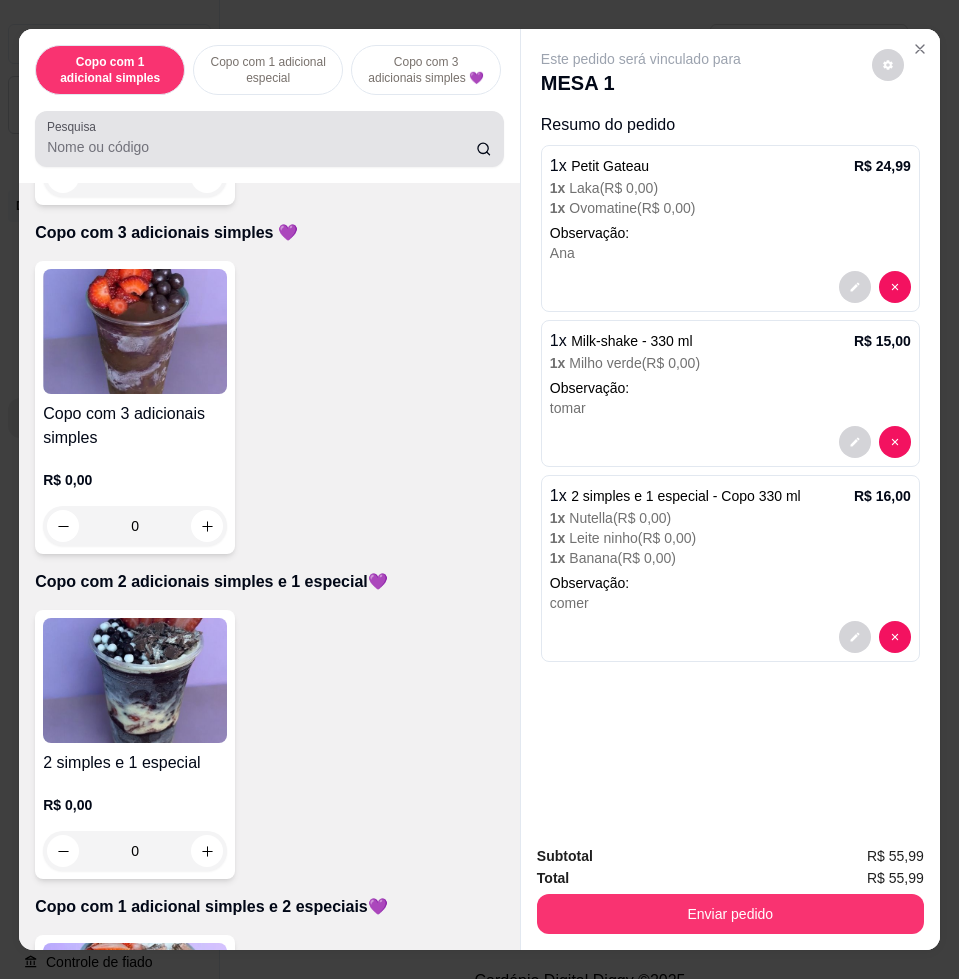 click on "Pesquisa" at bounding box center (261, 147) 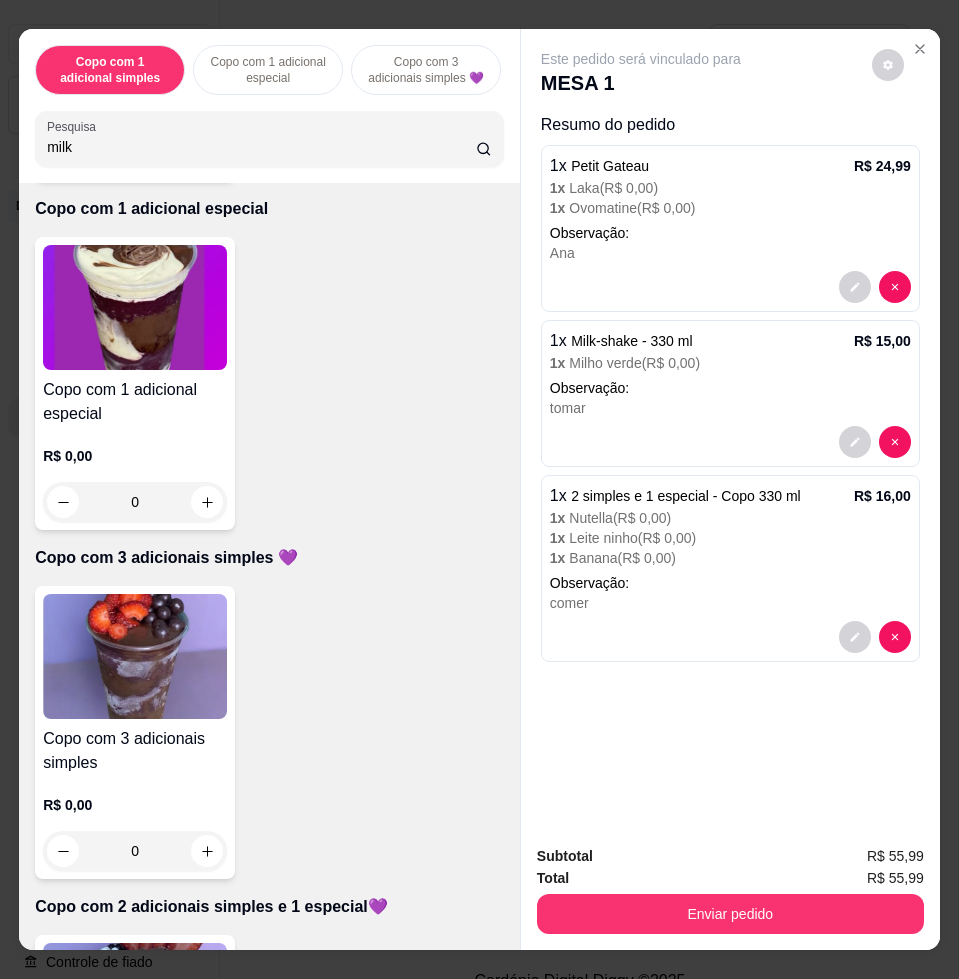 scroll, scrollTop: 1075, scrollLeft: 0, axis: vertical 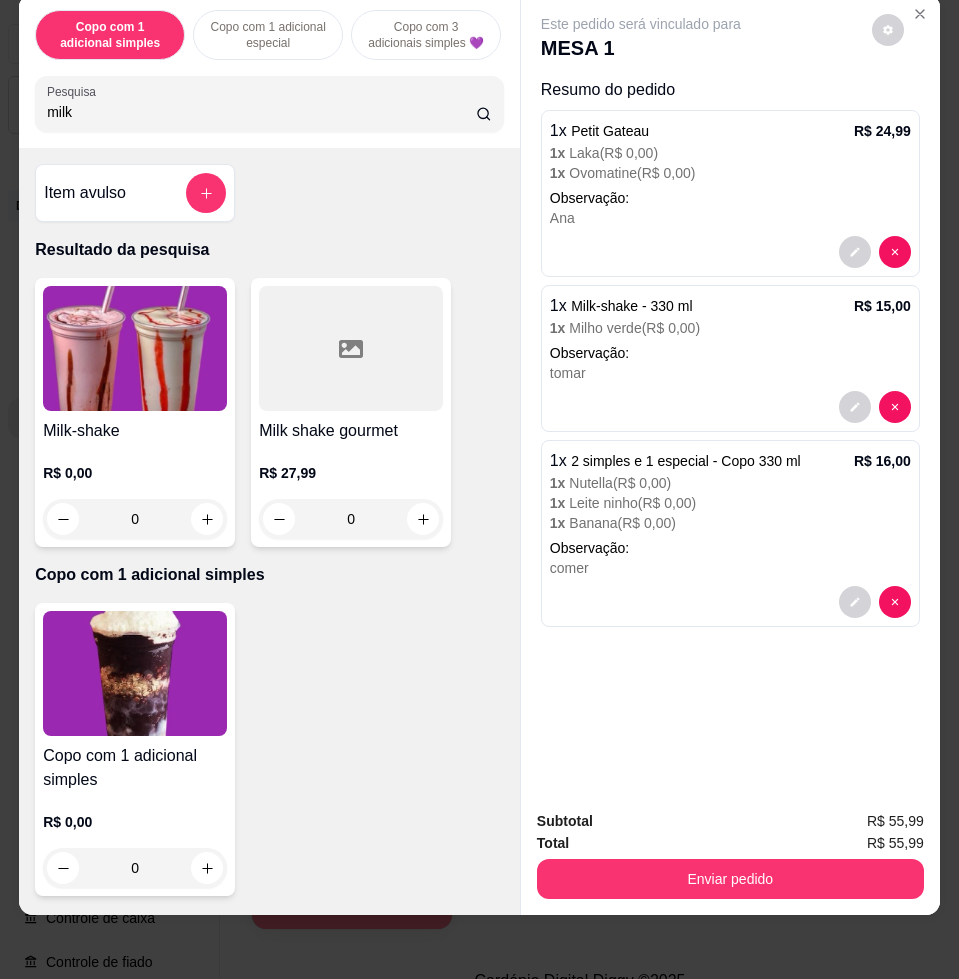 type on "milk" 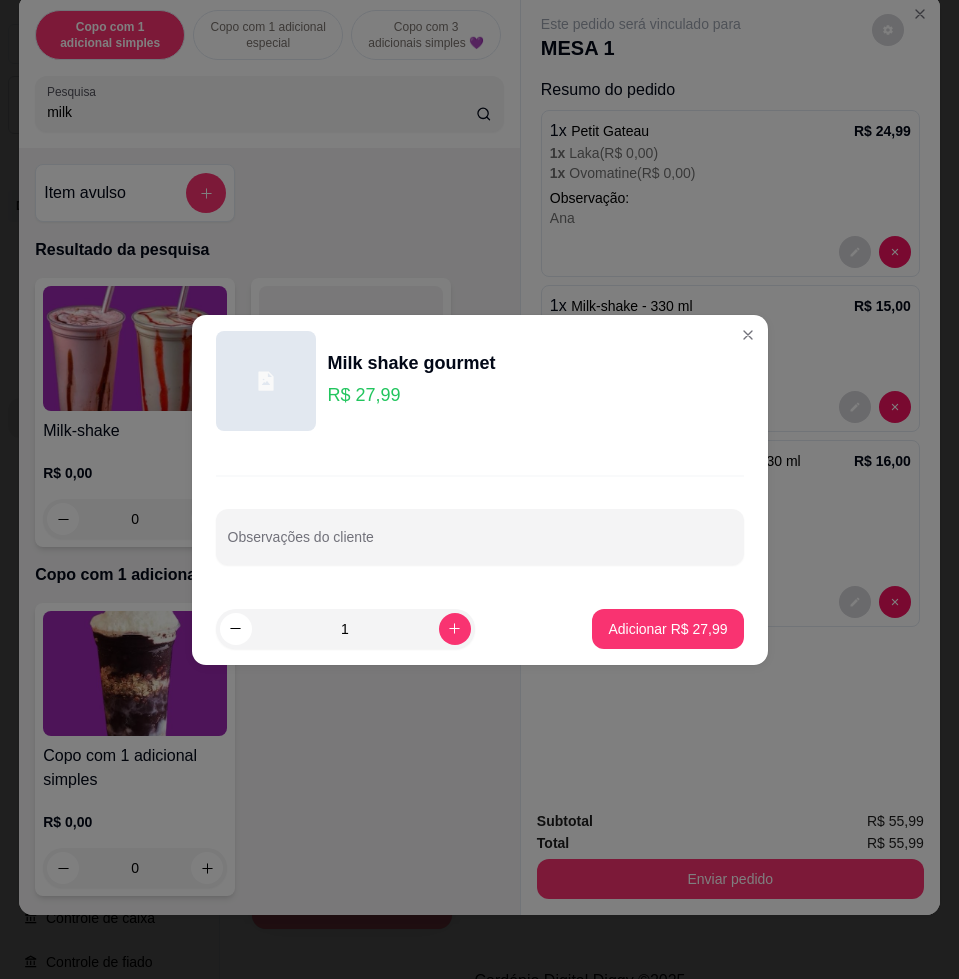 click on "Observações do cliente" at bounding box center [480, 520] 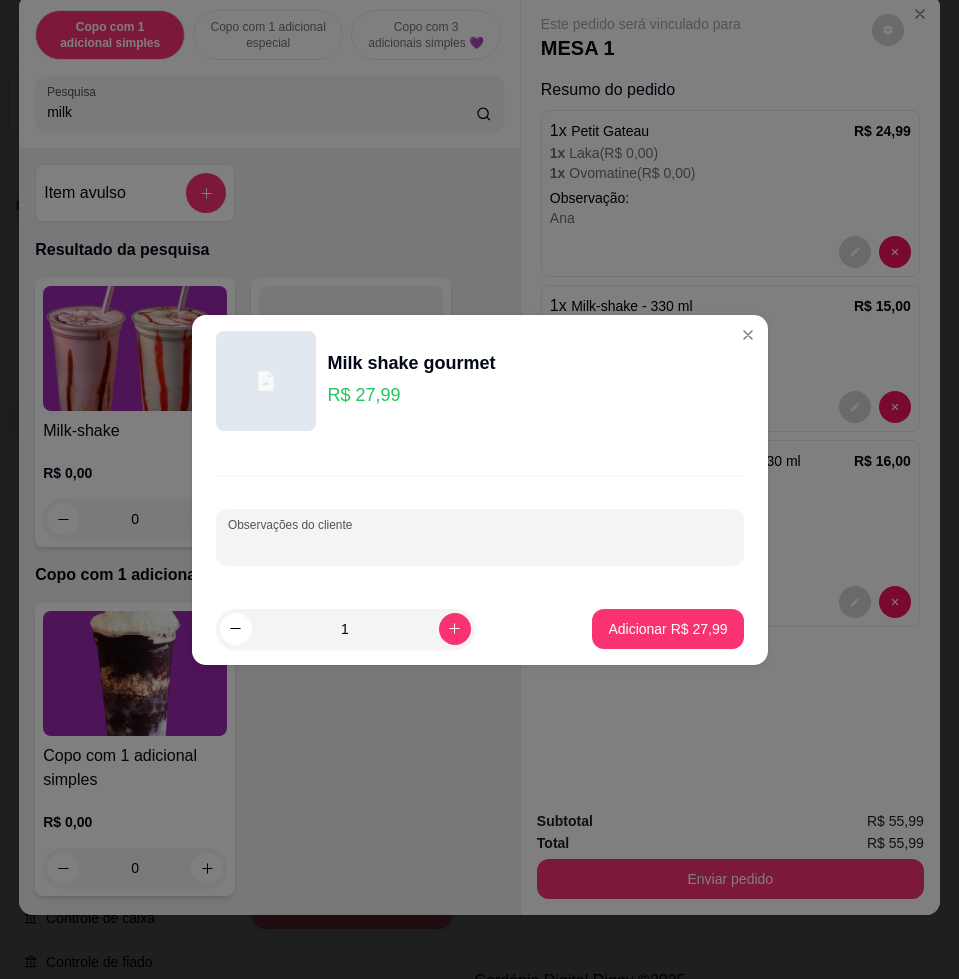 type on "r" 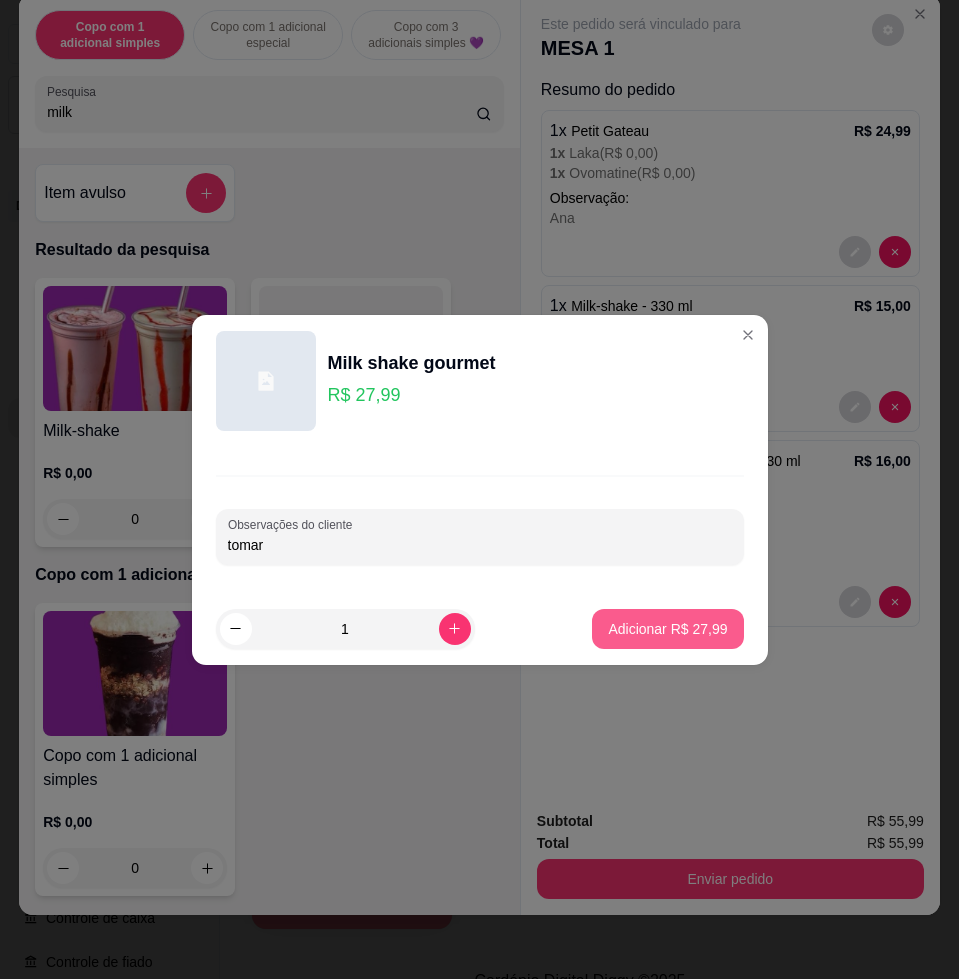type on "tomar" 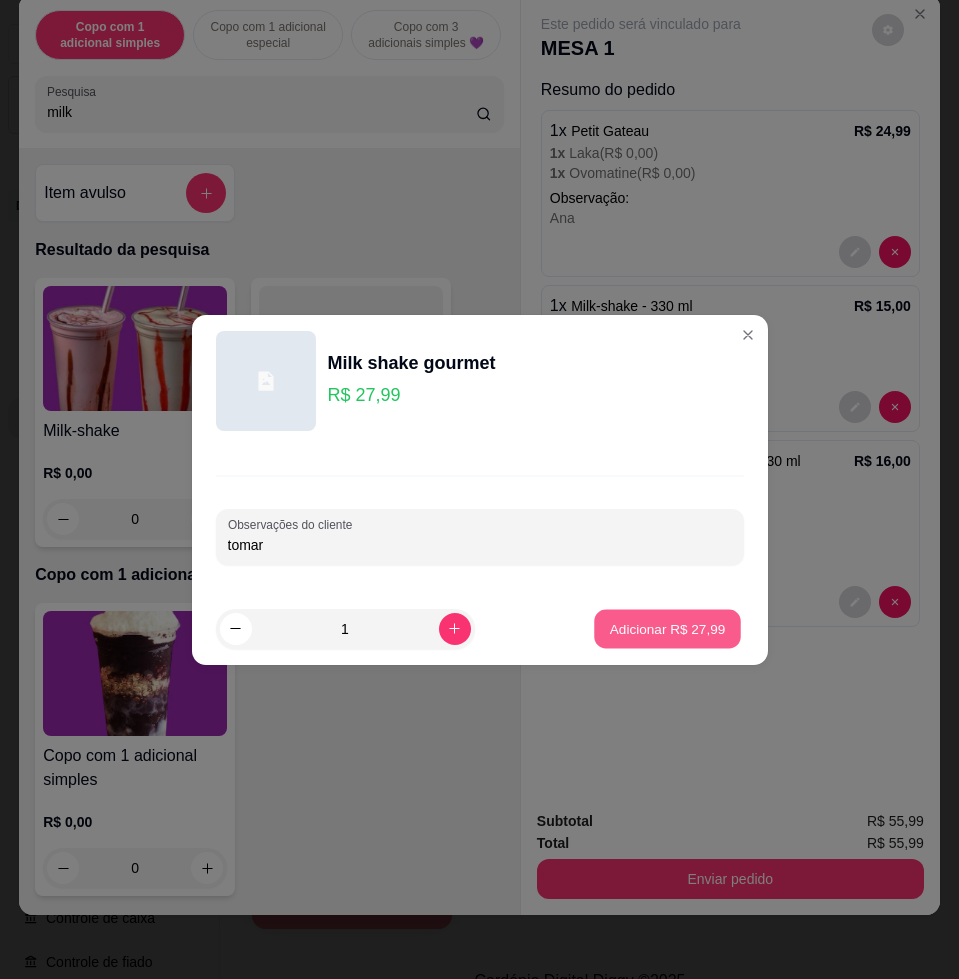 click on "Adicionar   R$ 27,99" at bounding box center (668, 628) 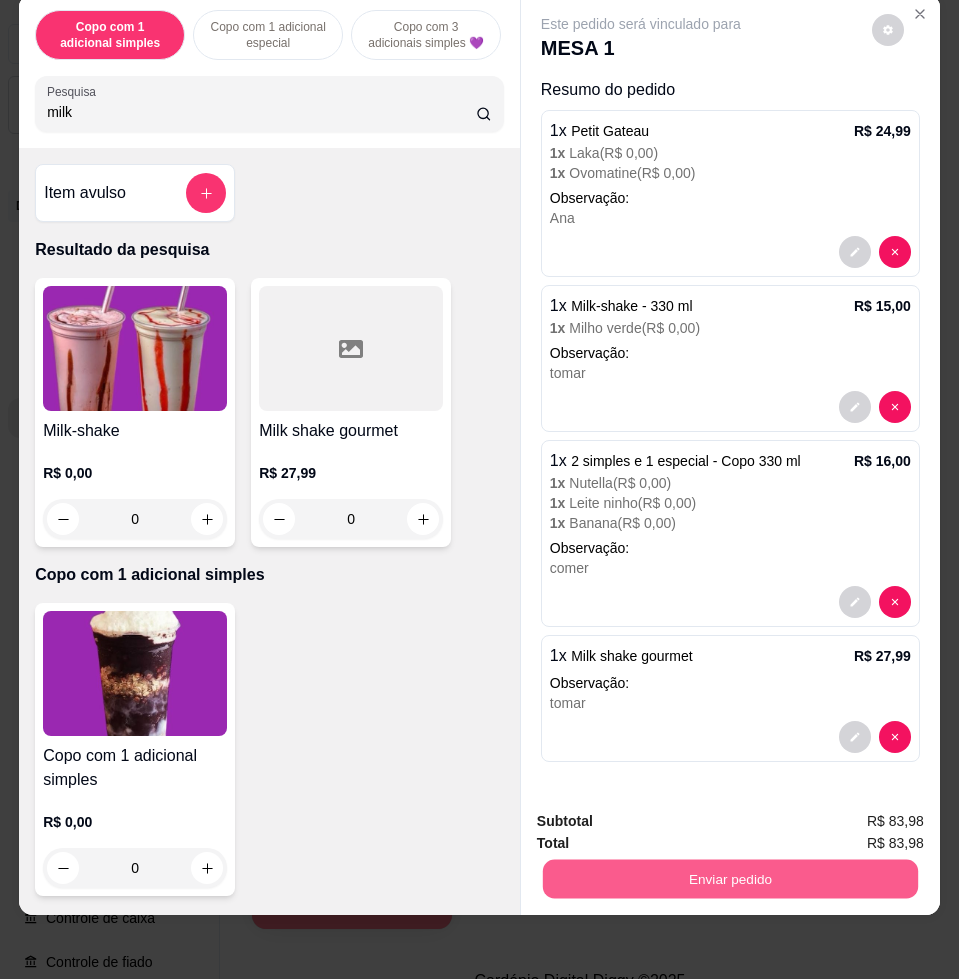 click on "Enviar pedido" at bounding box center (730, 878) 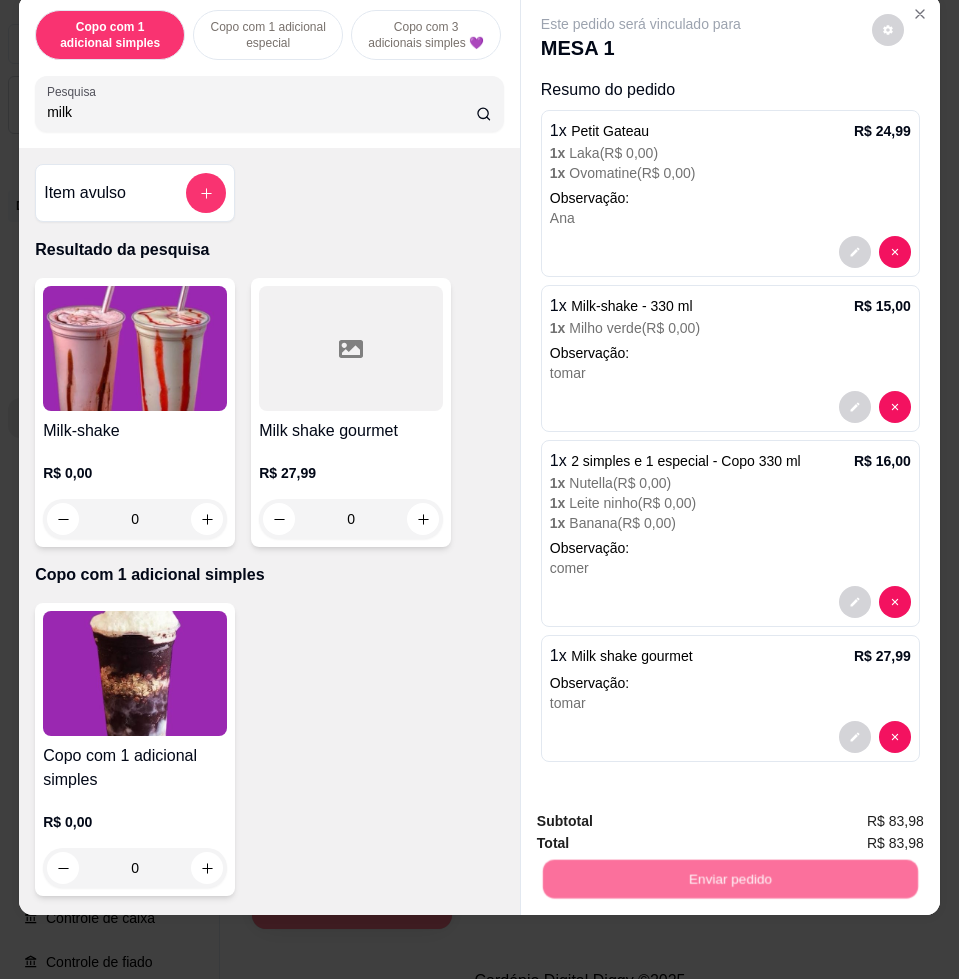 click on "Não registrar e enviar pedido" at bounding box center [662, 810] 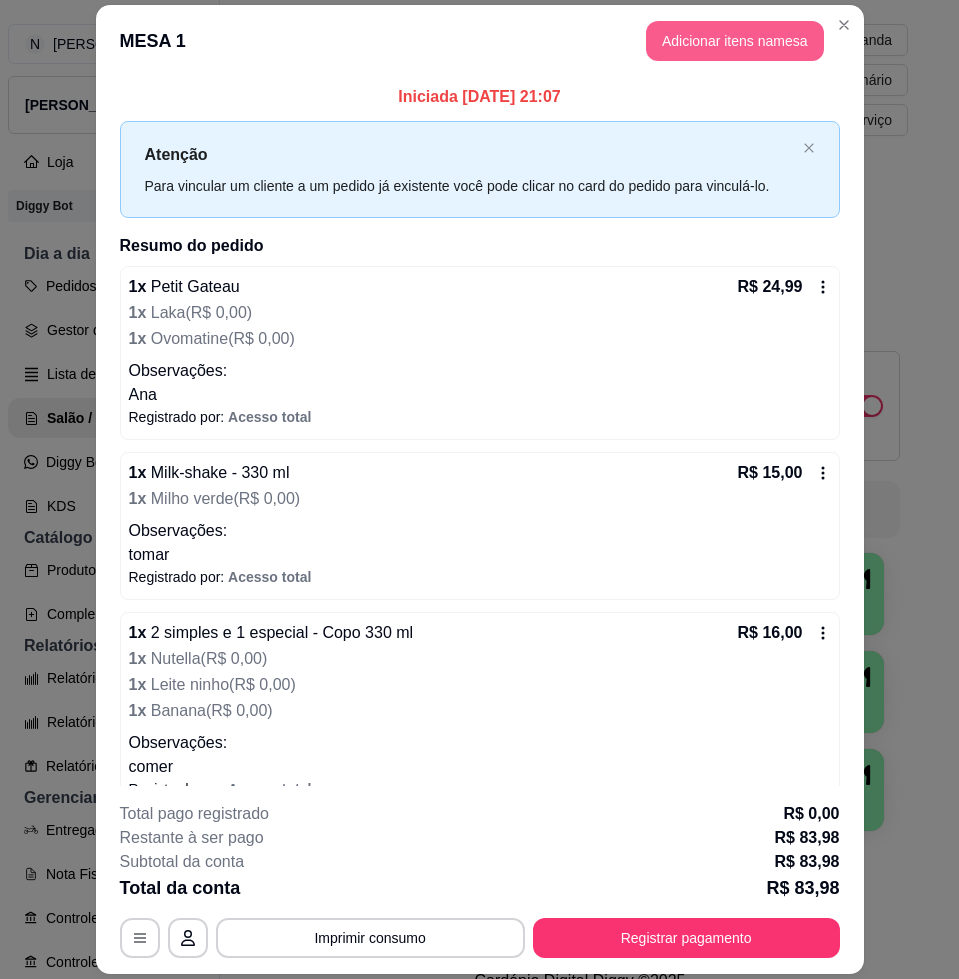 click on "Adicionar itens na  mesa" at bounding box center (735, 41) 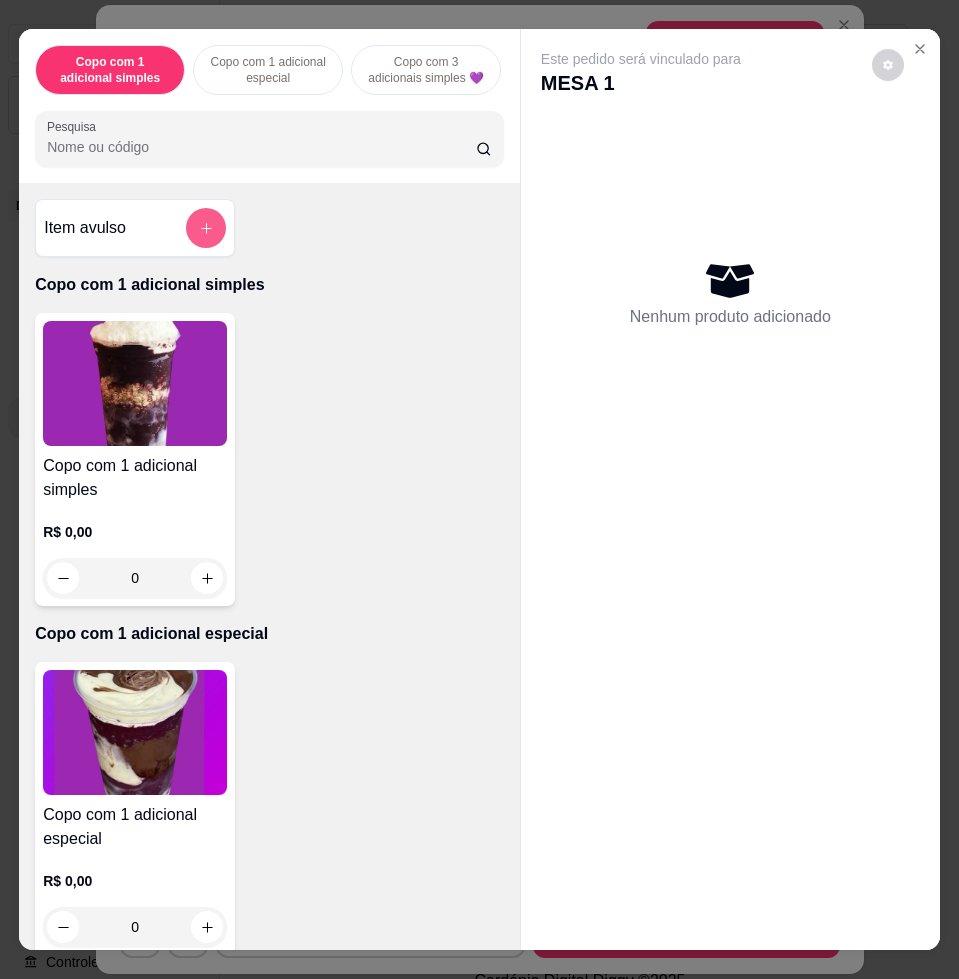 click at bounding box center [206, 228] 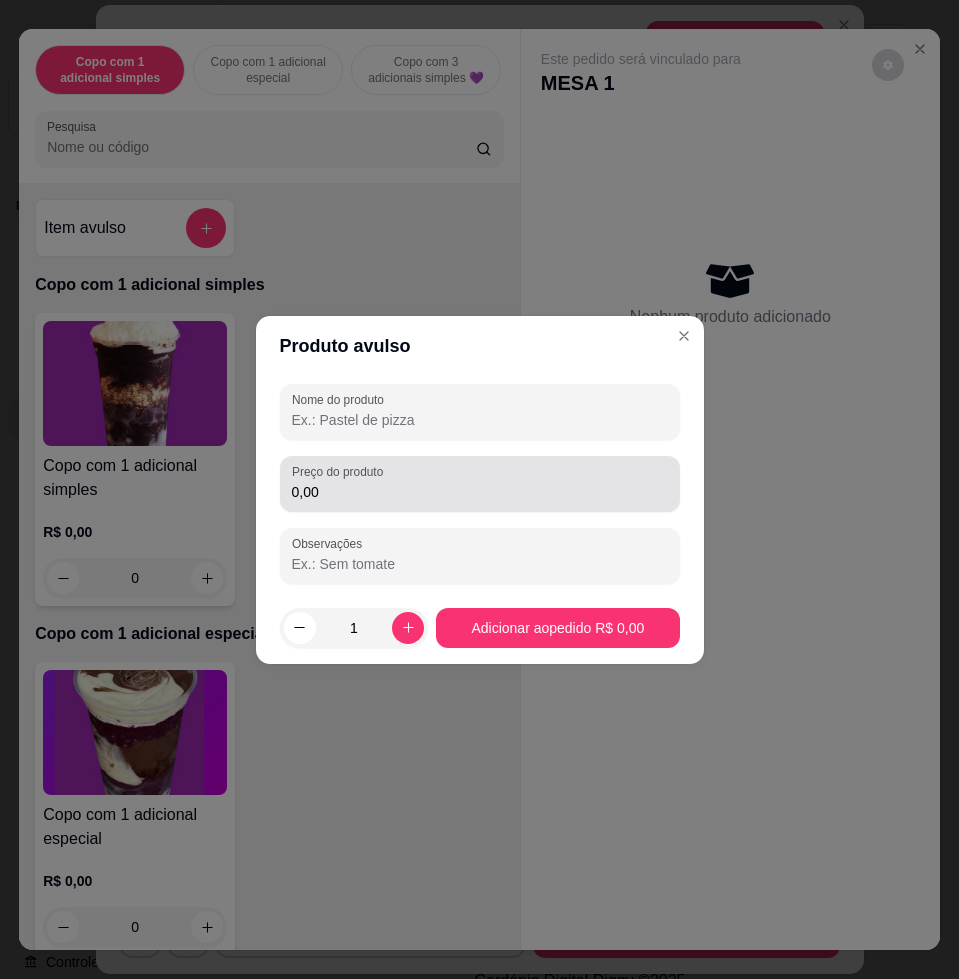 click on "Preço do produto 0,00" at bounding box center (480, 484) 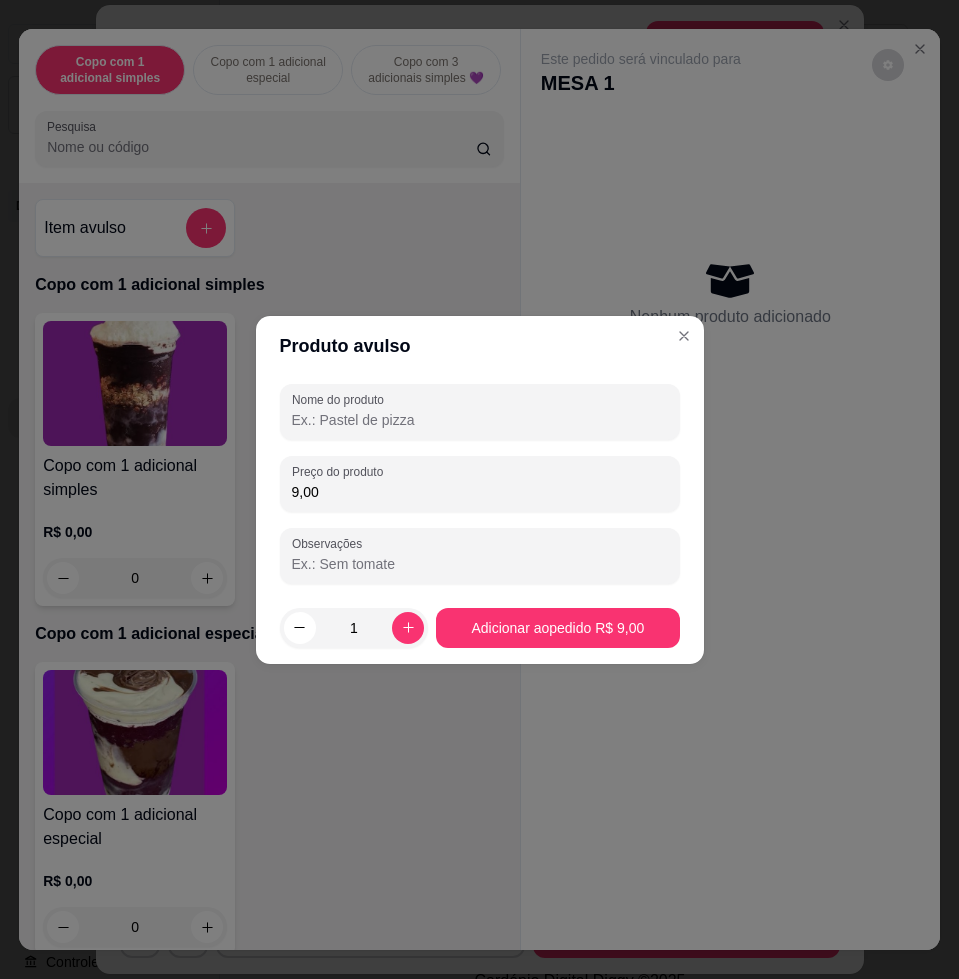 type on "9,00" 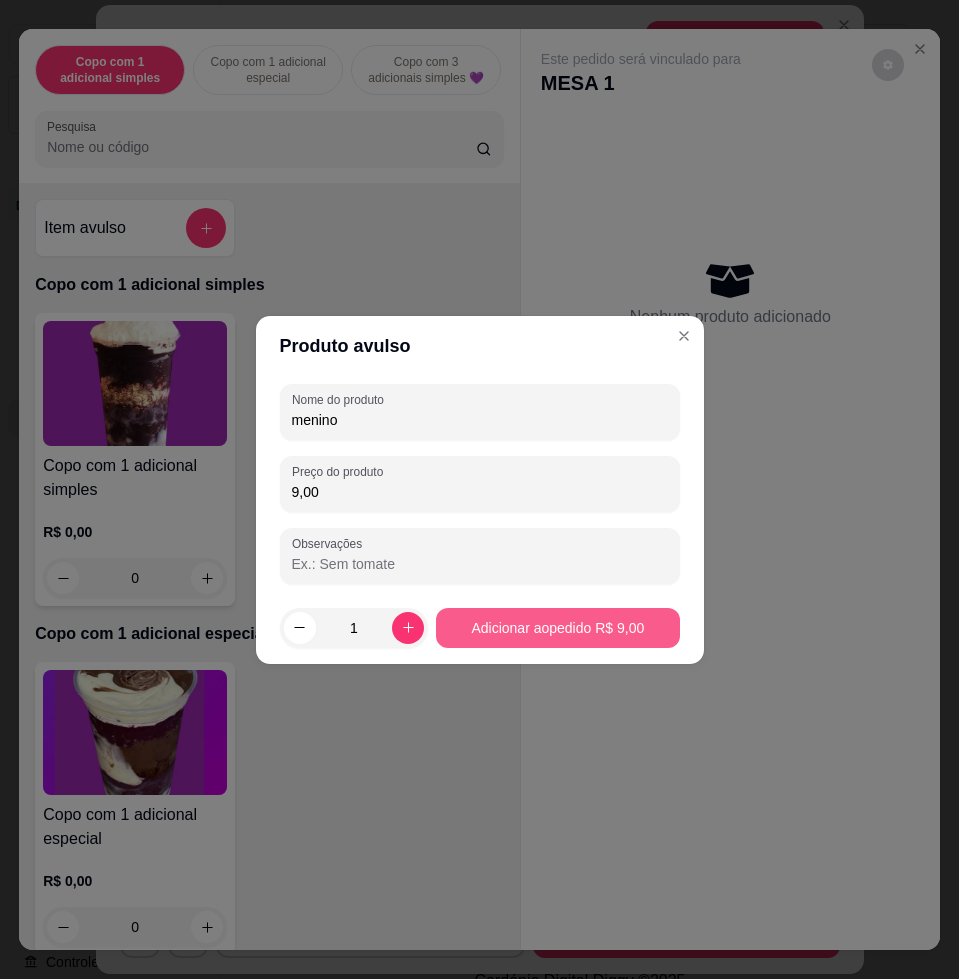 type on "menino" 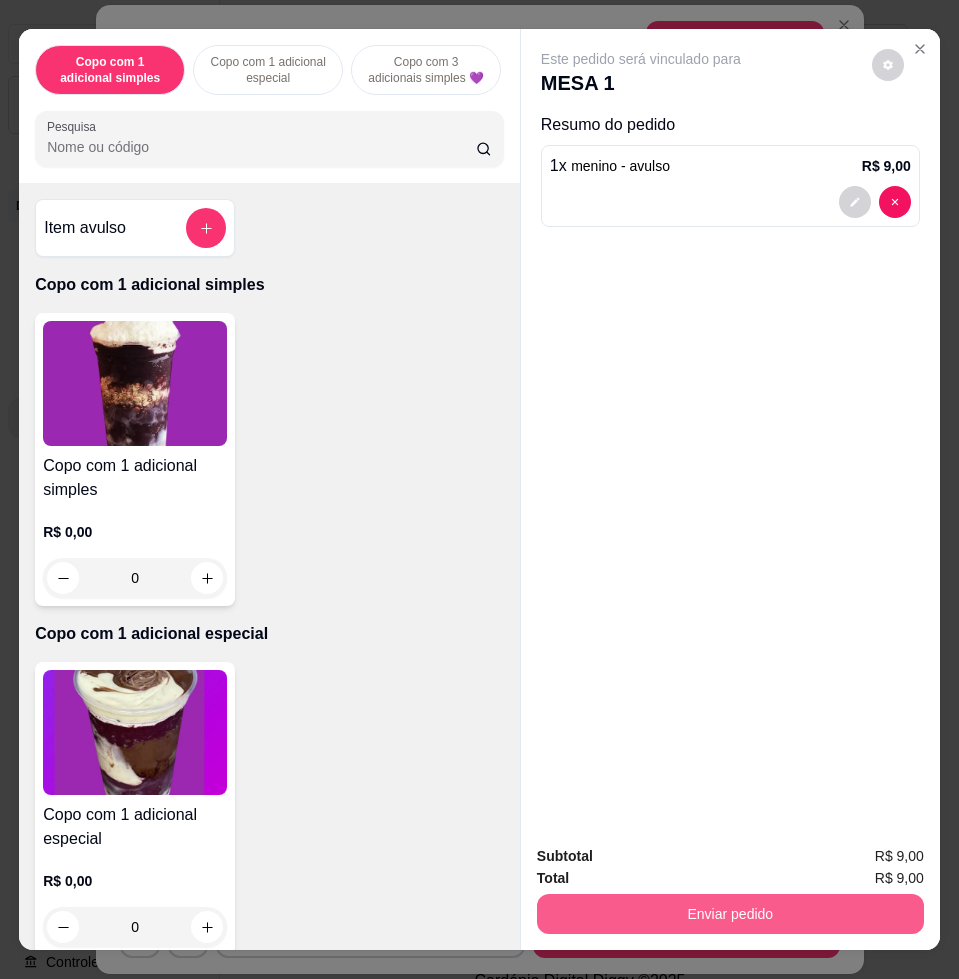click on "Enviar pedido" at bounding box center (730, 914) 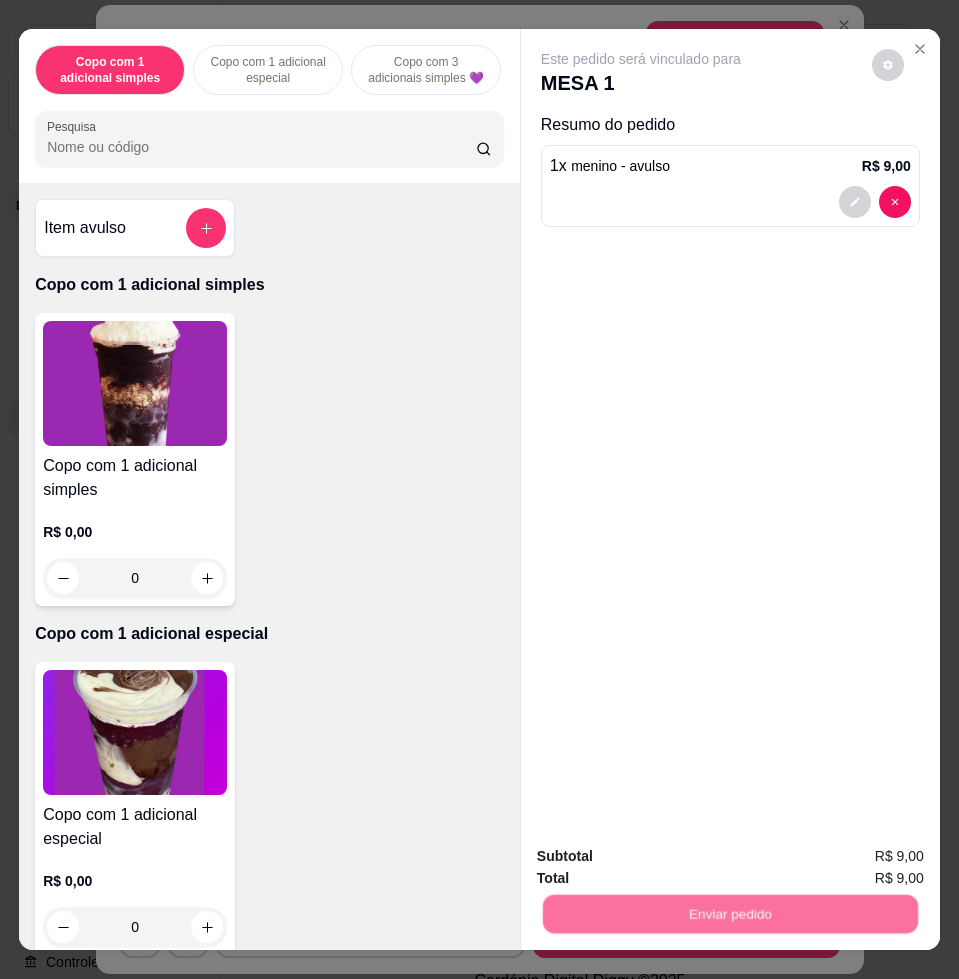 click on "Não registrar e enviar pedido" at bounding box center (662, 854) 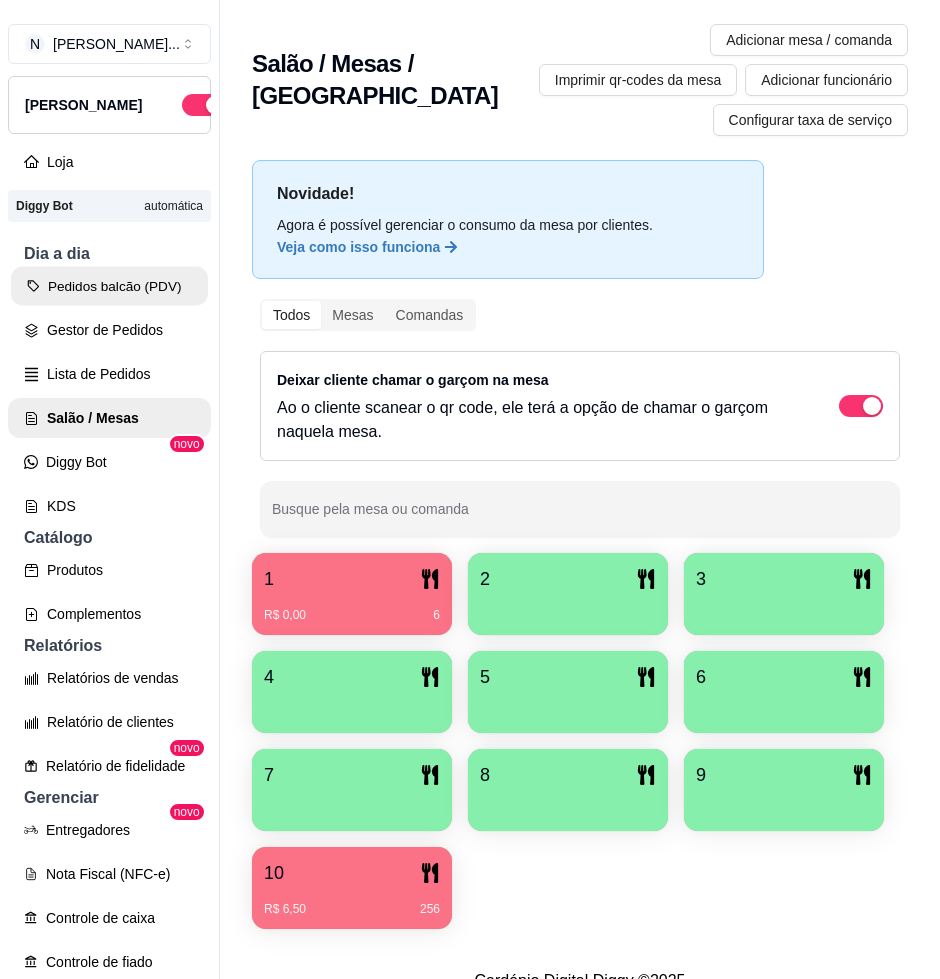 click on "Pedidos balcão (PDV)" at bounding box center [109, 286] 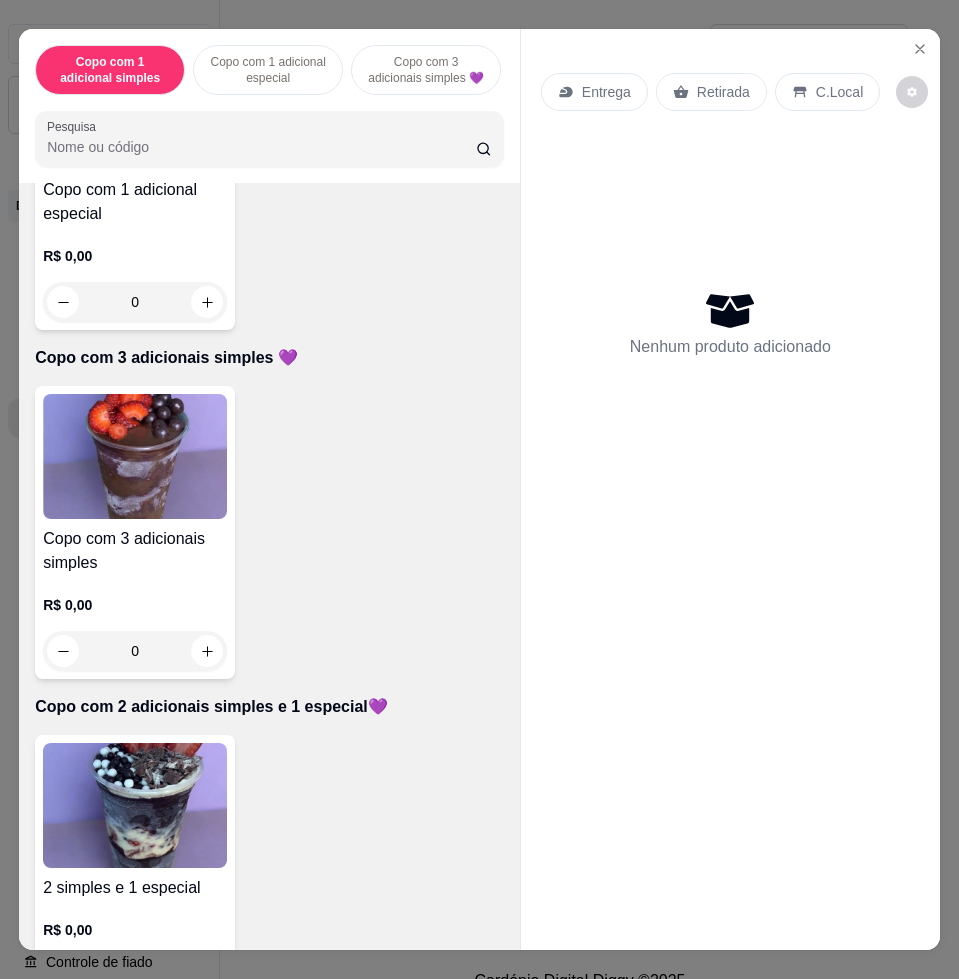 scroll, scrollTop: 1125, scrollLeft: 0, axis: vertical 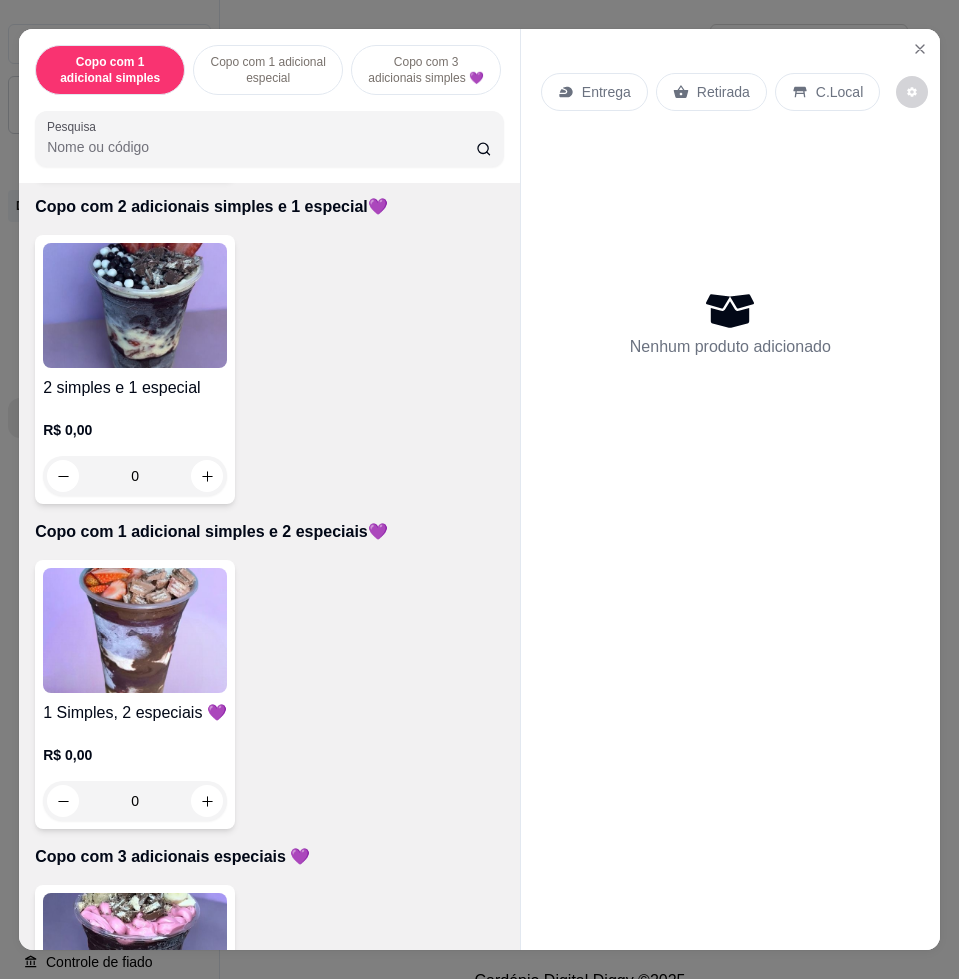 click at bounding box center [135, 630] 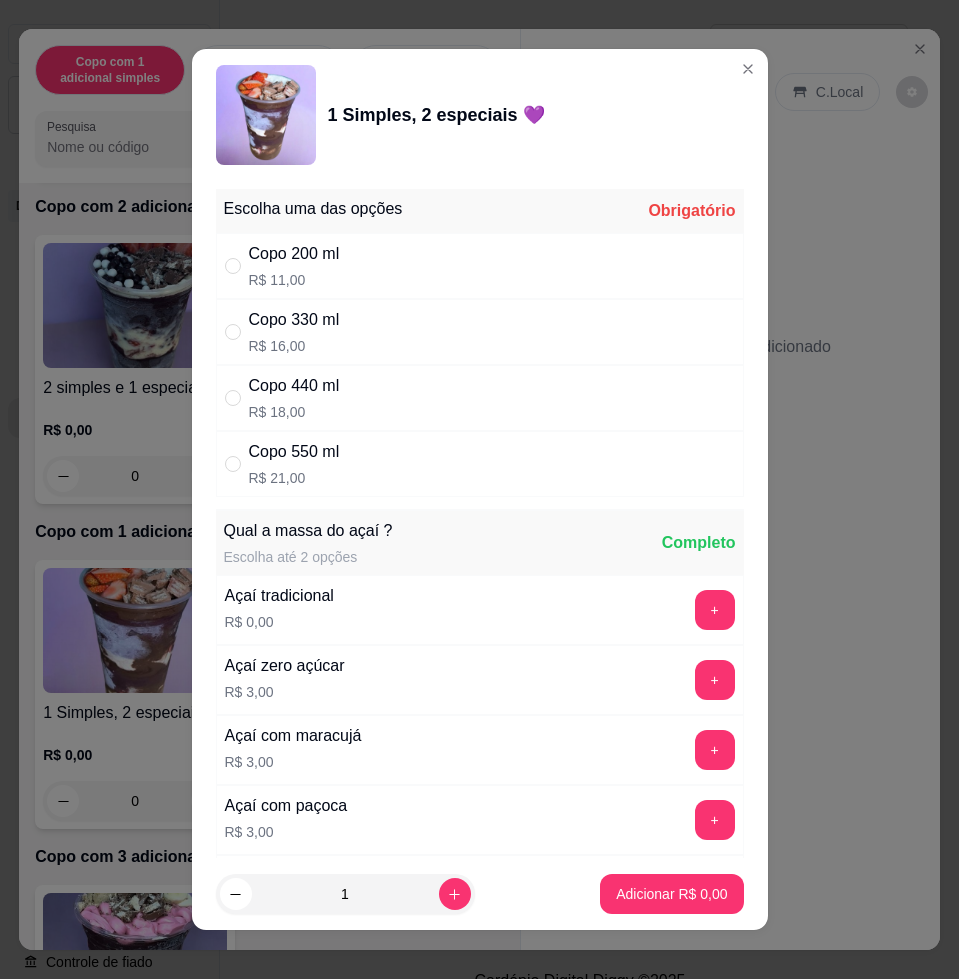 click on "Copo 550 ml R$ 21,00" at bounding box center [480, 464] 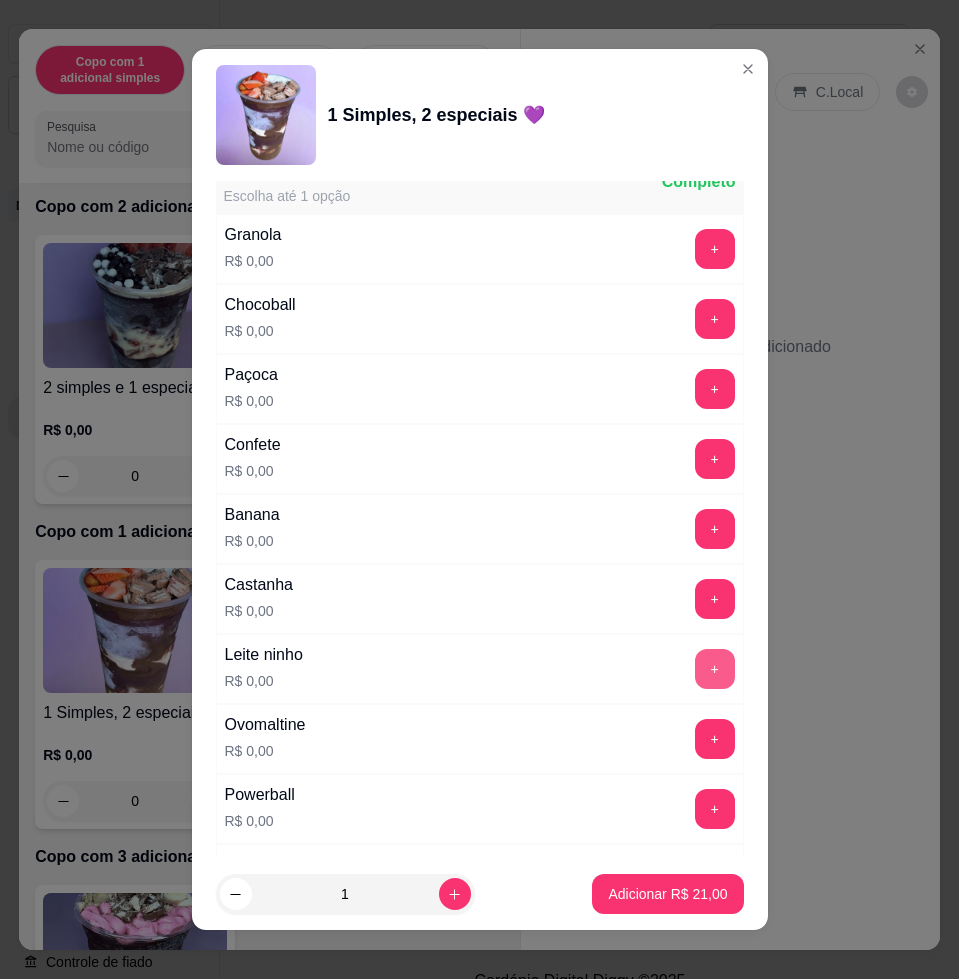 scroll, scrollTop: 1250, scrollLeft: 0, axis: vertical 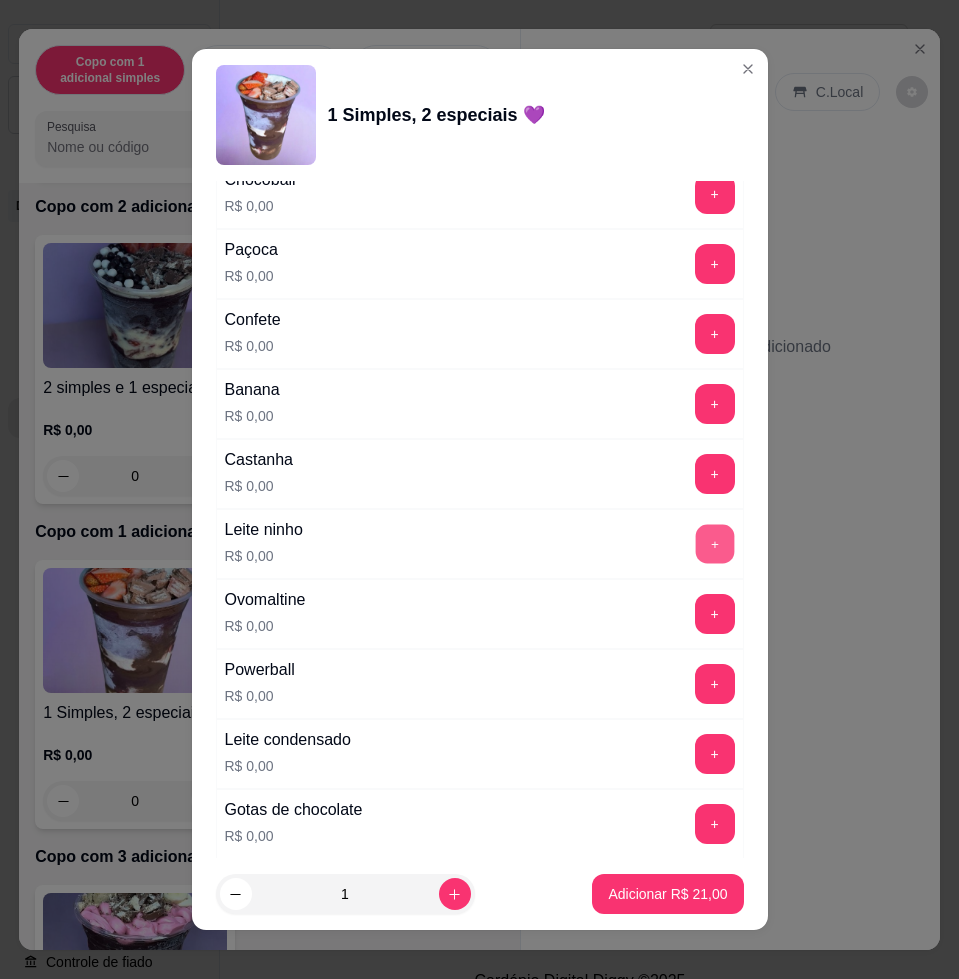 click on "+" at bounding box center [714, 544] 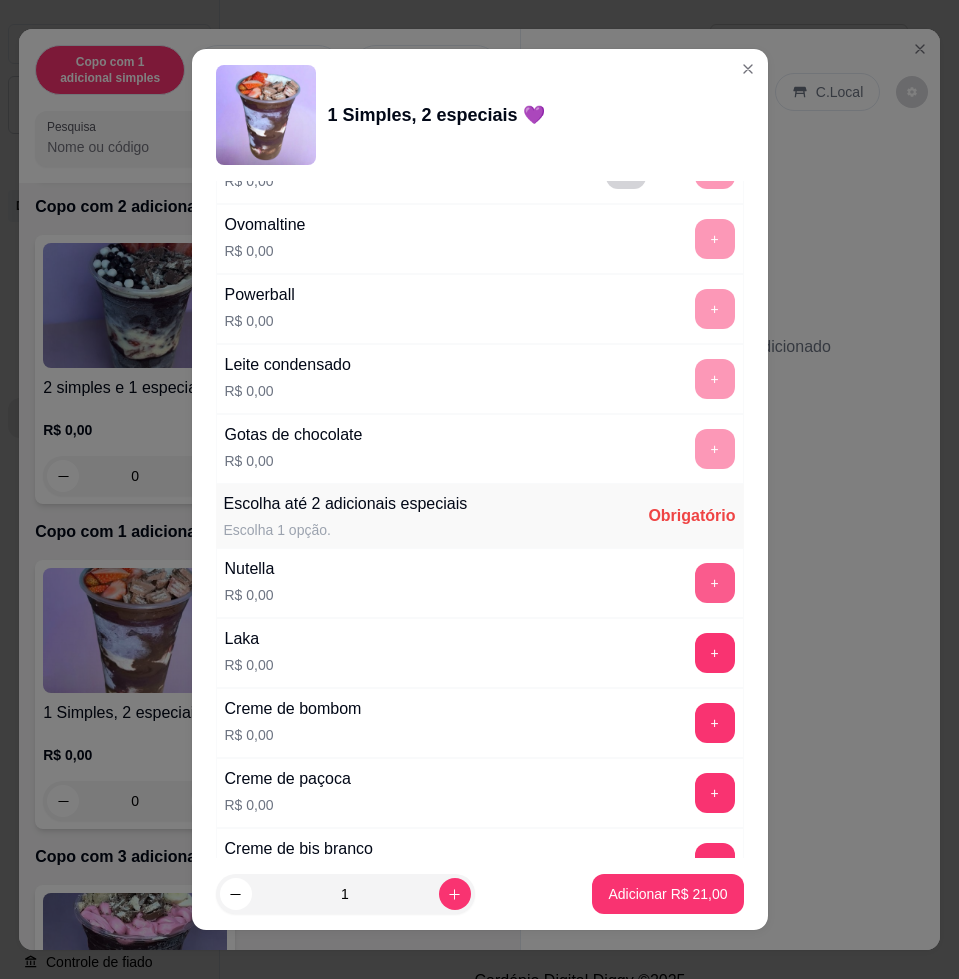 click on "+" at bounding box center [715, 583] 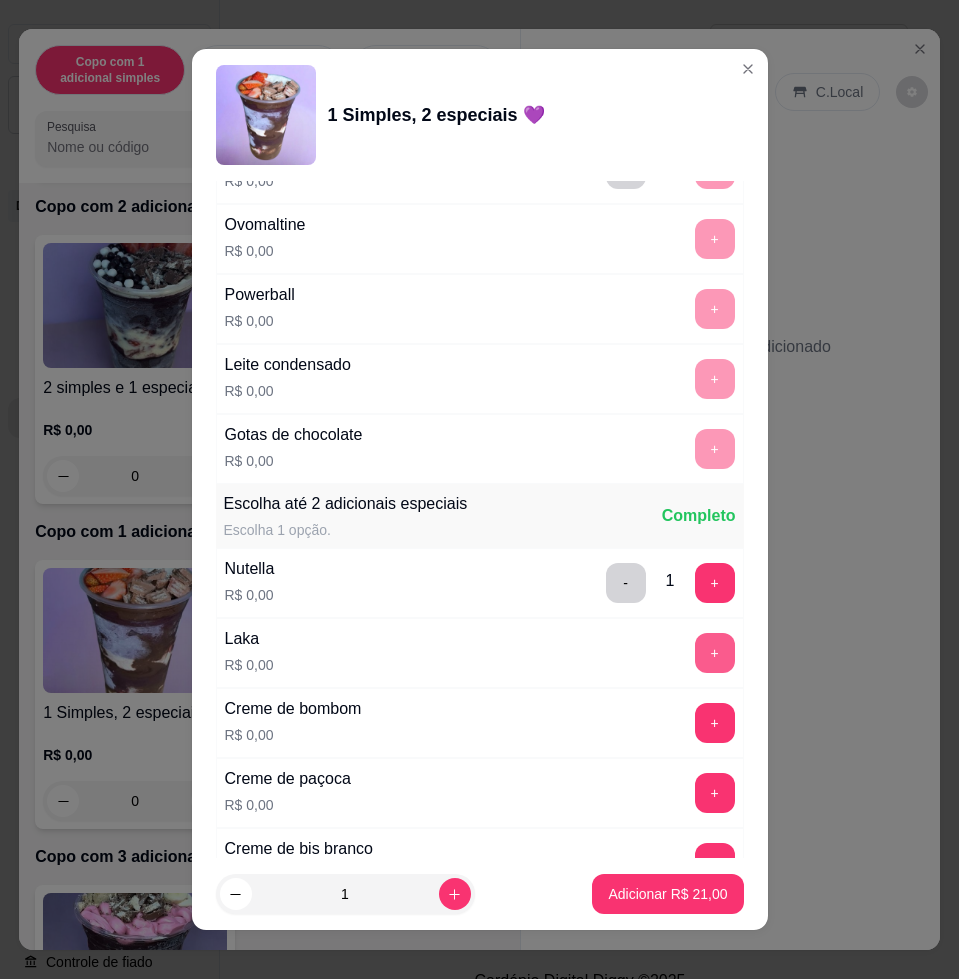 scroll, scrollTop: 2125, scrollLeft: 0, axis: vertical 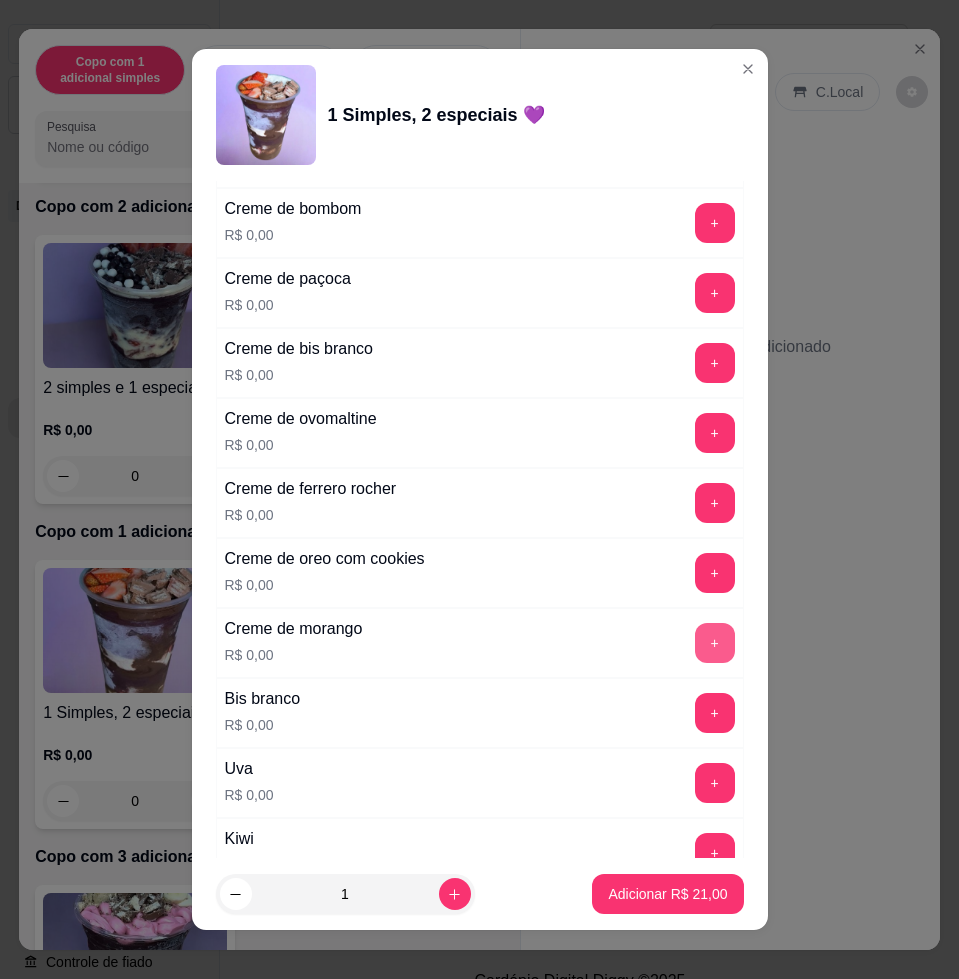 click on "+" at bounding box center [715, 643] 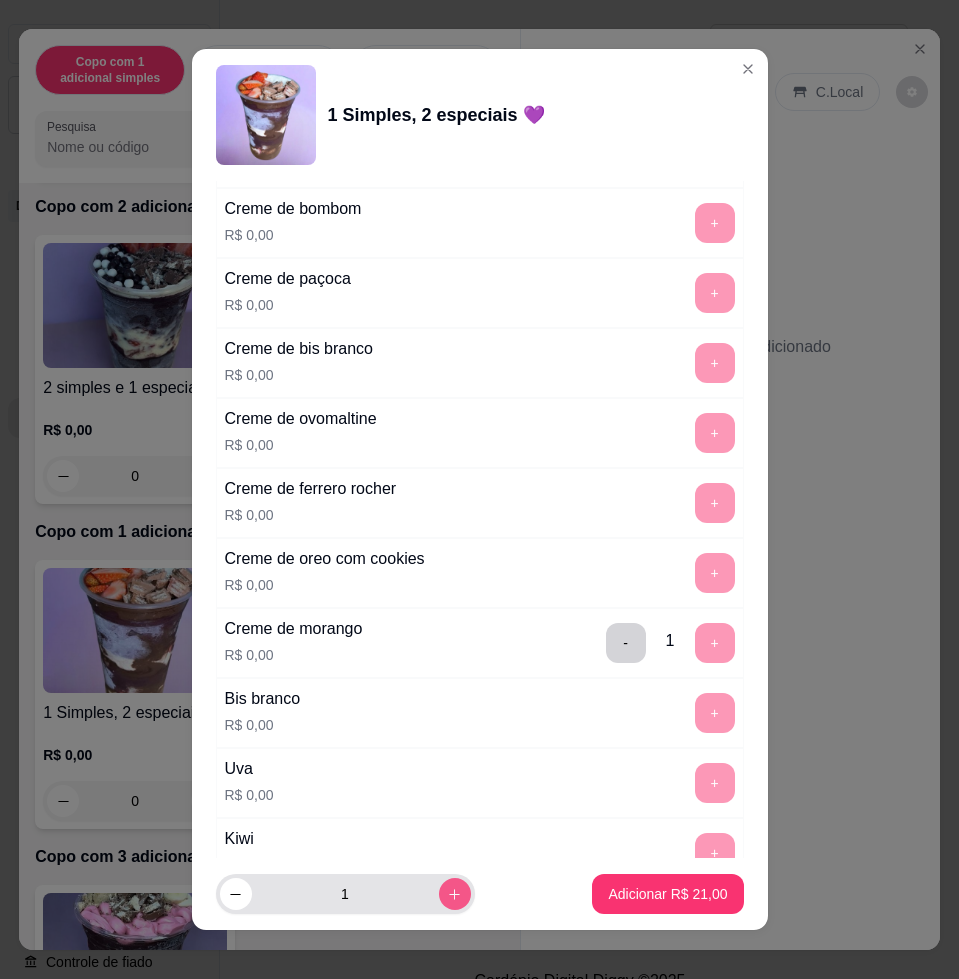 click 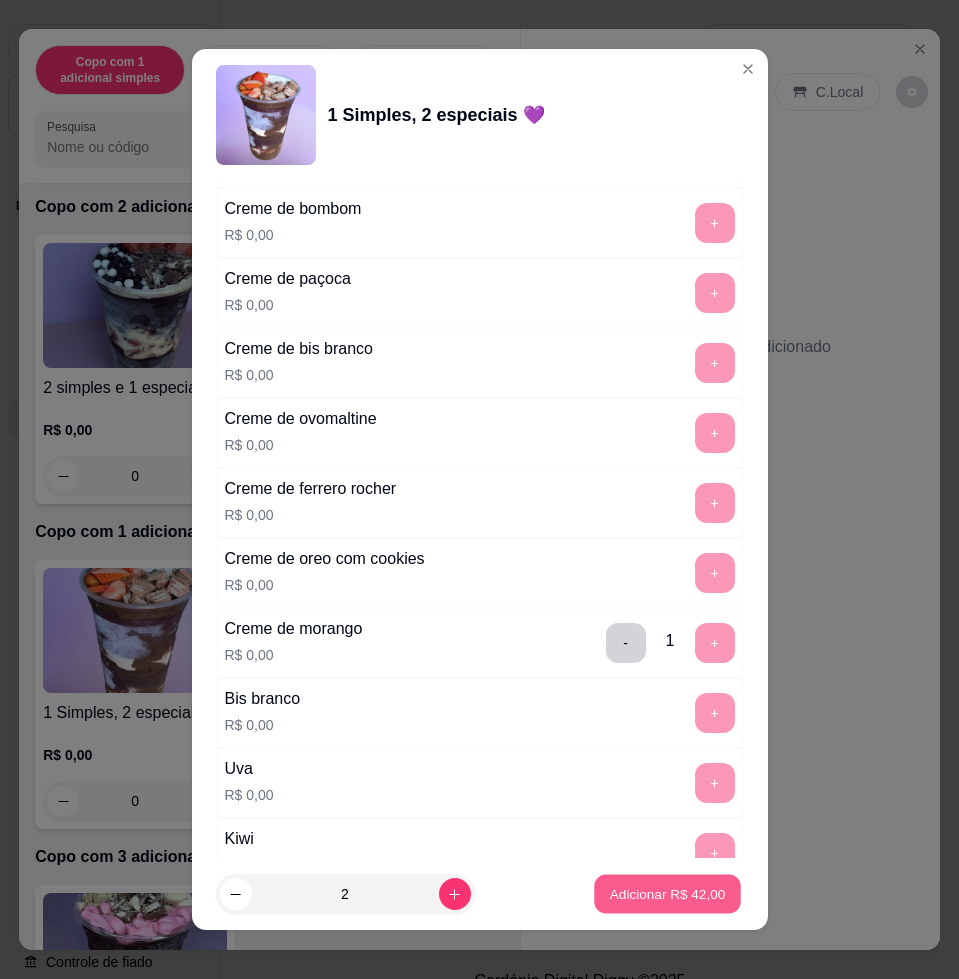 click on "Adicionar   R$ 42,00" at bounding box center [668, 894] 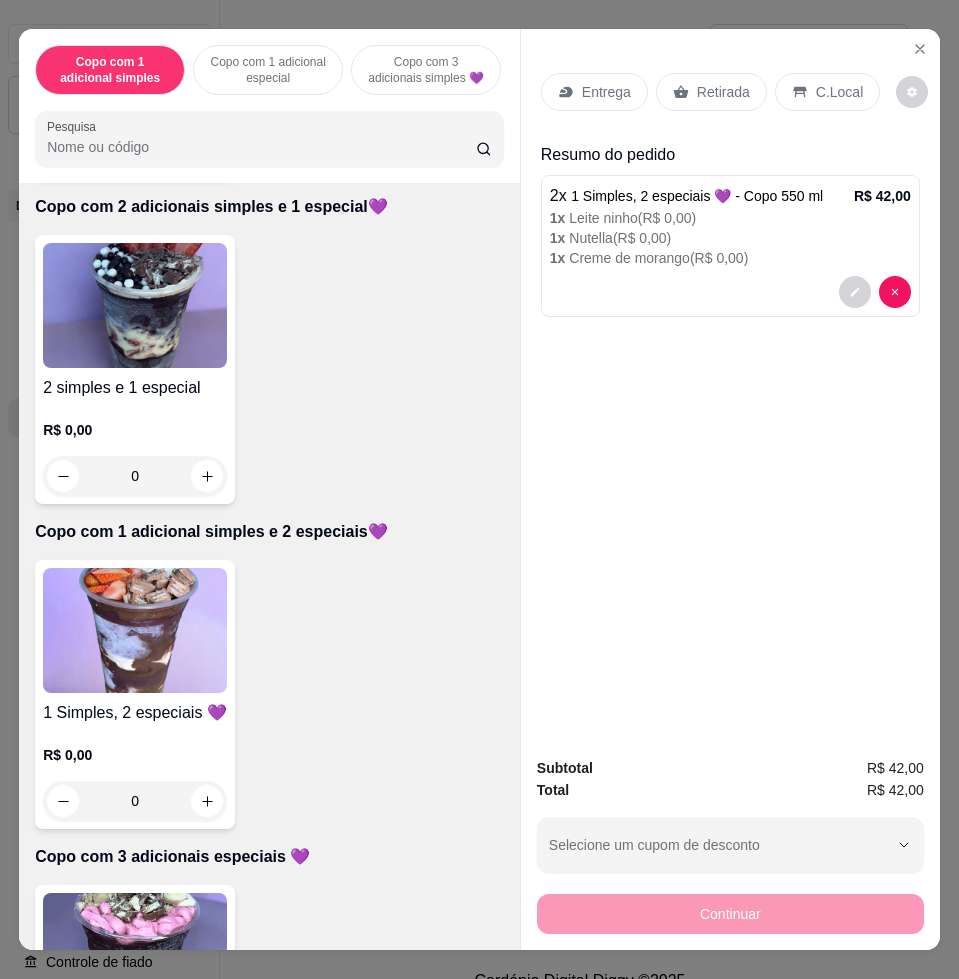 click on "Entrega" at bounding box center (606, 92) 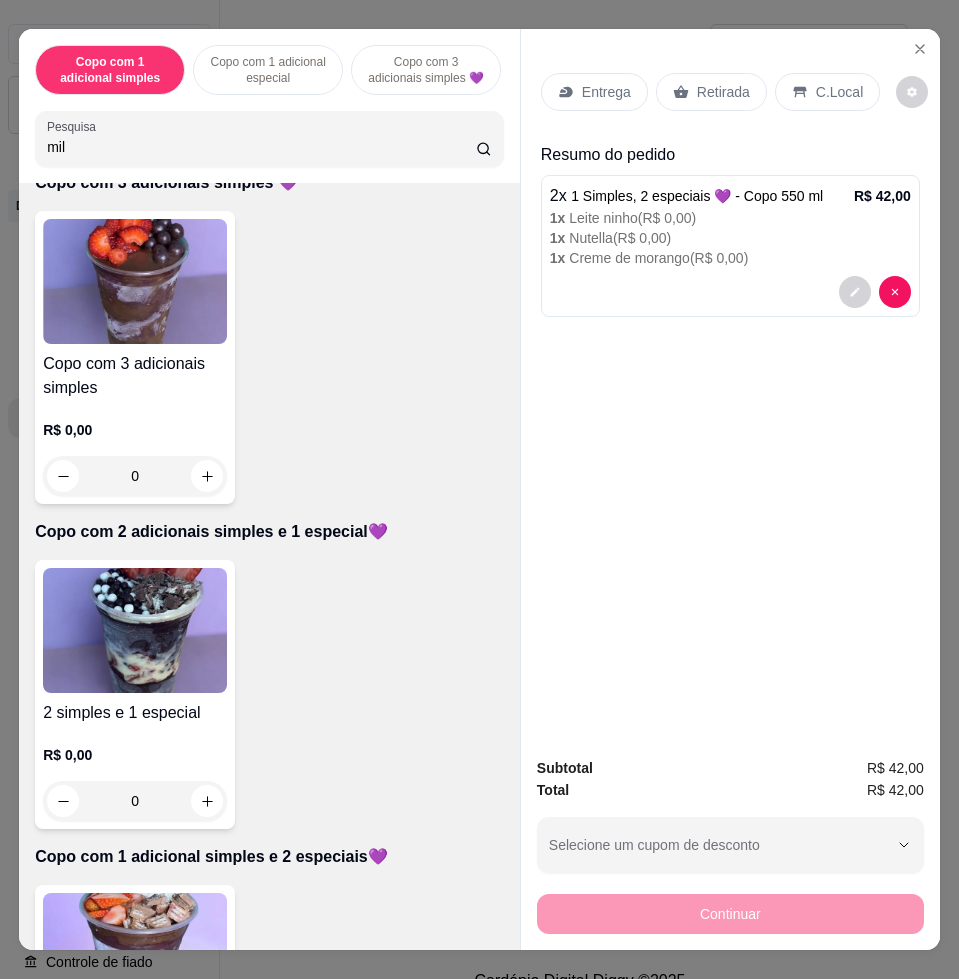 scroll, scrollTop: 1450, scrollLeft: 0, axis: vertical 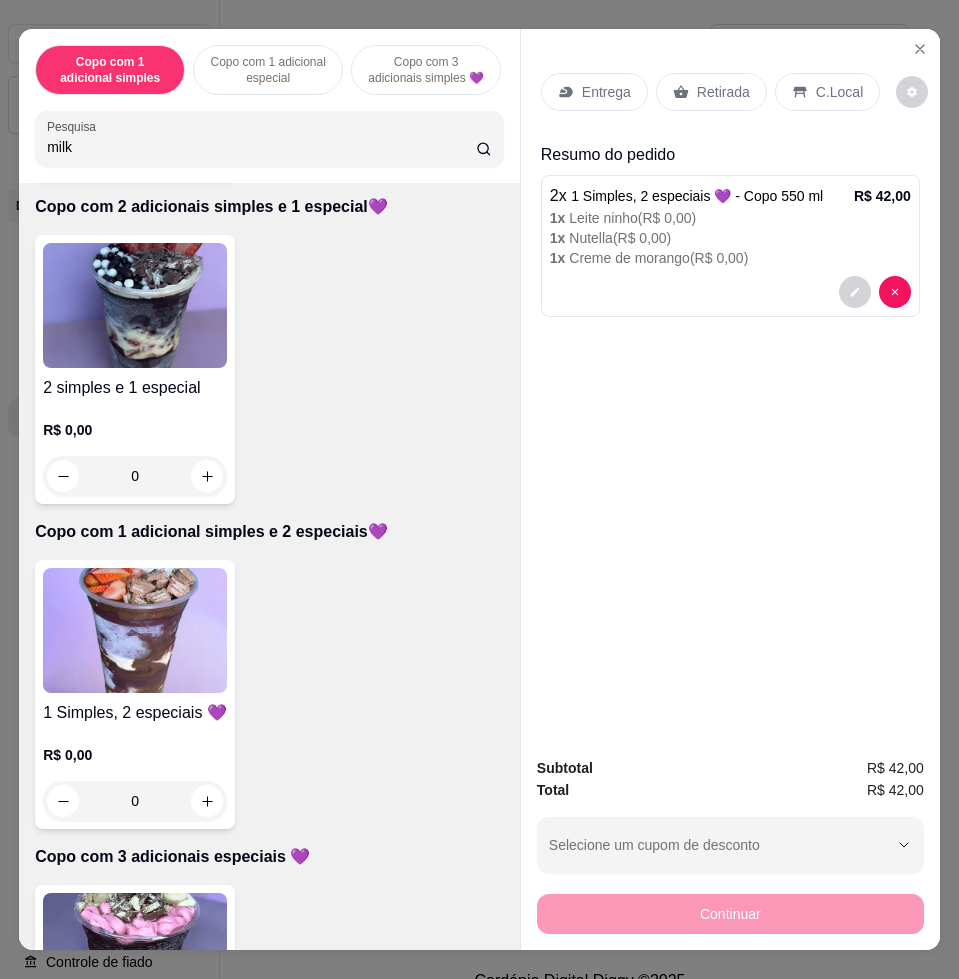 type on "milk" 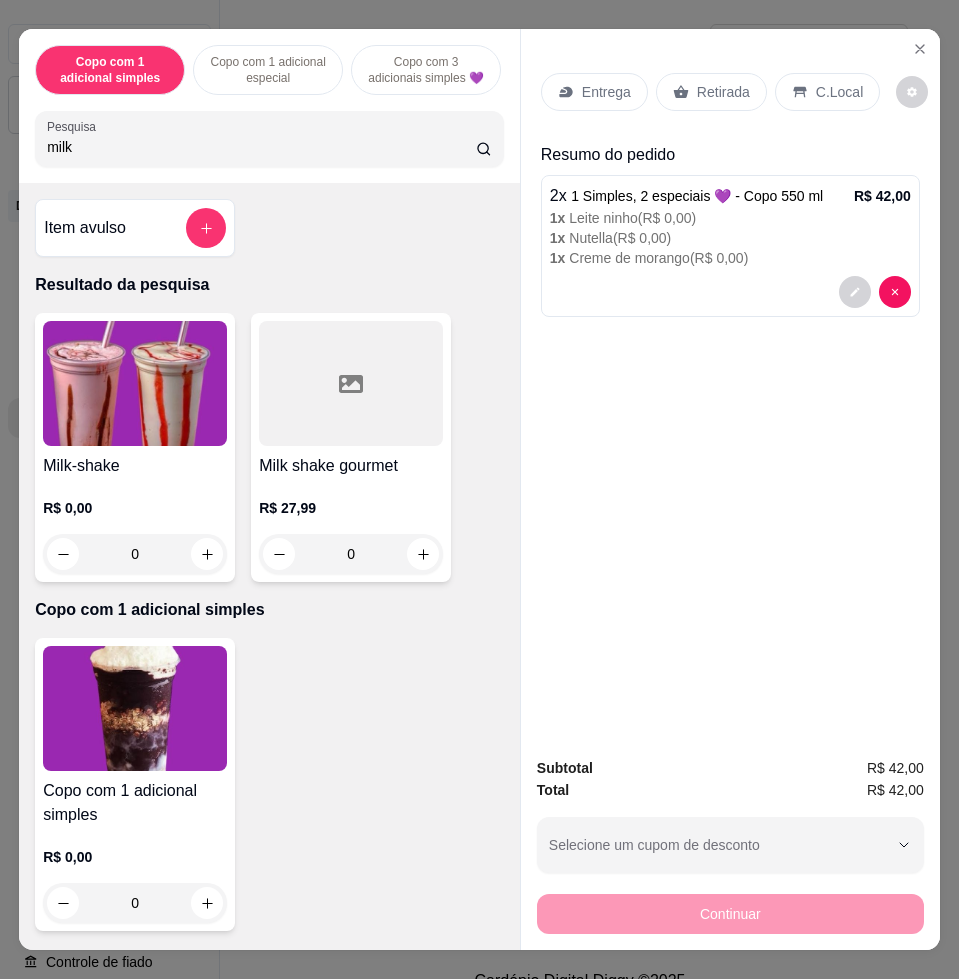 click at bounding box center [135, 383] 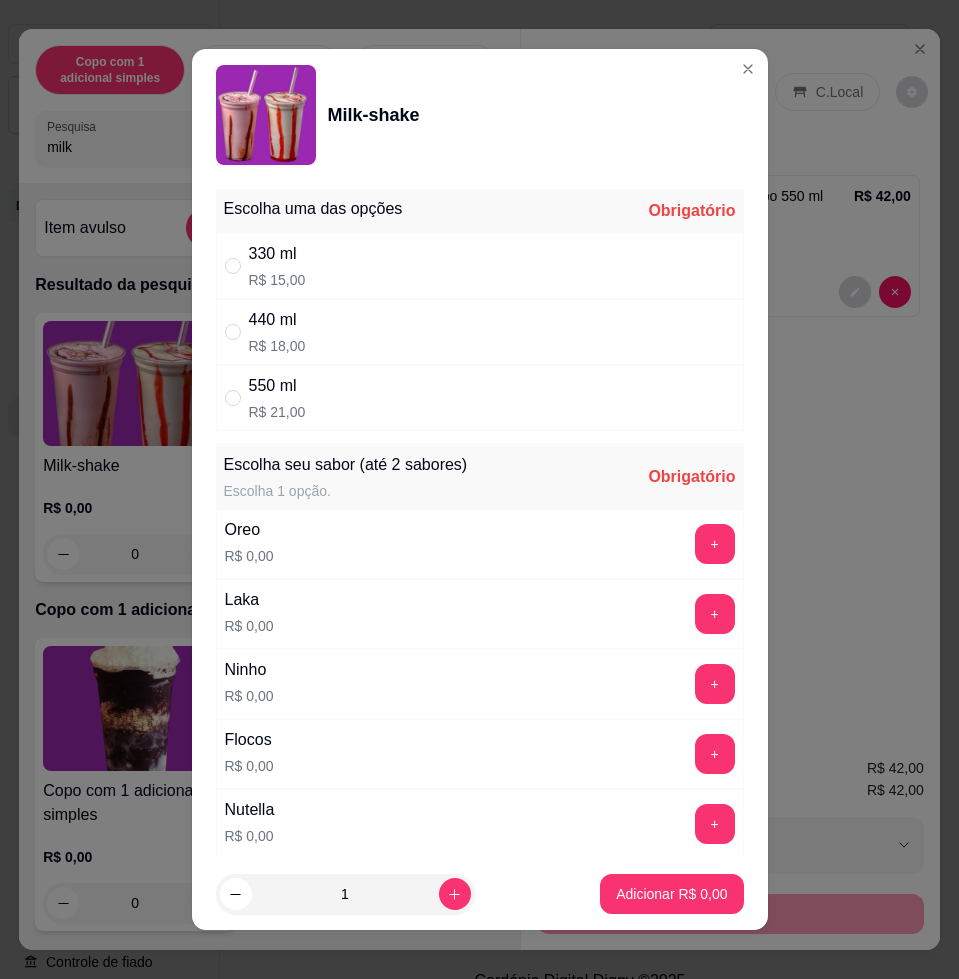 click on "330 ml R$ 15,00" at bounding box center (480, 266) 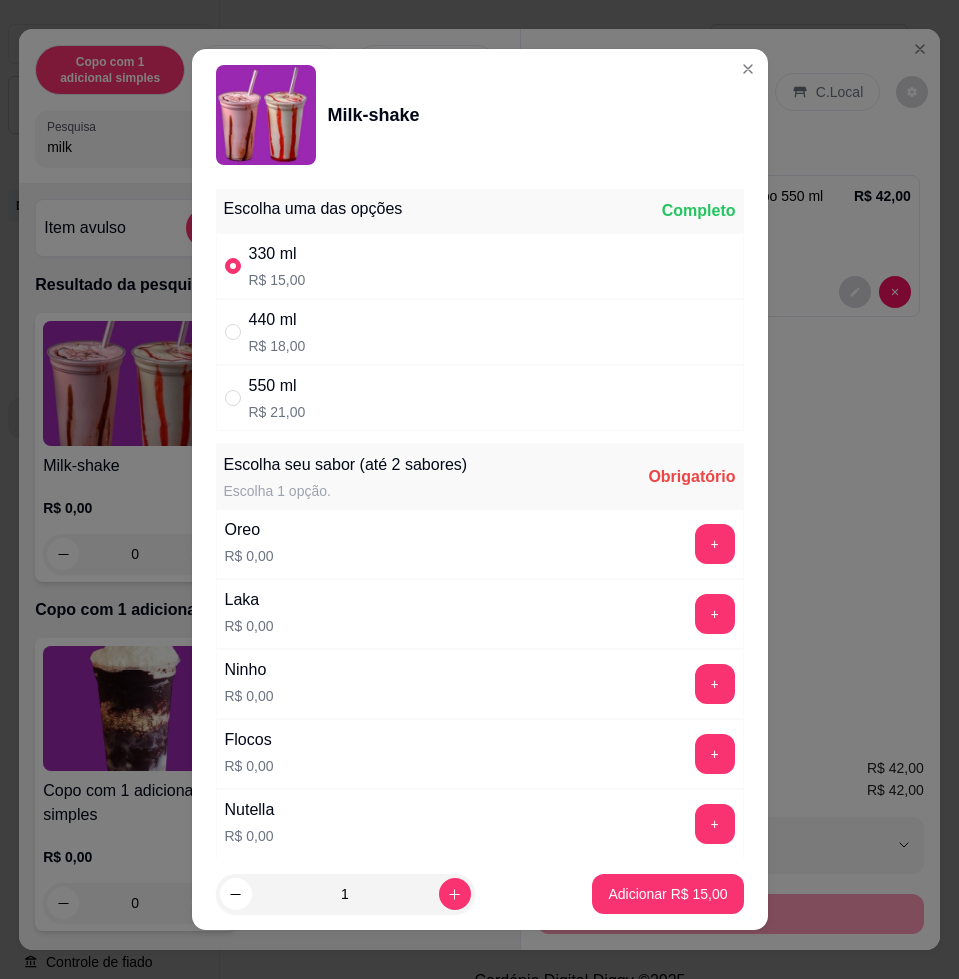 scroll, scrollTop: 250, scrollLeft: 0, axis: vertical 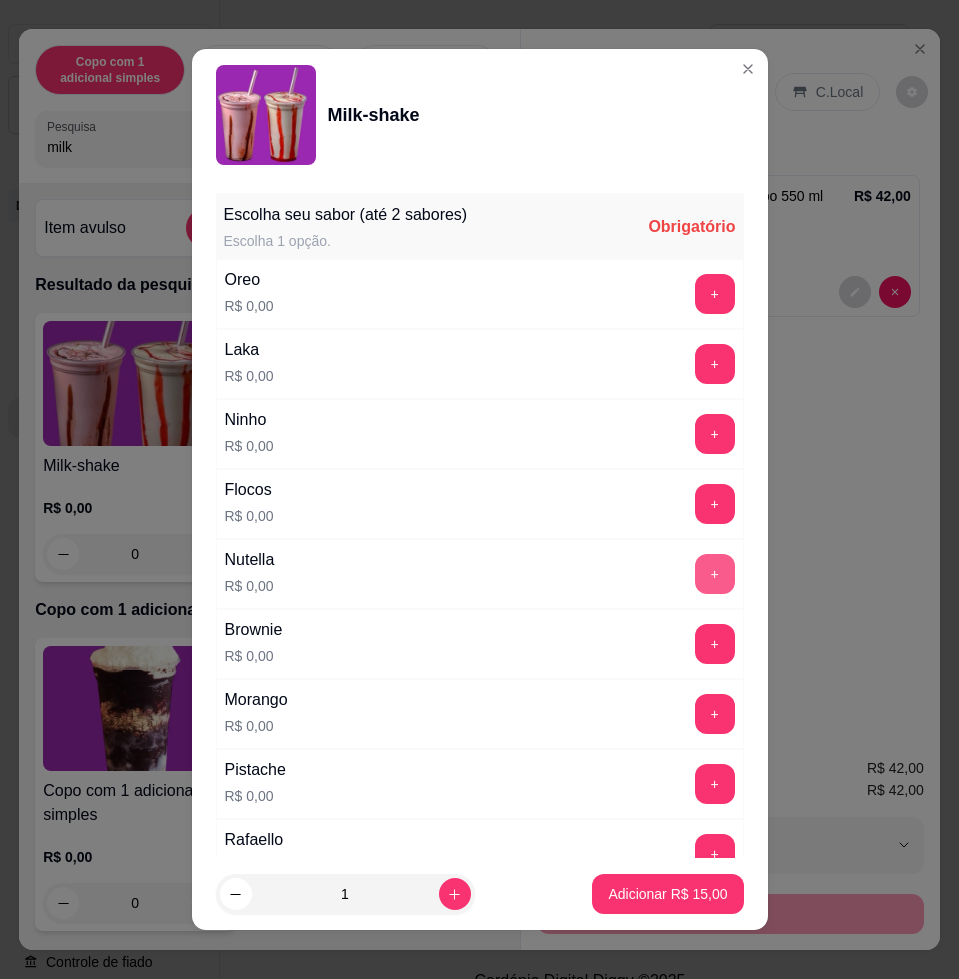 click on "+" at bounding box center (715, 574) 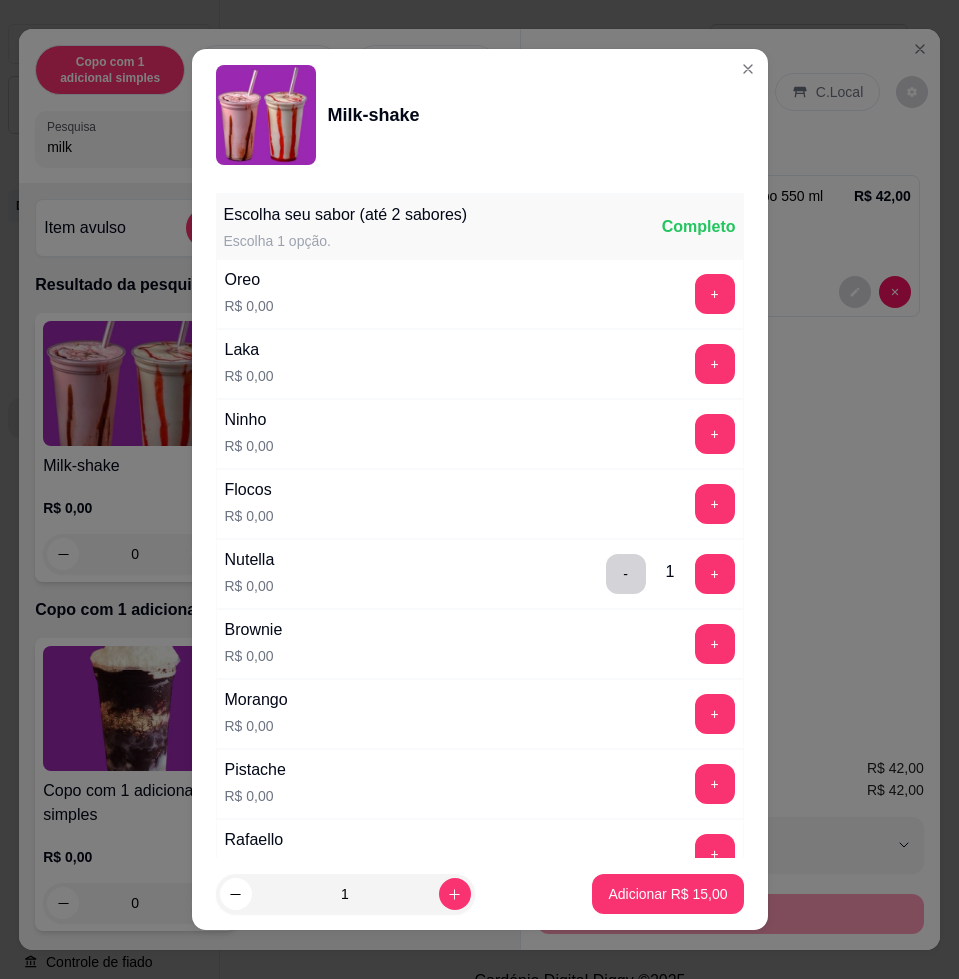 click on "Adicionar   R$ 15,00" at bounding box center (667, 894) 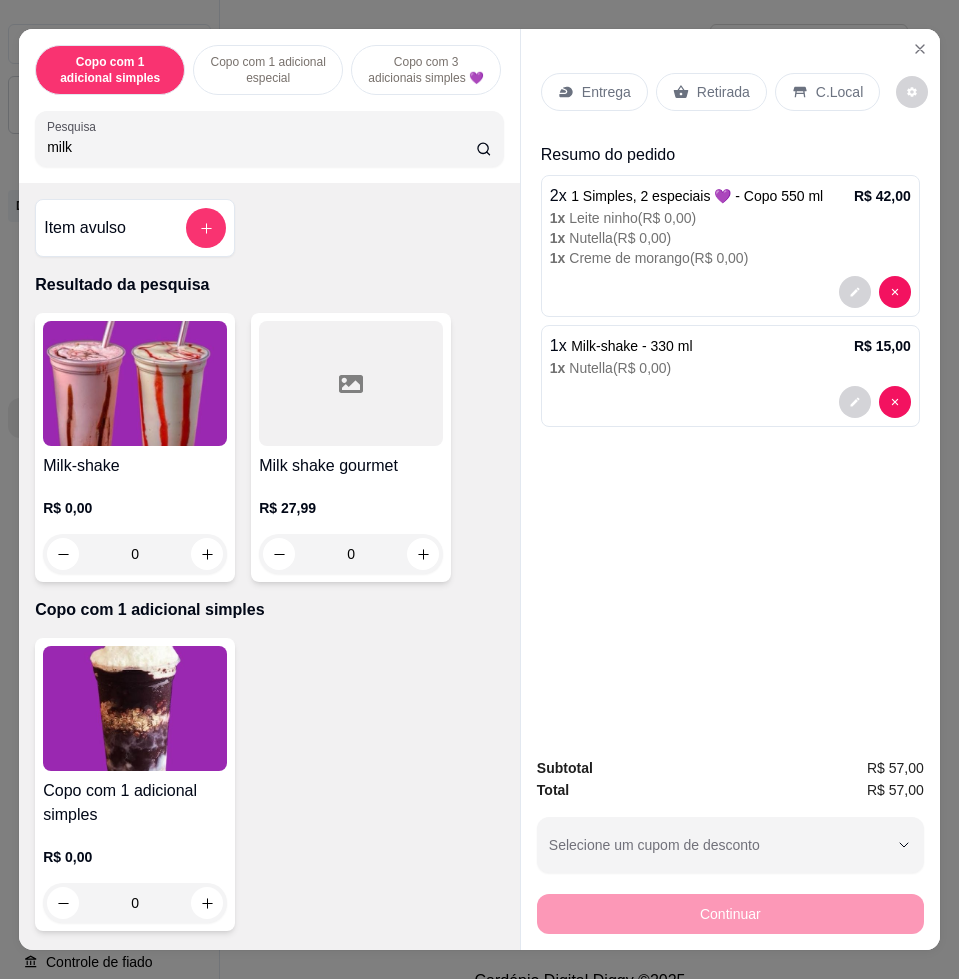 click on "Entrega" at bounding box center [606, 92] 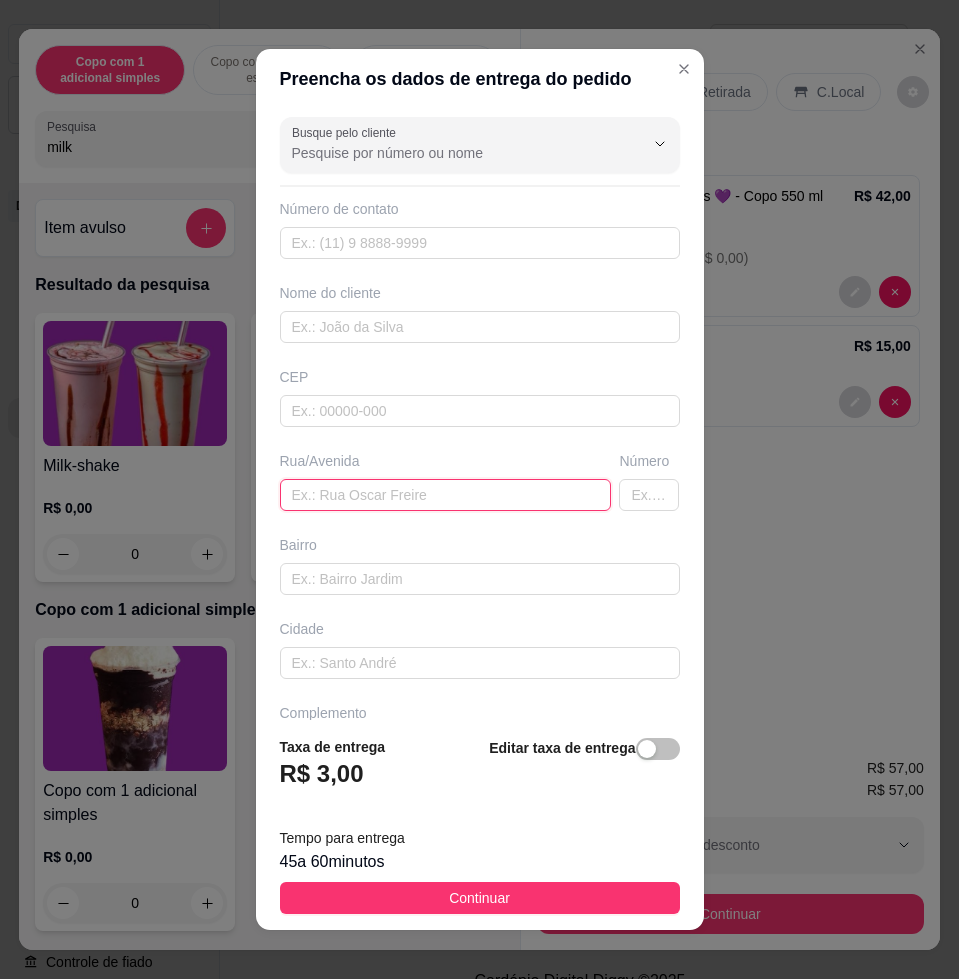 click at bounding box center (446, 495) 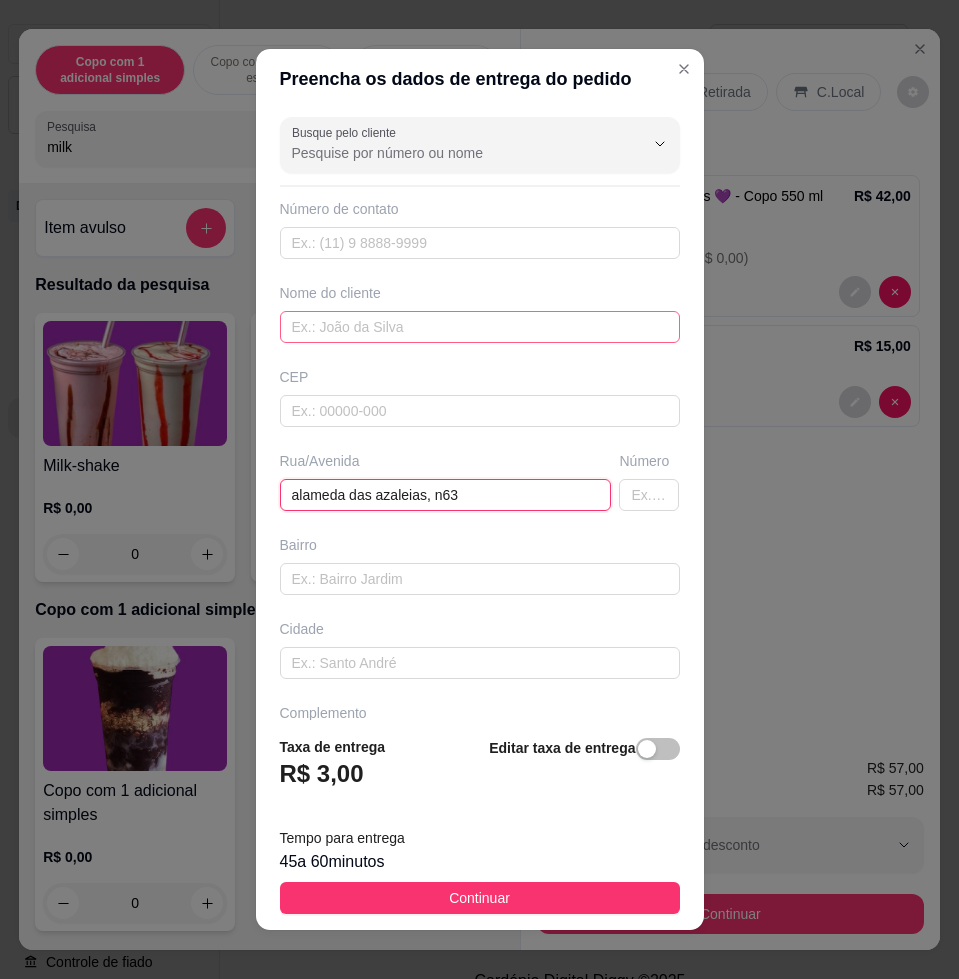 type on "alameda das azaleias, n63" 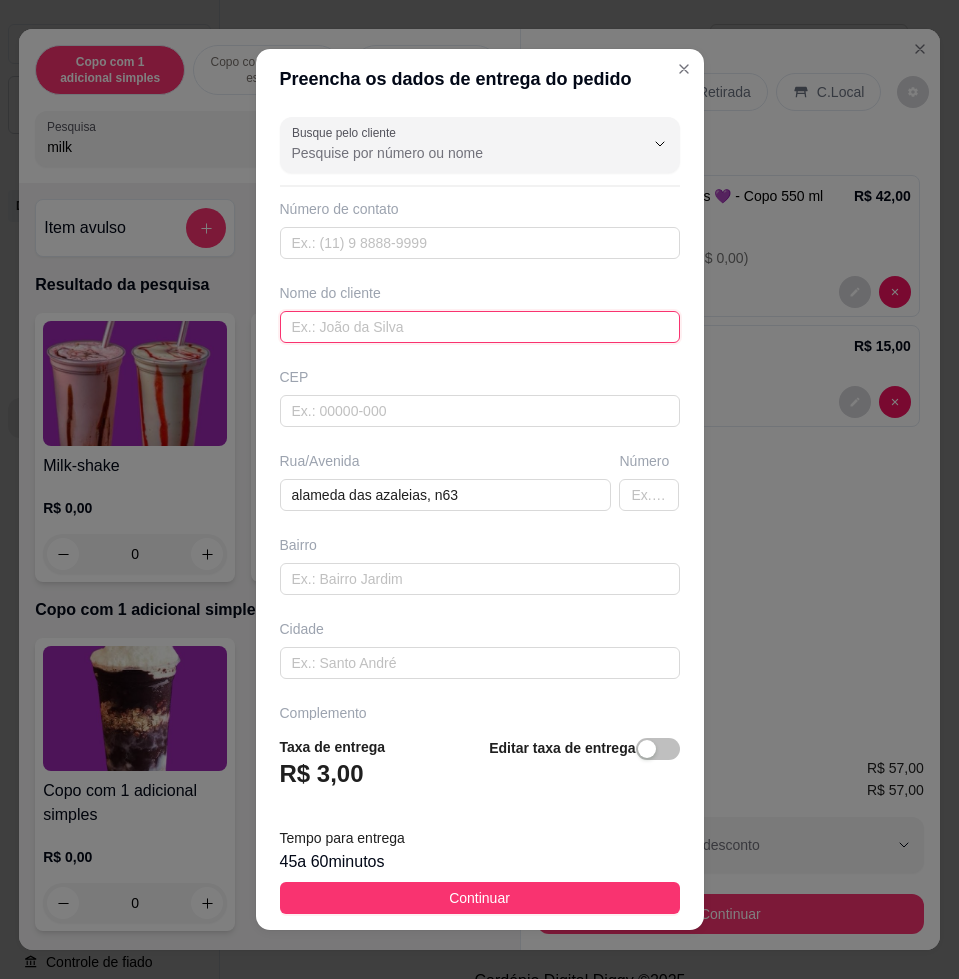 click at bounding box center (480, 327) 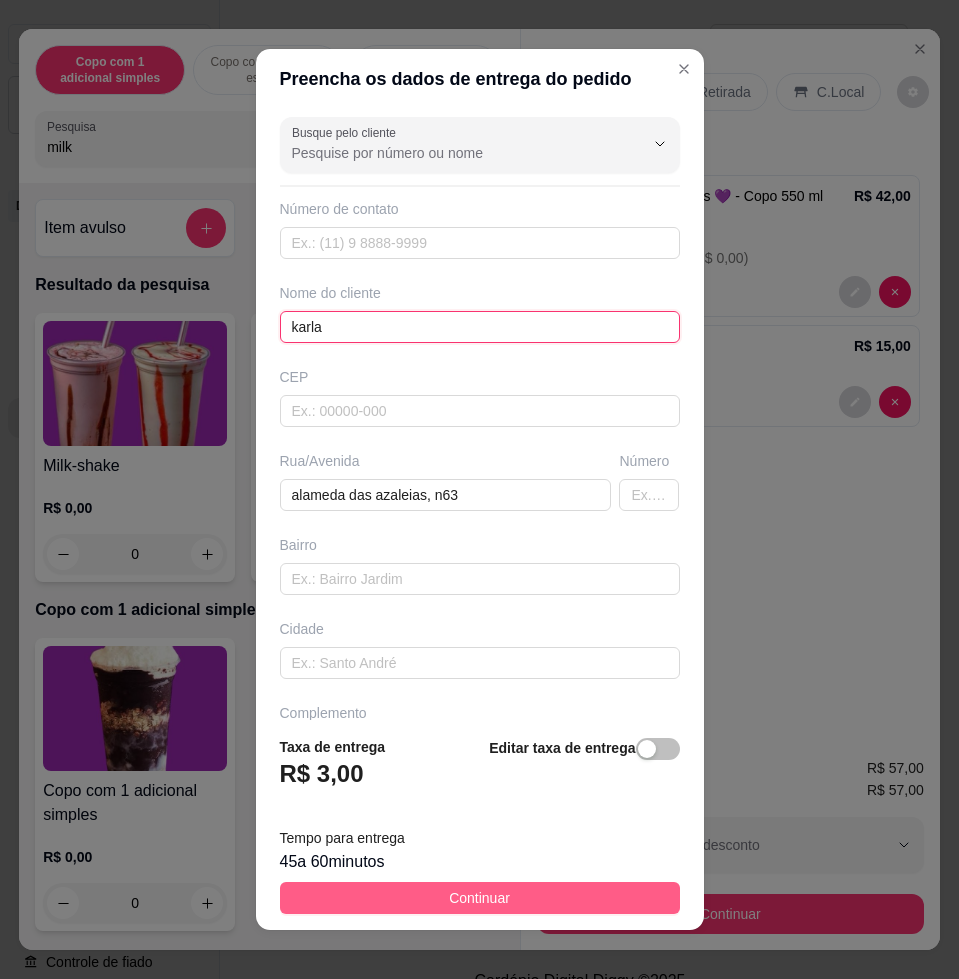 type on "karla" 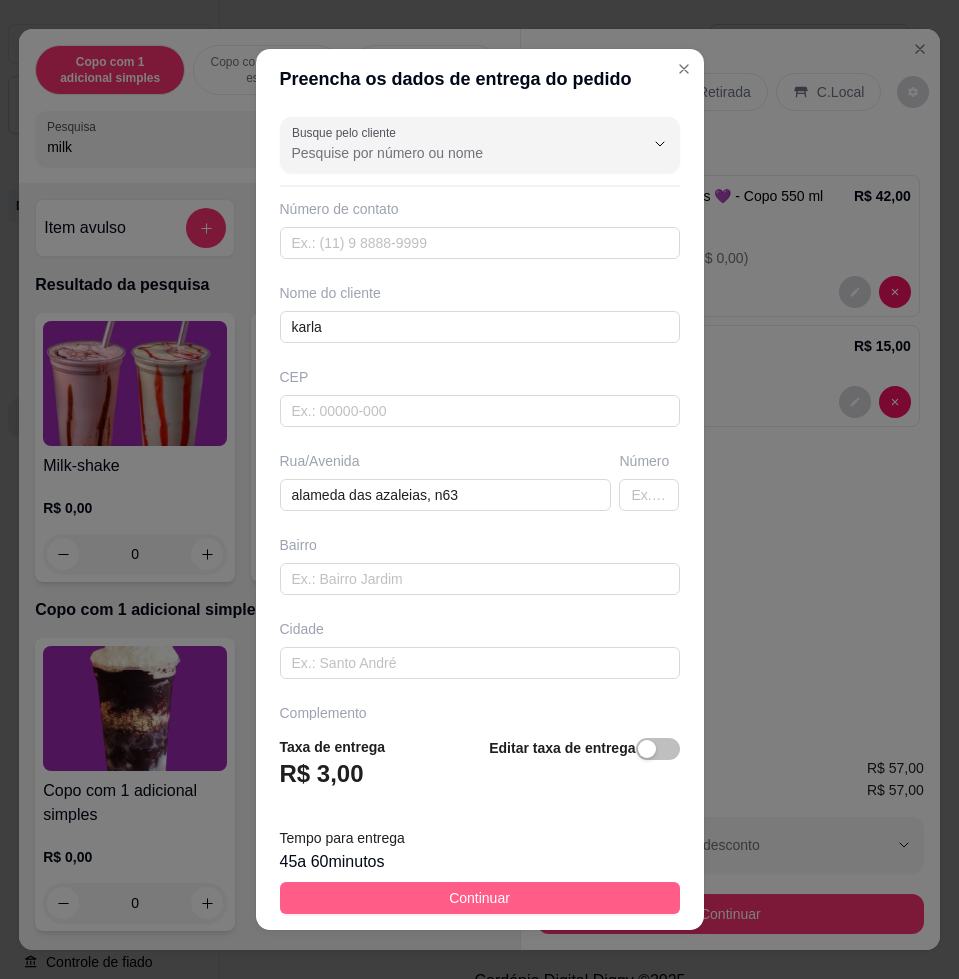 click on "Continuar" at bounding box center (480, 898) 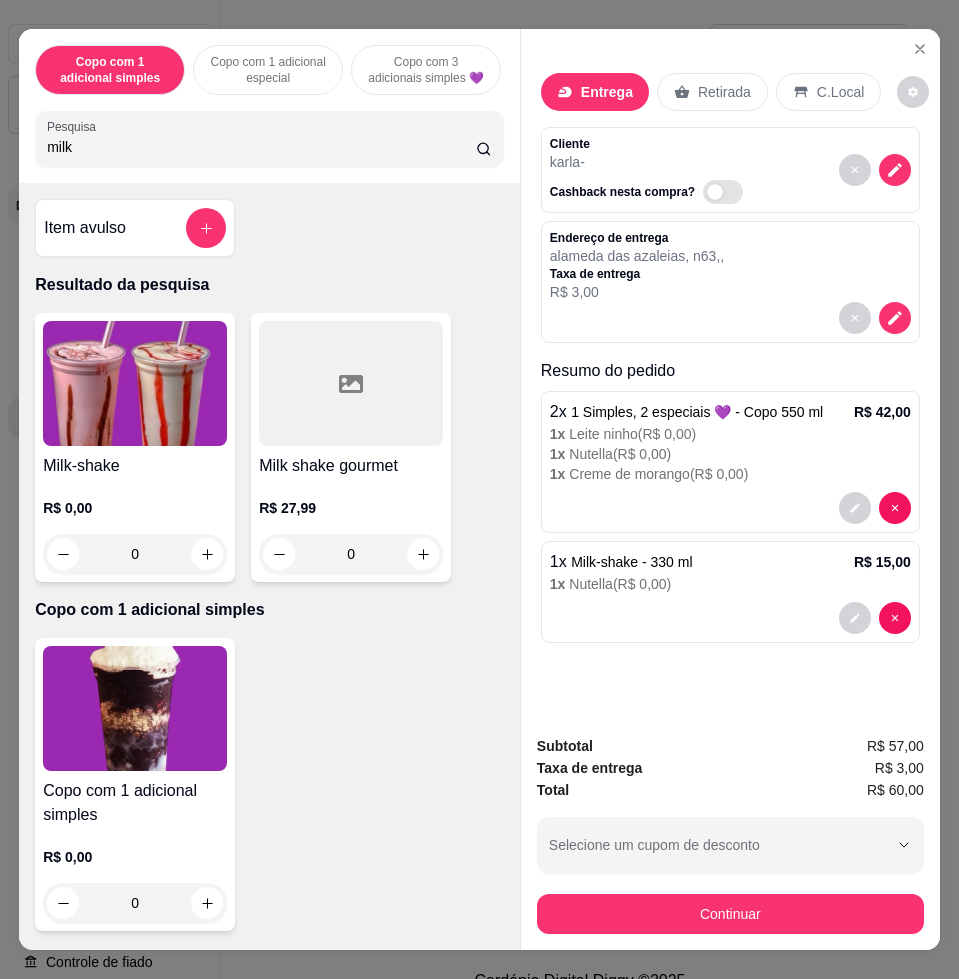 click on "Continuar" at bounding box center [730, 914] 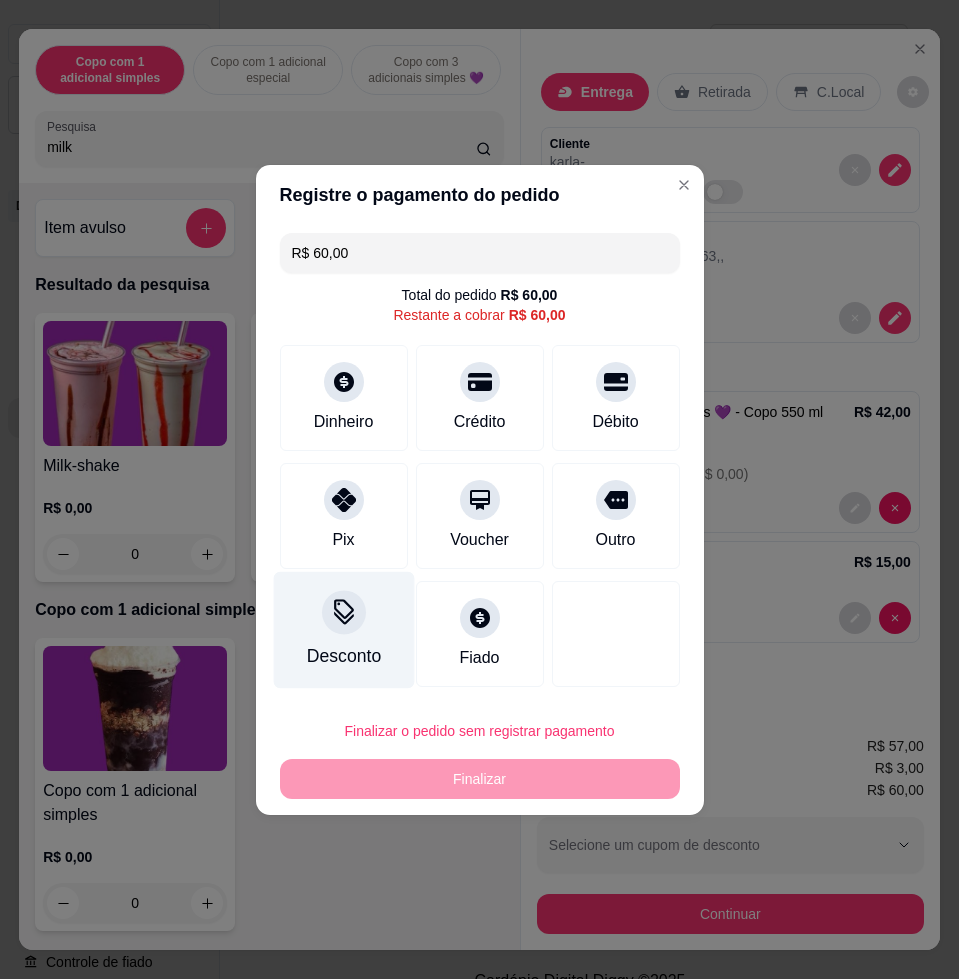 click on "Desconto" at bounding box center [343, 629] 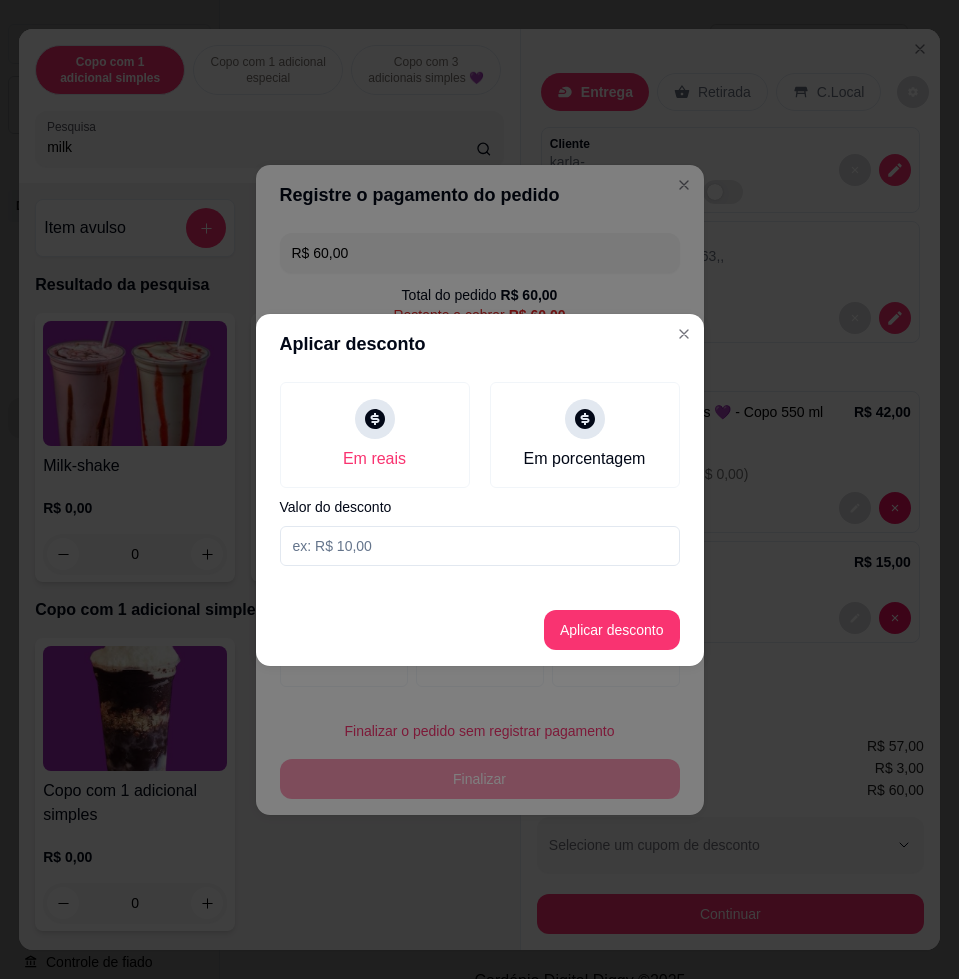 click on "Aplicar desconto Em reais Em porcentagem Valor do desconto Aplicar desconto" at bounding box center [480, 490] 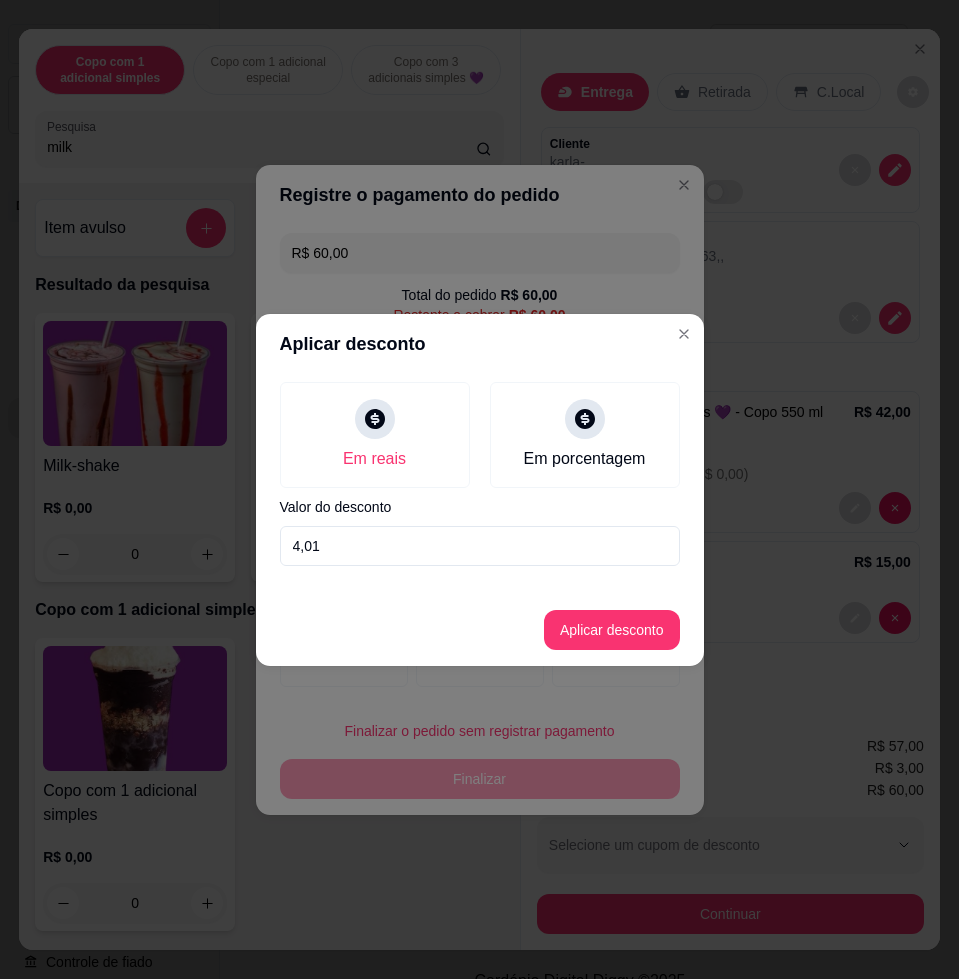 type on "4,01" 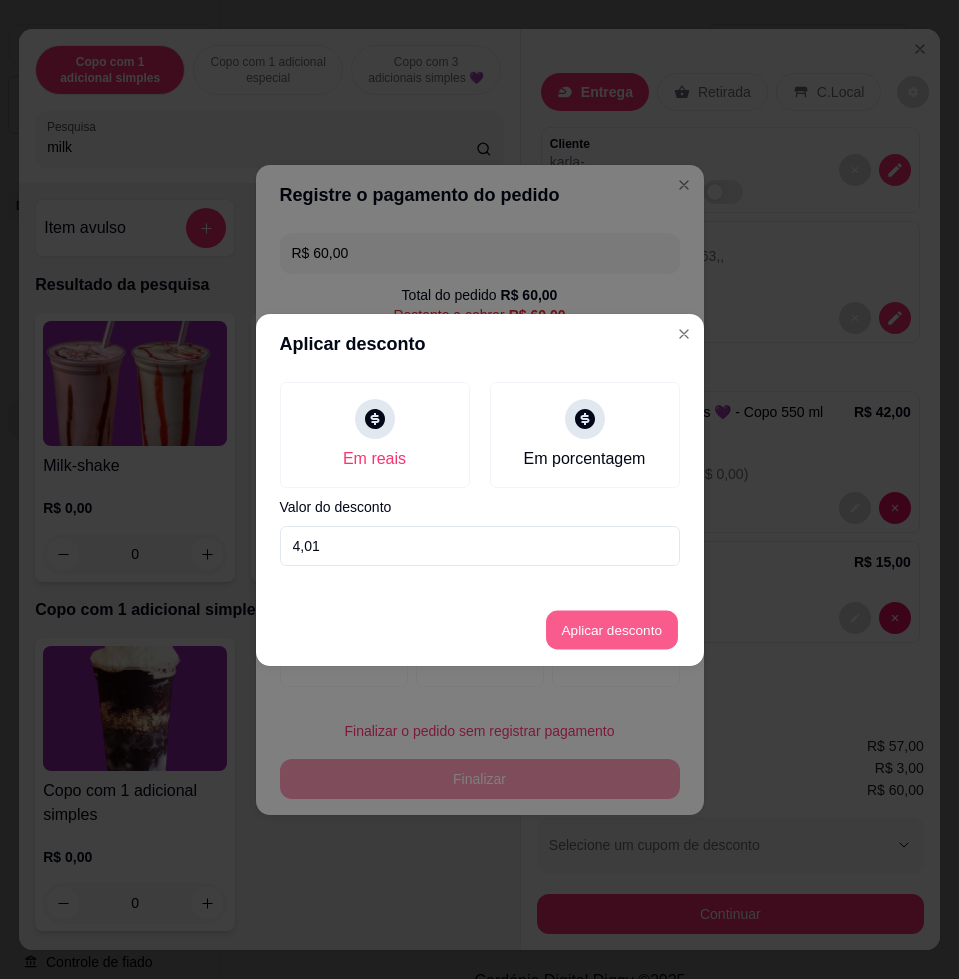 click on "Aplicar desconto" at bounding box center (611, 629) 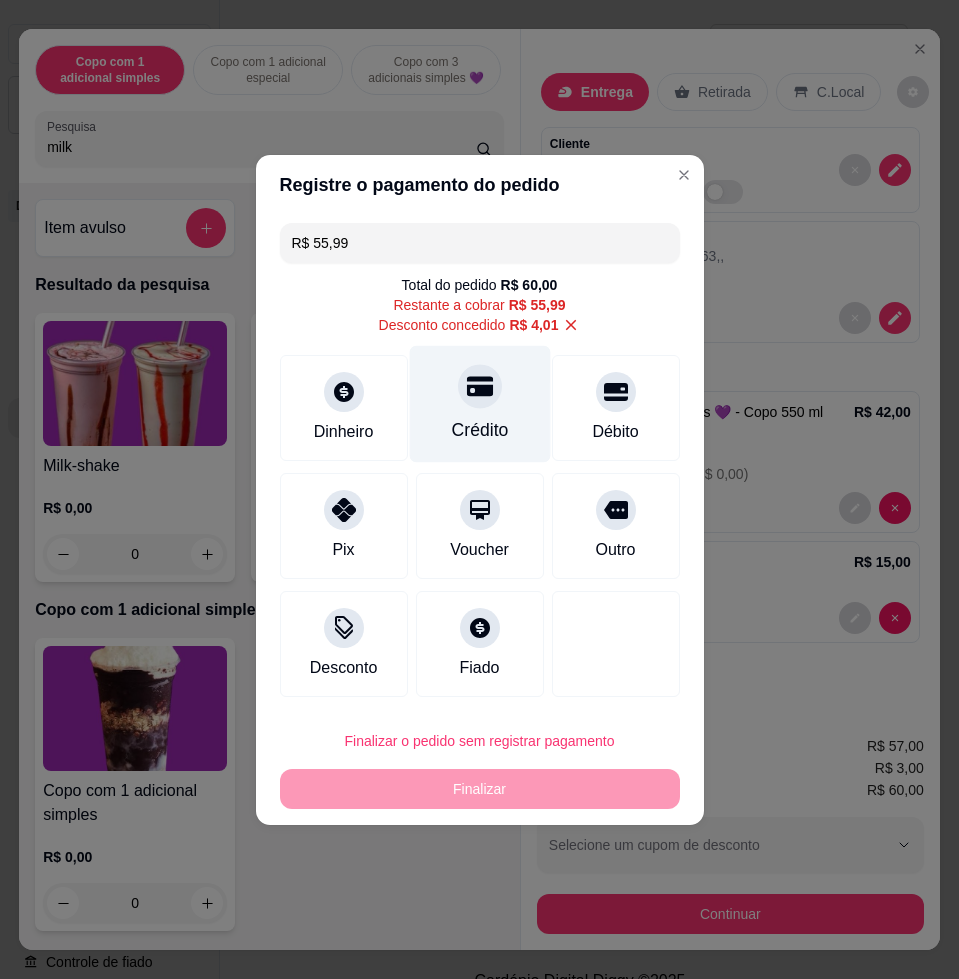 click on "Crédito" at bounding box center (479, 403) 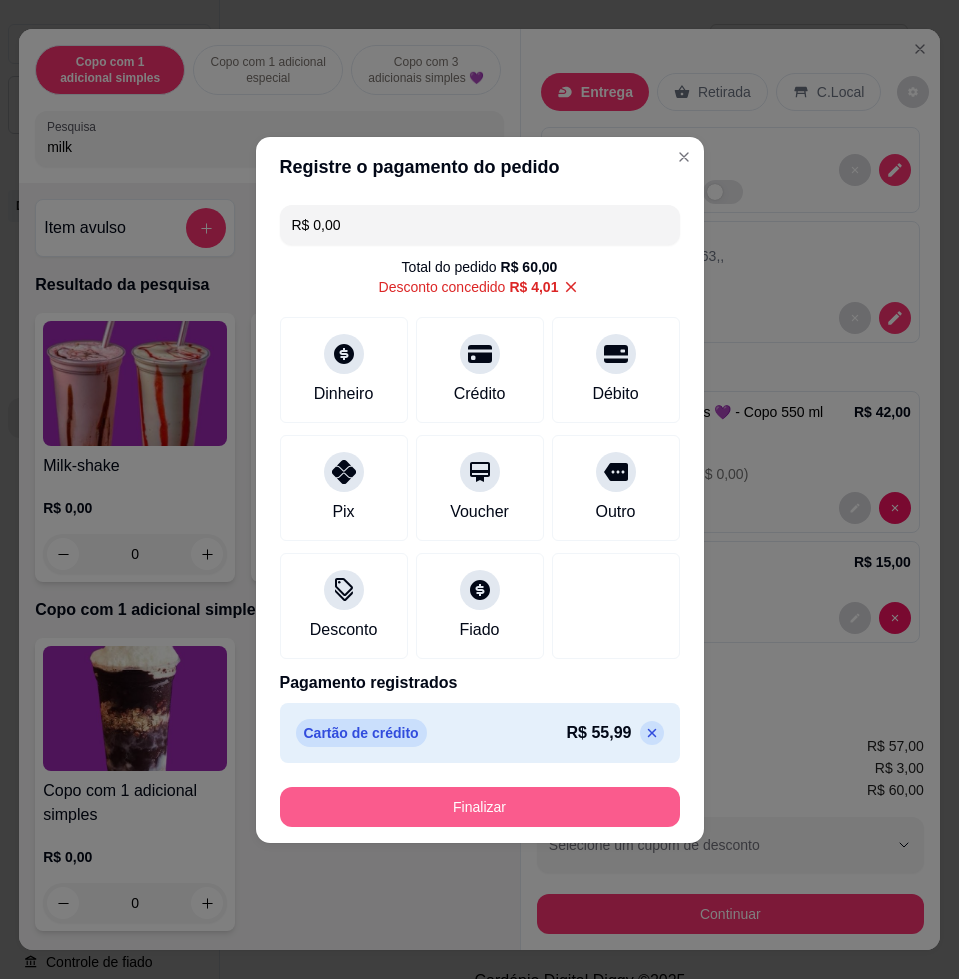 click on "Finalizar" at bounding box center (480, 807) 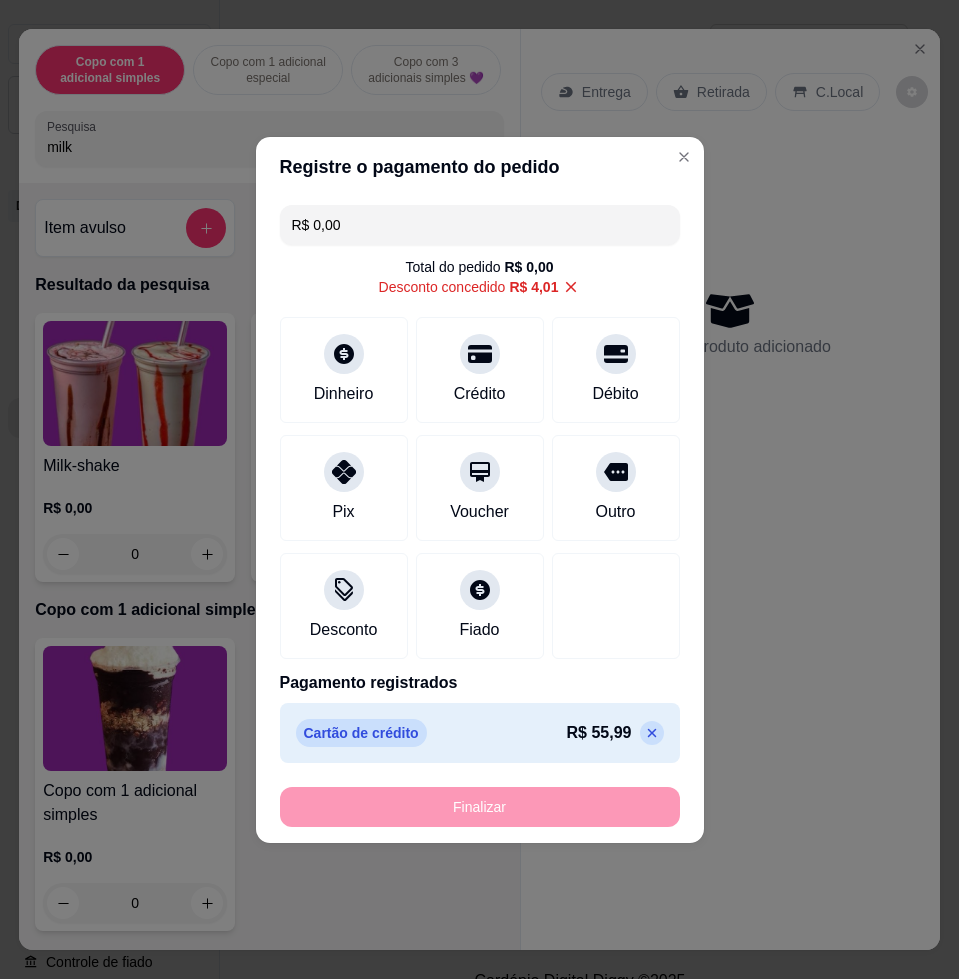 type on "-R$ 60,00" 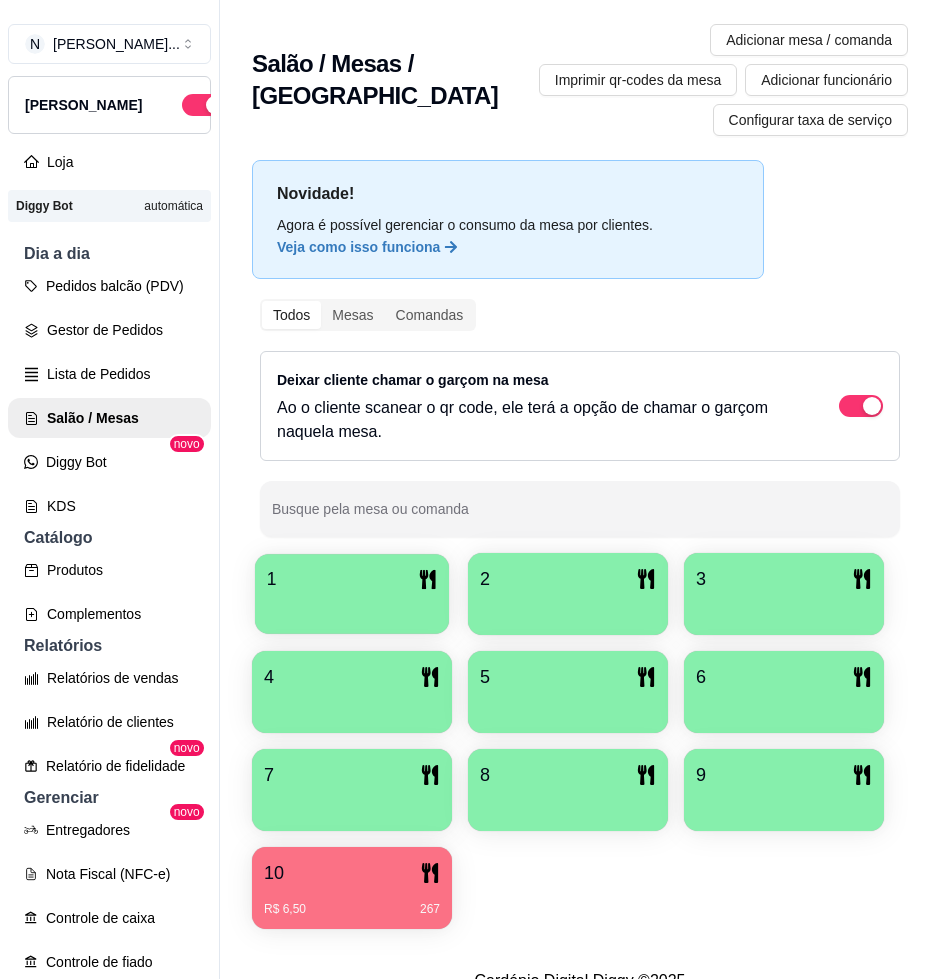 click on "1" at bounding box center (352, 579) 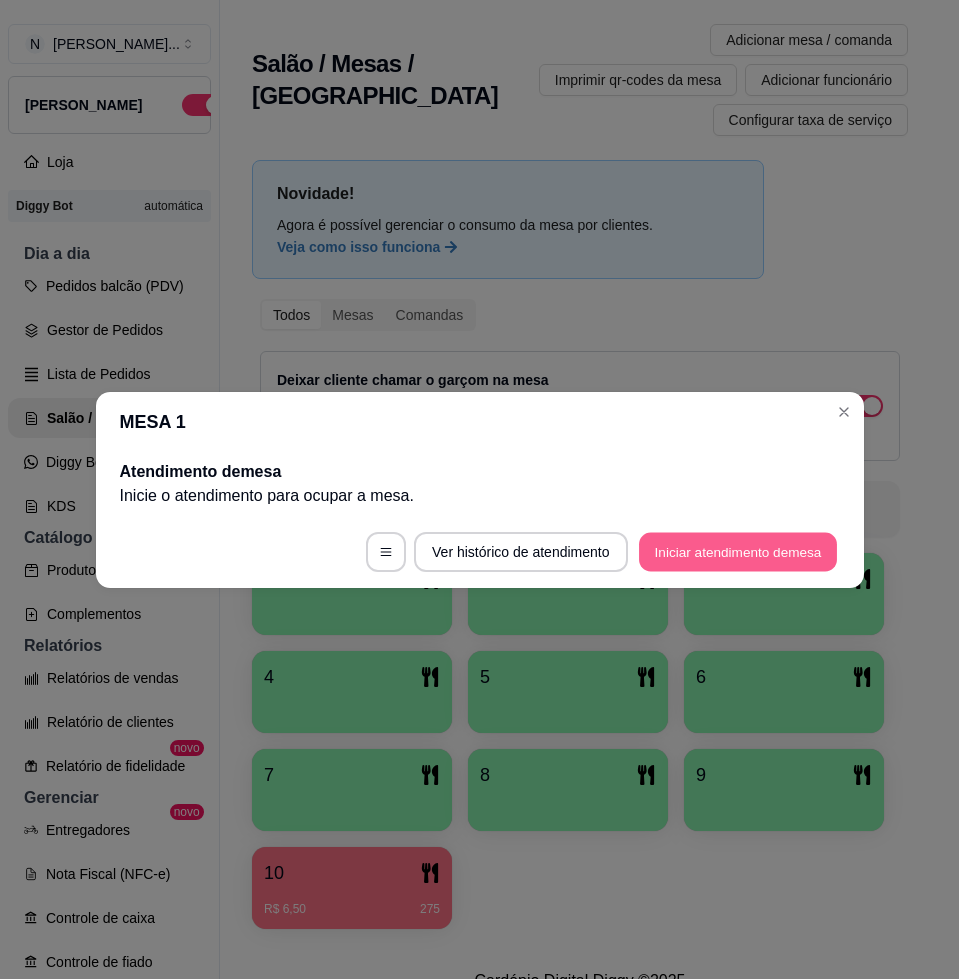 click on "Iniciar atendimento de  mesa" at bounding box center [738, 551] 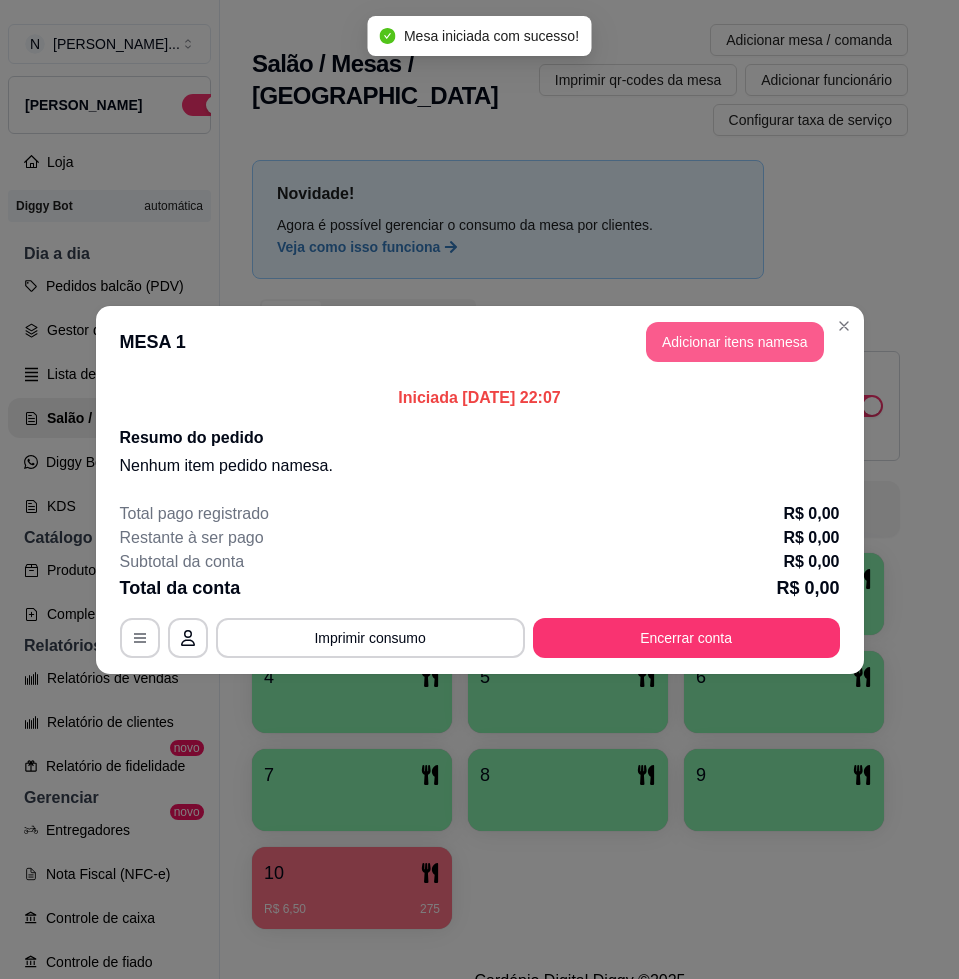 click on "Adicionar itens na  mesa" at bounding box center [735, 342] 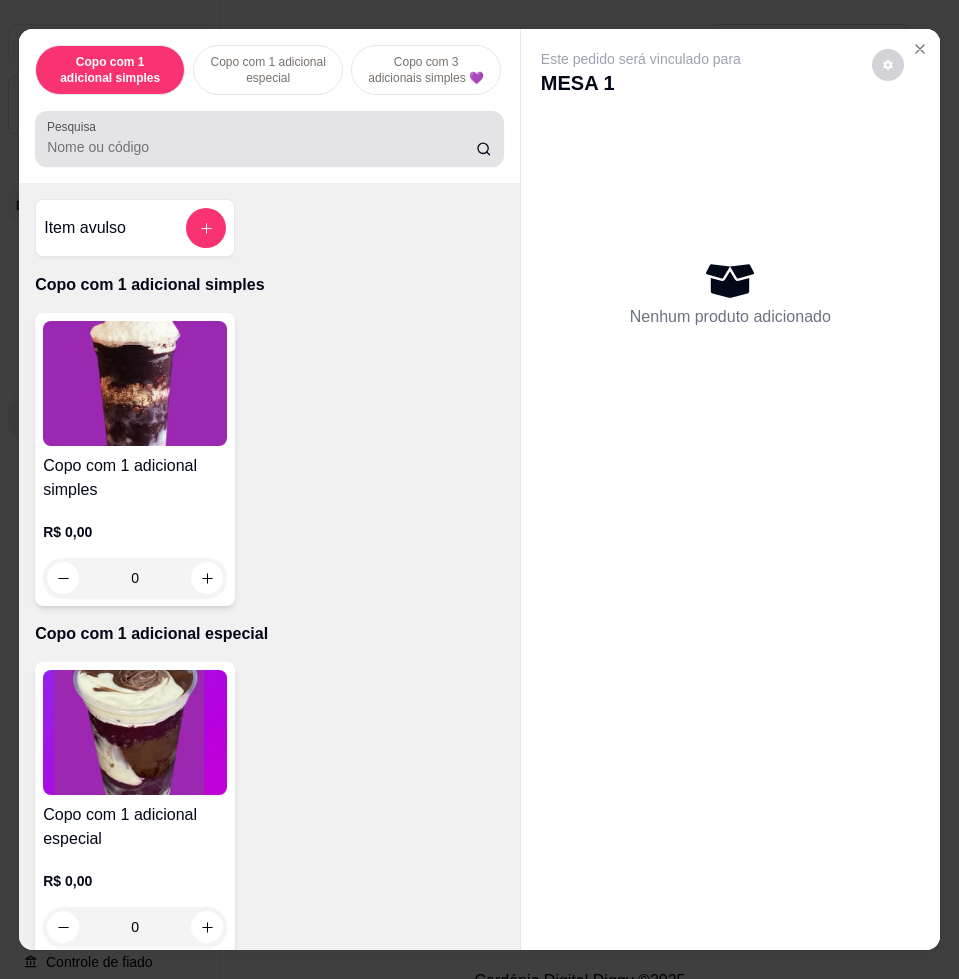 click on "Pesquisa" at bounding box center [269, 139] 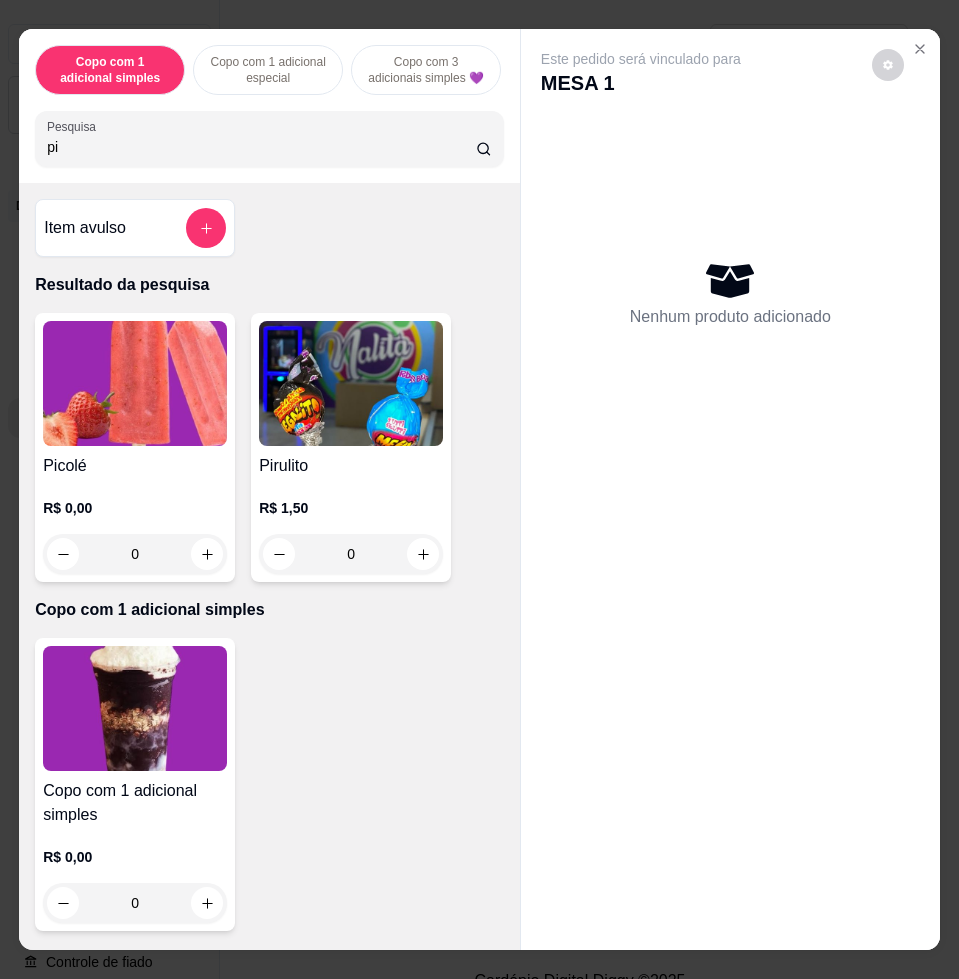 type on "pi" 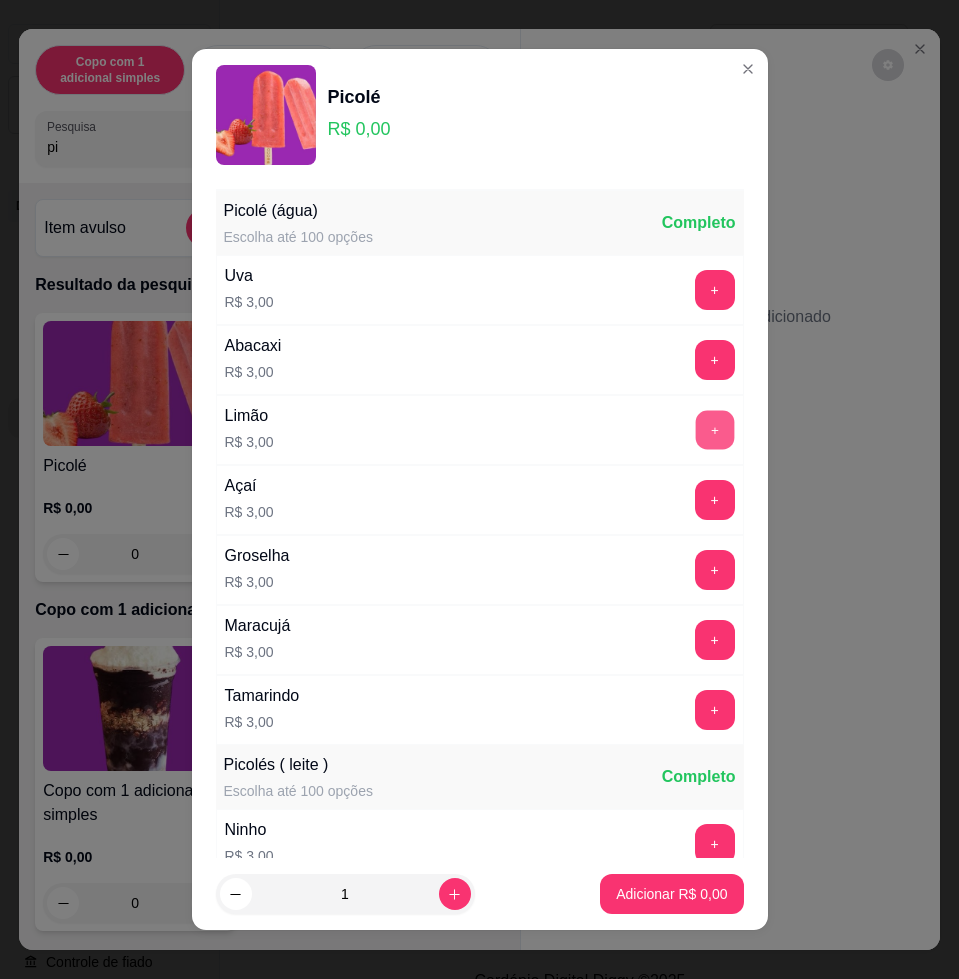 click on "+" at bounding box center [714, 430] 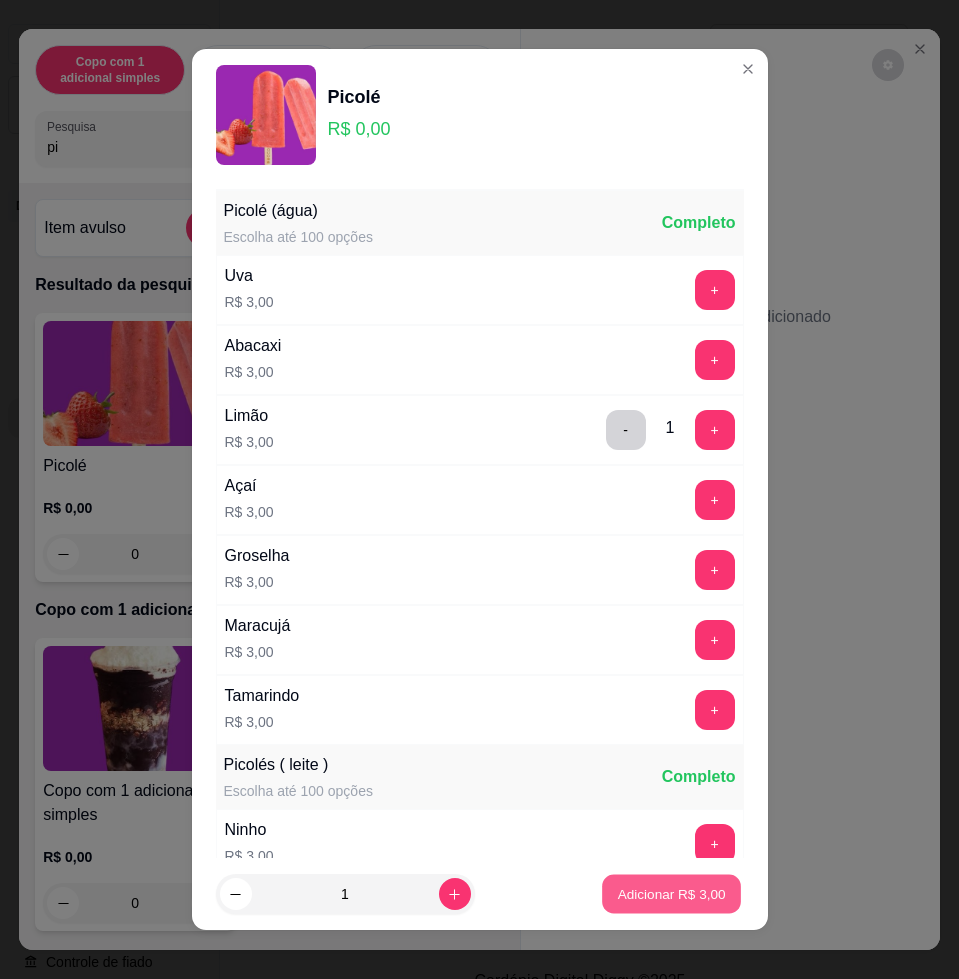 click on "Adicionar   R$ 3,00" at bounding box center (672, 893) 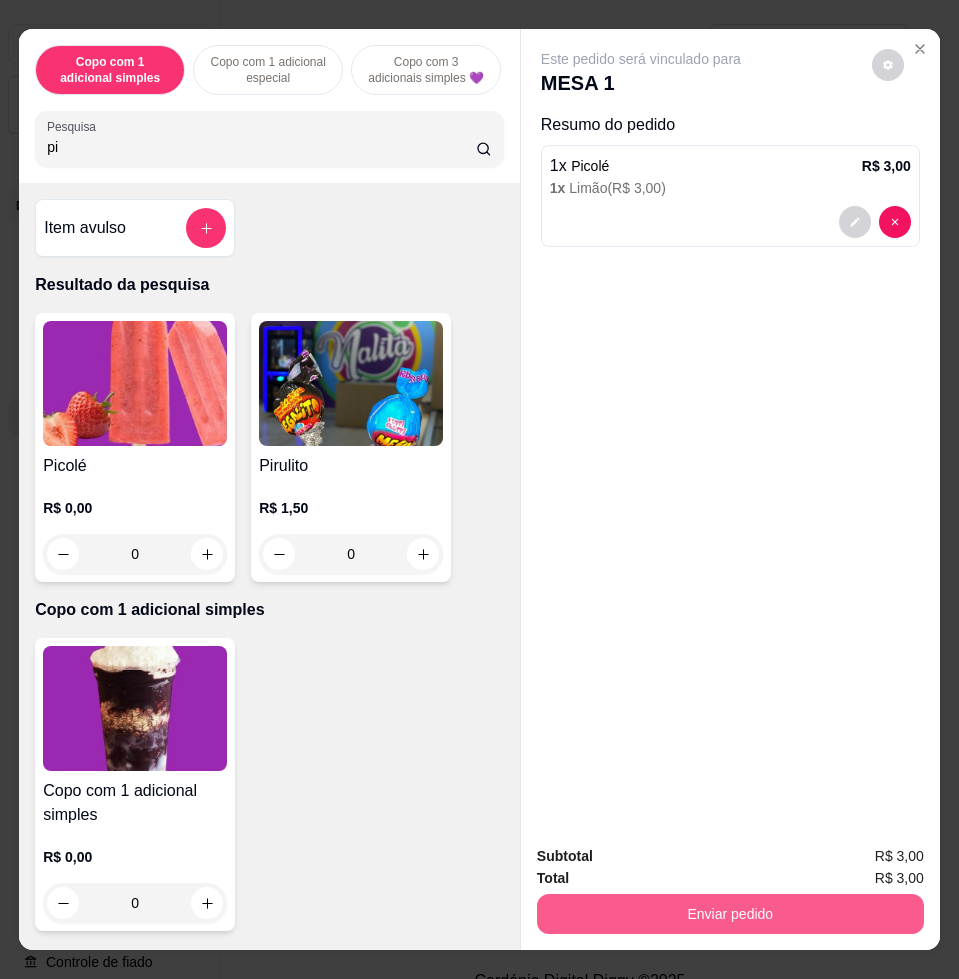 click on "Enviar pedido" at bounding box center (730, 914) 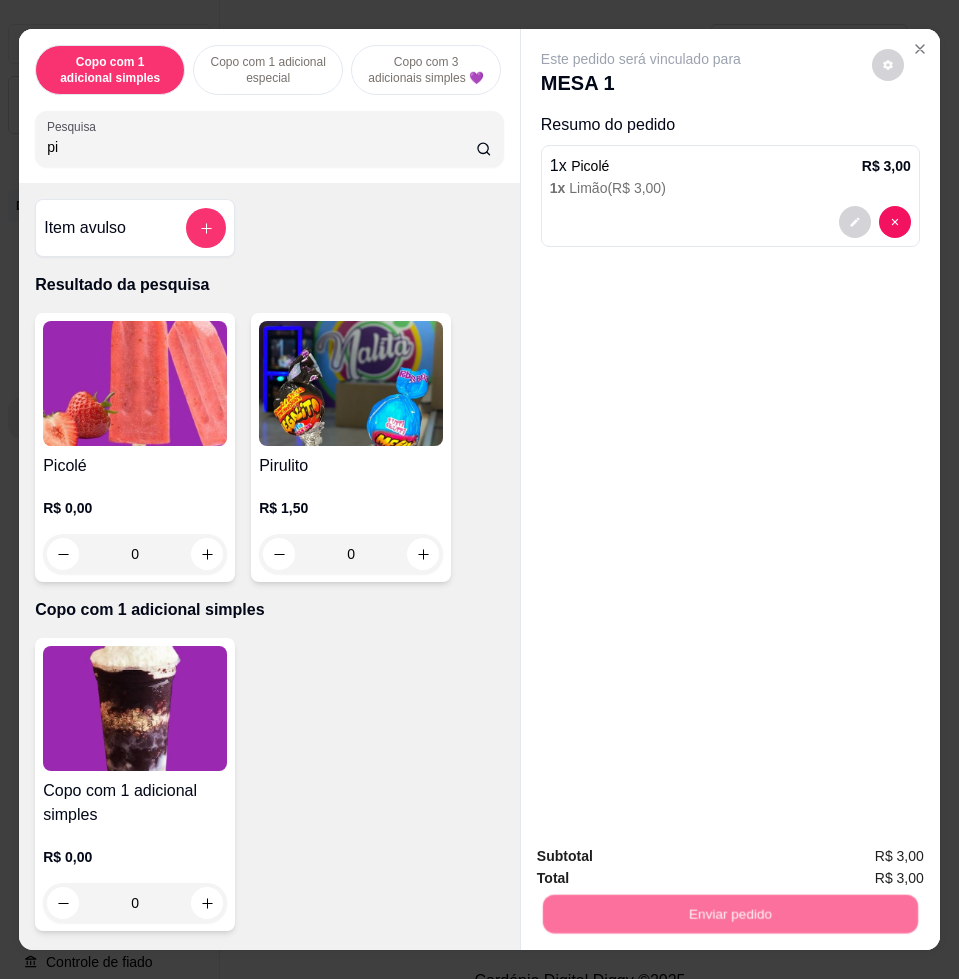 click on "Não registrar e enviar pedido" at bounding box center (662, 854) 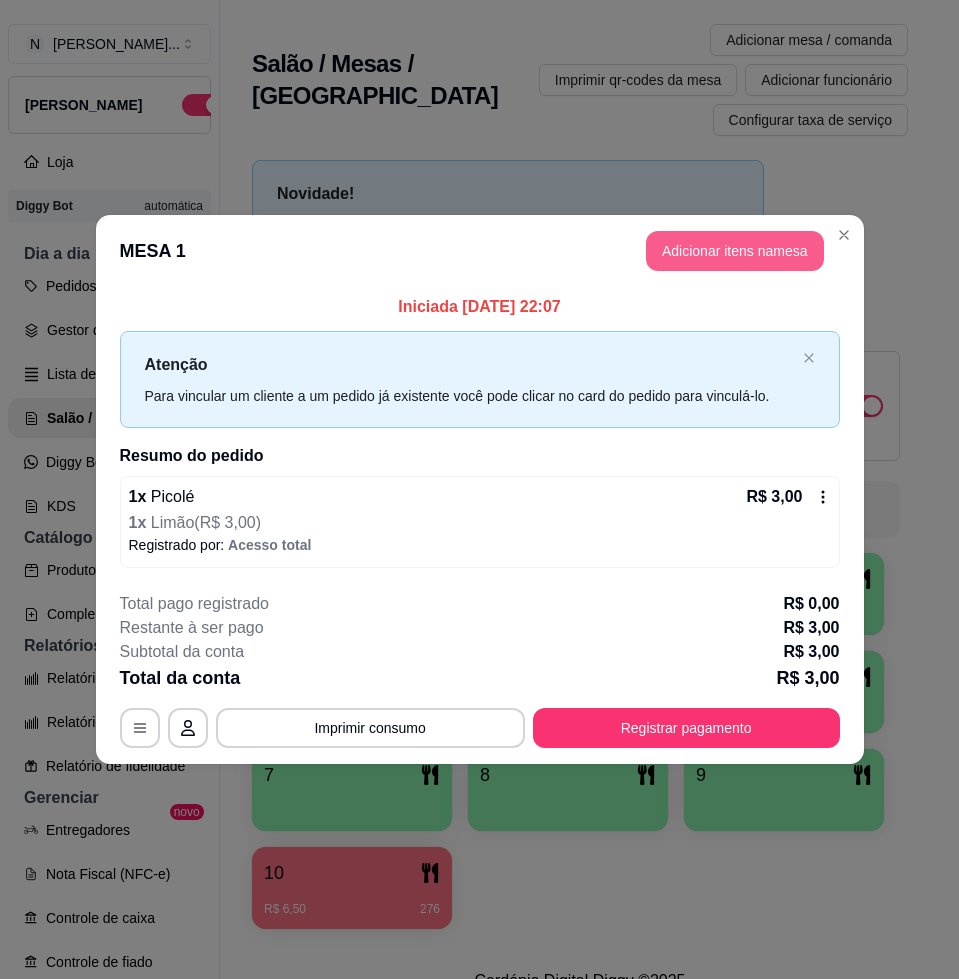 click on "Adicionar itens na  mesa" at bounding box center [735, 251] 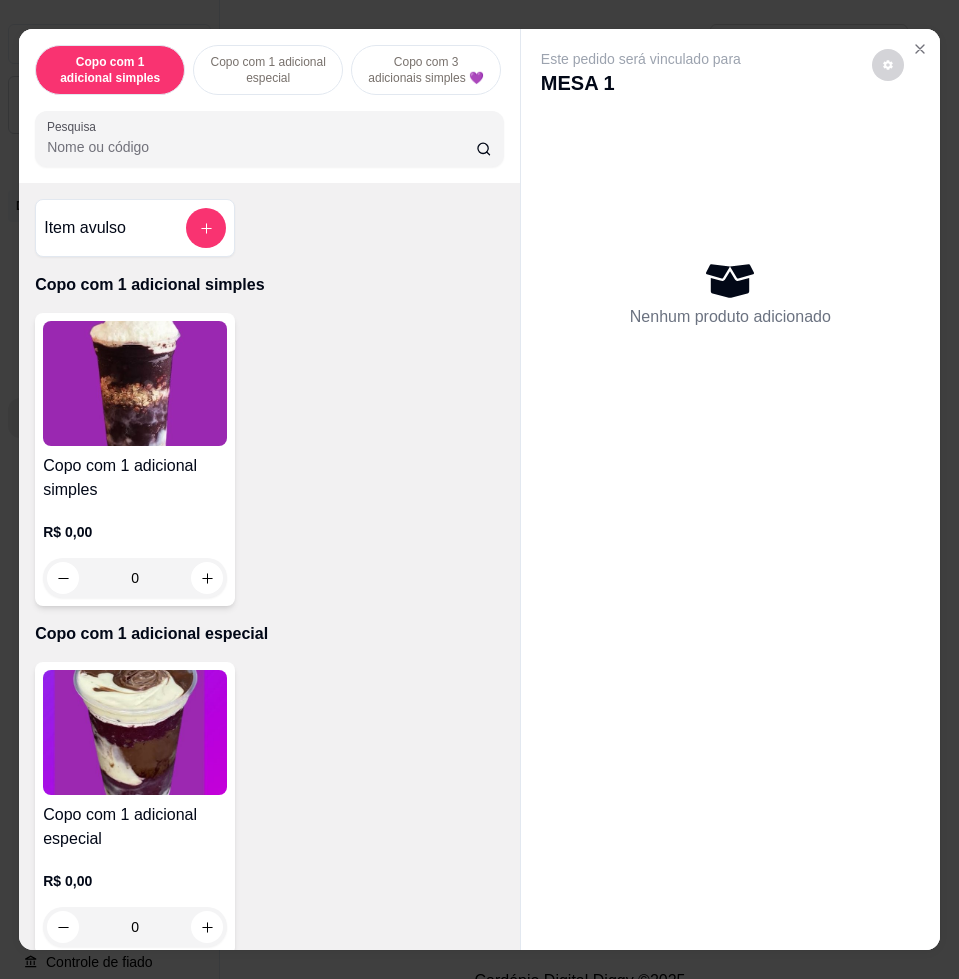 click at bounding box center [206, 228] 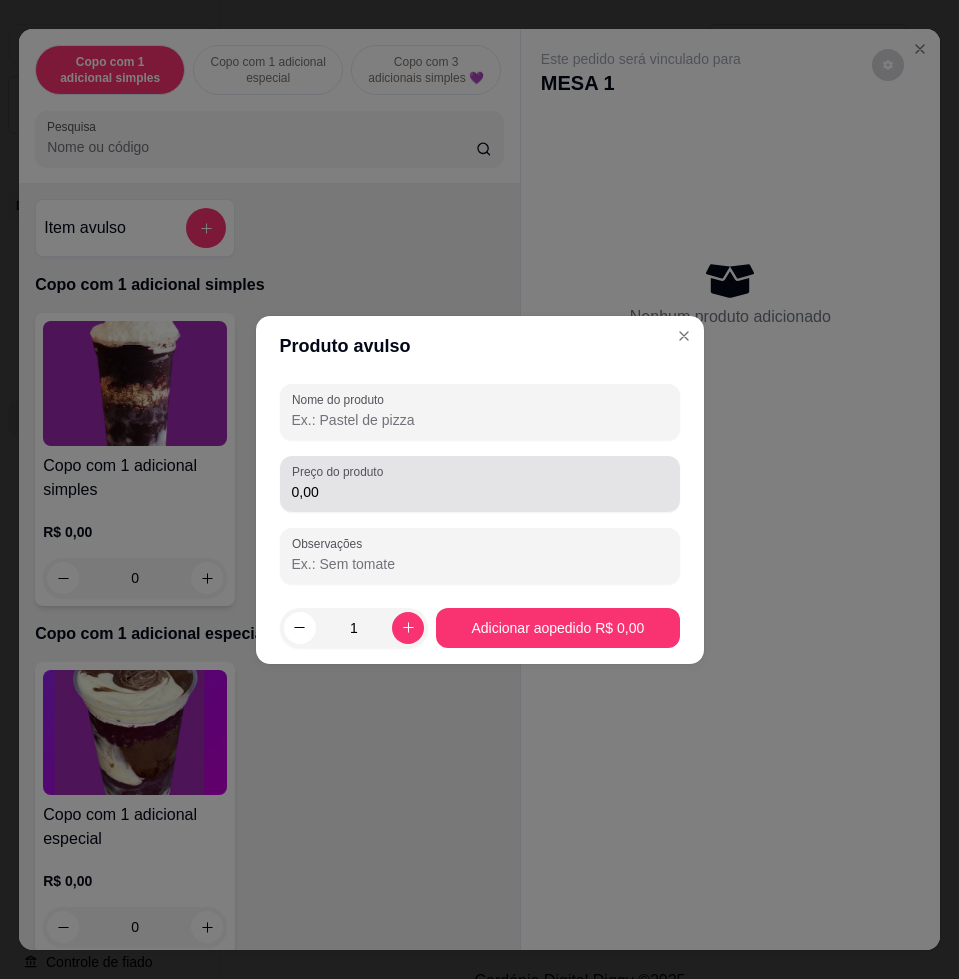 click on "0,00" at bounding box center [480, 492] 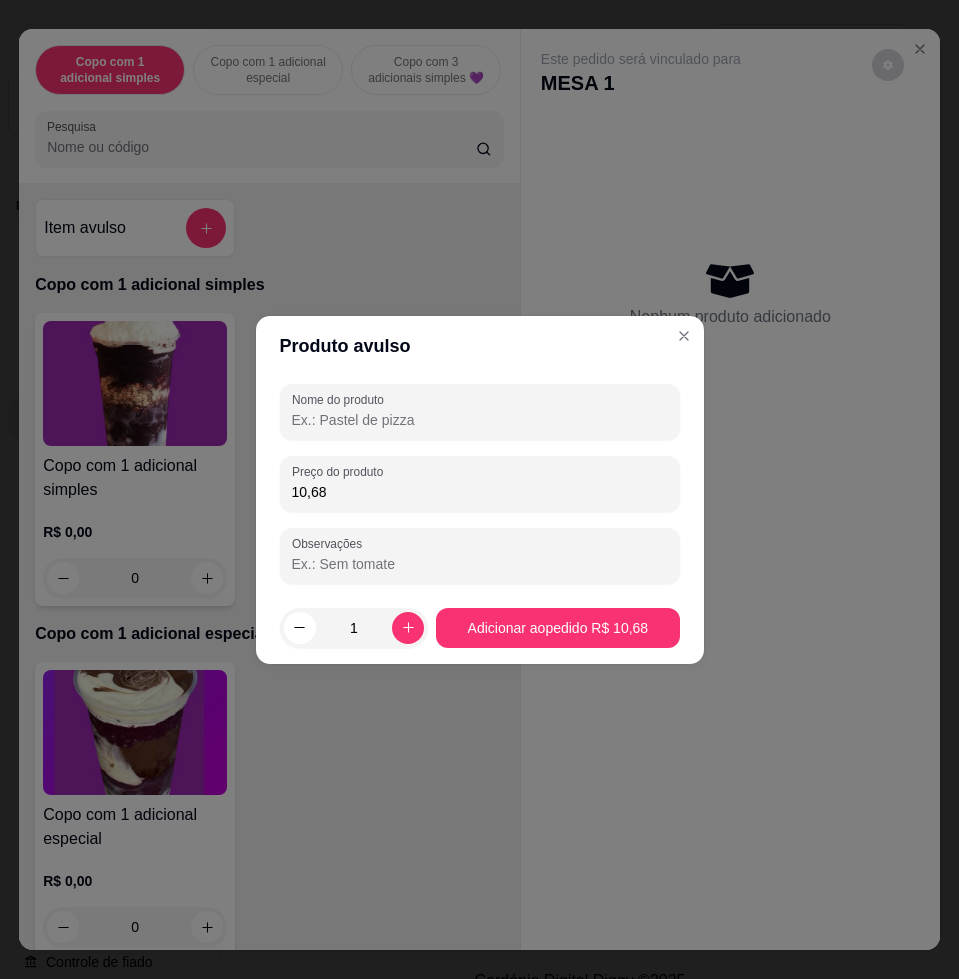 type on "10,68" 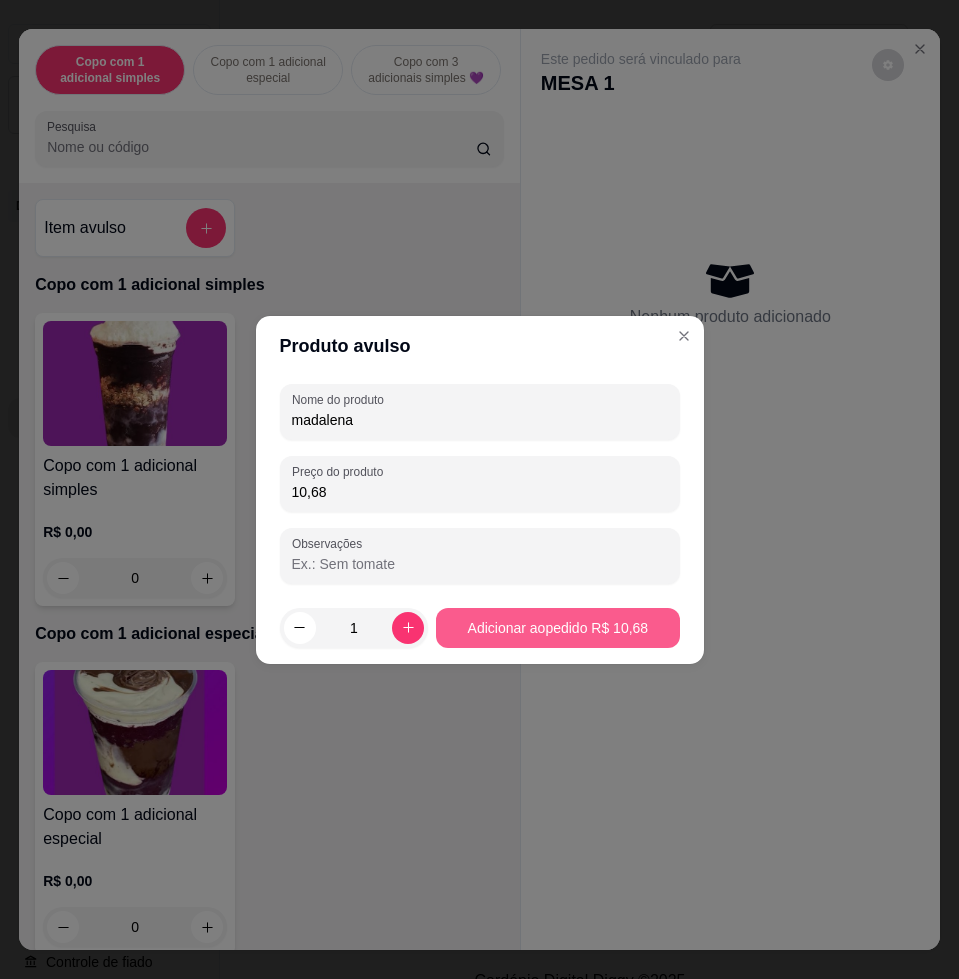 type on "madalena" 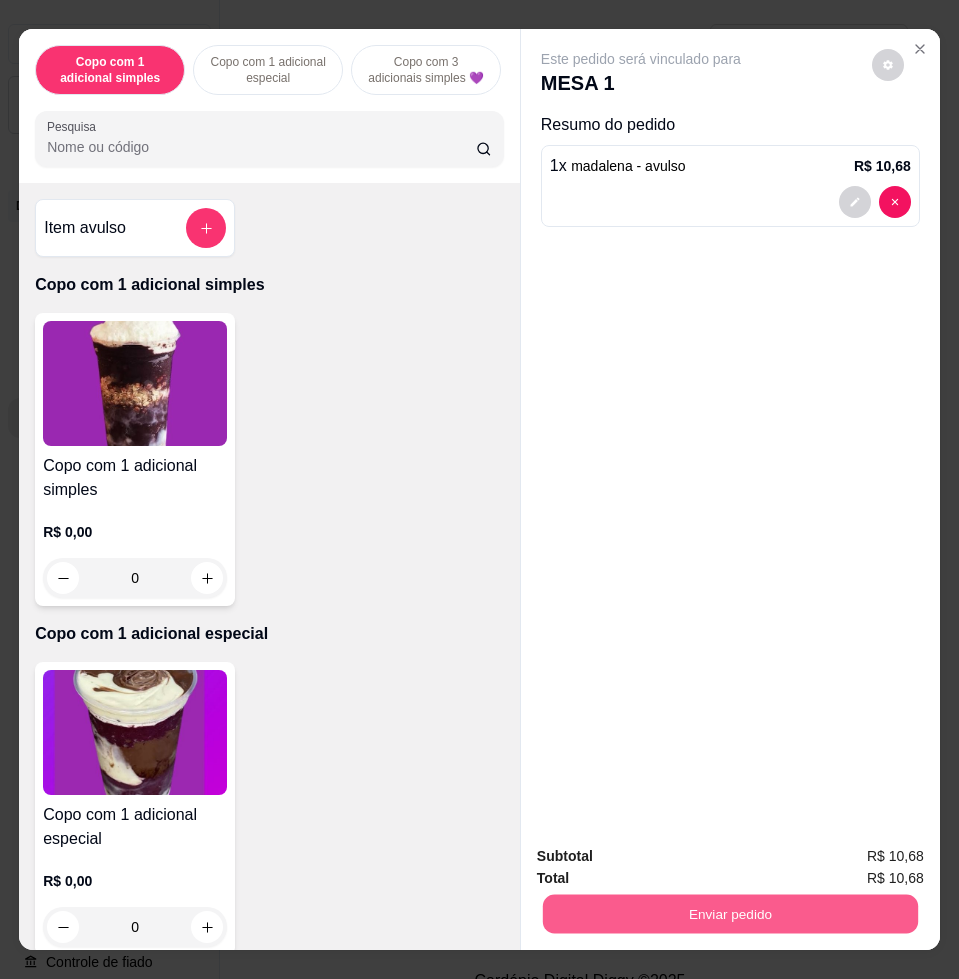 click on "Enviar pedido" at bounding box center [730, 913] 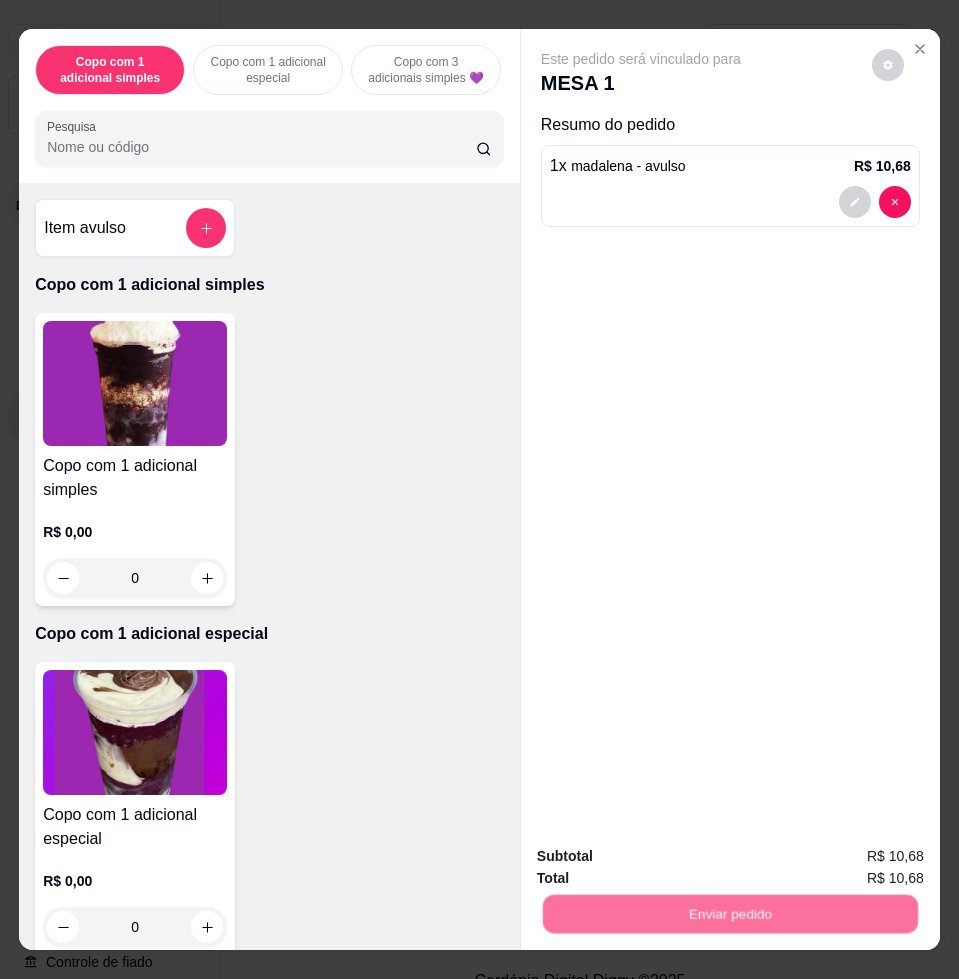 click on "Não registrar e enviar pedido" at bounding box center (662, 855) 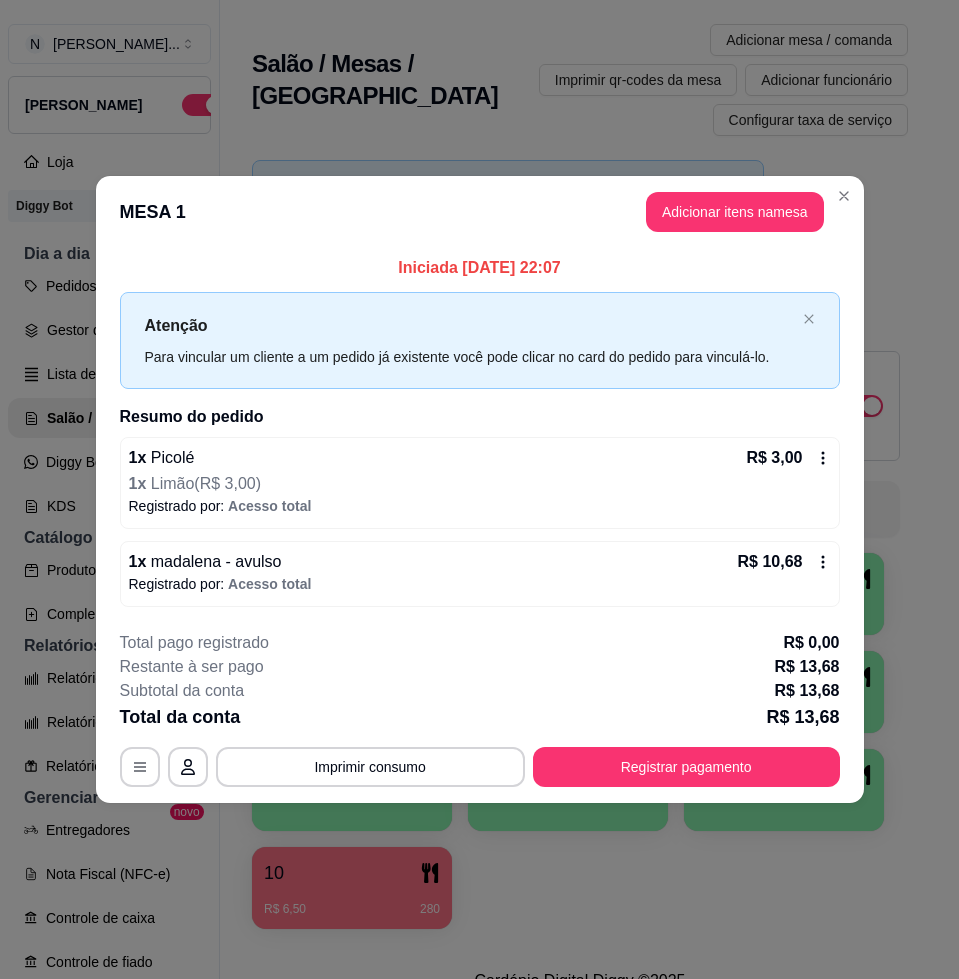 click on "Registrar pagamento" at bounding box center (686, 767) 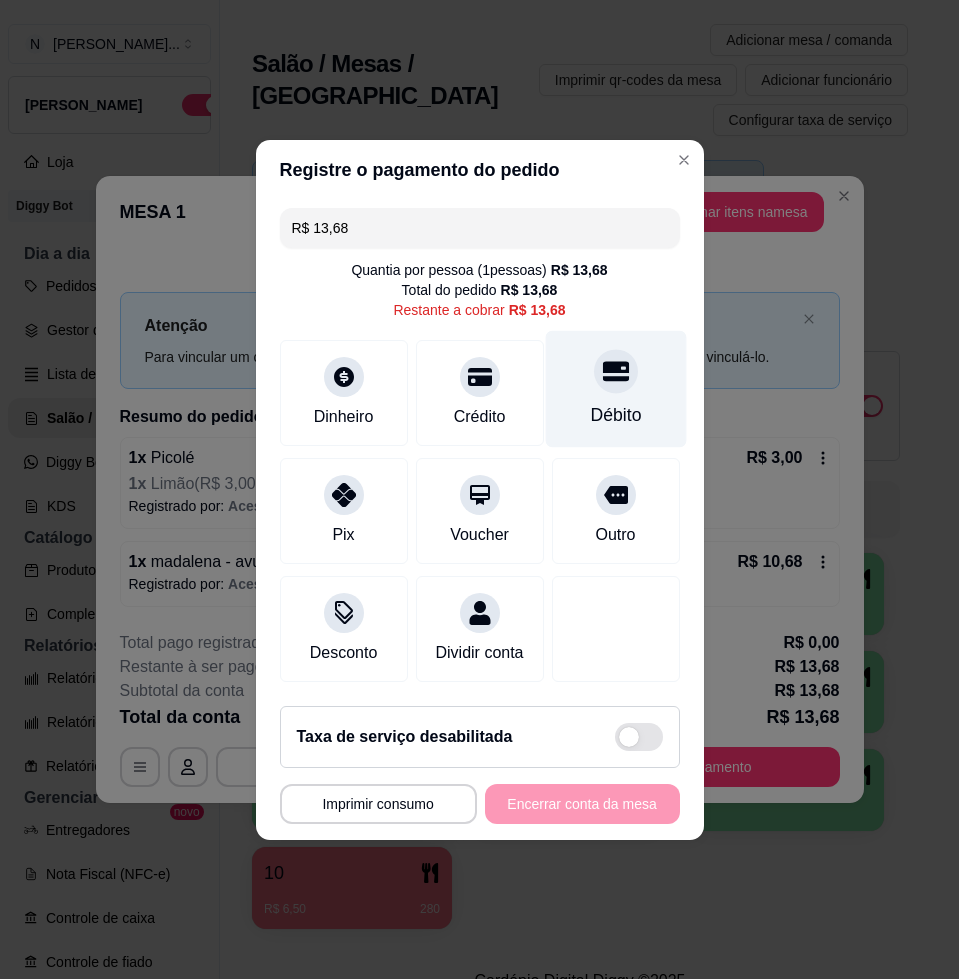 click on "Débito" at bounding box center [615, 415] 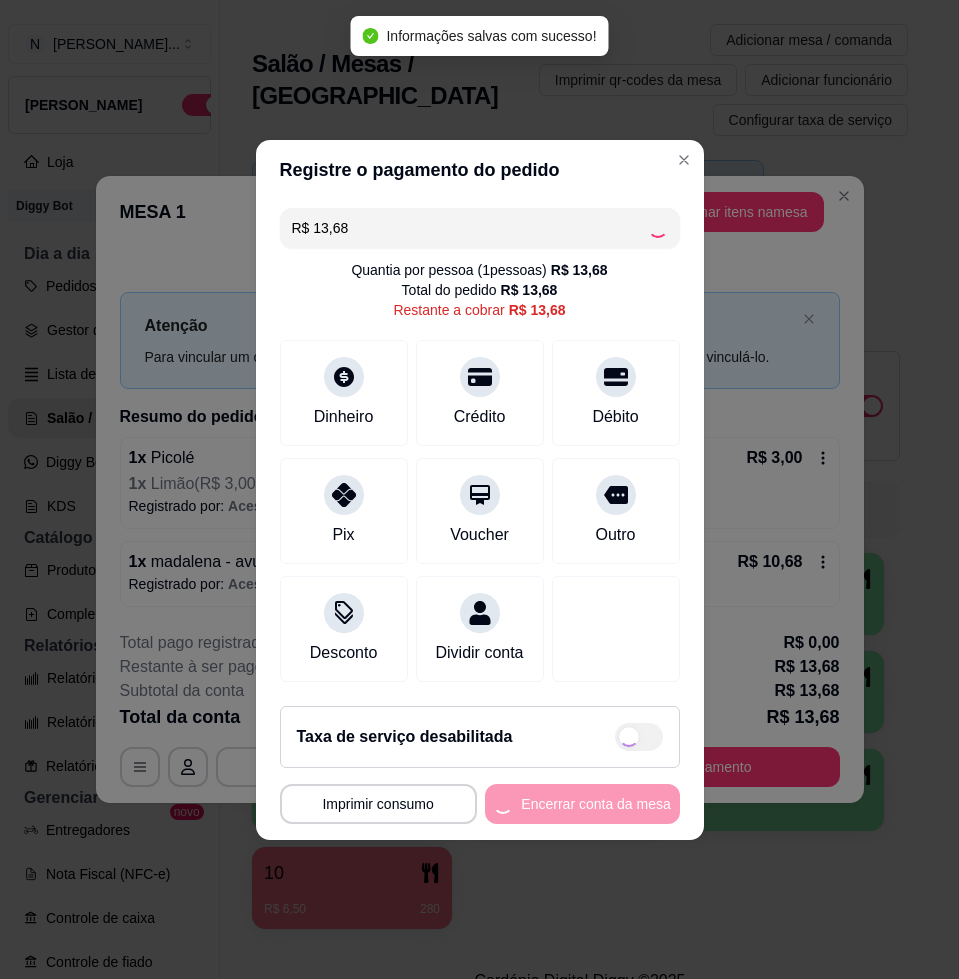 type on "R$ 0,00" 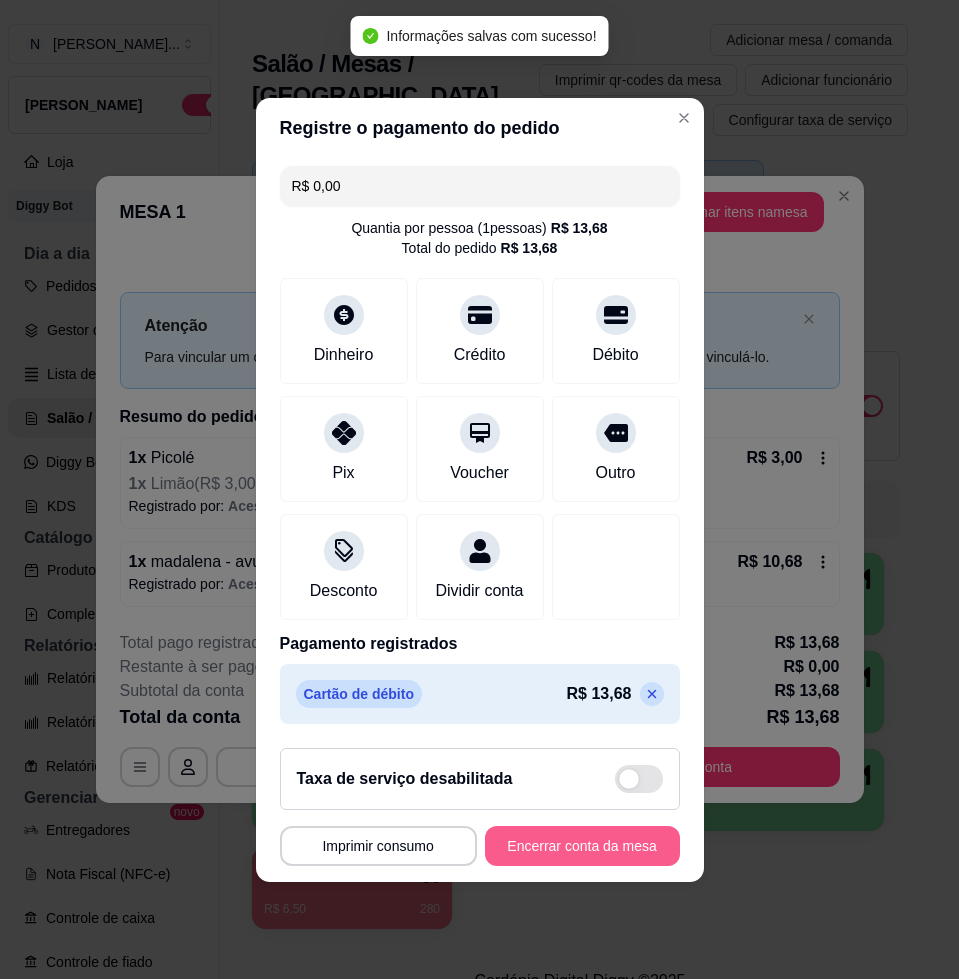 click on "Encerrar conta da mesa" at bounding box center (582, 846) 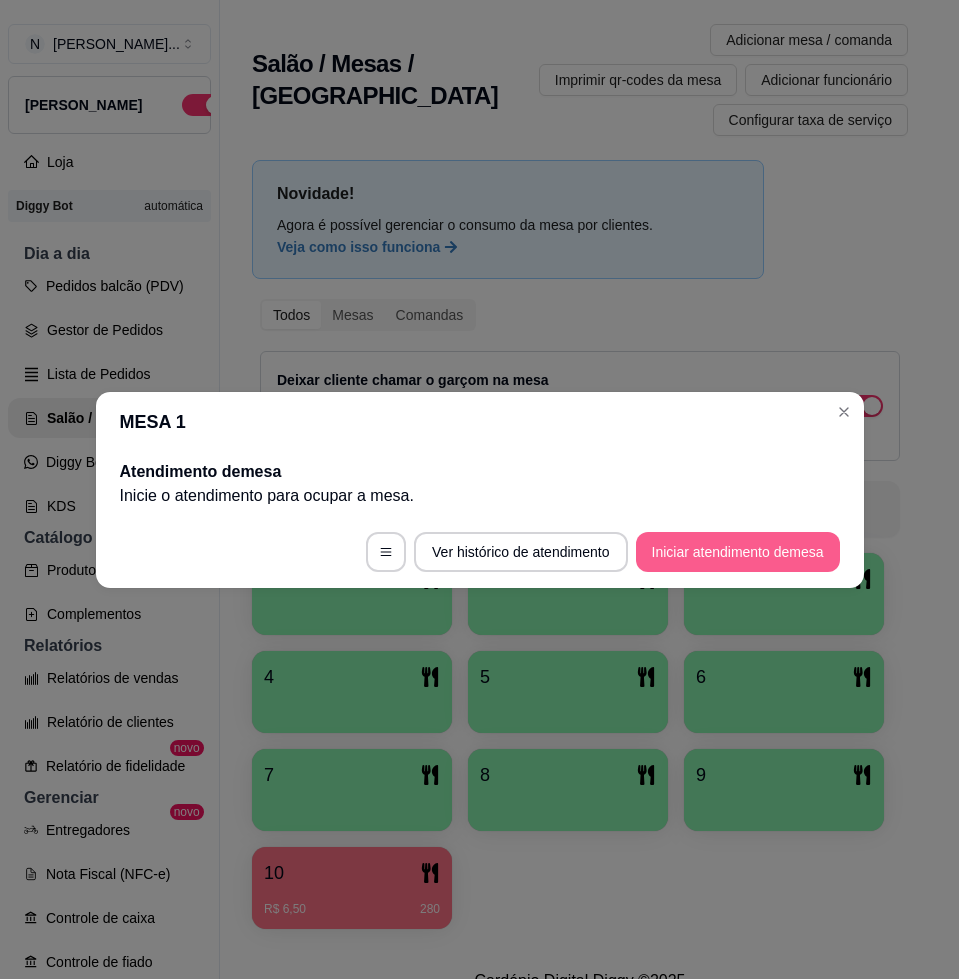 click on "Iniciar atendimento de  mesa" at bounding box center [738, 552] 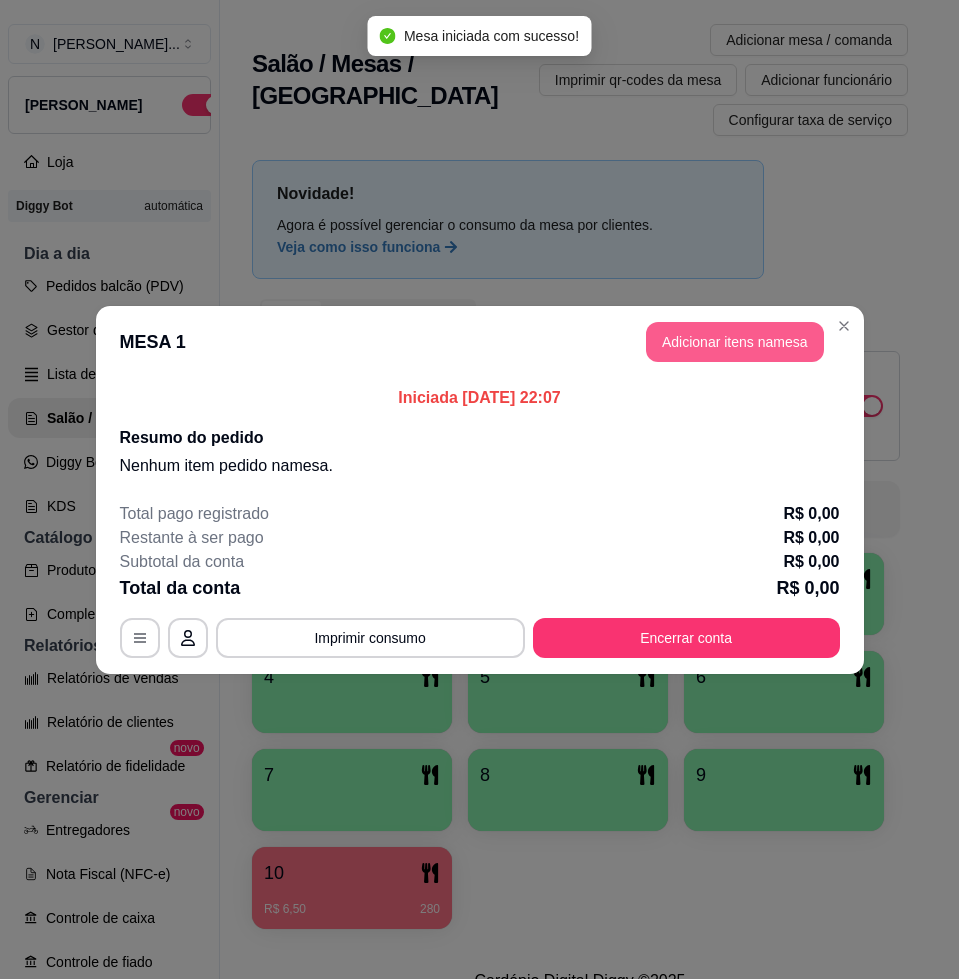 click on "Adicionar itens na  mesa" at bounding box center (735, 342) 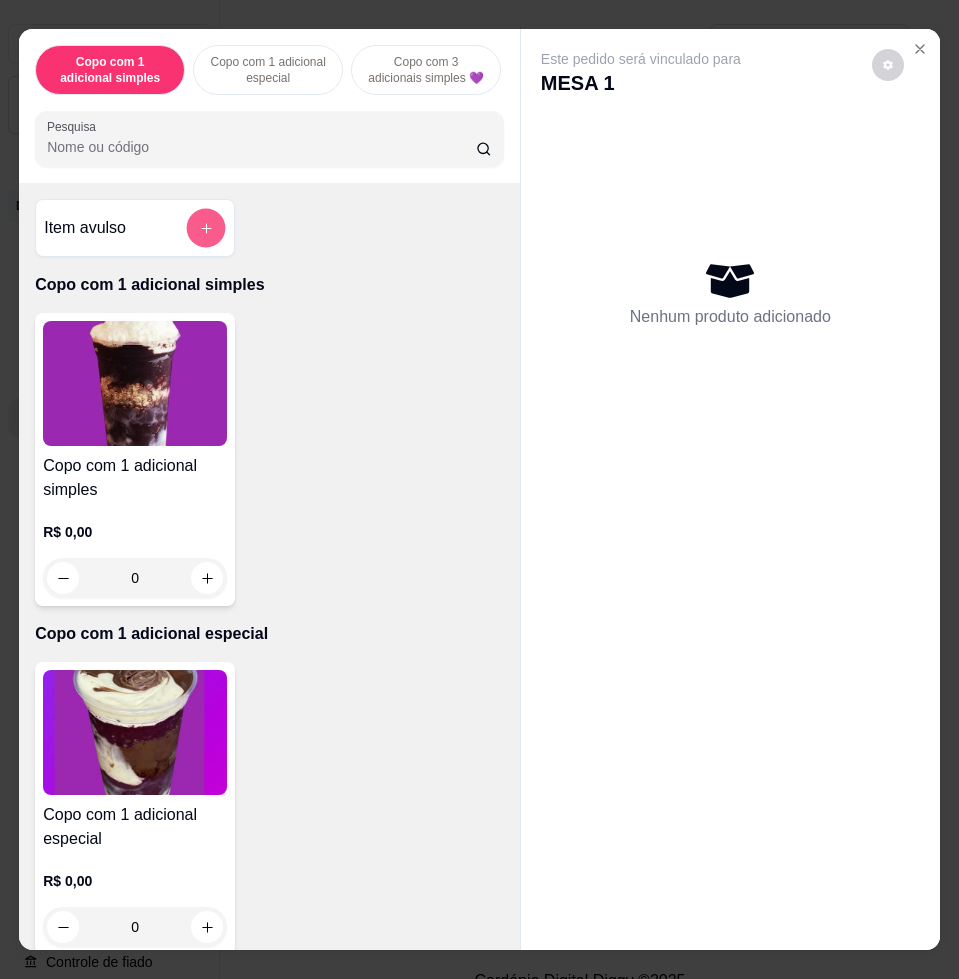 click at bounding box center [206, 228] 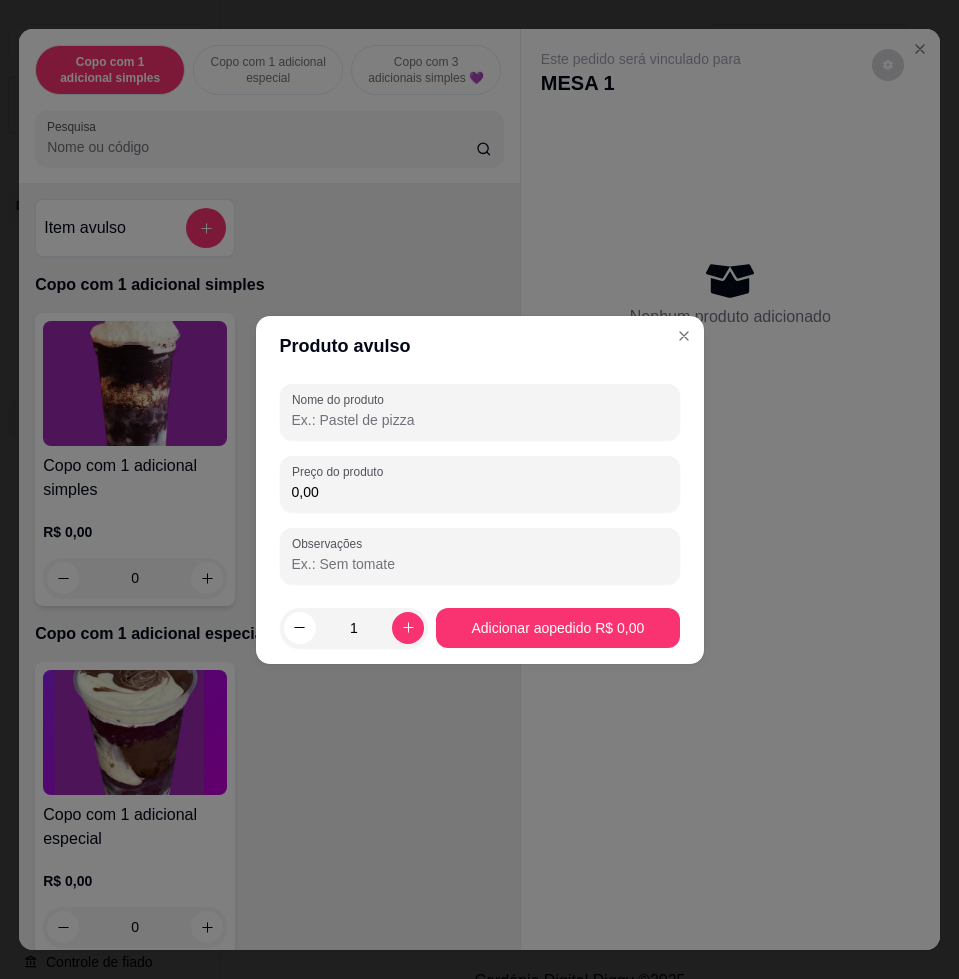 click on "Nome do produto" at bounding box center [480, 420] 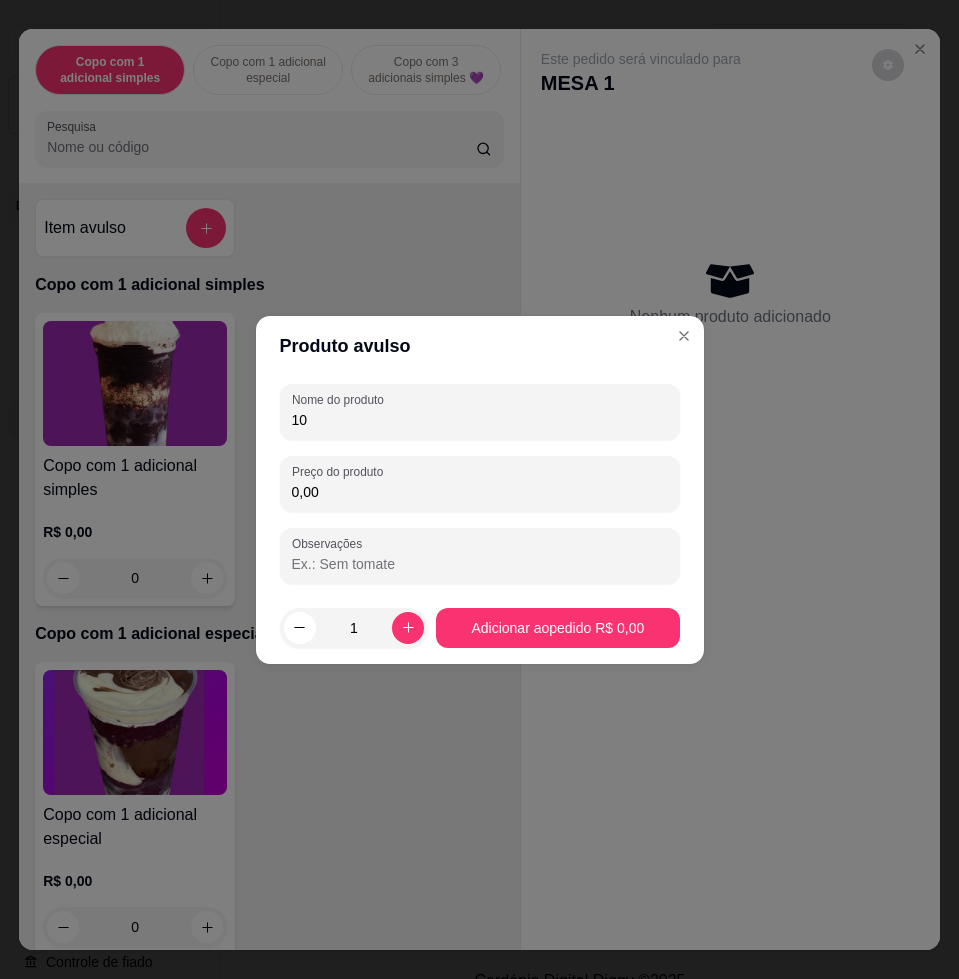 type on "1" 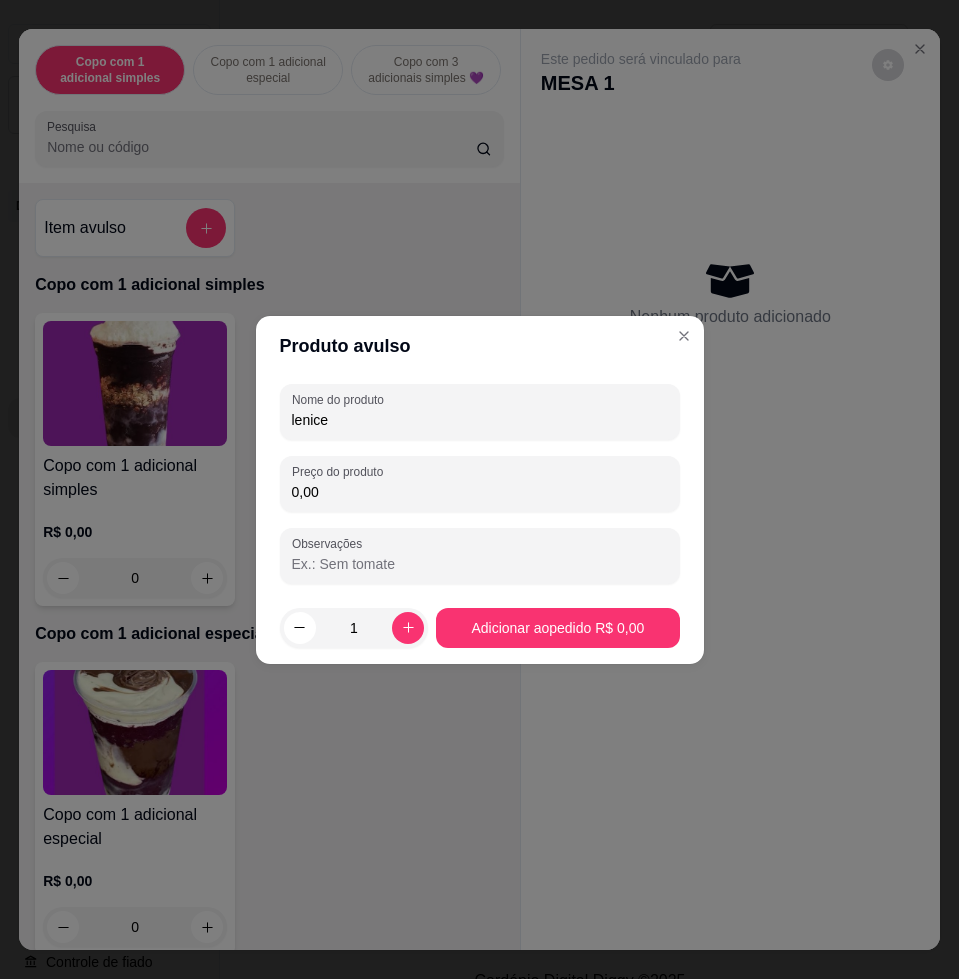 type on "lenice" 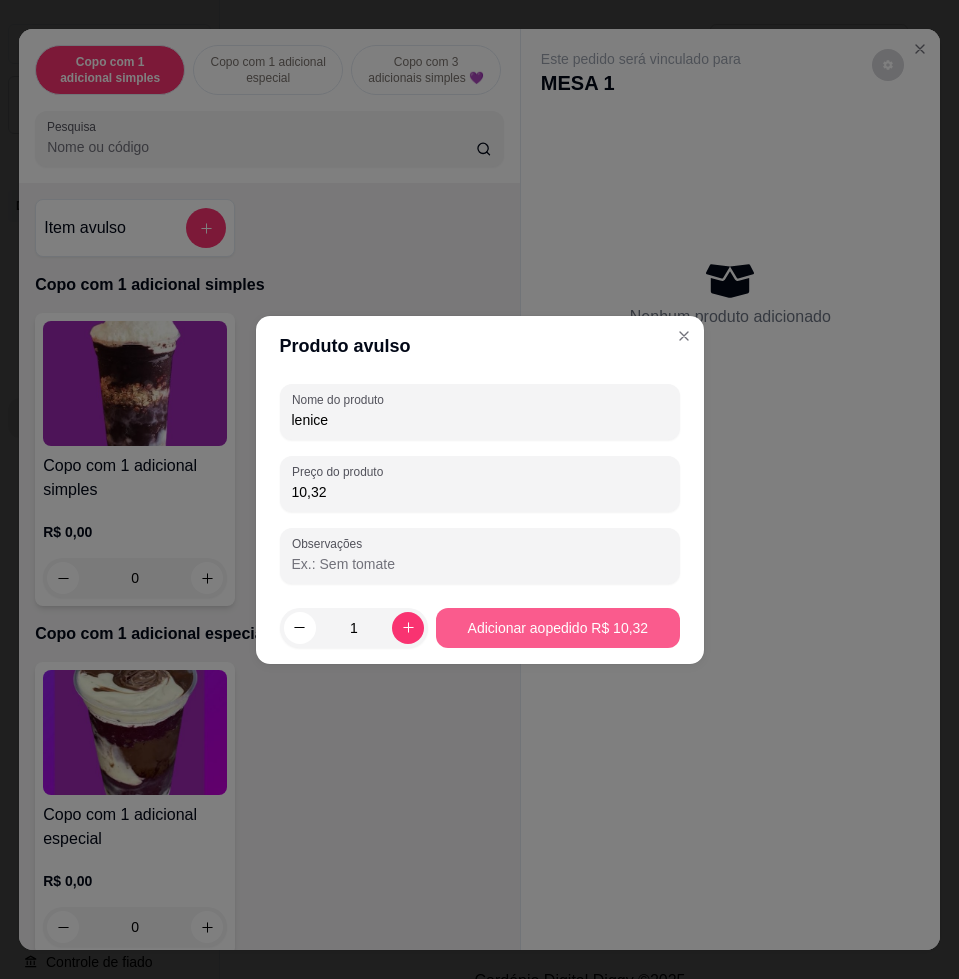 type on "10,32" 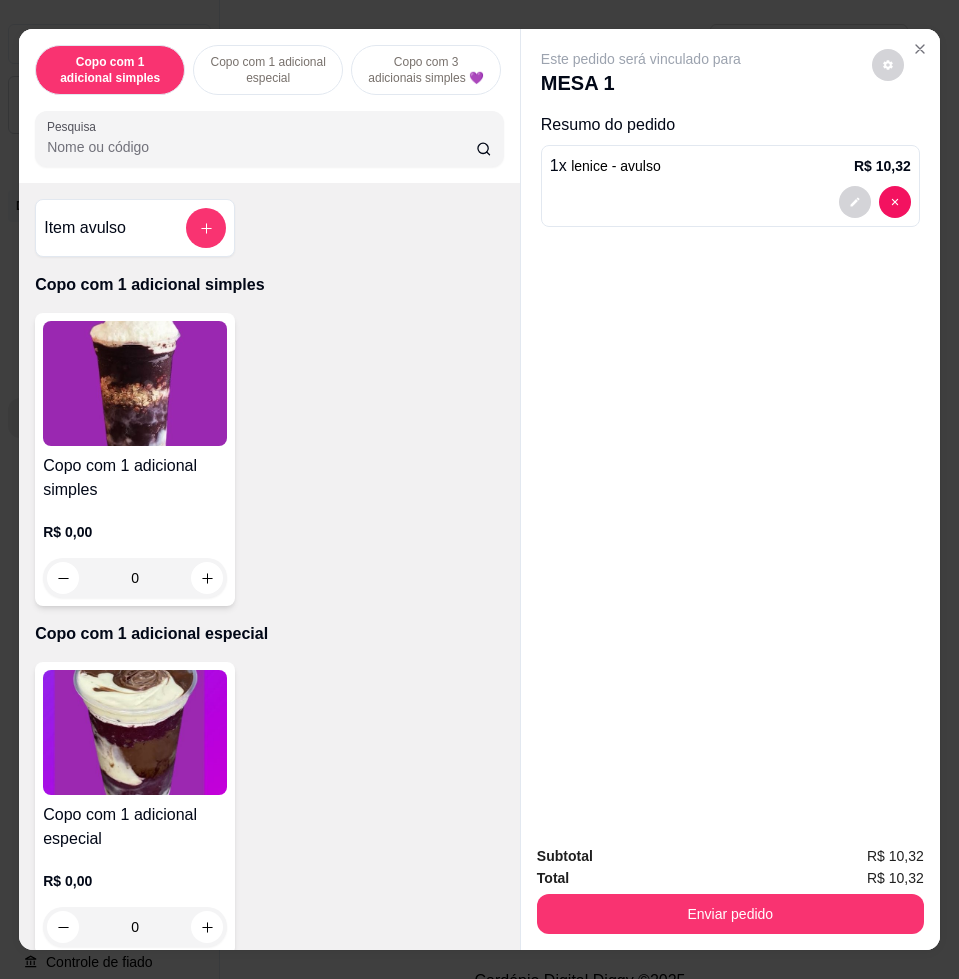 click on "Enviar pedido" at bounding box center (730, 914) 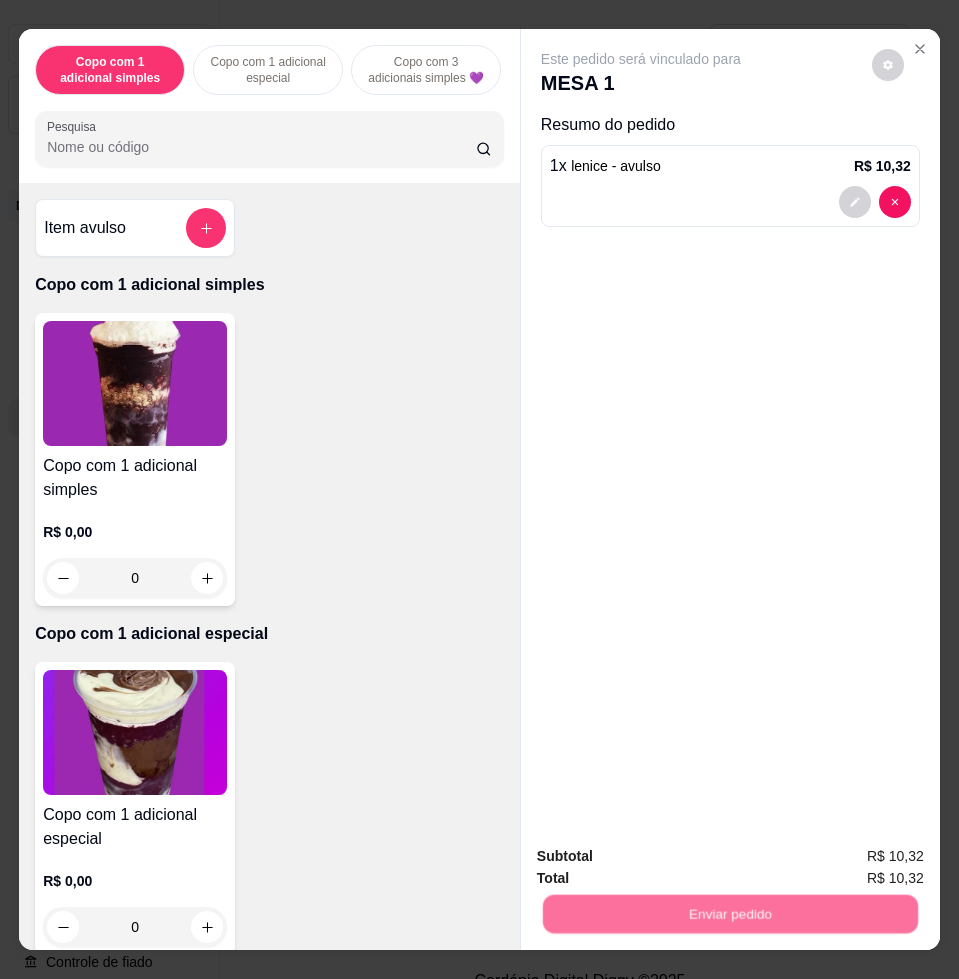 click on "Não registrar e enviar pedido" at bounding box center (662, 854) 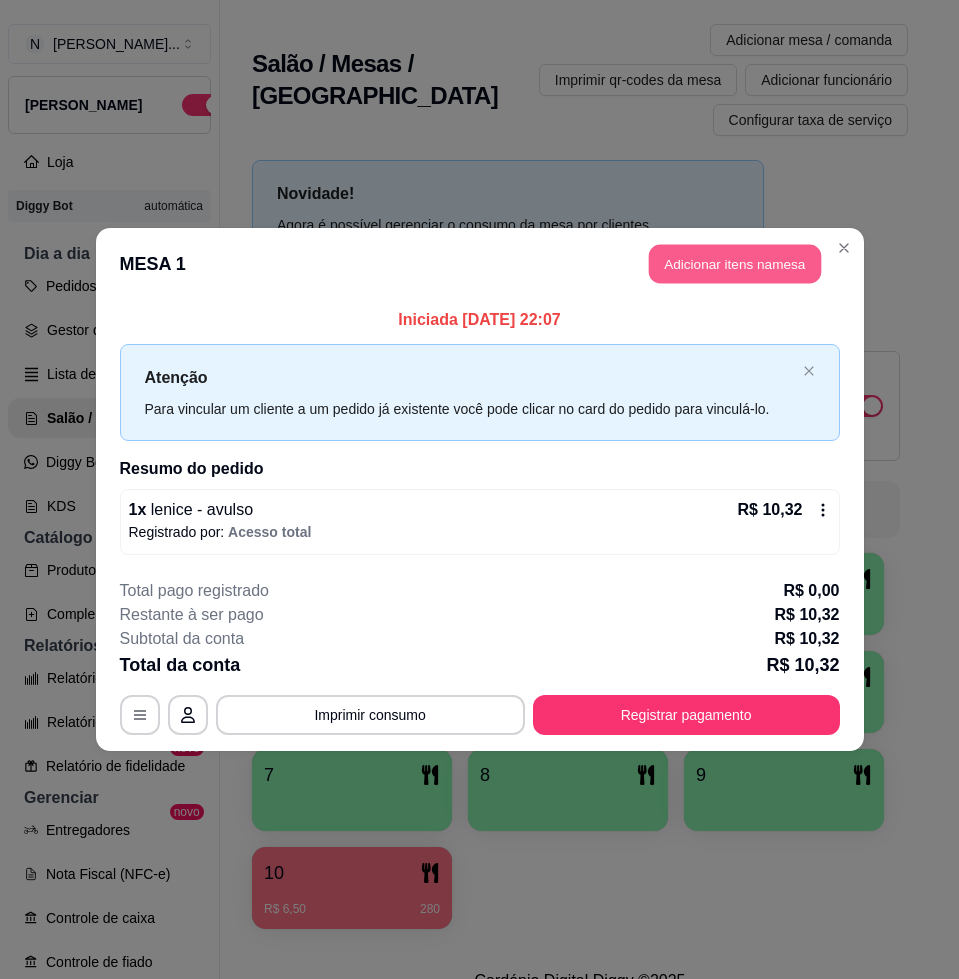click on "Adicionar itens na  mesa" at bounding box center (735, 264) 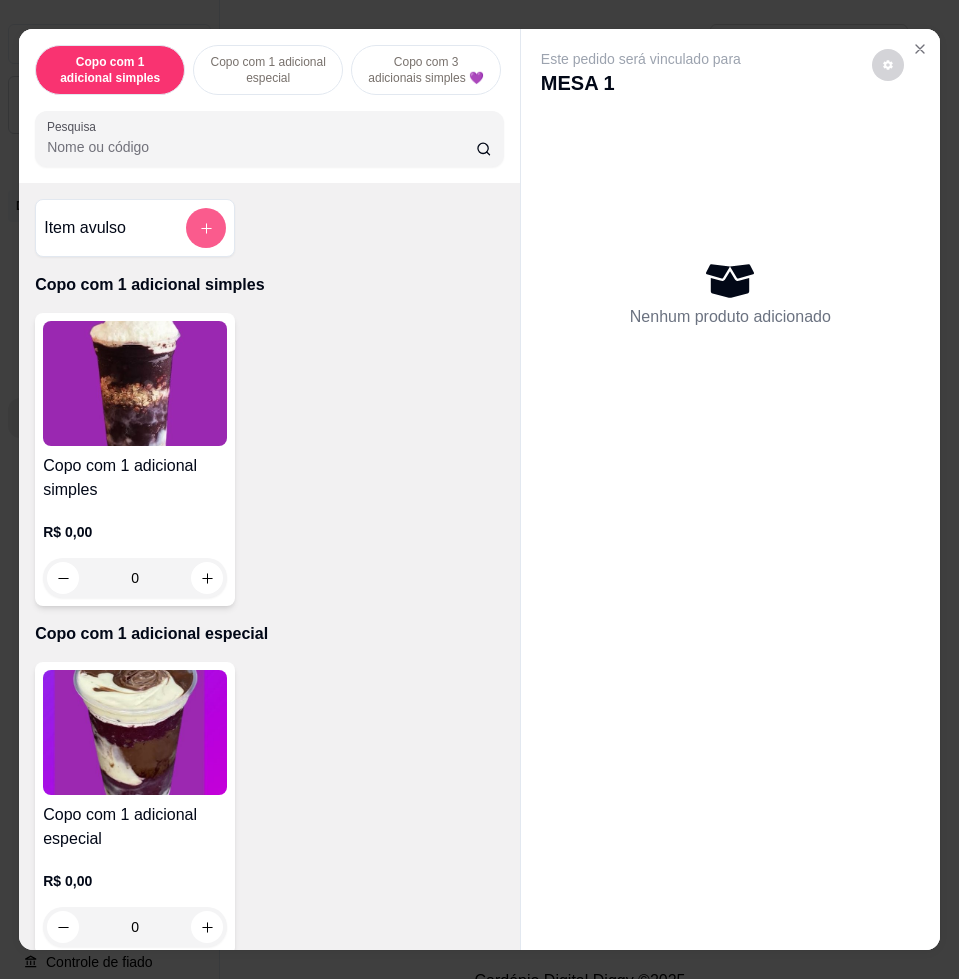 click at bounding box center [206, 228] 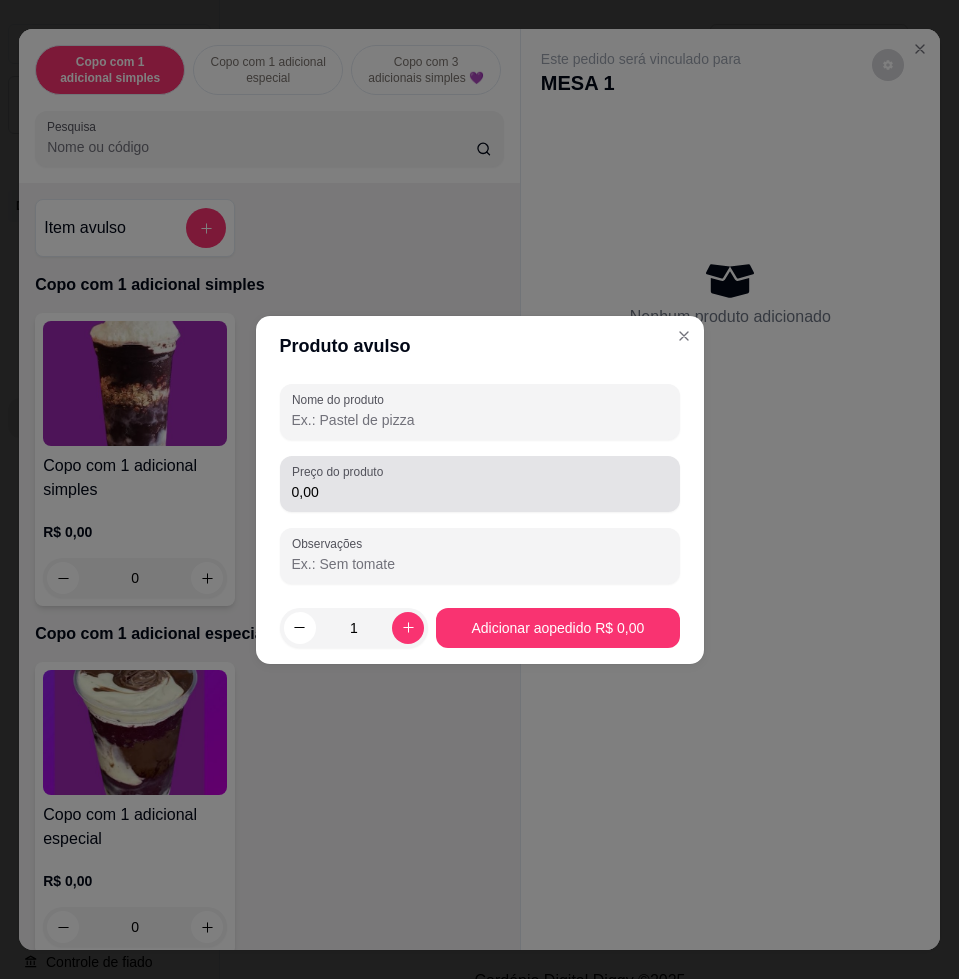 click on "Preço do produto" at bounding box center [341, 471] 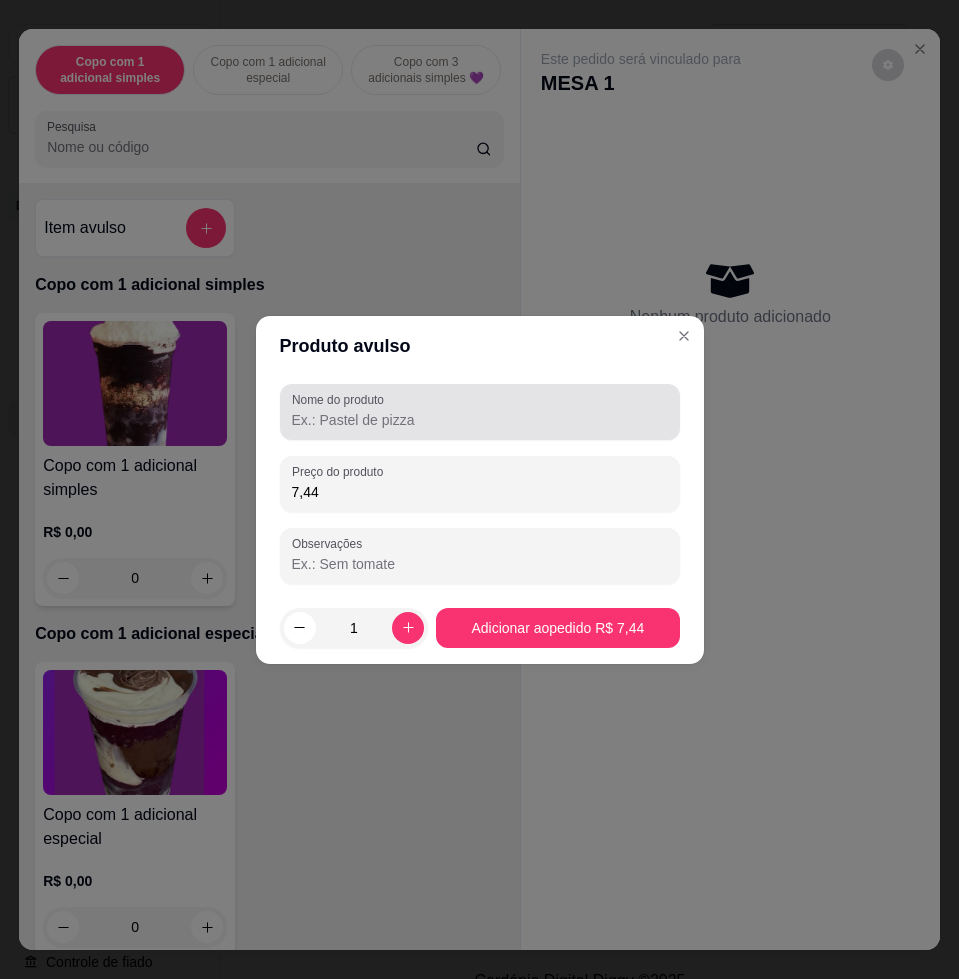 type on "7,44" 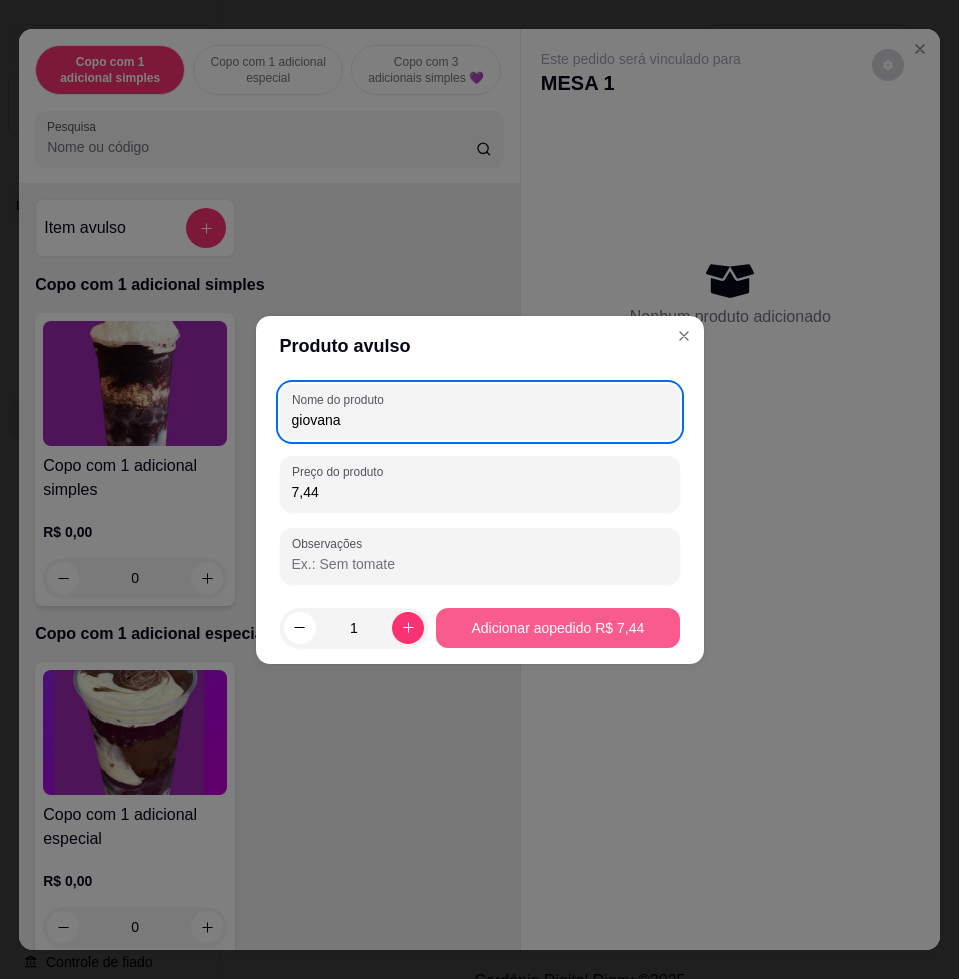 type on "giovana" 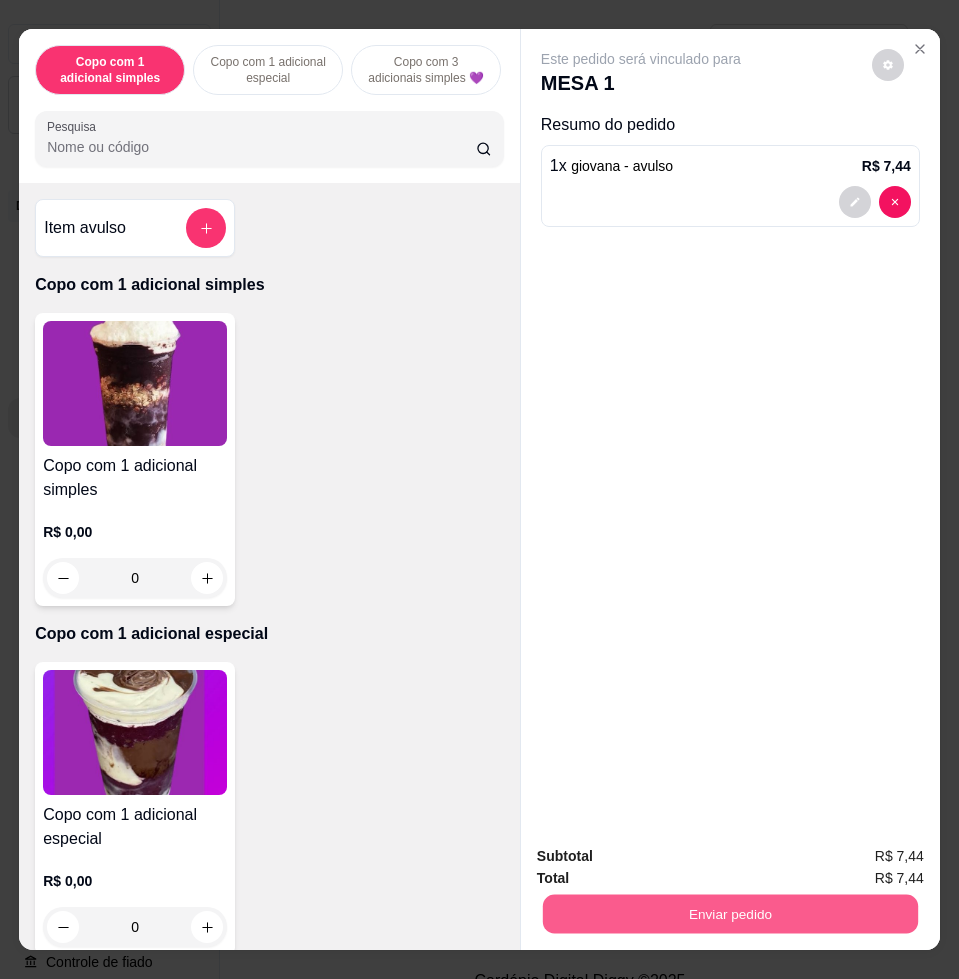 click on "Enviar pedido" at bounding box center [730, 913] 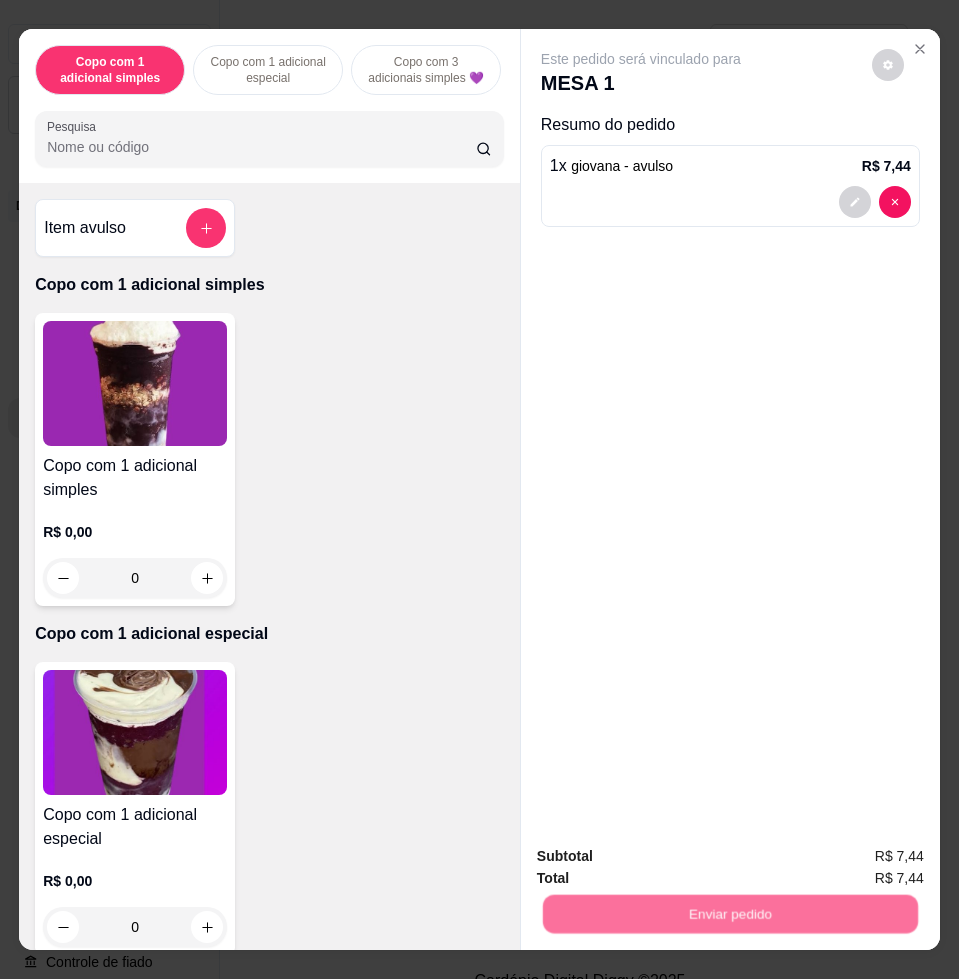 click on "Não registrar e enviar pedido" at bounding box center (662, 855) 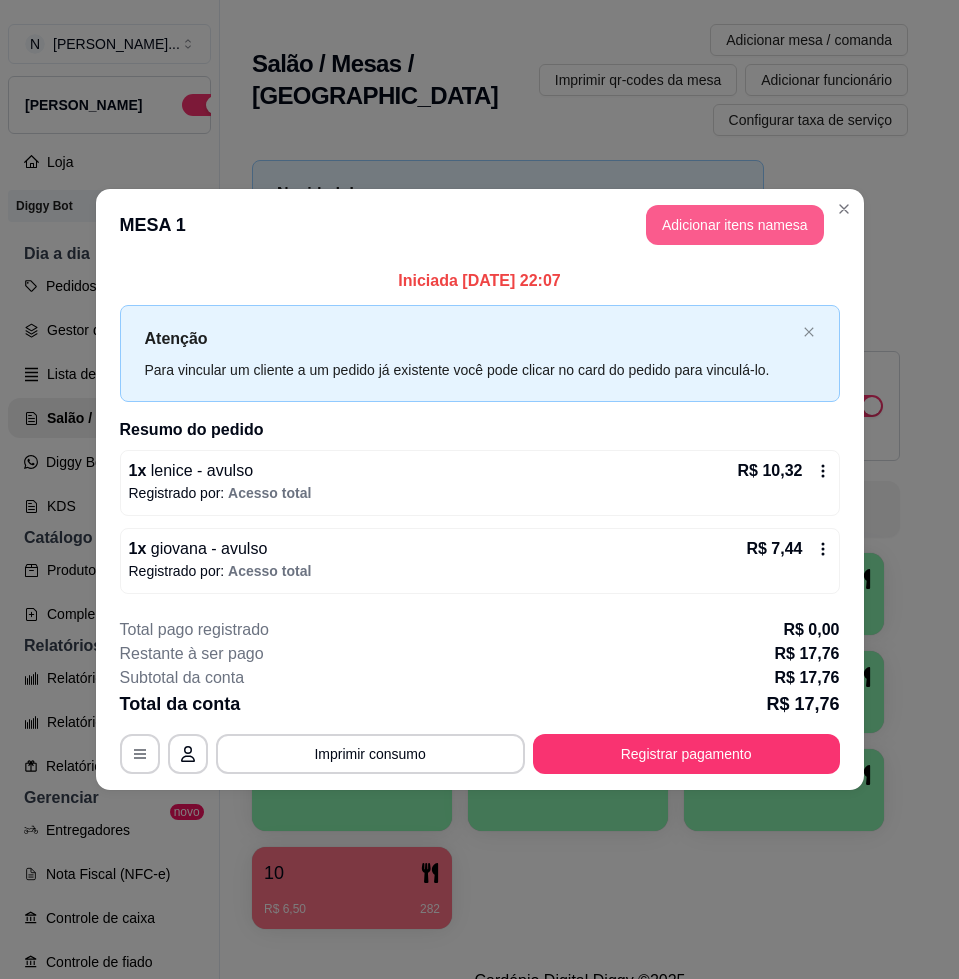 click on "Adicionar itens na  mesa" at bounding box center (735, 225) 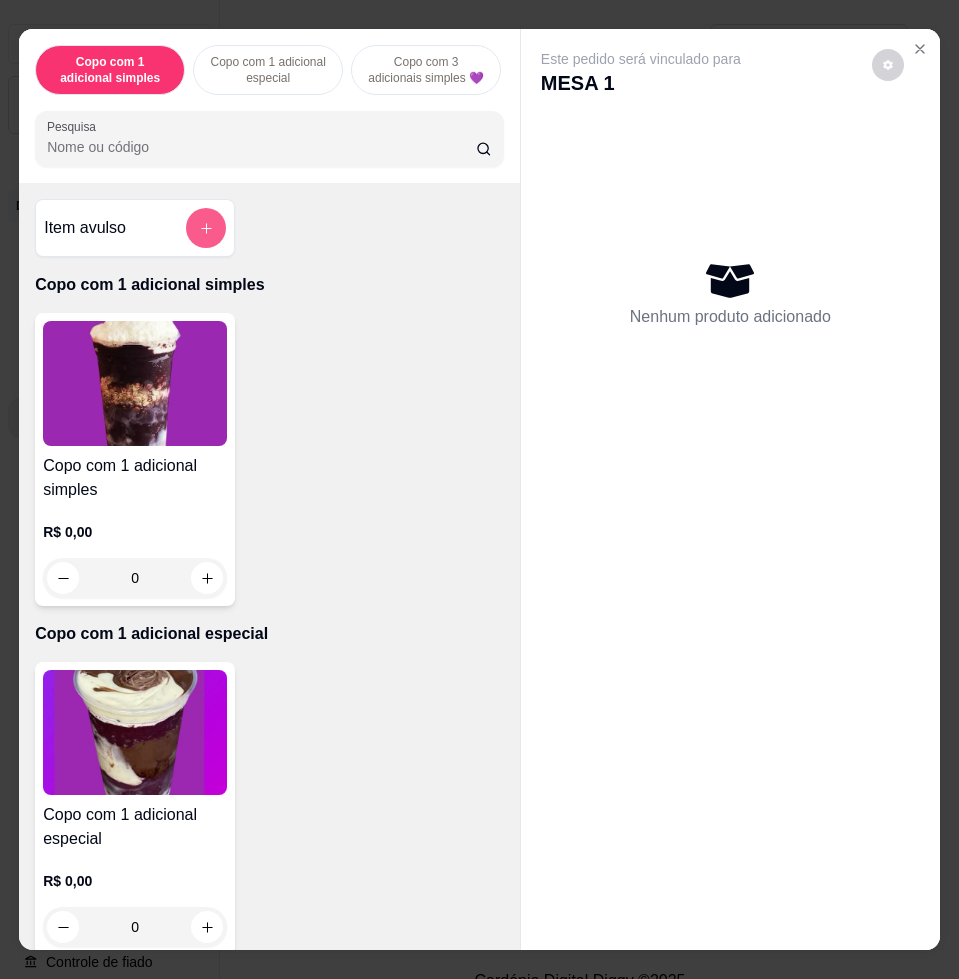 click 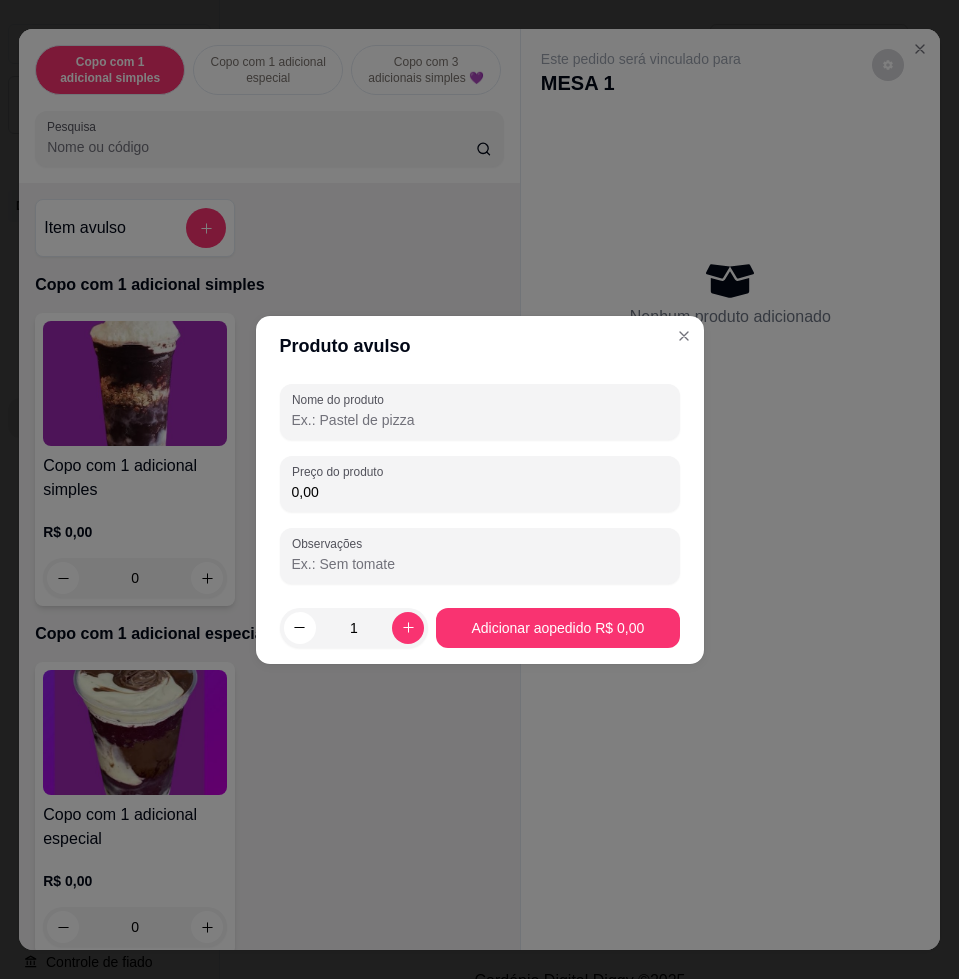 click on "0,00" at bounding box center [480, 492] 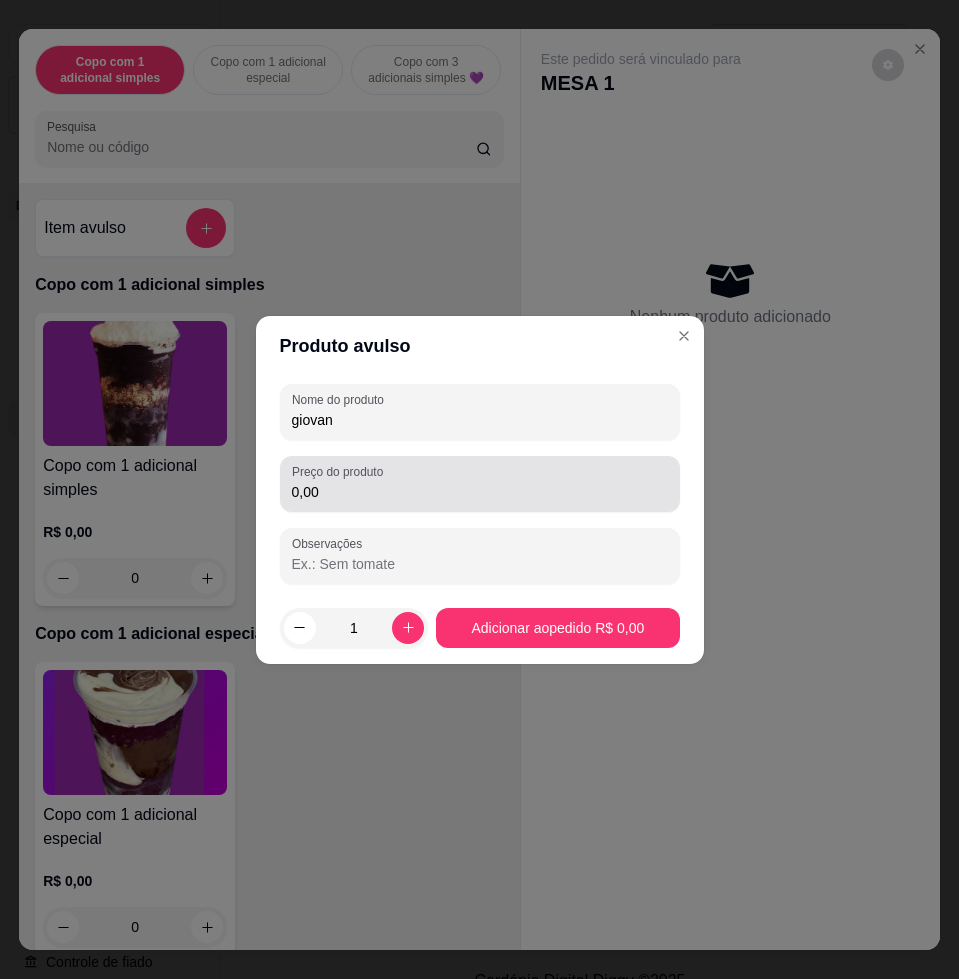type on "giovan" 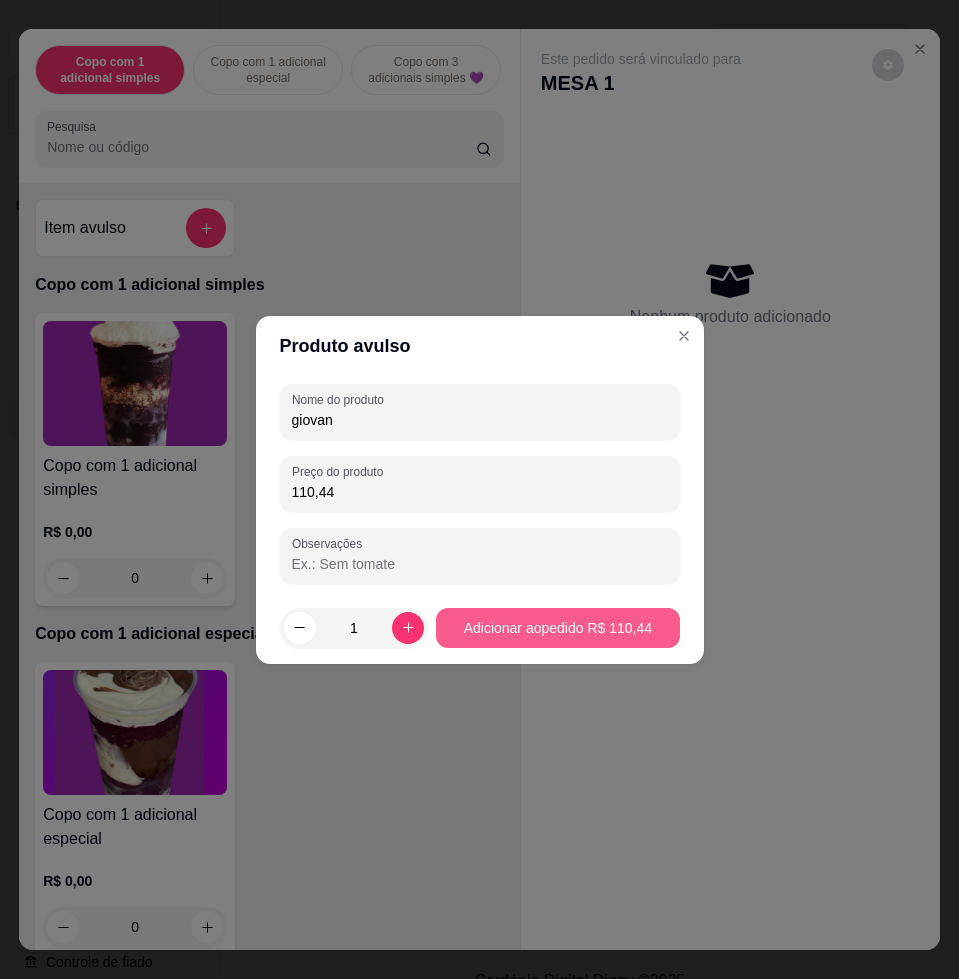 type on "110,44" 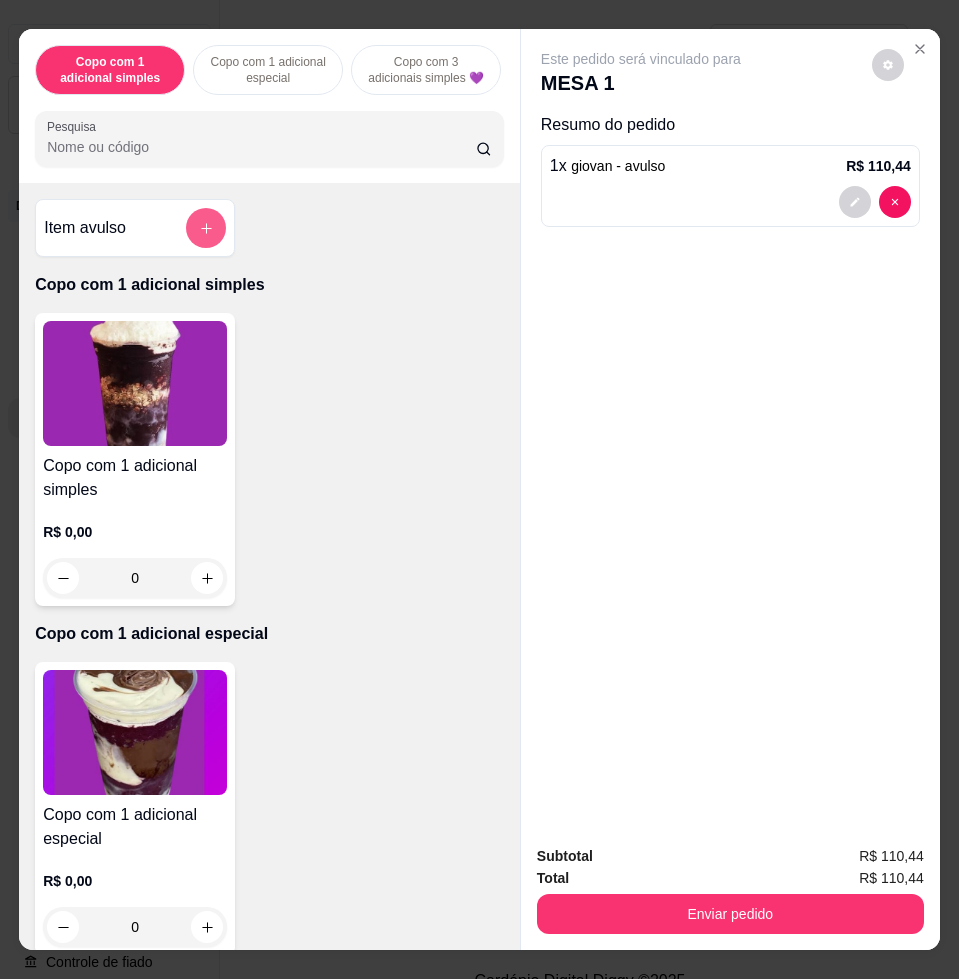 click at bounding box center (206, 228) 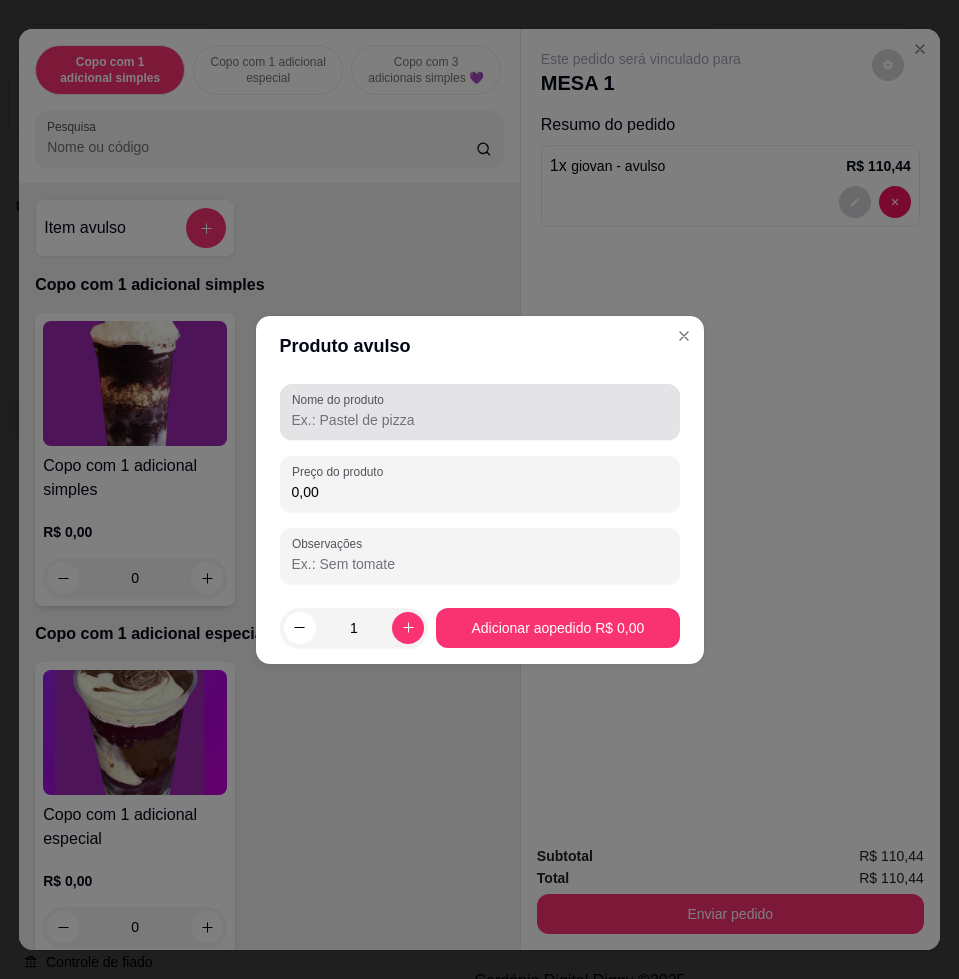 click at bounding box center (480, 412) 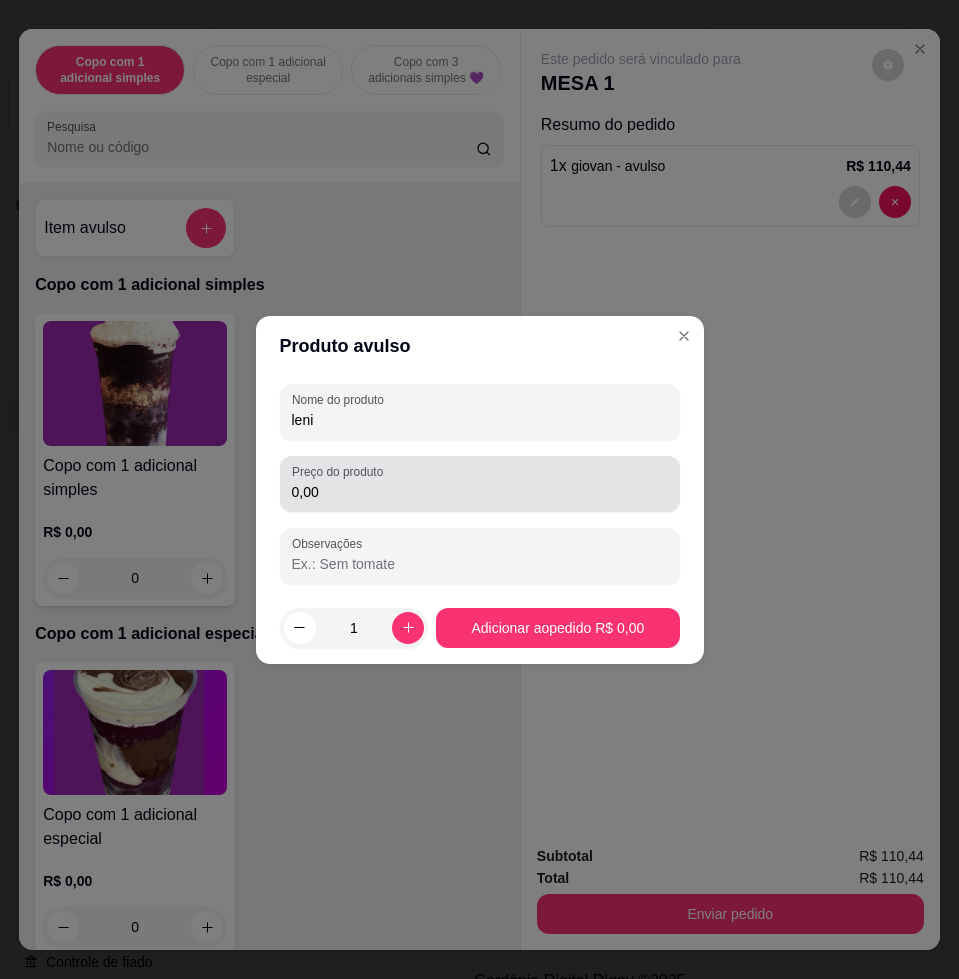 type on "leni" 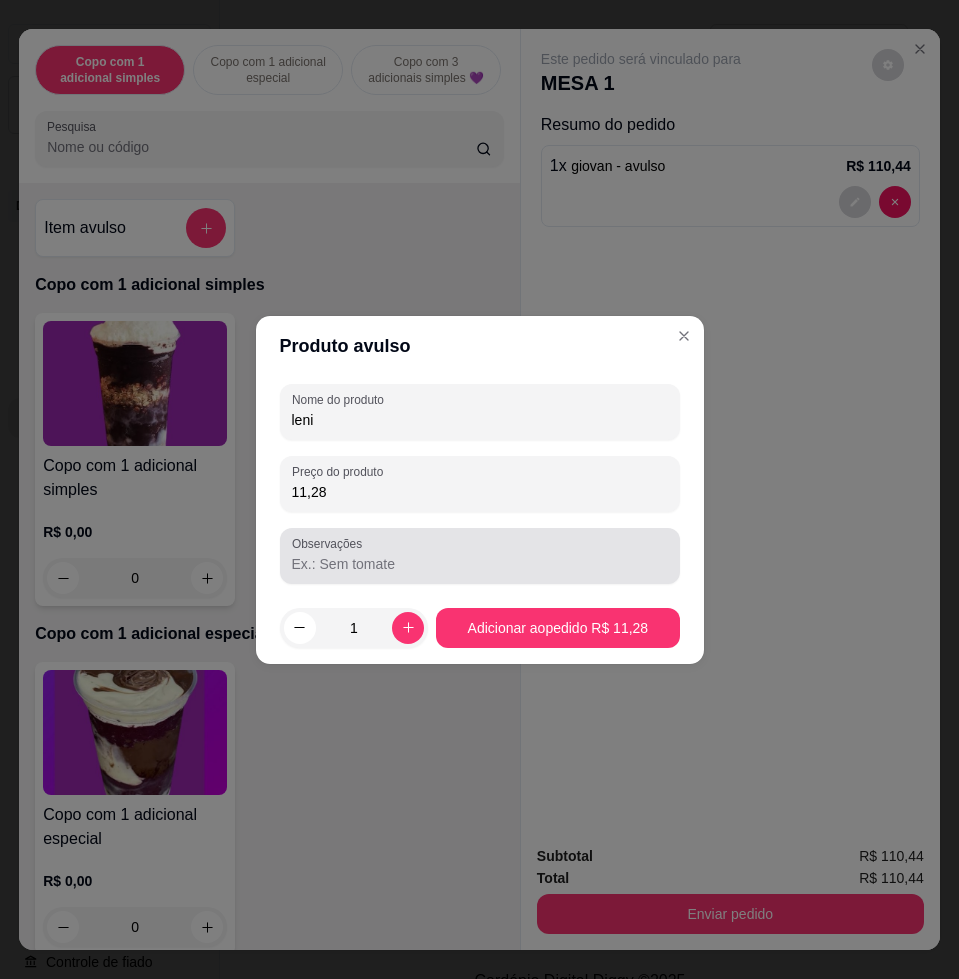 type on "11,28" 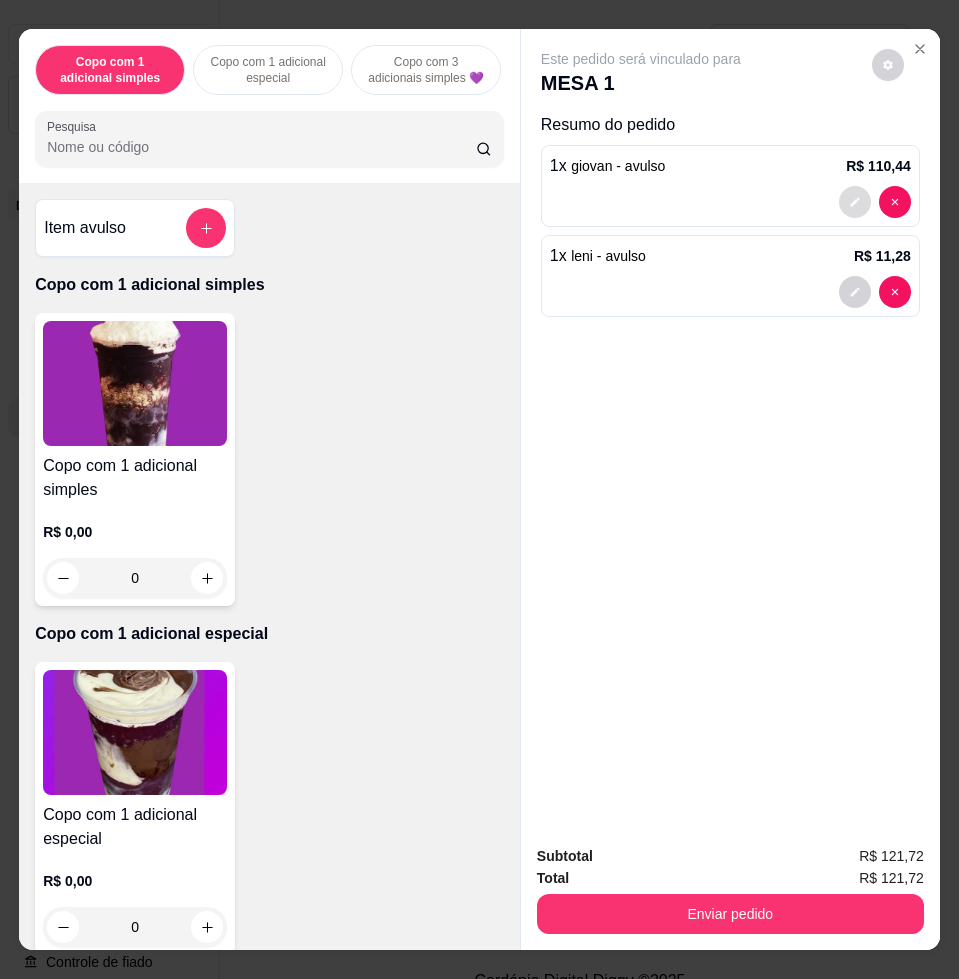 click 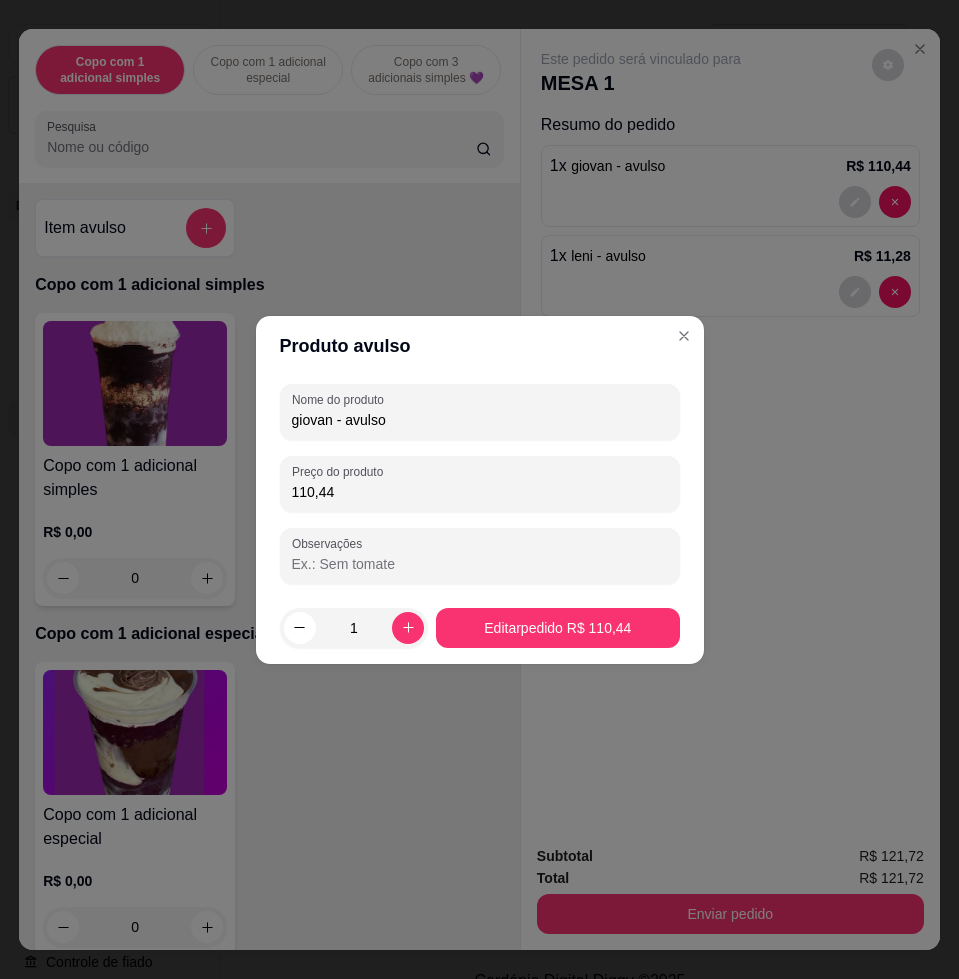 click on "110,44" at bounding box center (480, 492) 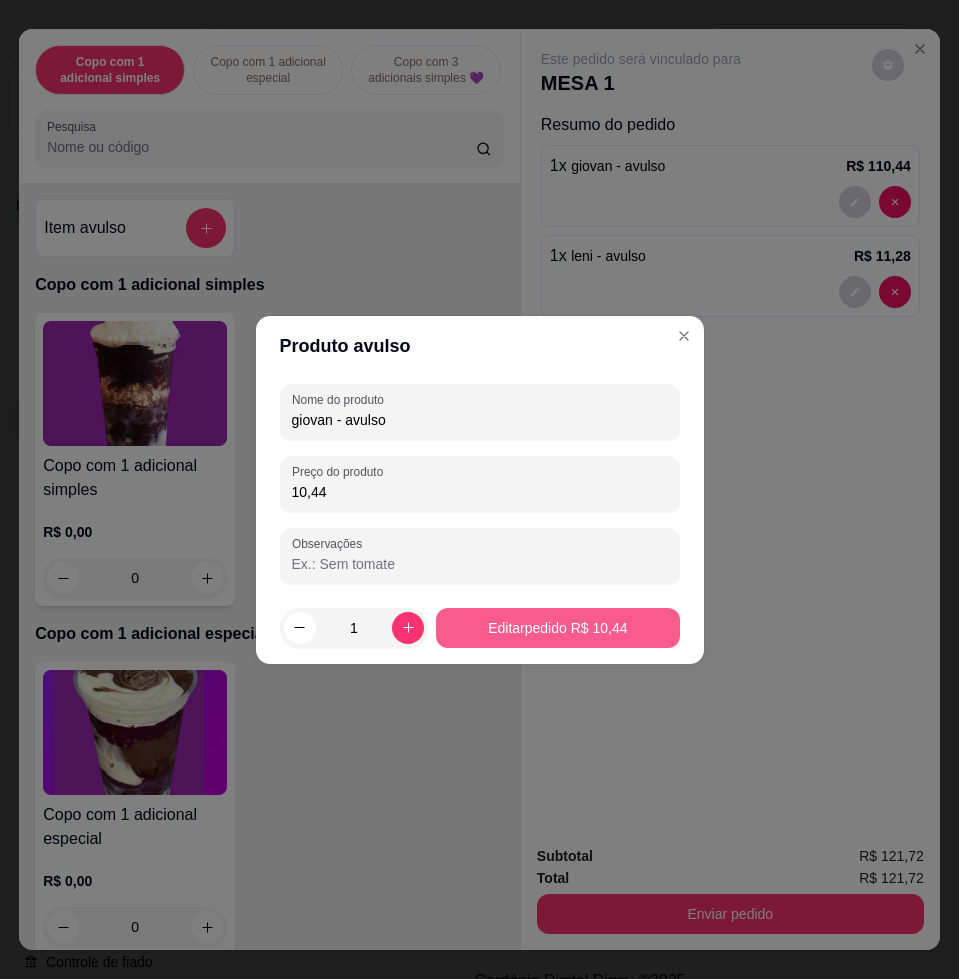 type on "10,44" 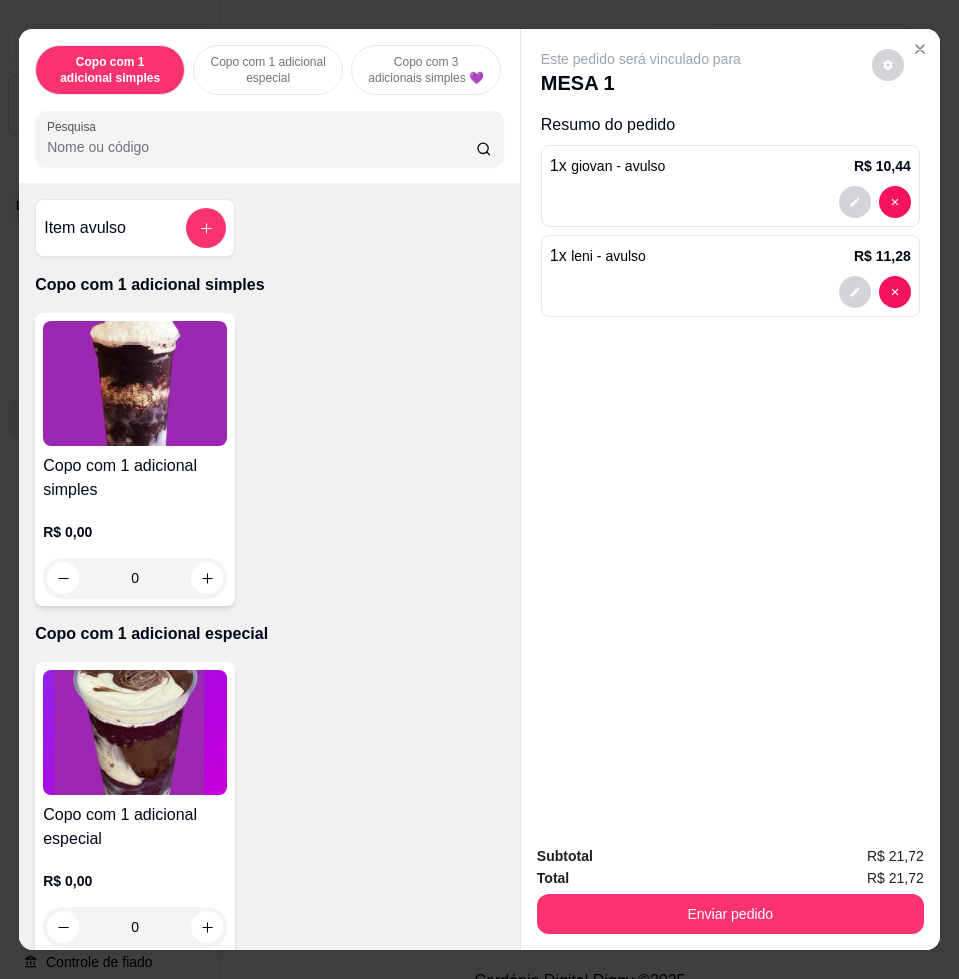 click on "Subtotal R$ 21,72 Total R$ 21,72 Enviar pedido" at bounding box center (730, 889) 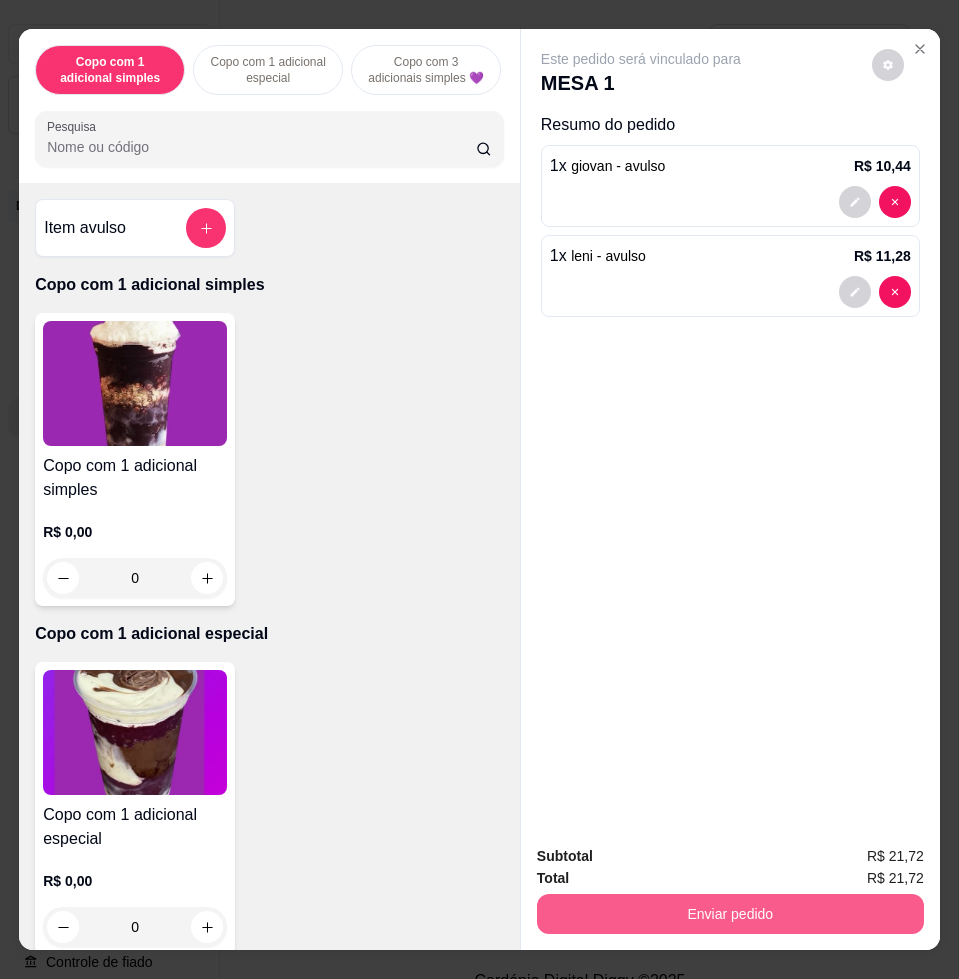 click on "Enviar pedido" at bounding box center (730, 914) 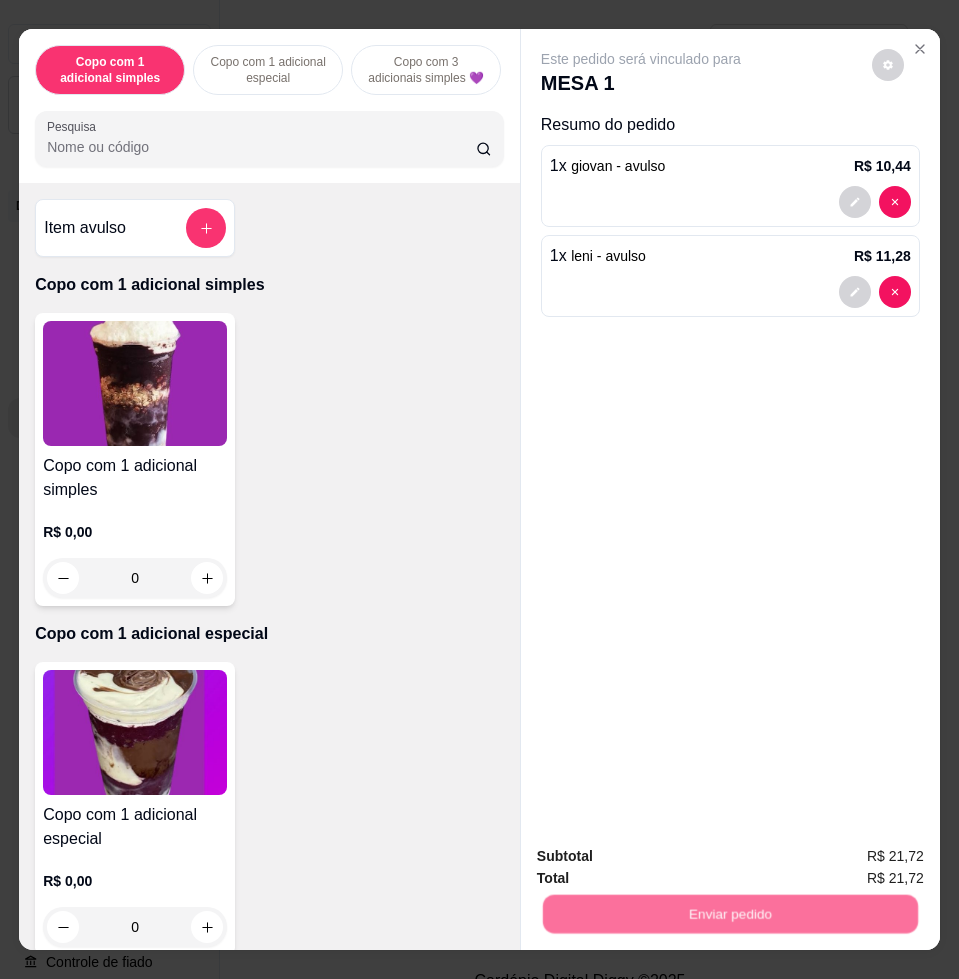 click on "Não registrar e enviar pedido" at bounding box center [662, 855] 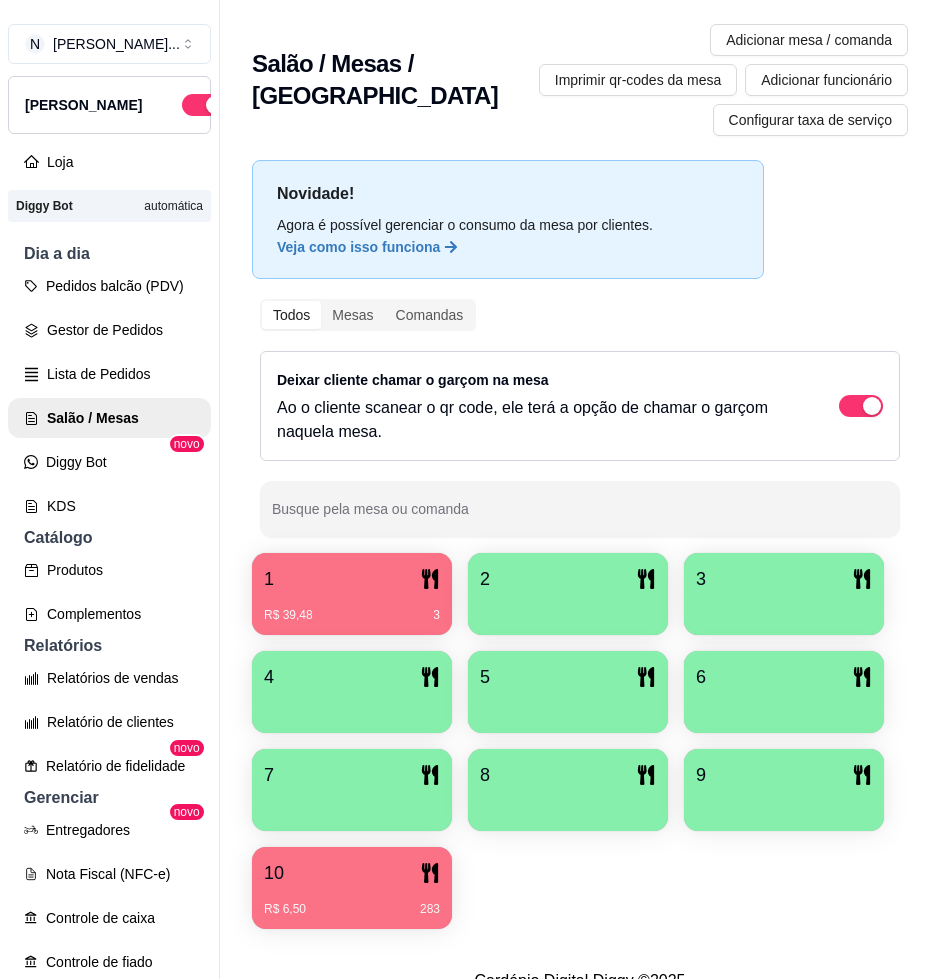 click on "10" at bounding box center [352, 873] 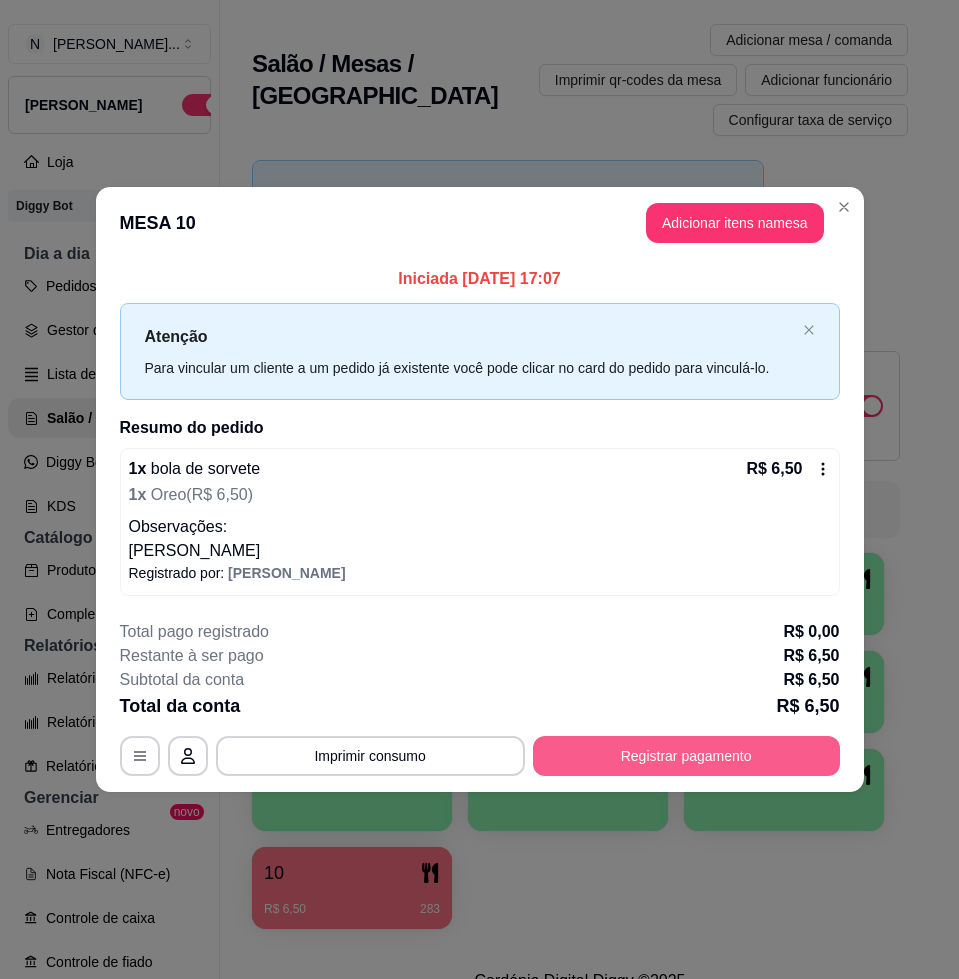 click on "Registrar pagamento" at bounding box center (686, 756) 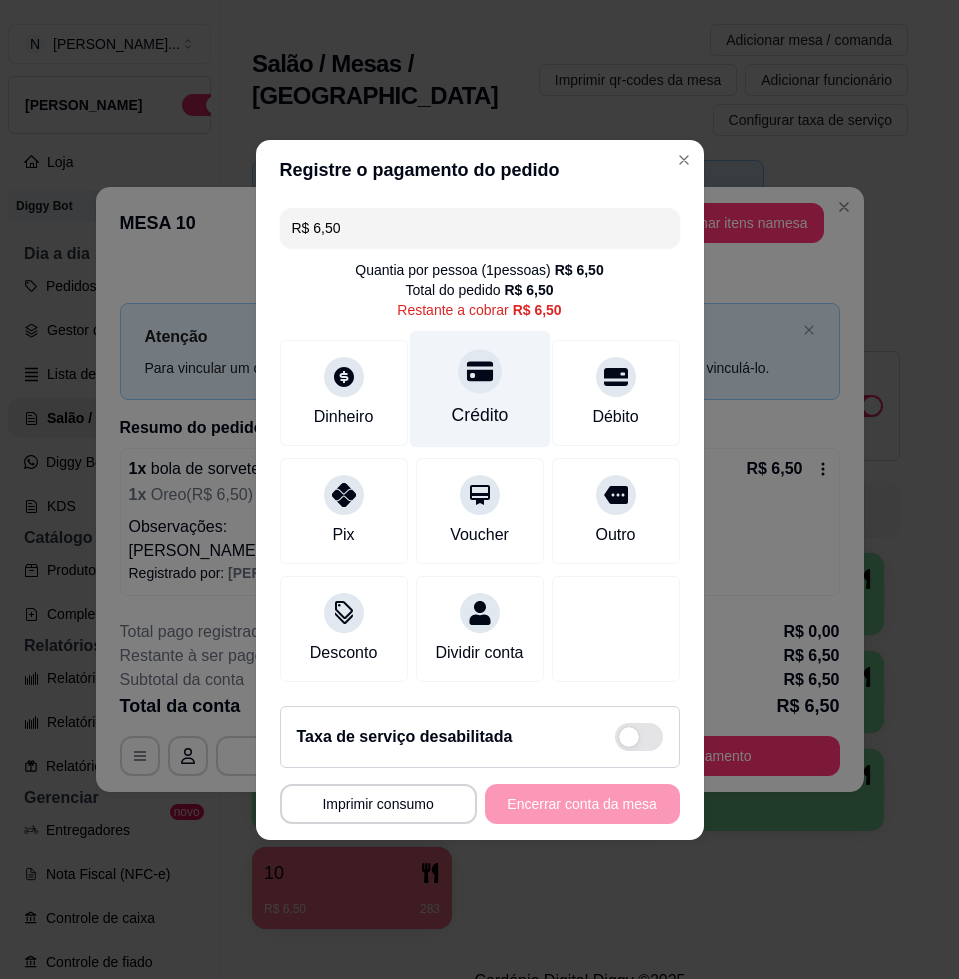 click on "Crédito" at bounding box center [479, 415] 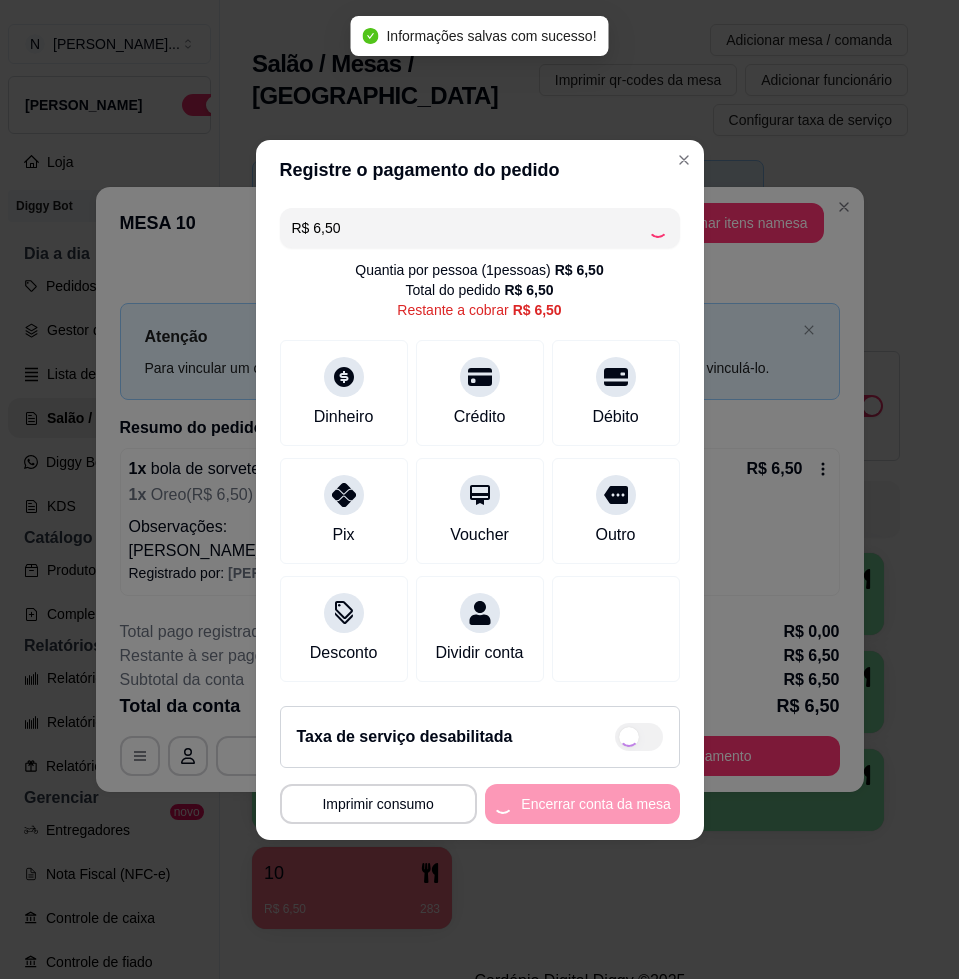 type on "R$ 0,00" 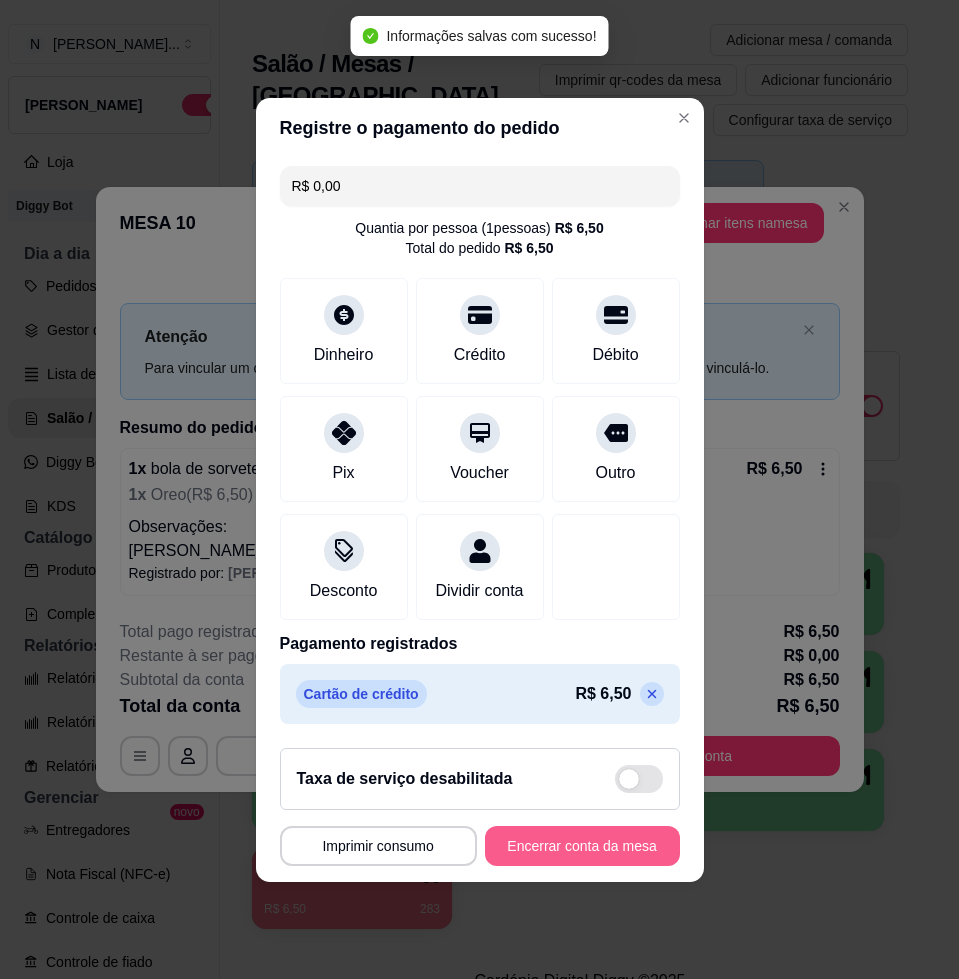 click on "Encerrar conta da mesa" at bounding box center (582, 846) 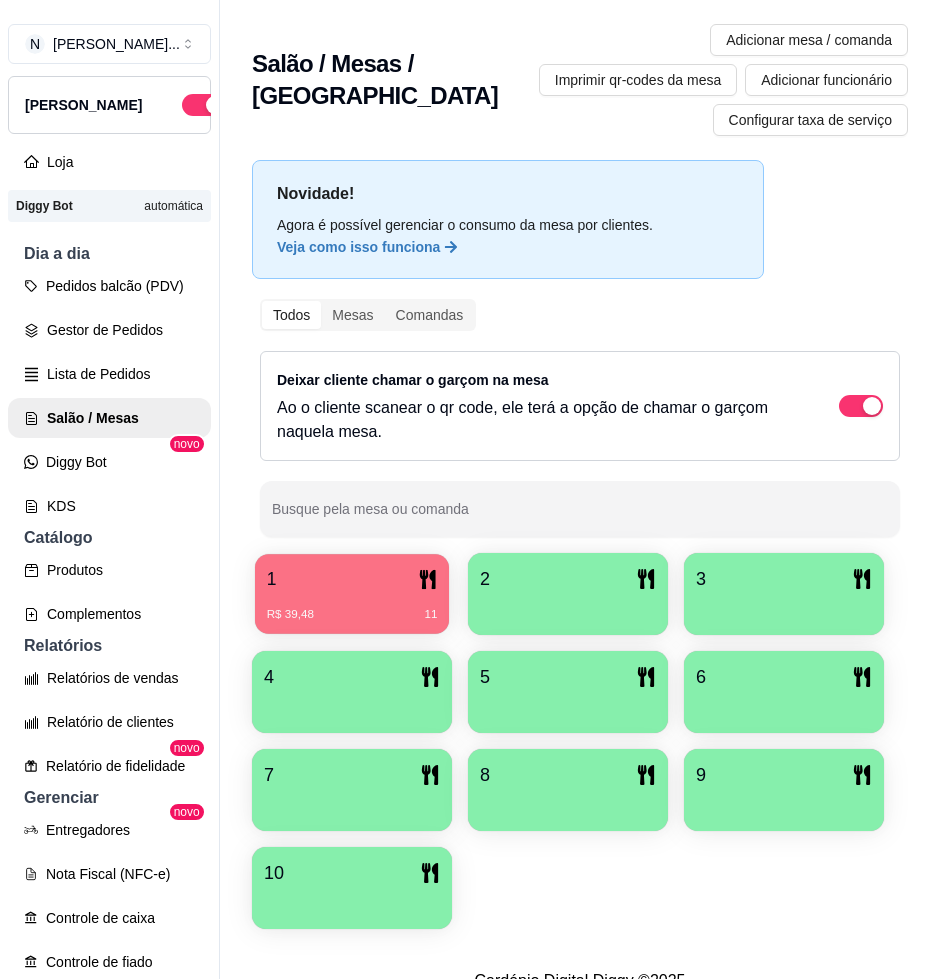 click on "R$ 39,48 11" at bounding box center [352, 607] 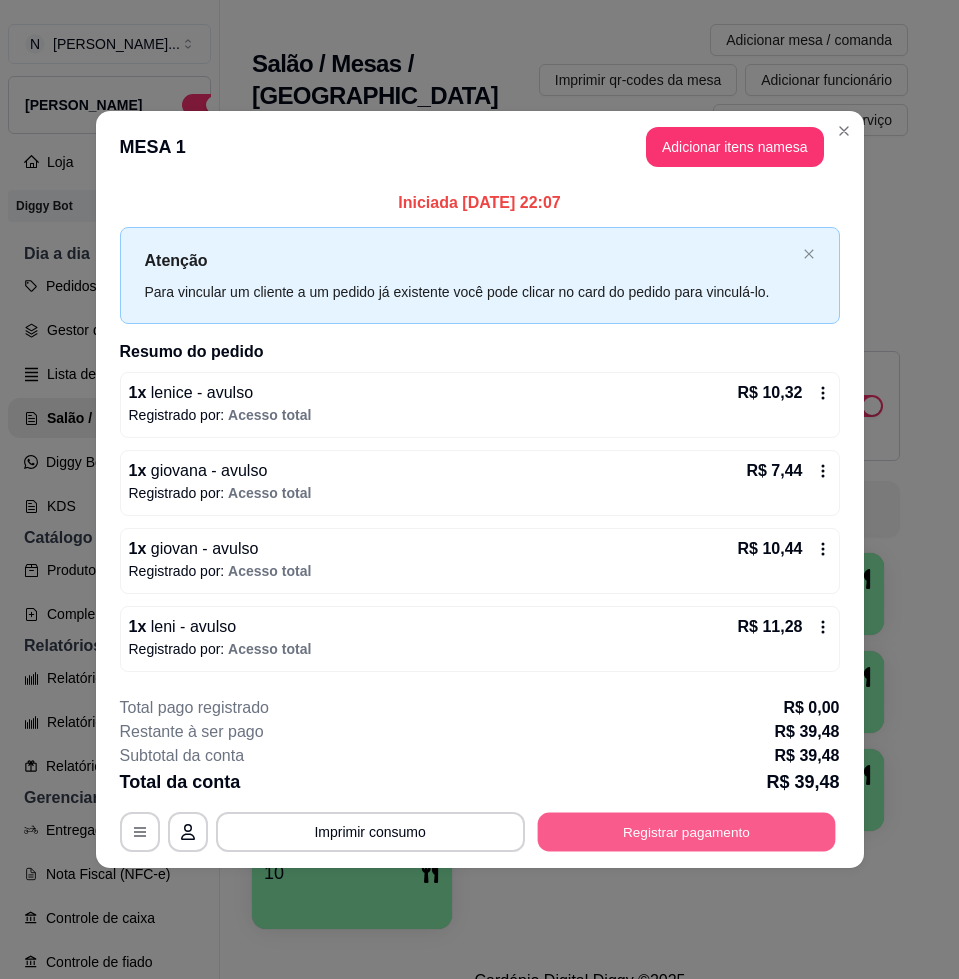 click on "Registrar pagamento" at bounding box center (686, 832) 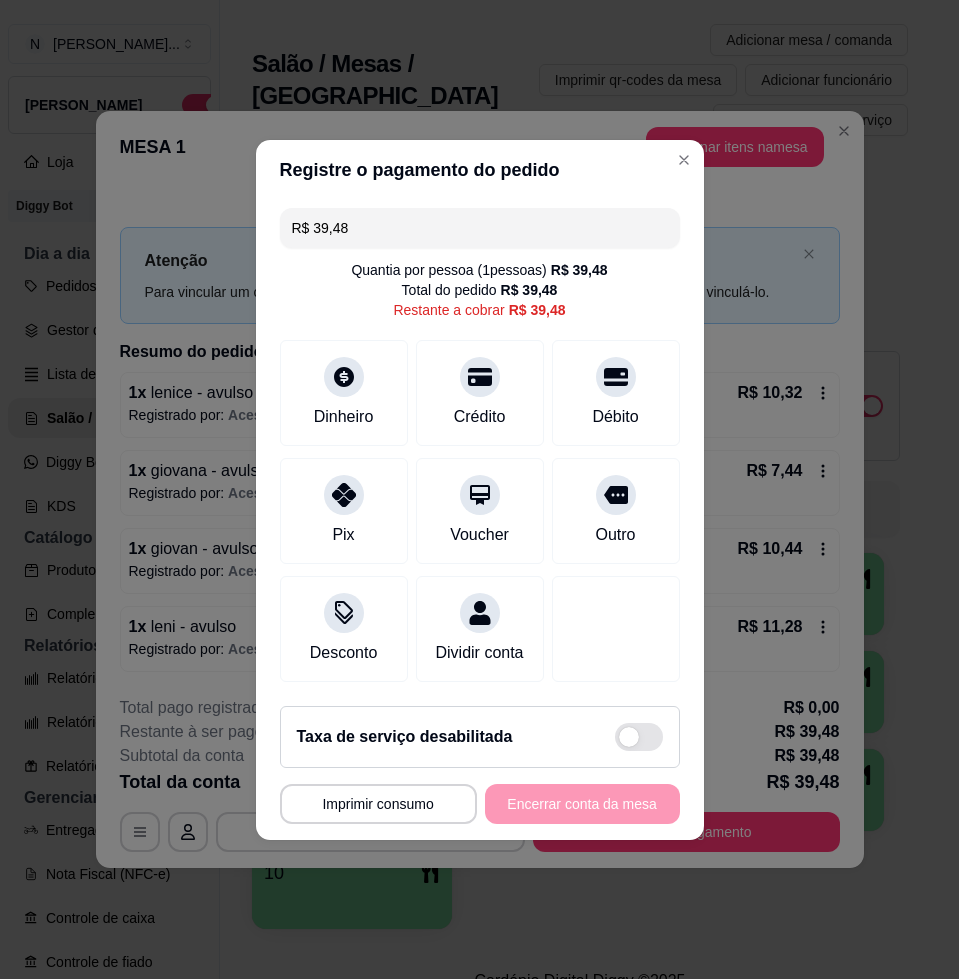 click on "R$ 39,48" at bounding box center [480, 228] 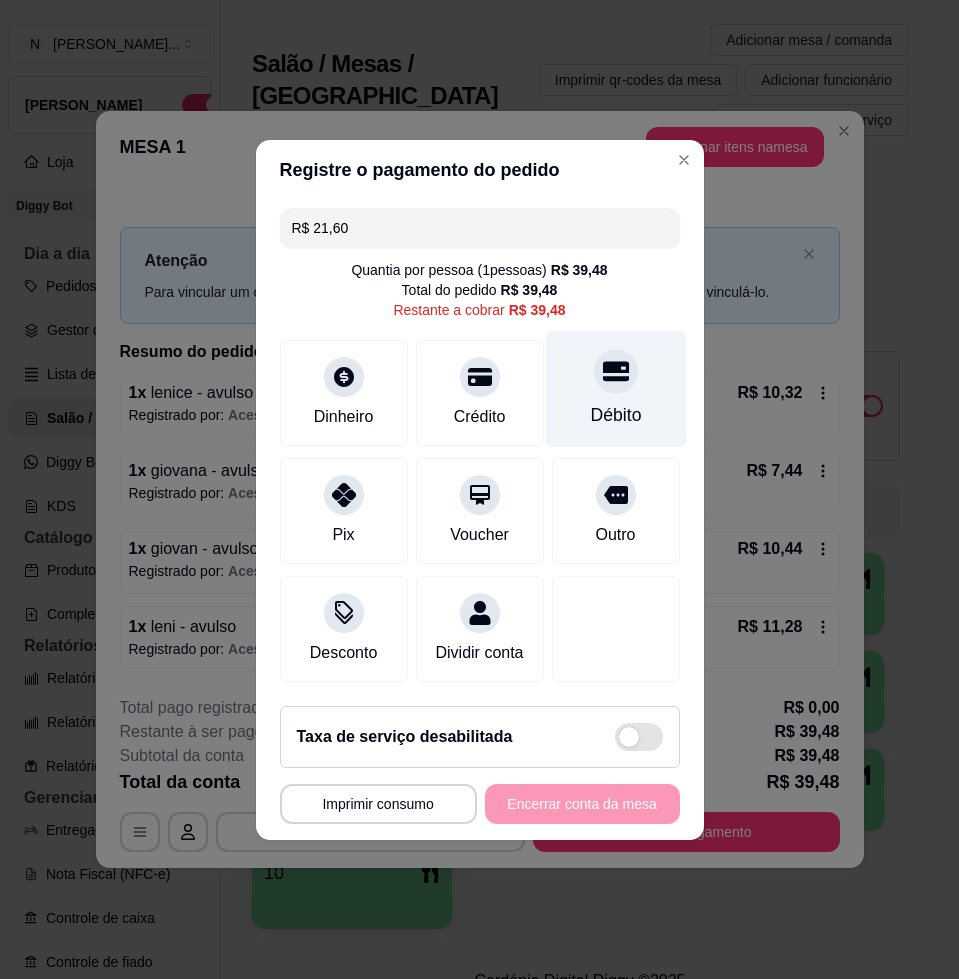 click on "Débito" at bounding box center [615, 388] 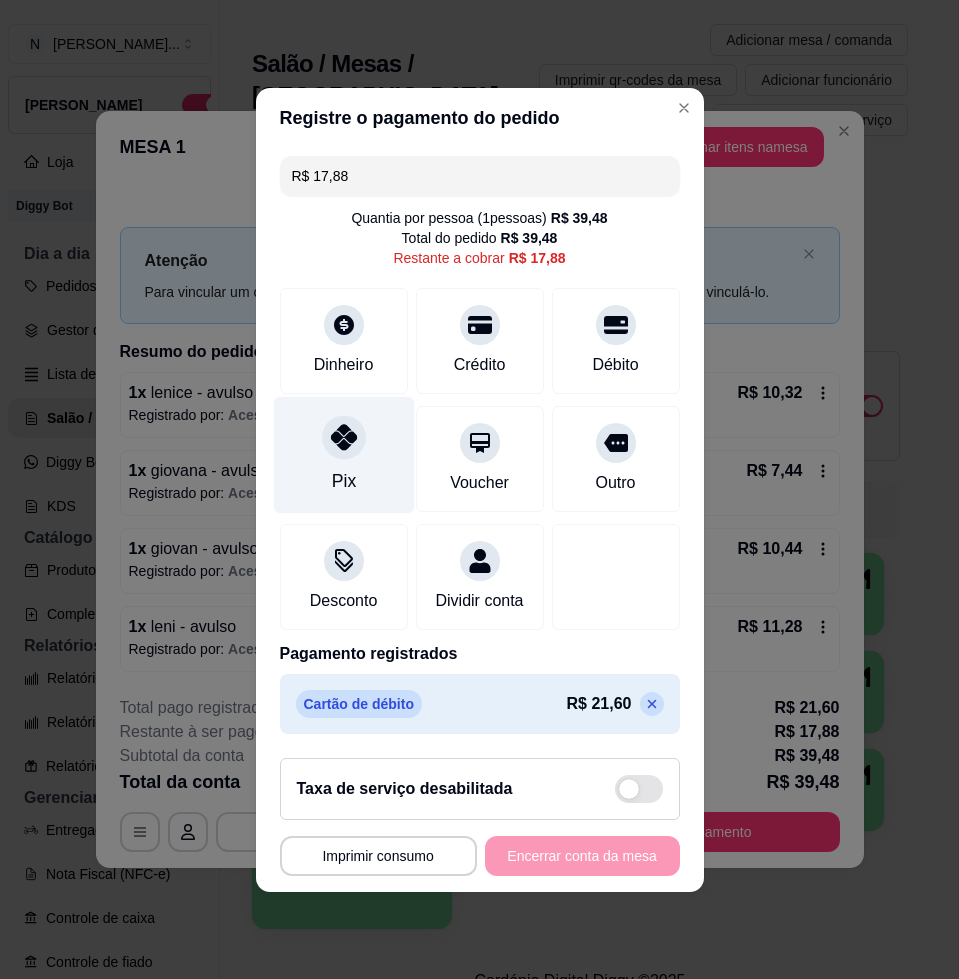 click on "Pix" at bounding box center (343, 454) 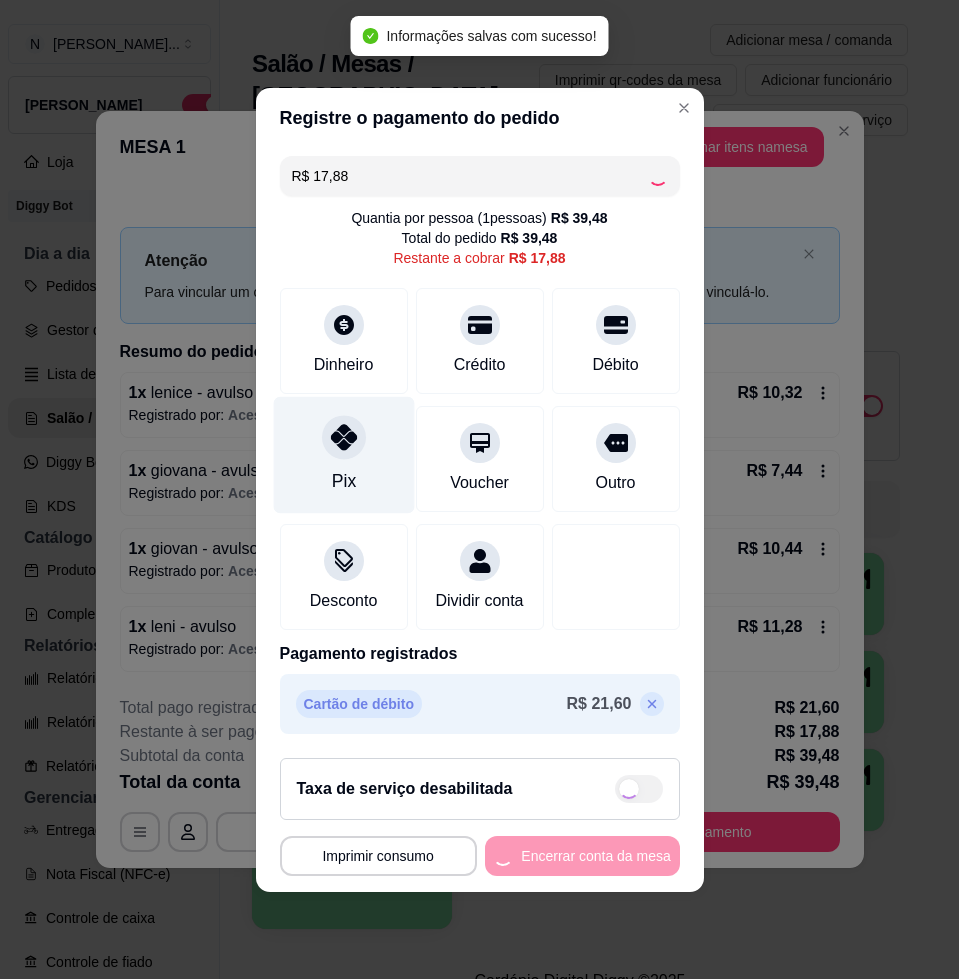 type on "R$ 0,00" 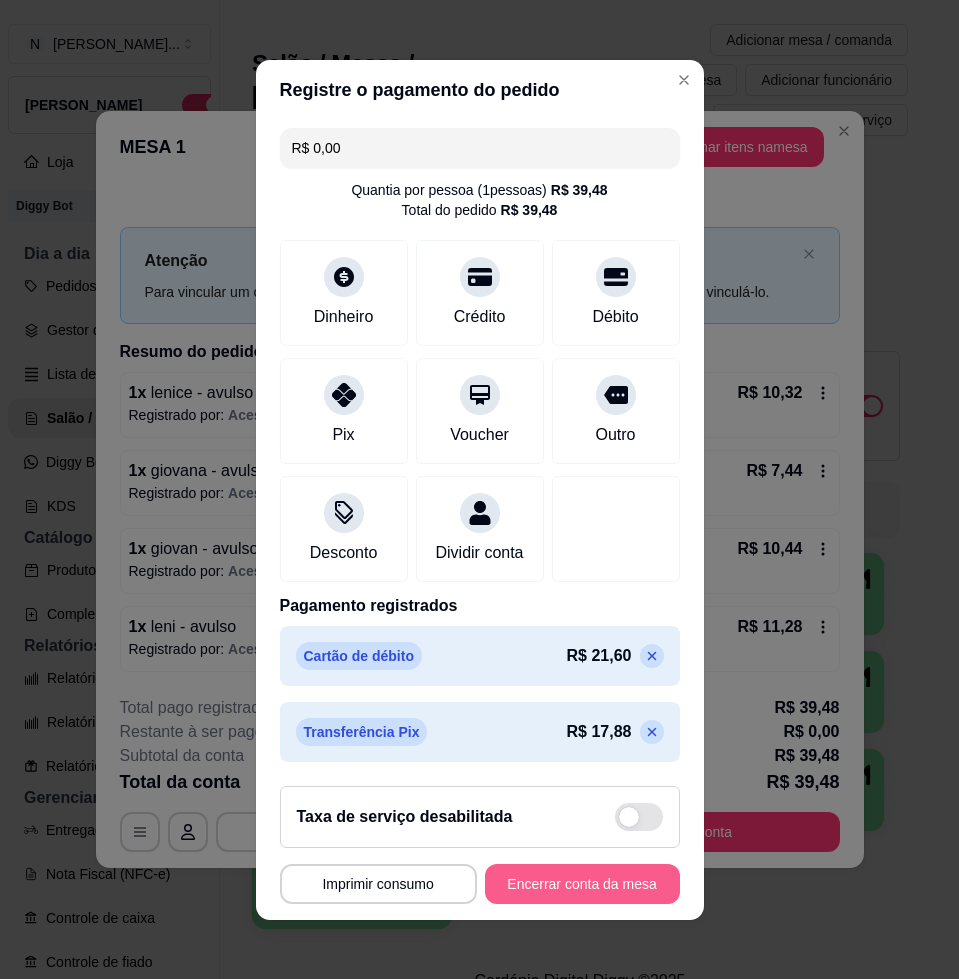 click on "Encerrar conta da mesa" at bounding box center (582, 884) 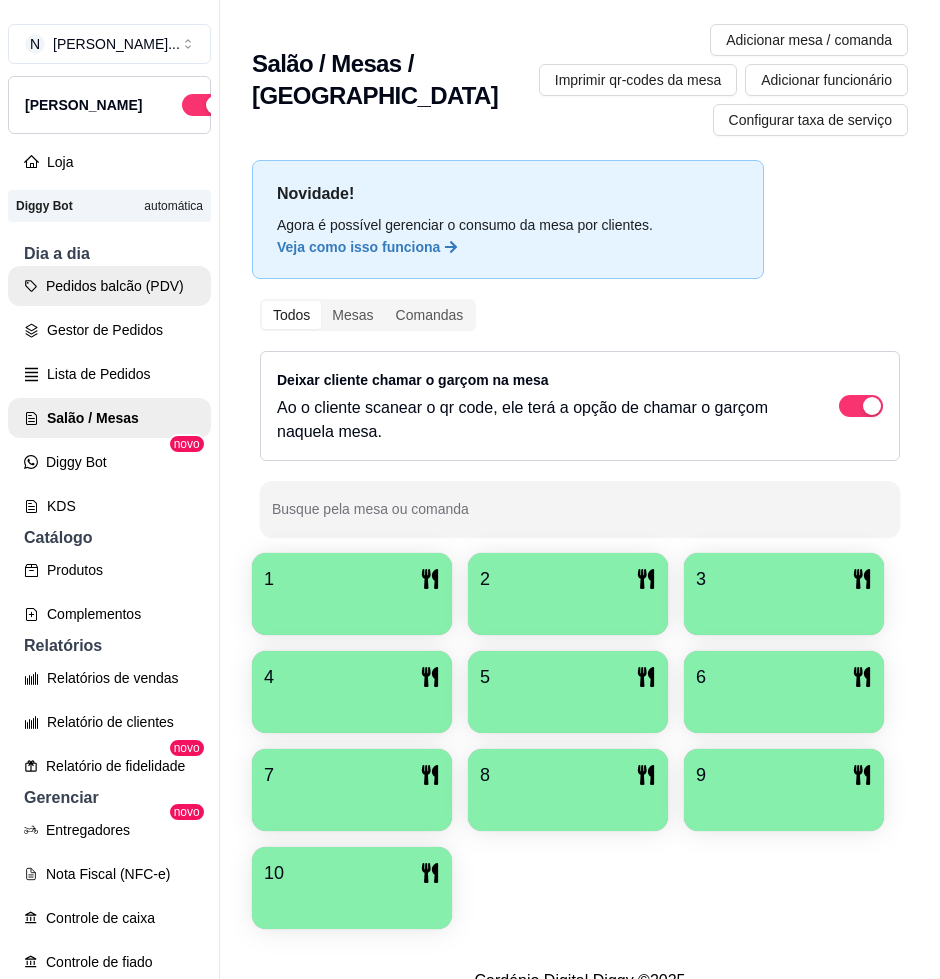 click on "Pedidos balcão (PDV)" at bounding box center (109, 286) 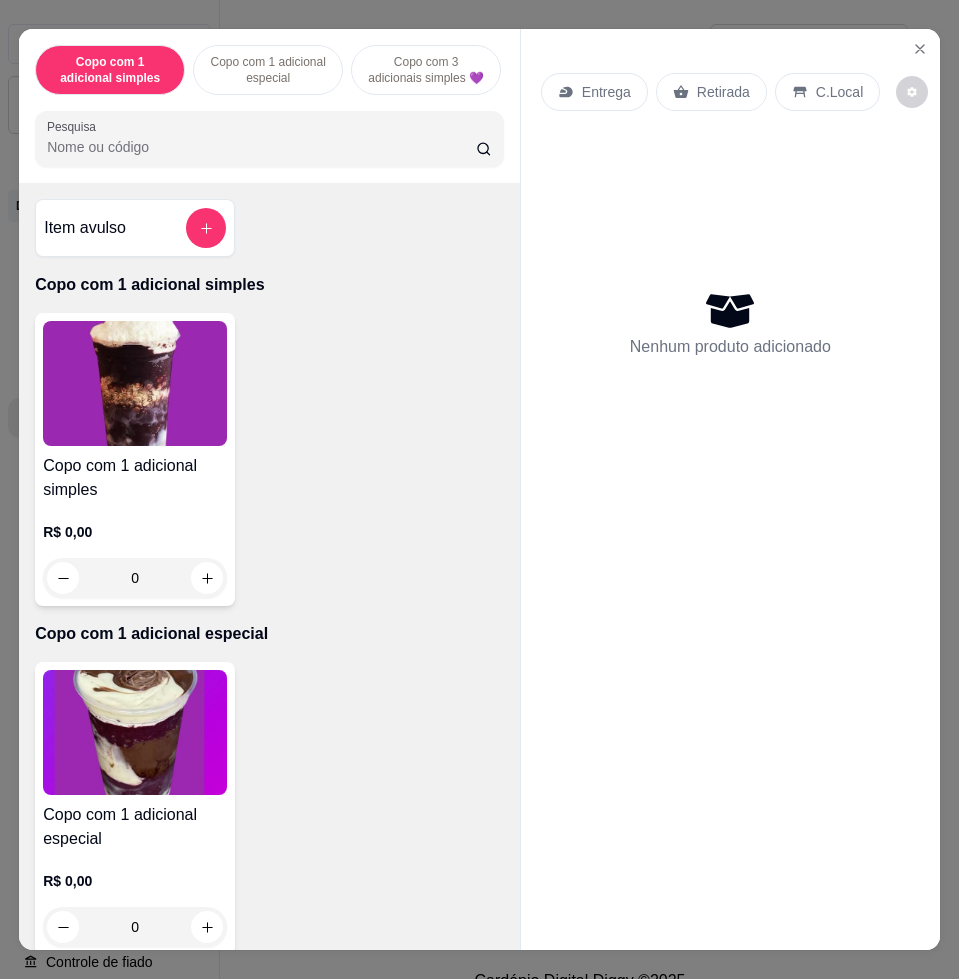scroll, scrollTop: 375, scrollLeft: 0, axis: vertical 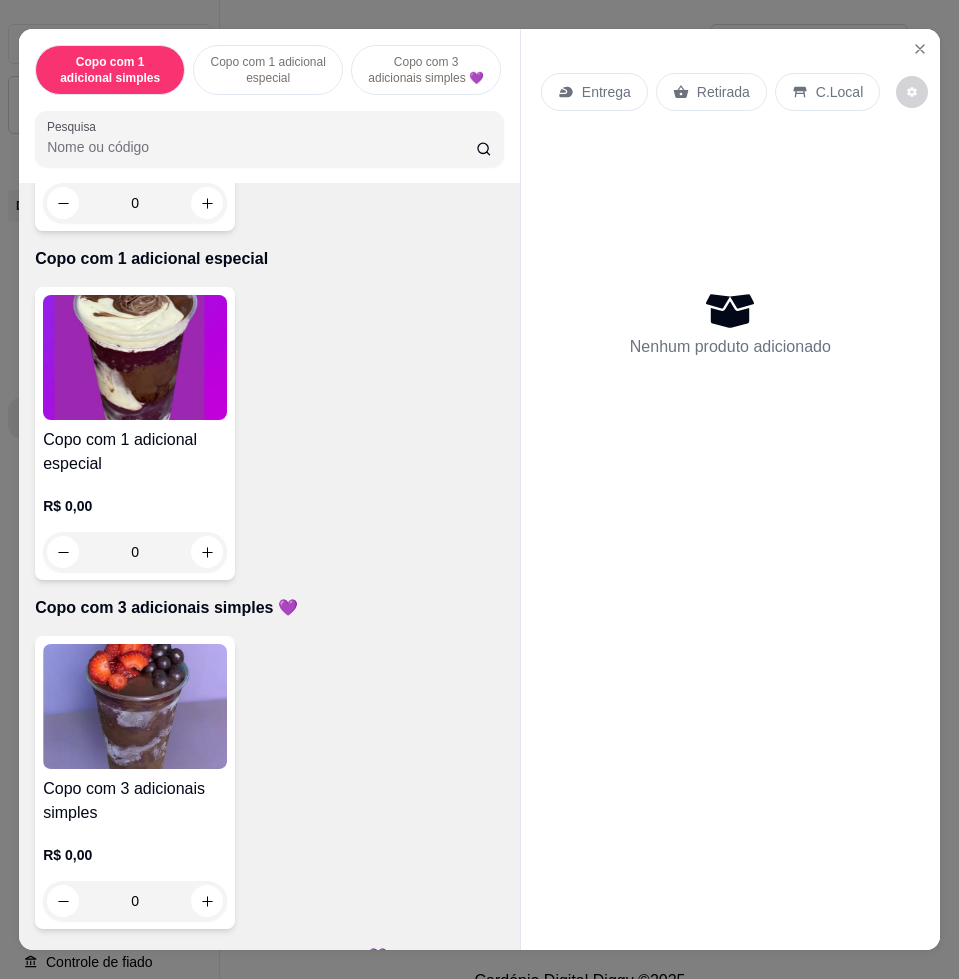 click on "Item avulso Copo com 1 adicional simples  Copo com 1 adicional simples    R$ 0,00 0 Copo com 1 adicional especial  Copo com 1 adicional especial    R$ 0,00 0 Copo com 3 adicionais simples 💜 Copo com 3 adicionais simples    R$ 0,00 0 Copo com 2 adicionais simples e 1 especial💜  2 simples e 1 especial   R$ 0,00 0 Copo com 1 adicional simples e 2 especiais💜  1 Simples, 2 especiais 💜   R$ 0,00 0 Copo com 3 adicionais especiais  💜 3 especiais    R$ 0,00 0 Copo de açaí puro 💜 Copo puro de açaí    R$ 0,00 0 Açaí na marmita 💜 Marmita de açaí M   R$ 37,00 0 Barca de açaí 💜 Barca de açaí com 6 adicionais simples e 2 especiais    R$ 37,00 R$ 36,00 0 Barca de açaí 💜 Barca de açaí com 4 adicionais especiais e 4 simples    R$ 40,00 0 Pote 1 litro puro 💜 Pote de açaí 1 litro    R$ 28,00 0 Pote 2 litros puro 💜 Pote de açaí 1.8  litros   R$ 40,00 0 Pote 1 litro recheado com creme laka💜 Pote 1 litro com creme laka   R$ 36,00 0   R$ 36,00 0 Potinho de 100 ml" at bounding box center [269, 566] 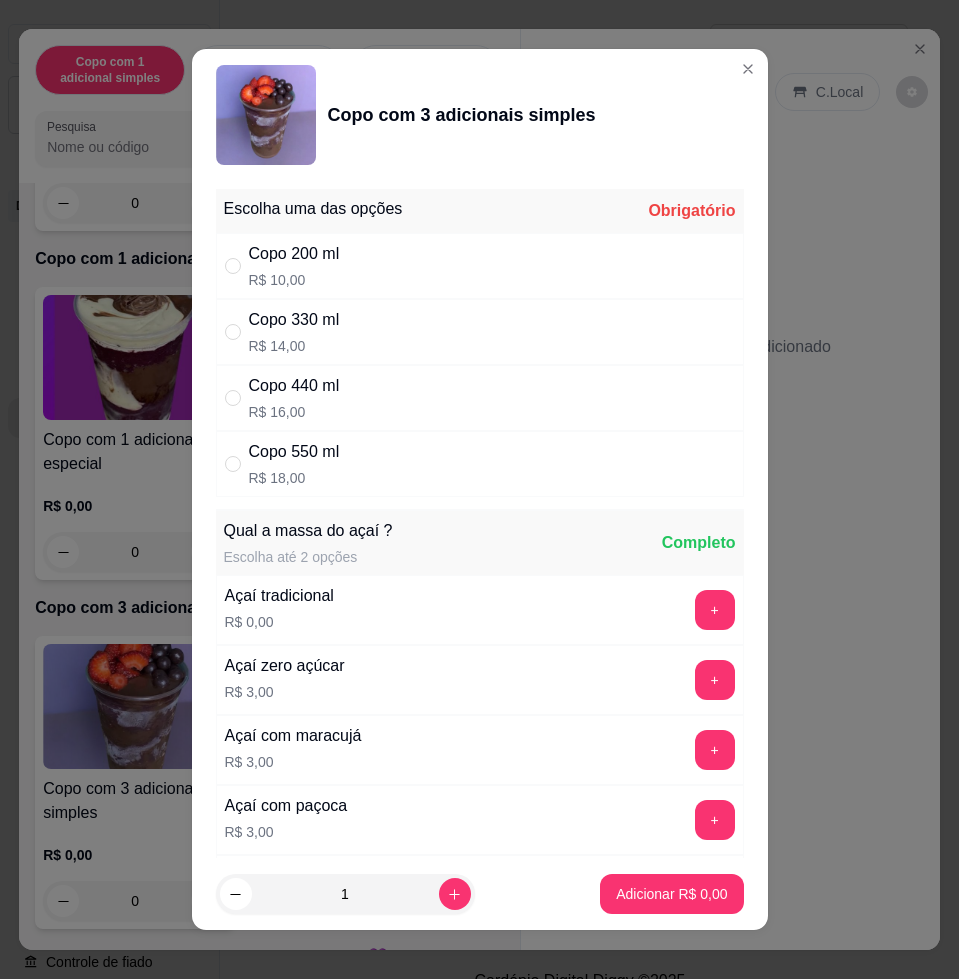 click on "Copo 550 ml" at bounding box center (294, 452) 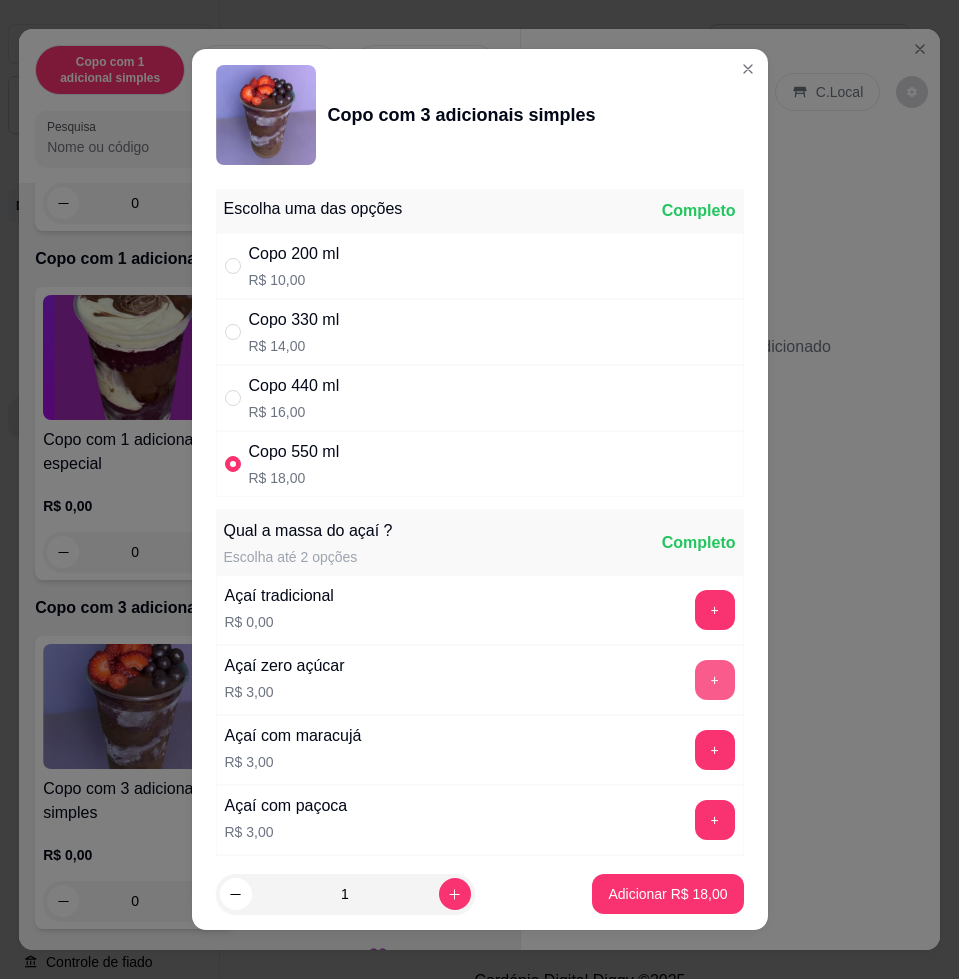 scroll, scrollTop: 15, scrollLeft: 0, axis: vertical 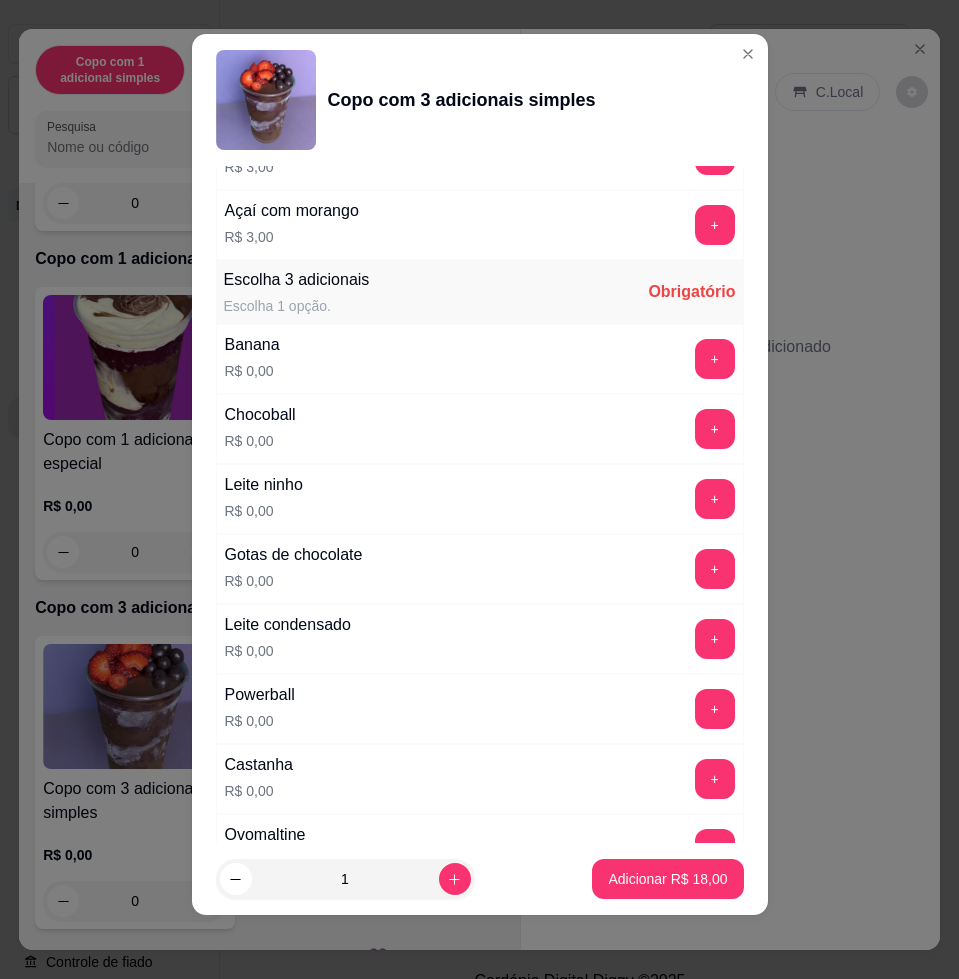 click on "Leite ninho  R$ 0,00 +" at bounding box center (480, 499) 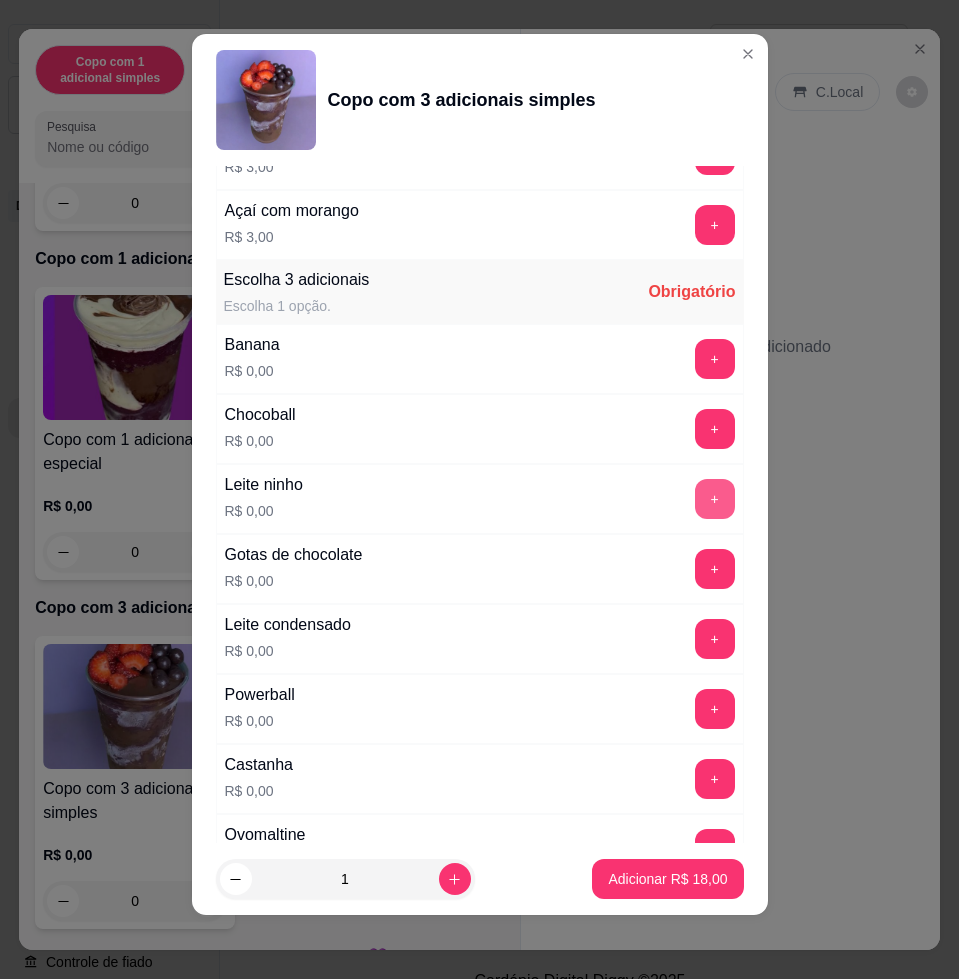 click on "+" at bounding box center [715, 499] 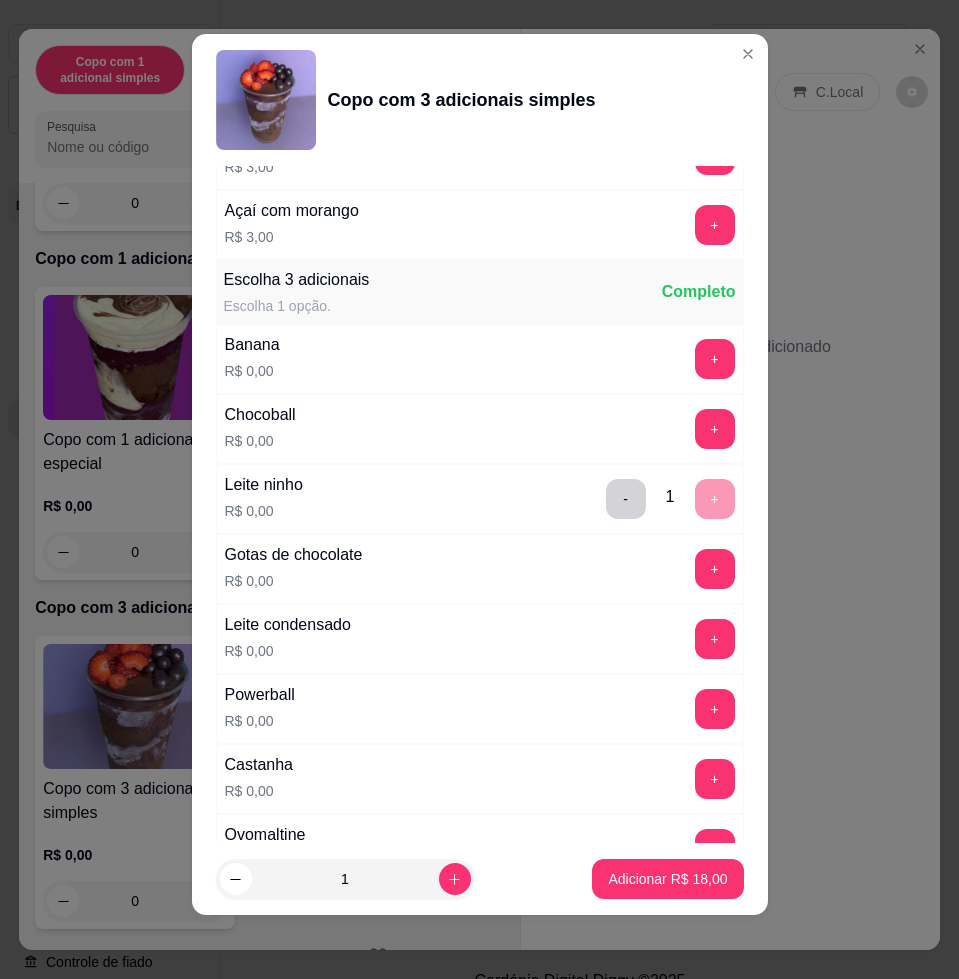 click on "+" at bounding box center [715, 639] 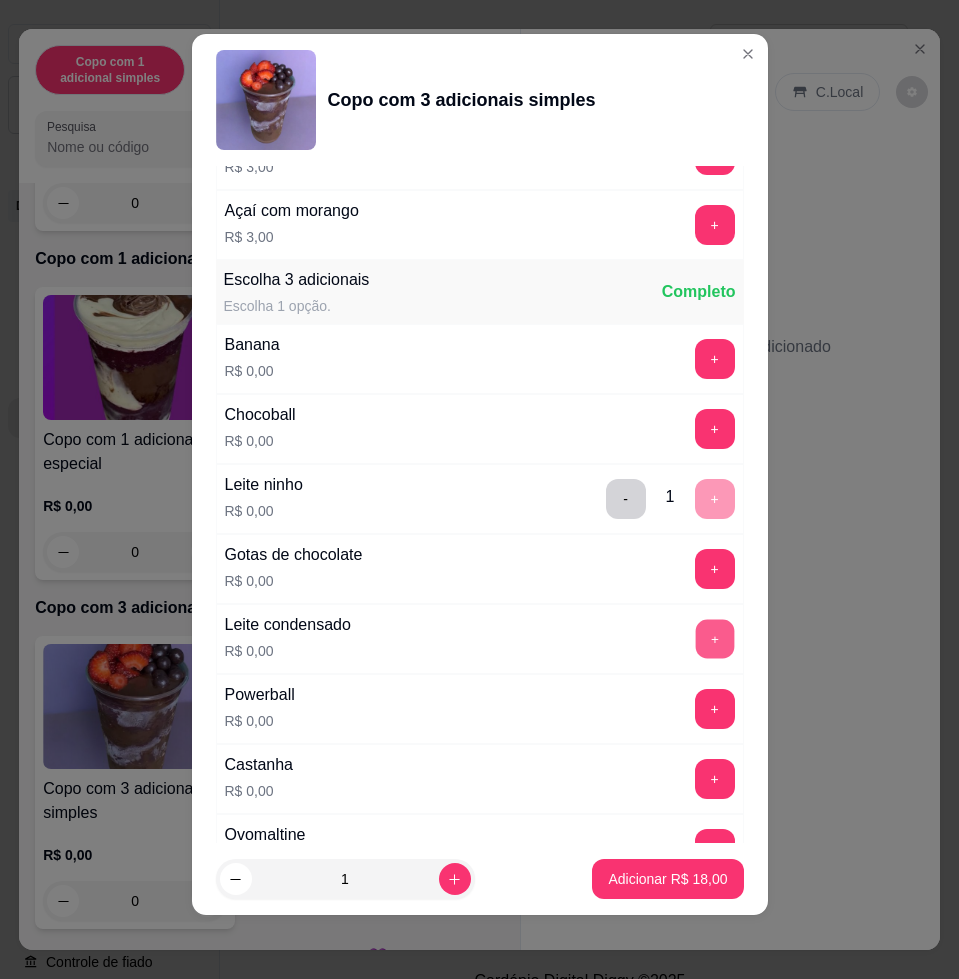 click on "+" at bounding box center (714, 639) 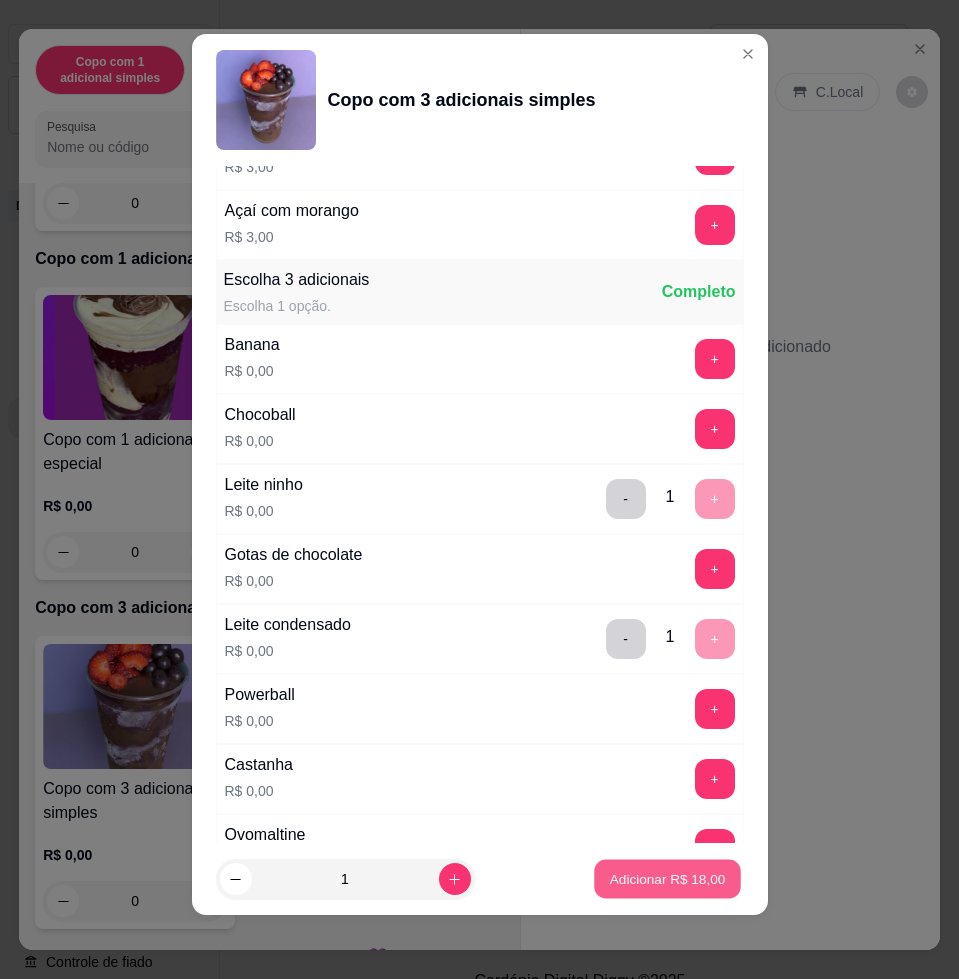 click on "Adicionar   R$ 18,00" at bounding box center [668, 879] 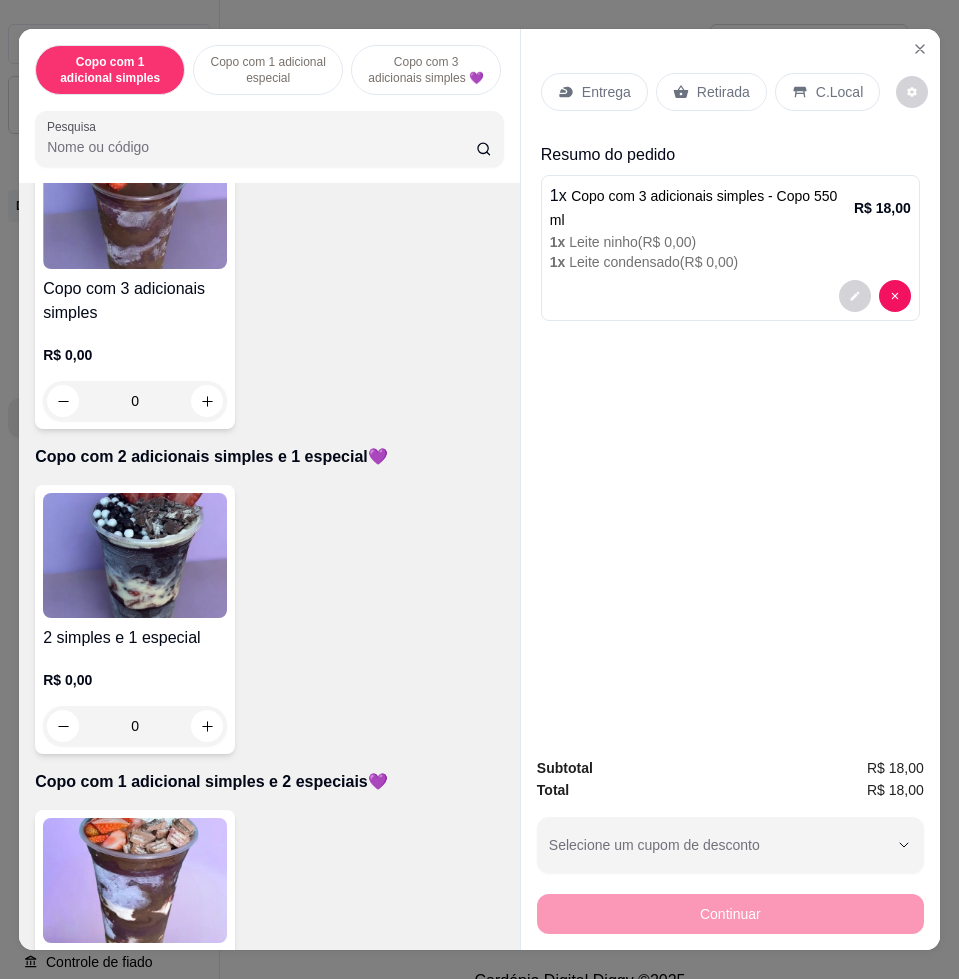 scroll, scrollTop: 1375, scrollLeft: 0, axis: vertical 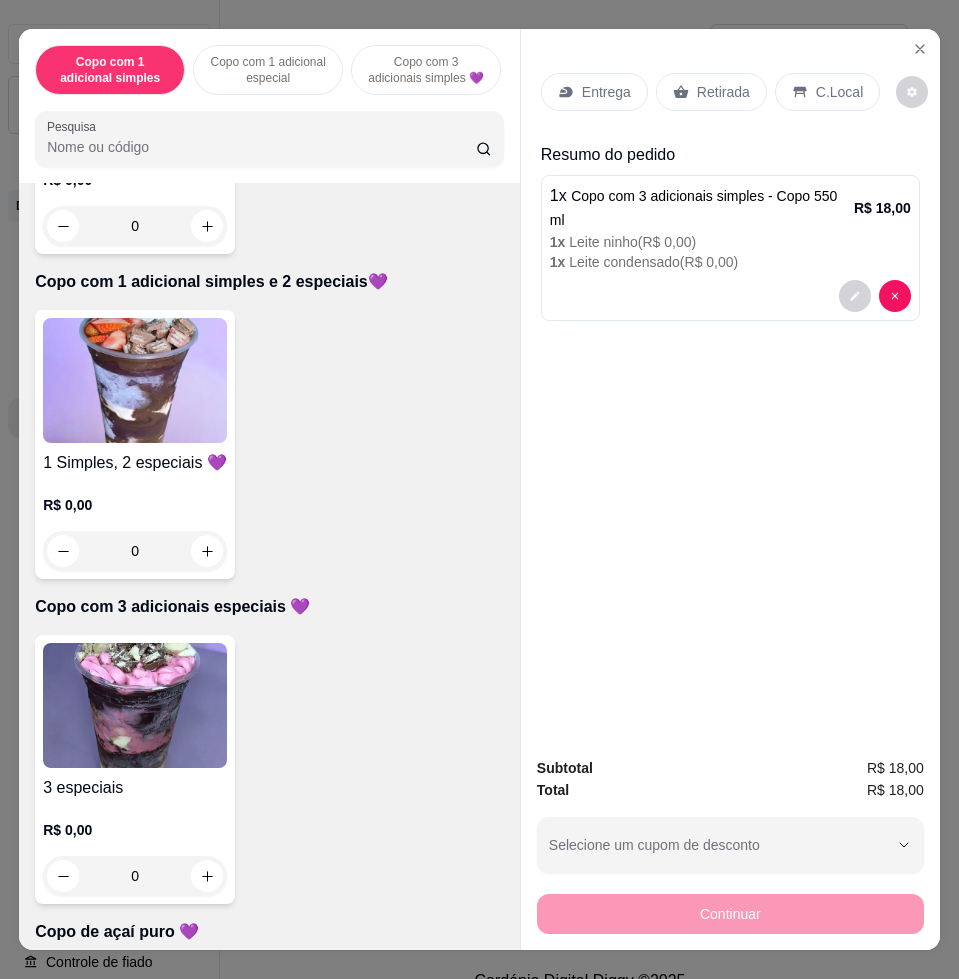 click at bounding box center [135, 705] 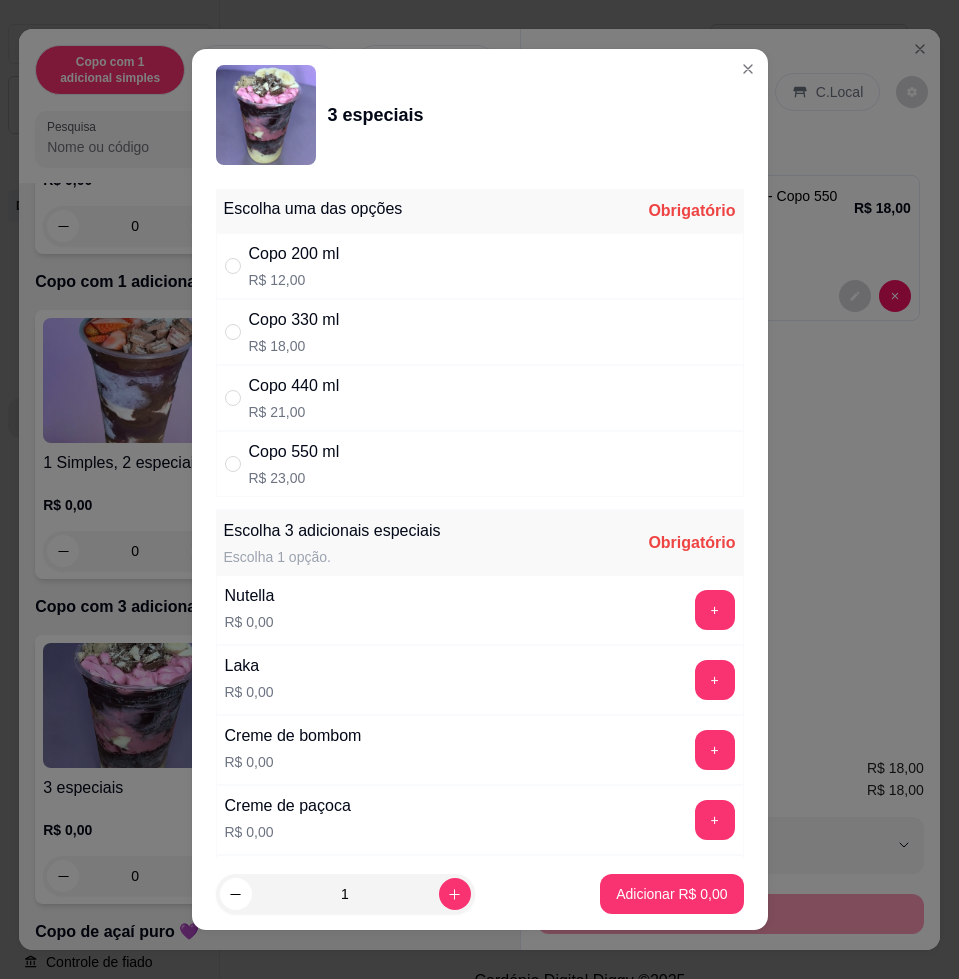 click on "Copo 440 ml R$ 21,00" at bounding box center (480, 398) 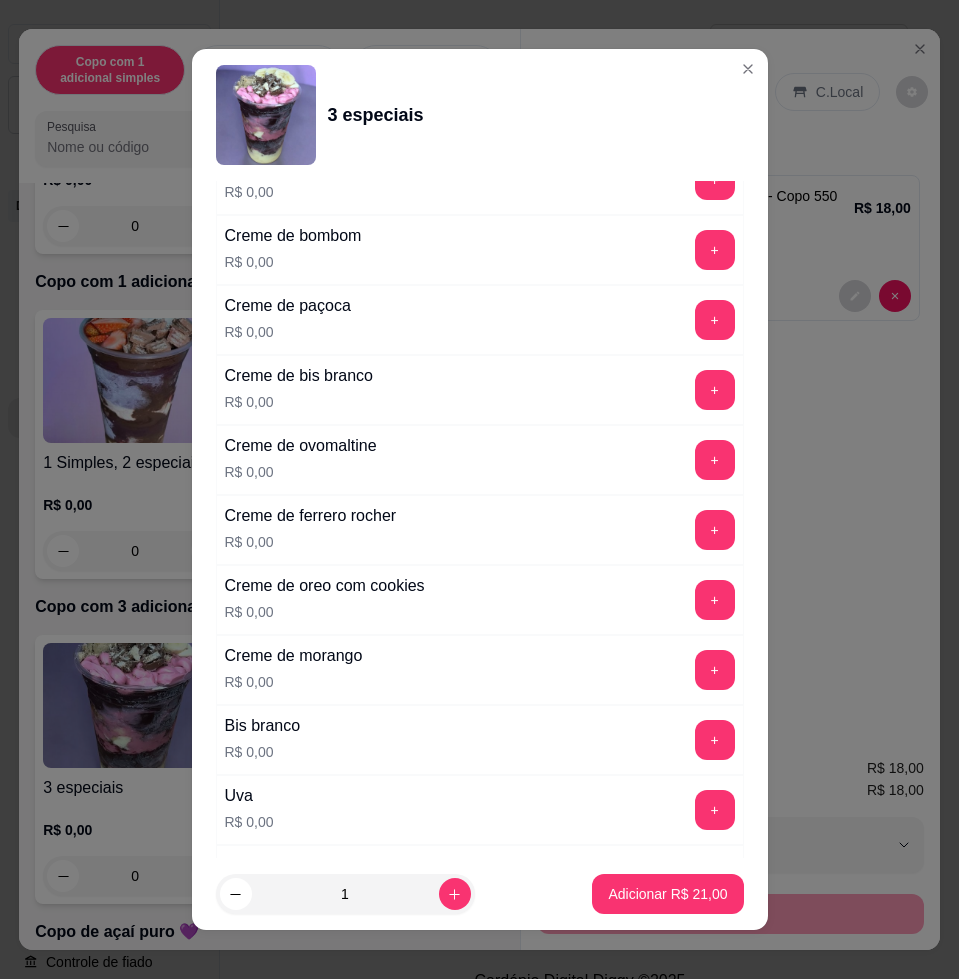 scroll, scrollTop: 625, scrollLeft: 0, axis: vertical 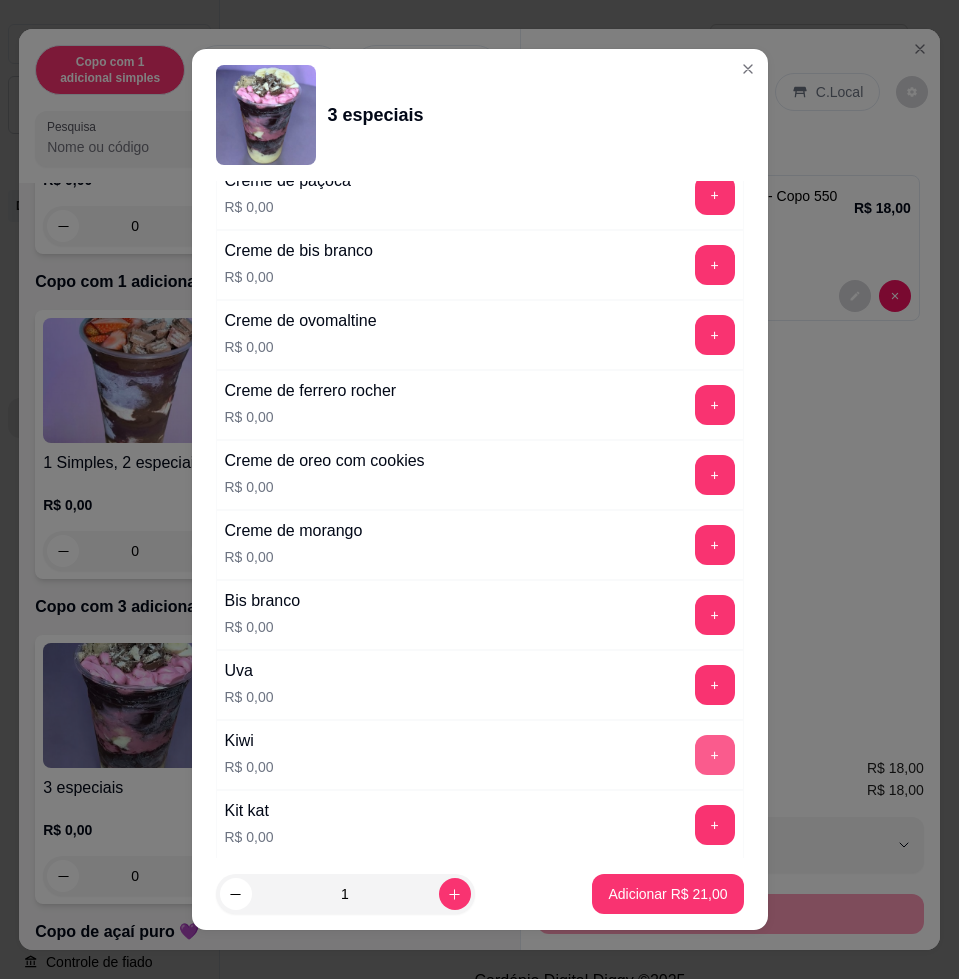 click on "+" at bounding box center (715, 755) 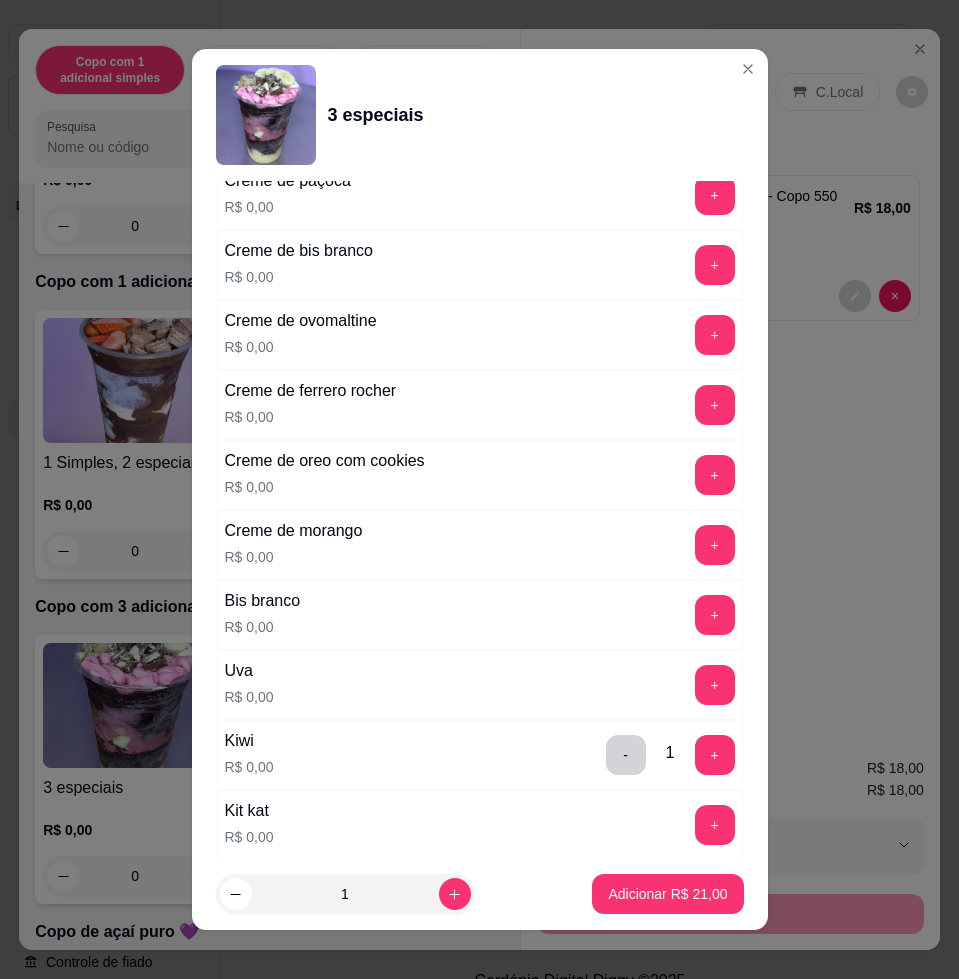 scroll, scrollTop: 875, scrollLeft: 0, axis: vertical 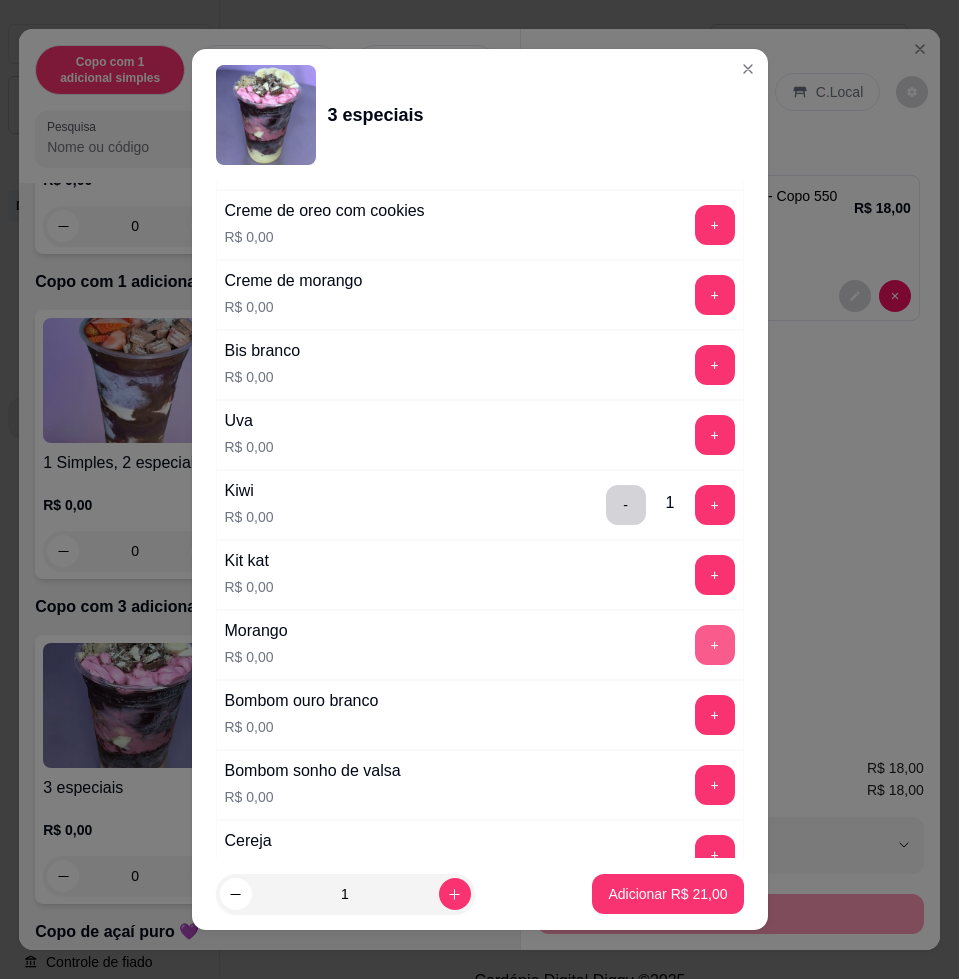 click on "+" at bounding box center [715, 645] 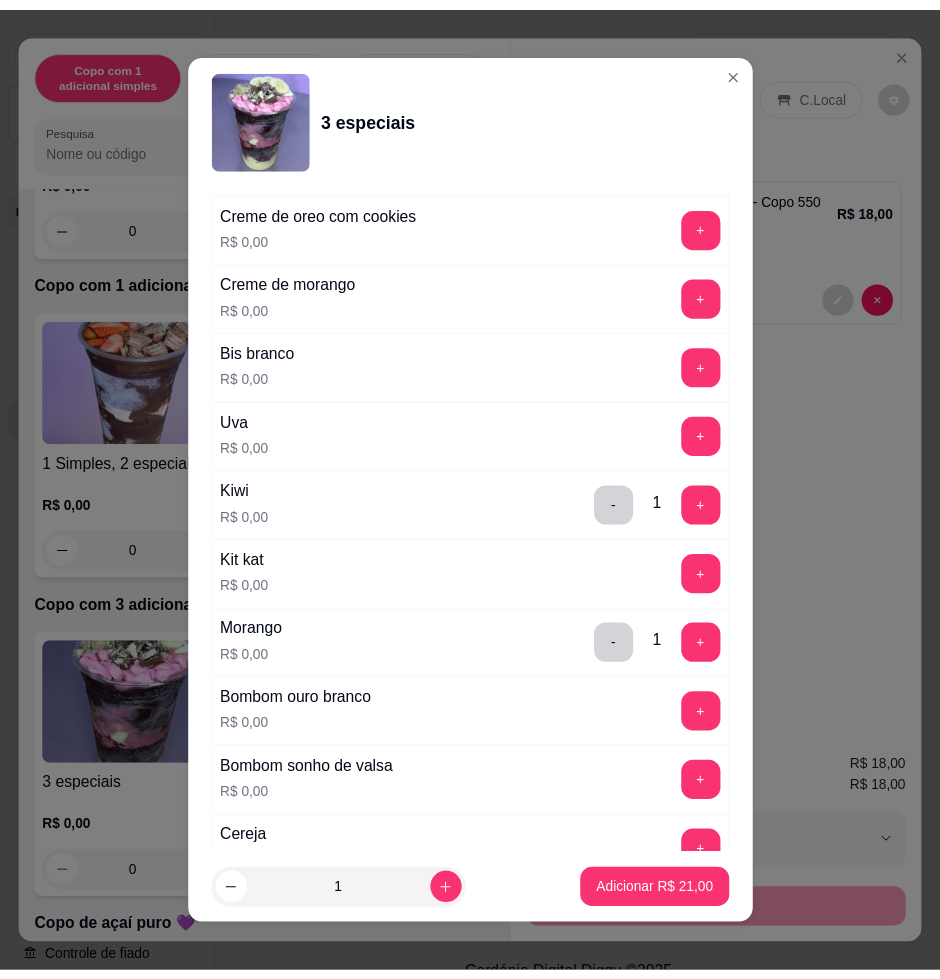 scroll, scrollTop: 625, scrollLeft: 0, axis: vertical 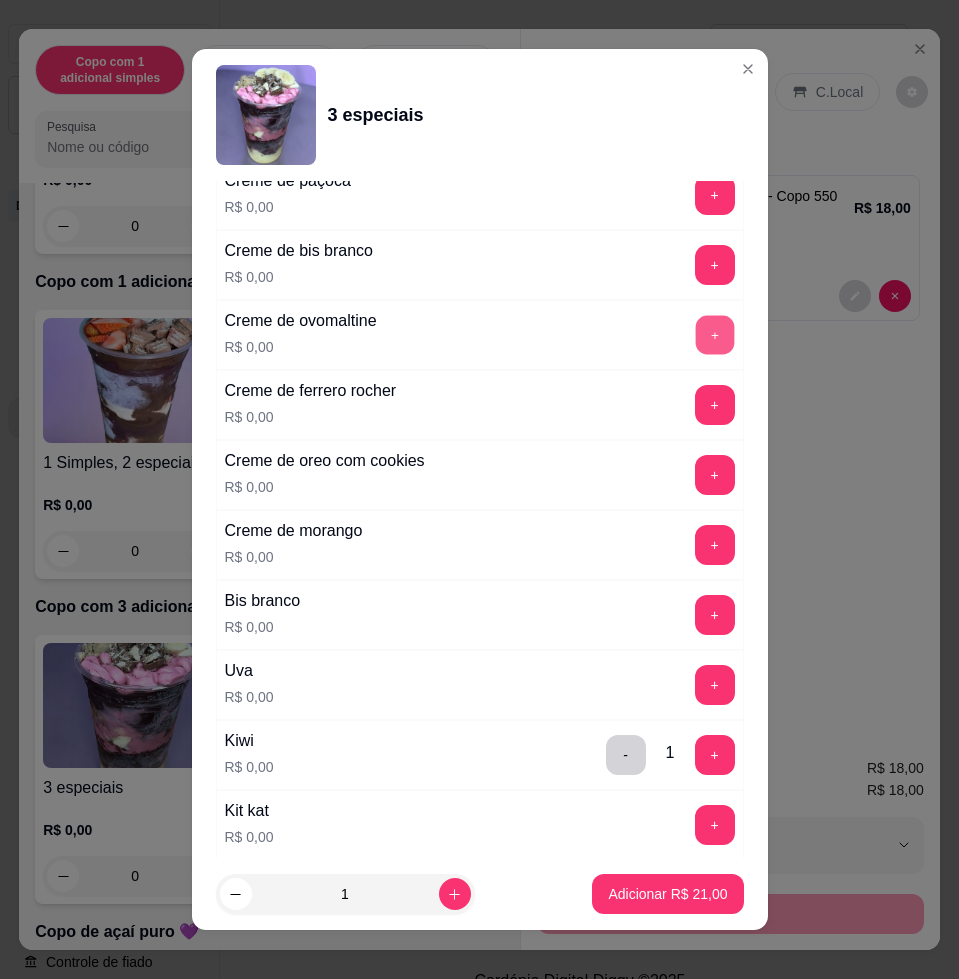 click on "+" at bounding box center (714, 335) 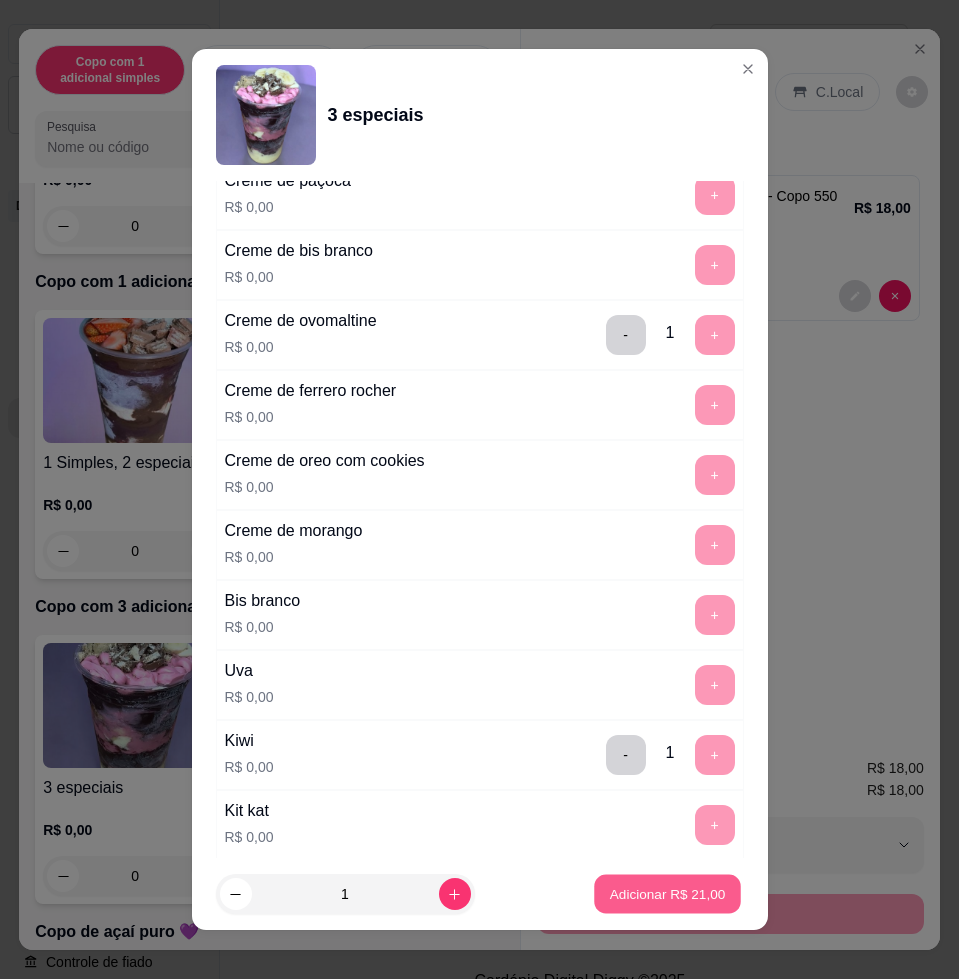 click on "Adicionar   R$ 21,00" at bounding box center [668, 894] 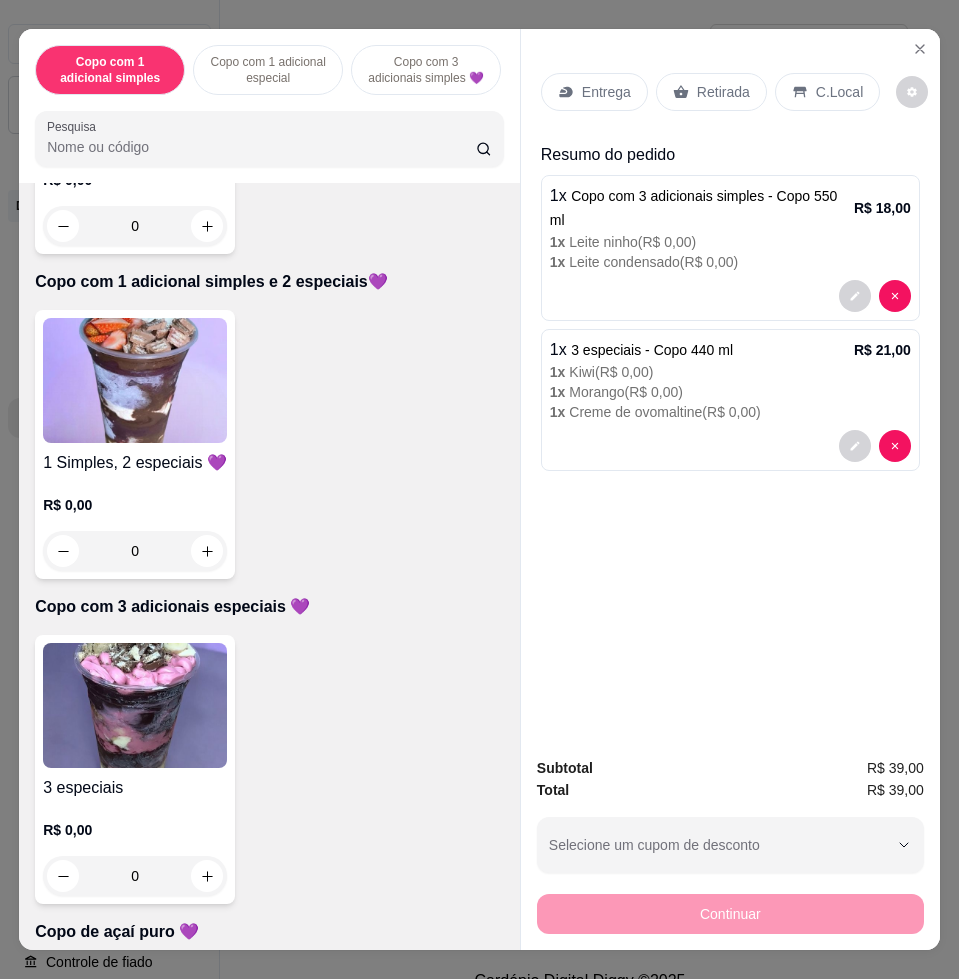 click on "Entrega Retirada C.Local" at bounding box center (730, 92) 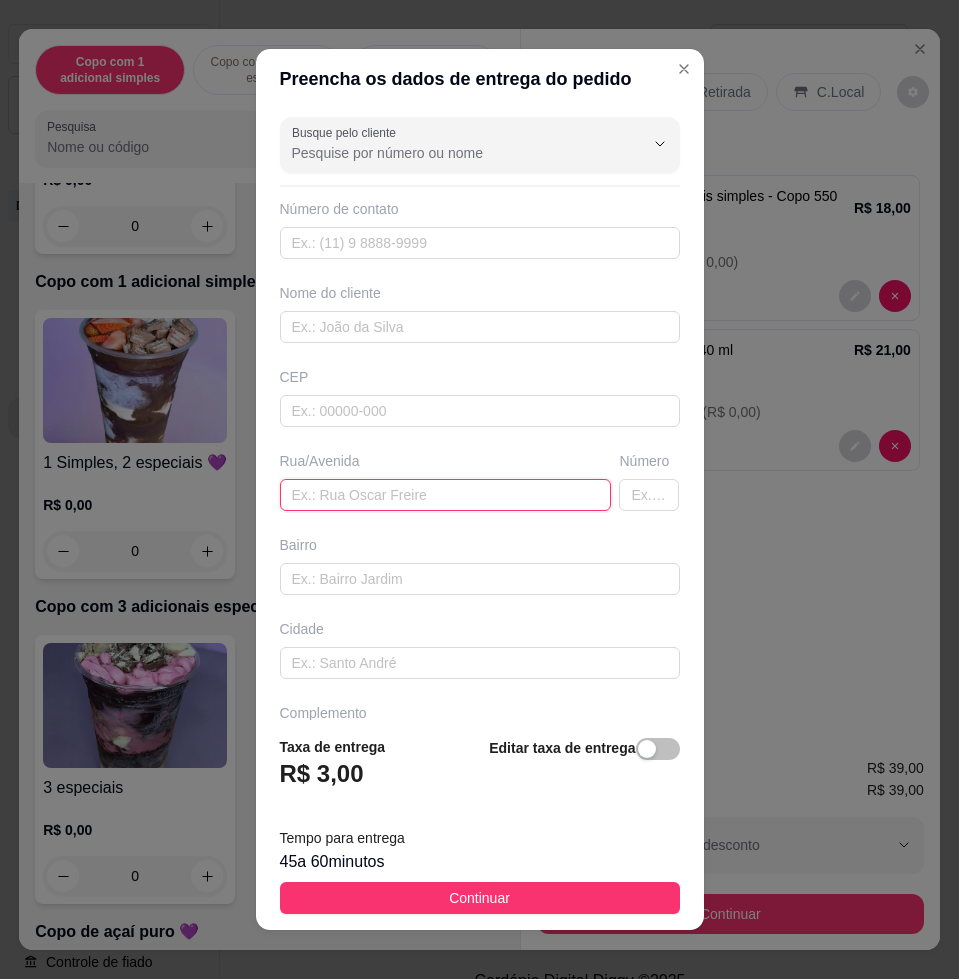 click at bounding box center [446, 495] 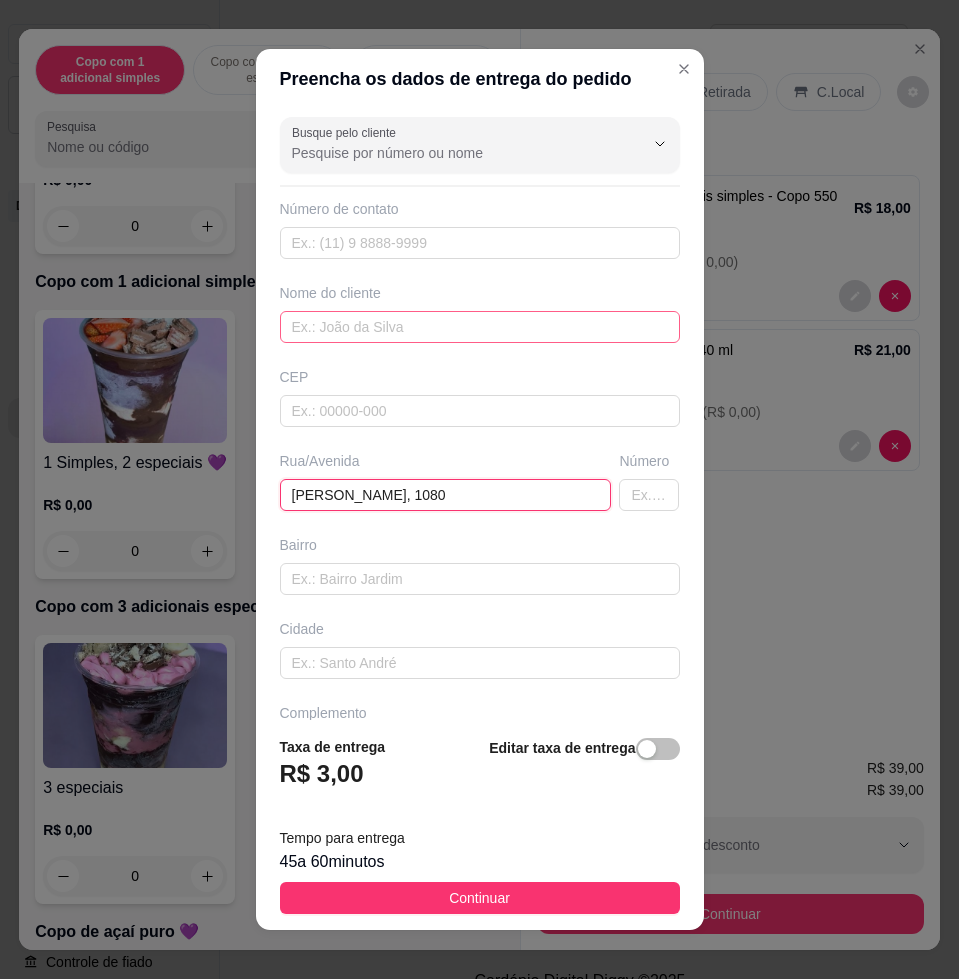 type on "jose leandro de souza, 1080" 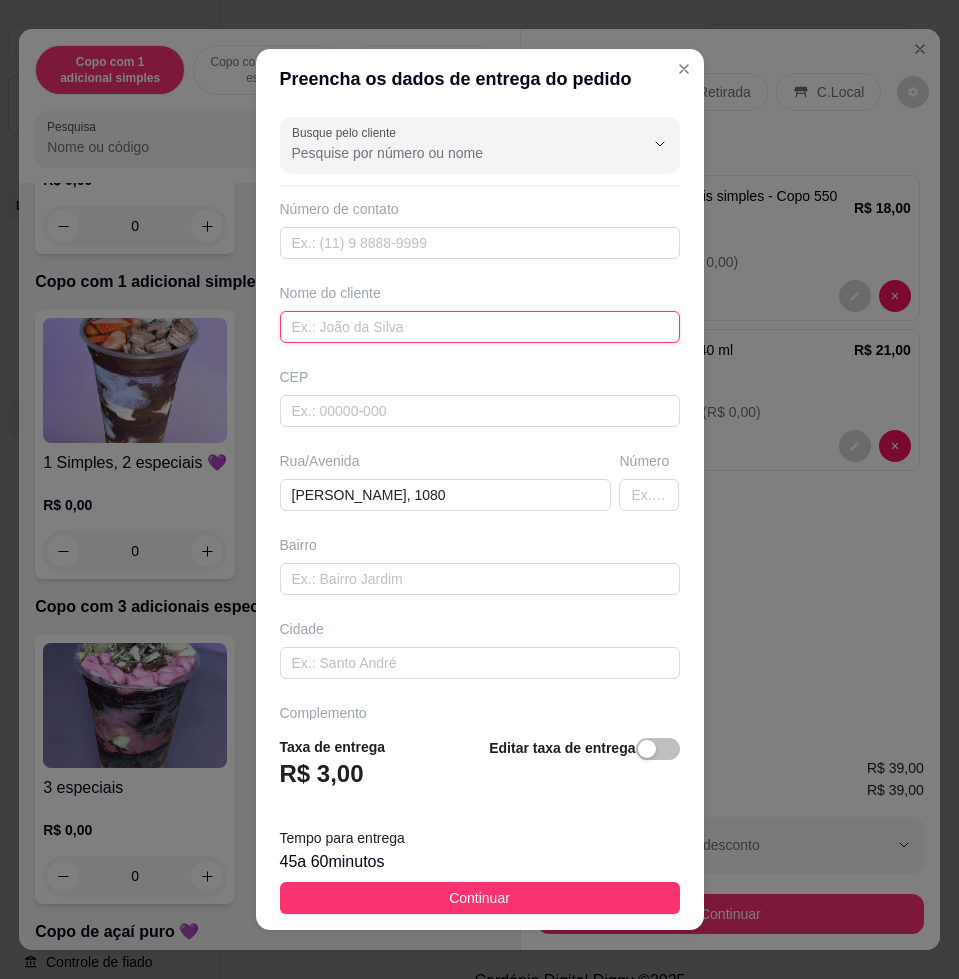 click at bounding box center [480, 327] 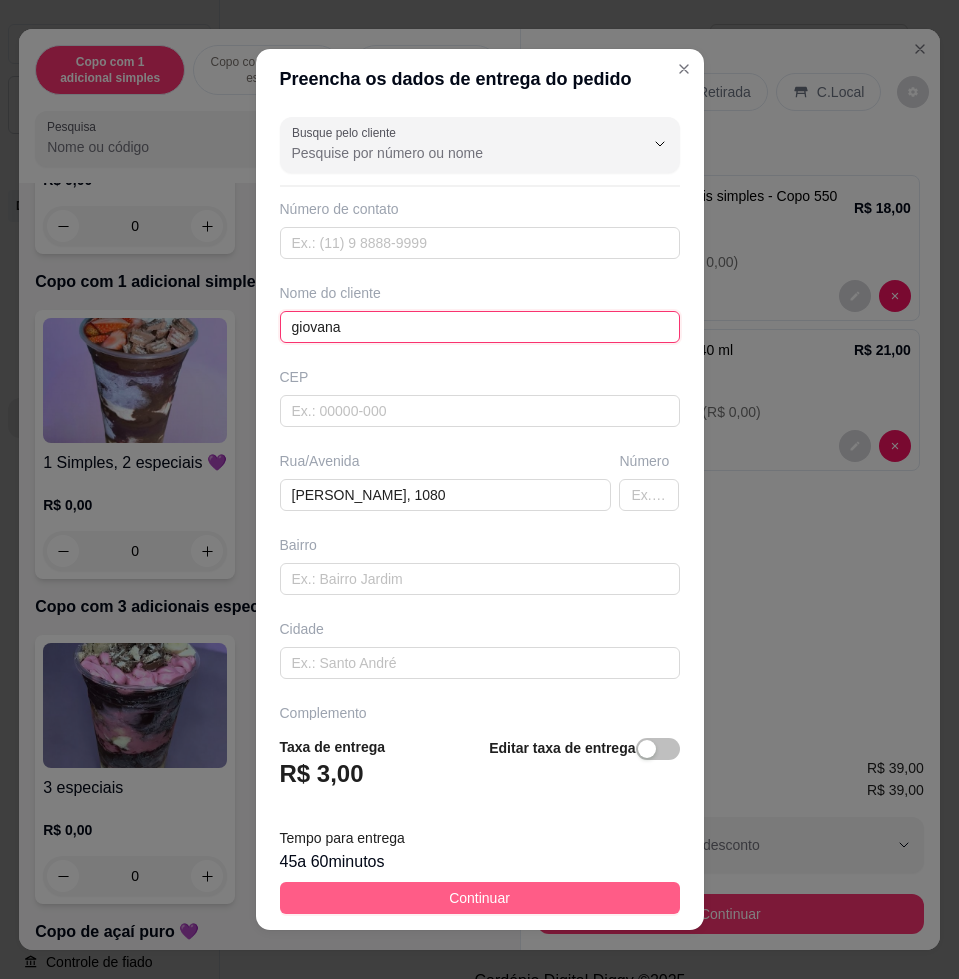 type on "giovana" 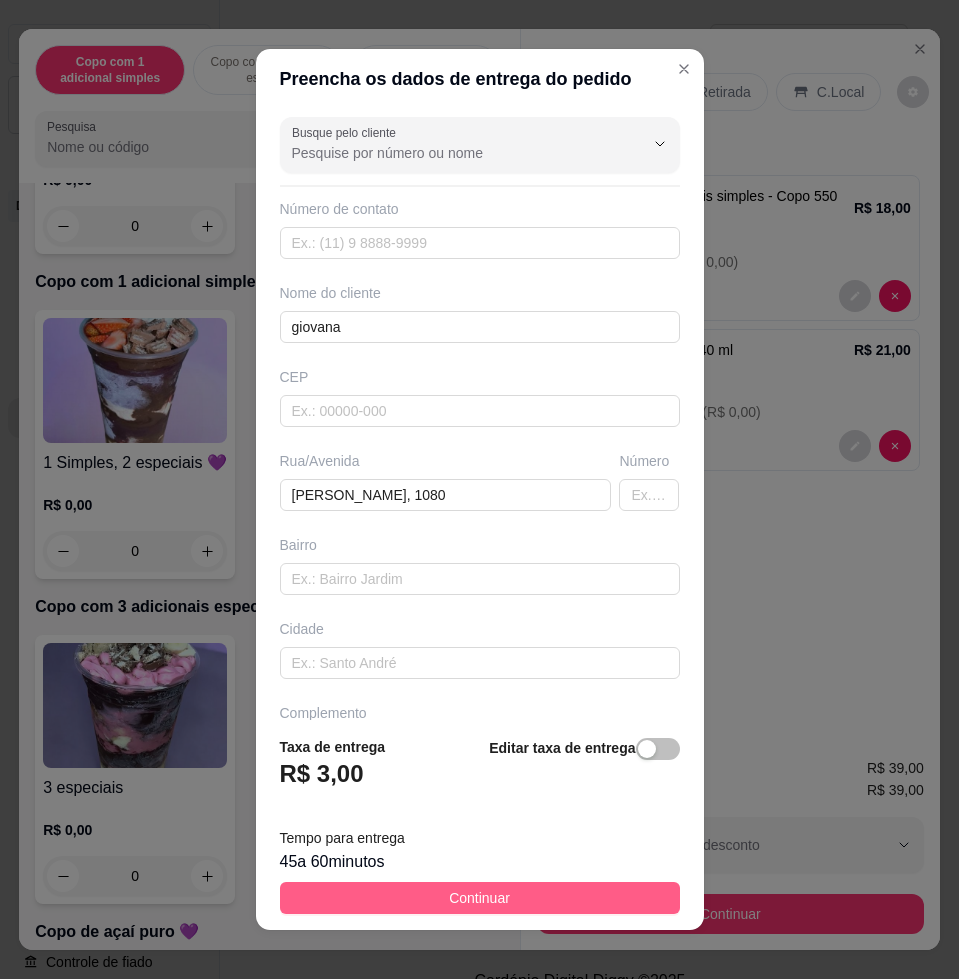 click on "Continuar" at bounding box center [479, 898] 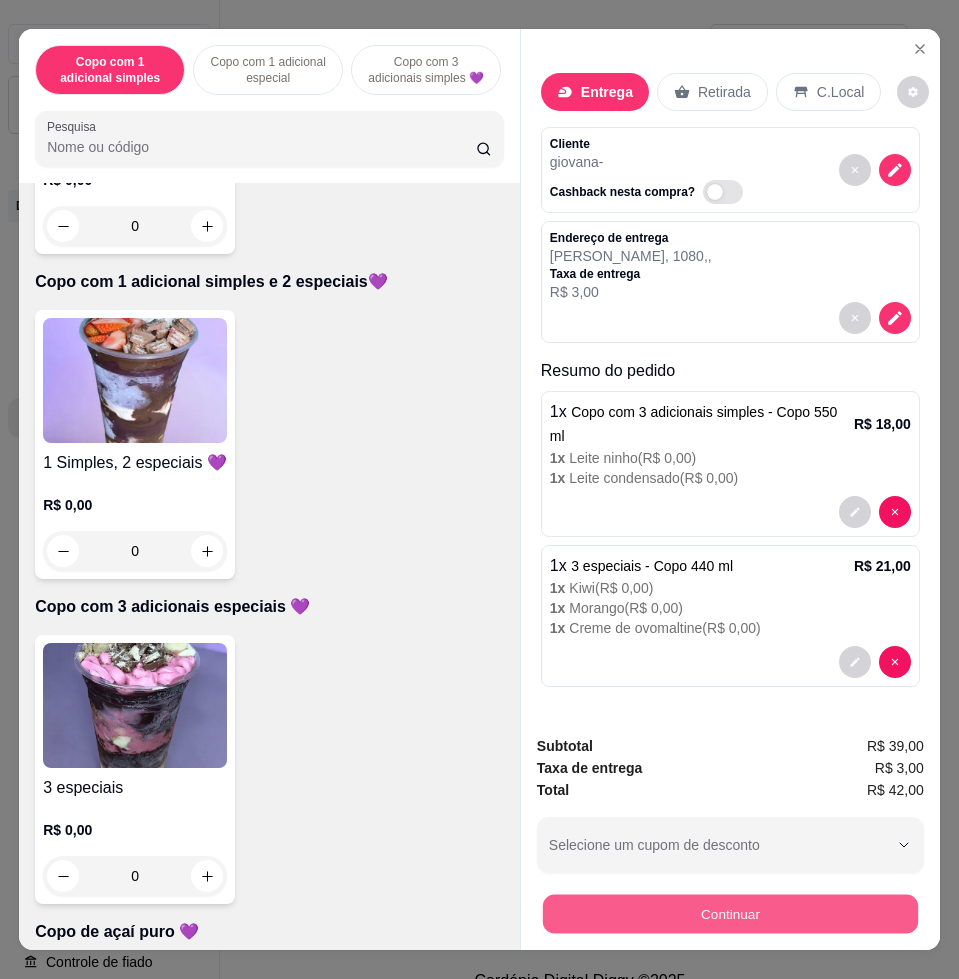 click on "Continuar" at bounding box center [730, 913] 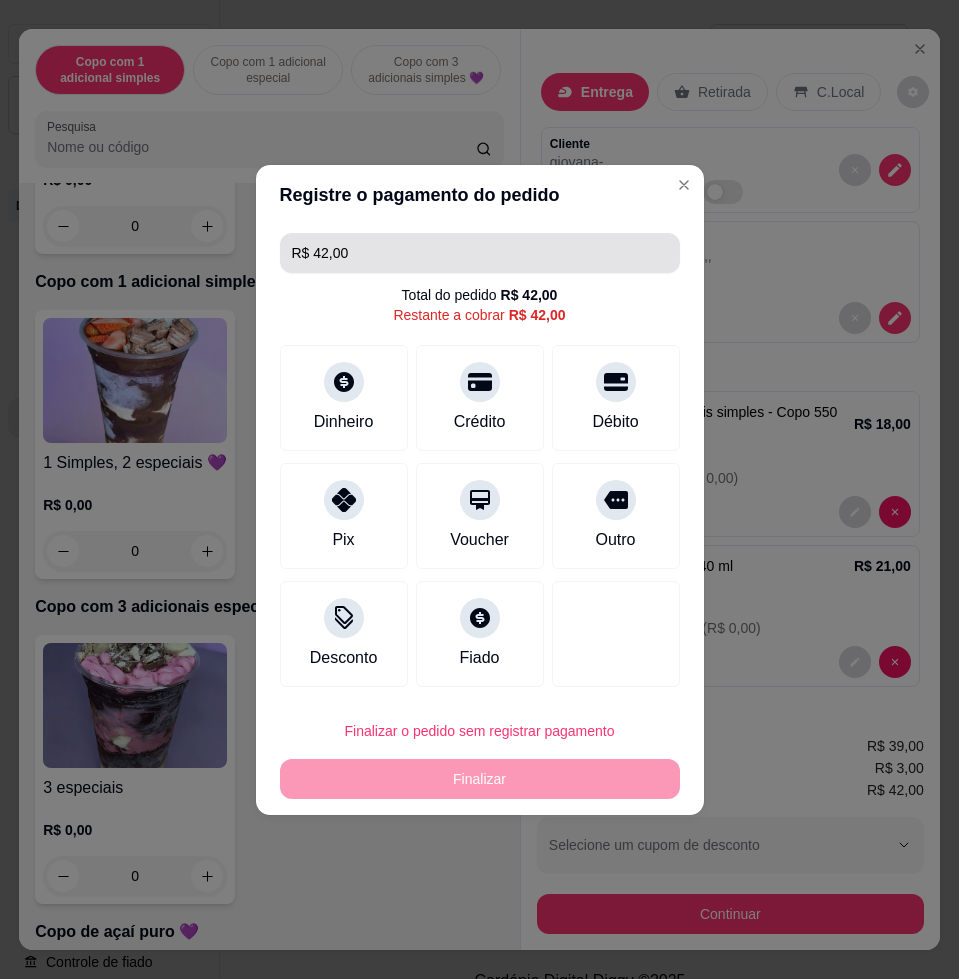 click on "R$ 42,00" at bounding box center [480, 253] 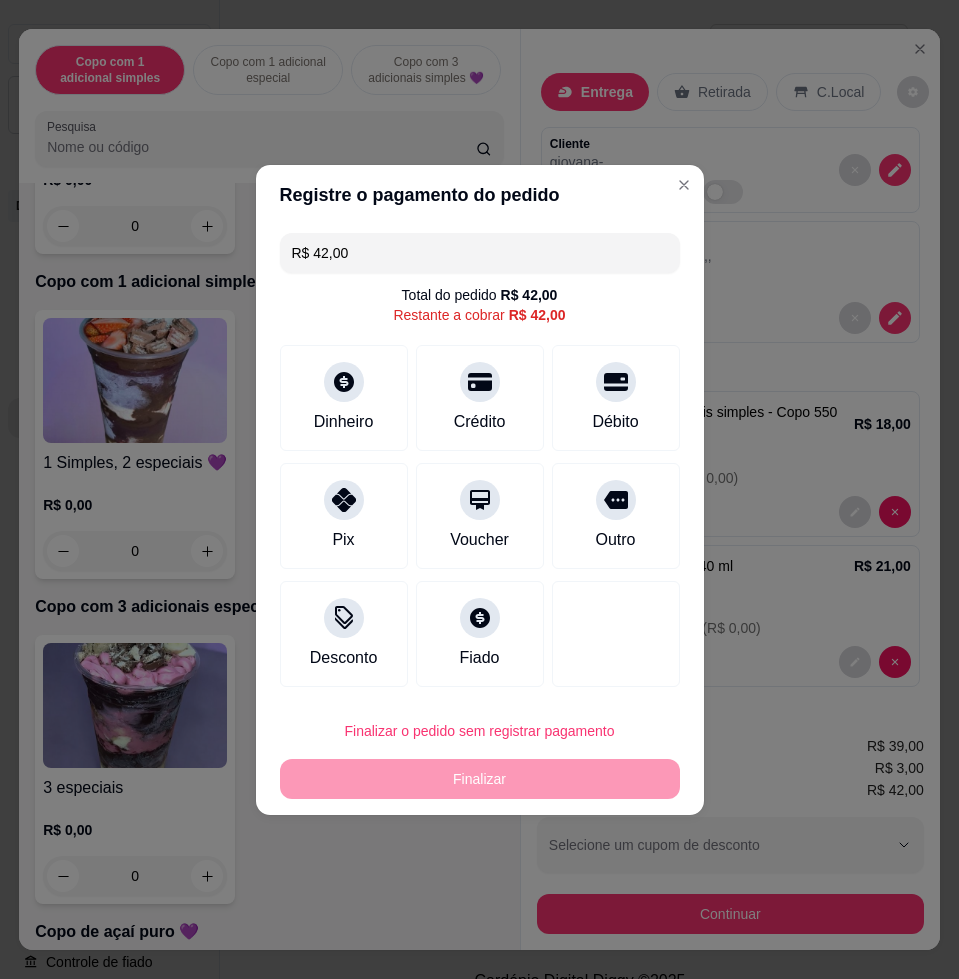 click on "R$ 42,00" at bounding box center [480, 253] 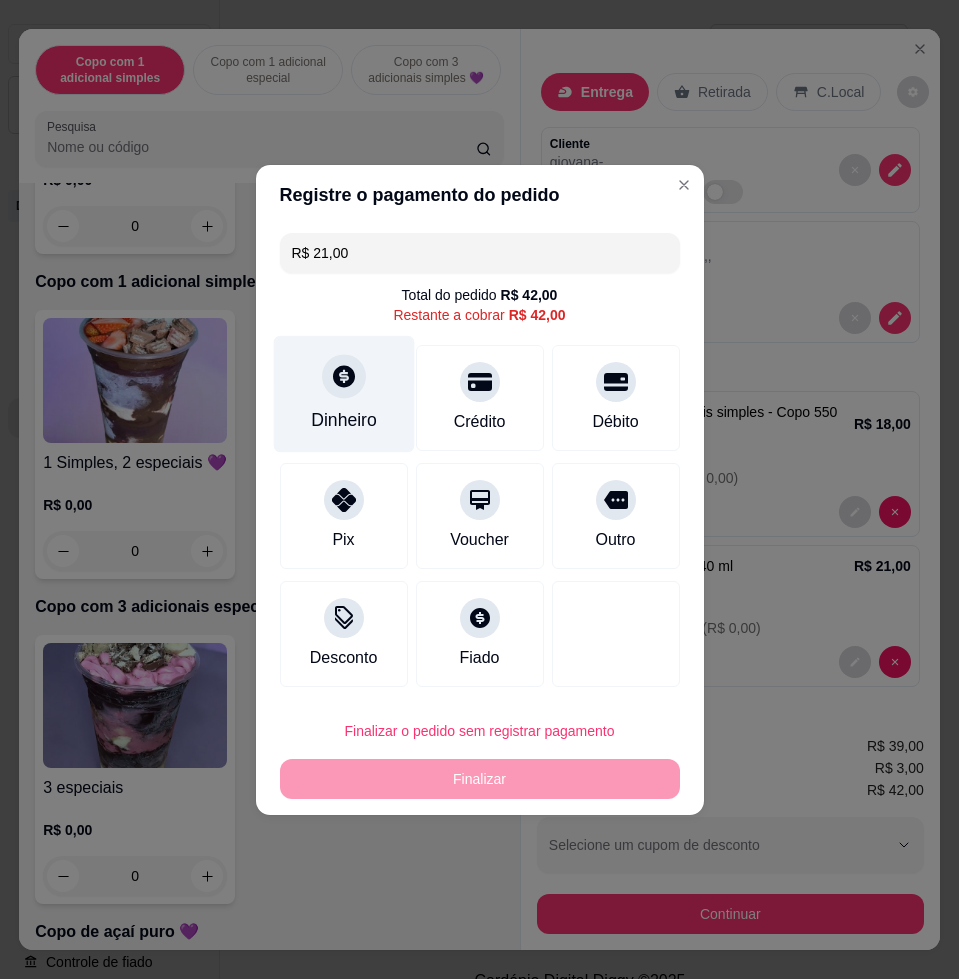 click on "Dinheiro" at bounding box center (344, 420) 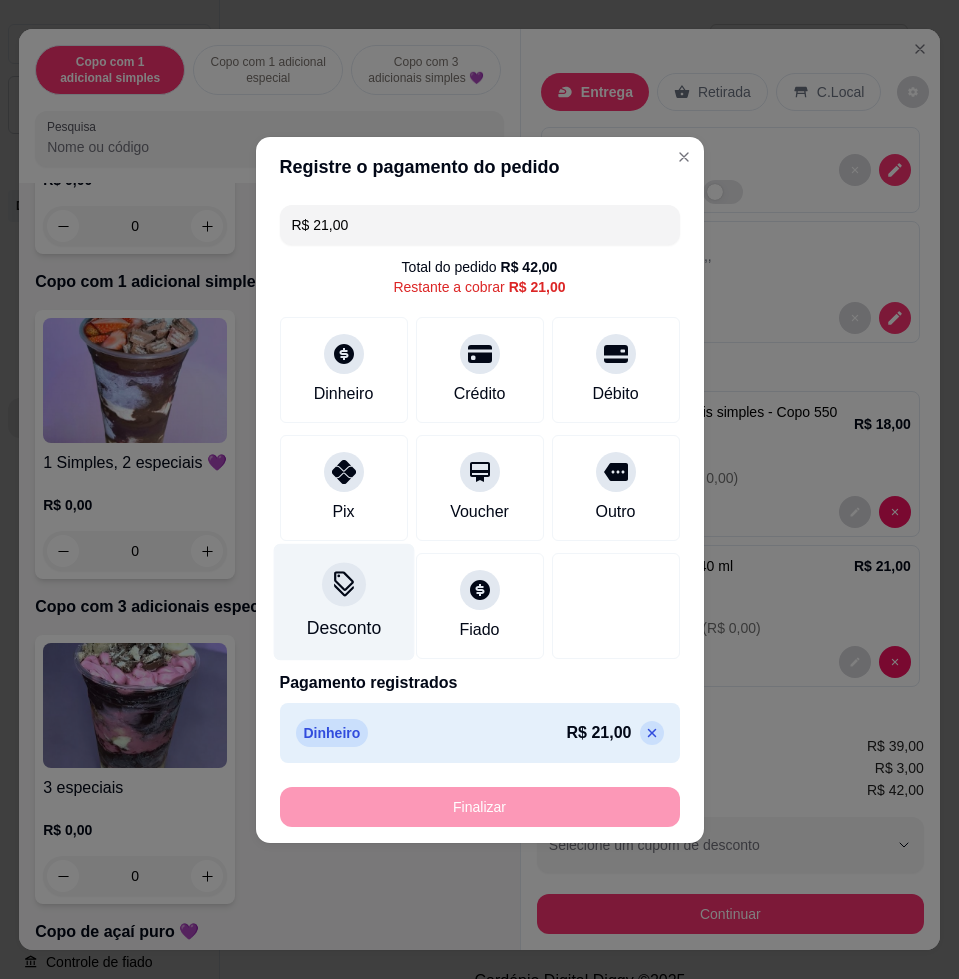 click on "Pix" at bounding box center [344, 488] 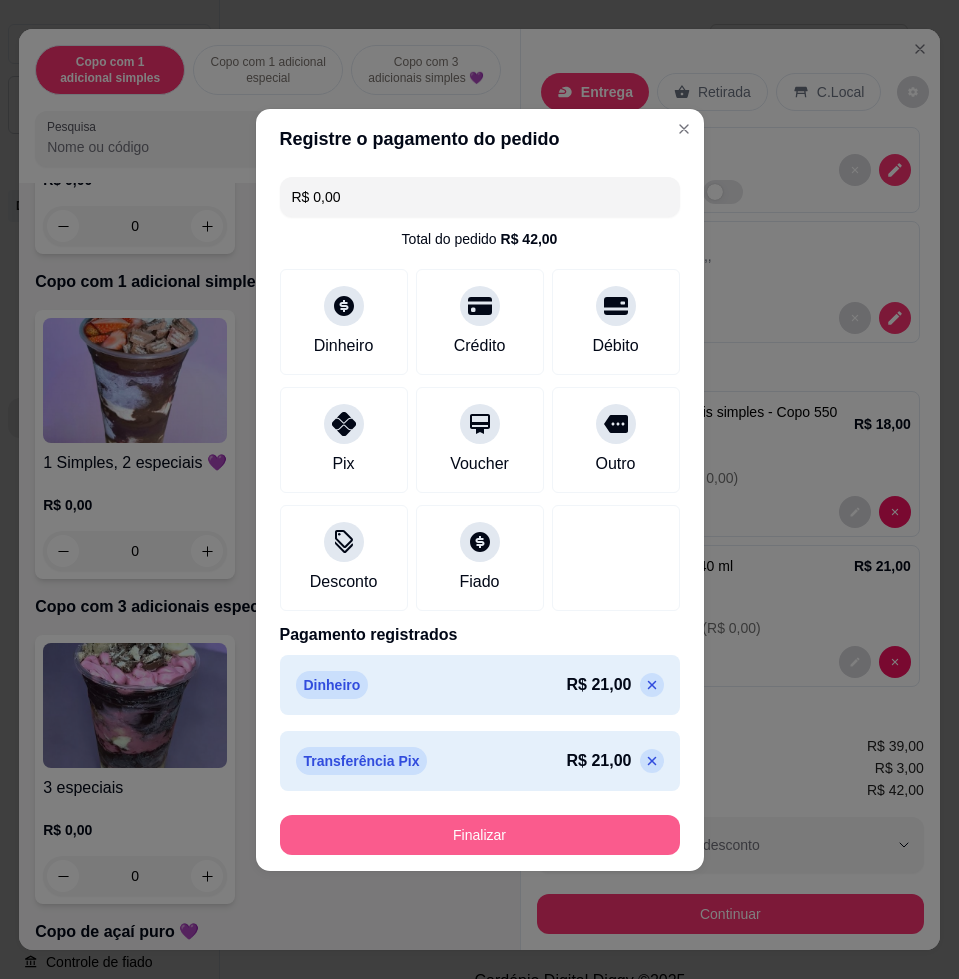 click on "Finalizar" at bounding box center [480, 835] 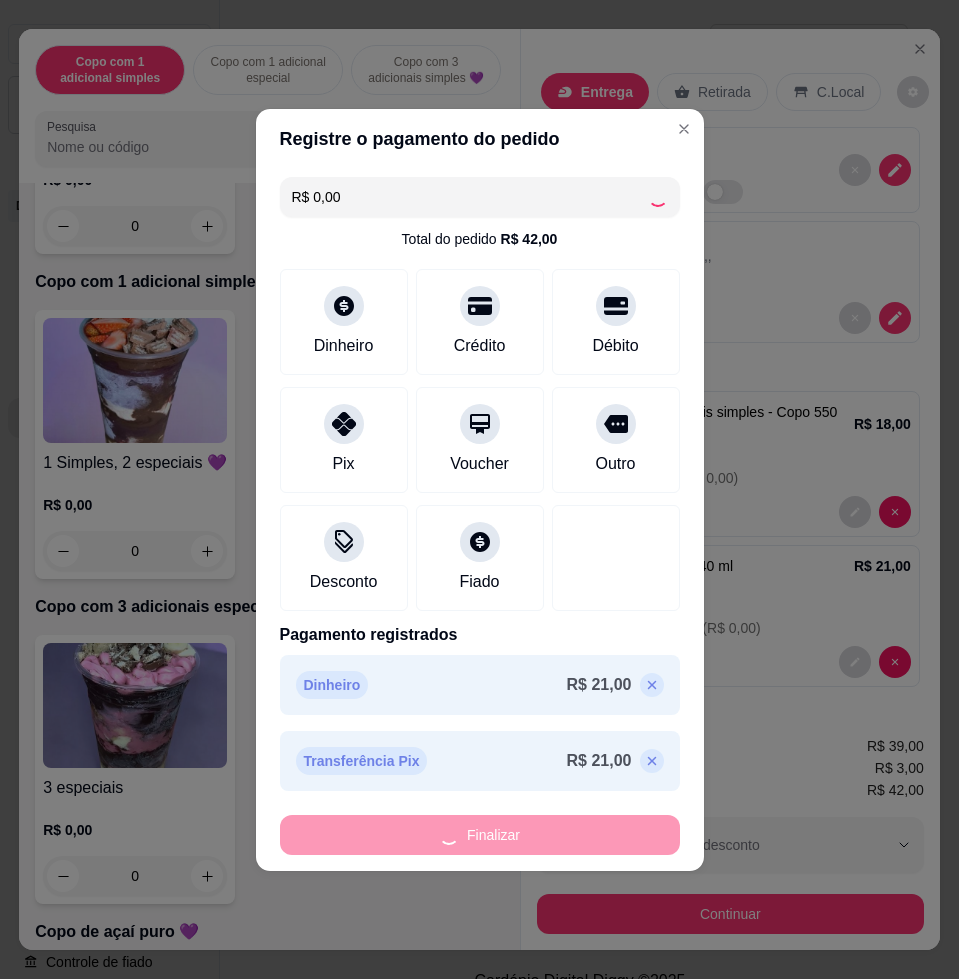 type on "-R$ 42,00" 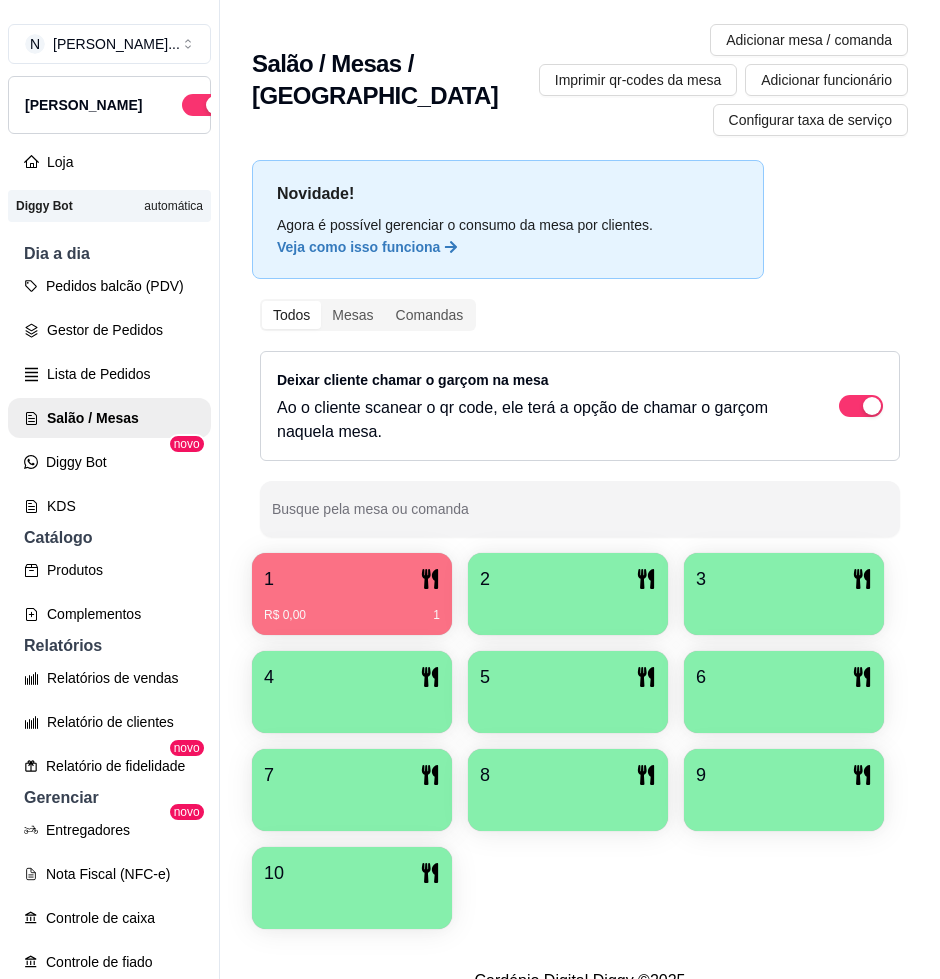scroll, scrollTop: 9, scrollLeft: 0, axis: vertical 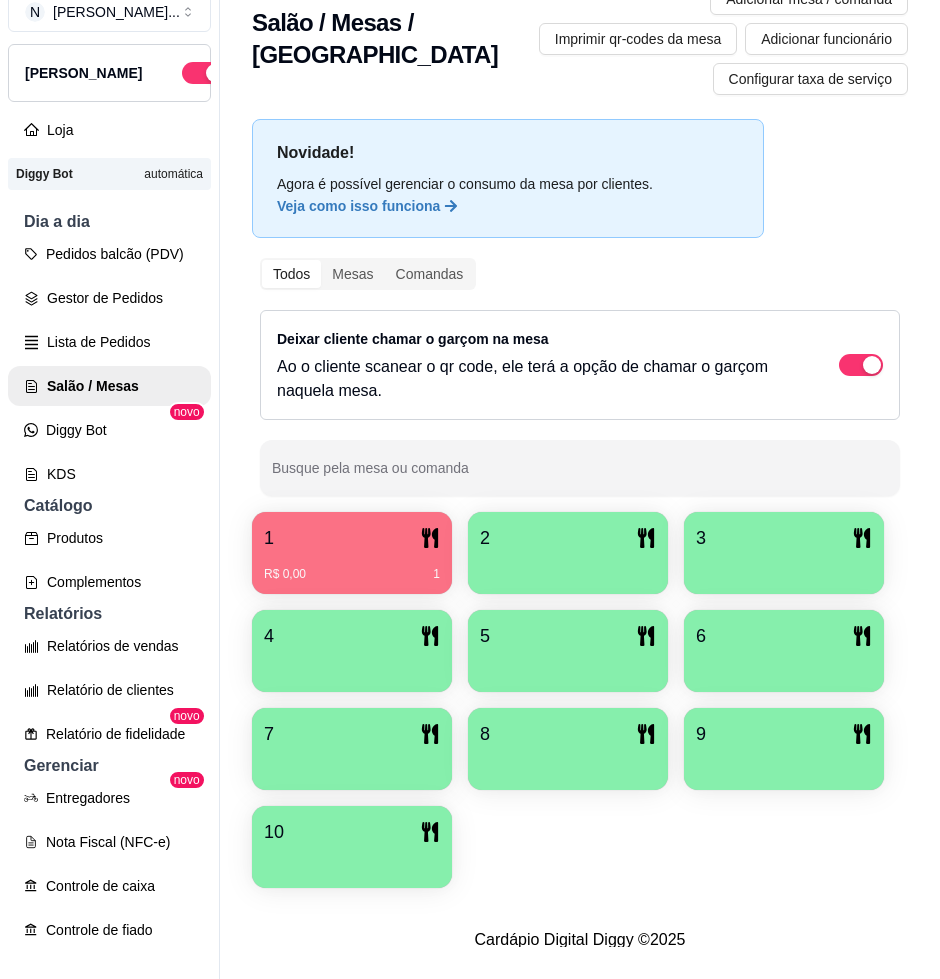 click on "R$ 0,00 1" at bounding box center (352, 567) 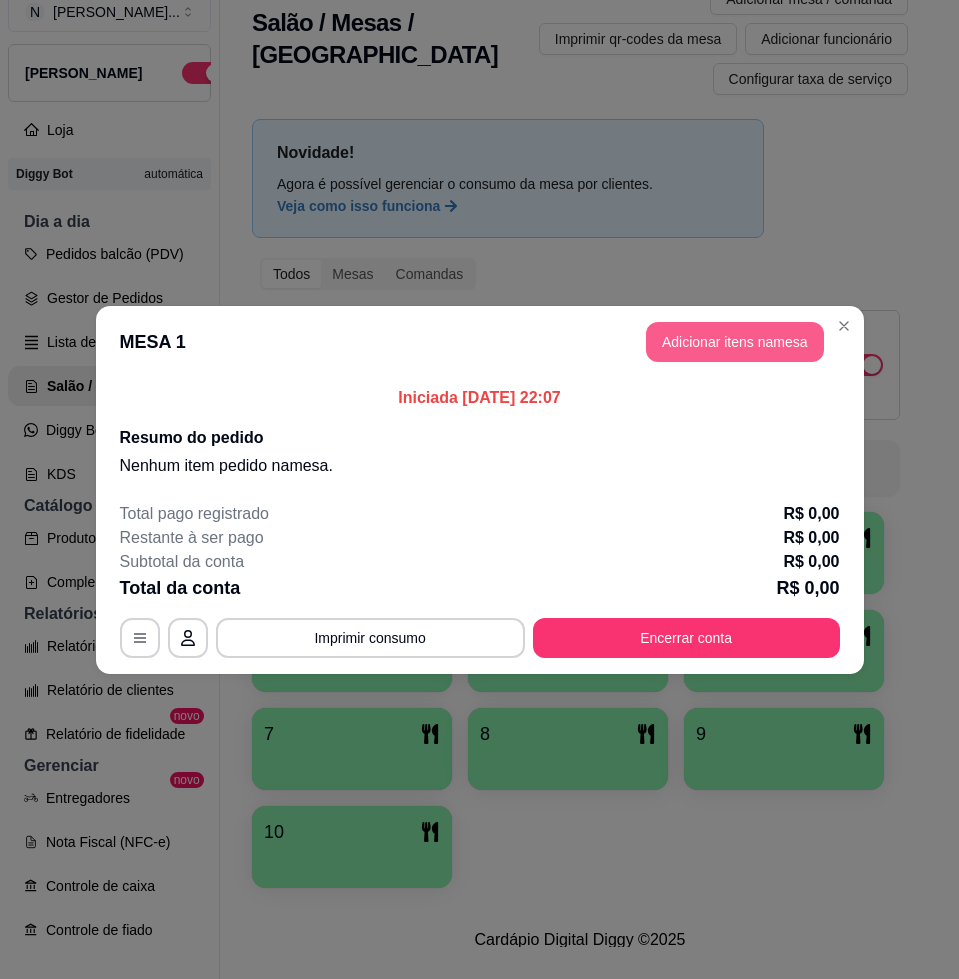 click on "Adicionar itens na  mesa" at bounding box center (735, 342) 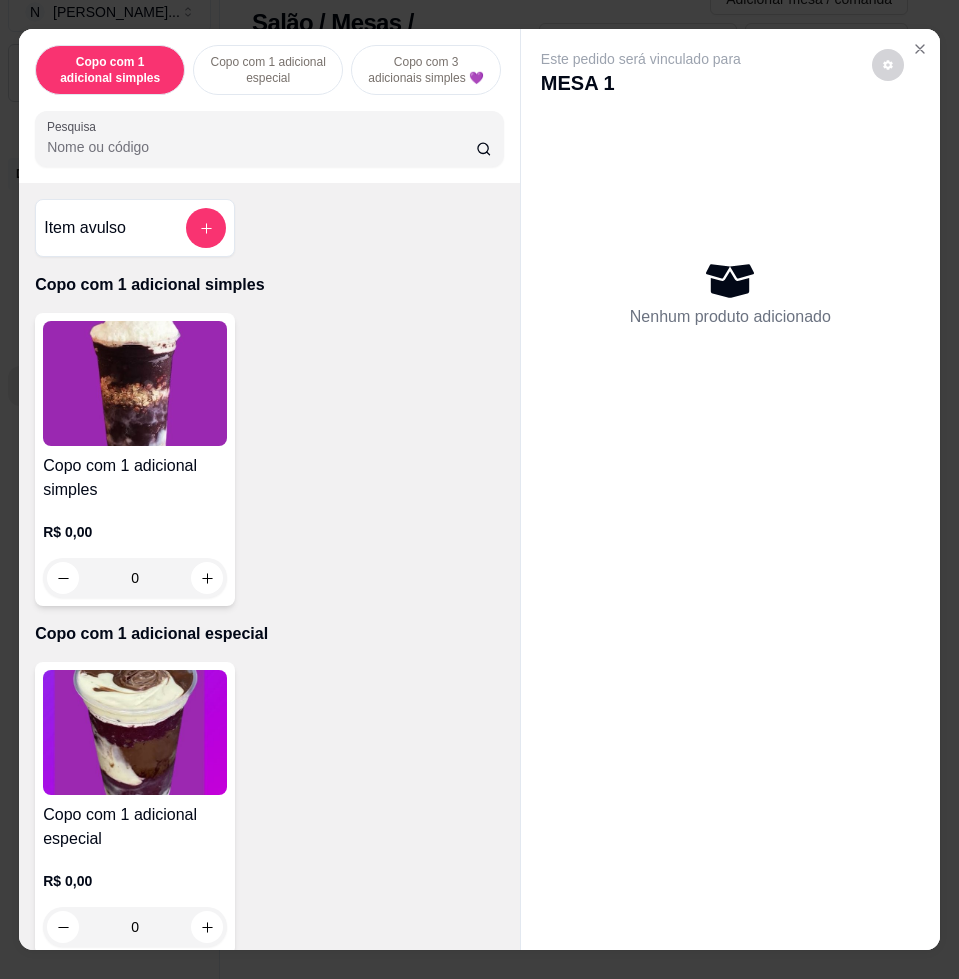 click at bounding box center (269, 139) 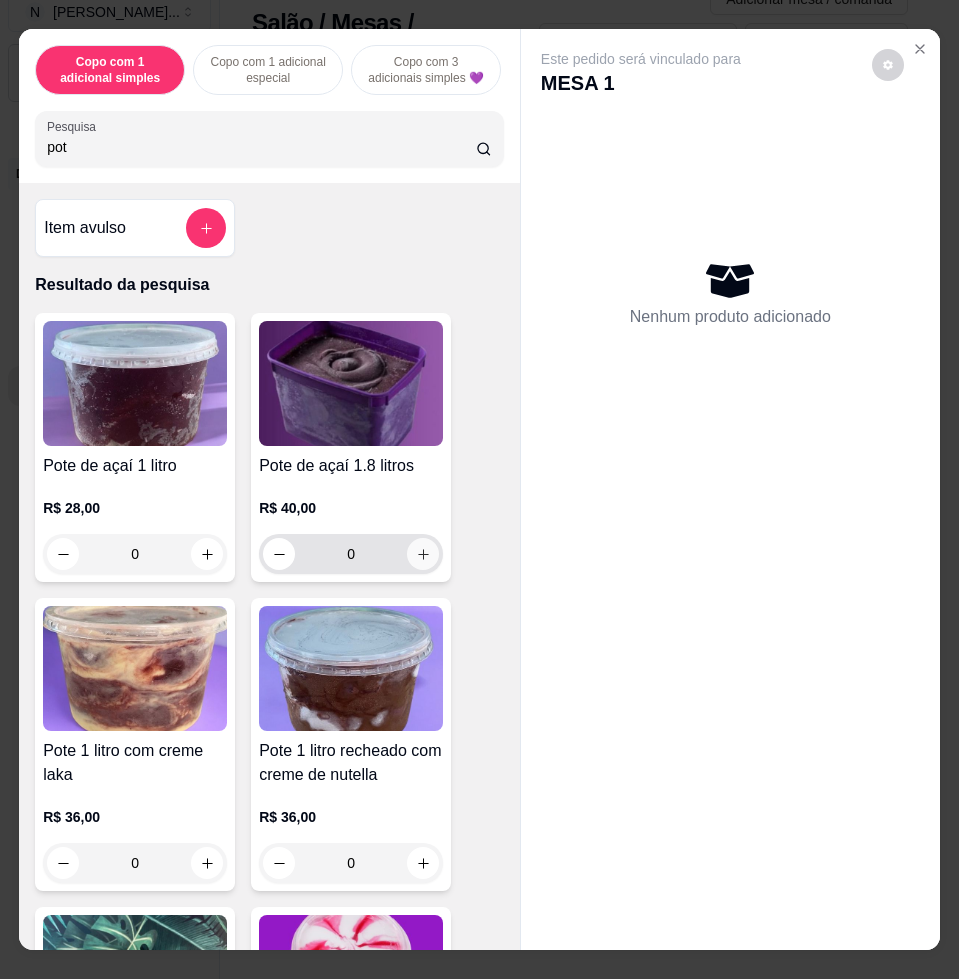type on "pot" 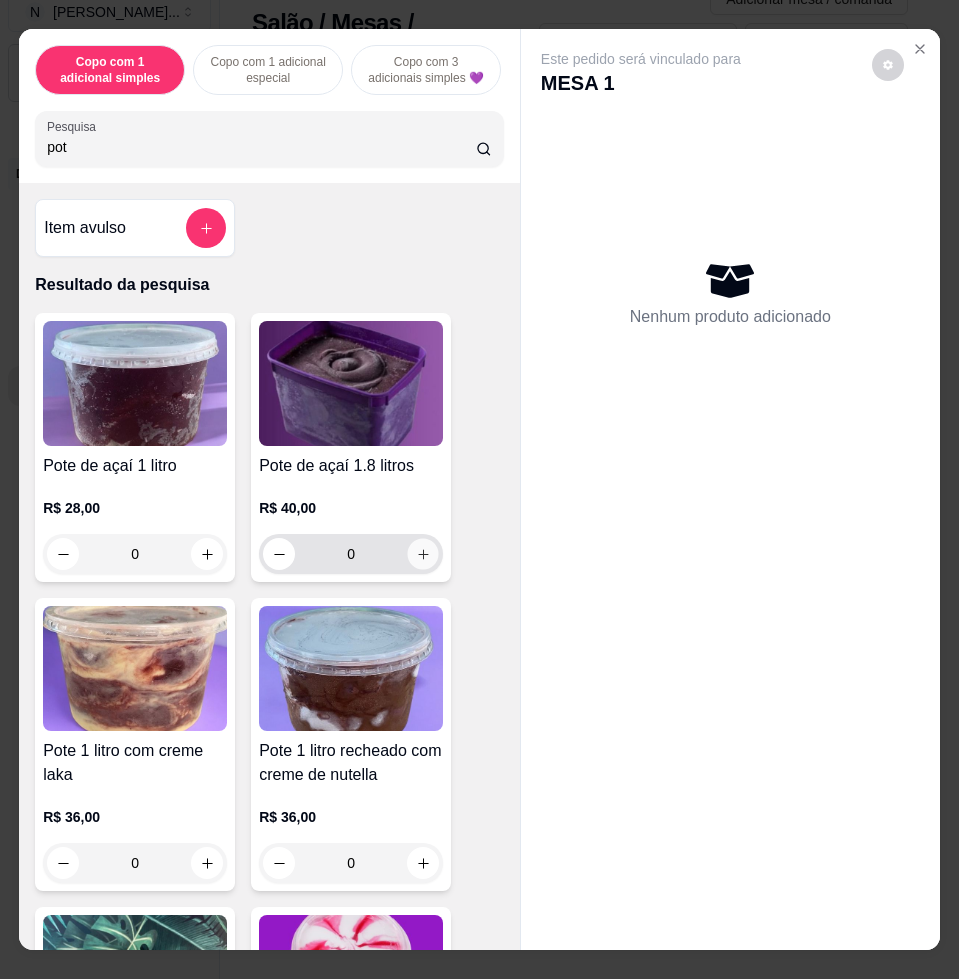 click at bounding box center [423, 554] 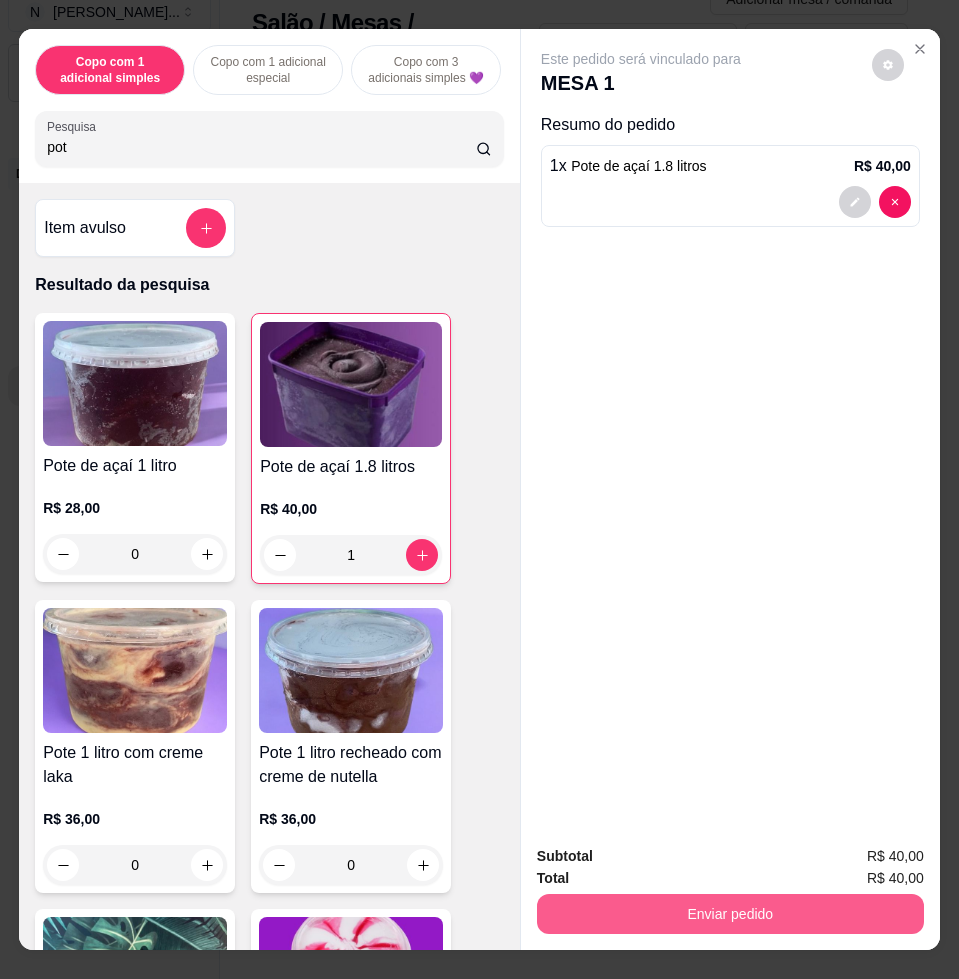 click on "Enviar pedido" at bounding box center (730, 914) 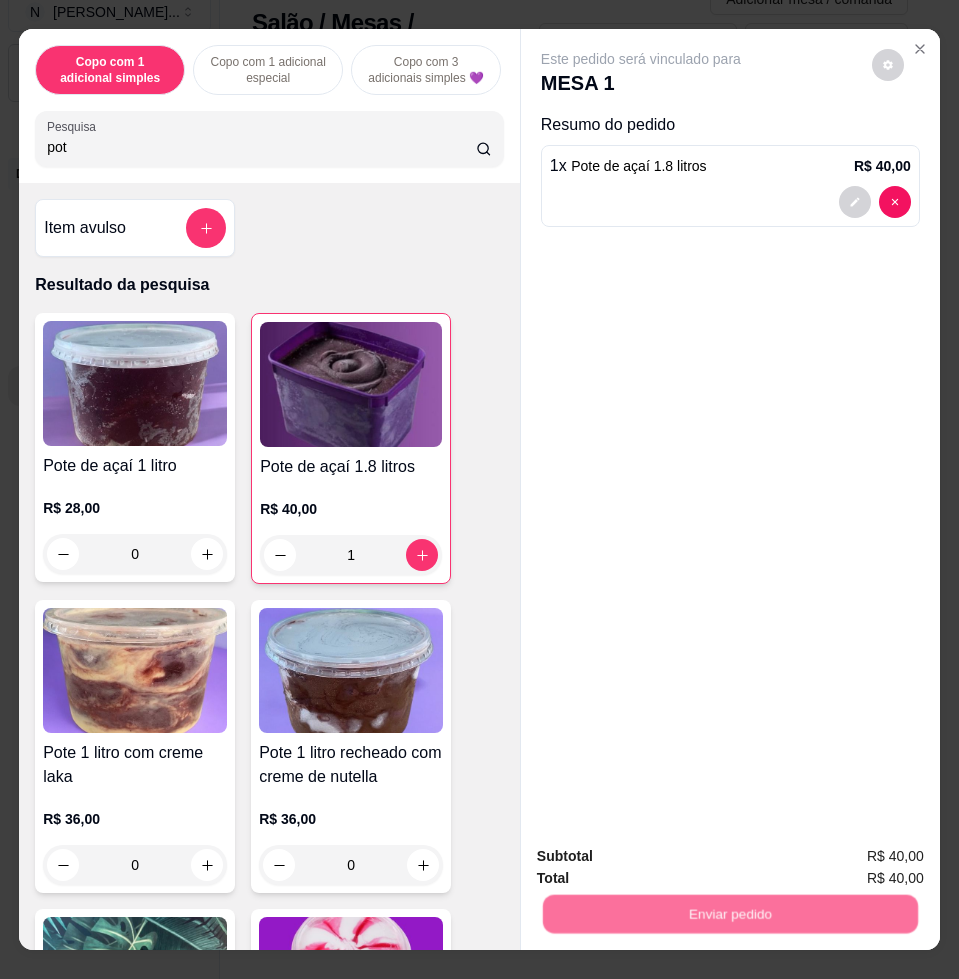 click on "Não registrar e enviar pedido" at bounding box center [662, 855] 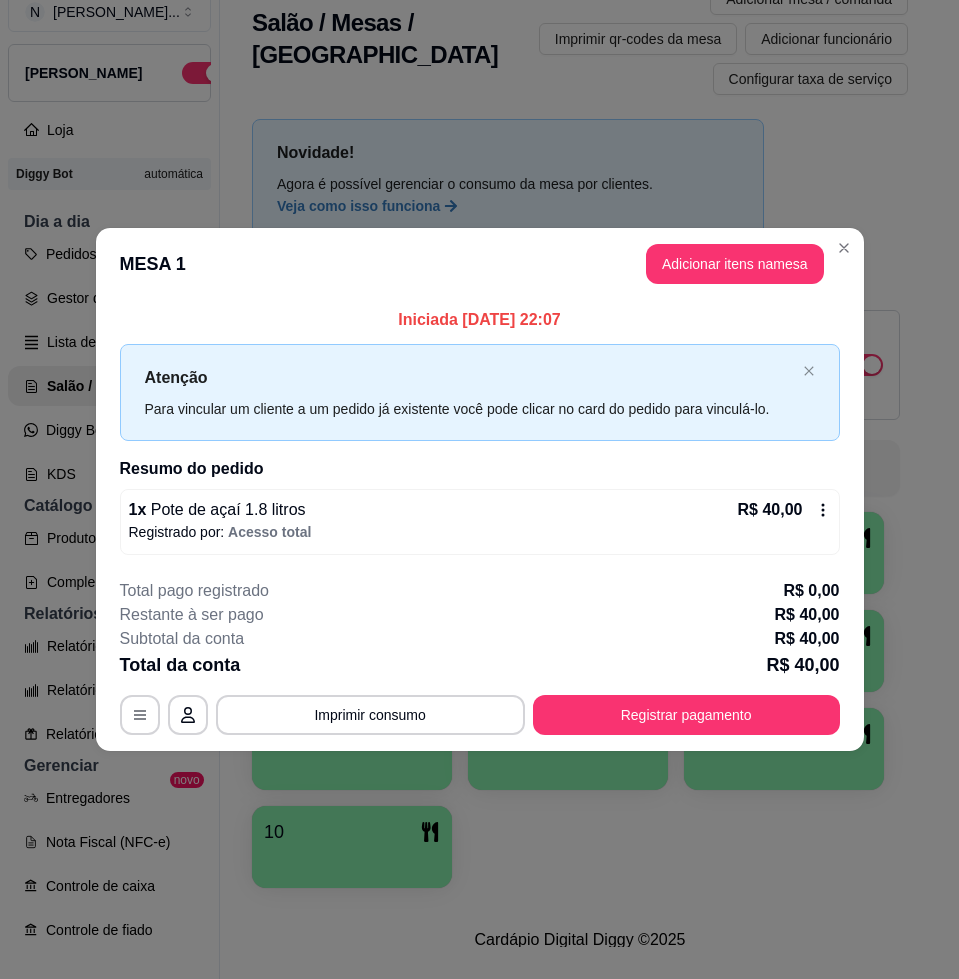 click on "**********" at bounding box center [480, 657] 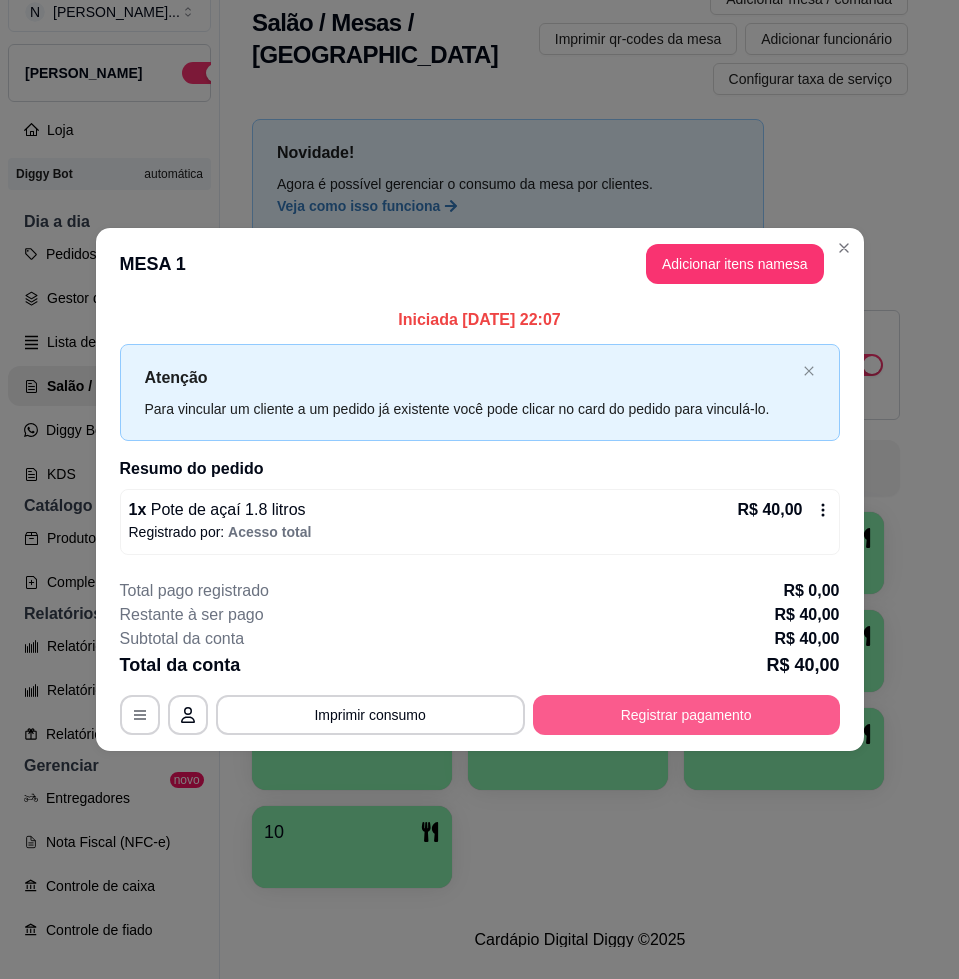 click on "Registrar pagamento" at bounding box center (686, 715) 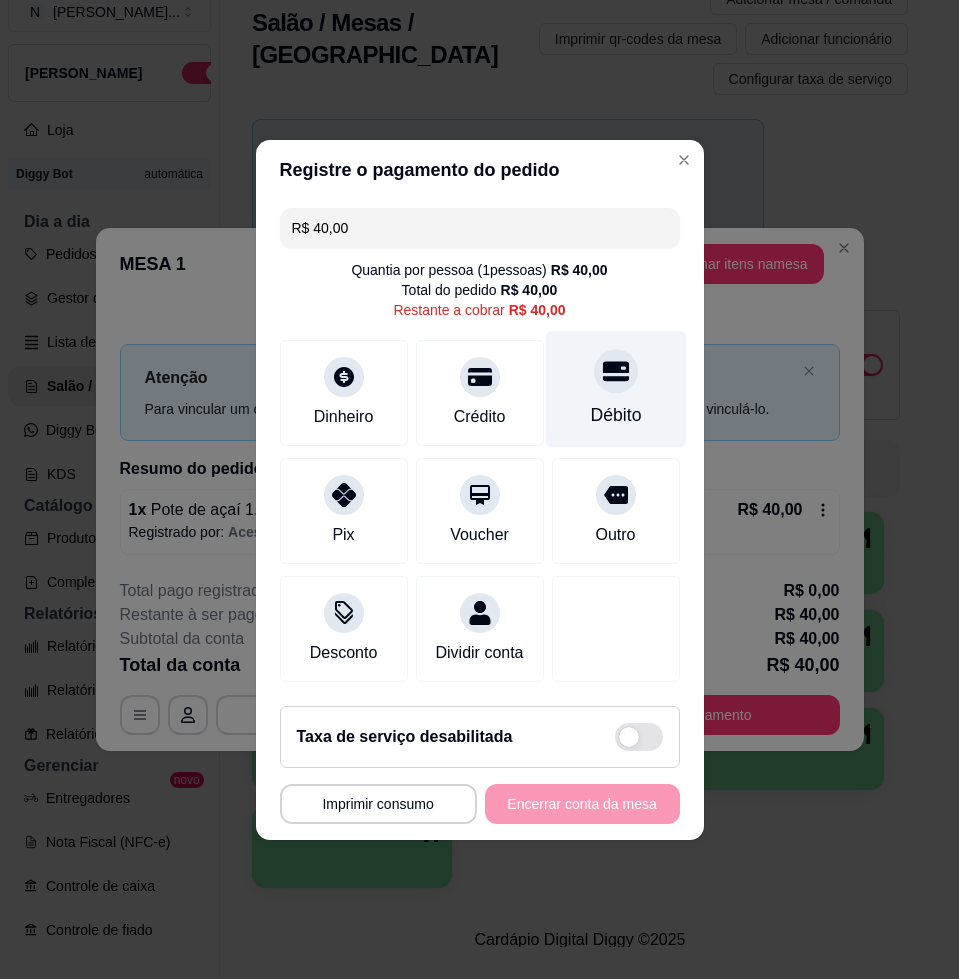 click on "Débito" at bounding box center [615, 388] 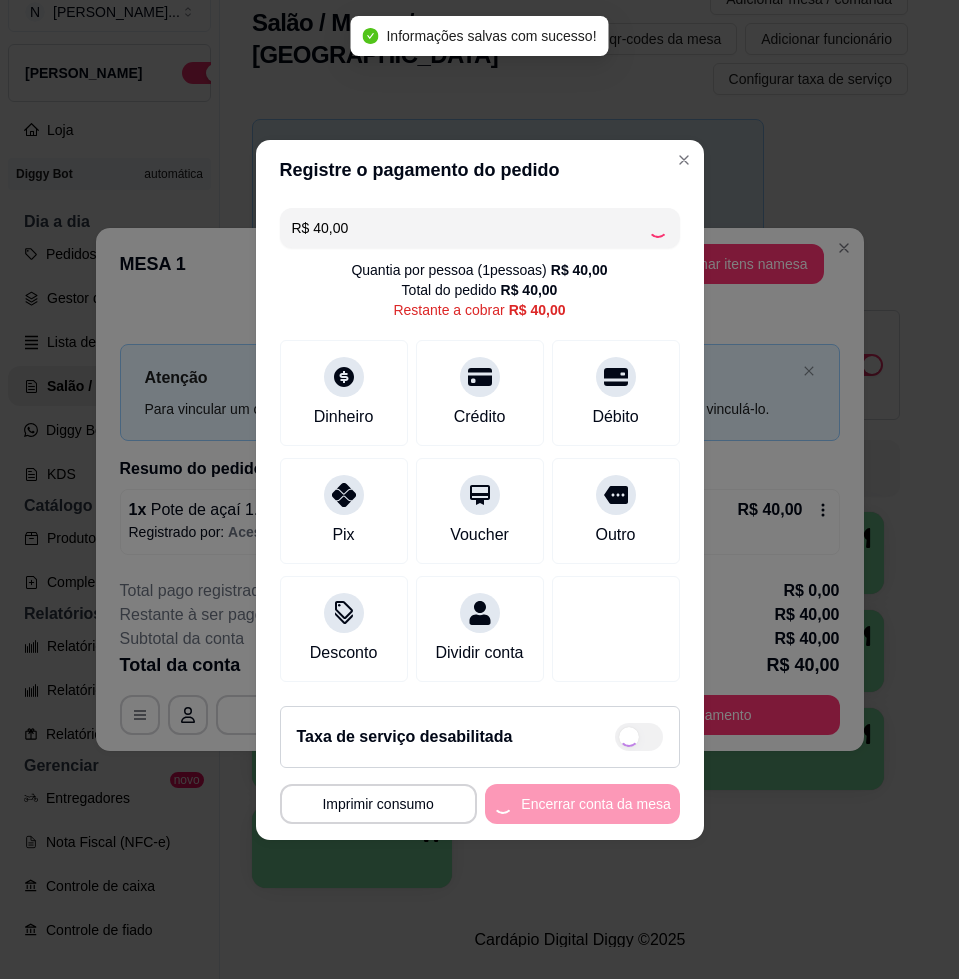 type on "R$ 0,00" 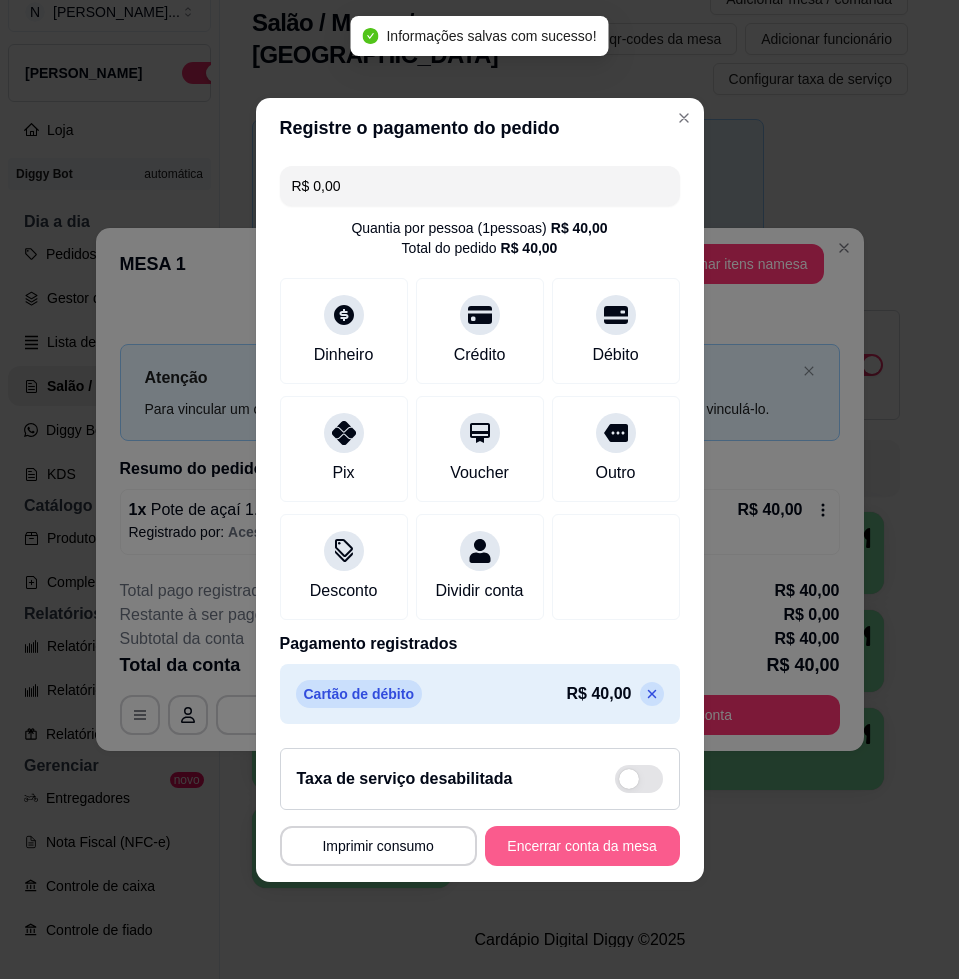 click on "Encerrar conta da mesa" at bounding box center (582, 846) 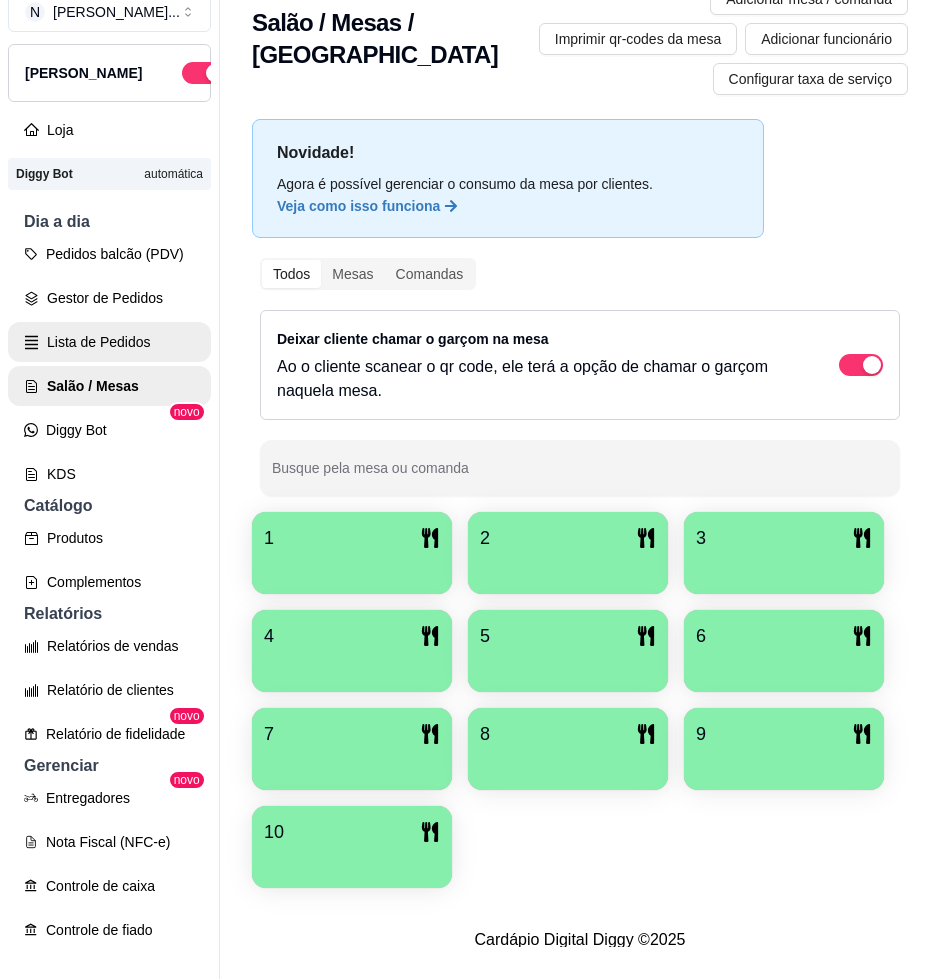 click on "Lista de Pedidos" at bounding box center (109, 342) 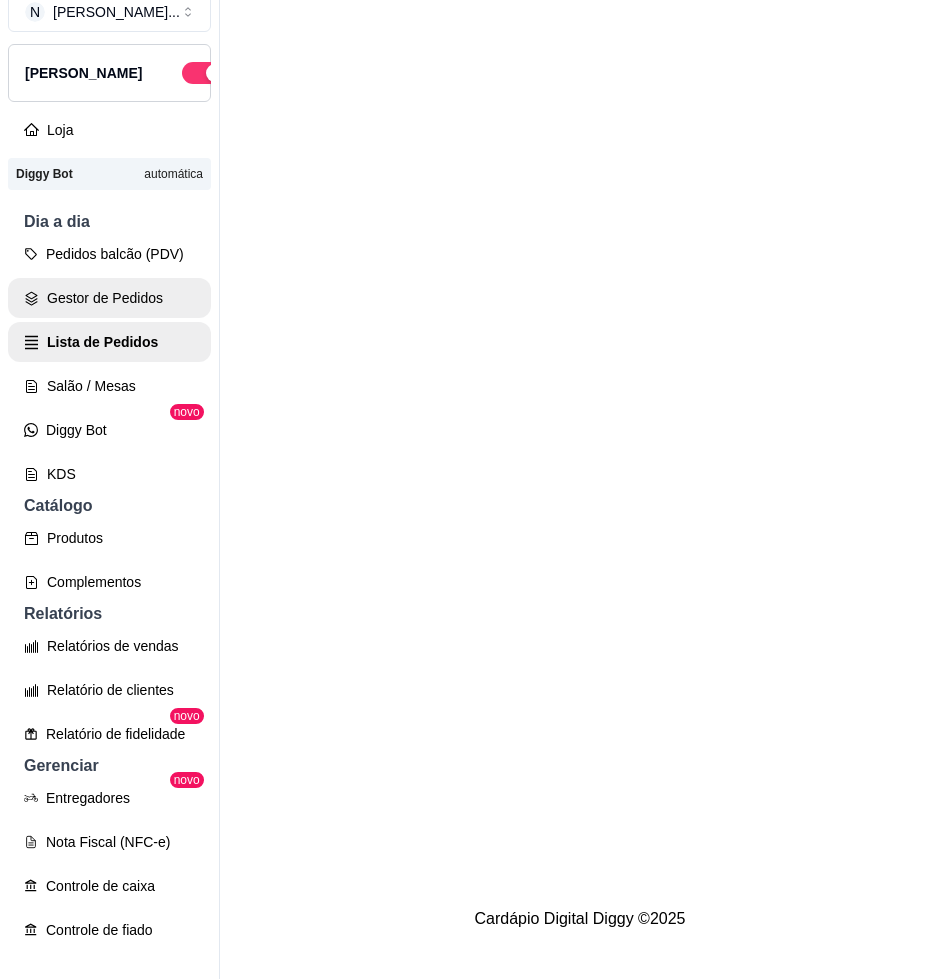 scroll, scrollTop: 0, scrollLeft: 0, axis: both 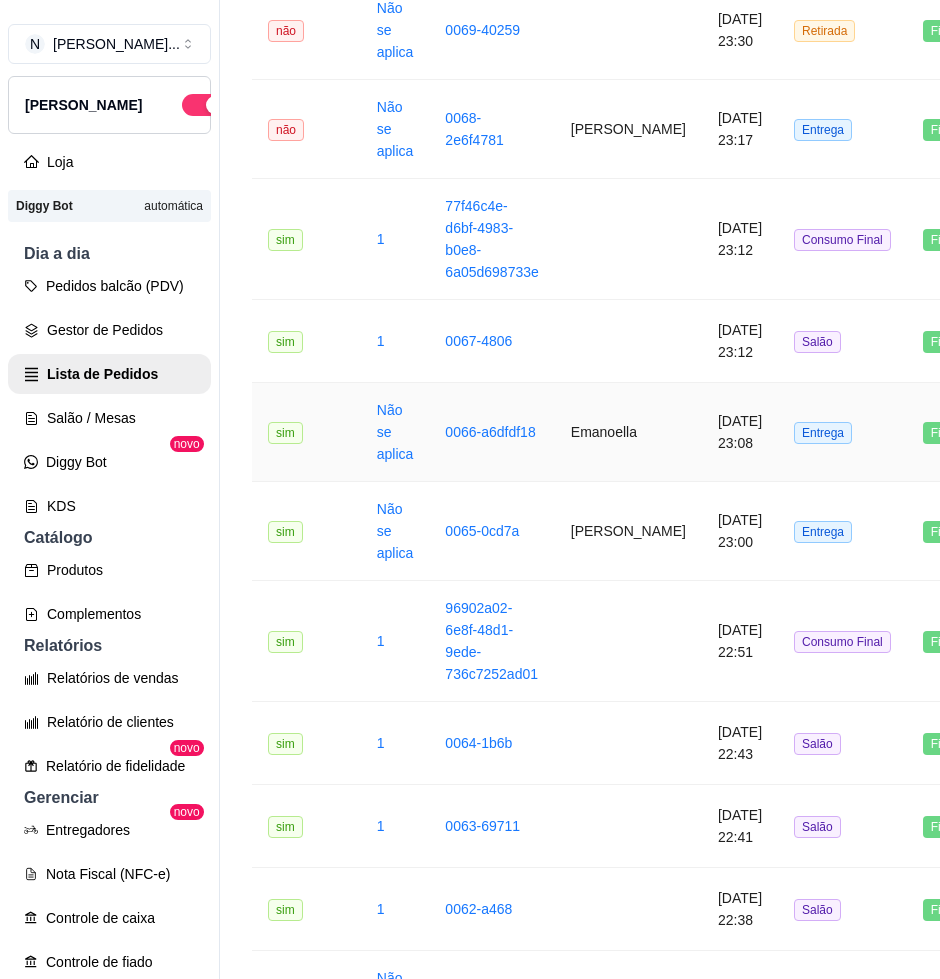 click on "Emanoella" at bounding box center [628, 432] 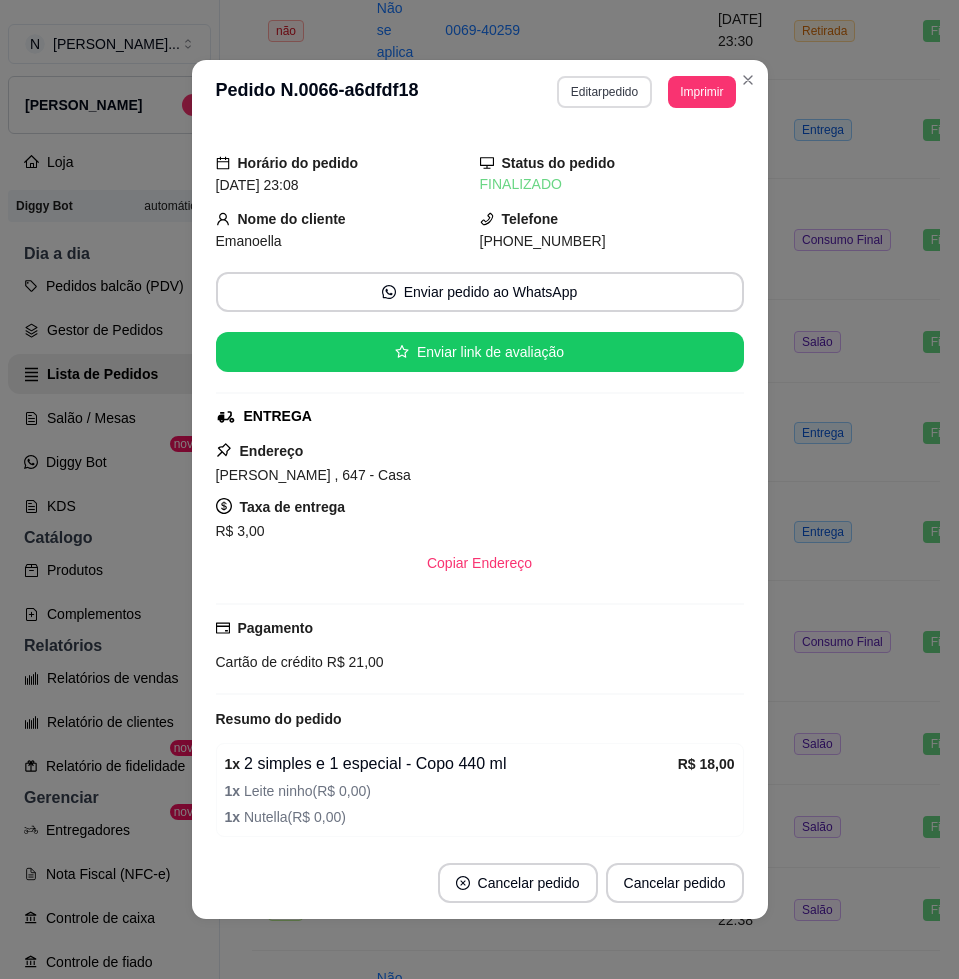 click on "Editar  pedido" at bounding box center (604, 92) 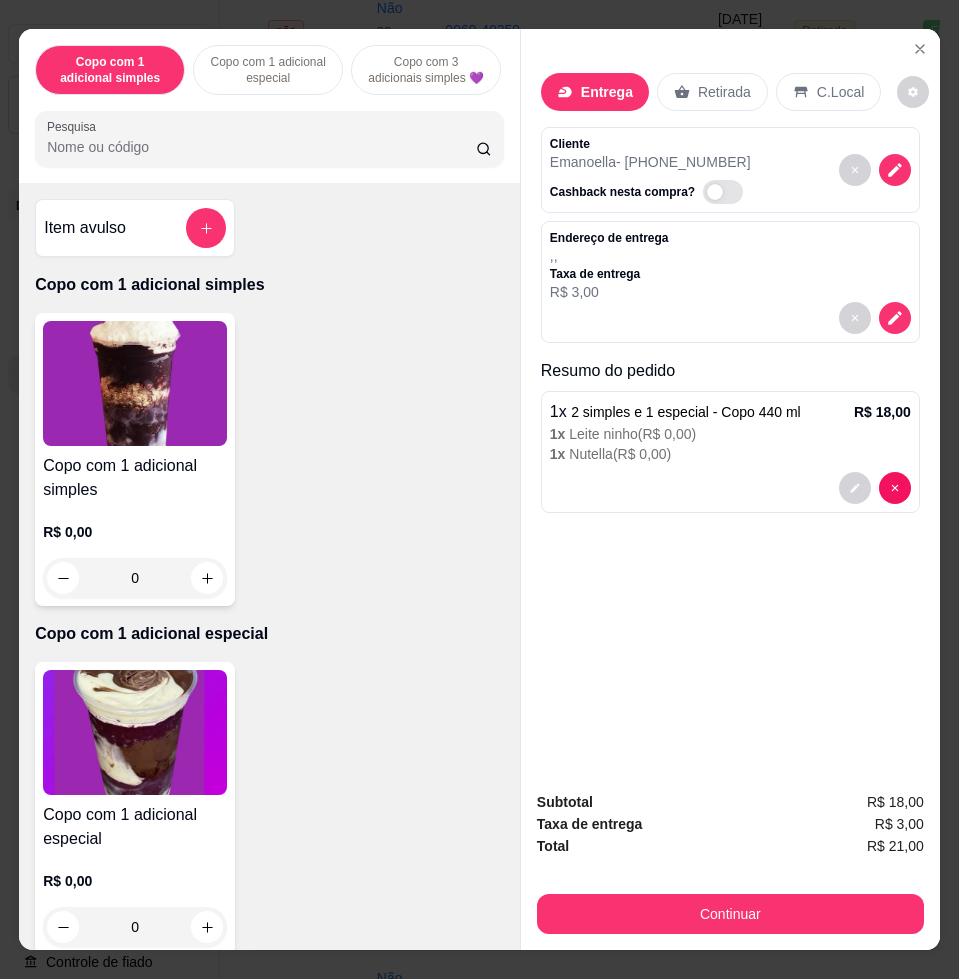 click on "Continuar" at bounding box center [730, 914] 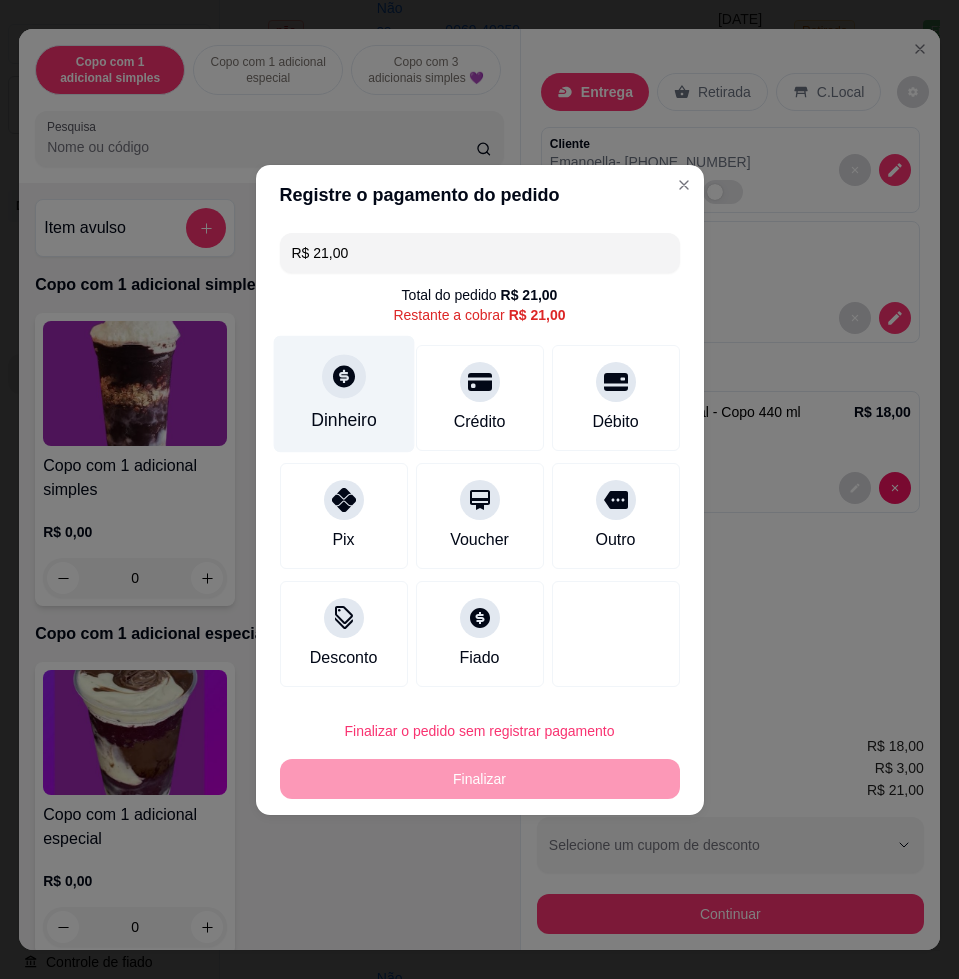 click on "Dinheiro" at bounding box center [343, 393] 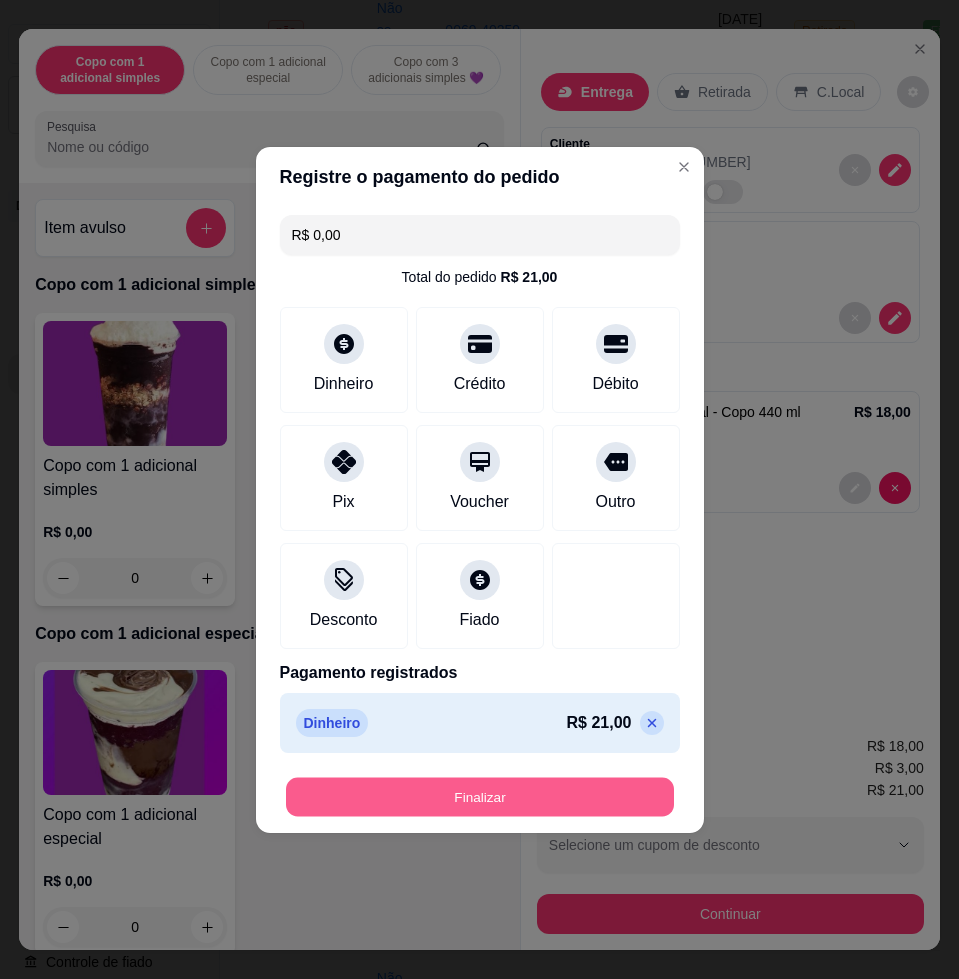 click on "Finalizar" at bounding box center [480, 796] 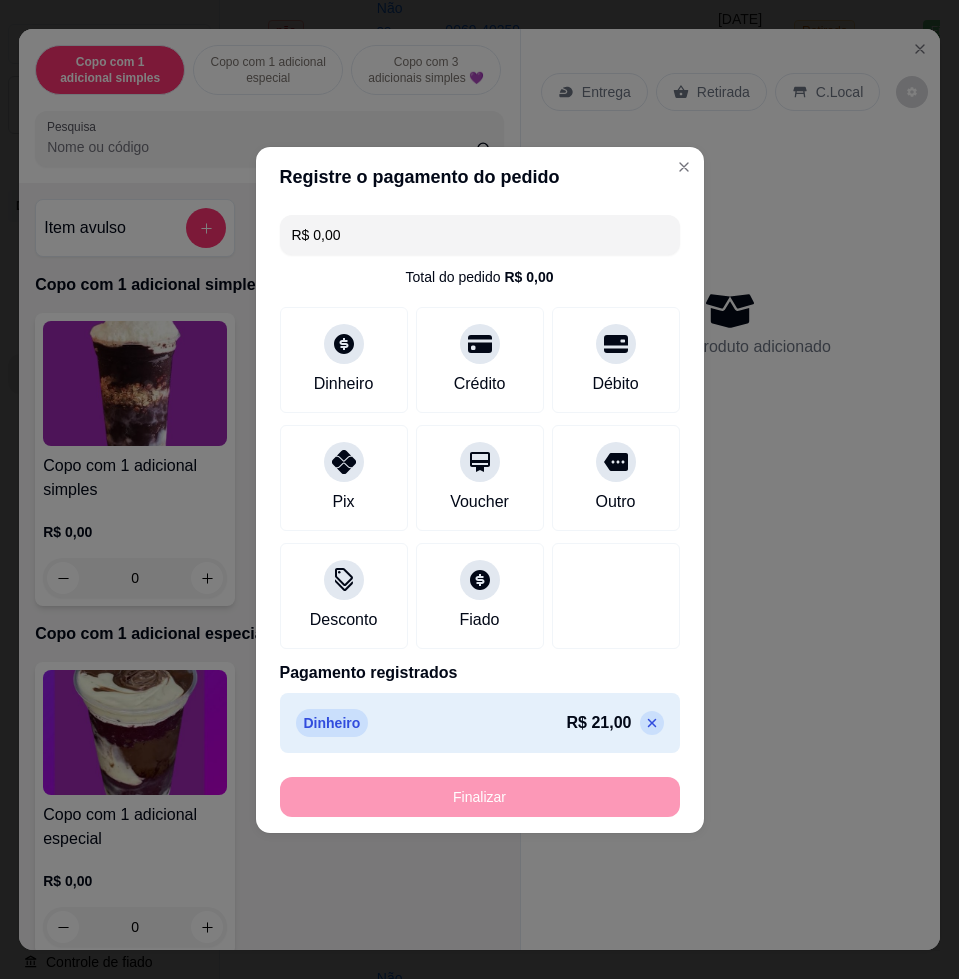 type on "-R$ 21,00" 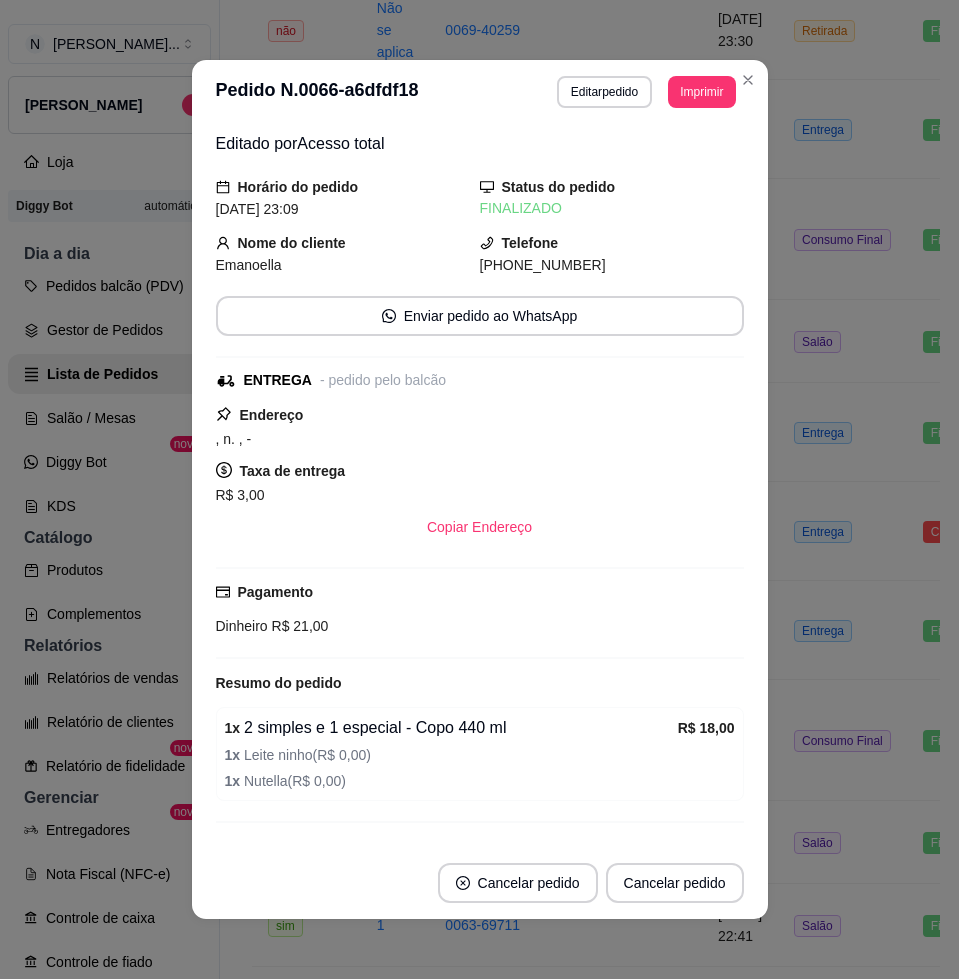 drag, startPoint x: 574, startPoint y: 778, endPoint x: 369, endPoint y: 685, distance: 225.10886 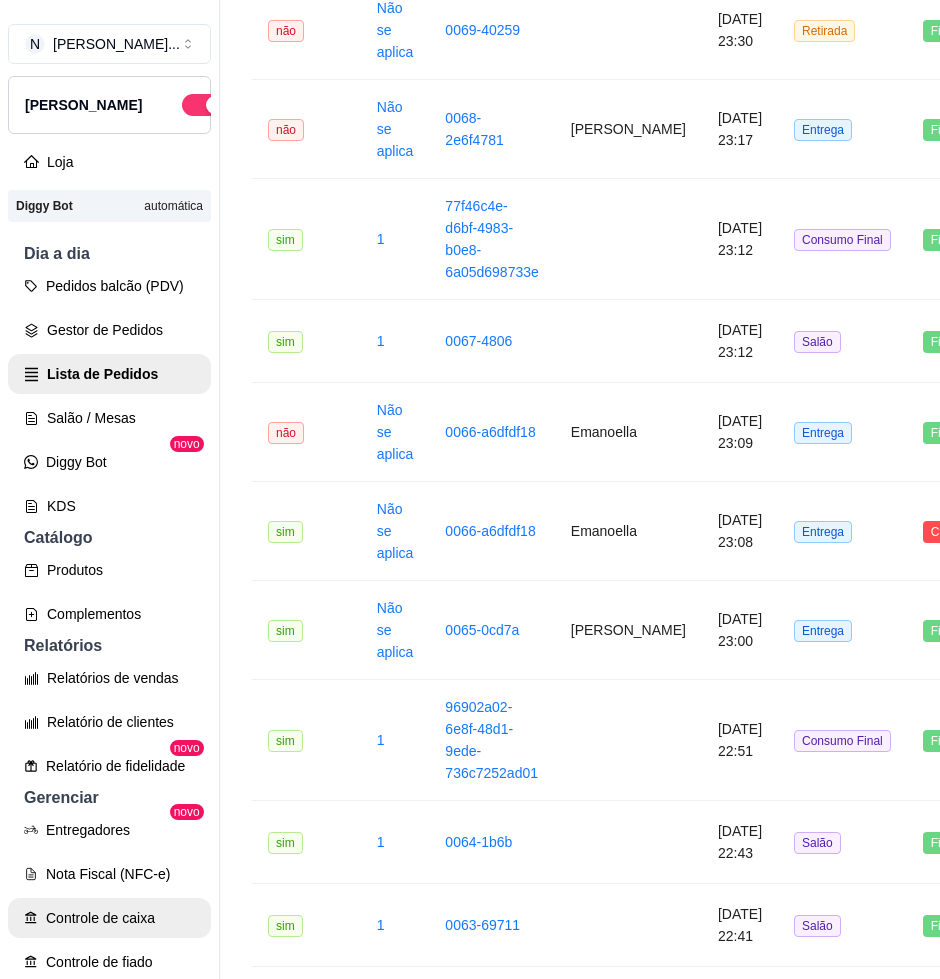 click on "Controle de caixa" at bounding box center (109, 918) 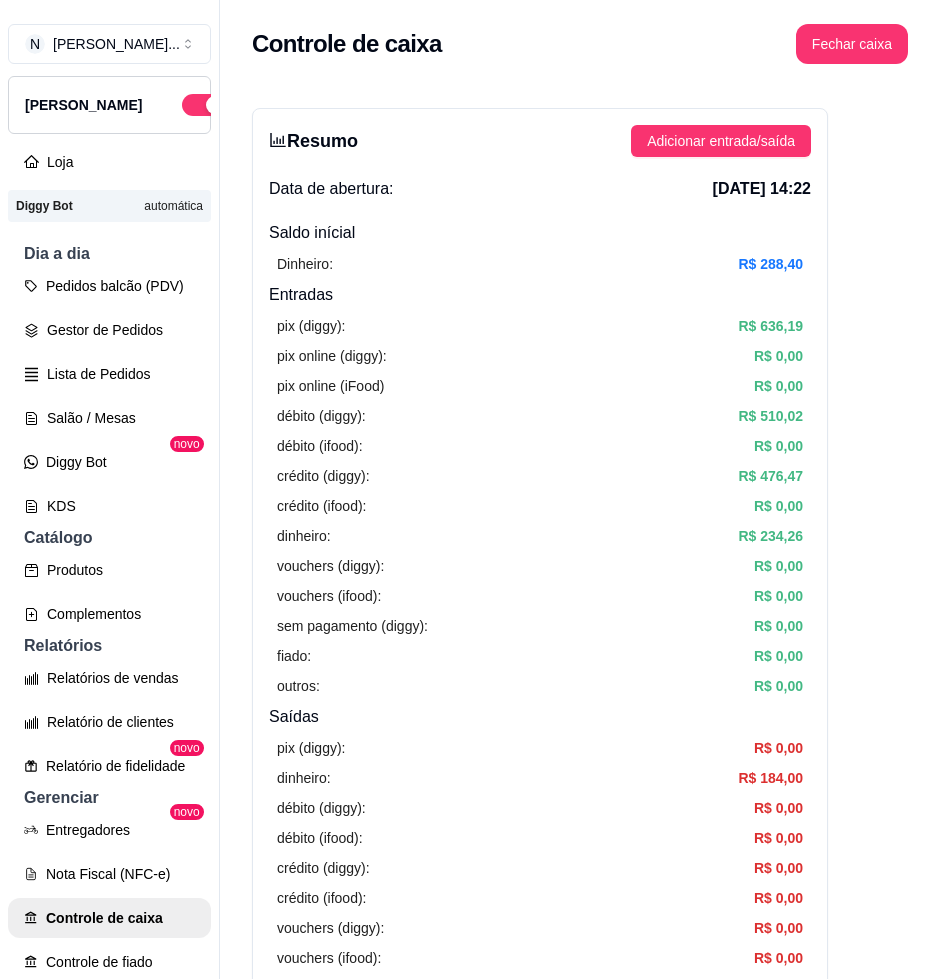 scroll, scrollTop: 375, scrollLeft: 0, axis: vertical 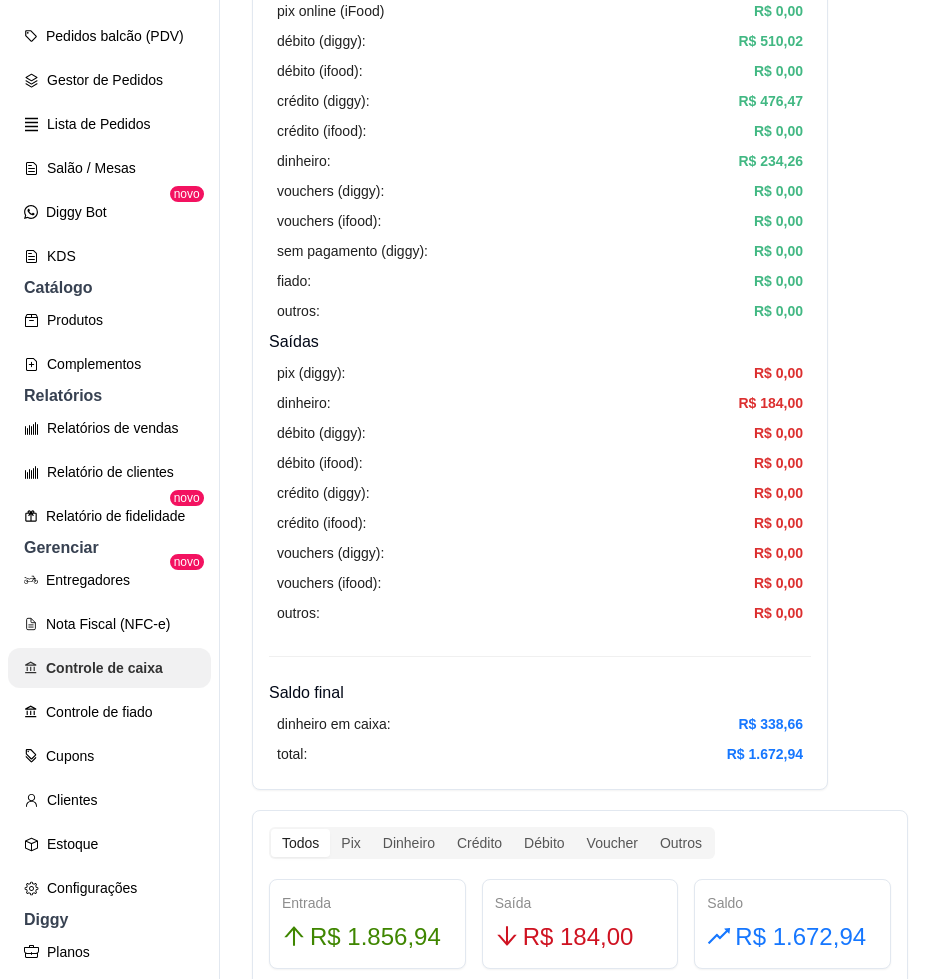 click on "Controle de caixa" at bounding box center [109, 668] 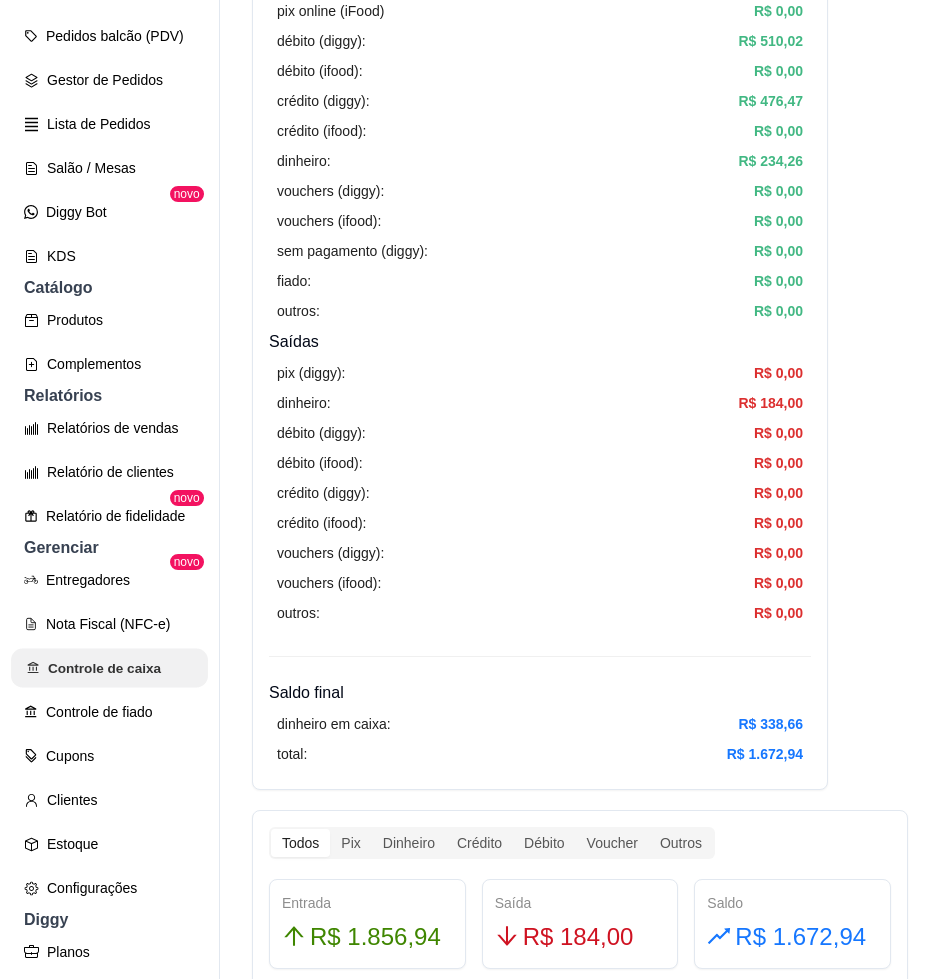 click on "Controle de caixa" at bounding box center [109, 668] 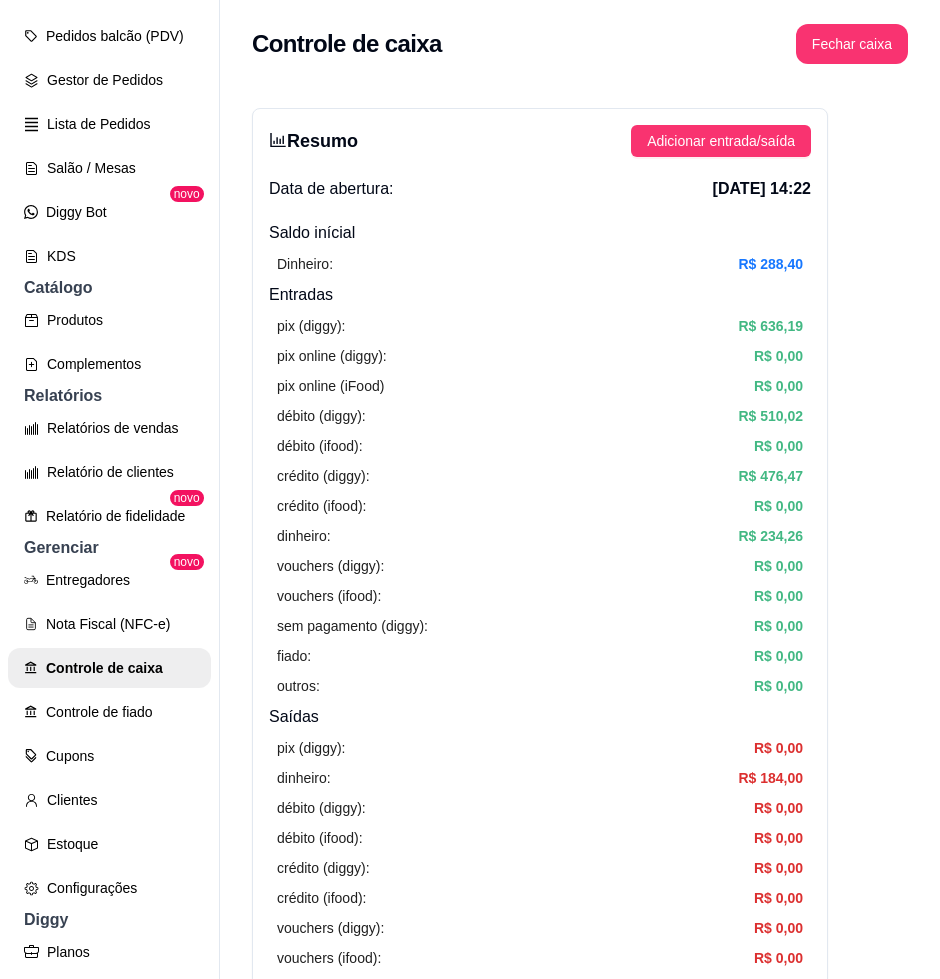 scroll, scrollTop: 500, scrollLeft: 0, axis: vertical 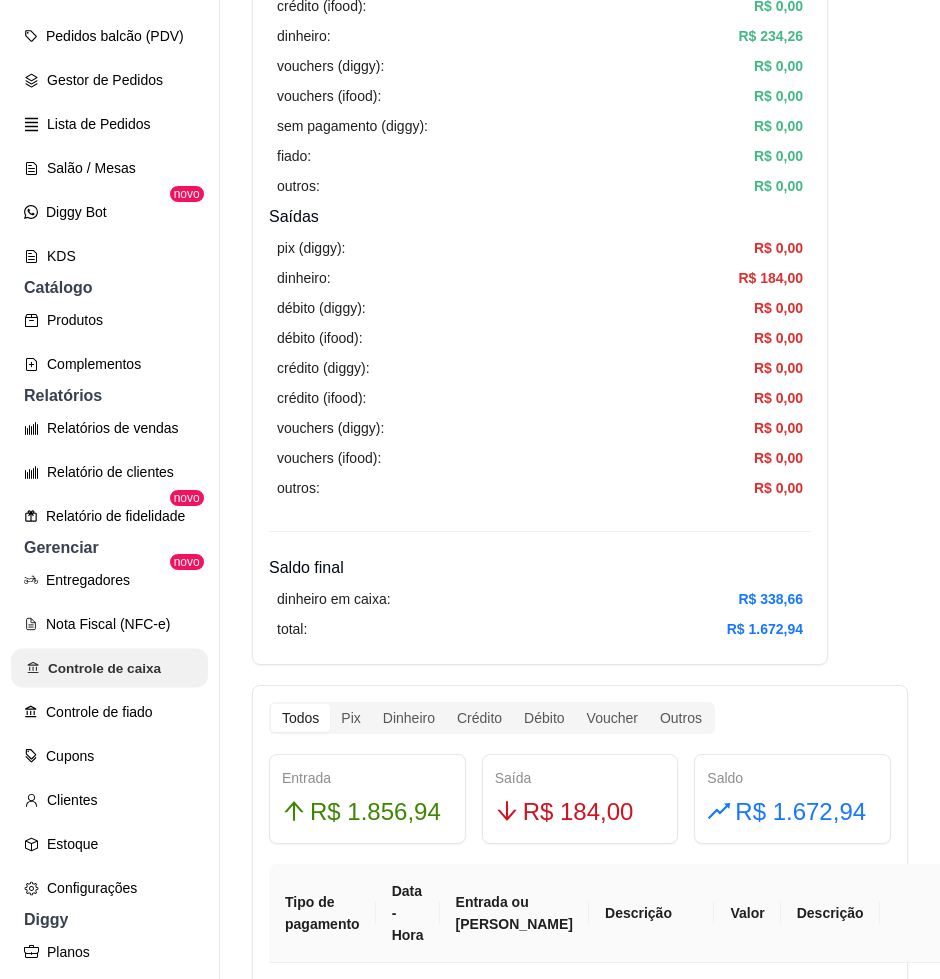 click on "Controle de caixa" at bounding box center (109, 668) 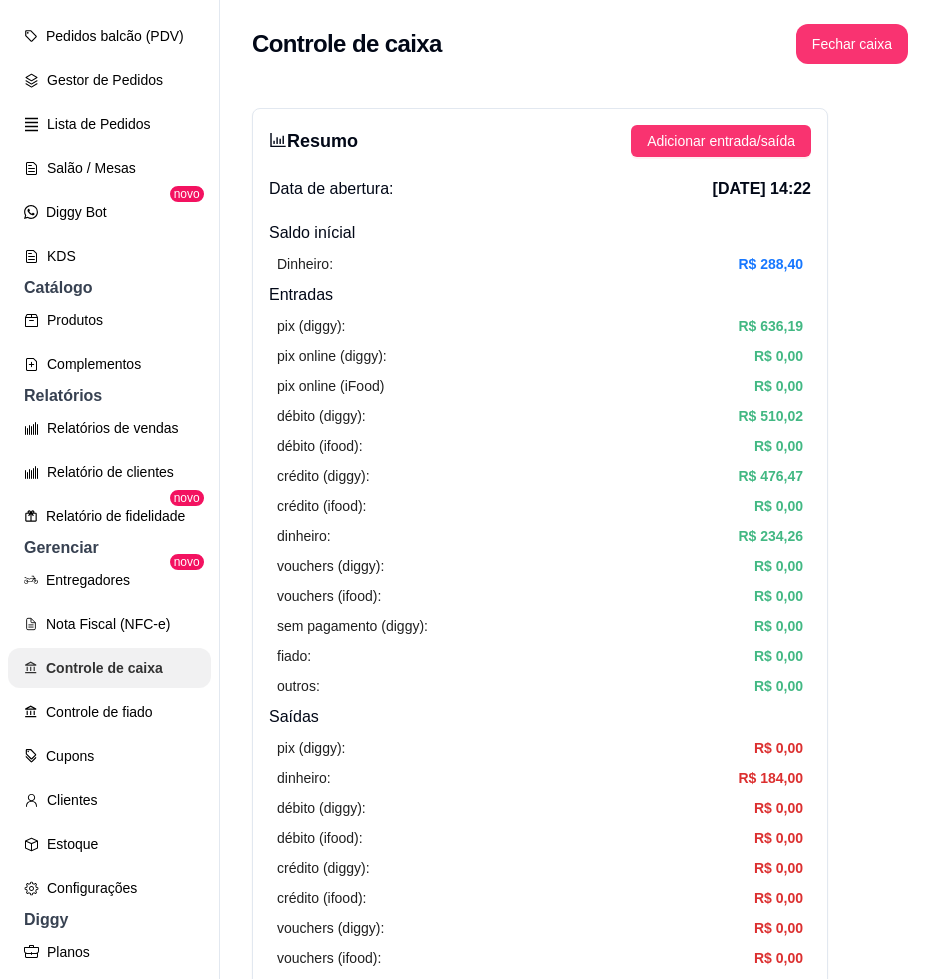 click on "Controle de caixa" at bounding box center [109, 668] 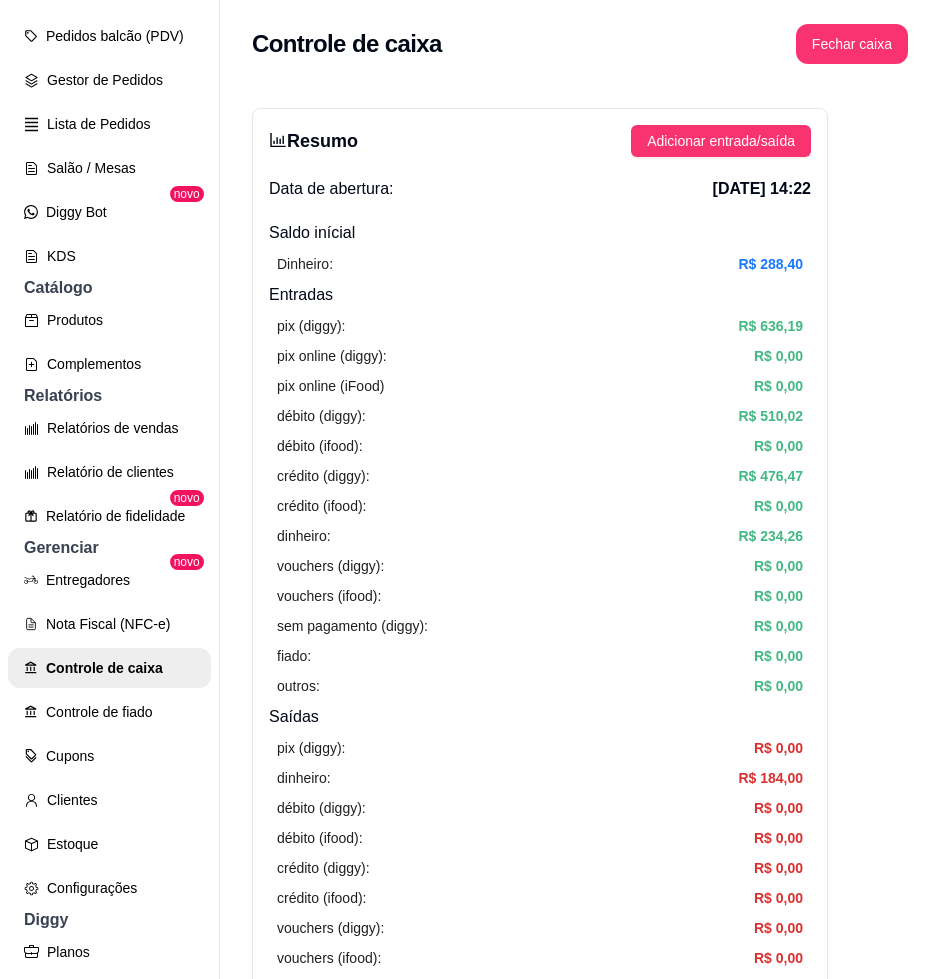 scroll, scrollTop: 625, scrollLeft: 0, axis: vertical 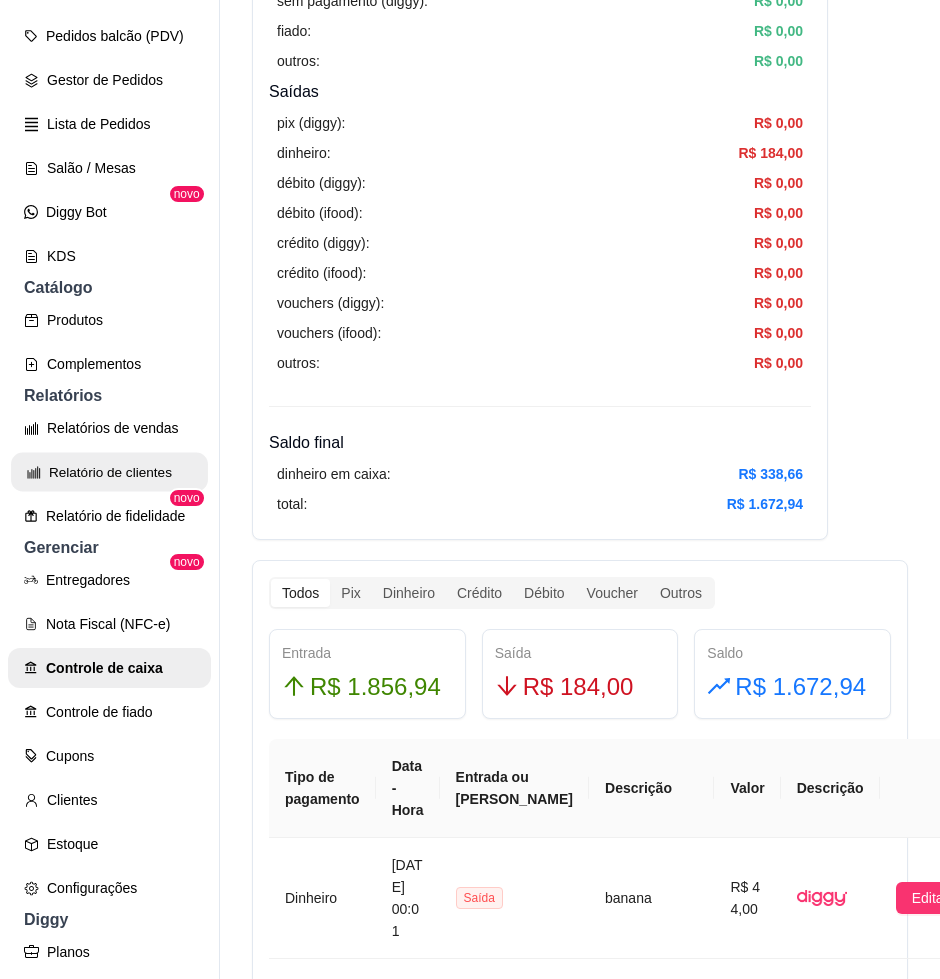 click on "Relatório de clientes" at bounding box center (109, 472) 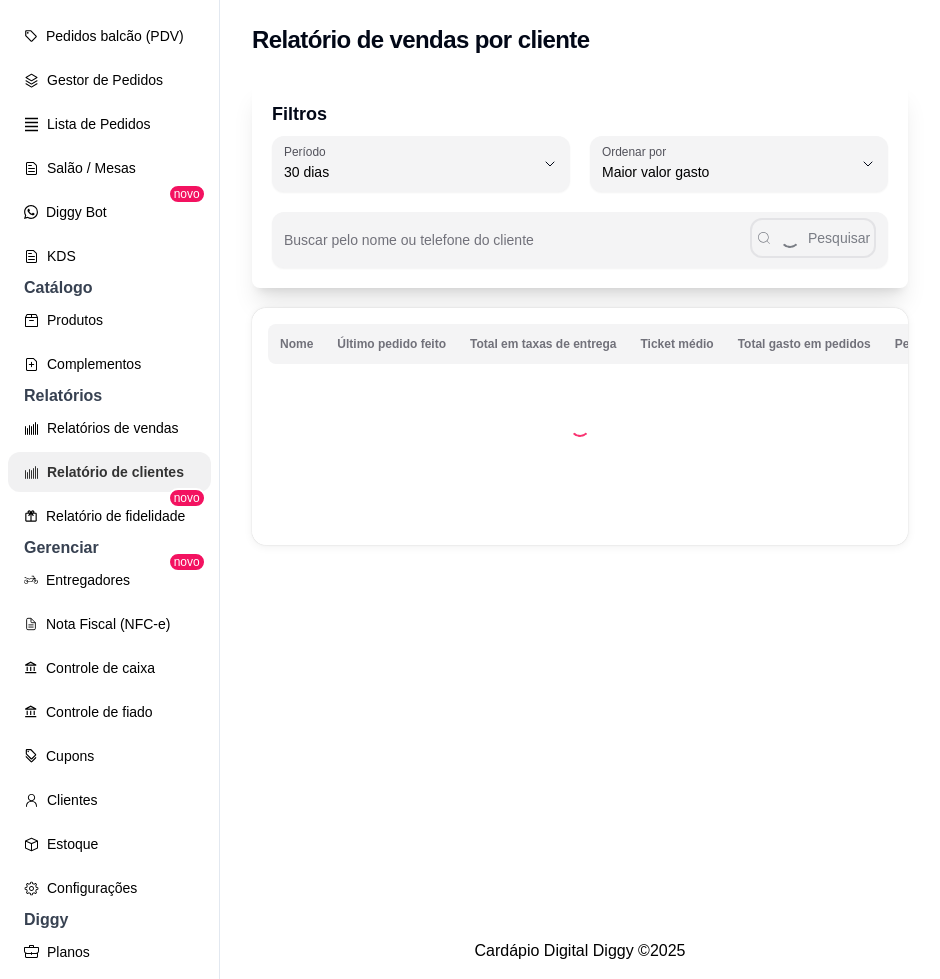 scroll, scrollTop: 0, scrollLeft: 0, axis: both 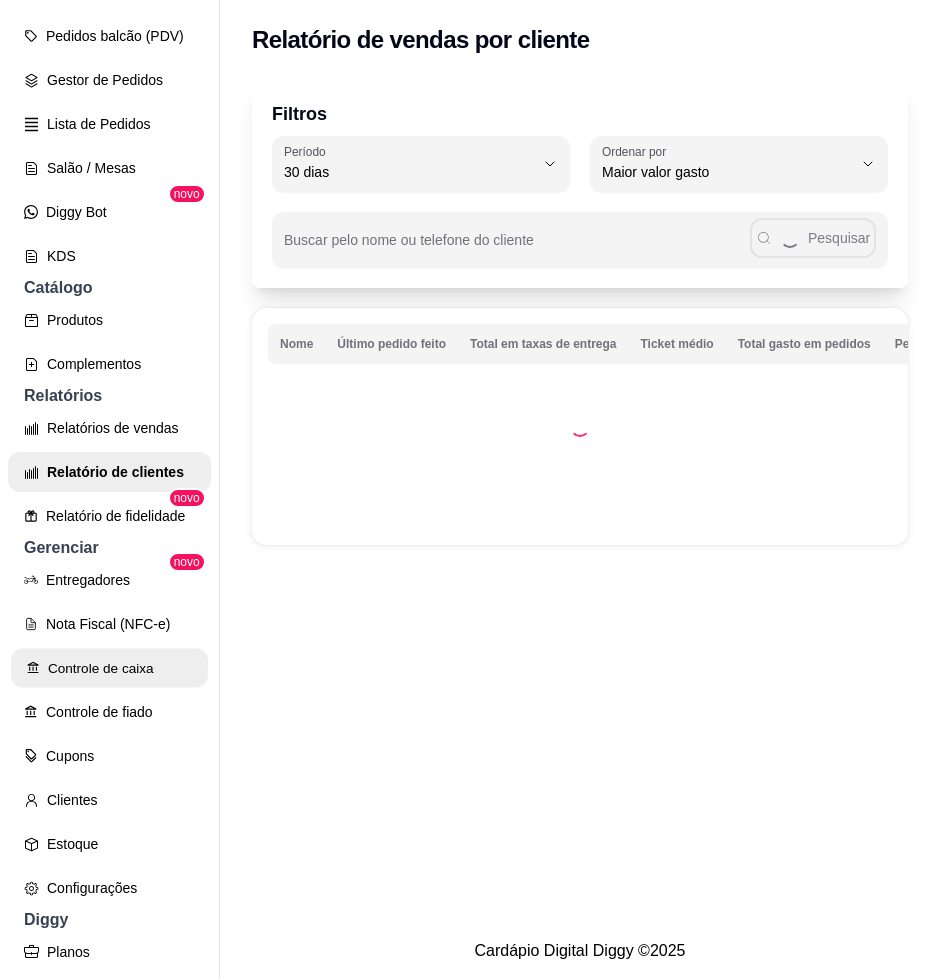 click on "Controle de caixa" at bounding box center [109, 668] 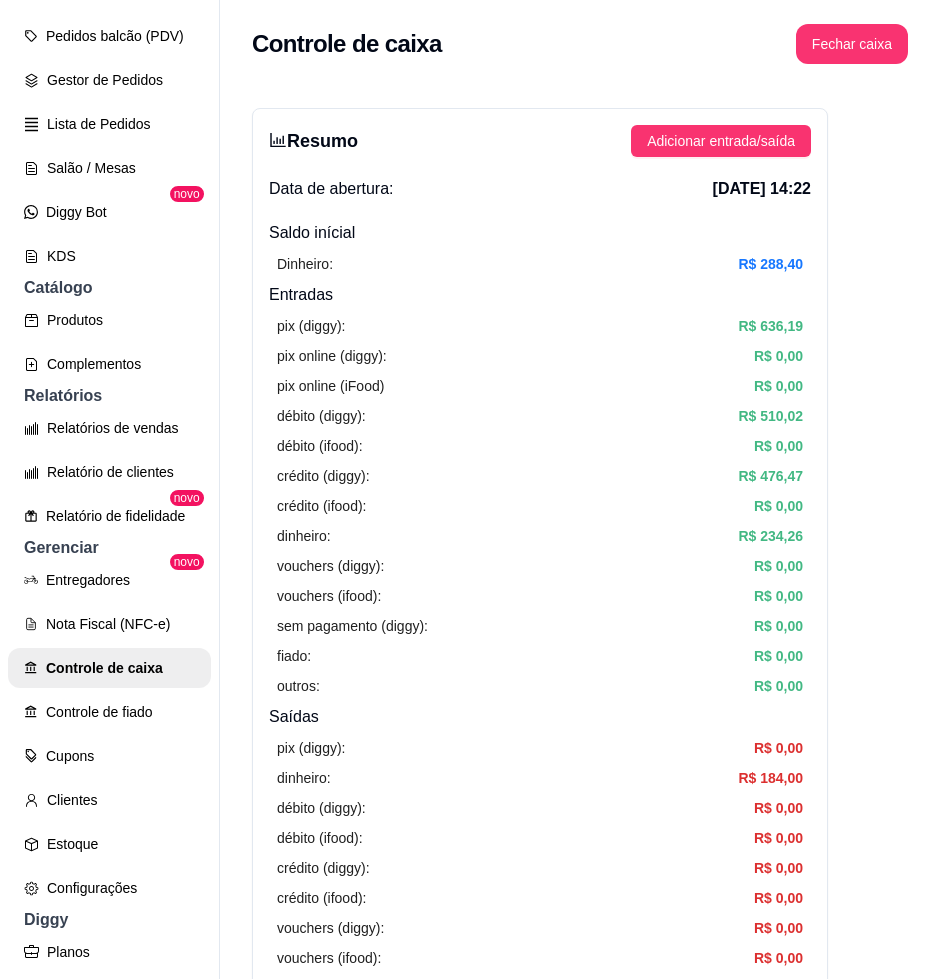scroll, scrollTop: 500, scrollLeft: 0, axis: vertical 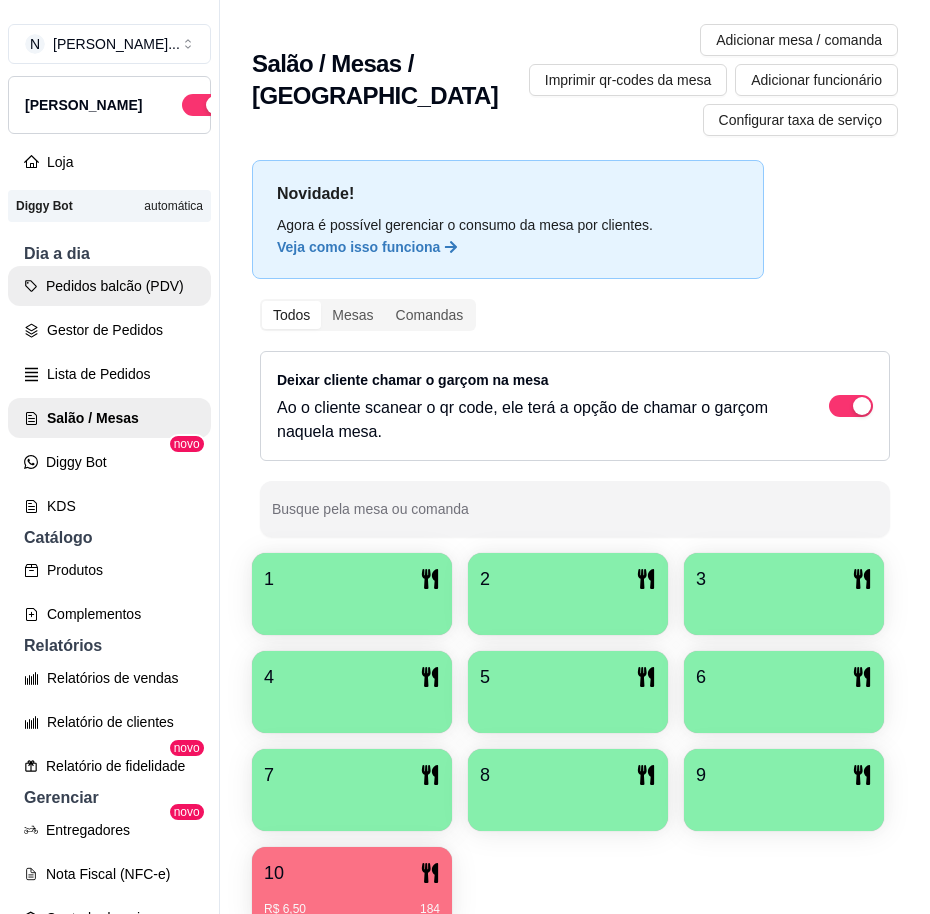 click on "Pedidos balcão (PDV)" at bounding box center (109, 286) 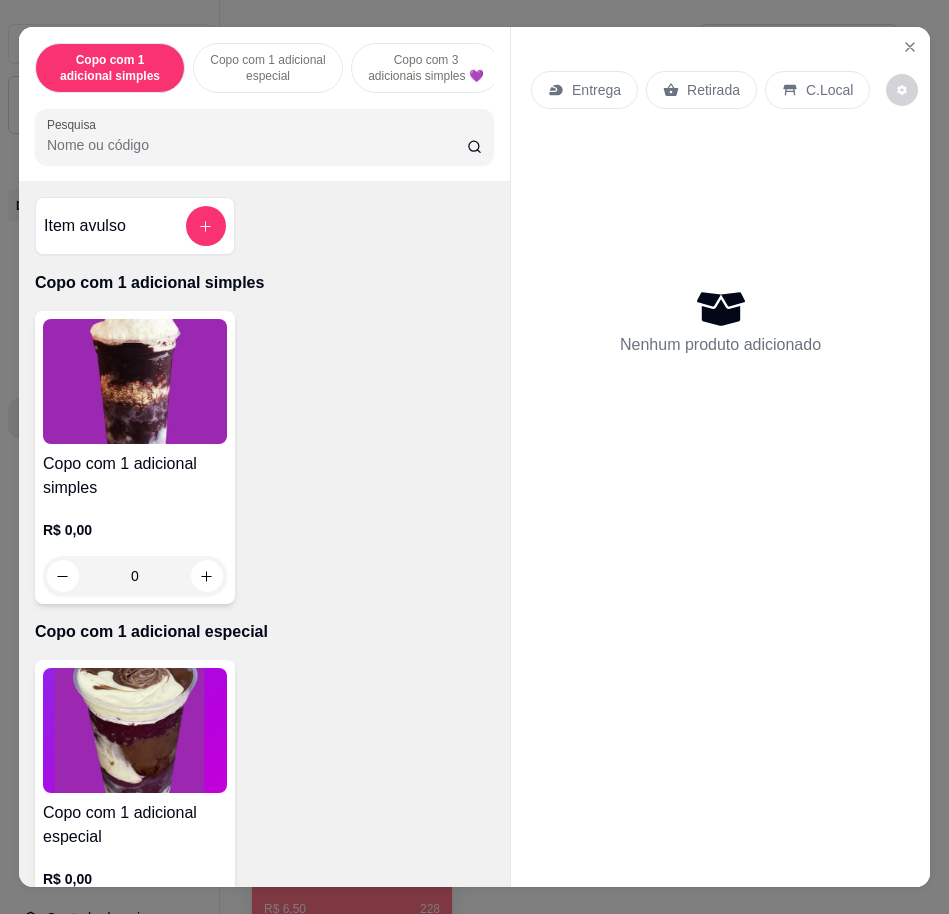 click at bounding box center (264, 137) 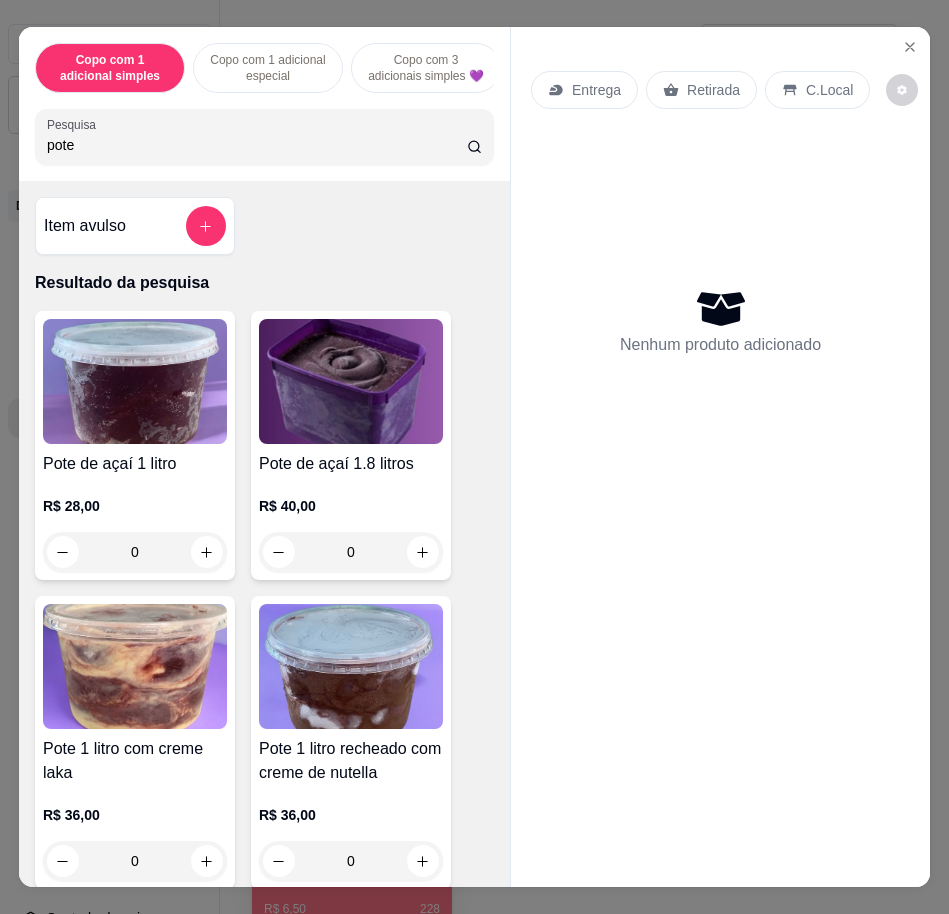 scroll, scrollTop: 250, scrollLeft: 0, axis: vertical 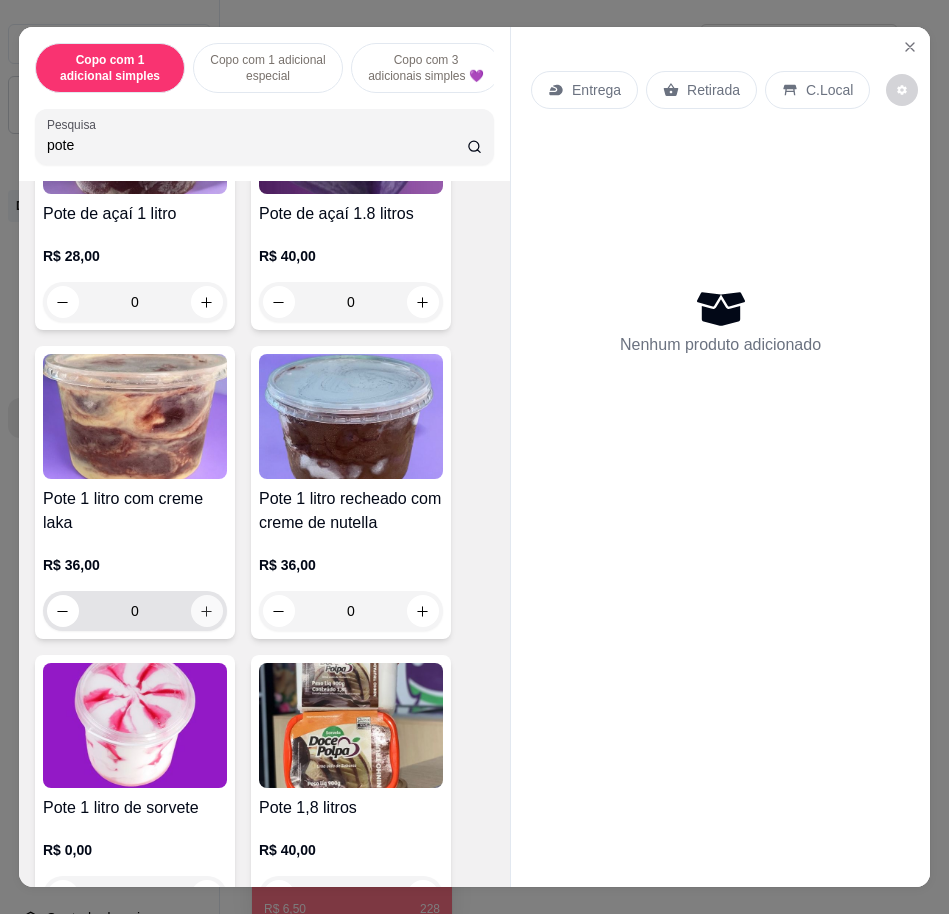 type on "pote" 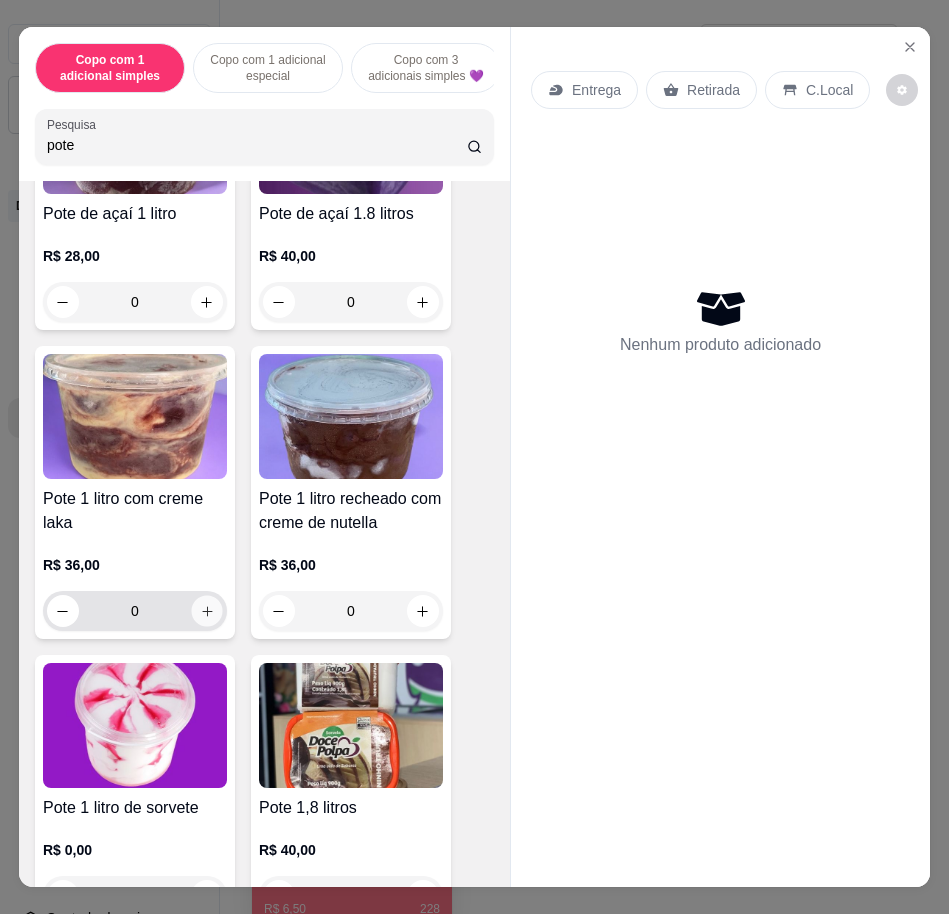 click 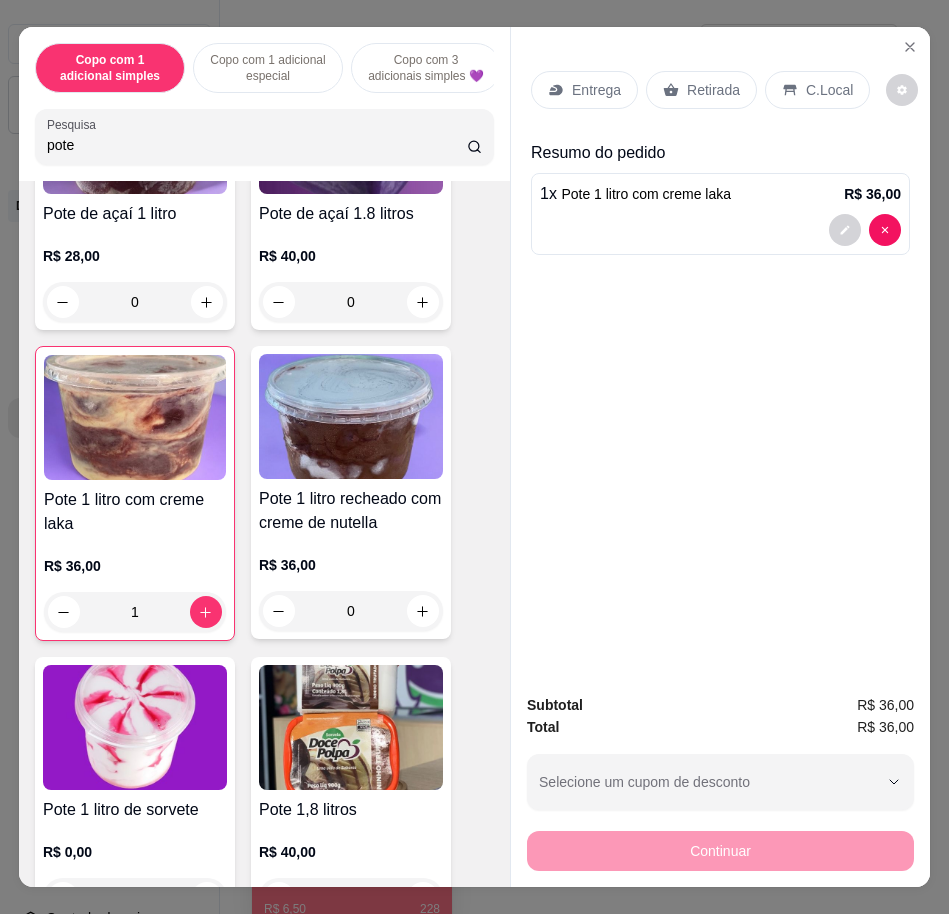 click on "Entrega" at bounding box center (584, 90) 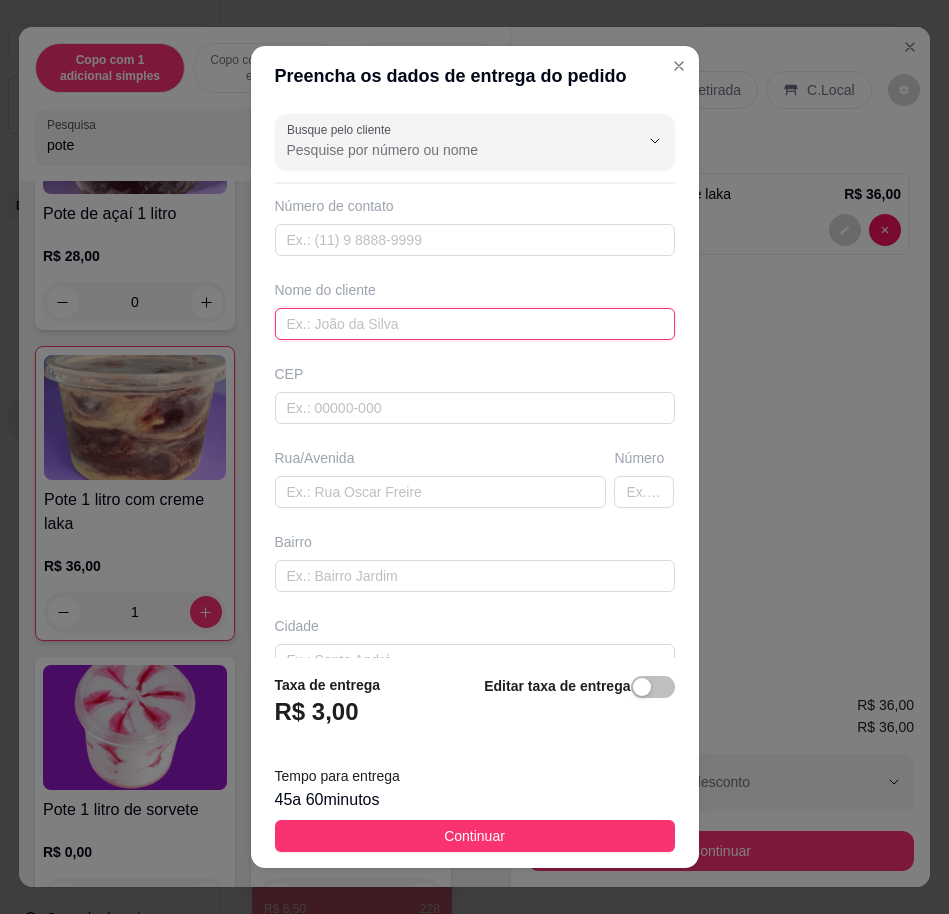 click at bounding box center [475, 324] 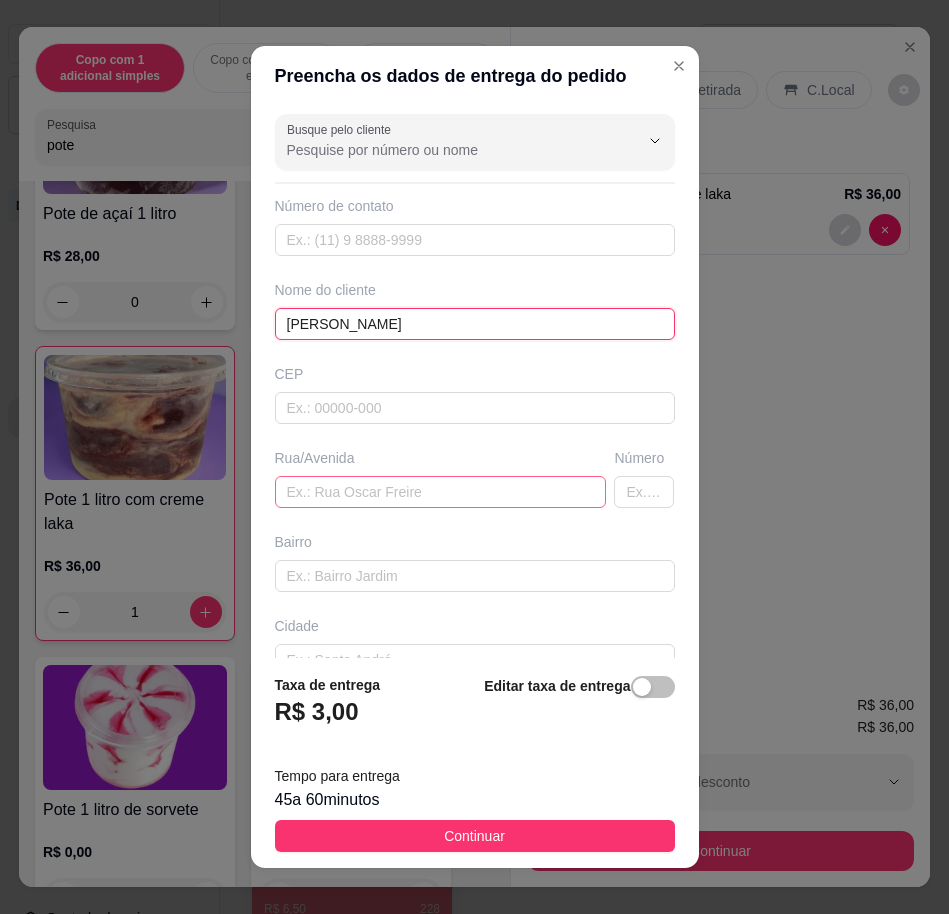 type on "nathan" 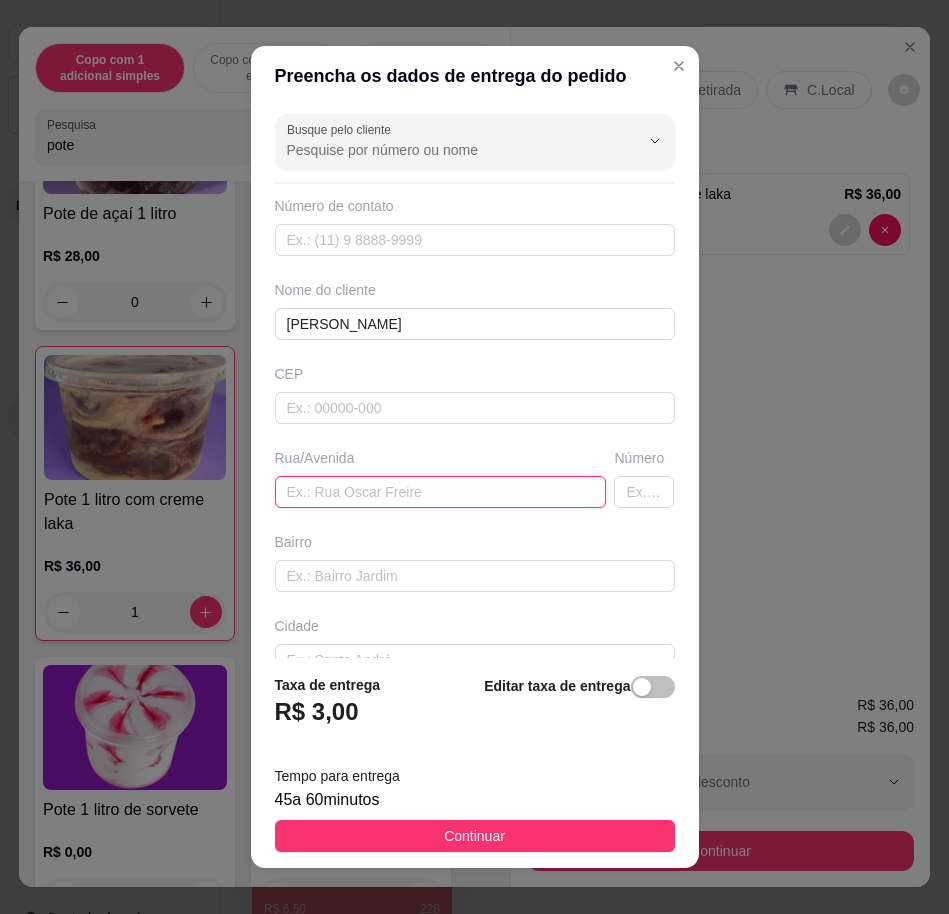 click at bounding box center [441, 492] 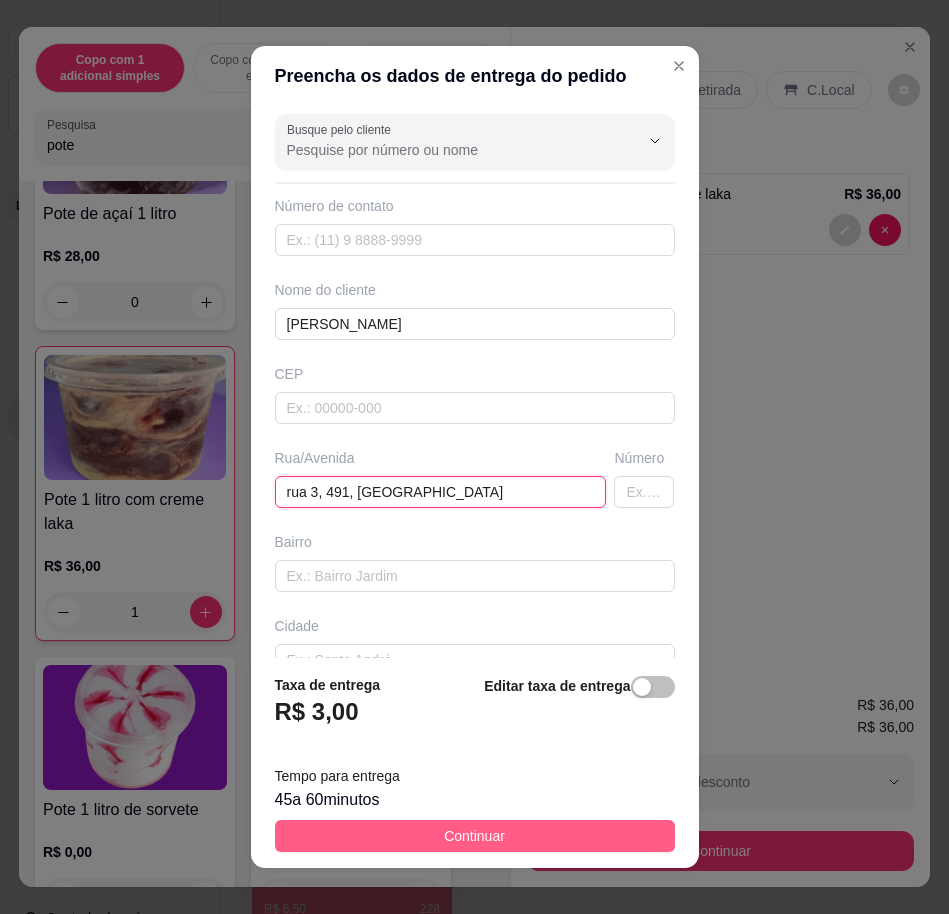 type on "rua 3, 491, ny" 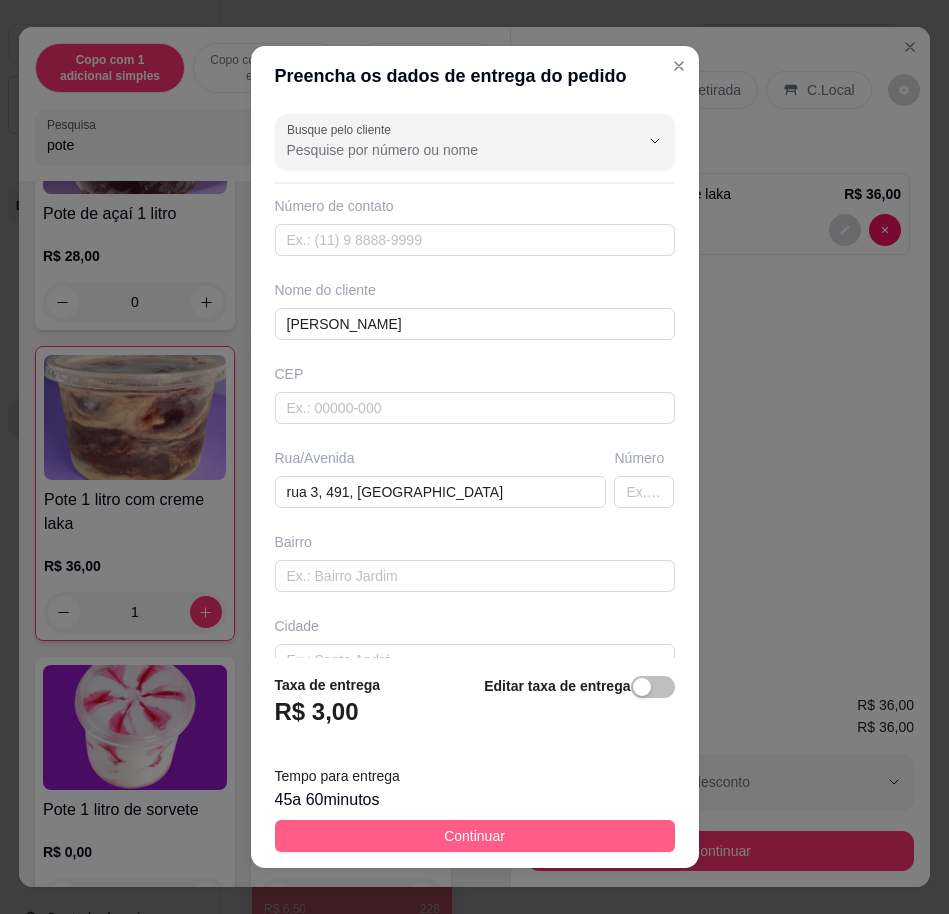 click on "Continuar" at bounding box center (474, 836) 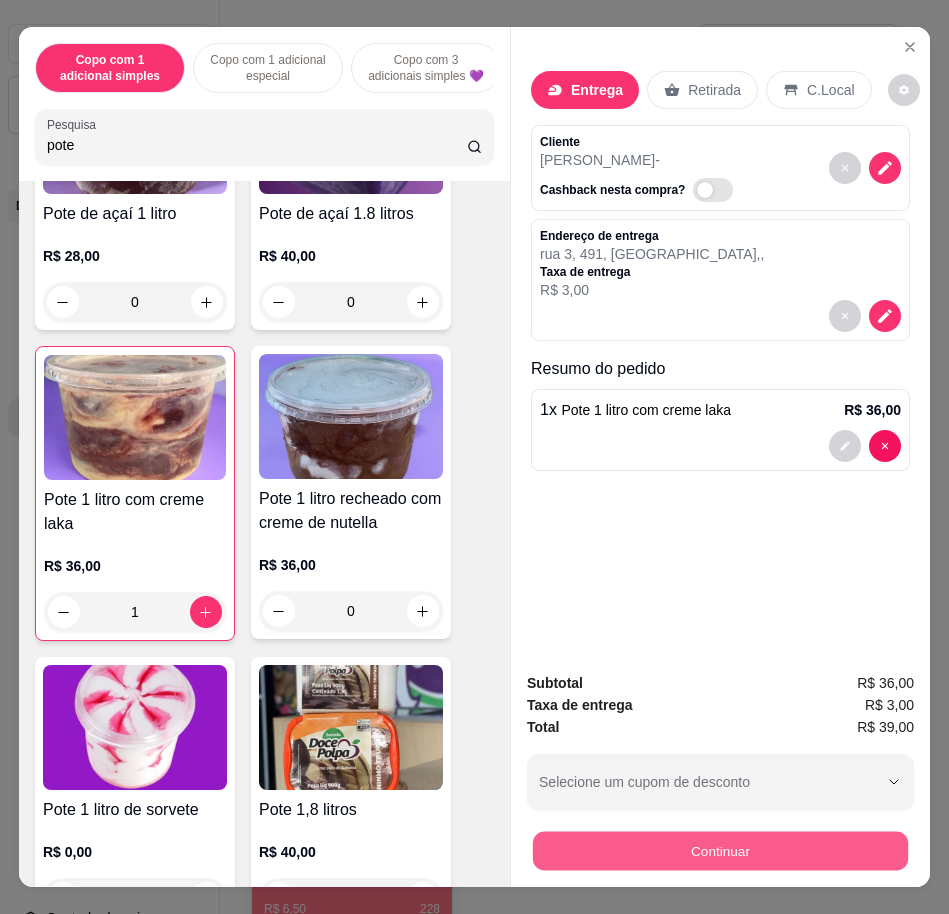 click on "Continuar" at bounding box center [720, 850] 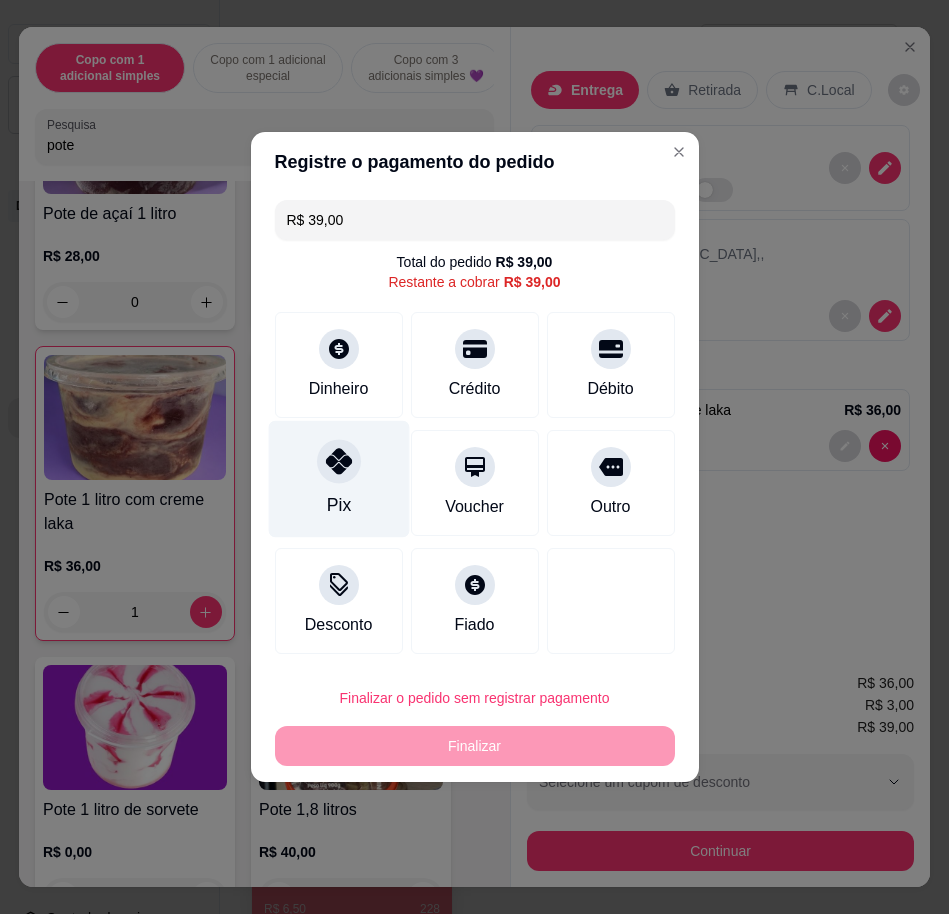 click on "Pix" at bounding box center (338, 479) 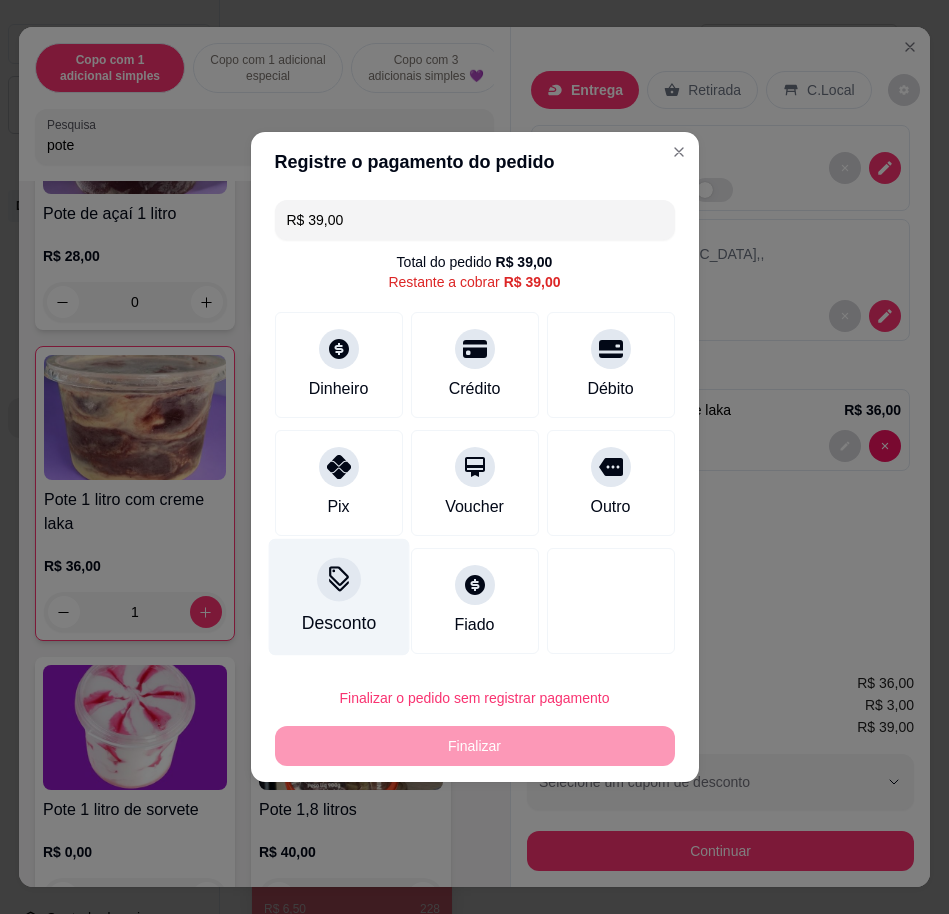 type on "R$ 0,00" 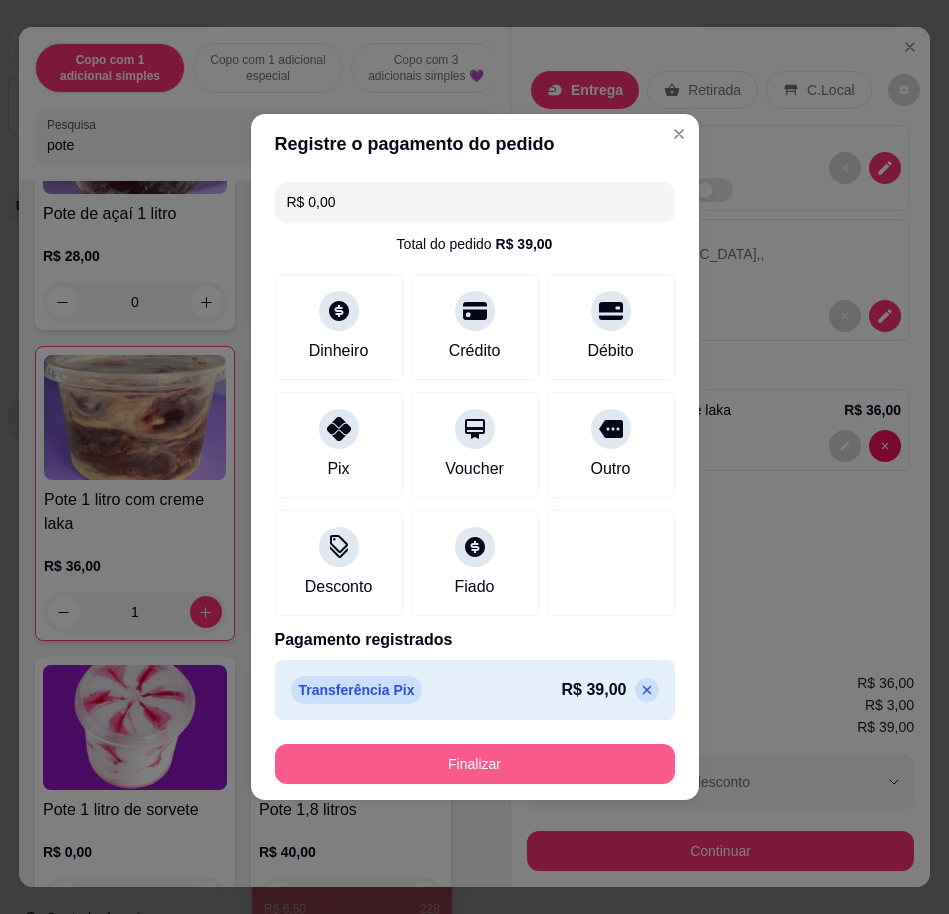 click on "Finalizar" at bounding box center [475, 764] 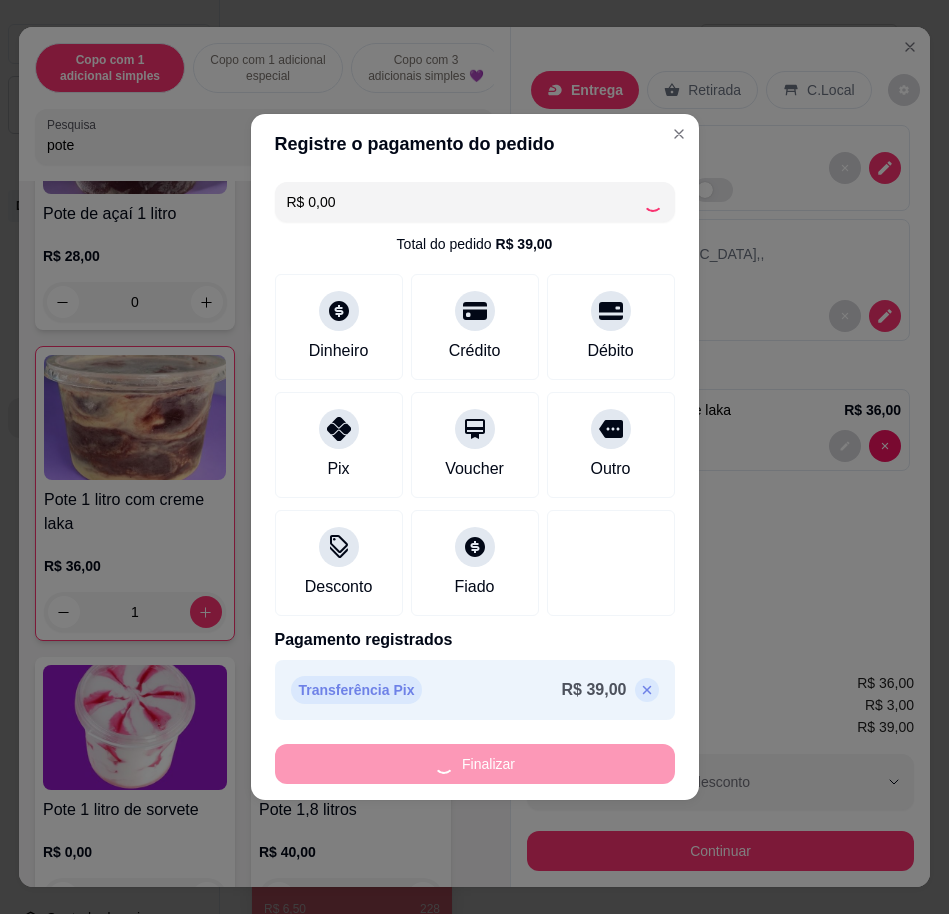 type on "0" 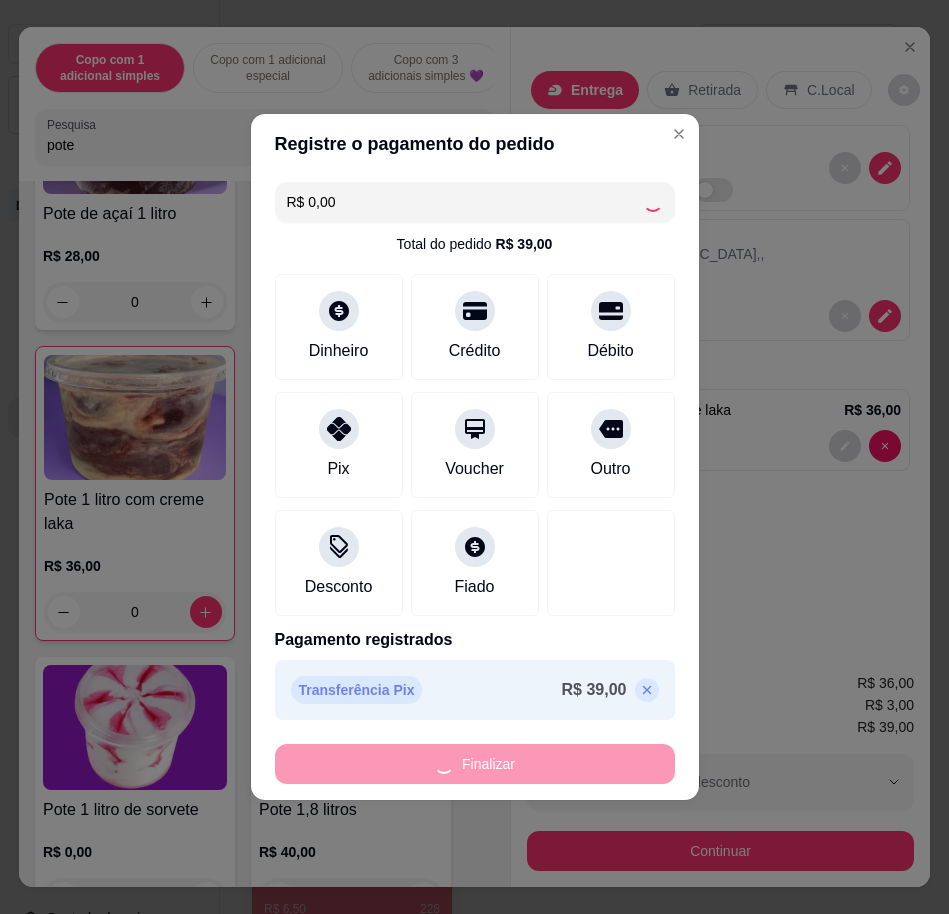 type on "-R$ 39,00" 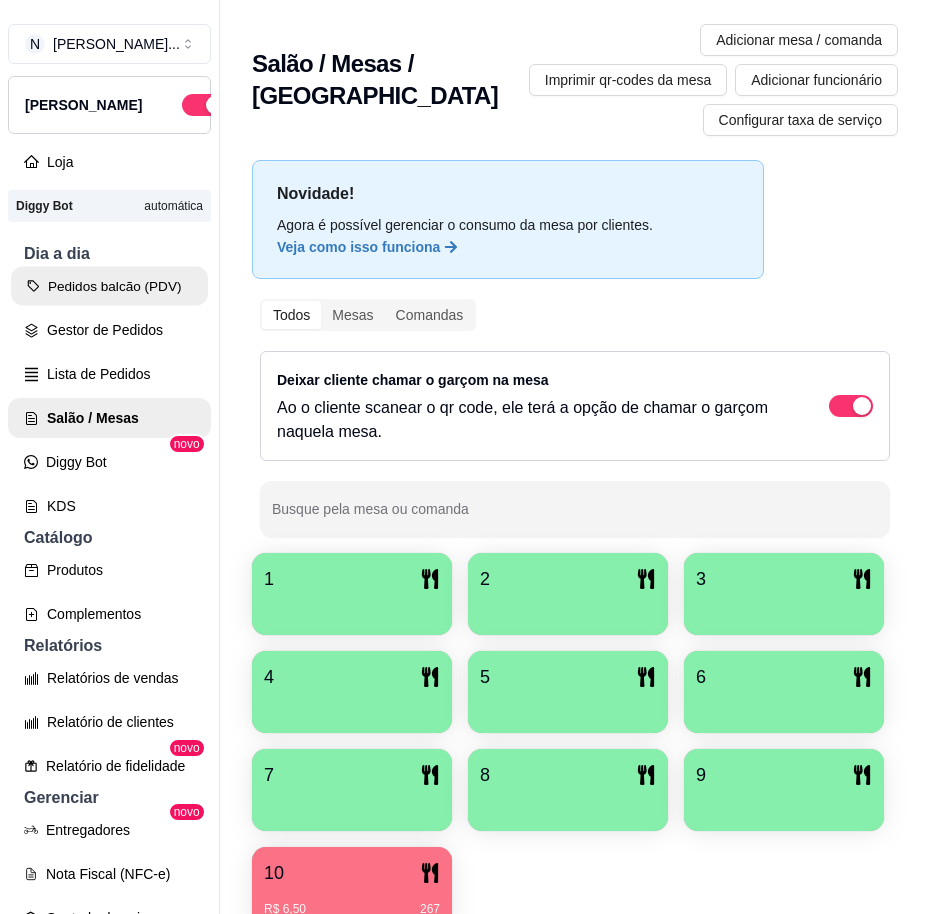 click on "Pedidos balcão (PDV)" at bounding box center [109, 286] 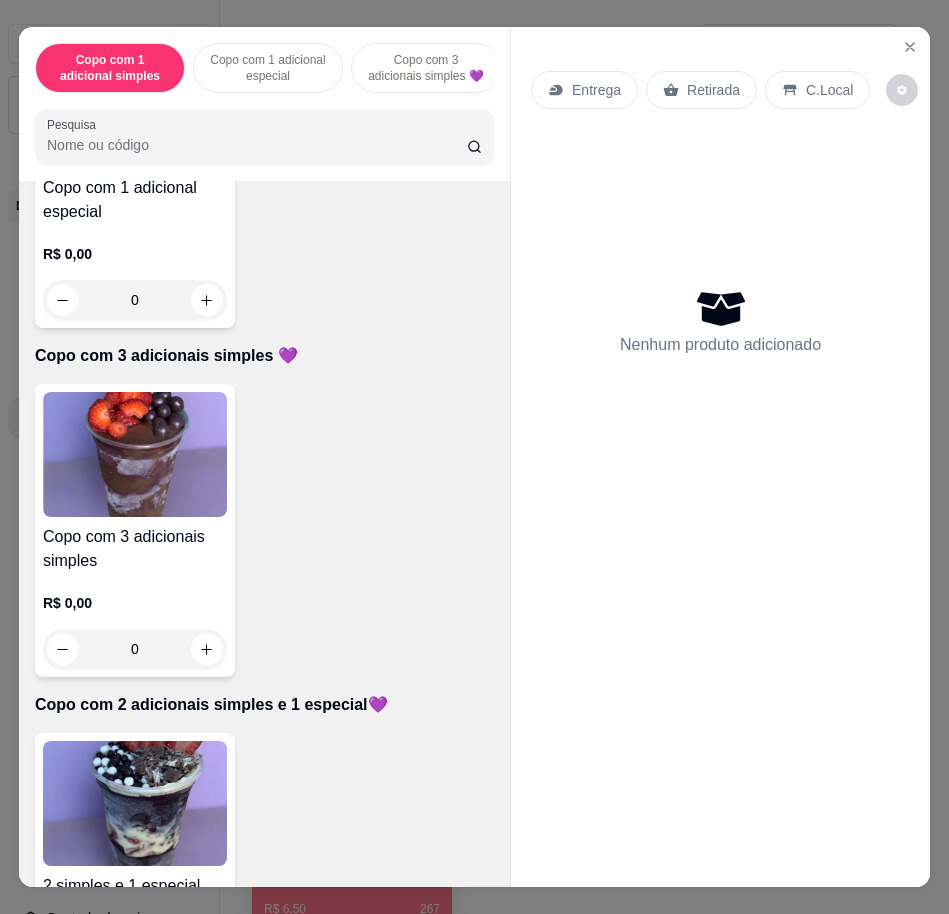 scroll, scrollTop: 1000, scrollLeft: 0, axis: vertical 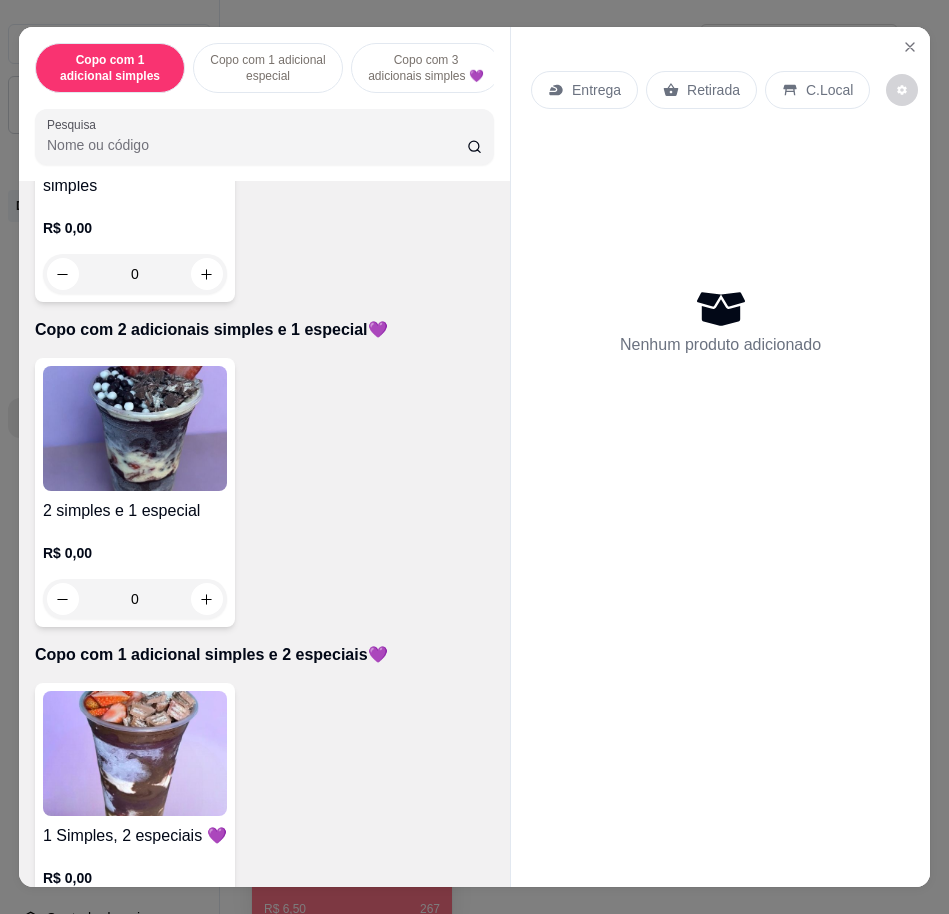click at bounding box center [135, 753] 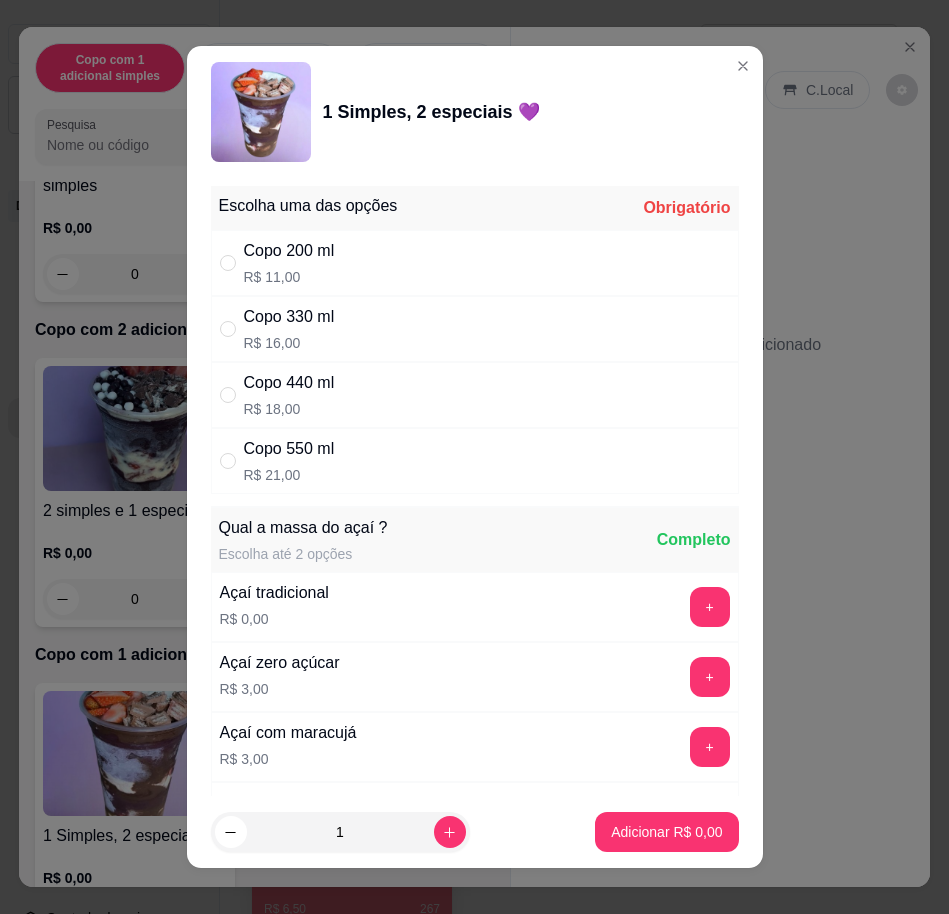 click on "Copo 550 ml R$ 21,00" at bounding box center (475, 461) 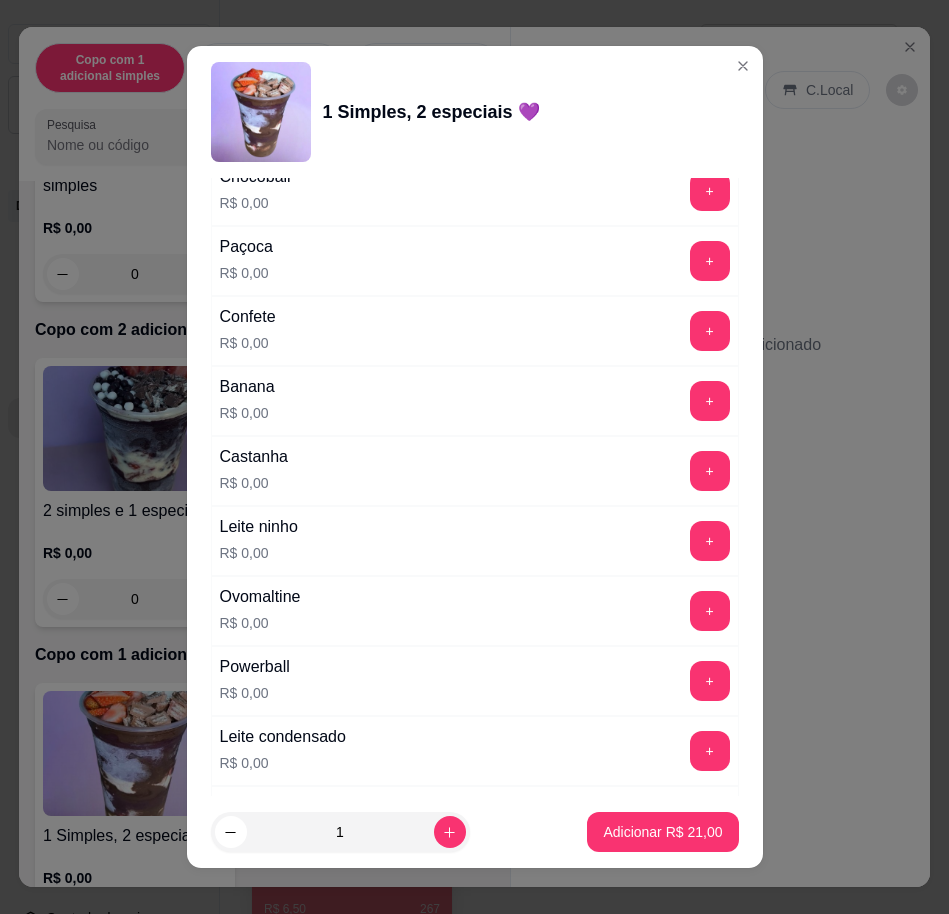 scroll, scrollTop: 1875, scrollLeft: 0, axis: vertical 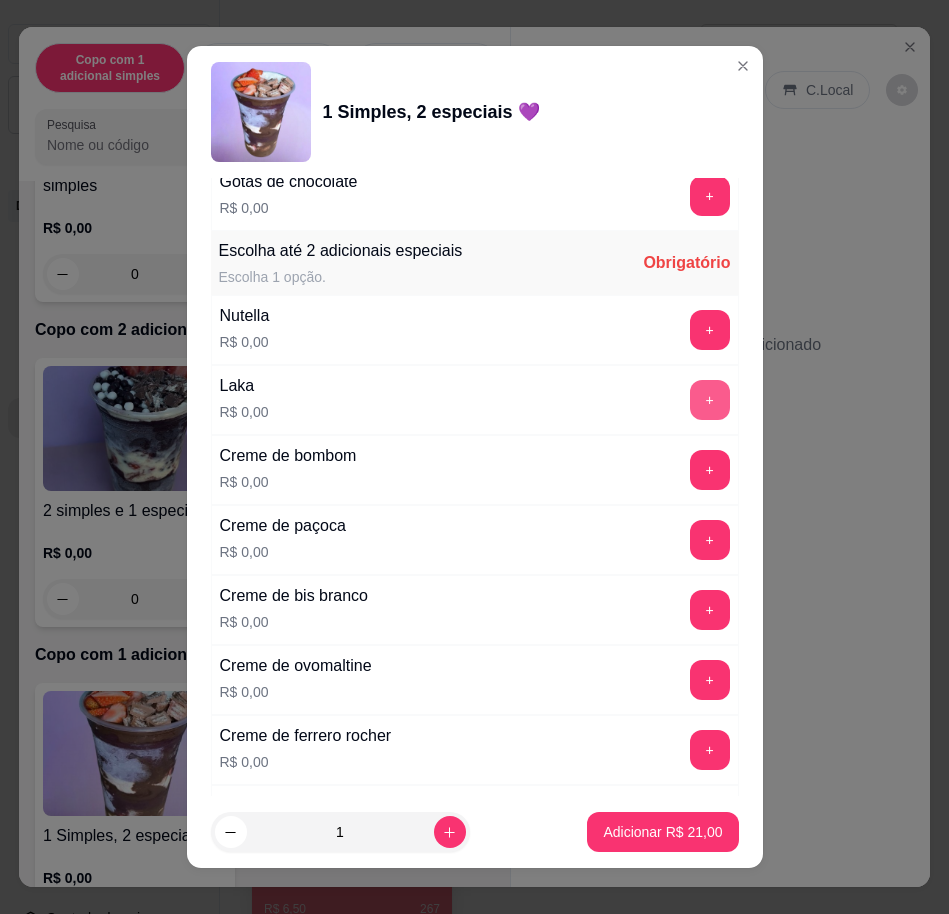 click on "+" at bounding box center [710, 400] 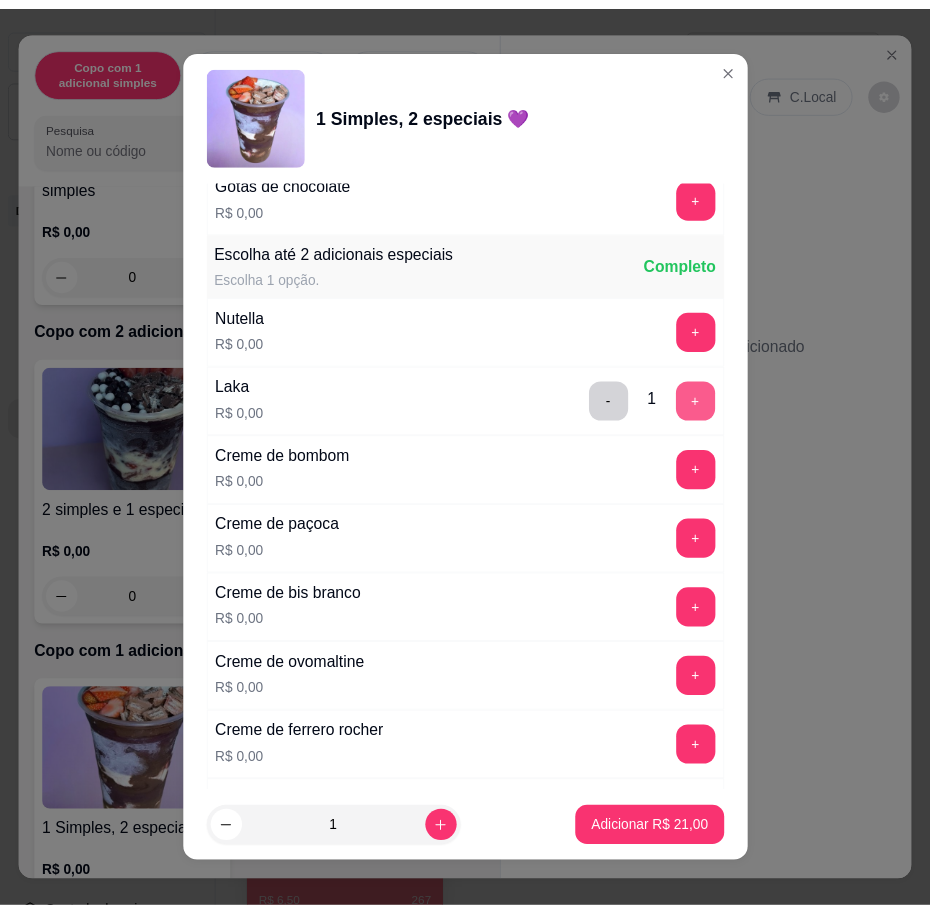 scroll, scrollTop: 2500, scrollLeft: 0, axis: vertical 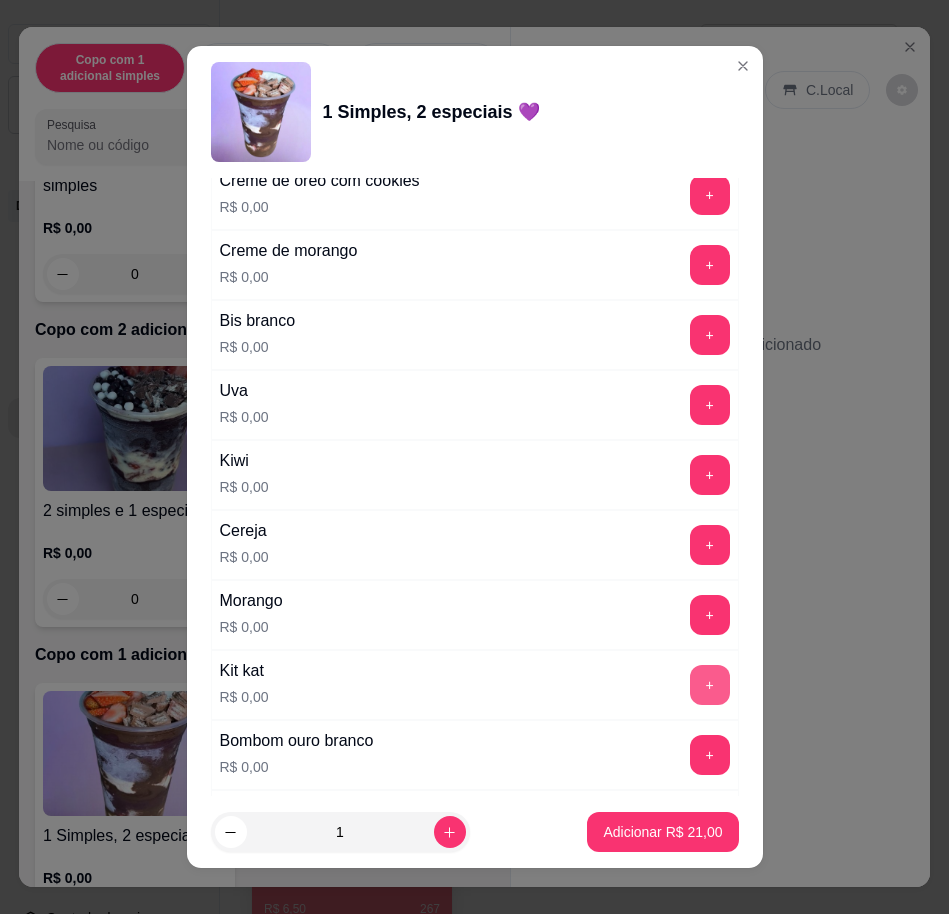 click on "+" at bounding box center [710, 685] 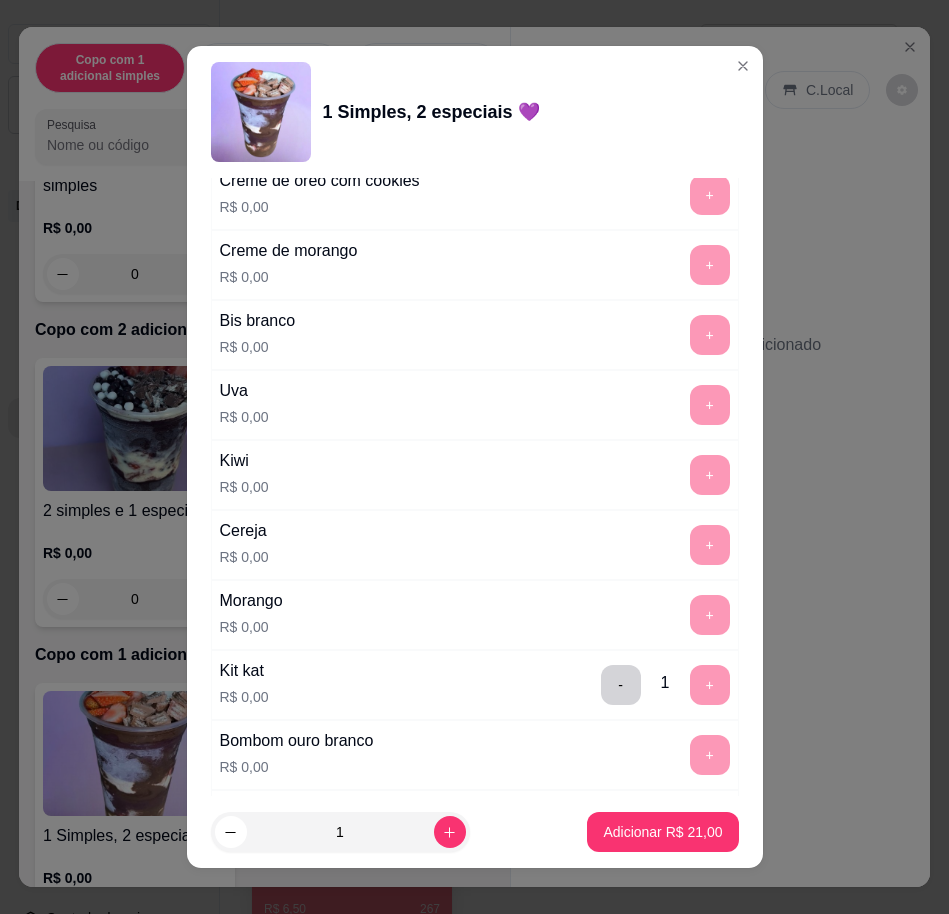 click on "1 Adicionar   R$ 21,00" at bounding box center (475, 832) 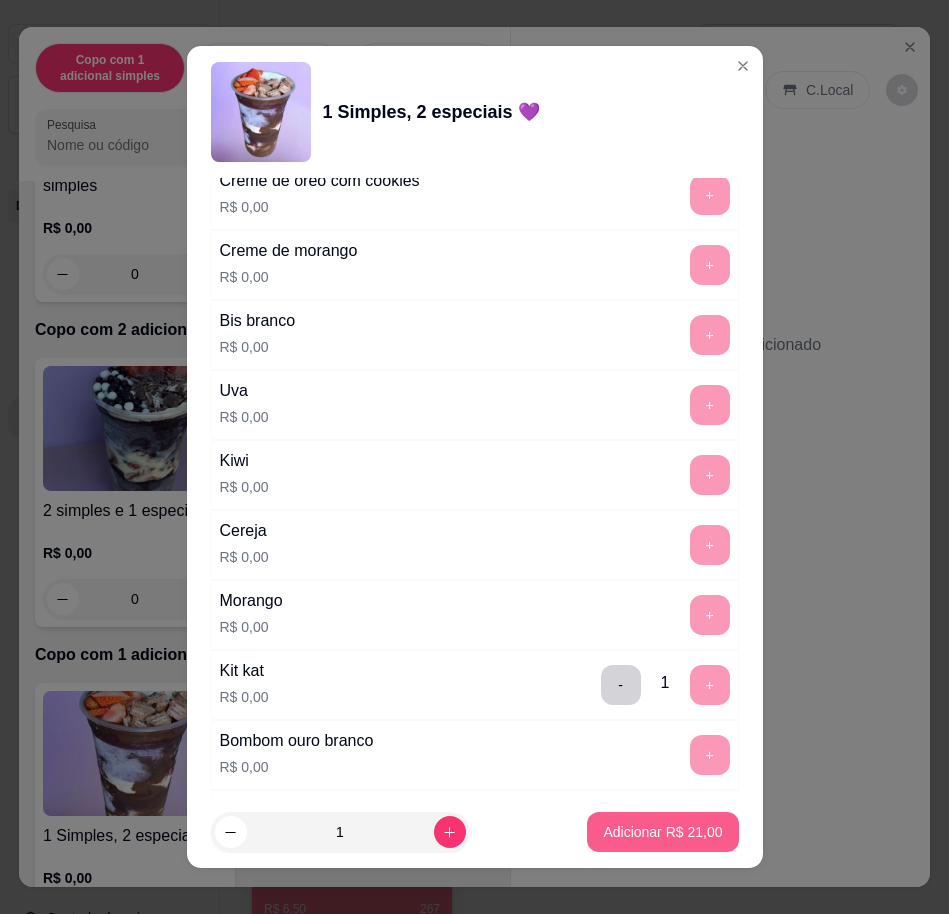 click on "Adicionar   R$ 21,00" at bounding box center [662, 832] 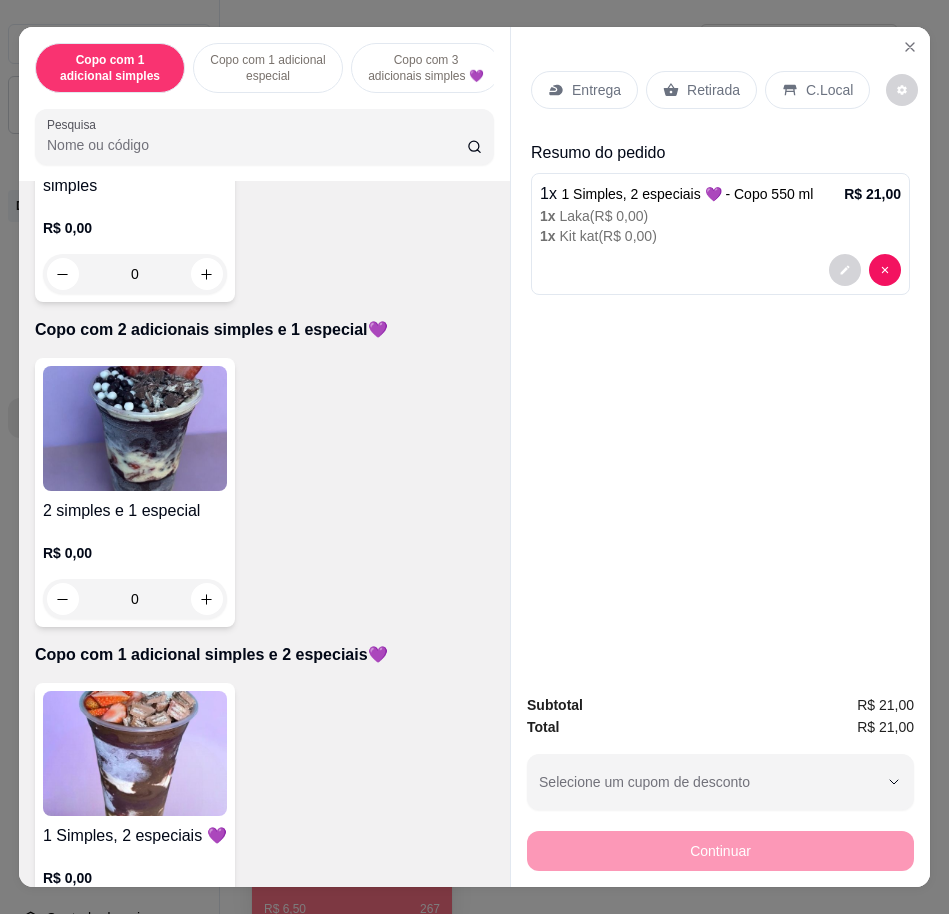click on "Entrega" at bounding box center (596, 90) 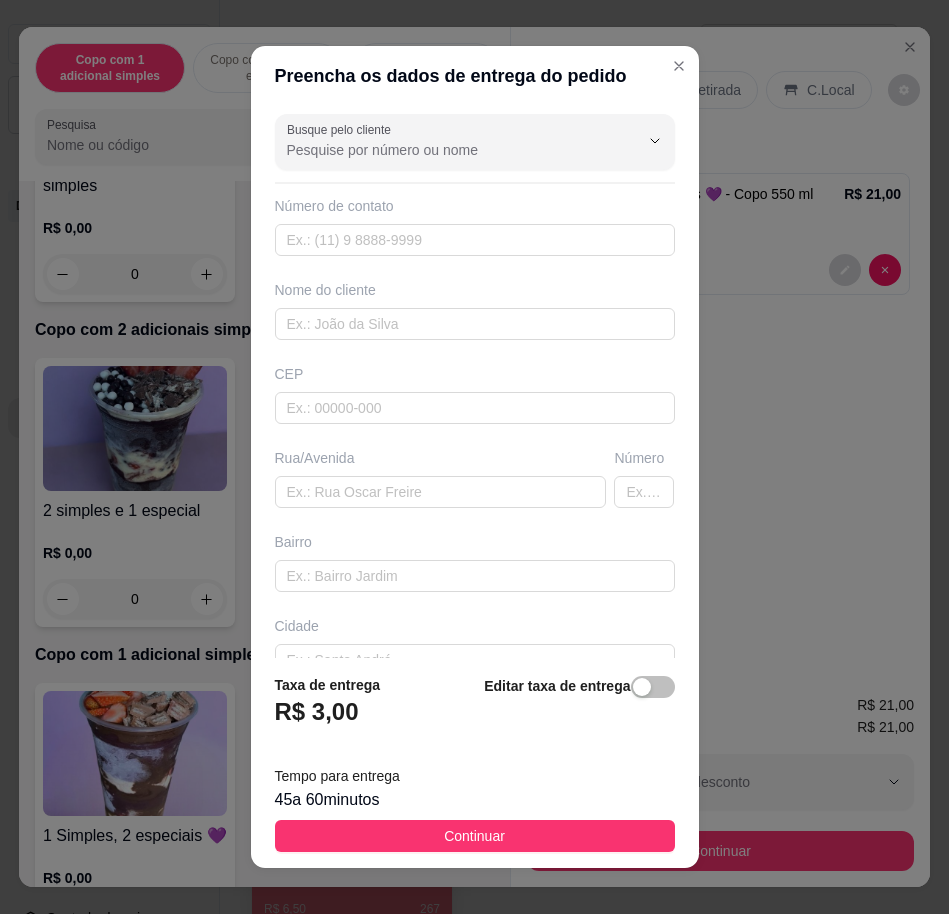 click on "Nome do cliente" at bounding box center (475, 310) 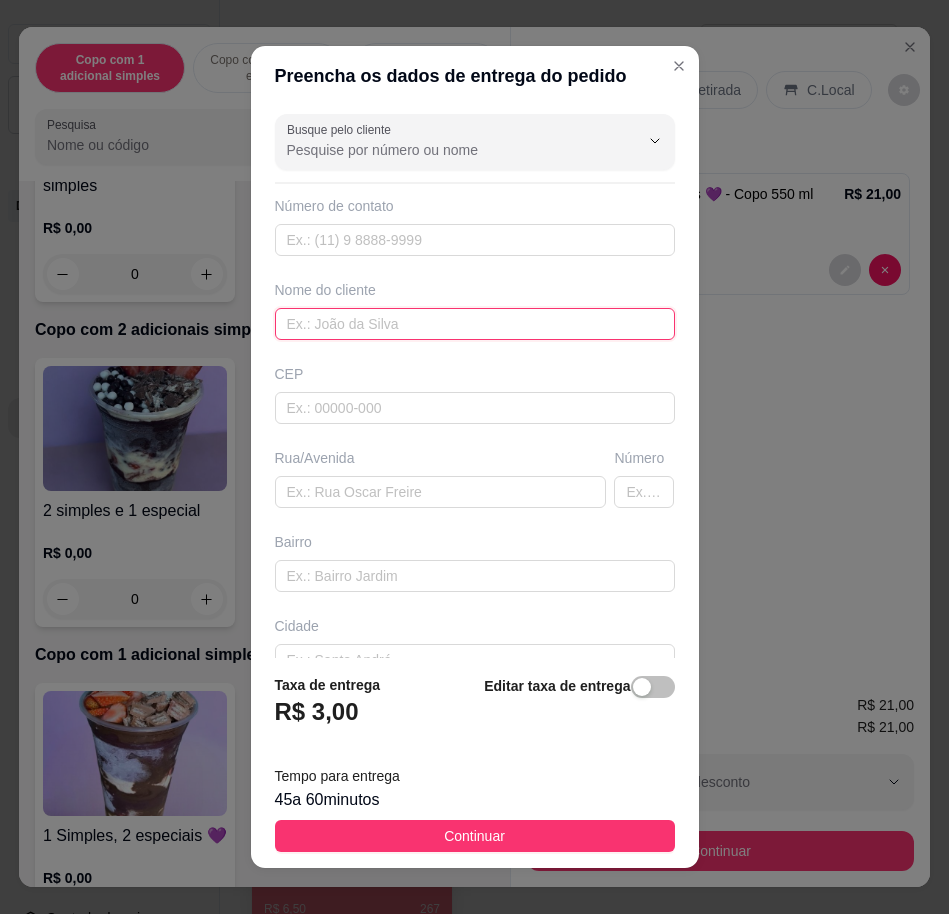 drag, startPoint x: 582, startPoint y: 320, endPoint x: 559, endPoint y: 324, distance: 23.345236 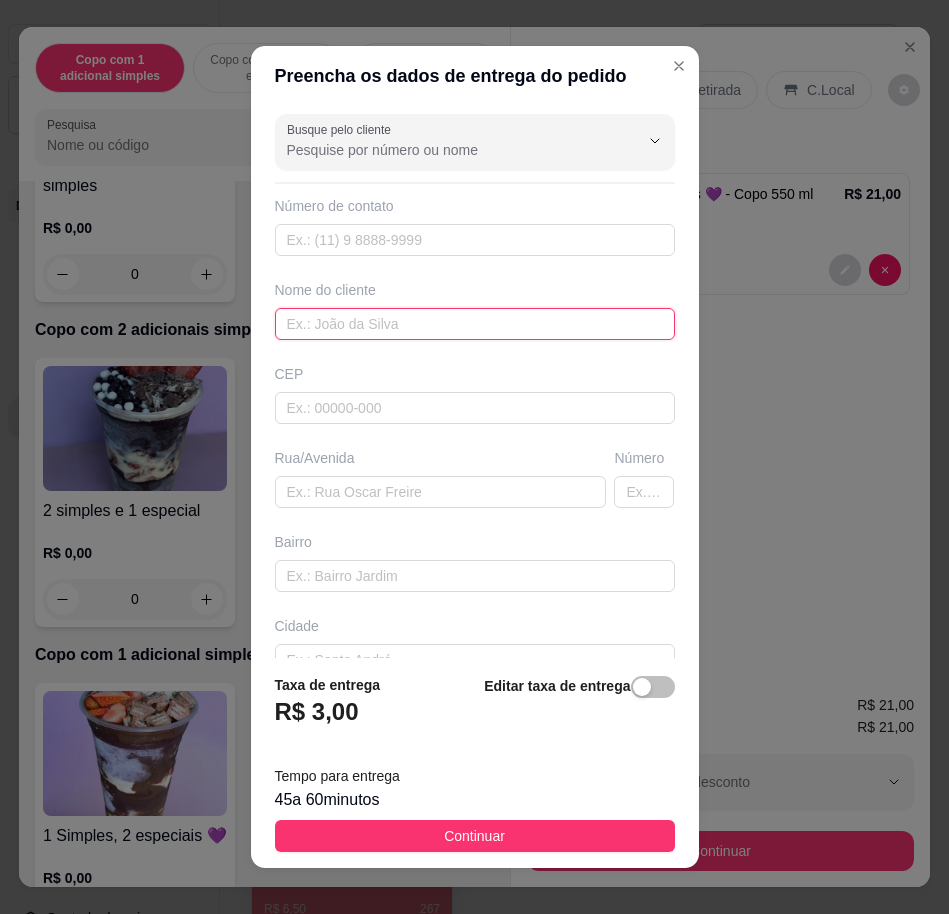 click at bounding box center (475, 324) 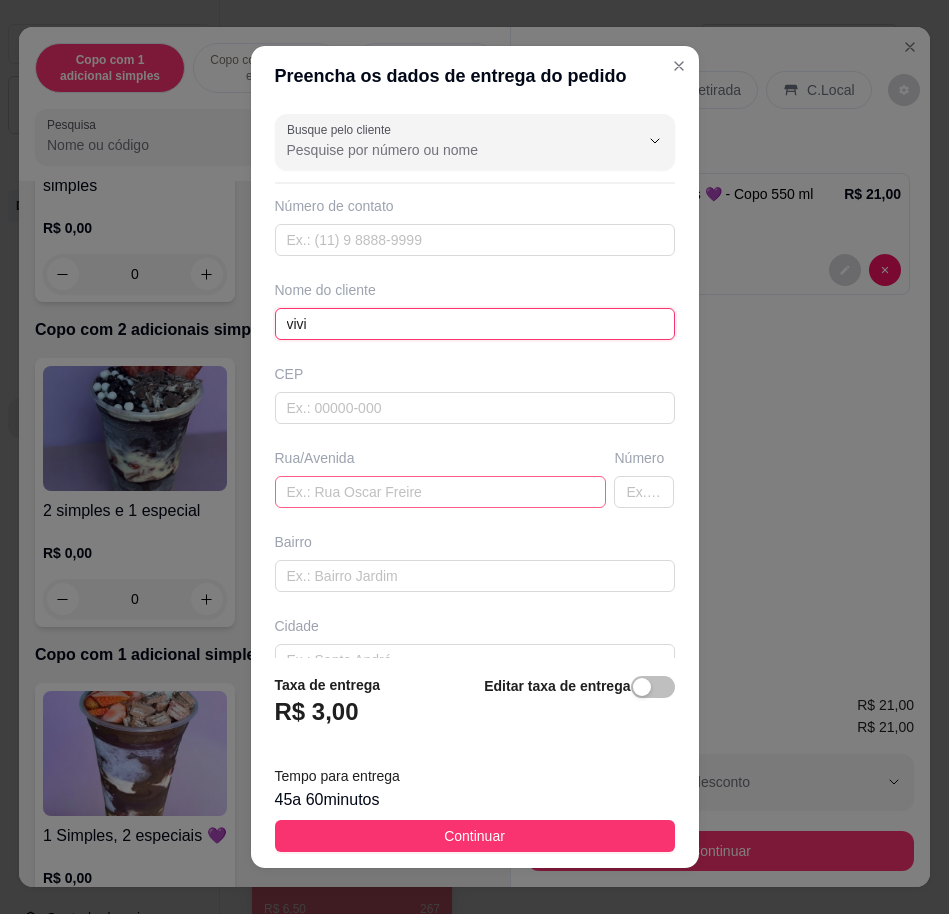type on "vivi" 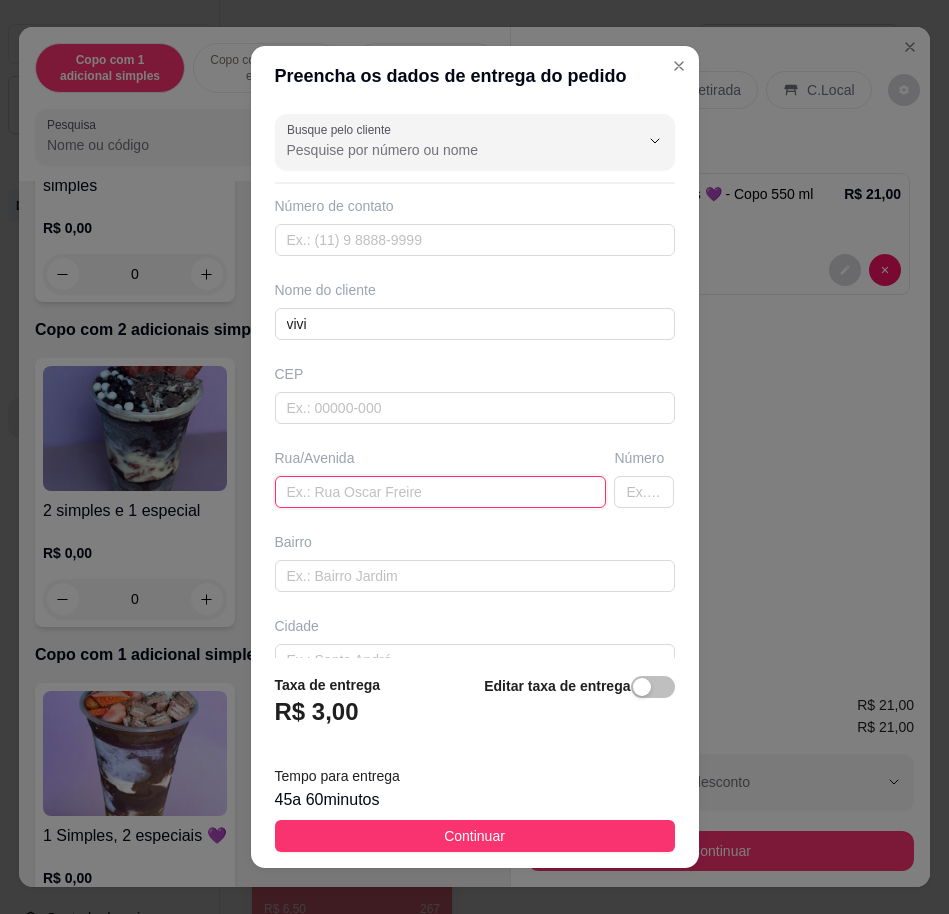 click at bounding box center [441, 492] 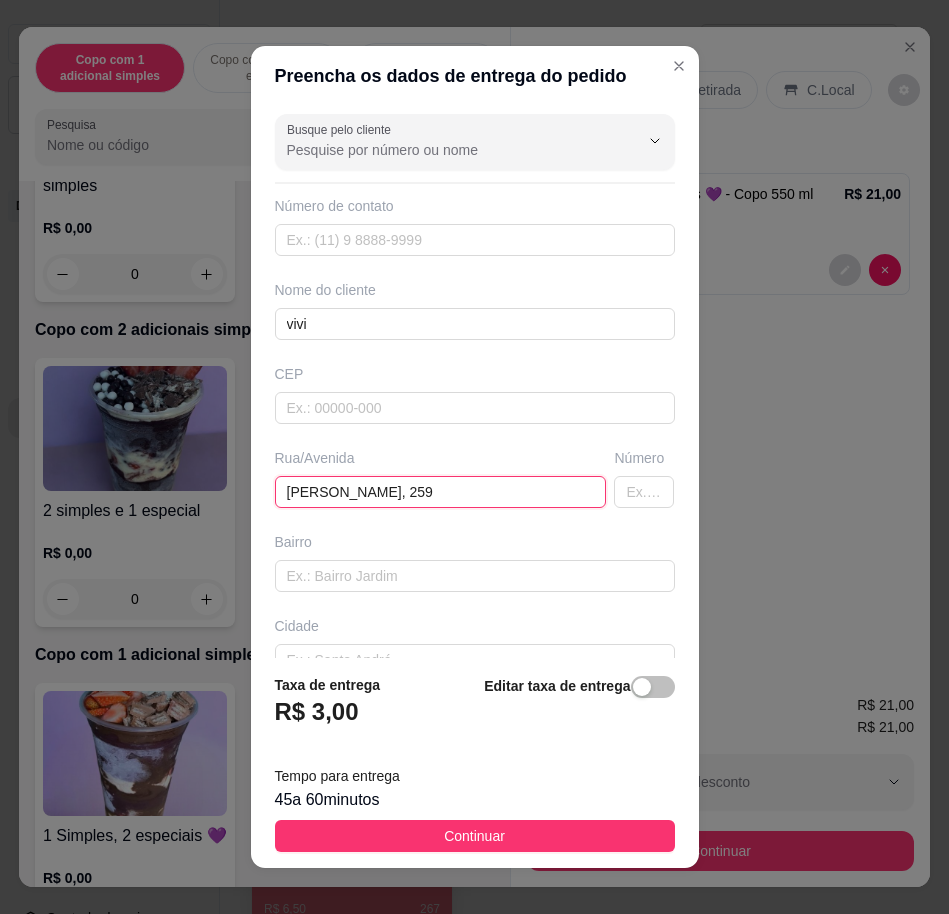 type on "osvaldo serrano, 259" 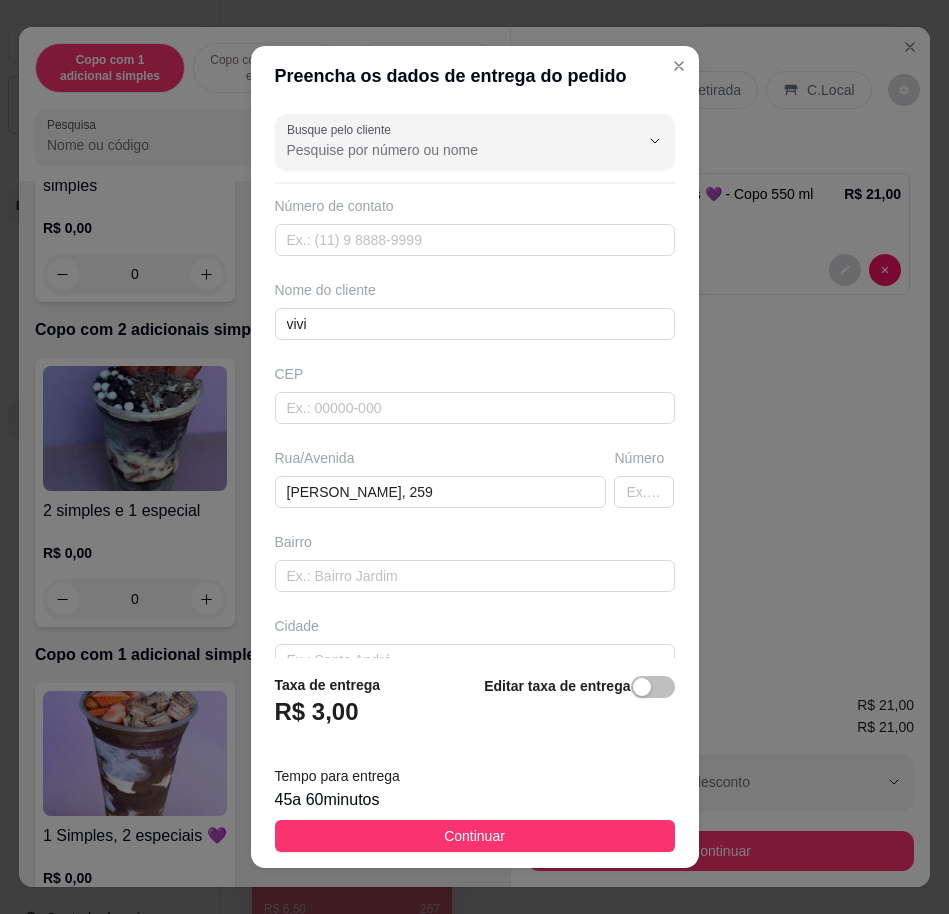 click on "Continuar" at bounding box center (475, 836) 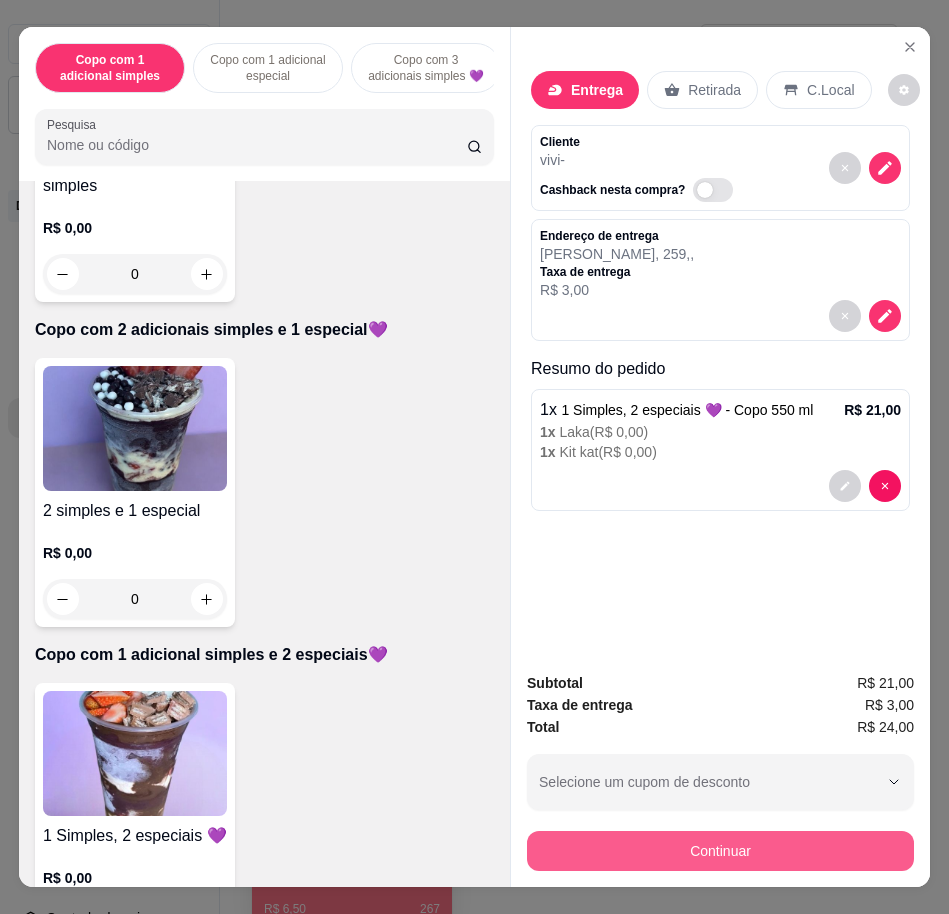 click on "Continuar" at bounding box center (720, 851) 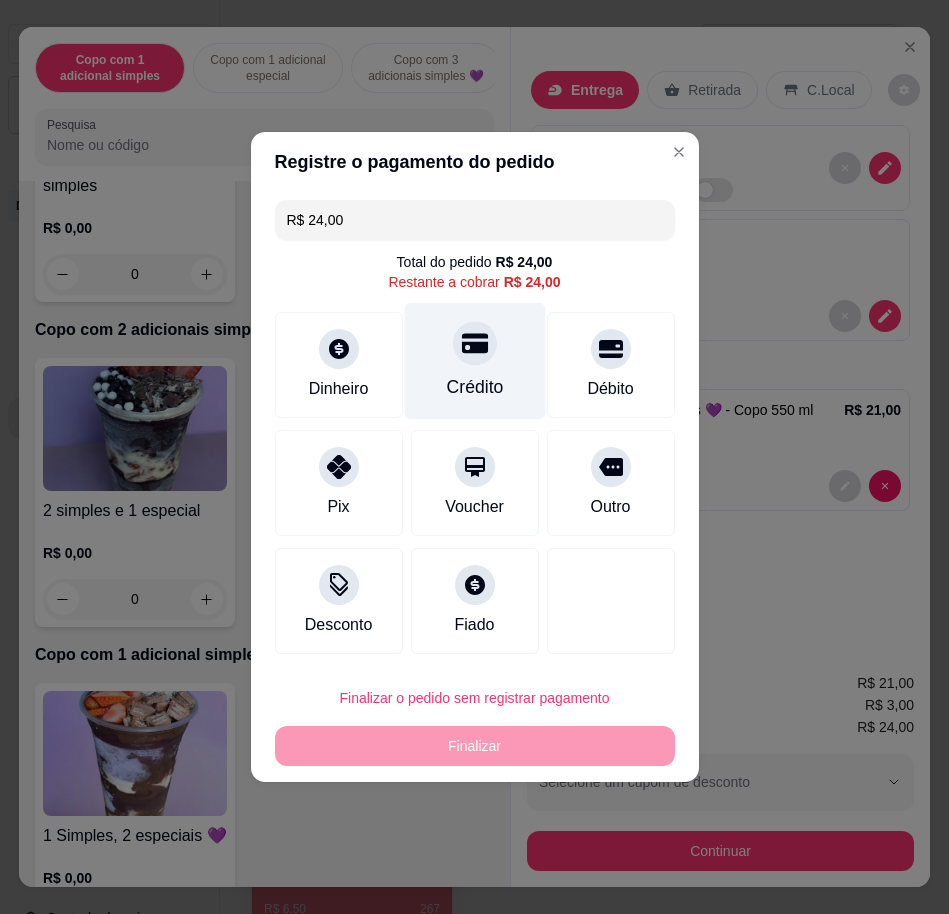 click on "Crédito" at bounding box center (474, 361) 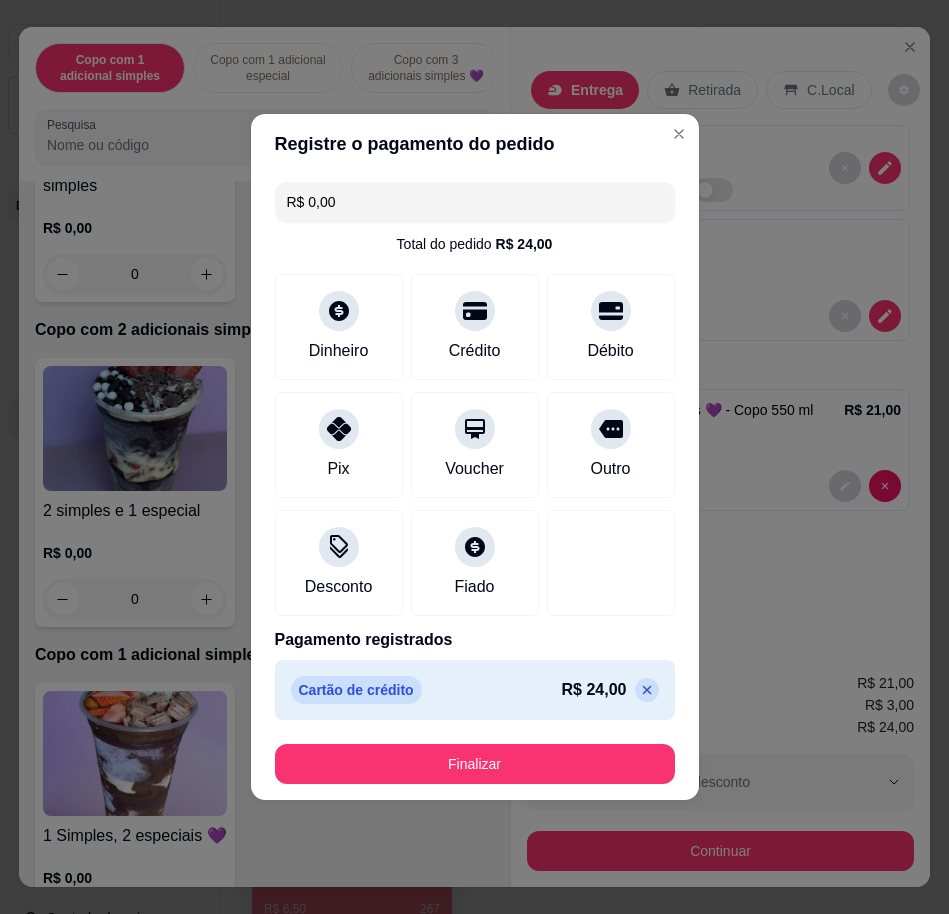 click on "Finalizar" at bounding box center (475, 764) 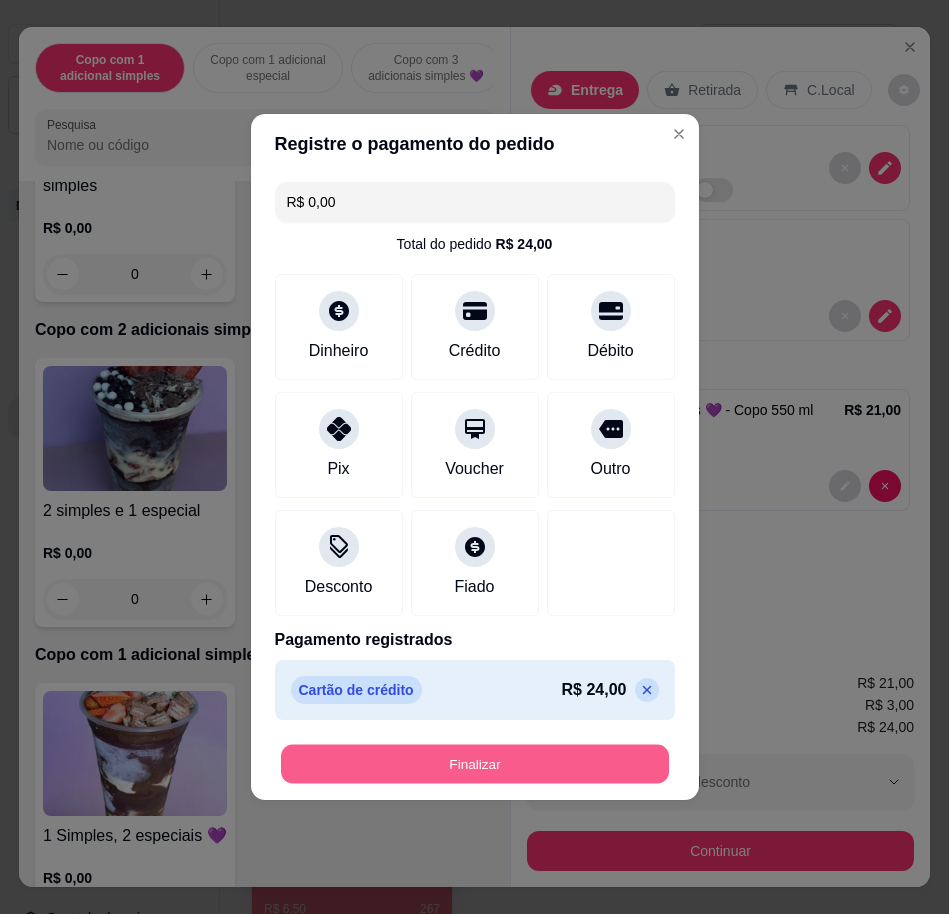 click on "Finalizar" at bounding box center [475, 764] 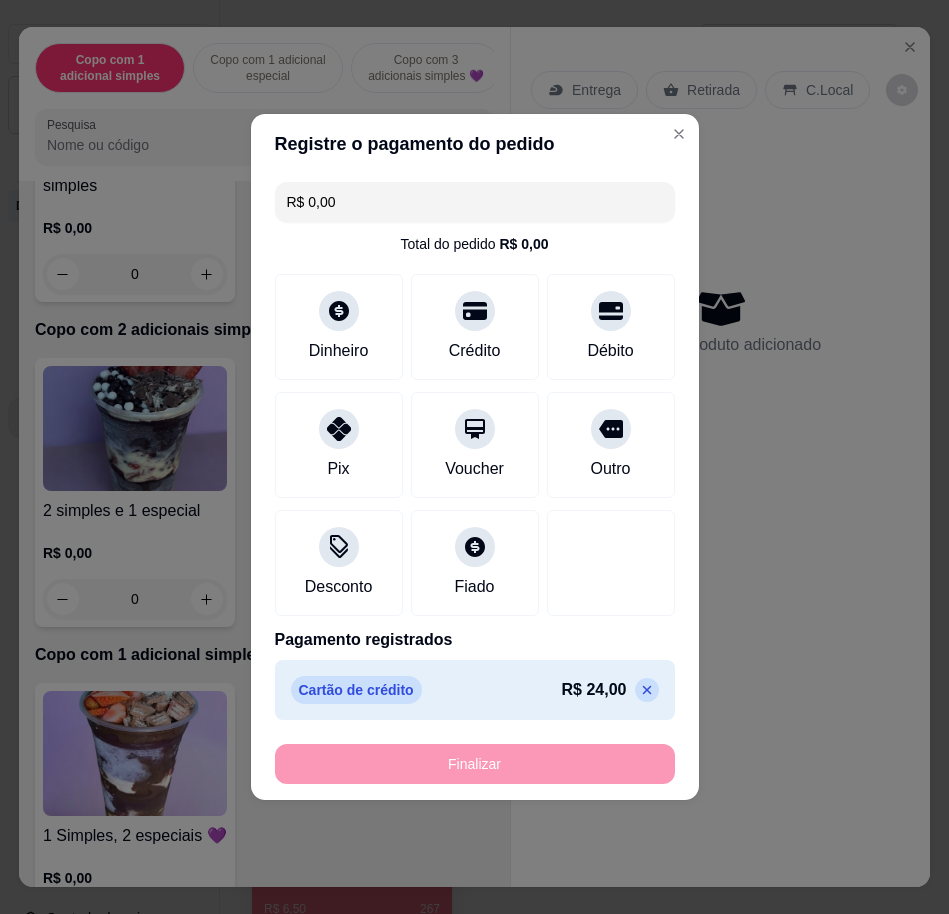 type on "-R$ 24,00" 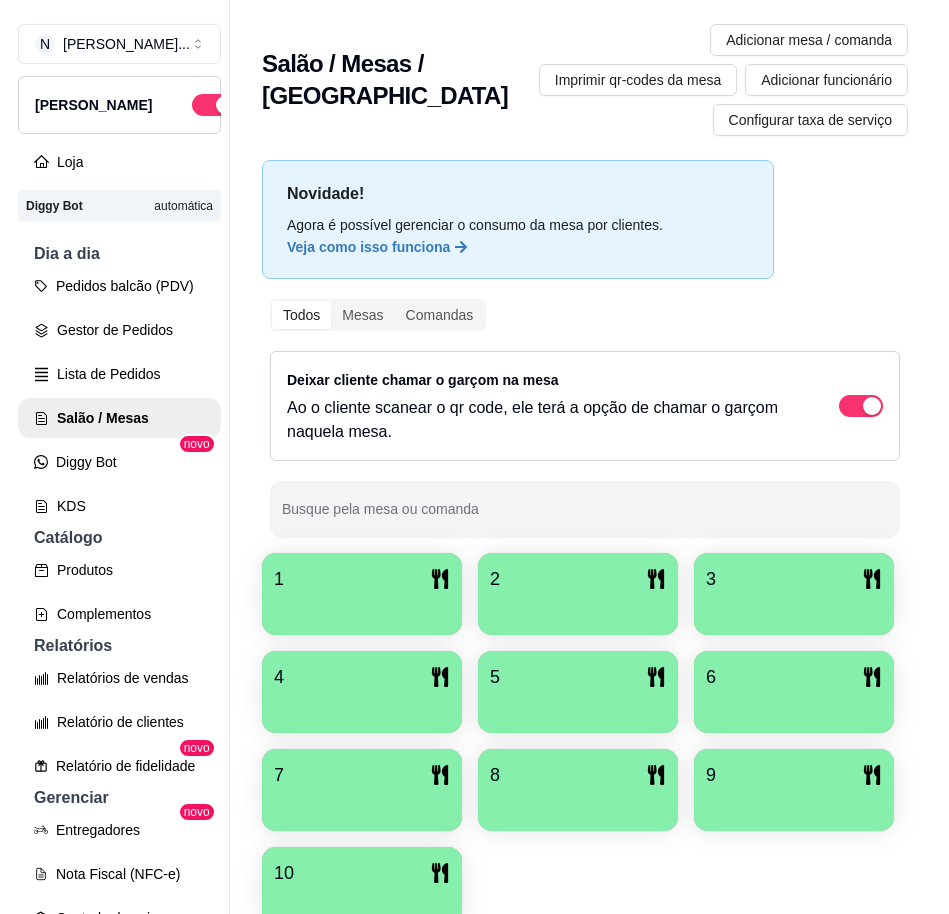 scroll, scrollTop: 0, scrollLeft: 0, axis: both 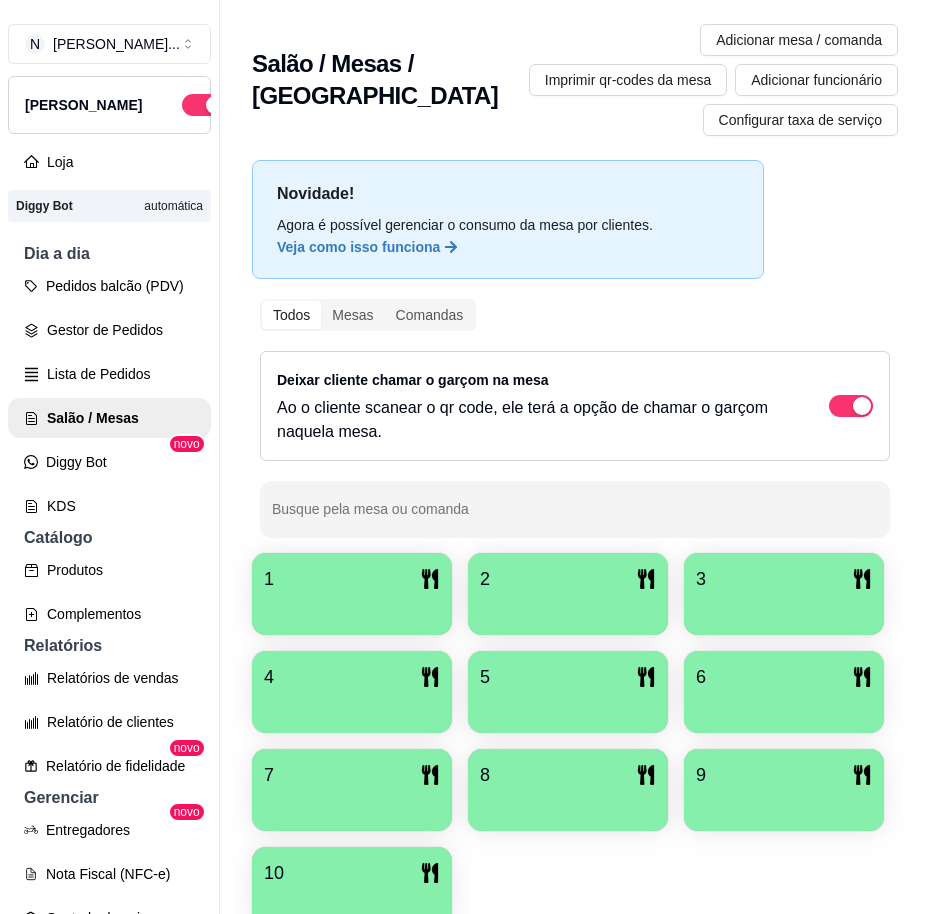 click on "1" at bounding box center (352, 579) 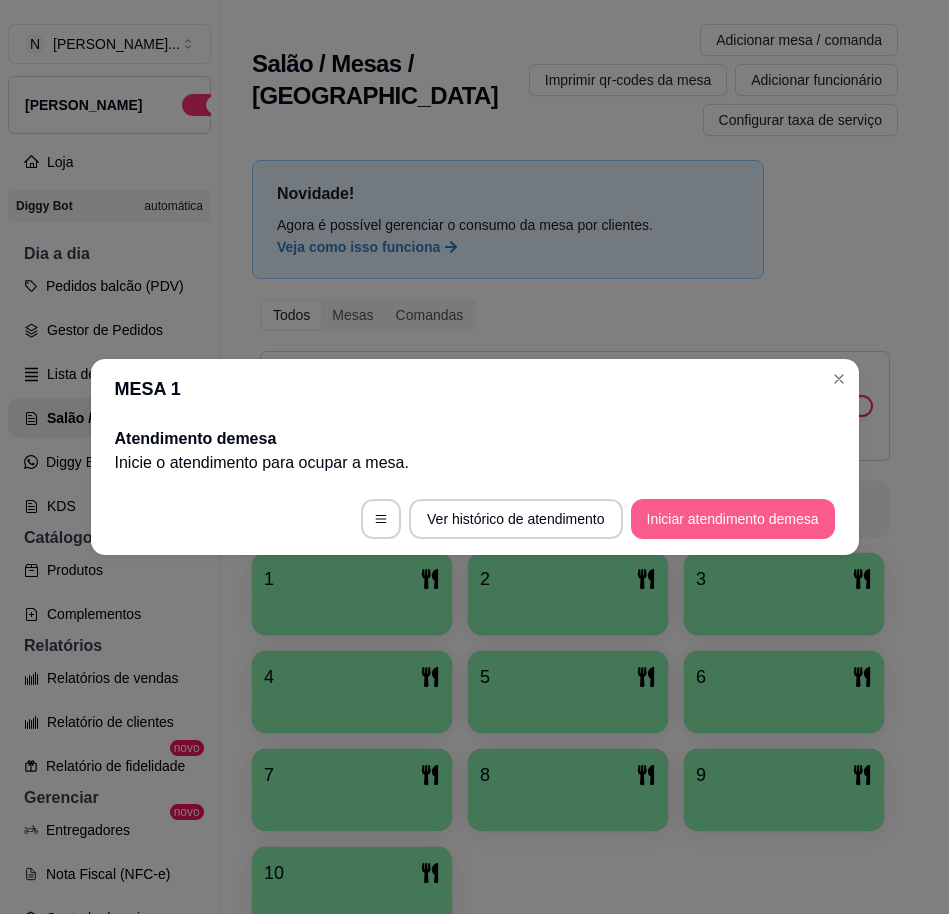 click on "Iniciar atendimento de  mesa" at bounding box center (733, 519) 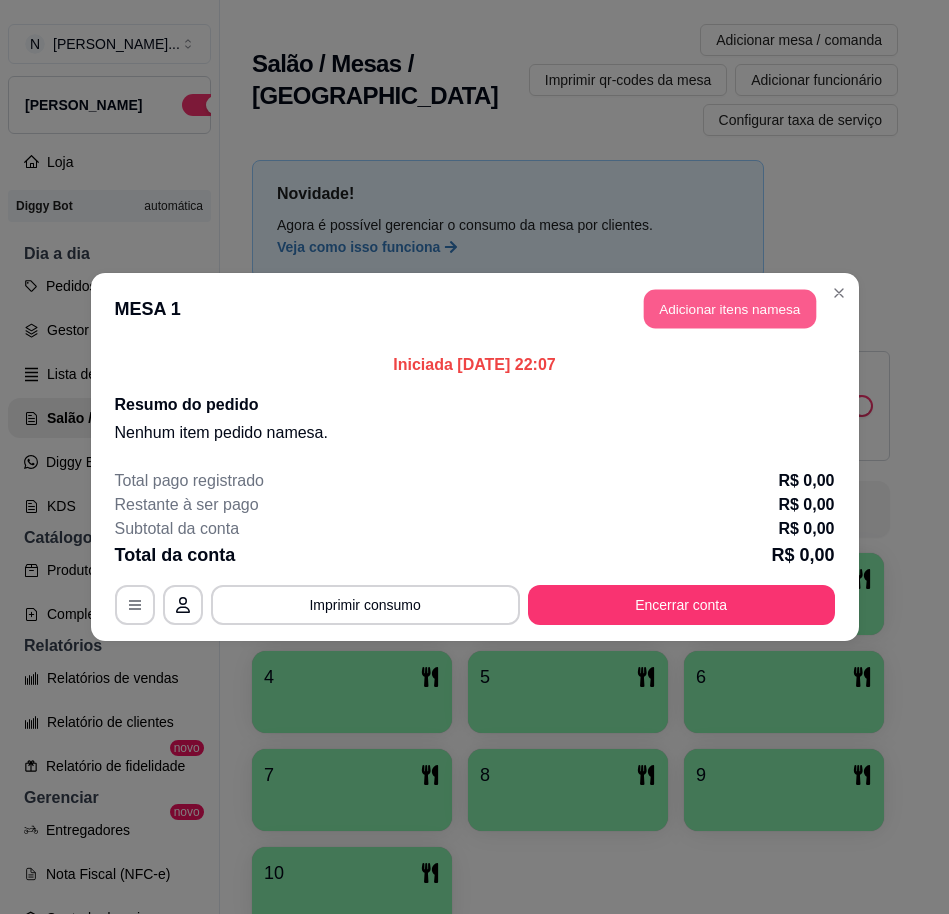 click on "Adicionar itens na  mesa" at bounding box center [730, 309] 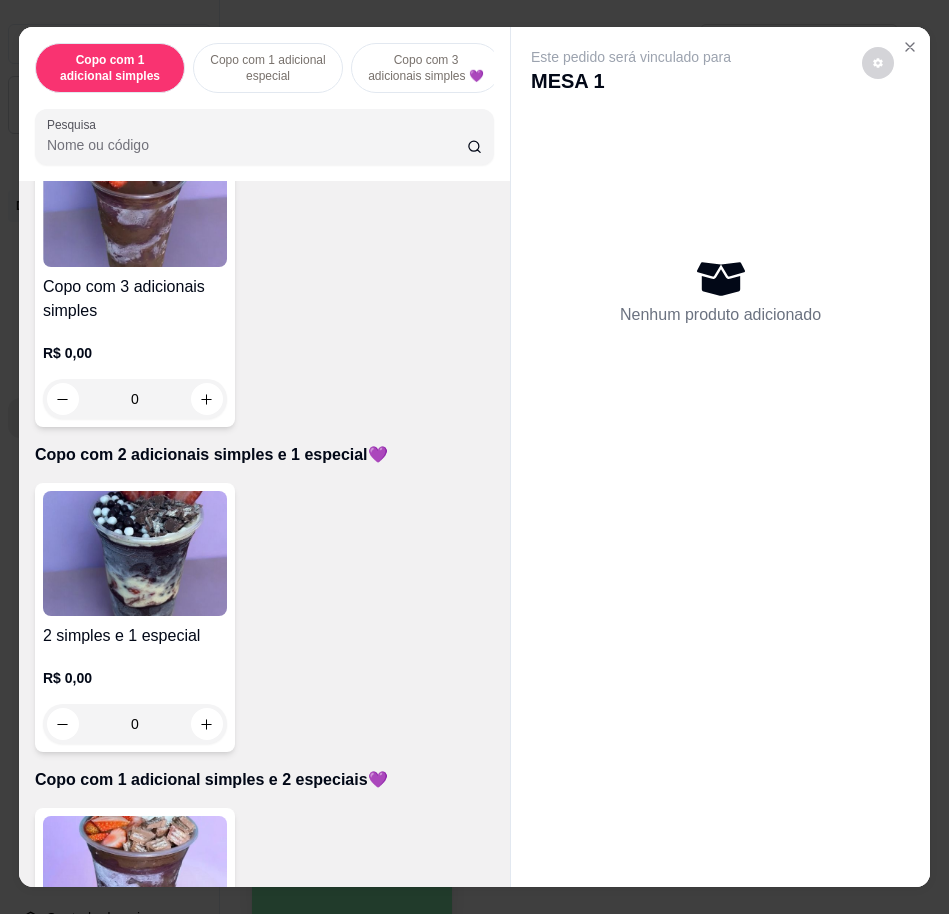 scroll, scrollTop: 1000, scrollLeft: 0, axis: vertical 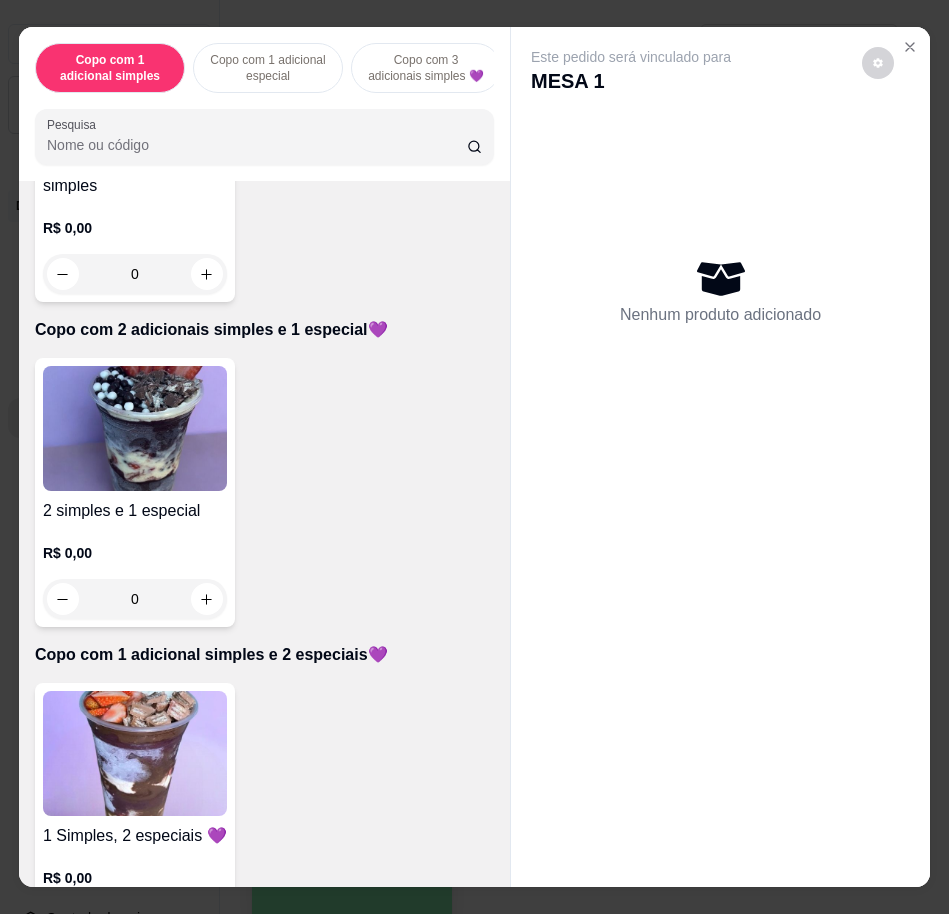 click at bounding box center [135, 428] 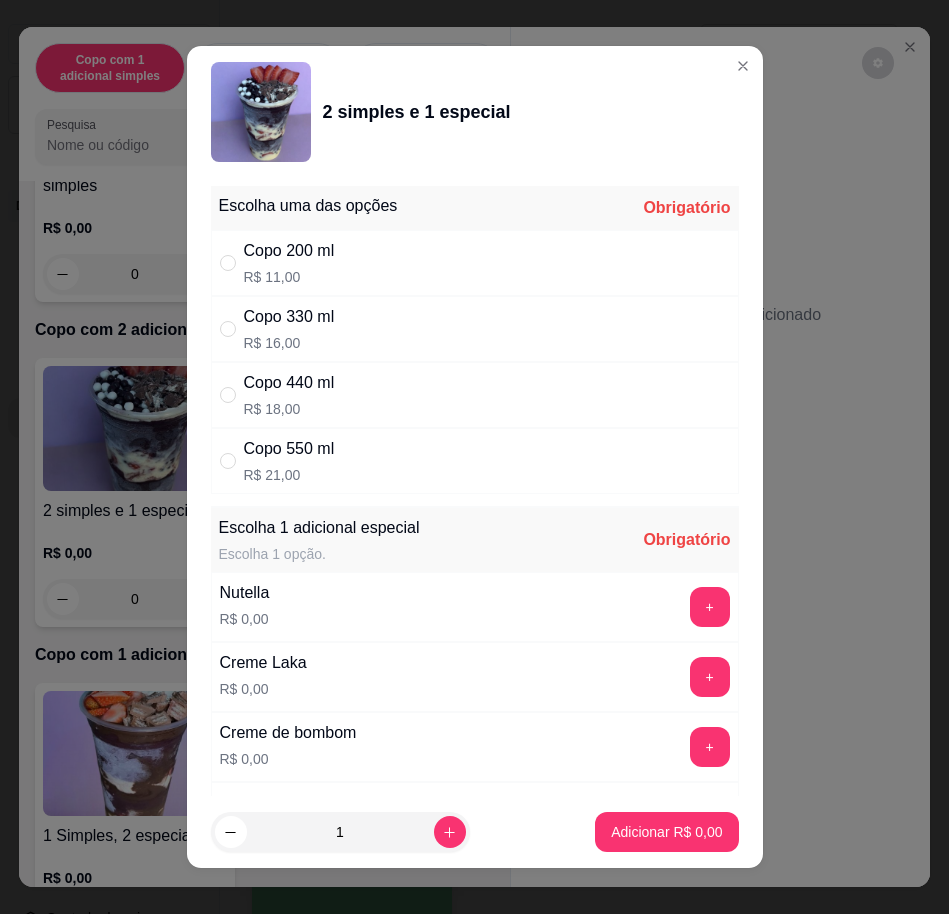 drag, startPoint x: 468, startPoint y: 315, endPoint x: 469, endPoint y: 338, distance: 23.021729 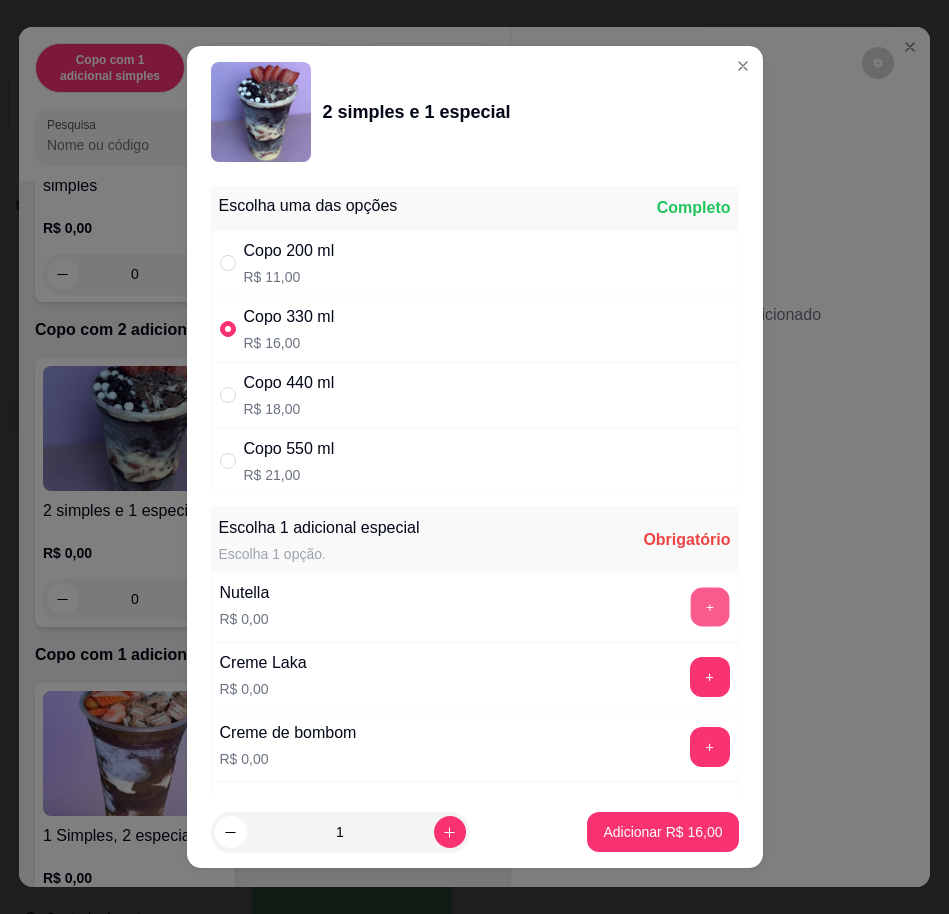 click on "+" at bounding box center (709, 606) 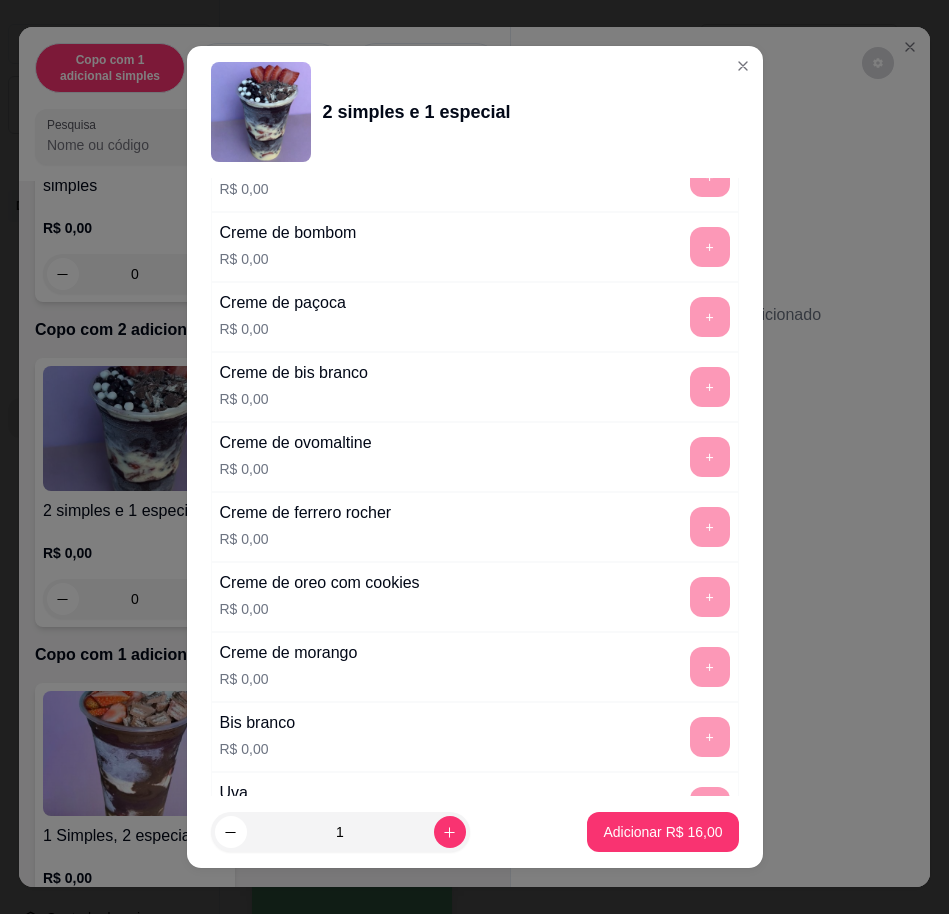 scroll, scrollTop: 625, scrollLeft: 0, axis: vertical 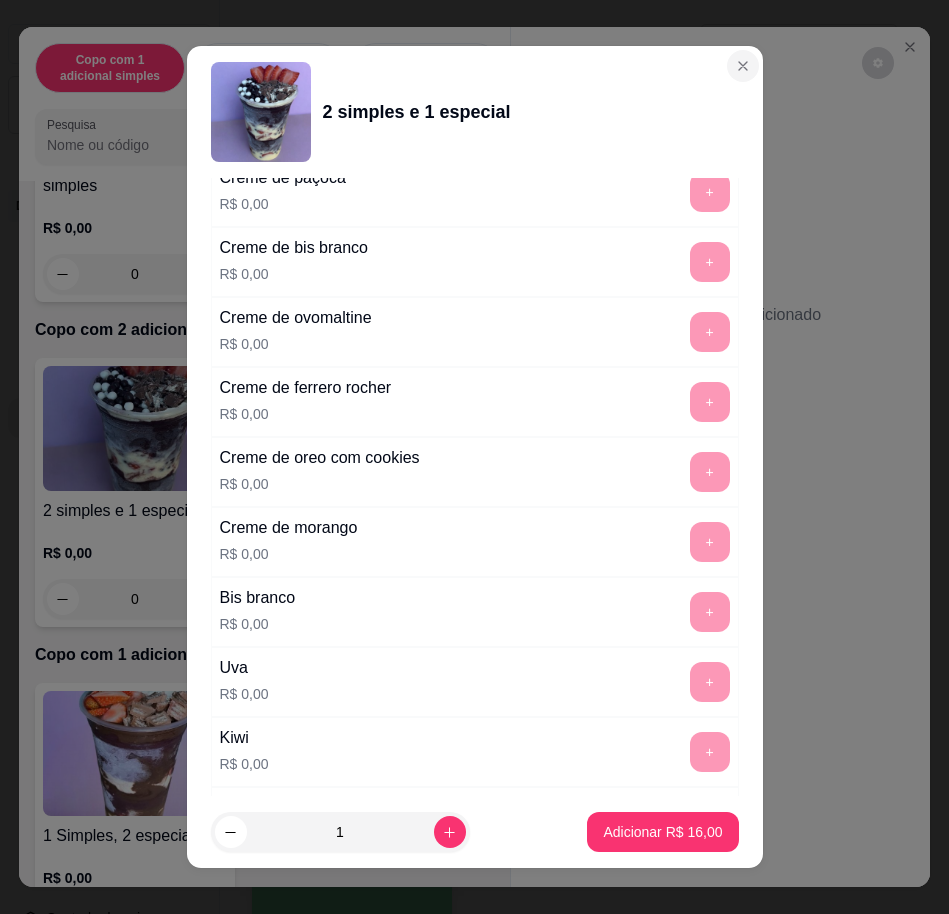 drag, startPoint x: 716, startPoint y: 46, endPoint x: 716, endPoint y: 62, distance: 16 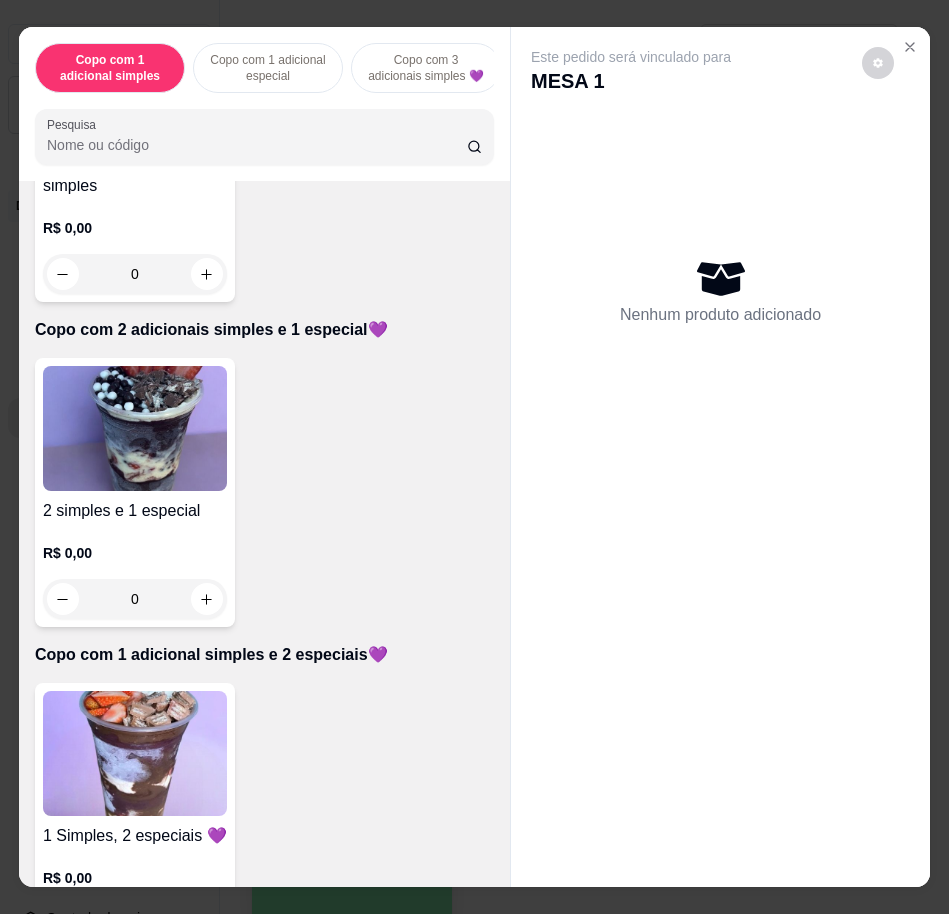 click at bounding box center (135, 753) 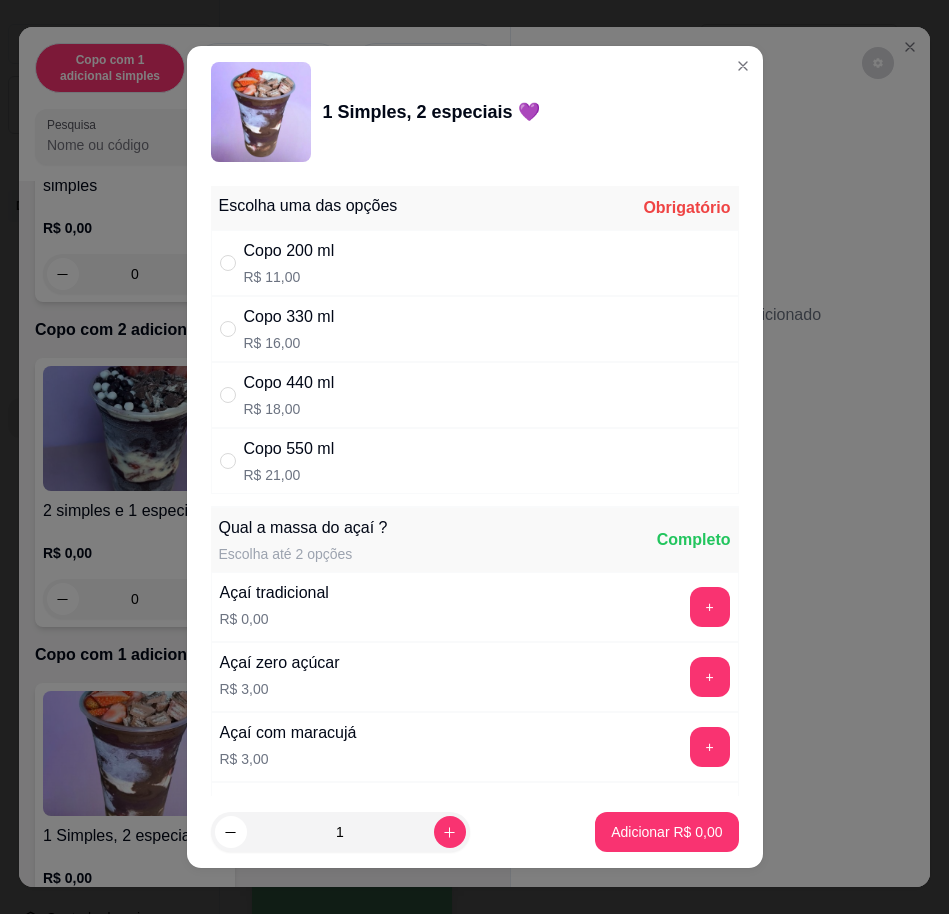 click on "Copo 330 ml R$ 16,00" at bounding box center (475, 329) 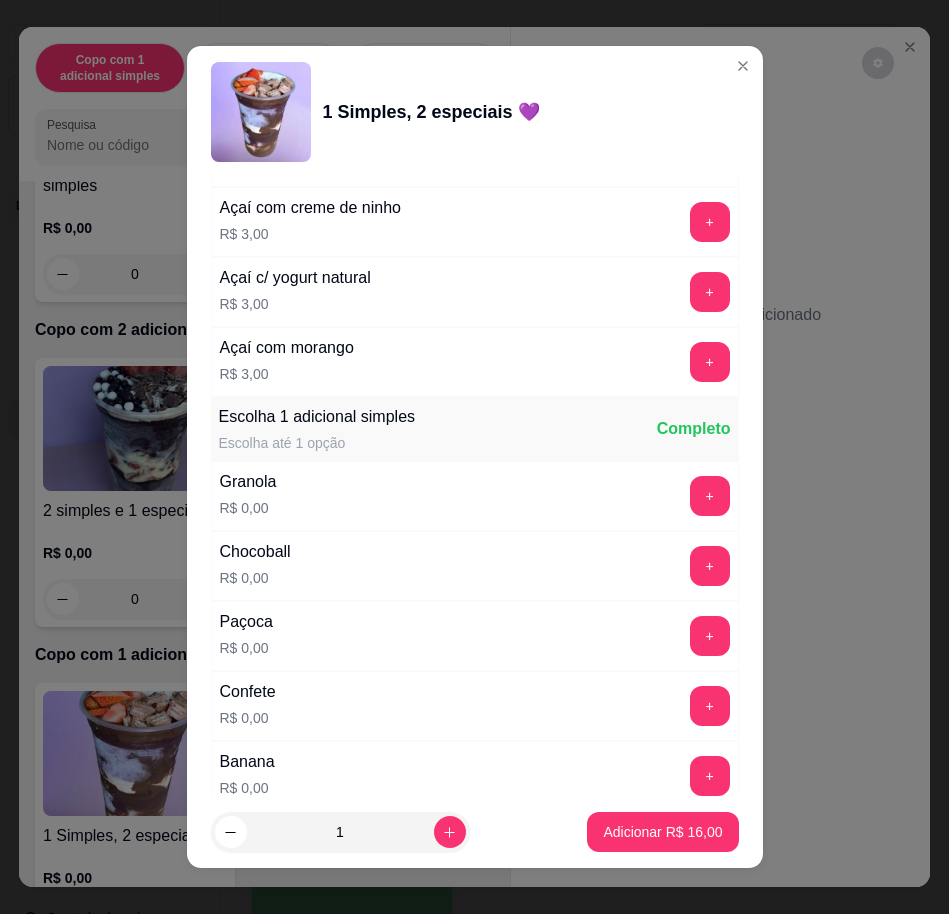 scroll, scrollTop: 1250, scrollLeft: 0, axis: vertical 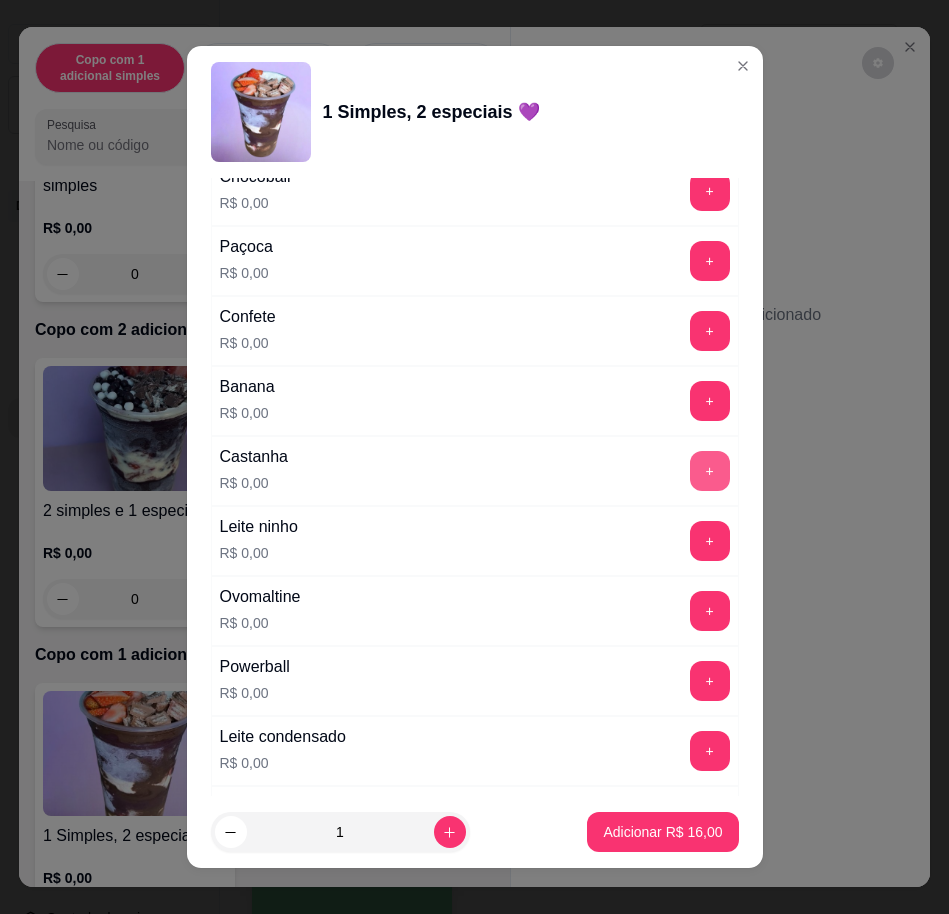 click on "+" at bounding box center [710, 471] 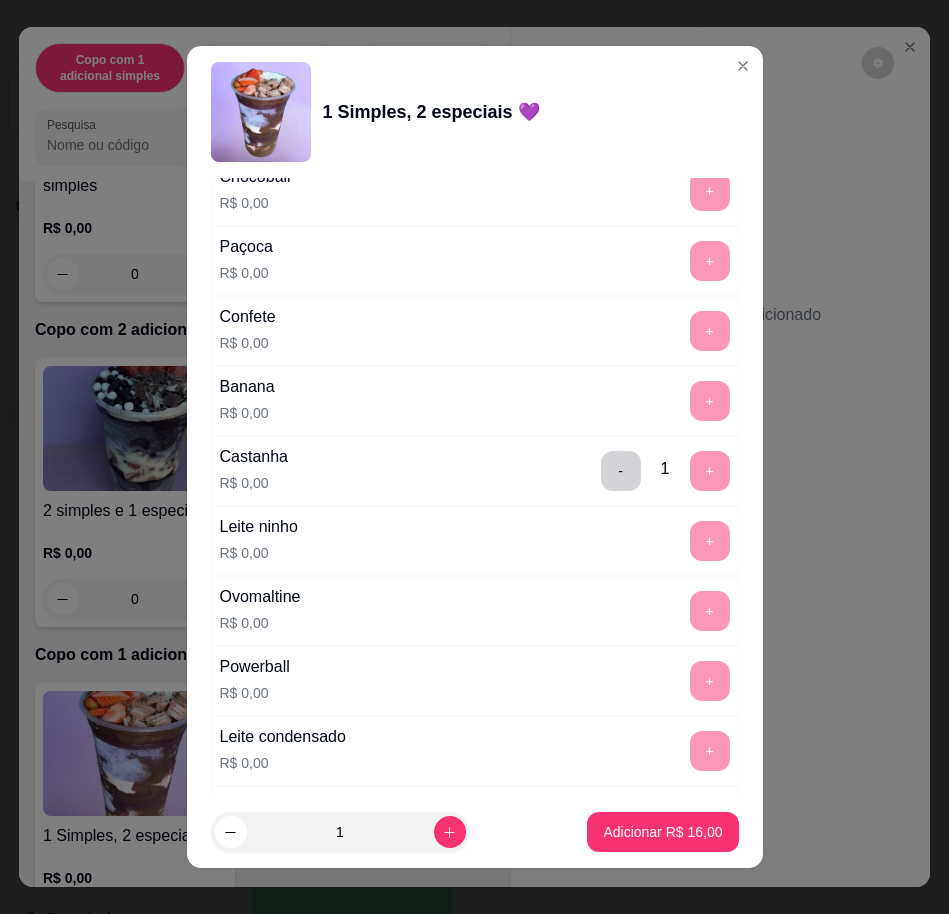 scroll, scrollTop: 1750, scrollLeft: 0, axis: vertical 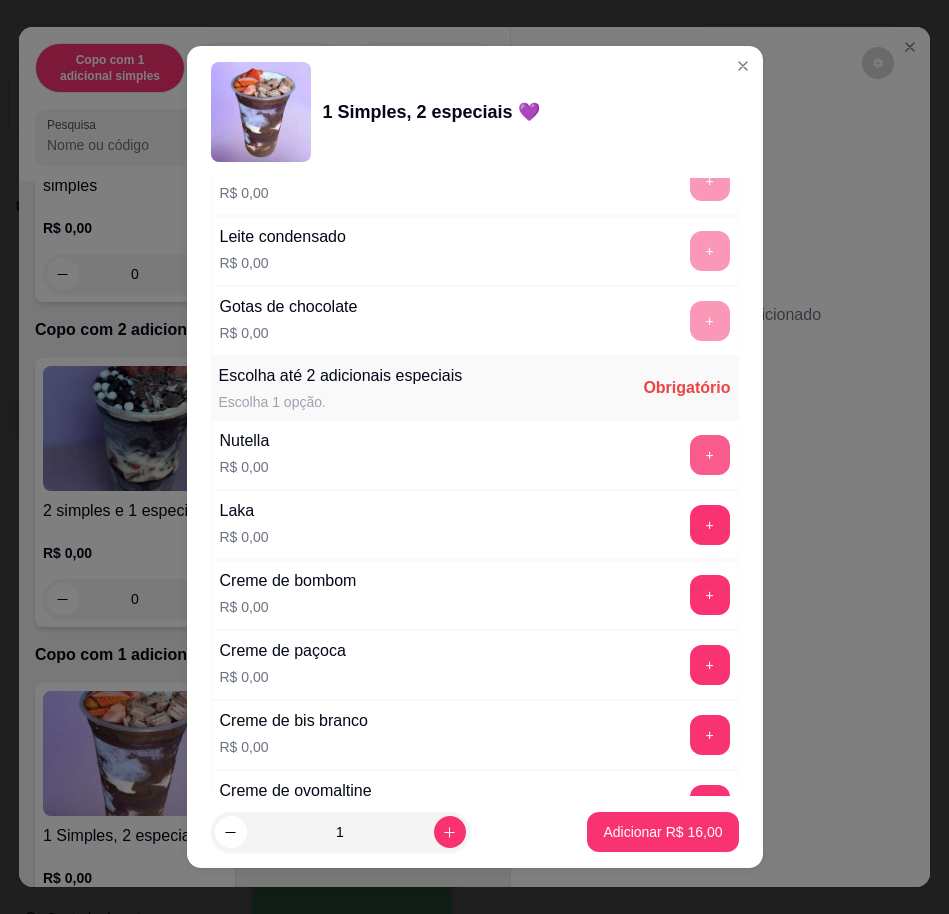 click on "+" at bounding box center (710, 455) 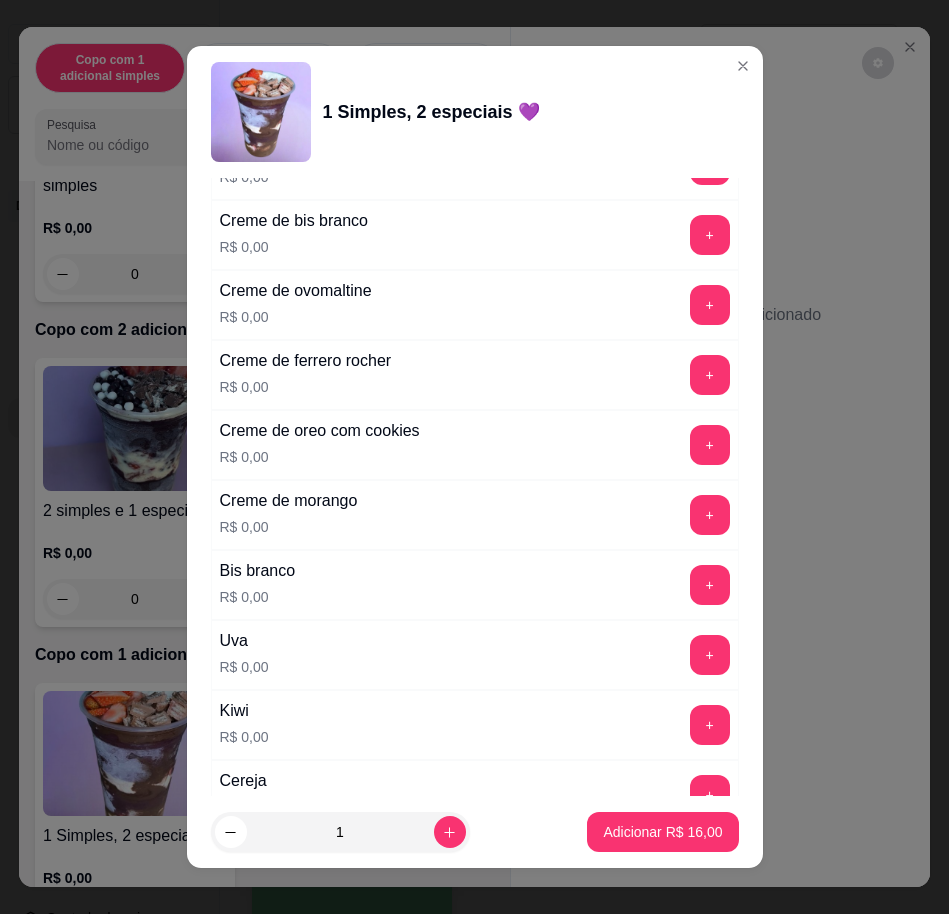 scroll, scrollTop: 2500, scrollLeft: 0, axis: vertical 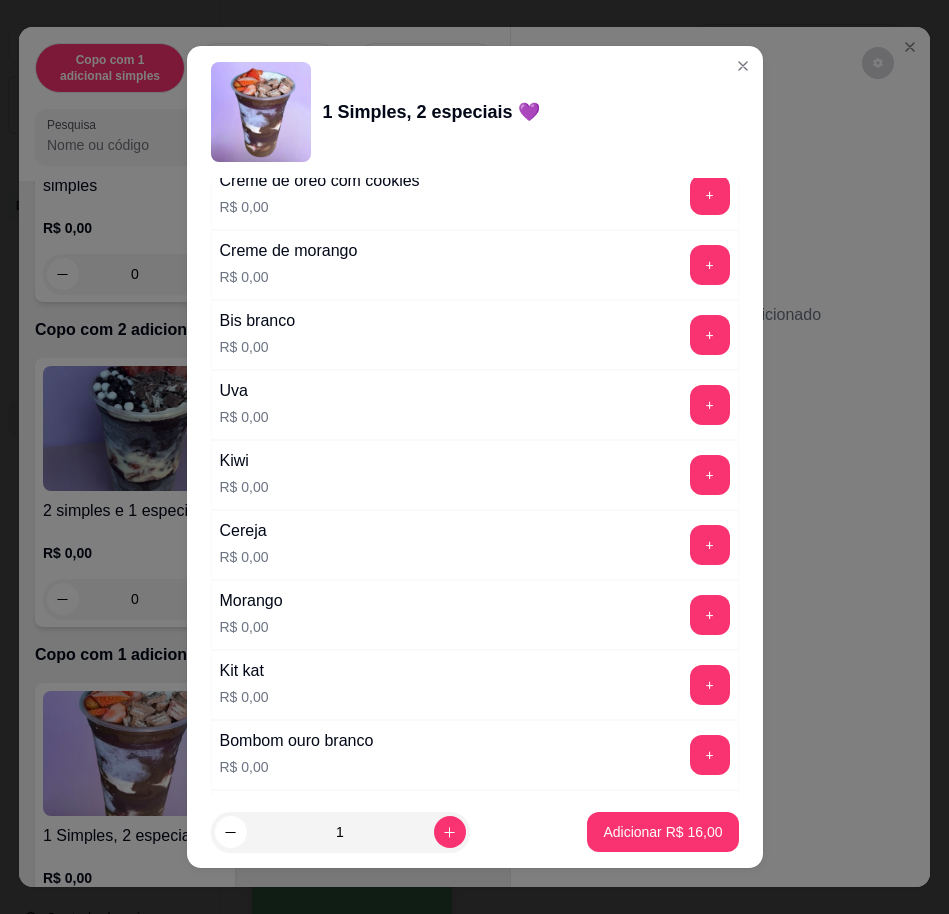 click on "+" at bounding box center (710, 405) 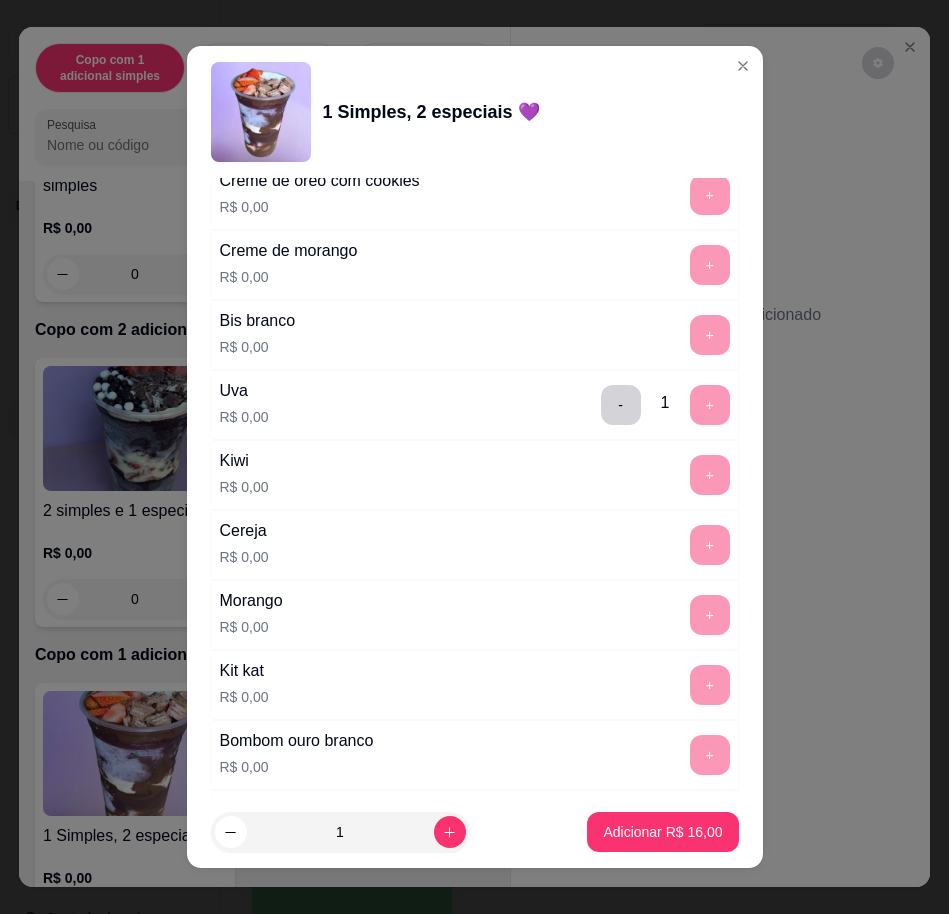 scroll, scrollTop: 18, scrollLeft: 0, axis: vertical 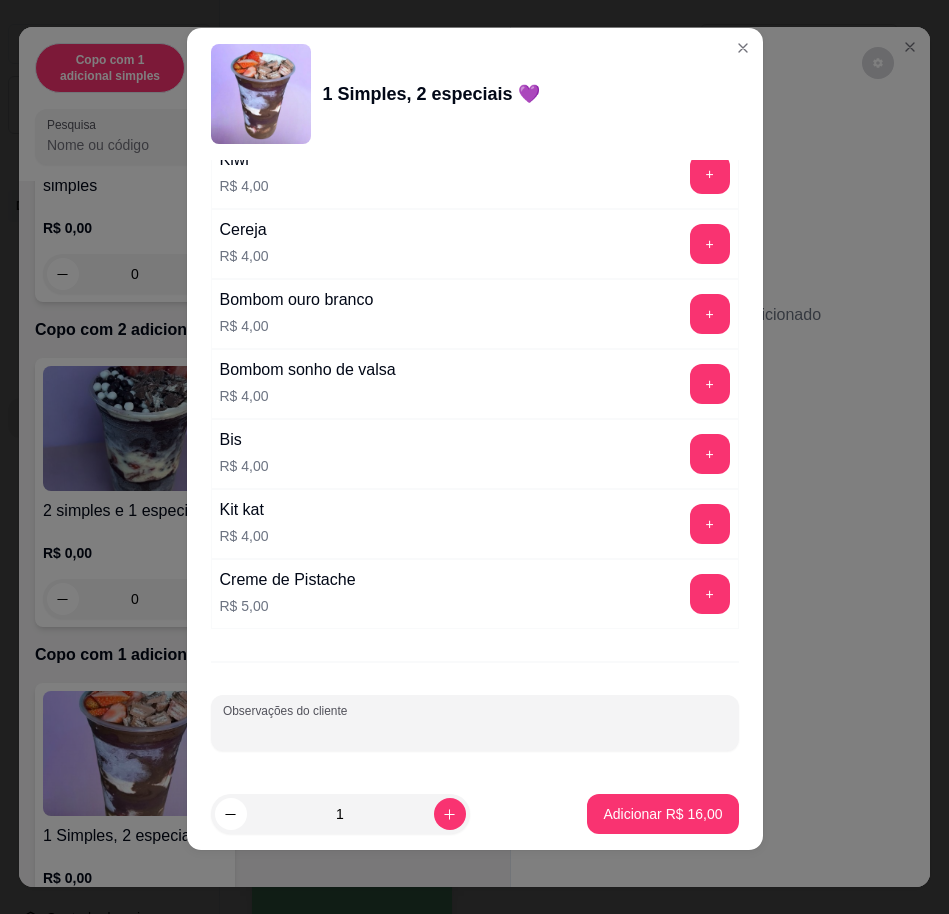 click on "Observações do cliente" at bounding box center [475, 731] 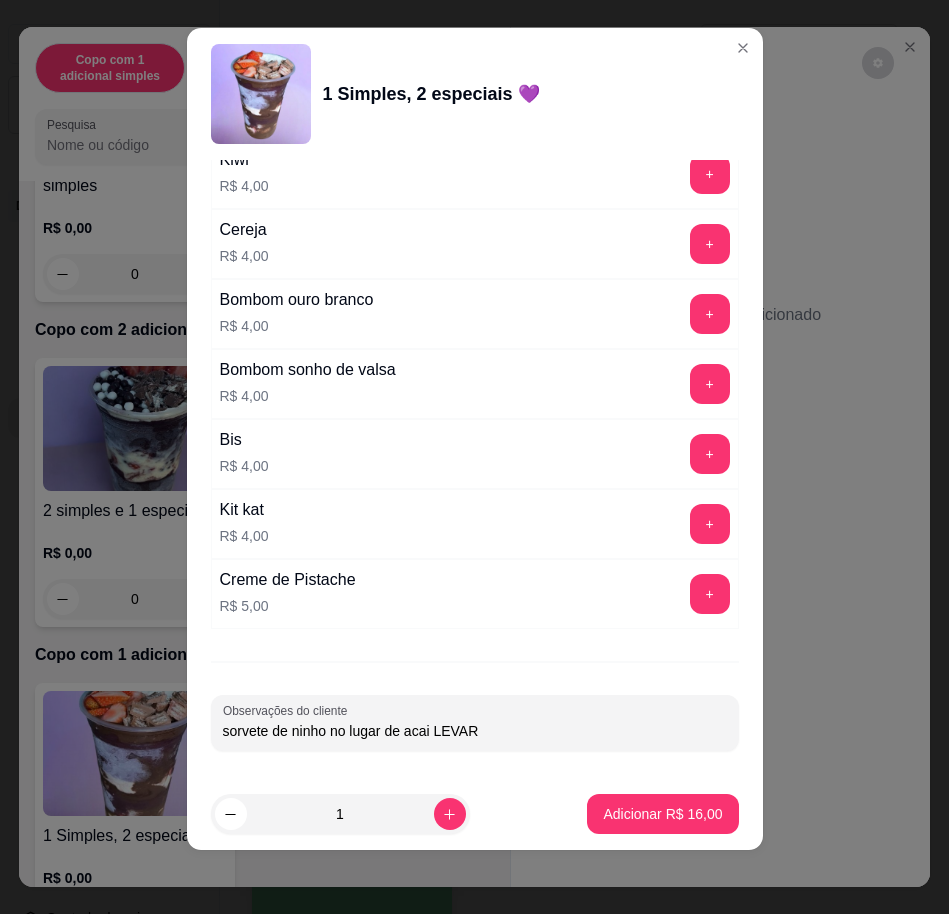 scroll, scrollTop: 4892, scrollLeft: 0, axis: vertical 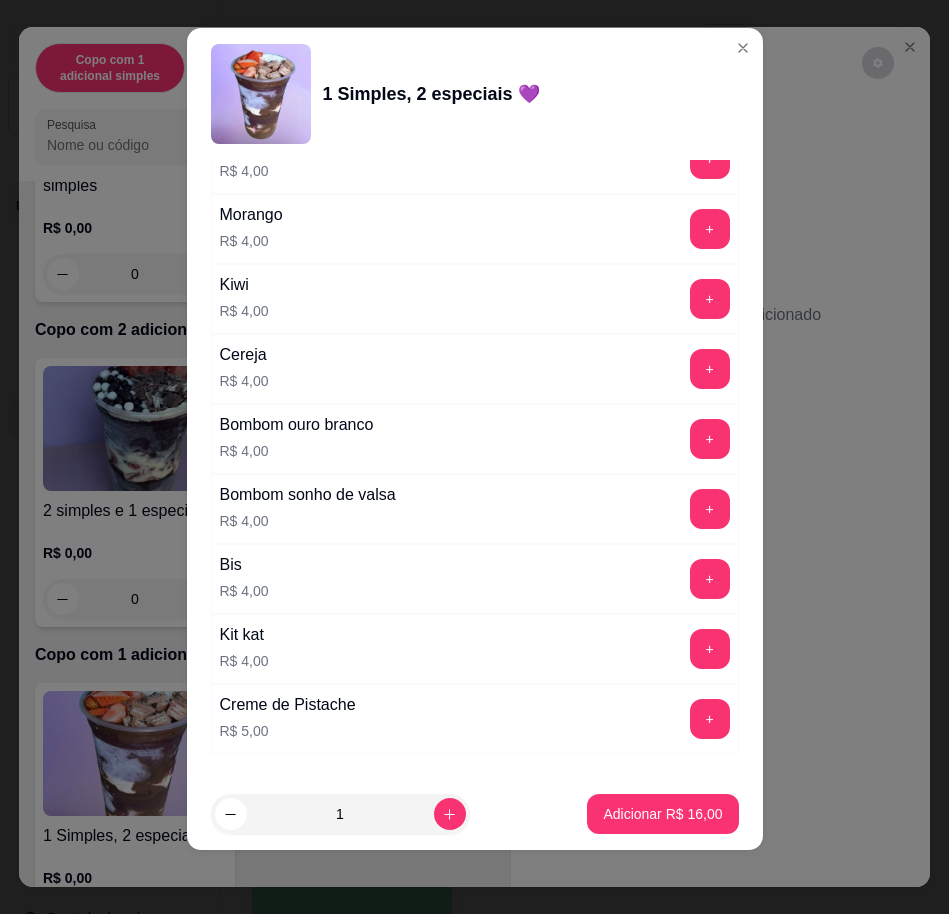 type on "sorvete de ninho no lugar de acai LEVAR" 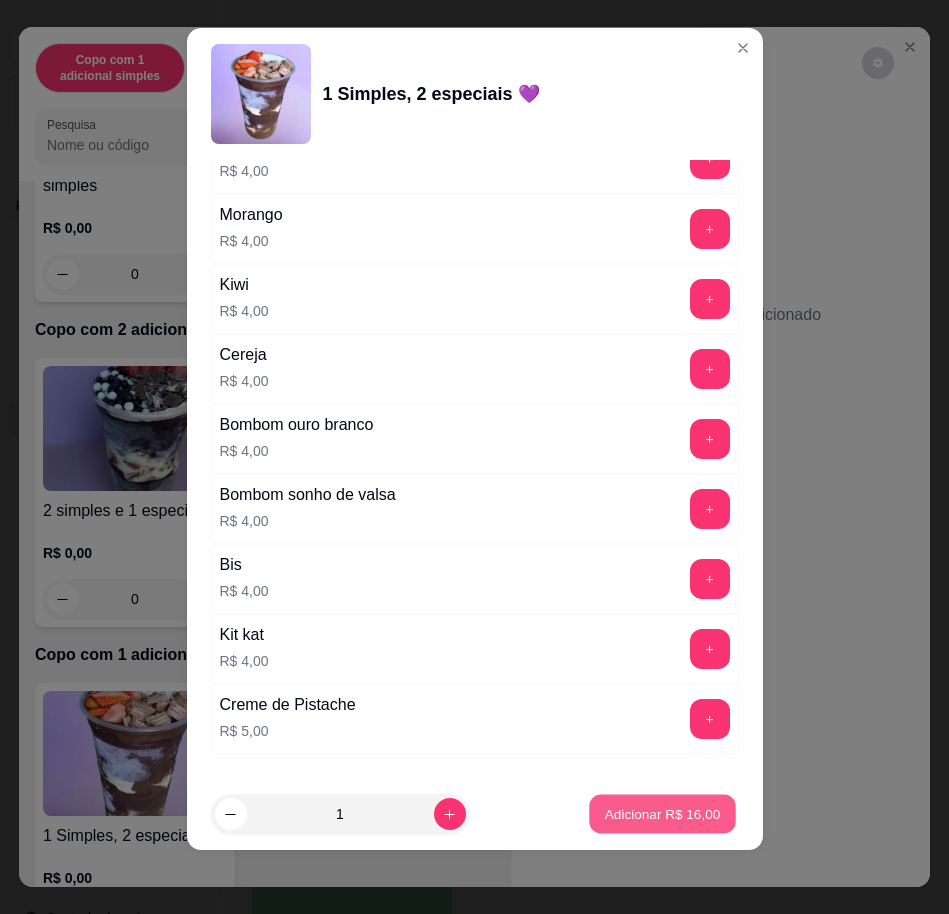 click on "Adicionar   R$ 16,00" at bounding box center (663, 814) 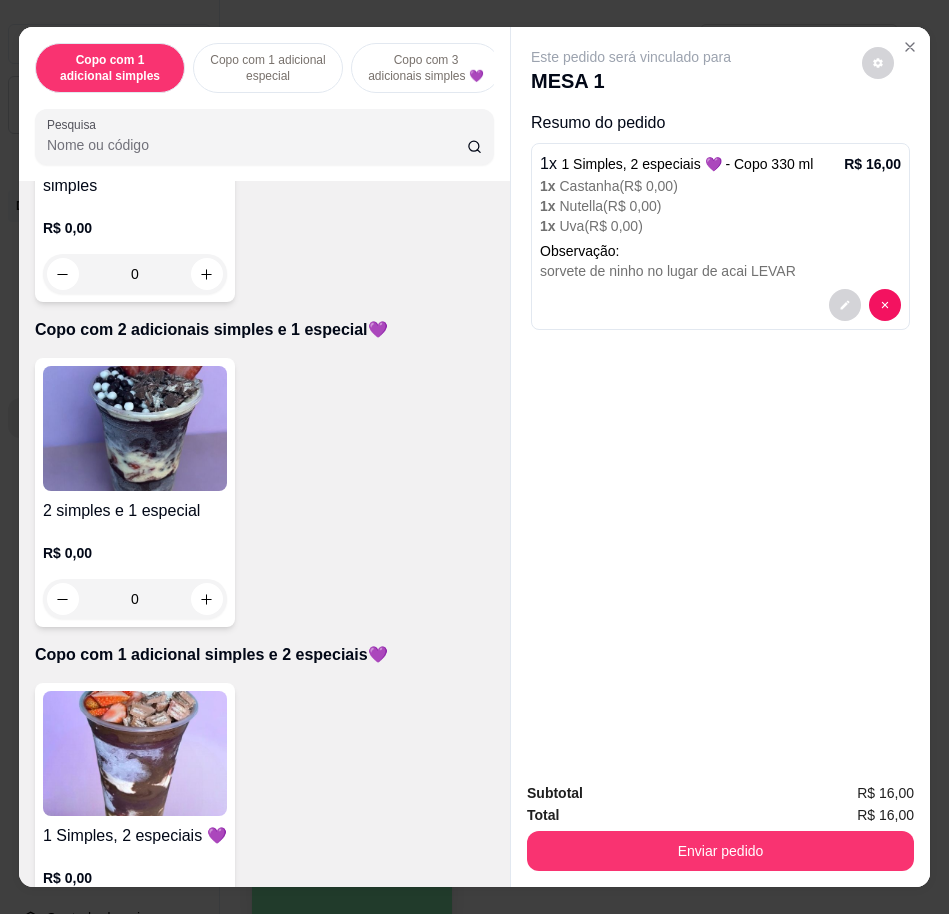 click at bounding box center (135, 753) 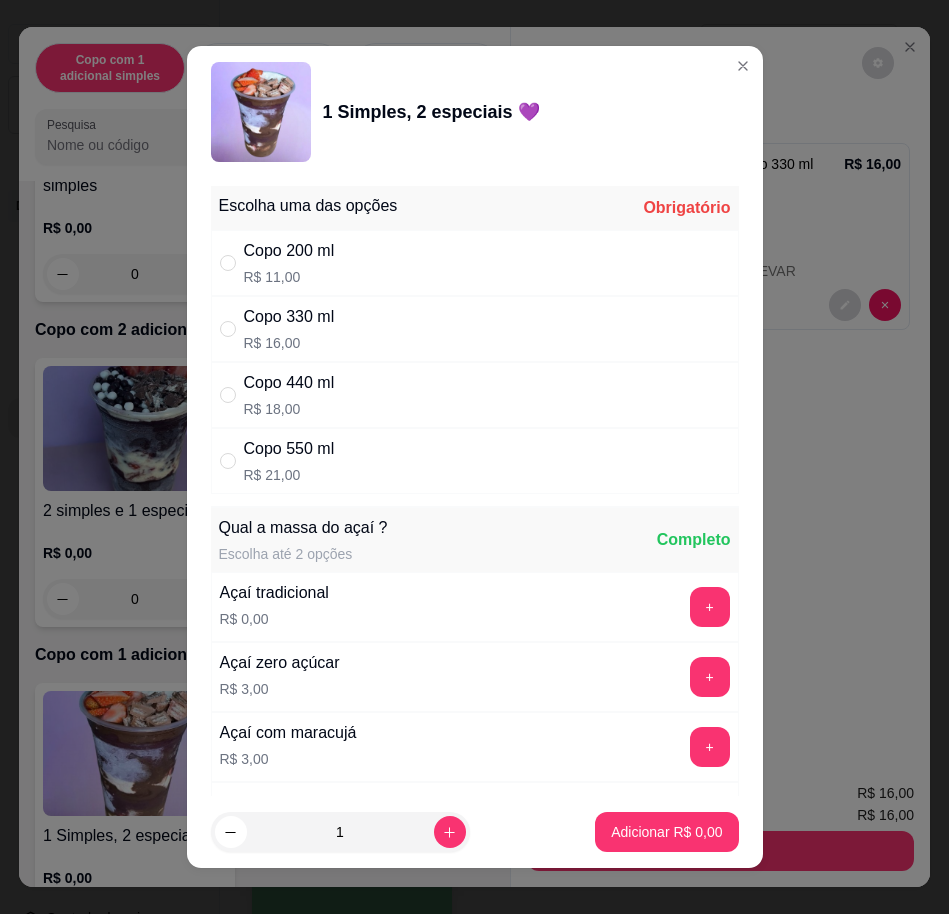 click on "Copo 330 ml R$ 16,00" at bounding box center [475, 329] 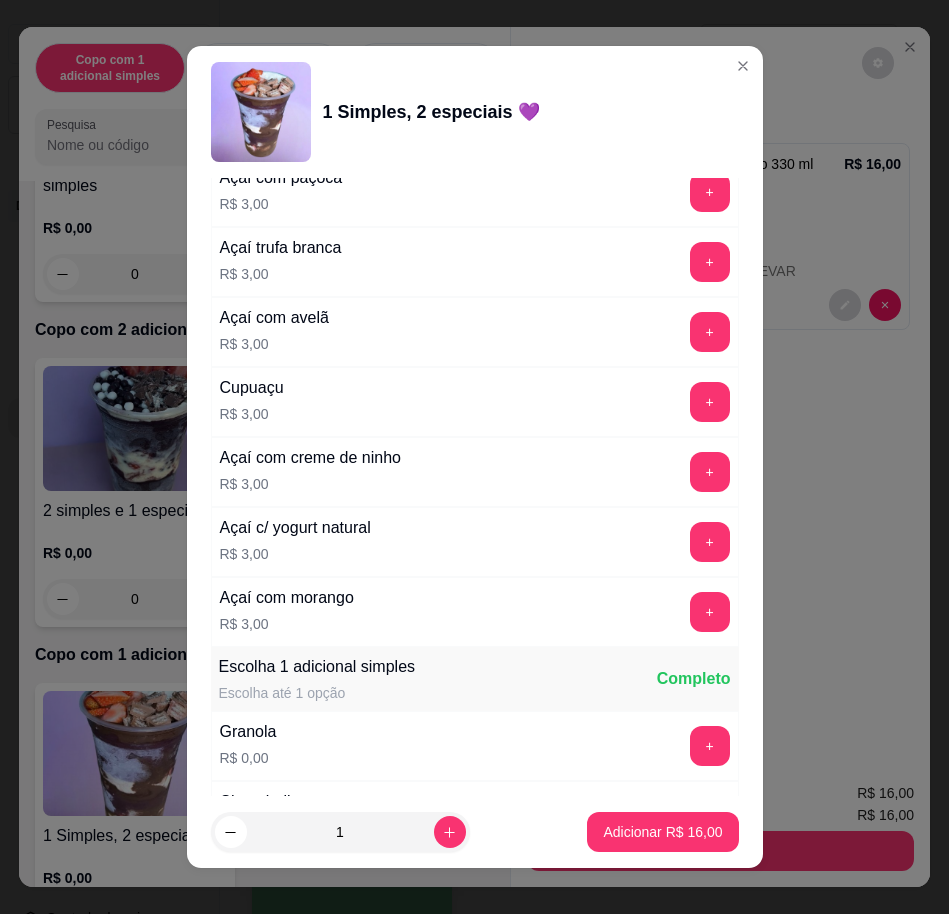 scroll, scrollTop: 1125, scrollLeft: 0, axis: vertical 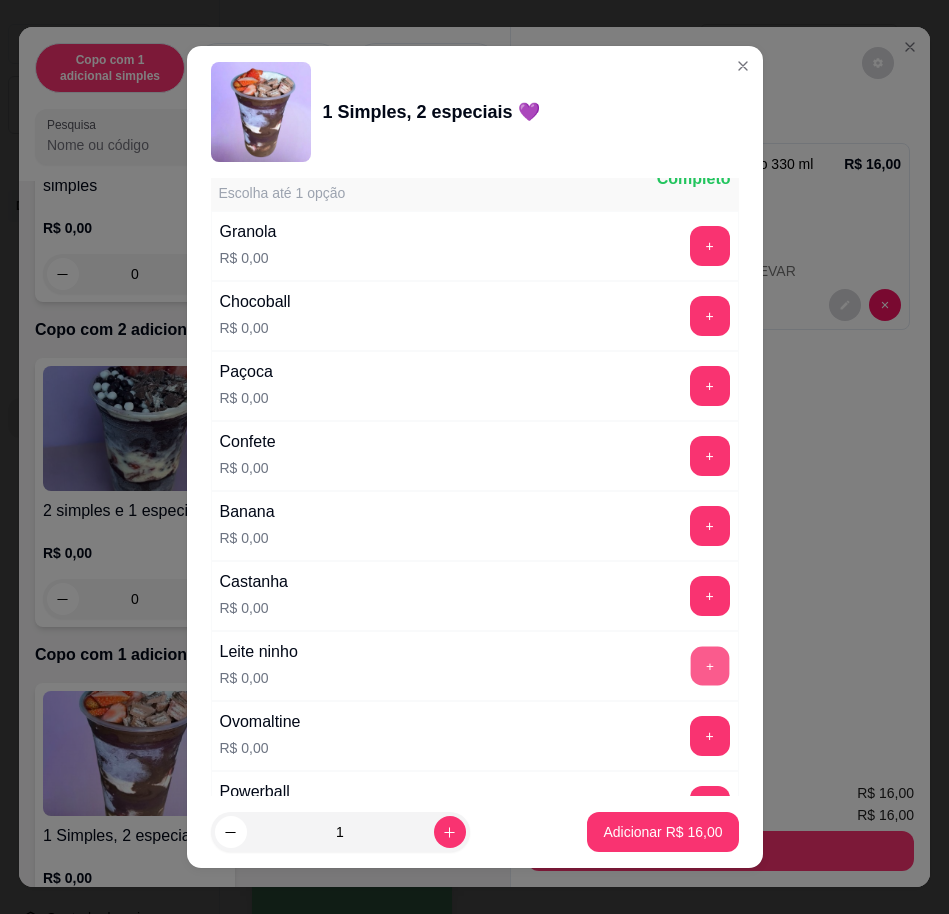 click on "+" at bounding box center (709, 665) 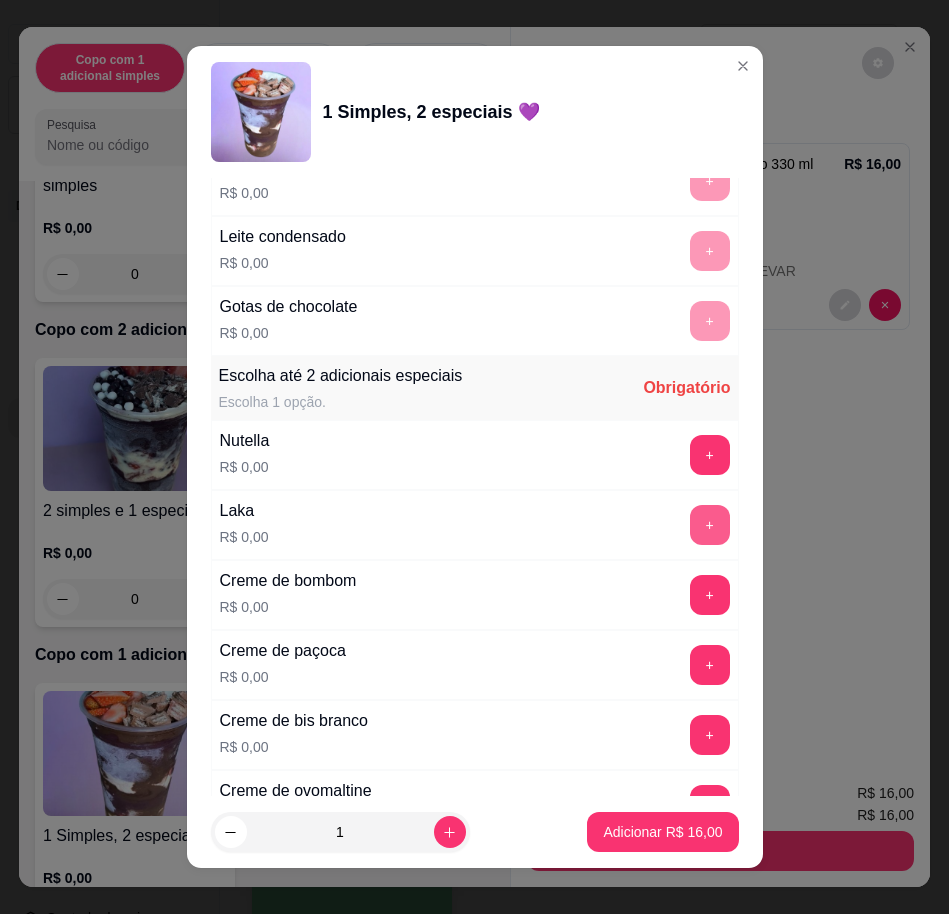 scroll, scrollTop: 2000, scrollLeft: 0, axis: vertical 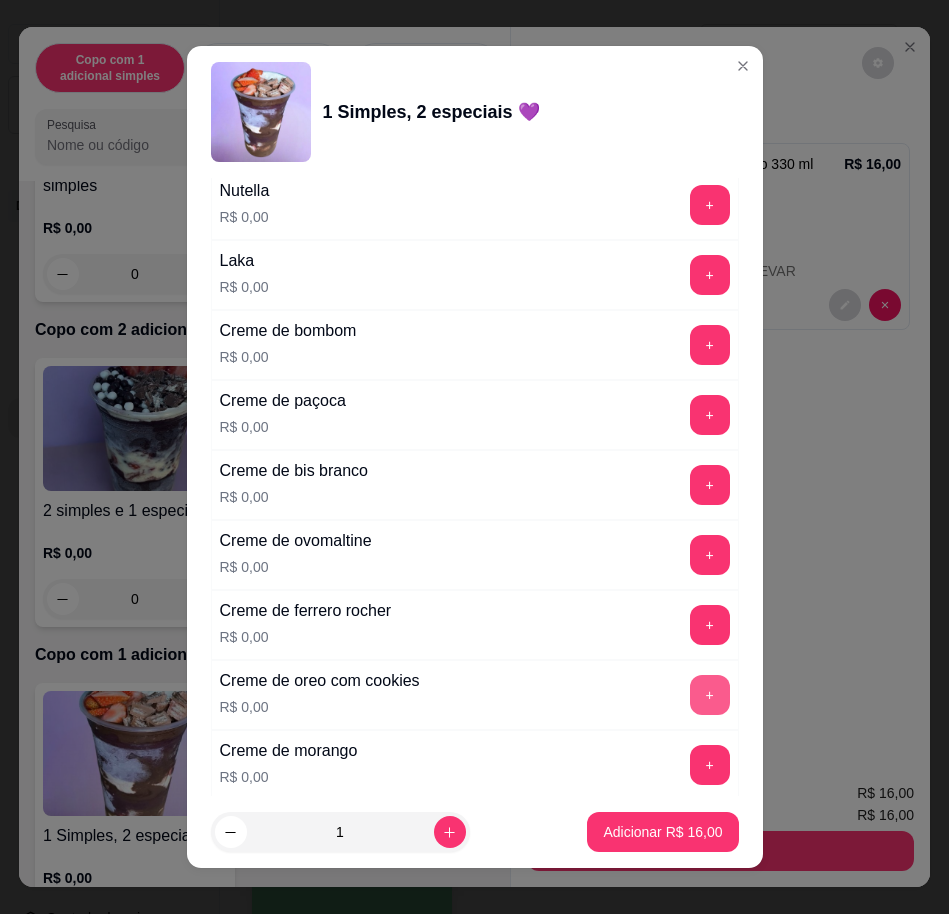 click on "+" at bounding box center [710, 695] 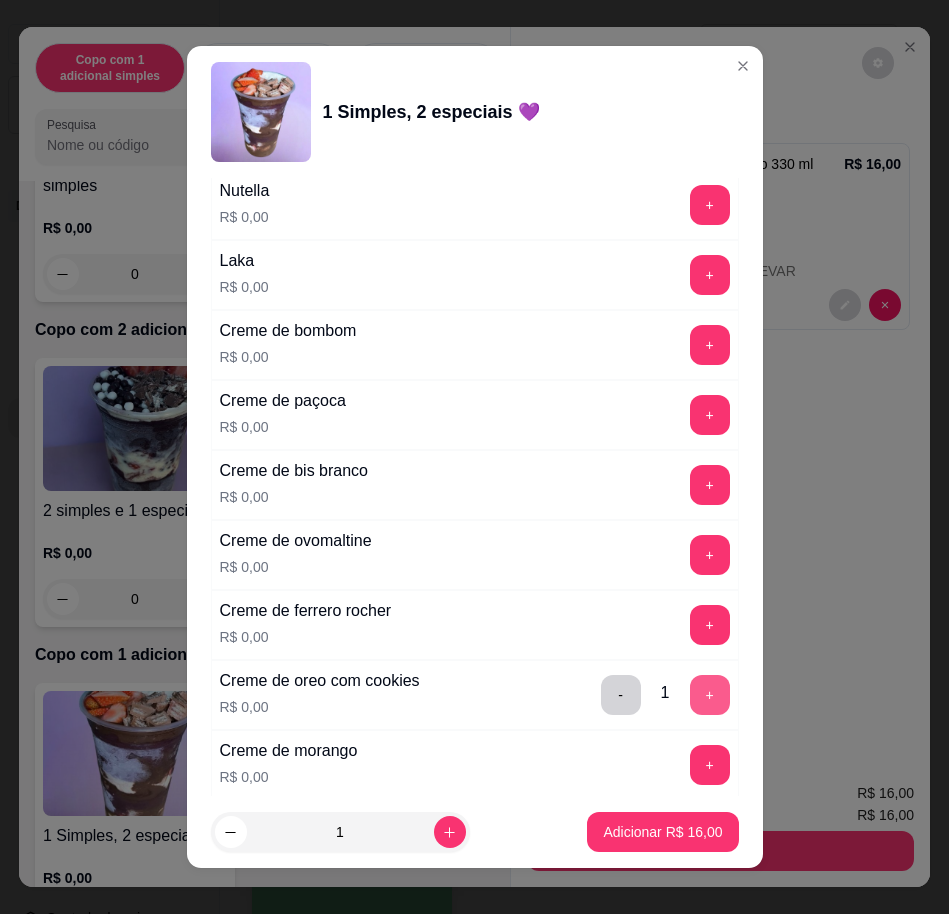 scroll, scrollTop: 2500, scrollLeft: 0, axis: vertical 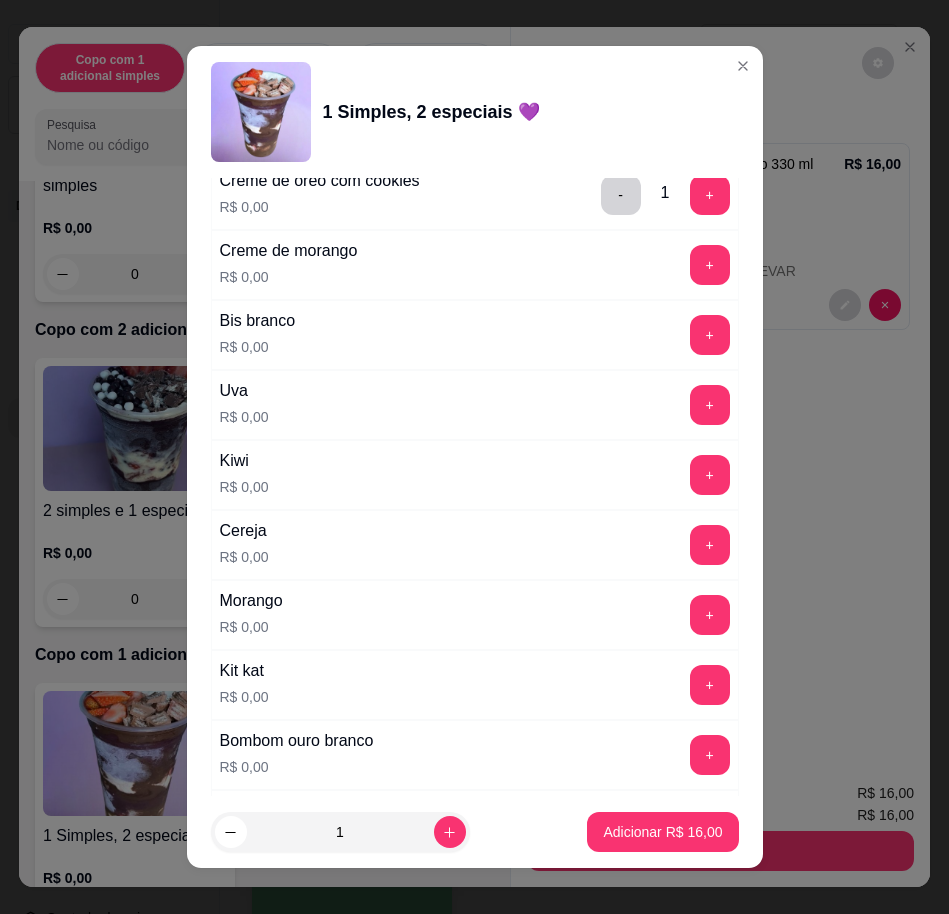 click on "Morango  R$ 0,00 +" at bounding box center [475, 615] 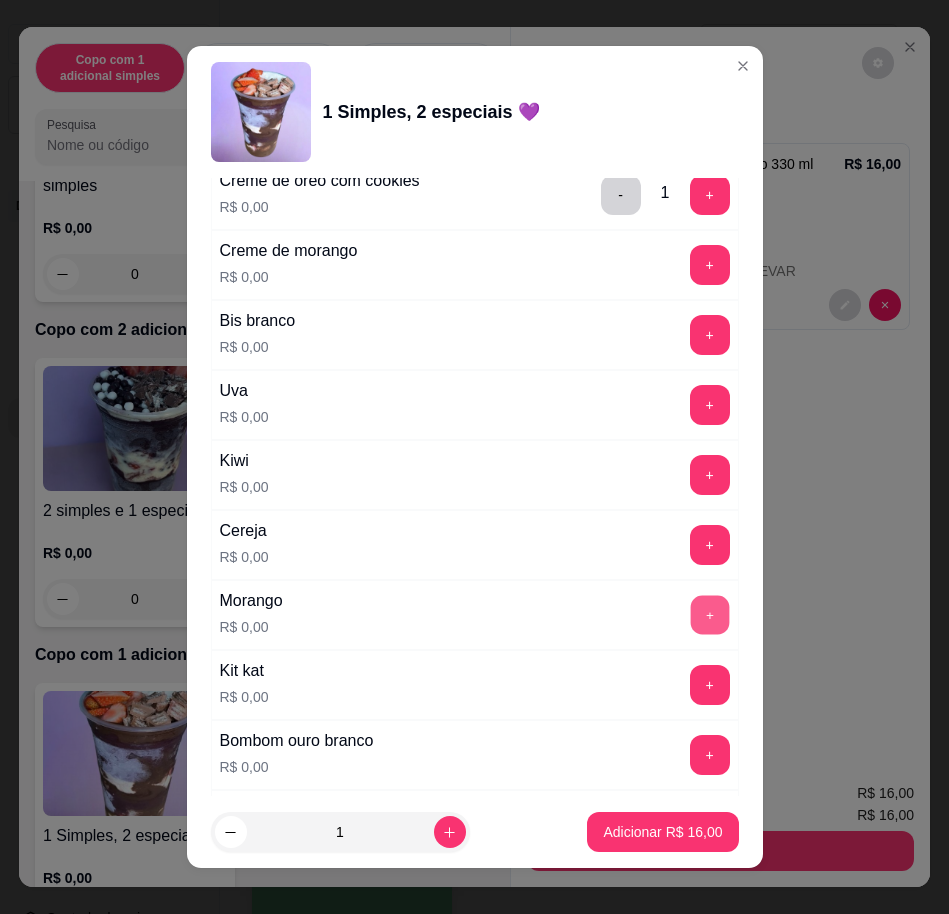 click on "+" at bounding box center (709, 614) 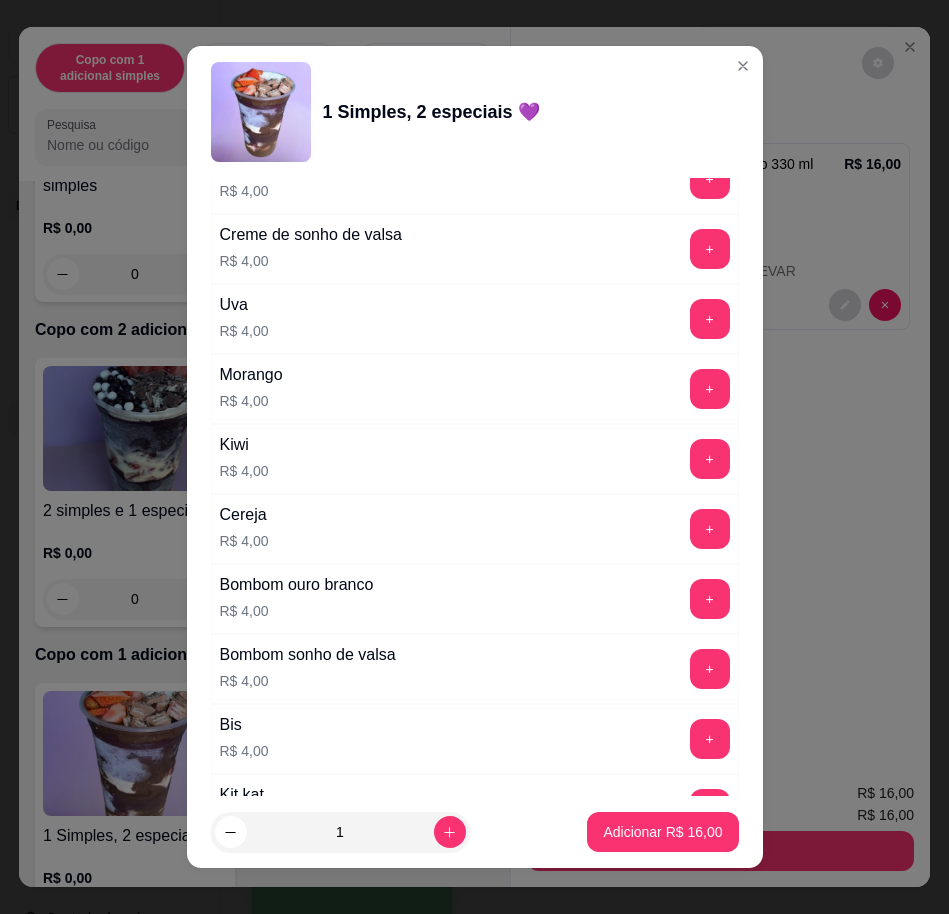 scroll, scrollTop: 5017, scrollLeft: 0, axis: vertical 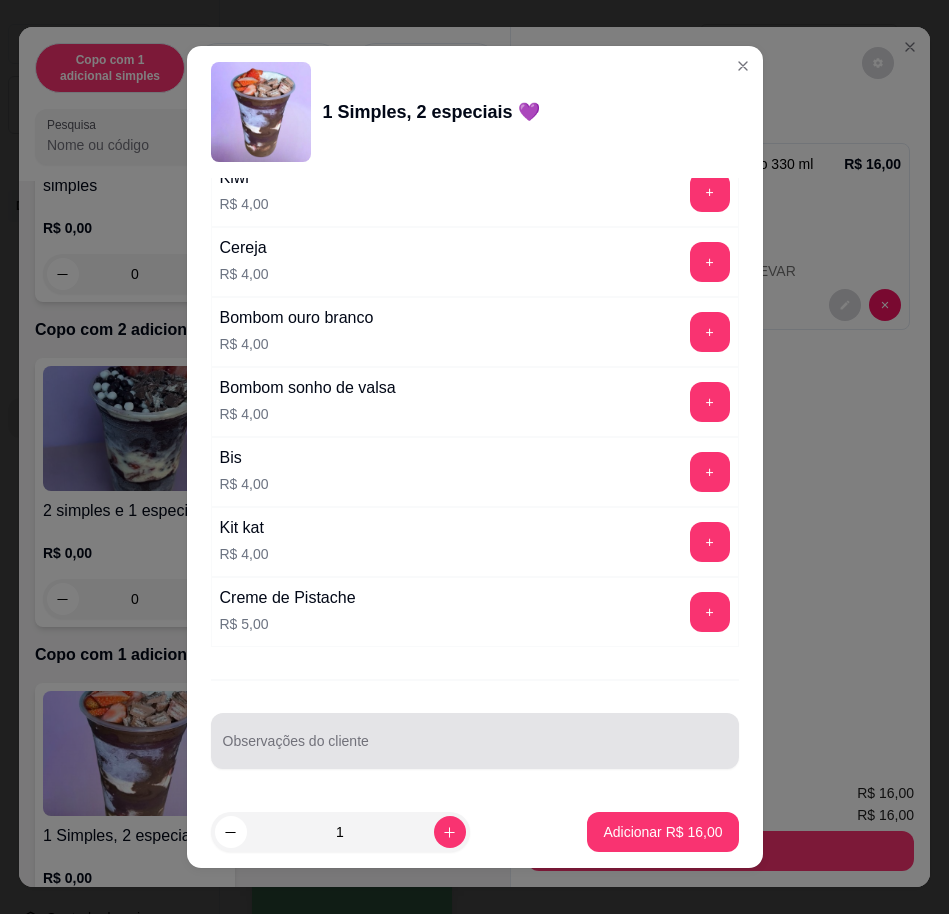click on "Observações do cliente" at bounding box center (475, 741) 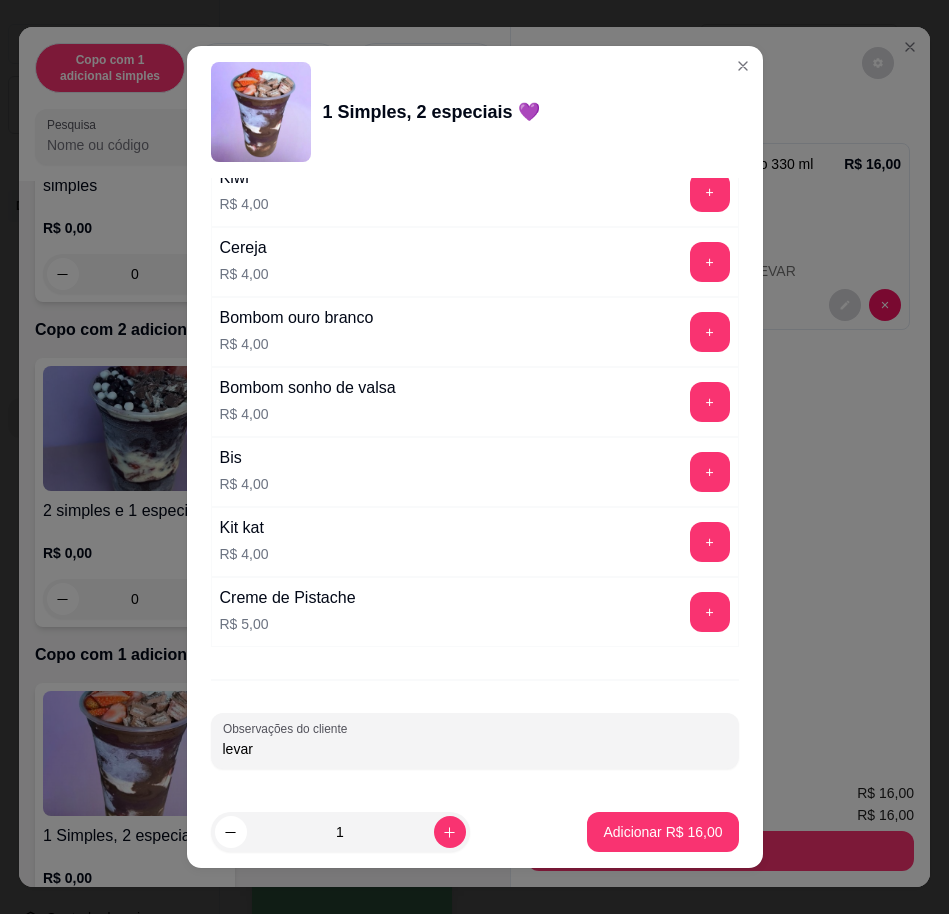 type on "levar" 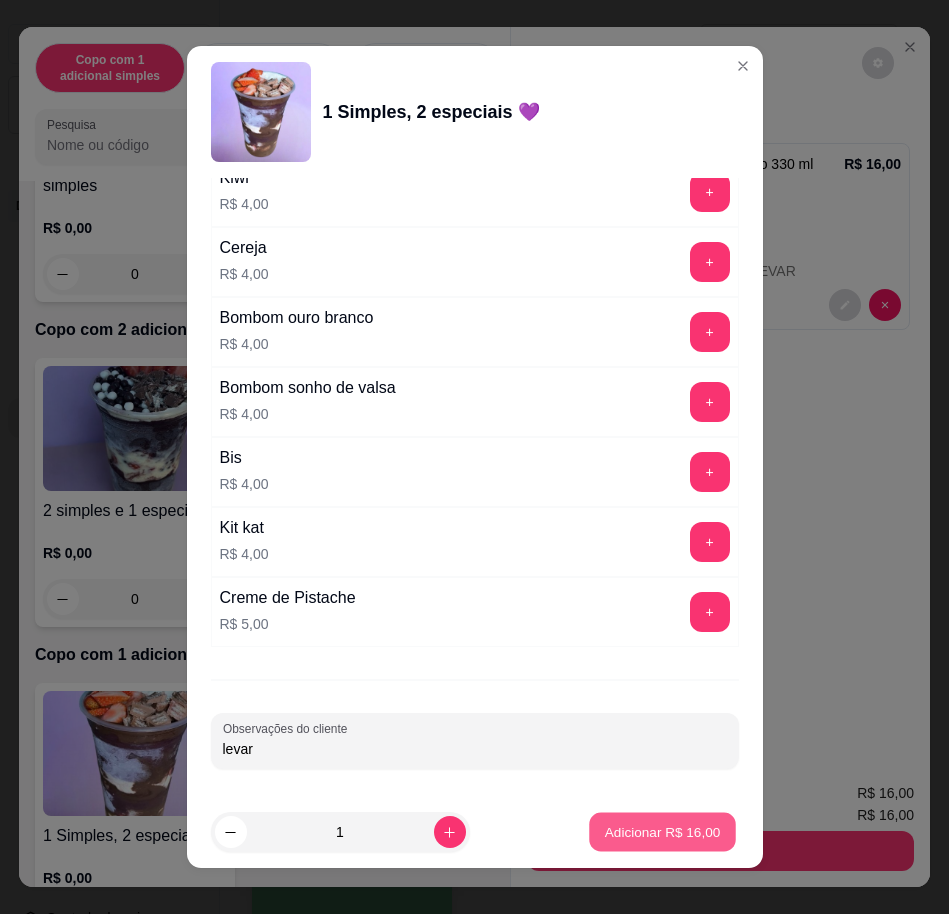 click on "Adicionar   R$ 16,00" at bounding box center (663, 832) 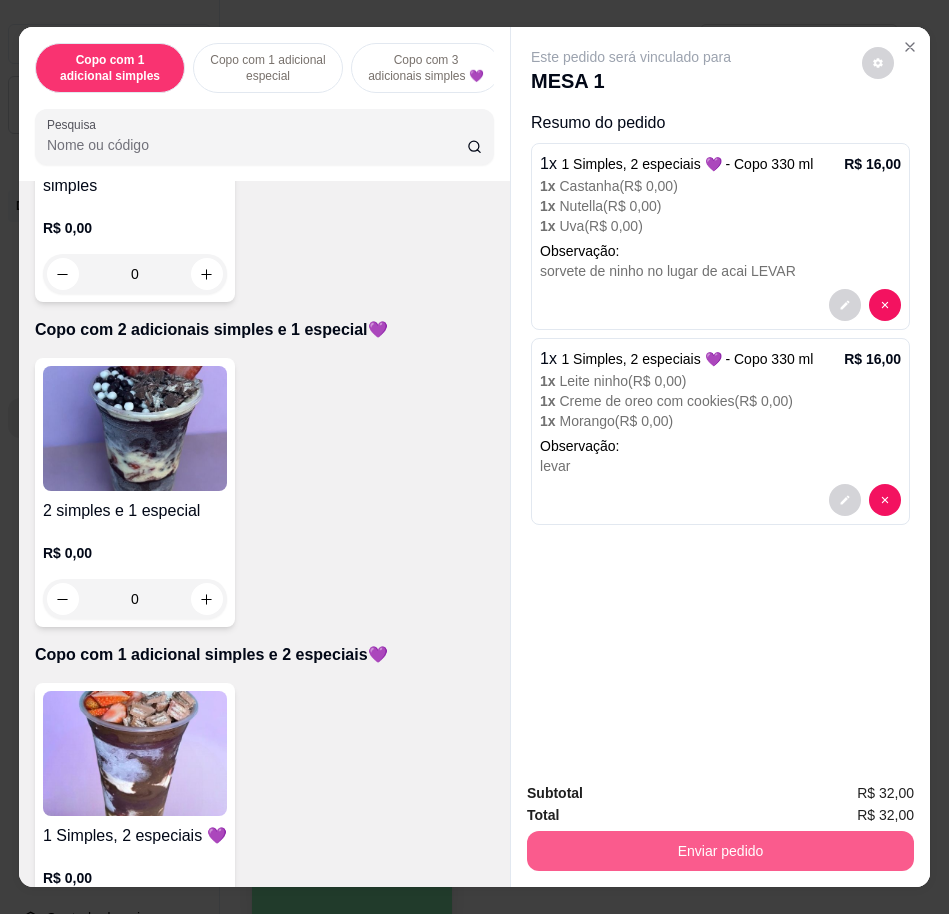 click on "Enviar pedido" at bounding box center (720, 851) 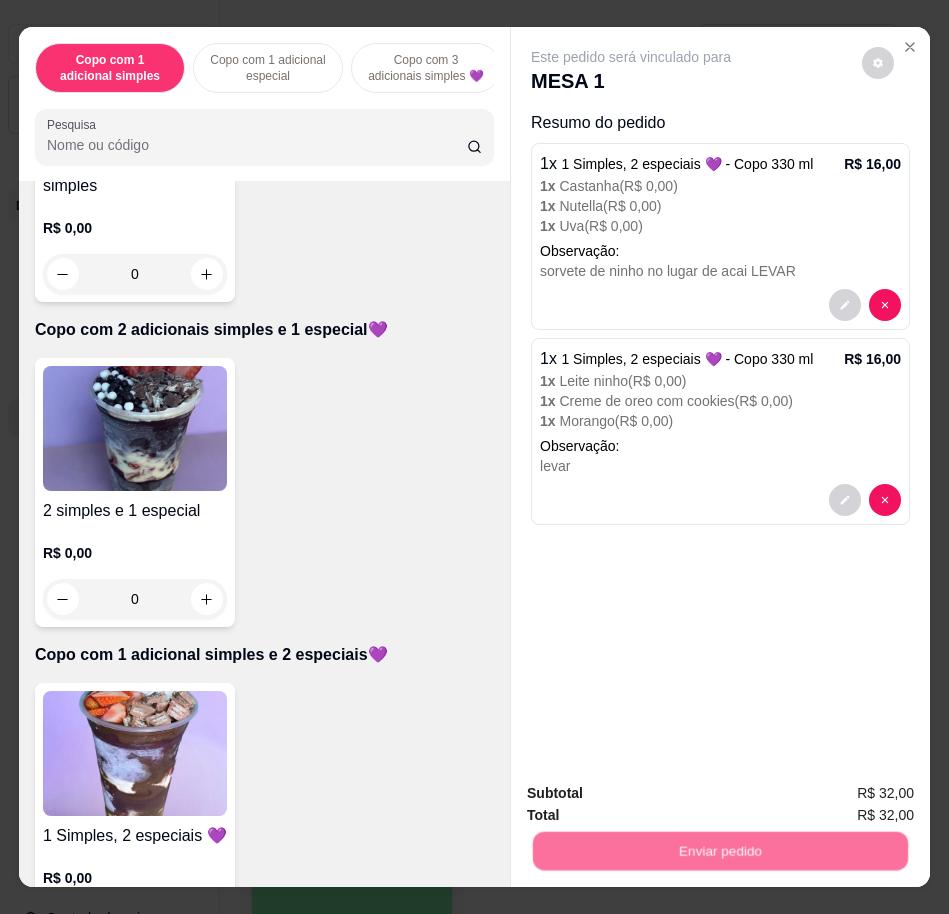 click on "Não registrar e enviar pedido" at bounding box center [652, 792] 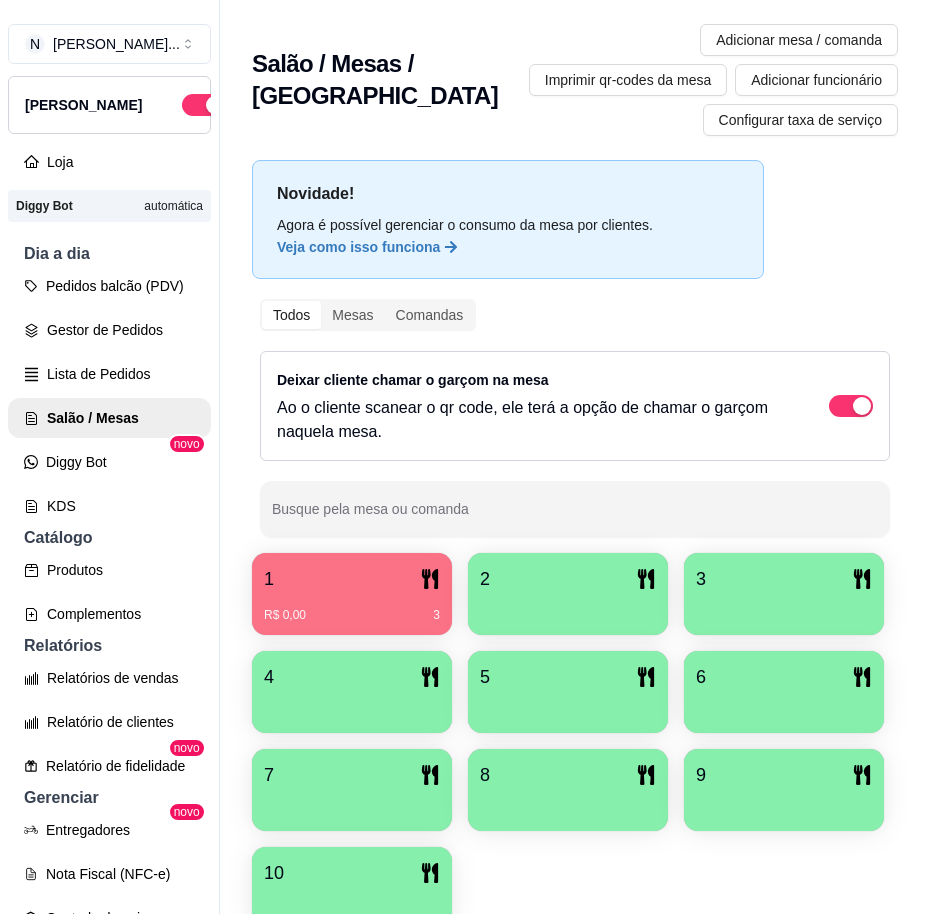 click on "R$ 0,00 3" at bounding box center (352, 608) 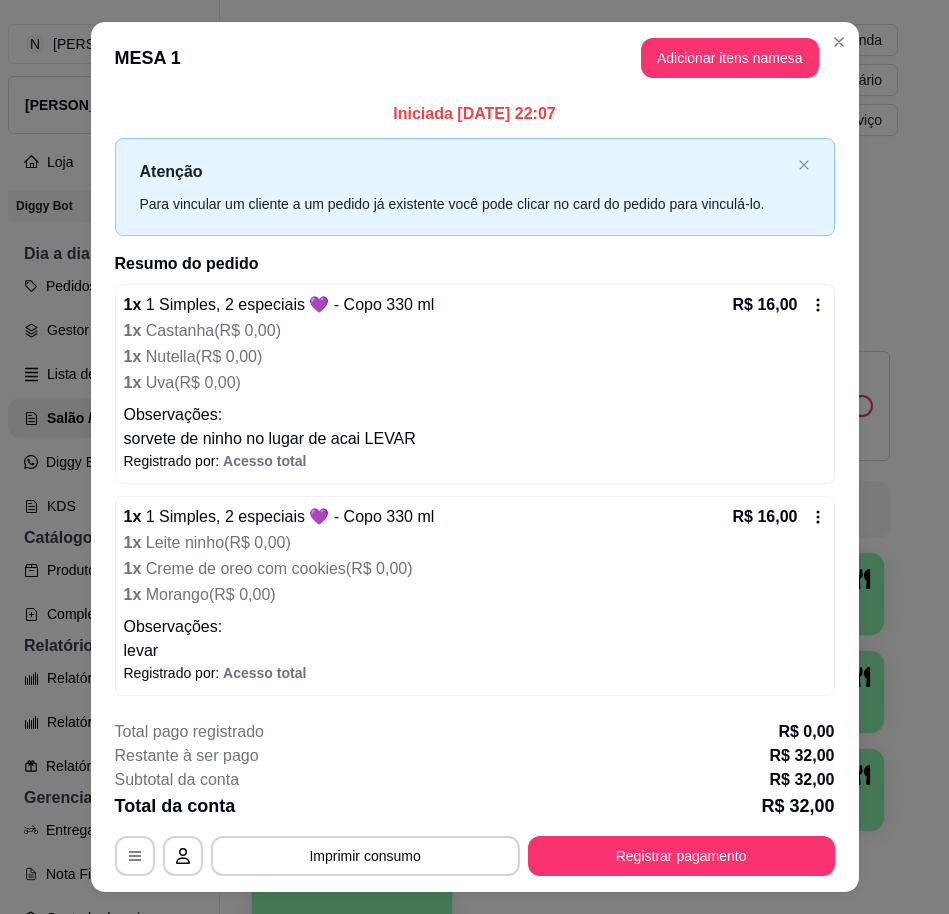 scroll, scrollTop: 42, scrollLeft: 0, axis: vertical 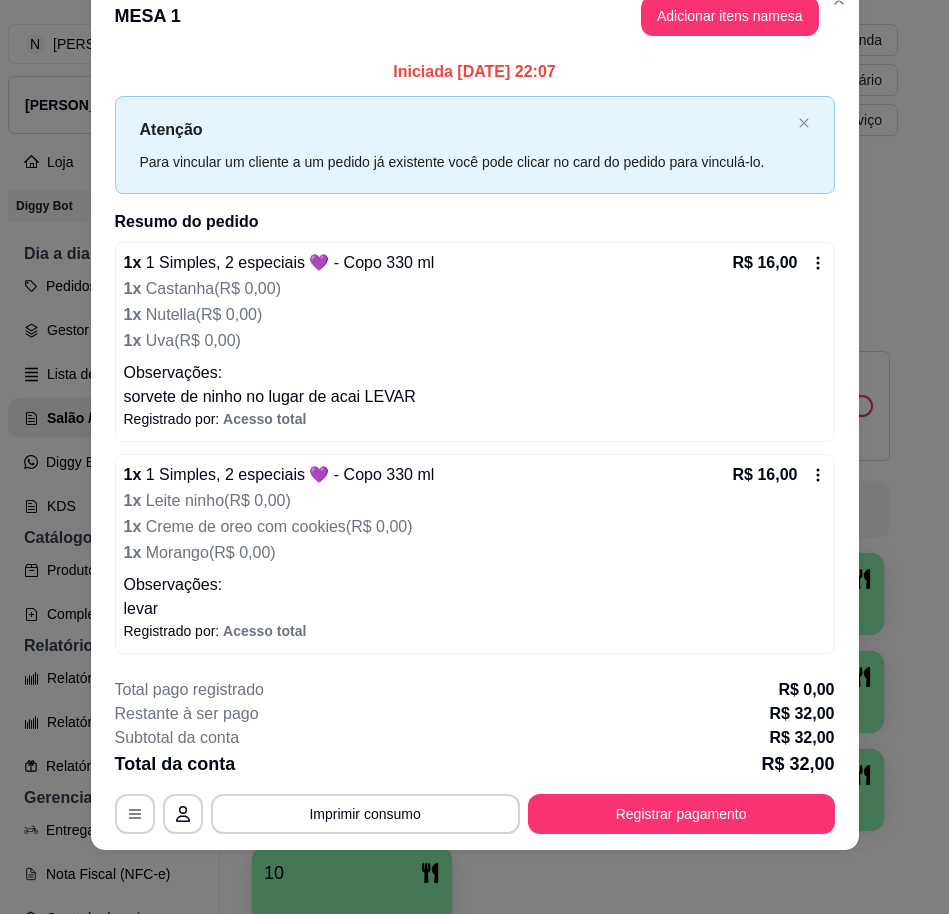 click on "Registrar pagamento" at bounding box center [681, 814] 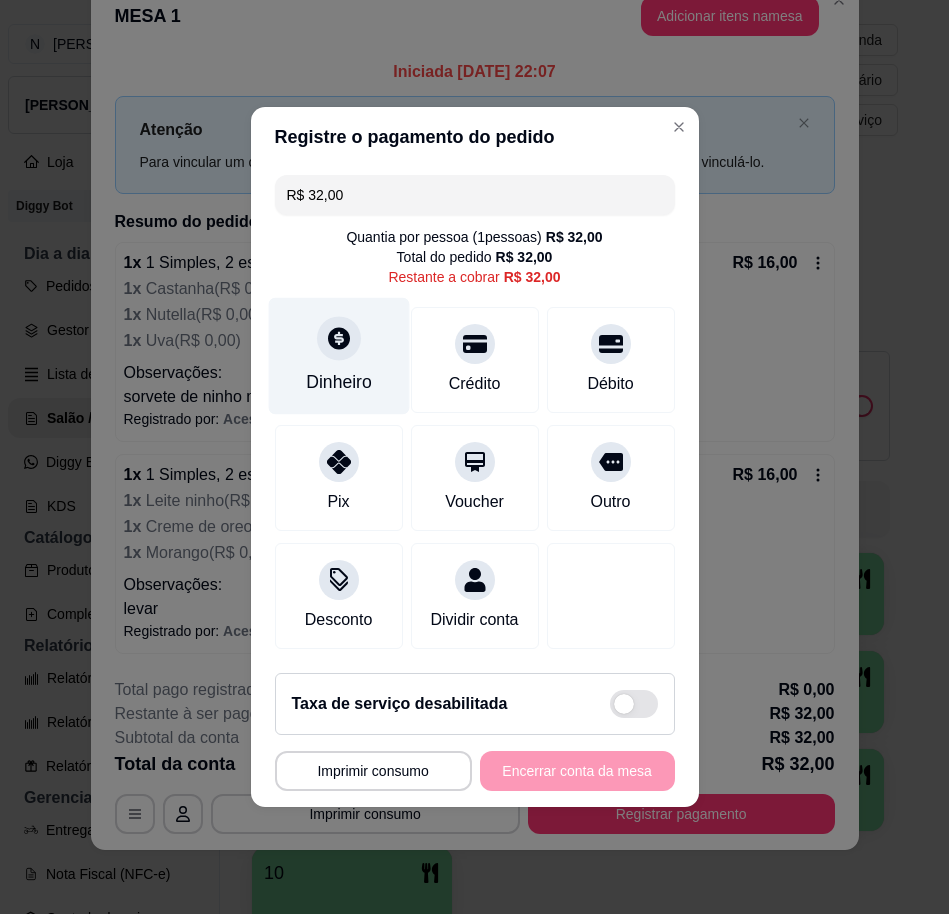 type on "R$ 35,50" 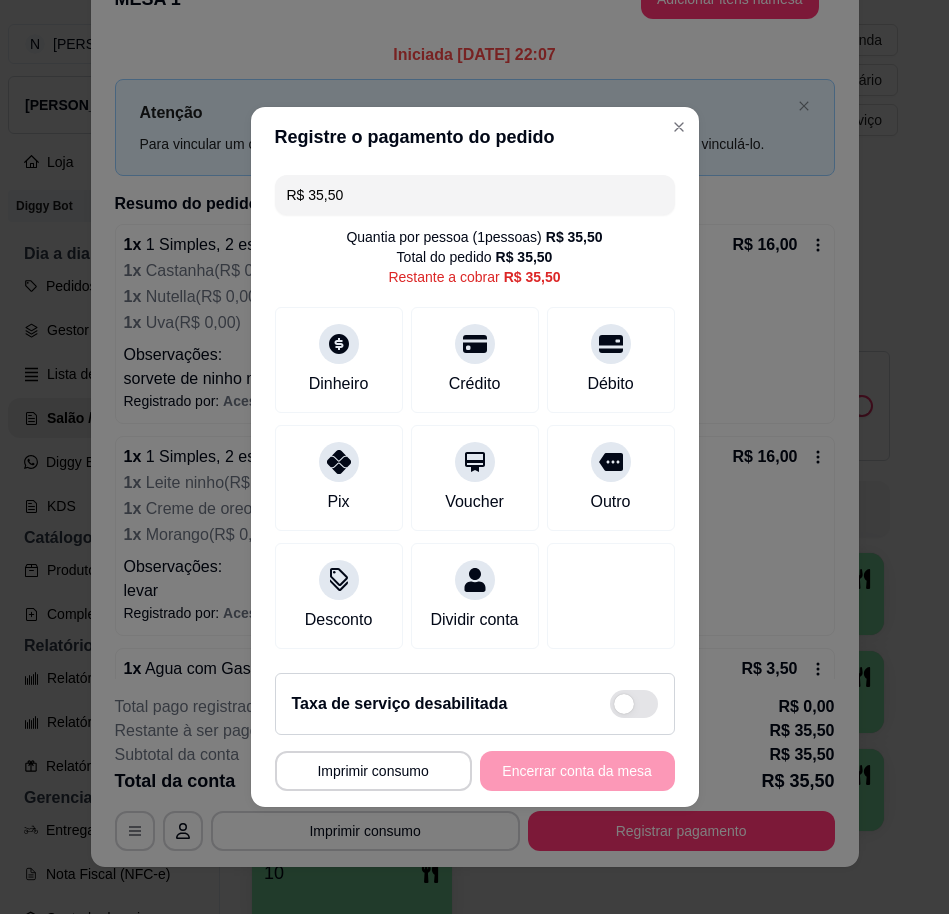 scroll, scrollTop: 25, scrollLeft: 0, axis: vertical 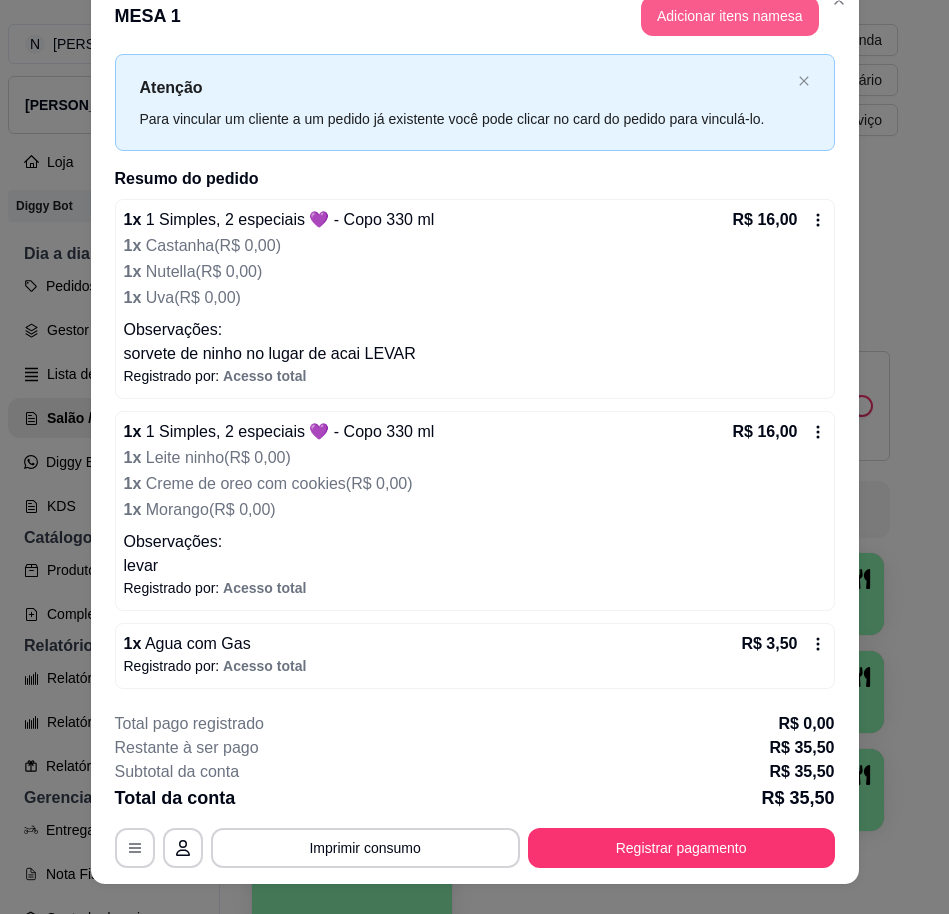 click on "Adicionar itens na  mesa" at bounding box center (730, 16) 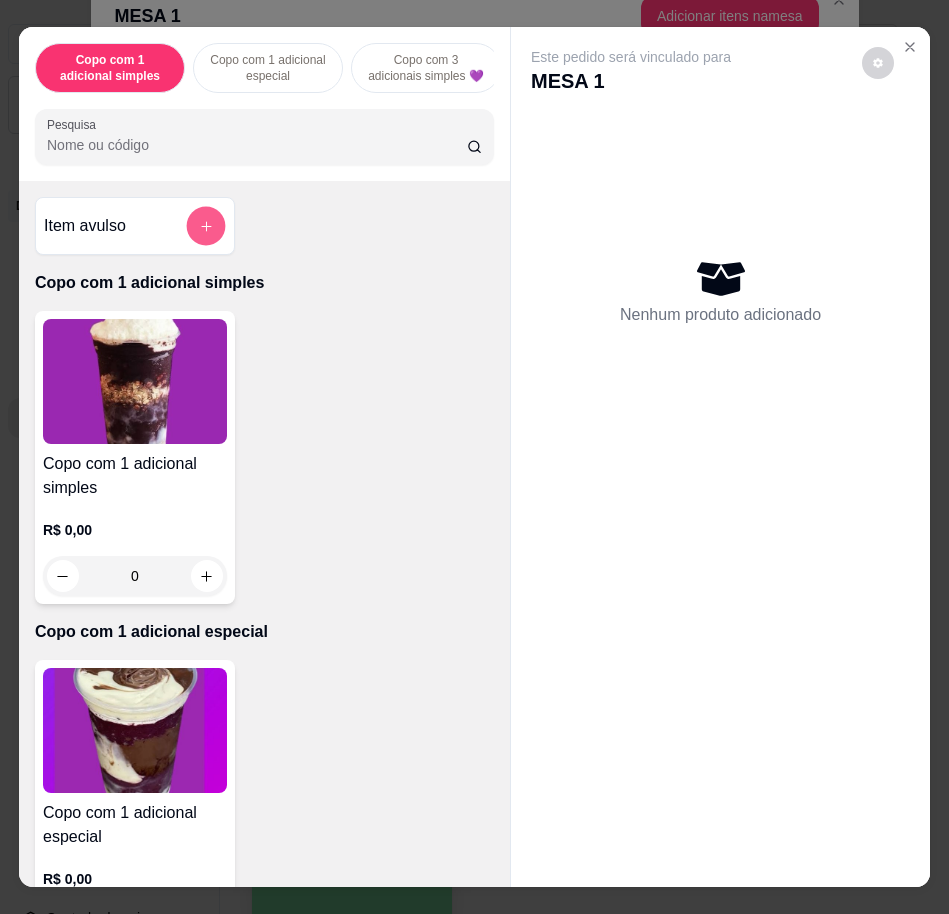 click at bounding box center [206, 226] 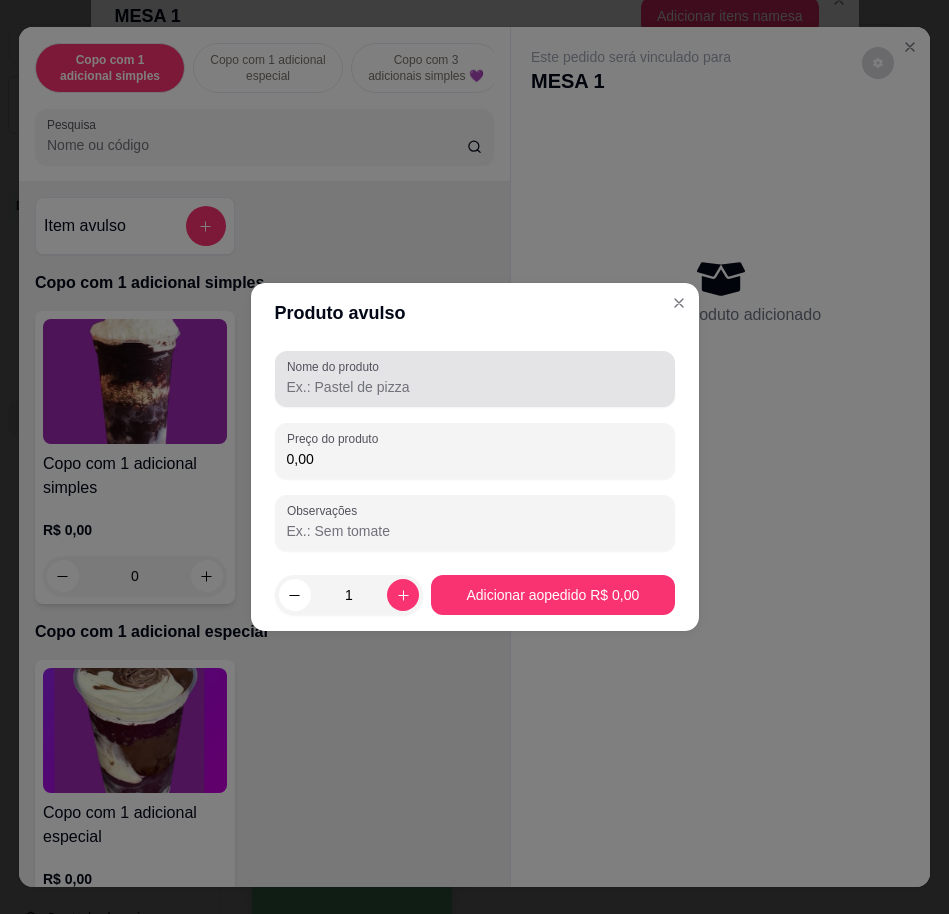 click on "Nome do produto" at bounding box center [475, 379] 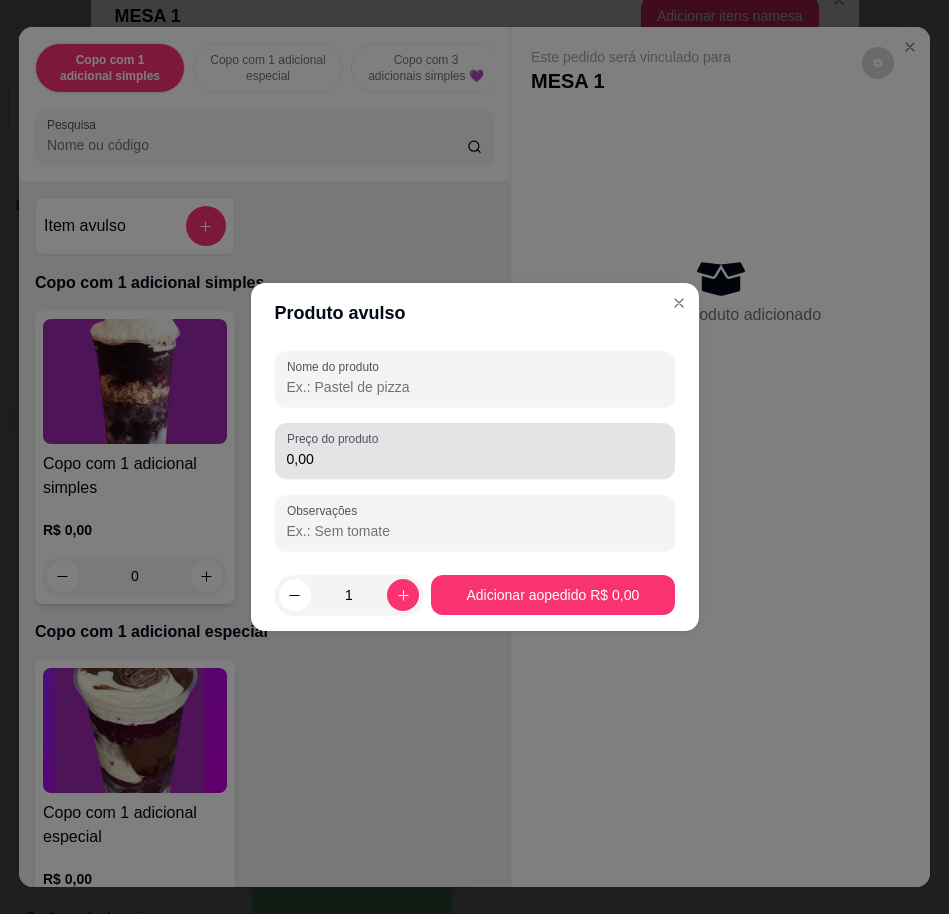 click on "0,00" at bounding box center [475, 451] 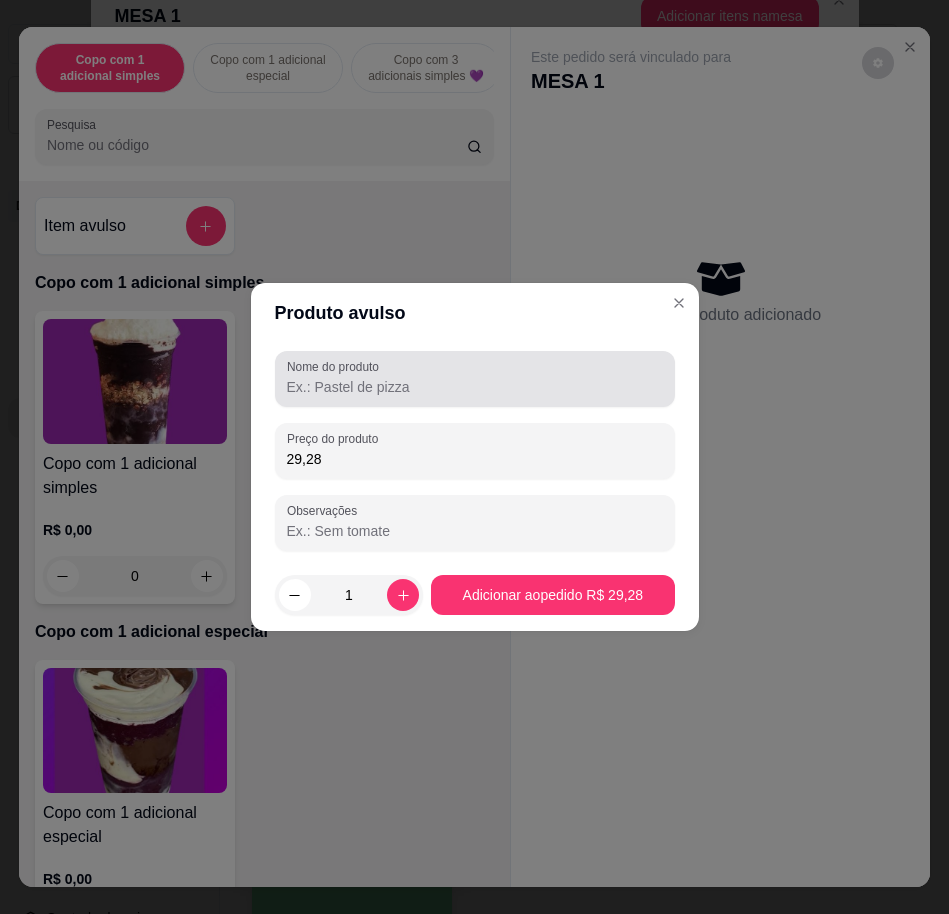 type on "29,28" 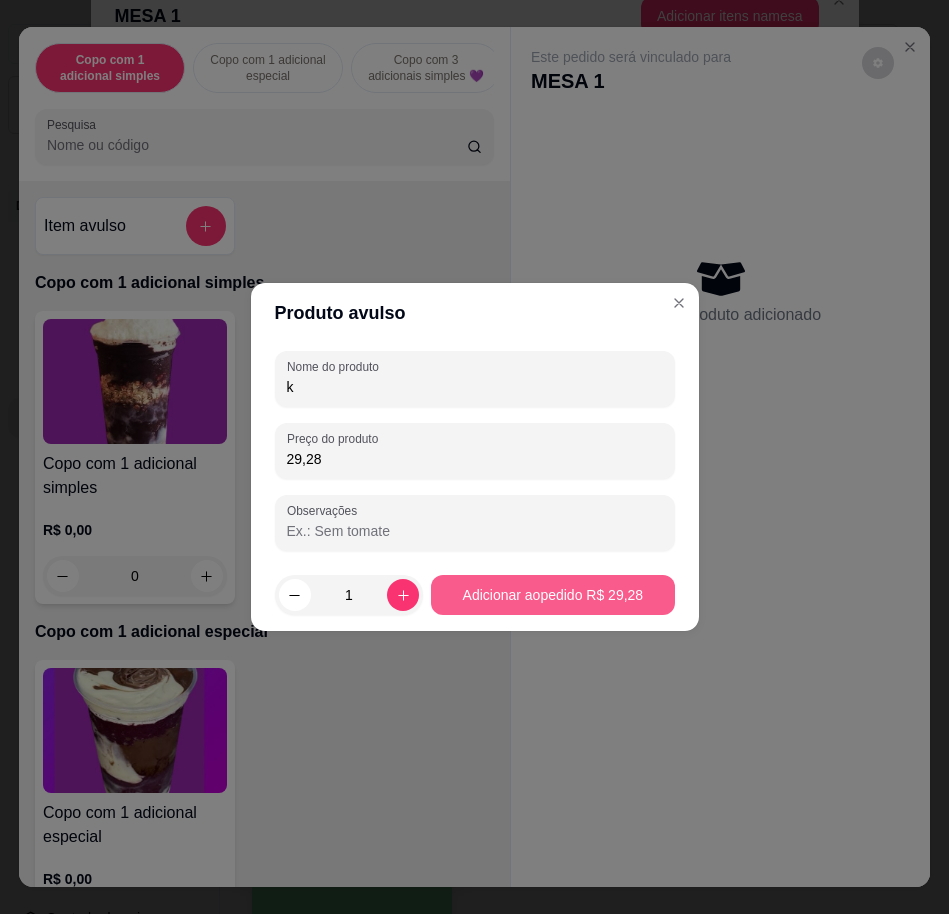type on "k" 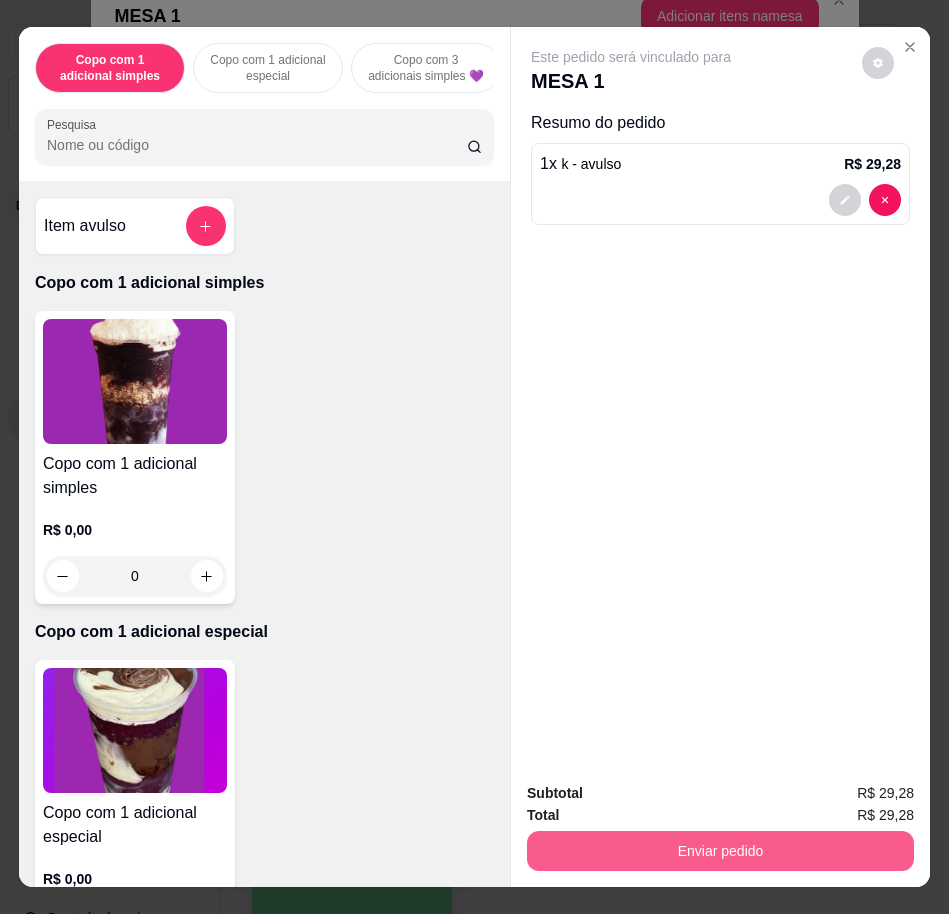 click on "Enviar pedido" at bounding box center [720, 851] 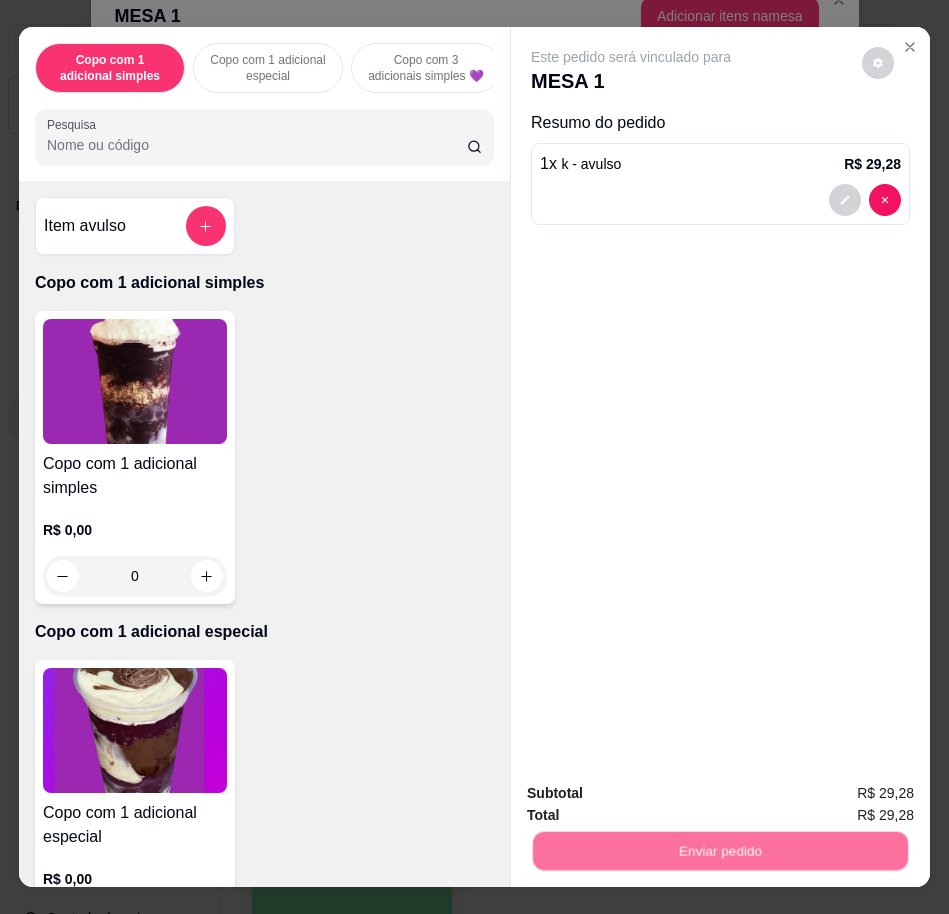 click on "Não registrar e enviar pedido" at bounding box center (652, 791) 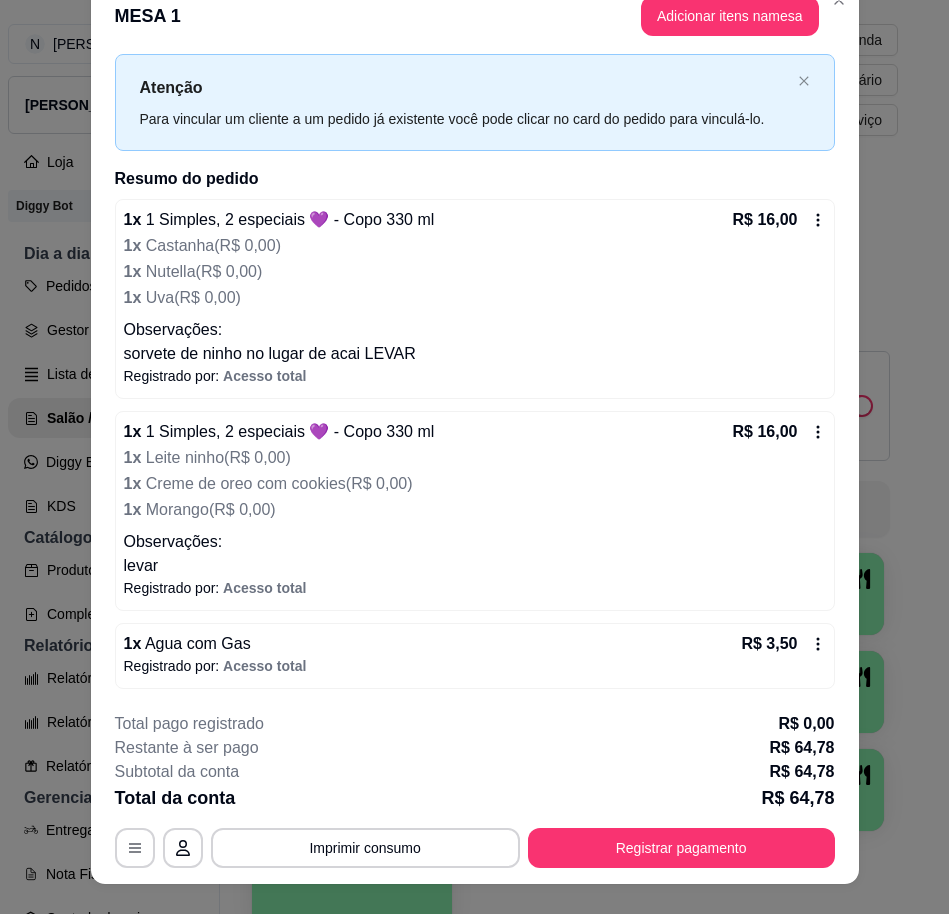 scroll, scrollTop: 120, scrollLeft: 0, axis: vertical 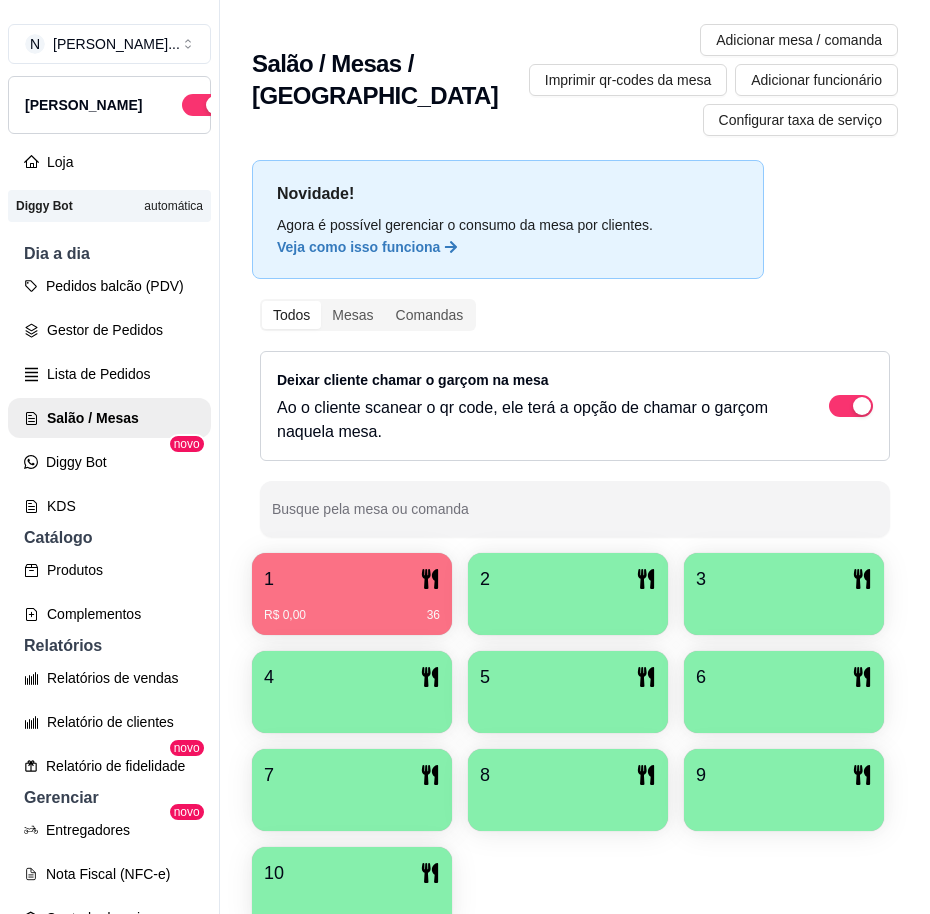 click on "R$ 0,00 36" at bounding box center (352, 615) 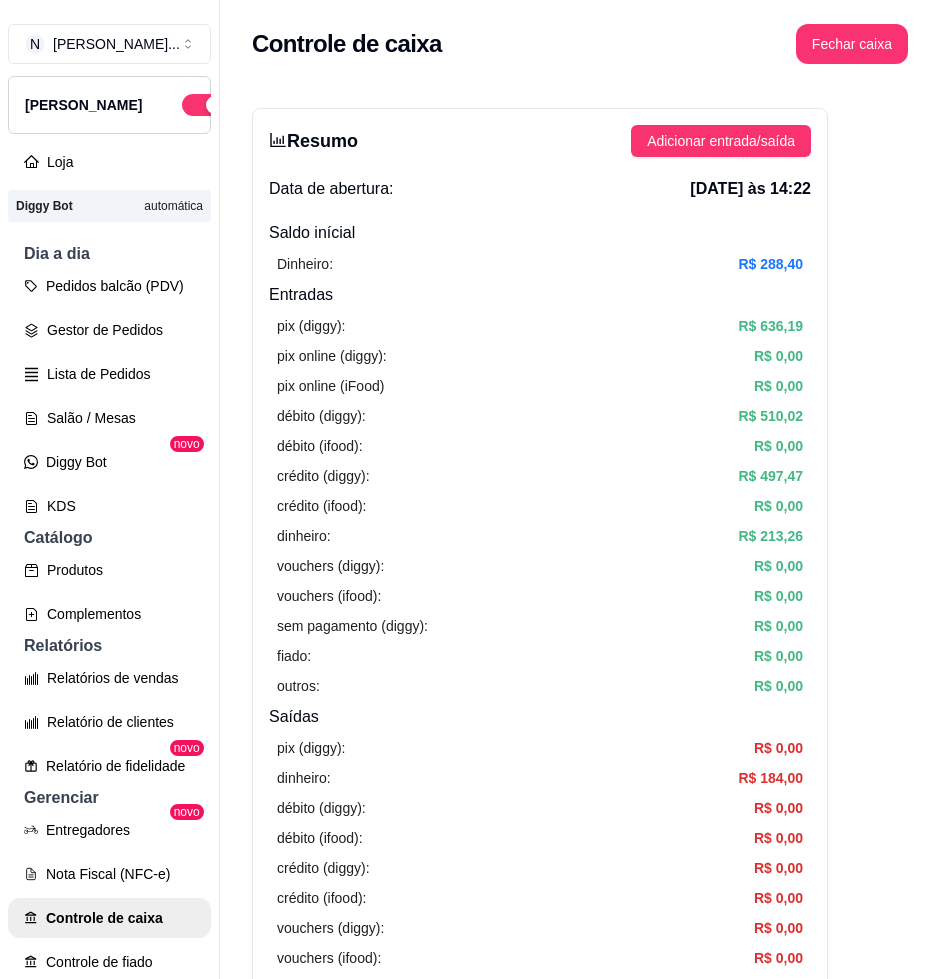 scroll, scrollTop: 0, scrollLeft: 0, axis: both 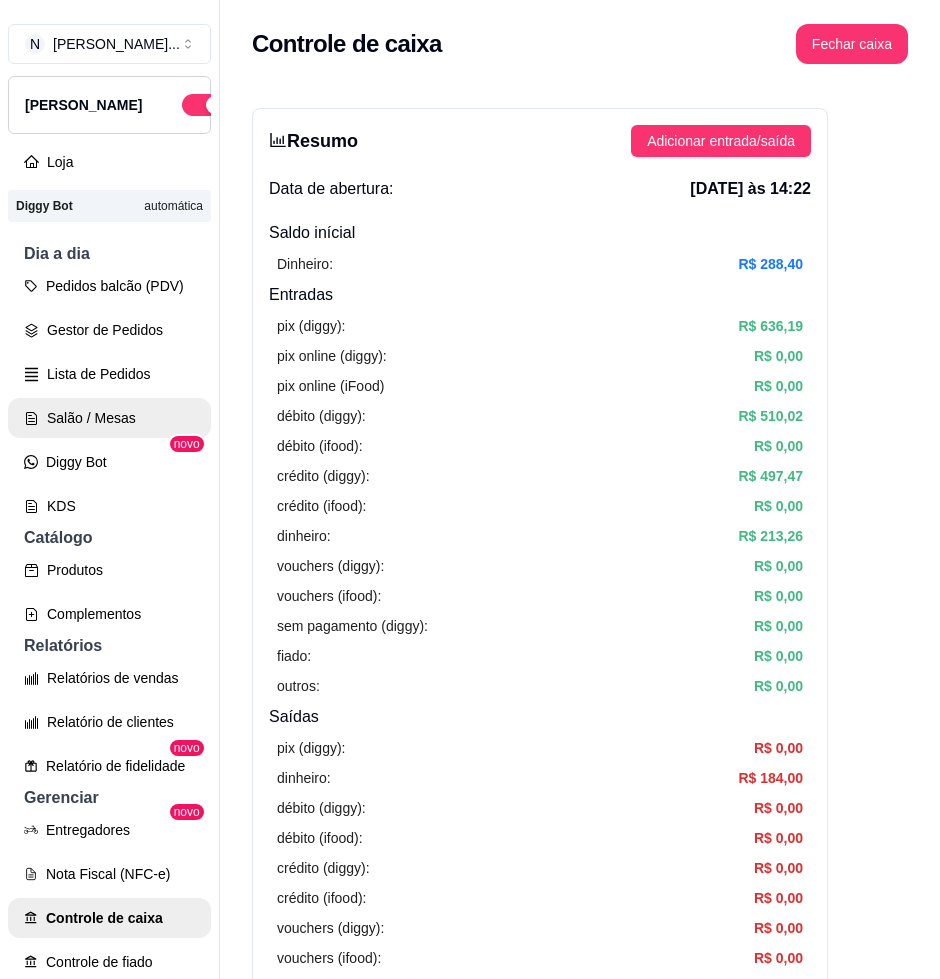 click on "Salão / Mesas" at bounding box center (109, 418) 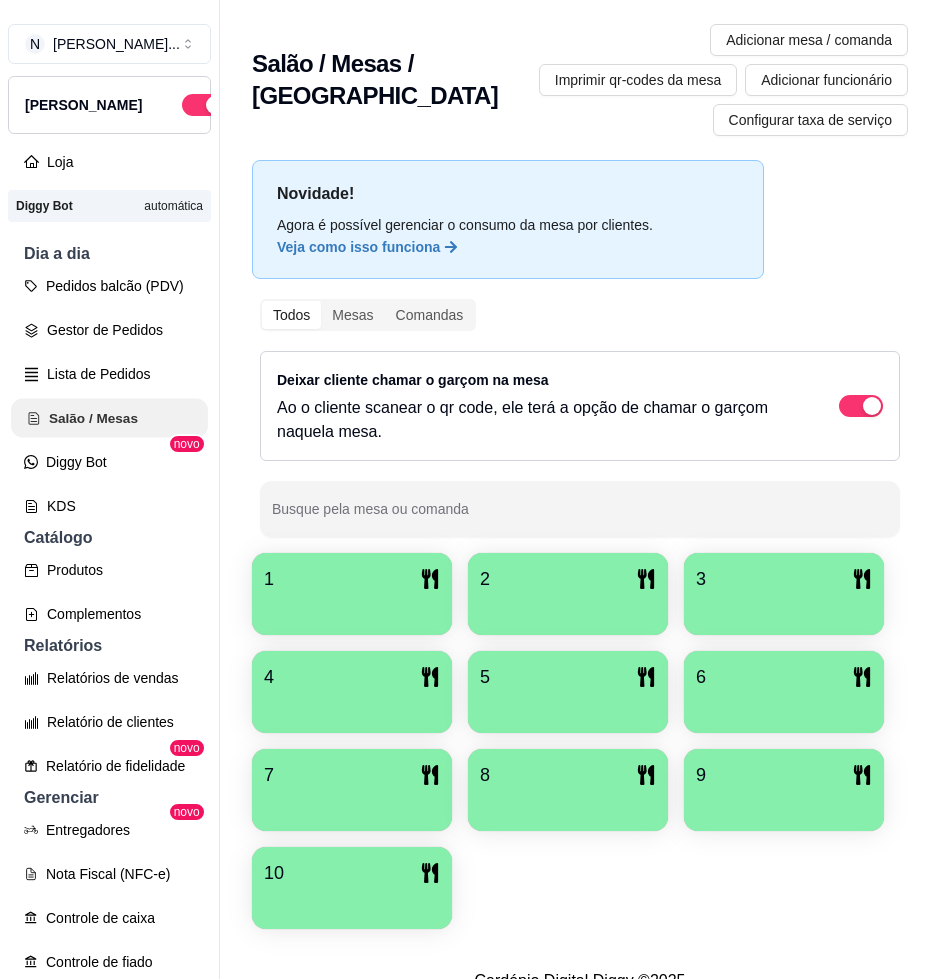 click on "Salão / Mesas" at bounding box center [109, 418] 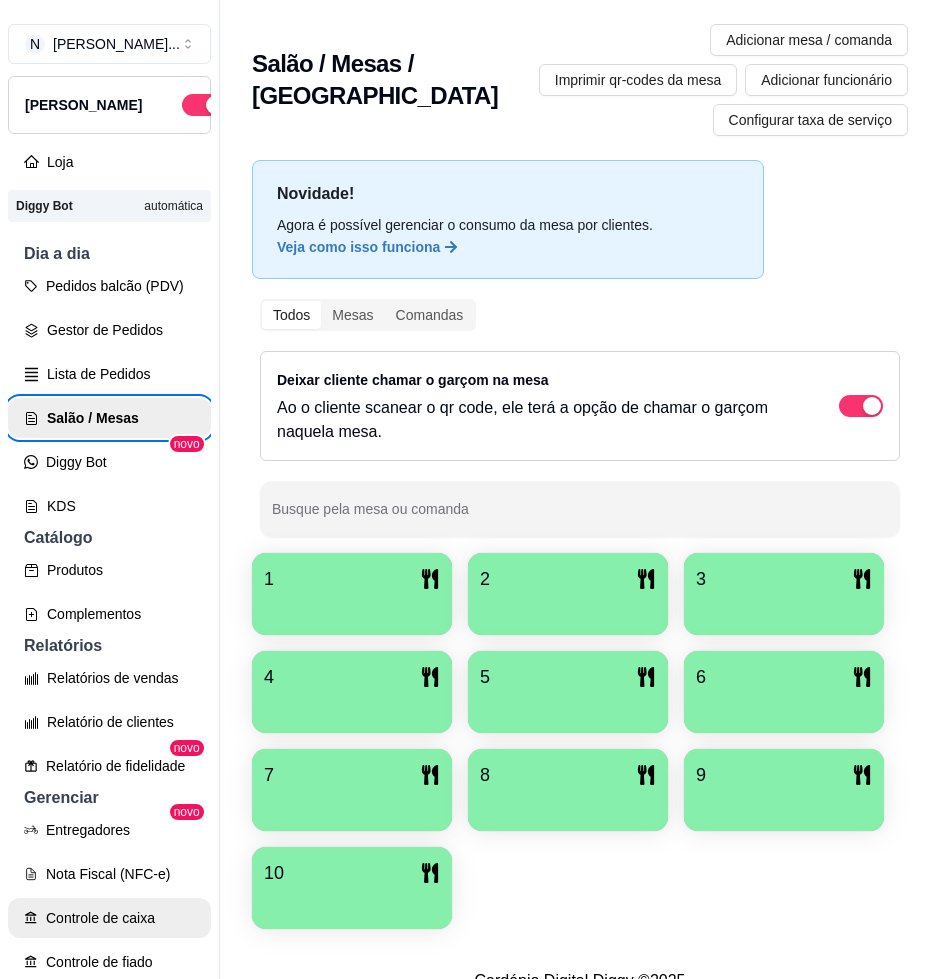 click on "Controle de caixa" at bounding box center (109, 918) 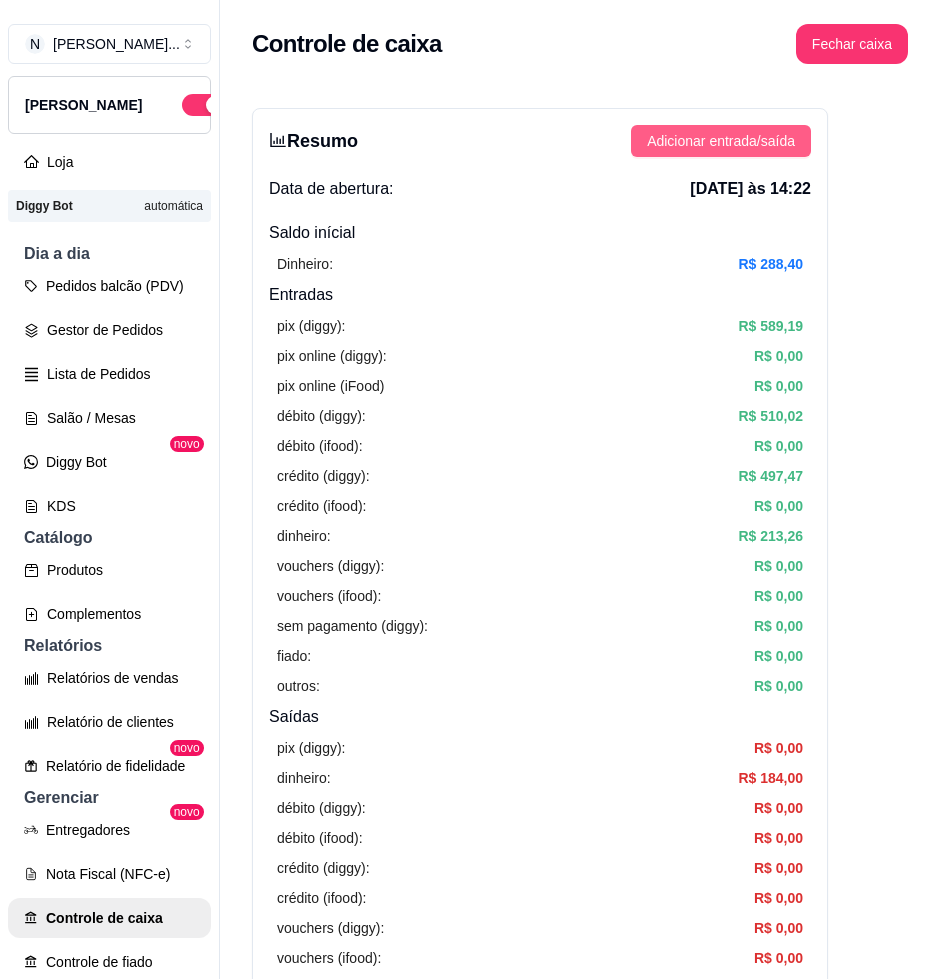 click on "Adicionar entrada/saída" at bounding box center [721, 141] 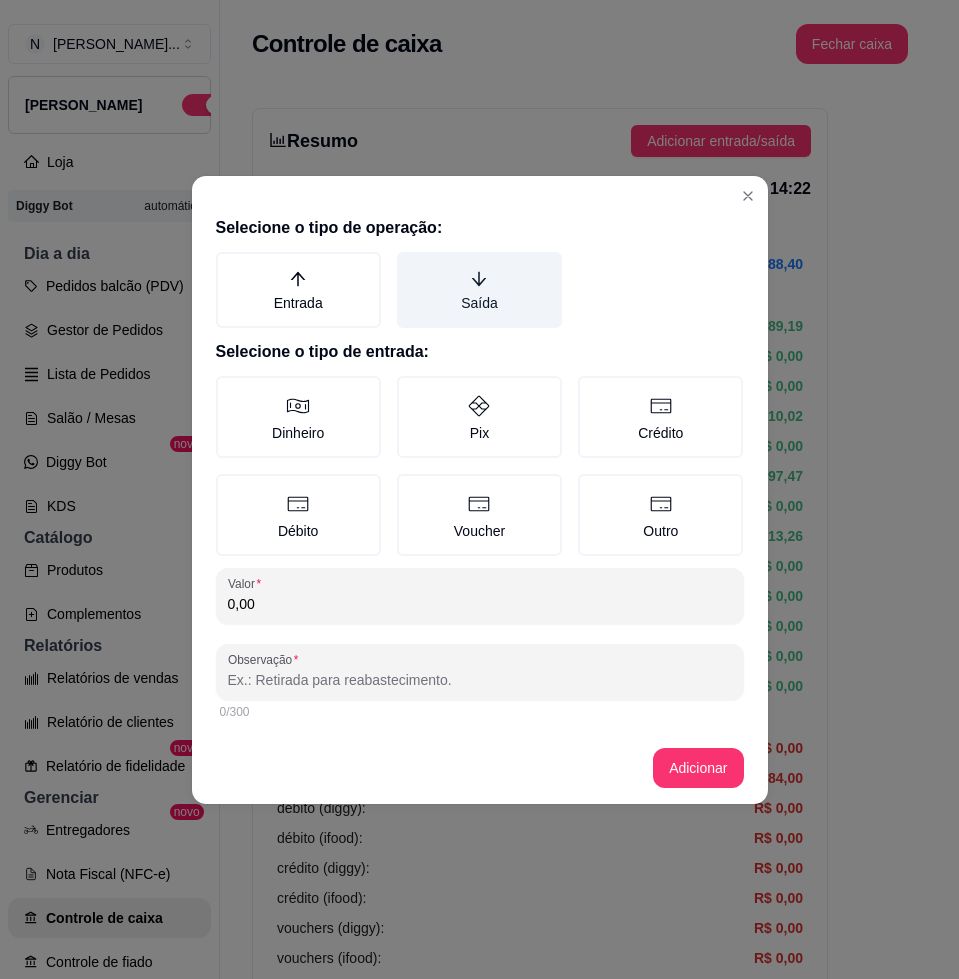 click on "Saída" at bounding box center [479, 290] 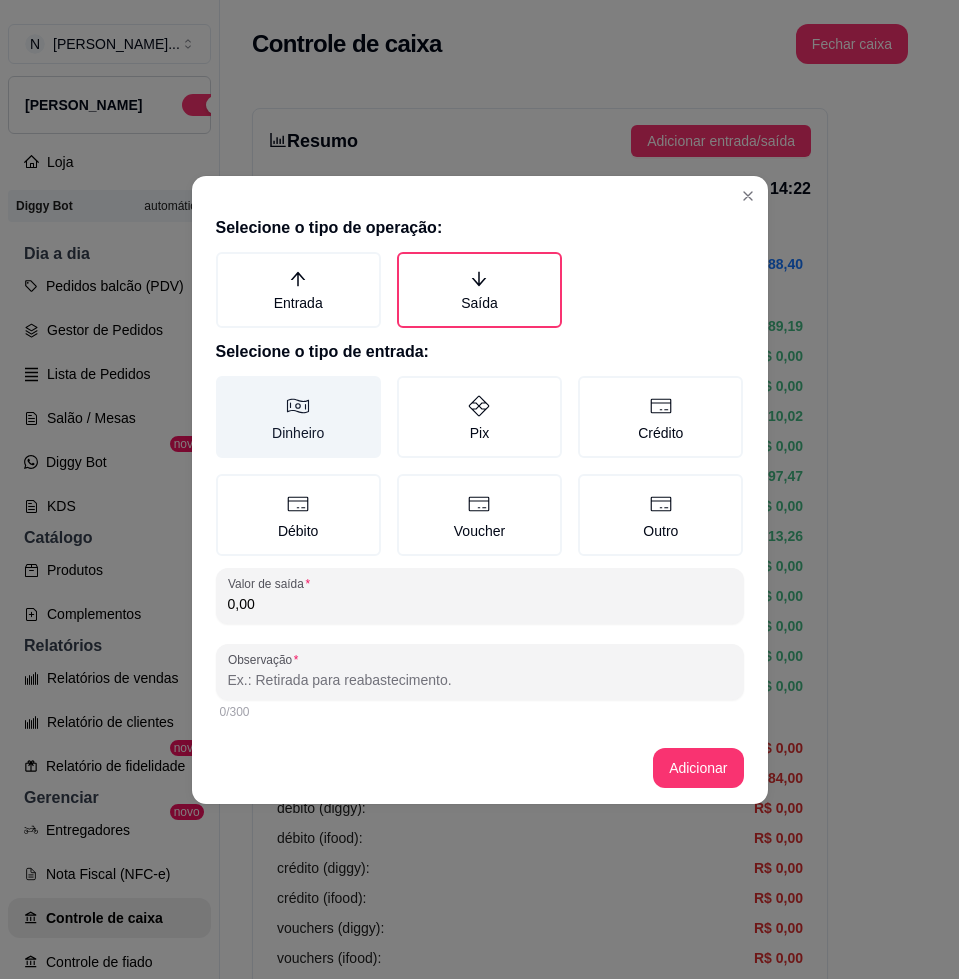 click on "Dinheiro" at bounding box center (298, 417) 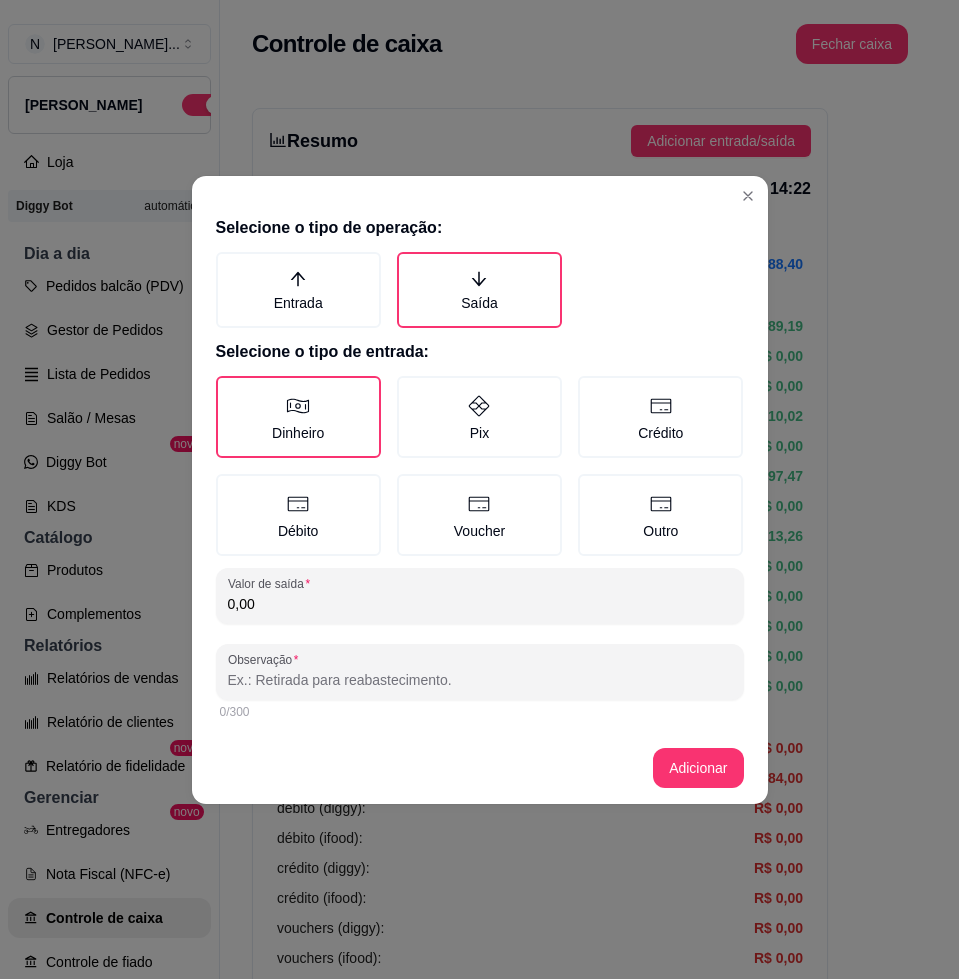 click on "0,00" at bounding box center [480, 604] 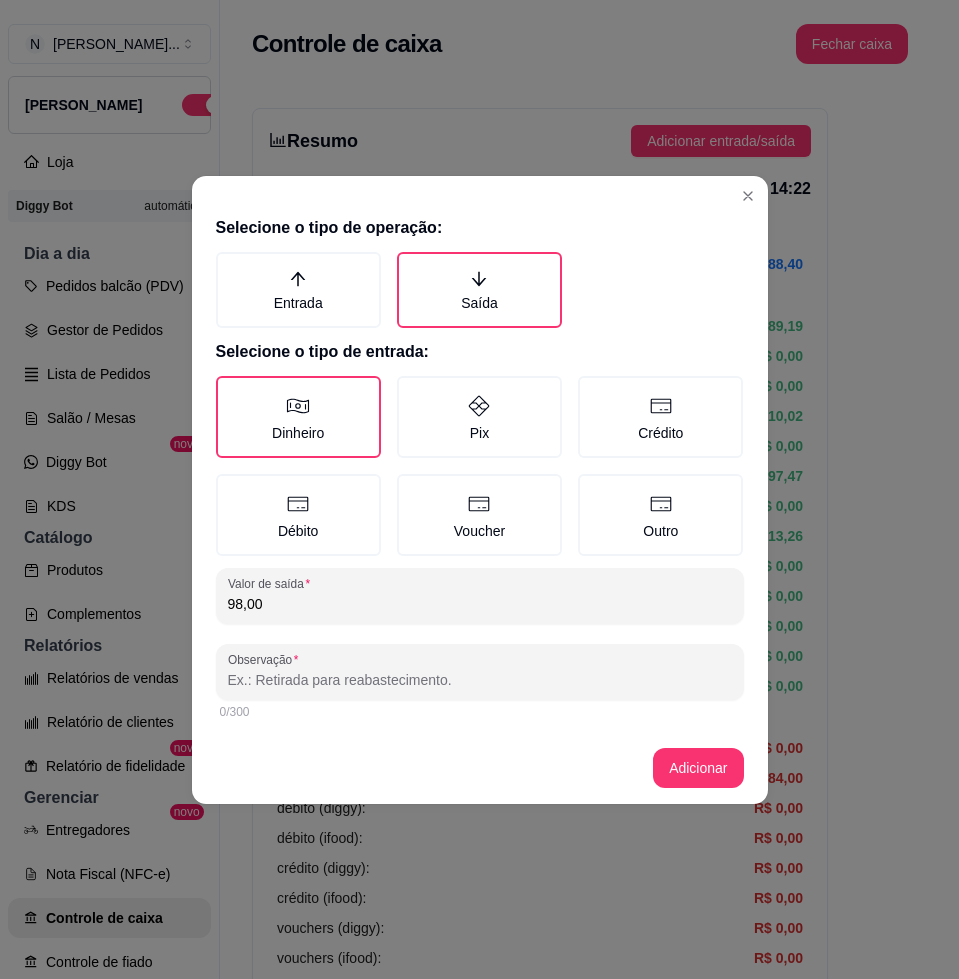 type on "98,00" 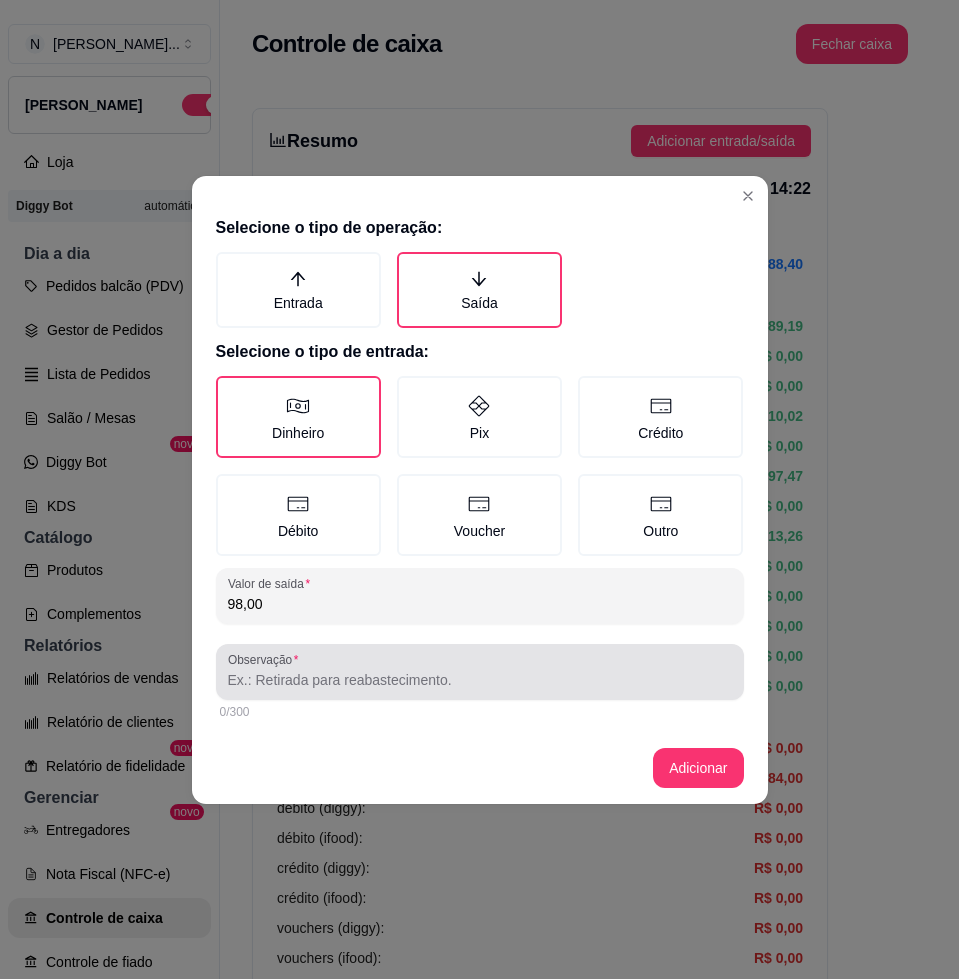 click on "Observação" at bounding box center (480, 680) 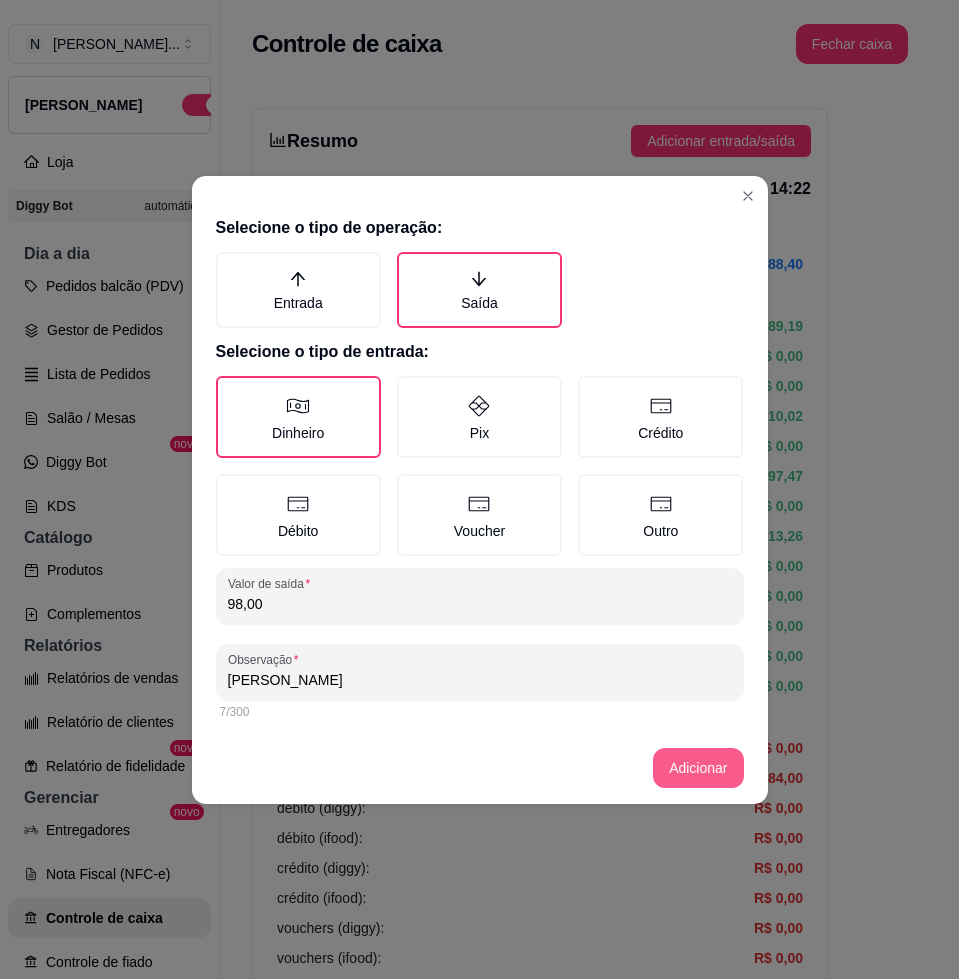 type on "[PERSON_NAME]" 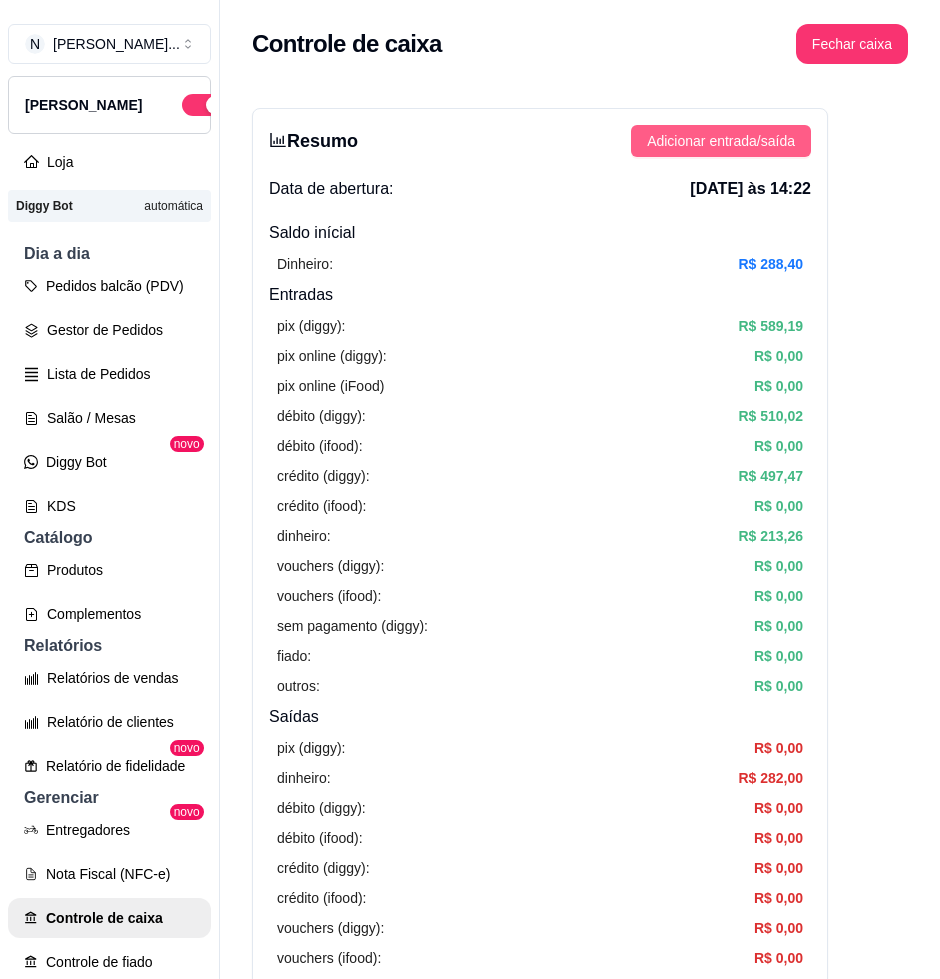 click on "Adicionar entrada/saída" at bounding box center (721, 141) 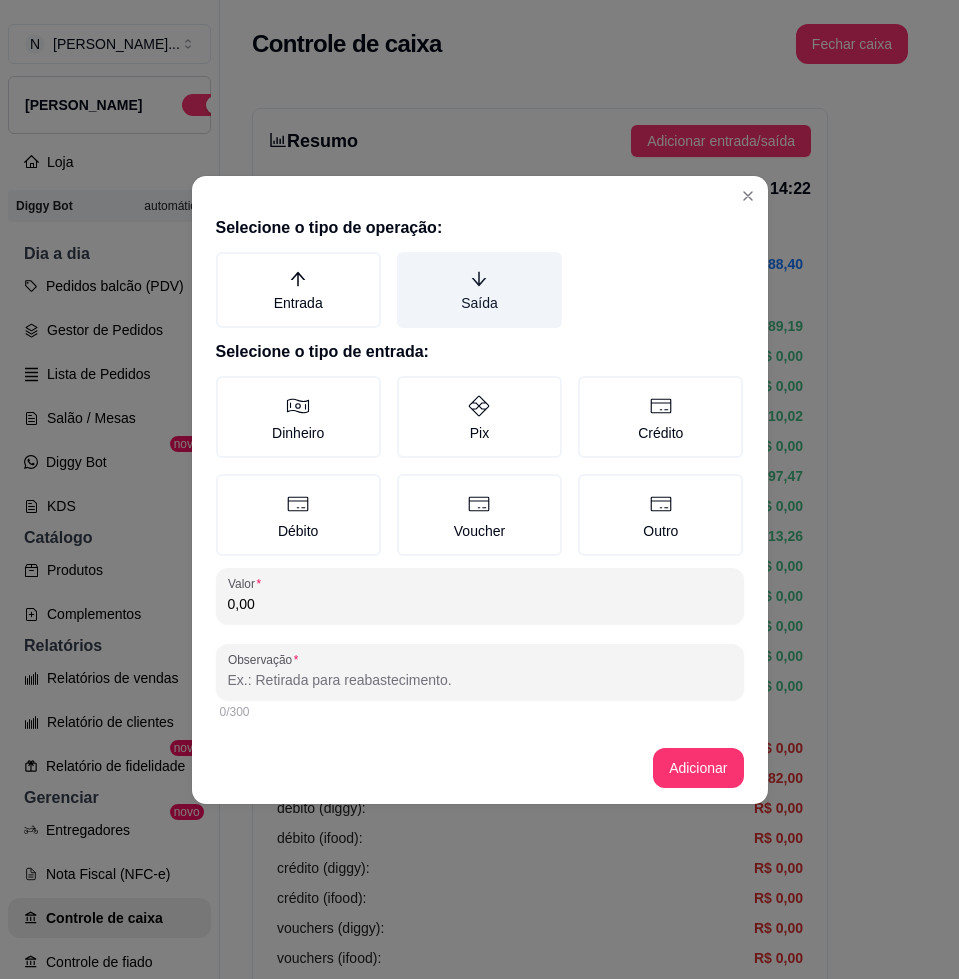 click on "Saída" at bounding box center (479, 290) 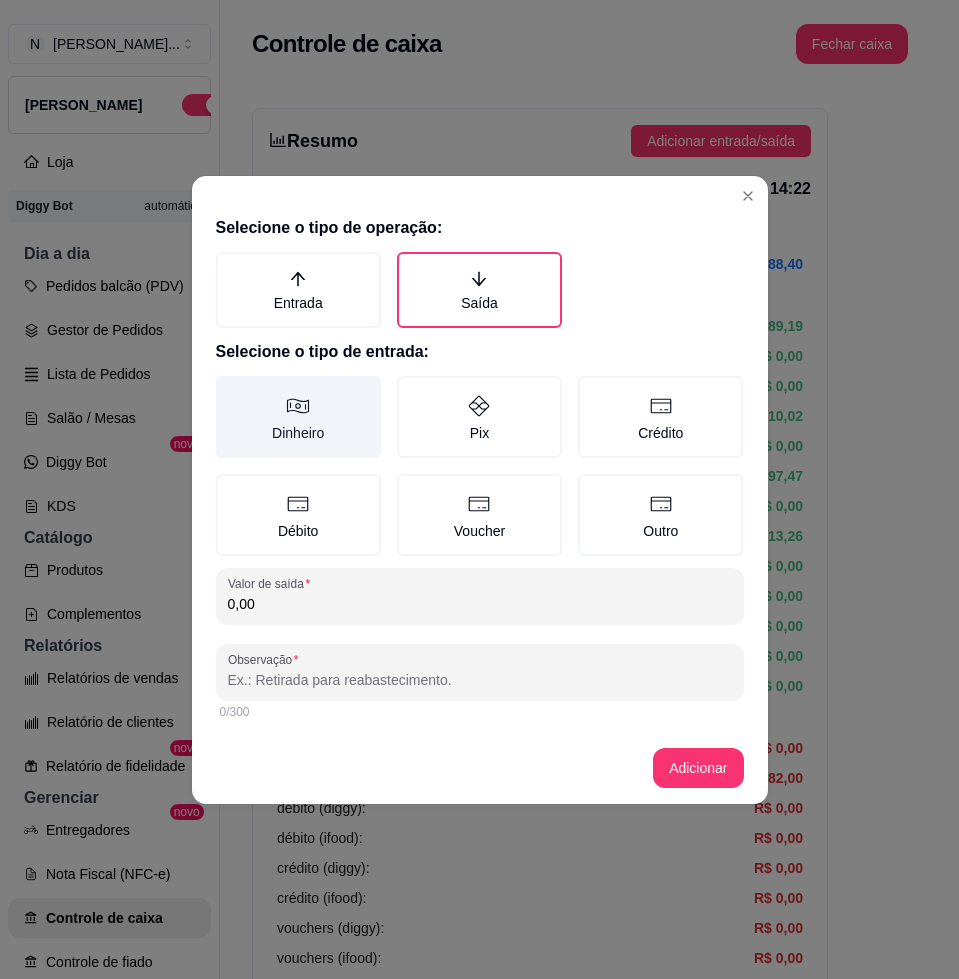 click on "Dinheiro" at bounding box center (298, 417) 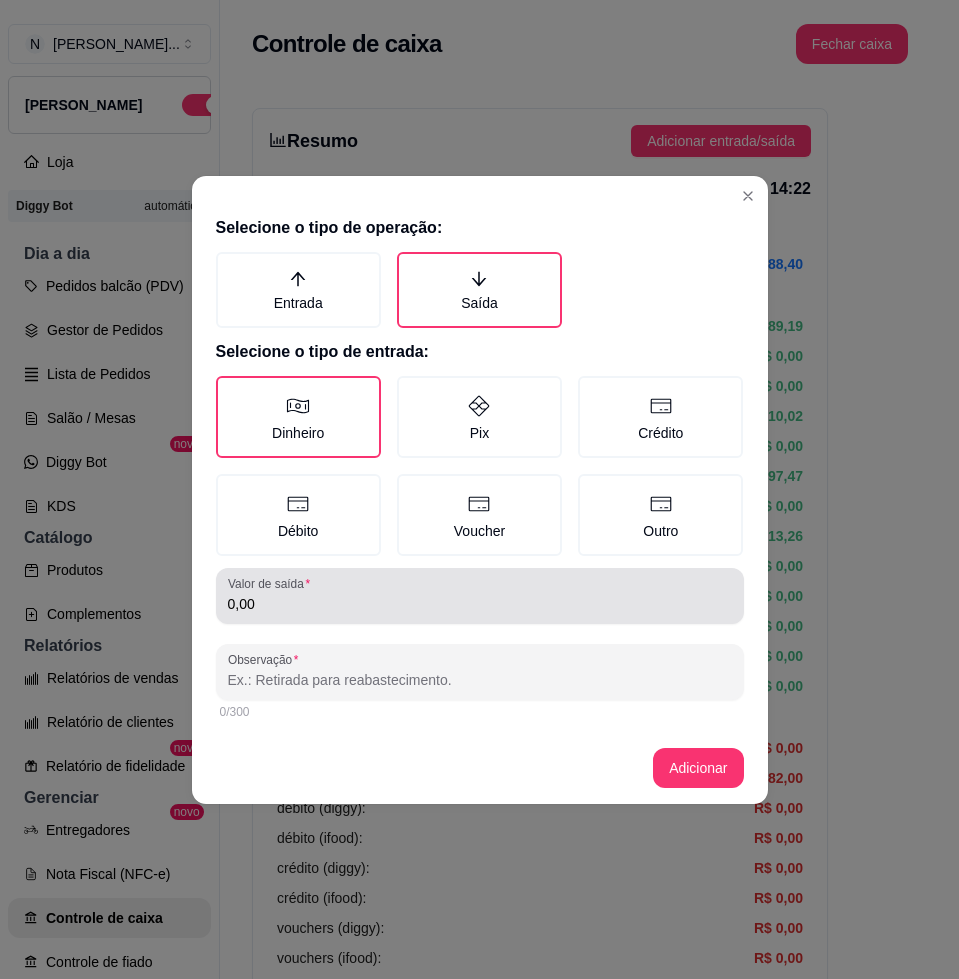 click on "Valor
de saída 0,00" at bounding box center (480, 596) 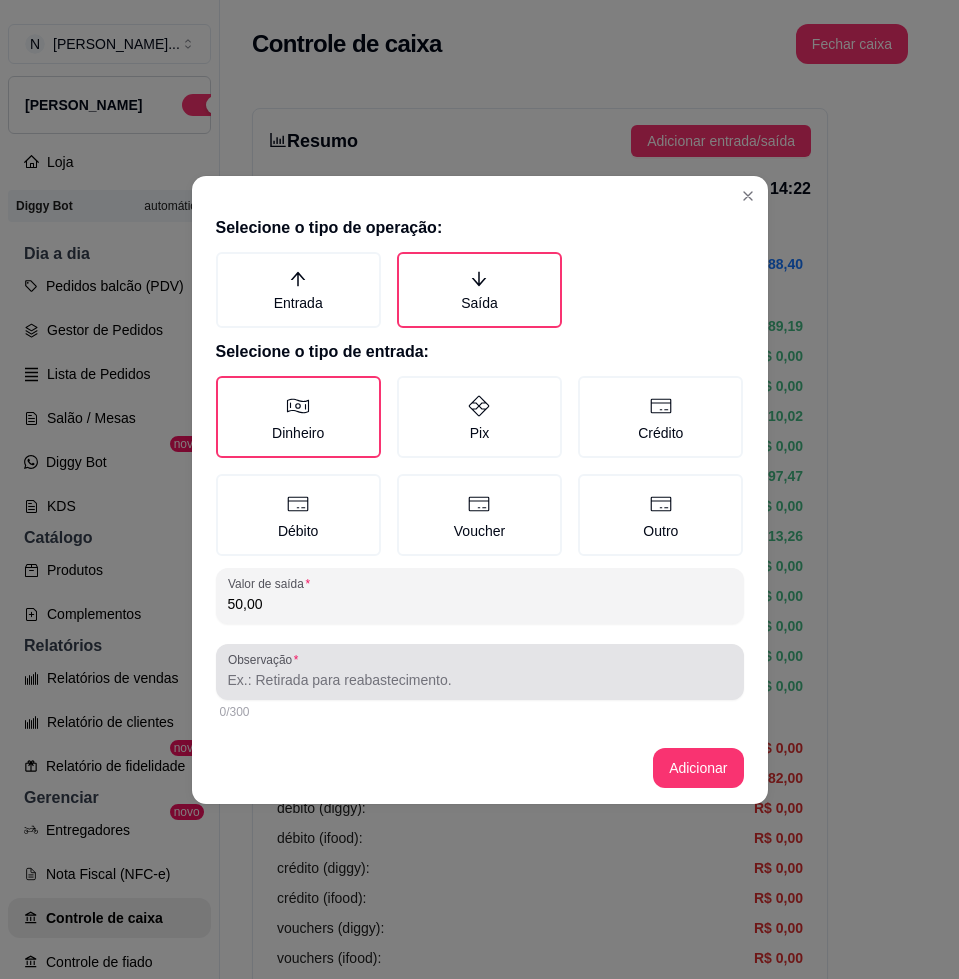 type on "50,00" 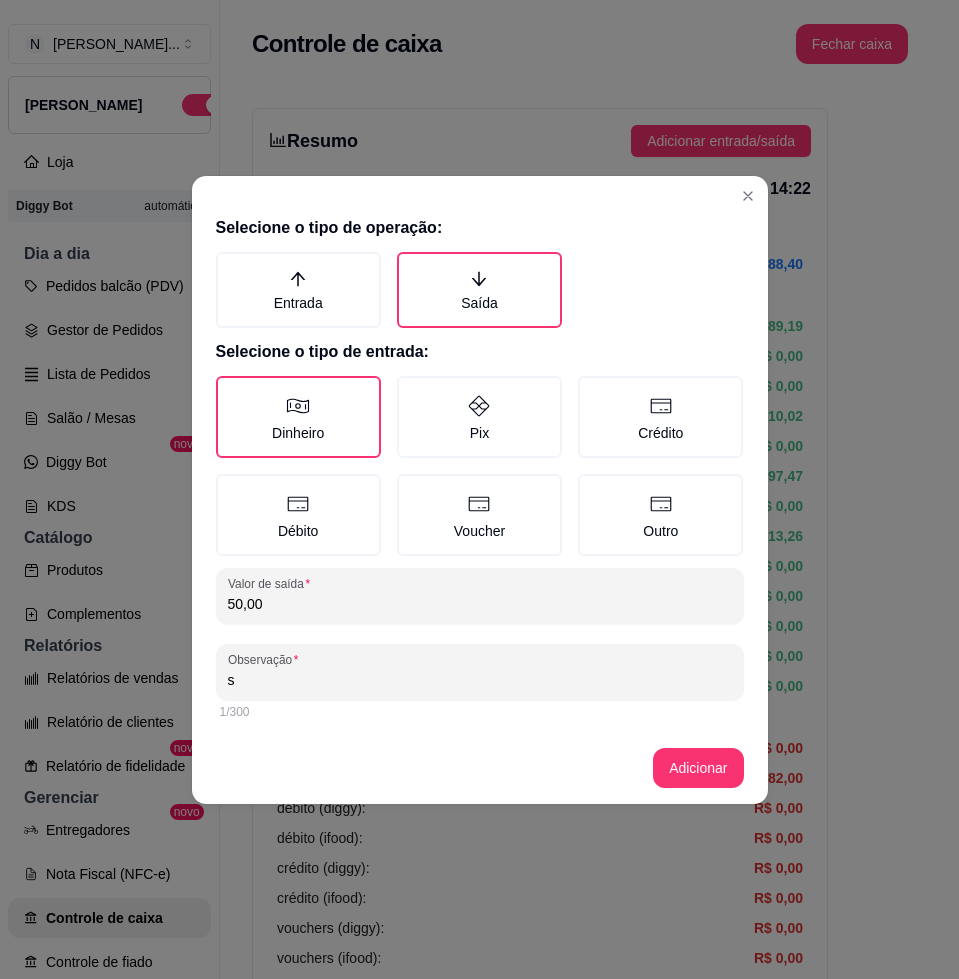 type on "s" 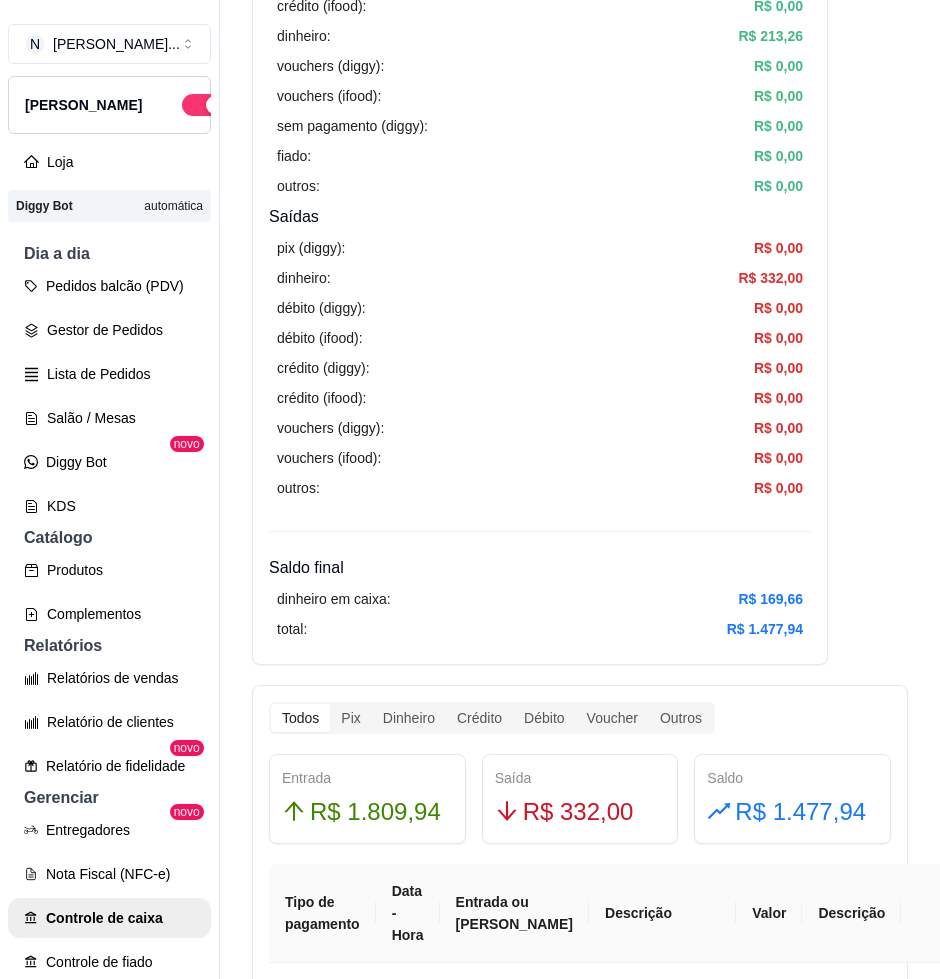 scroll, scrollTop: 0, scrollLeft: 0, axis: both 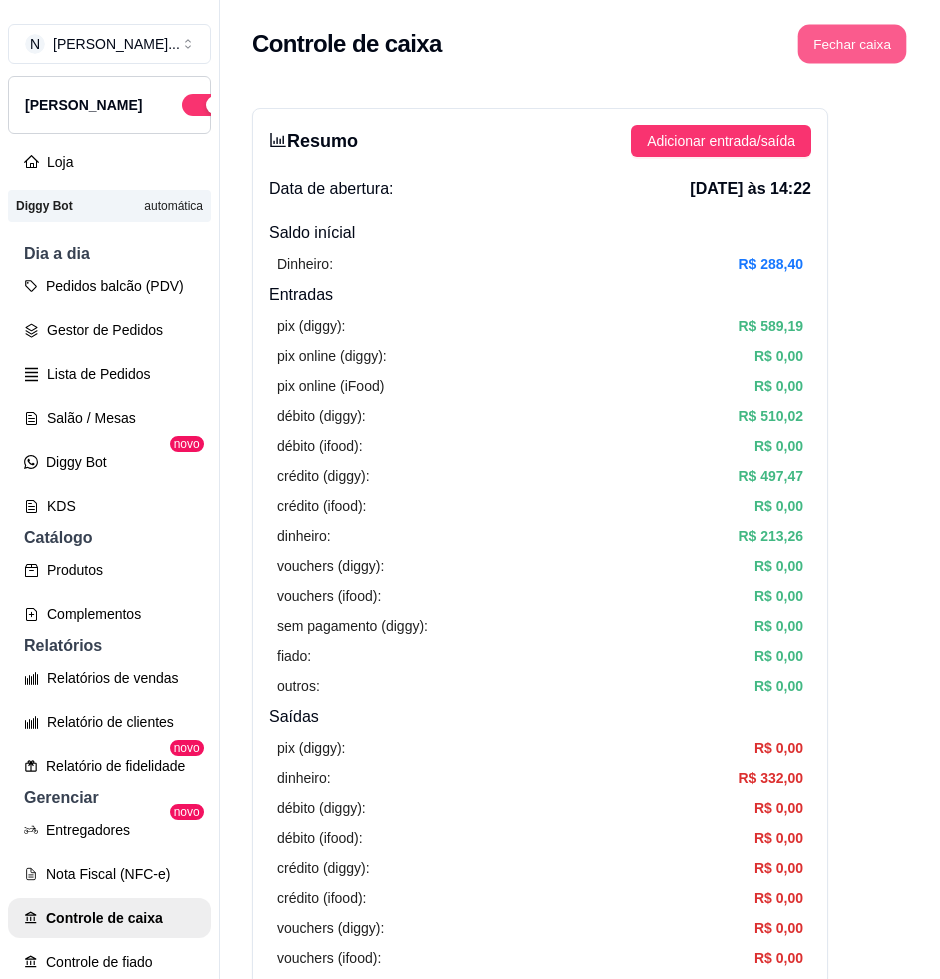 click on "Fechar caixa" at bounding box center [852, 44] 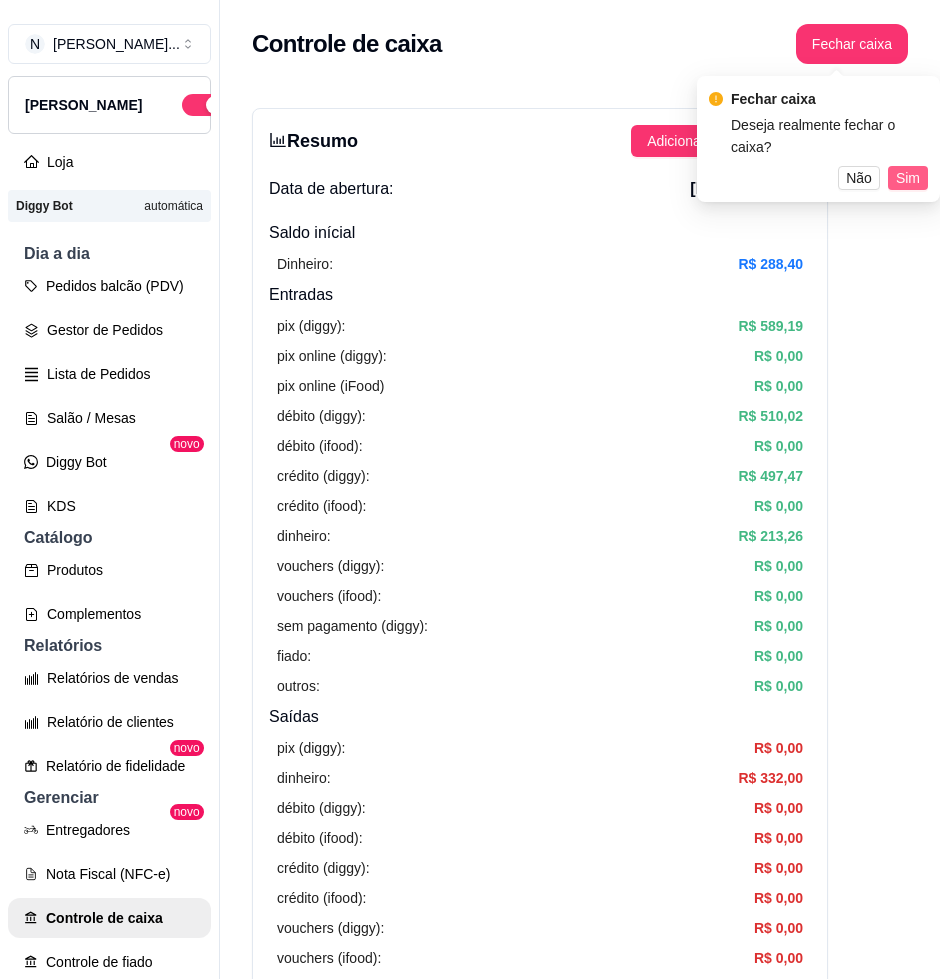 click on "Sim" at bounding box center (908, 178) 